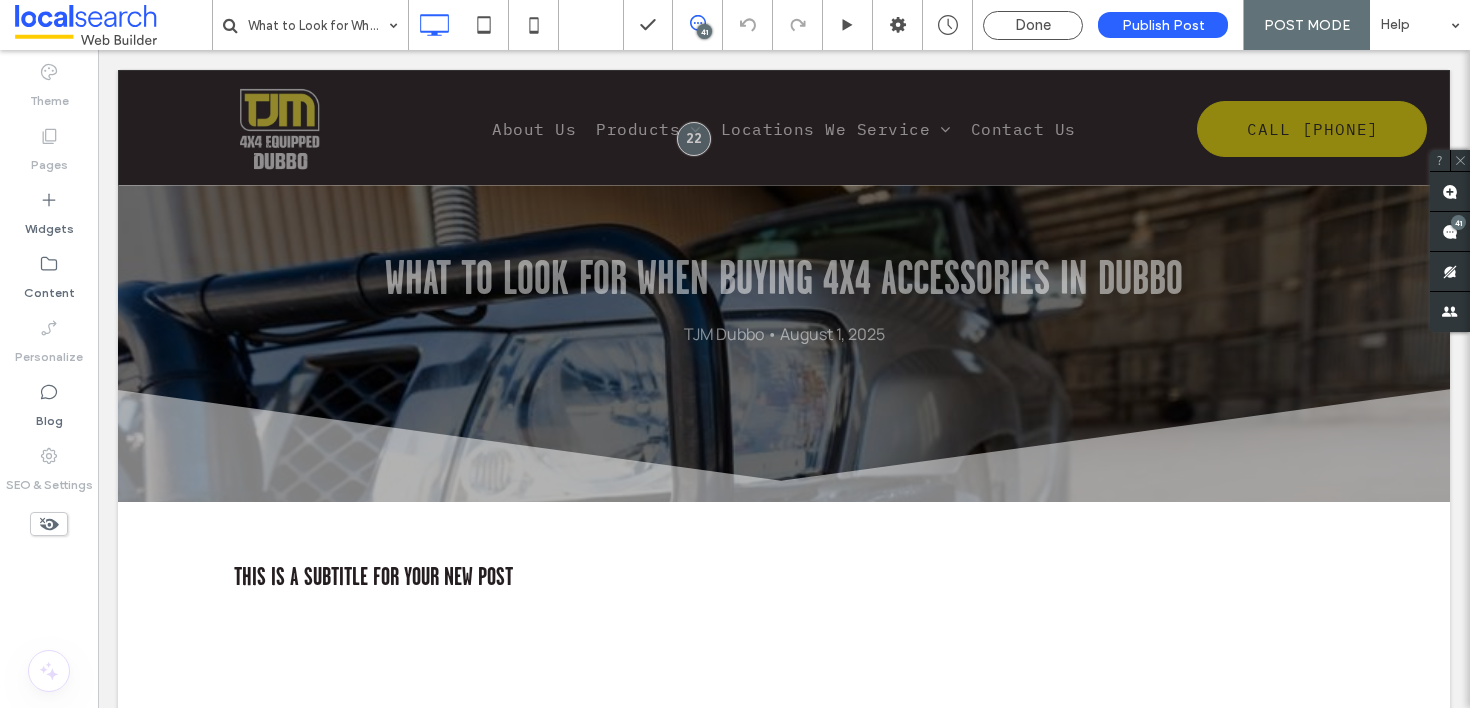 scroll, scrollTop: 0, scrollLeft: 0, axis: both 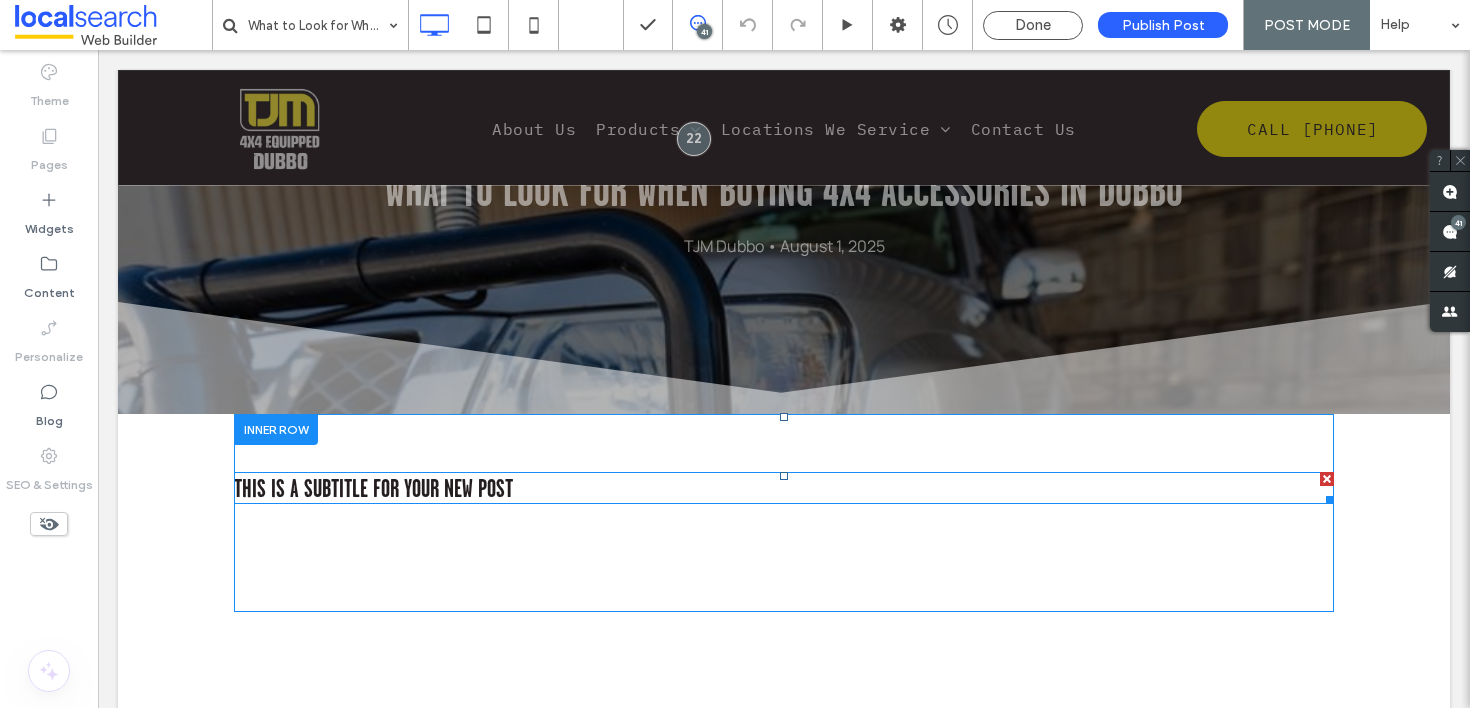 click on "This is a subtitle for your new post" at bounding box center [373, 488] 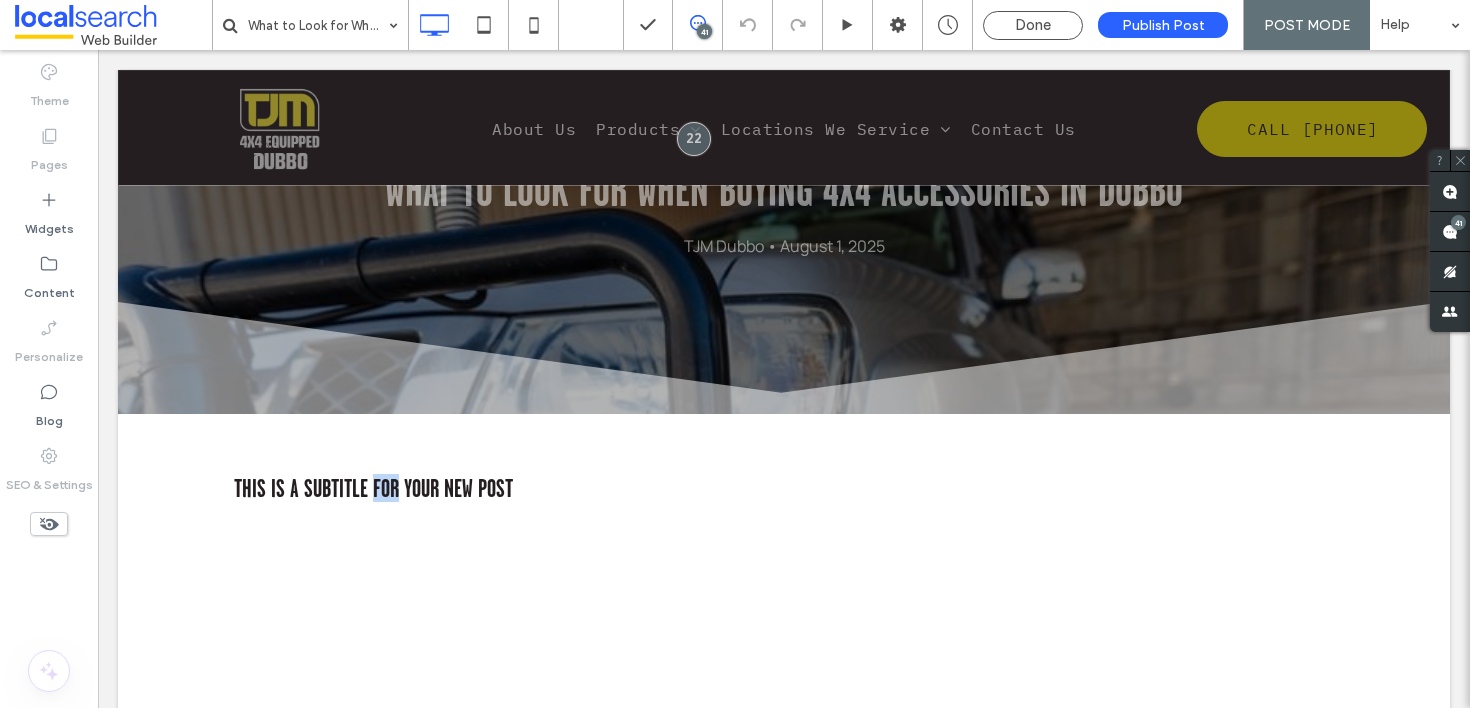 click on "This is a subtitle for your new post" at bounding box center [373, 488] 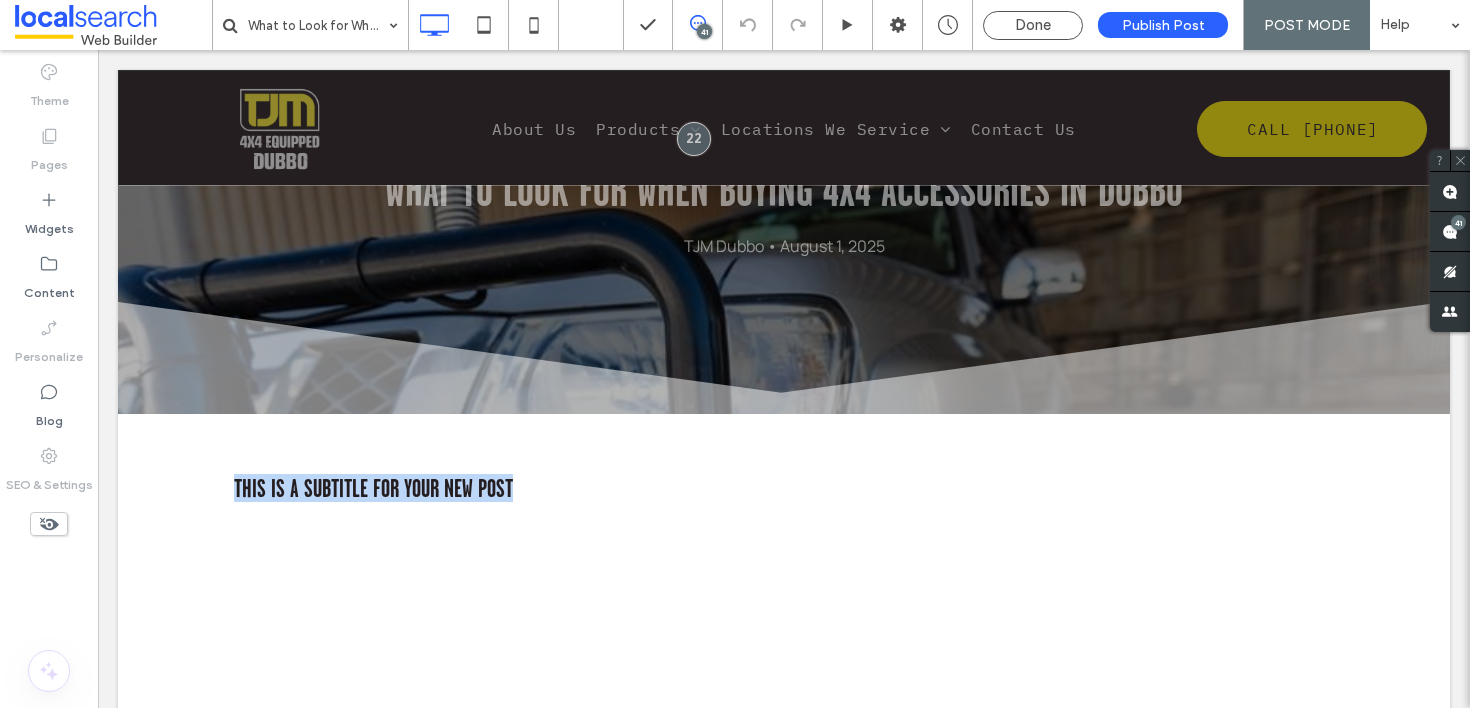 click on "This is a subtitle for your new post" at bounding box center (373, 488) 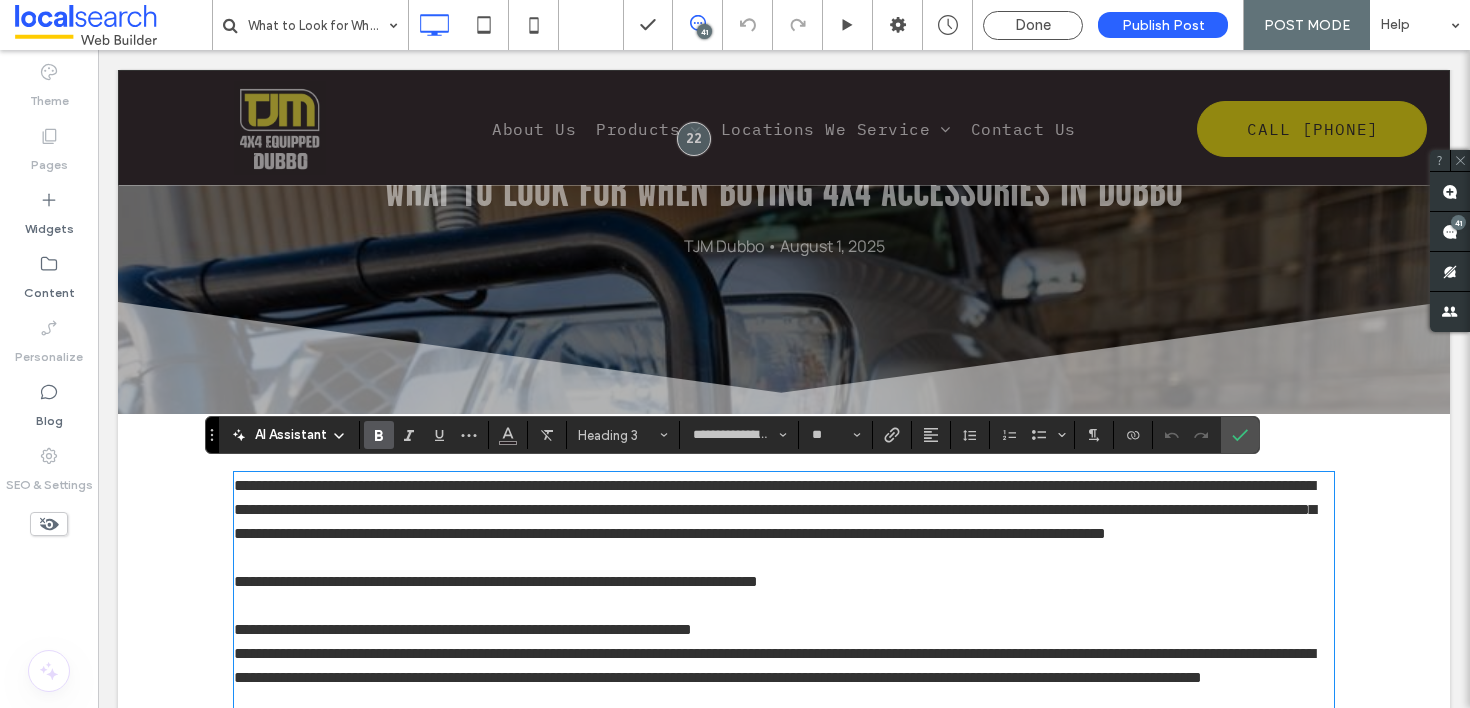 scroll, scrollTop: 0, scrollLeft: 0, axis: both 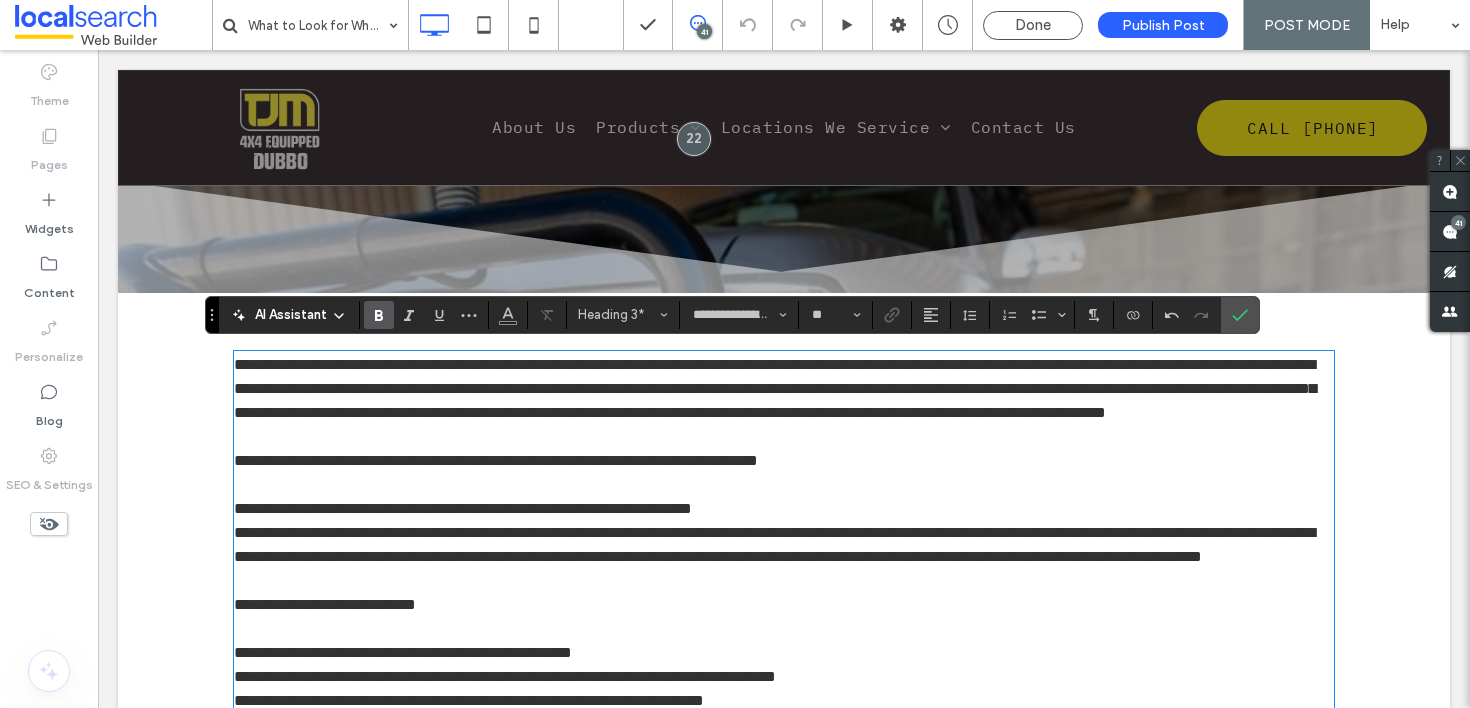 type on "**********" 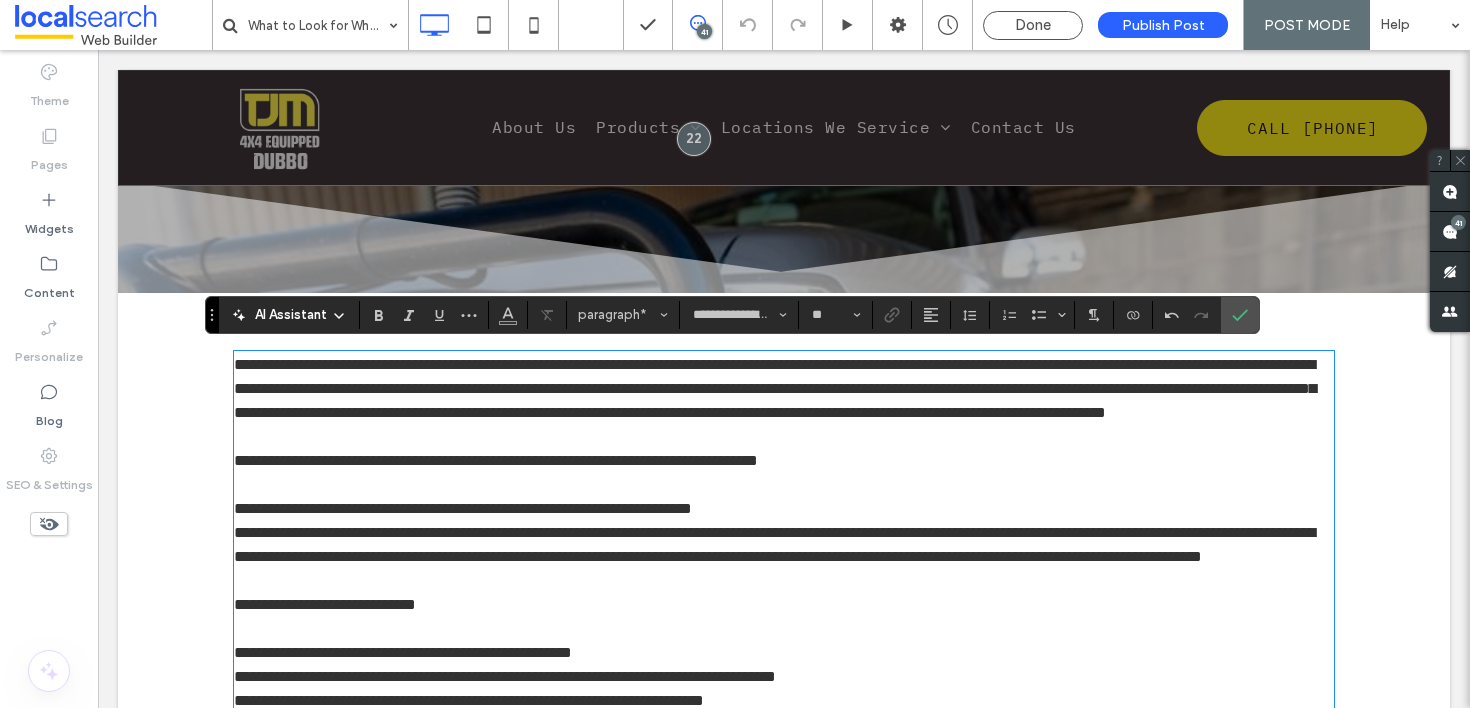 click on "**********" at bounding box center [463, 508] 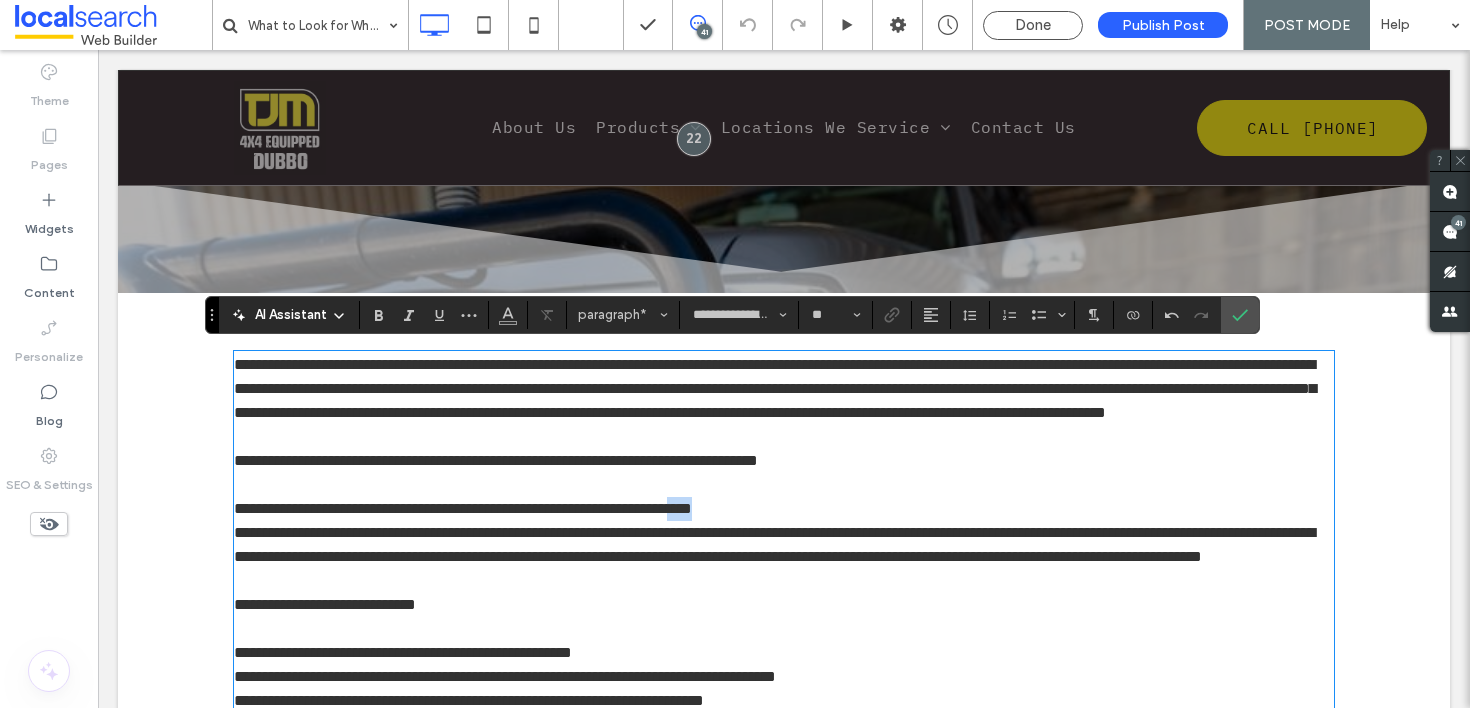 click on "**********" at bounding box center (463, 508) 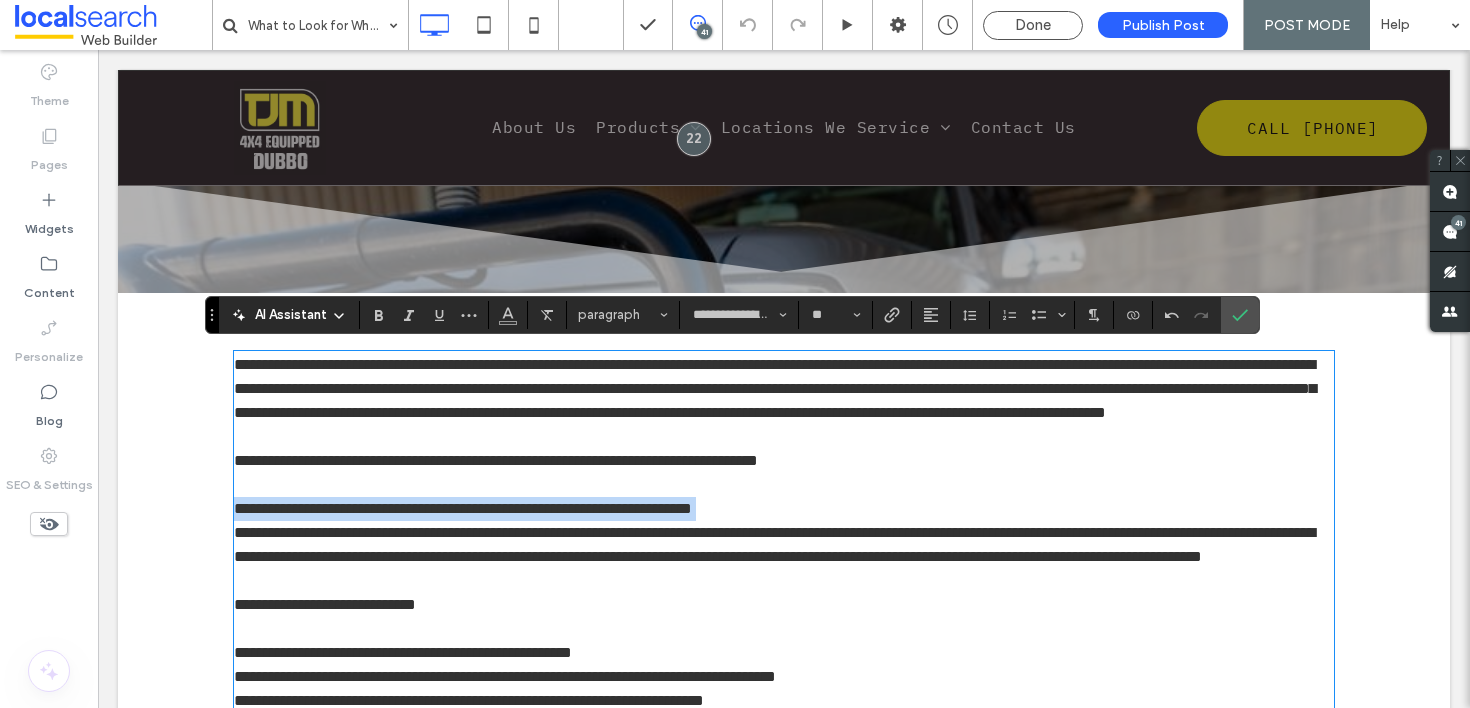 click on "**********" at bounding box center (463, 508) 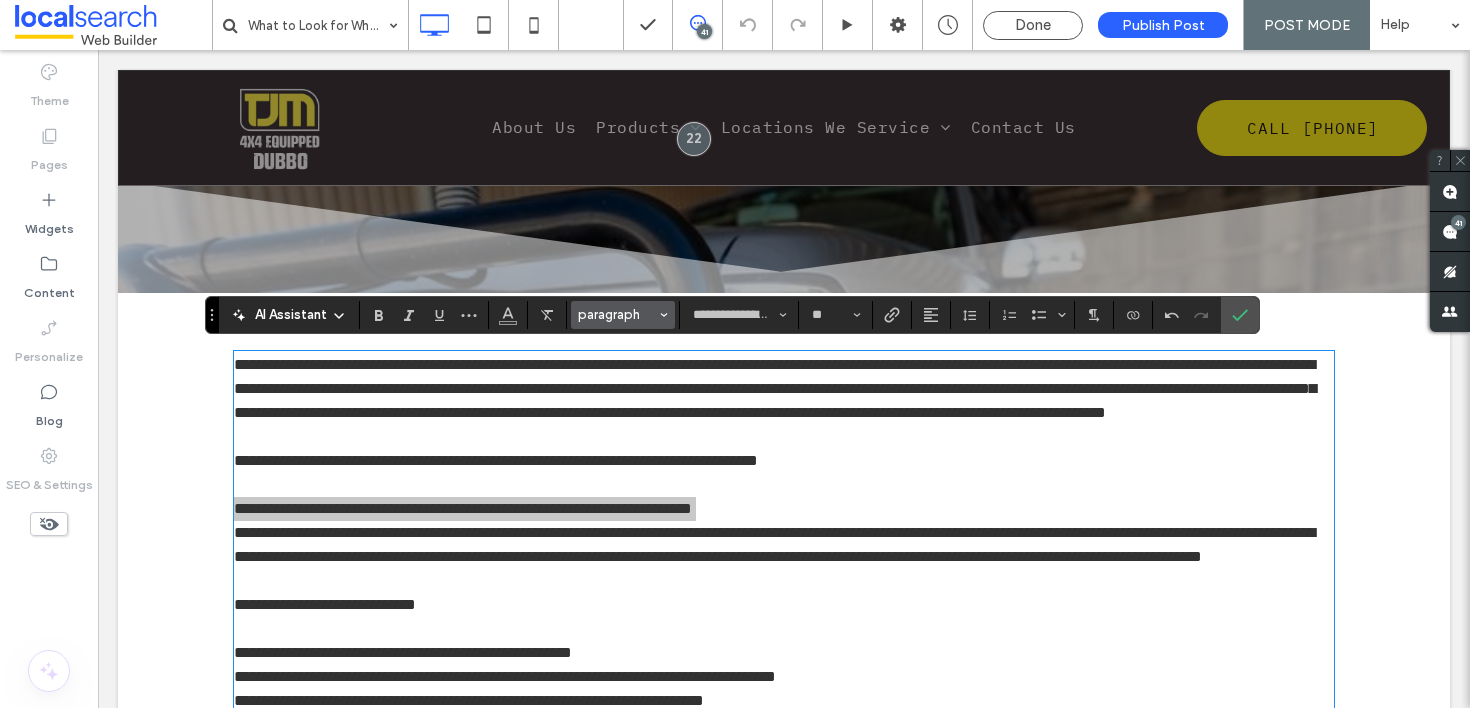 click on "paragraph" at bounding box center (617, 314) 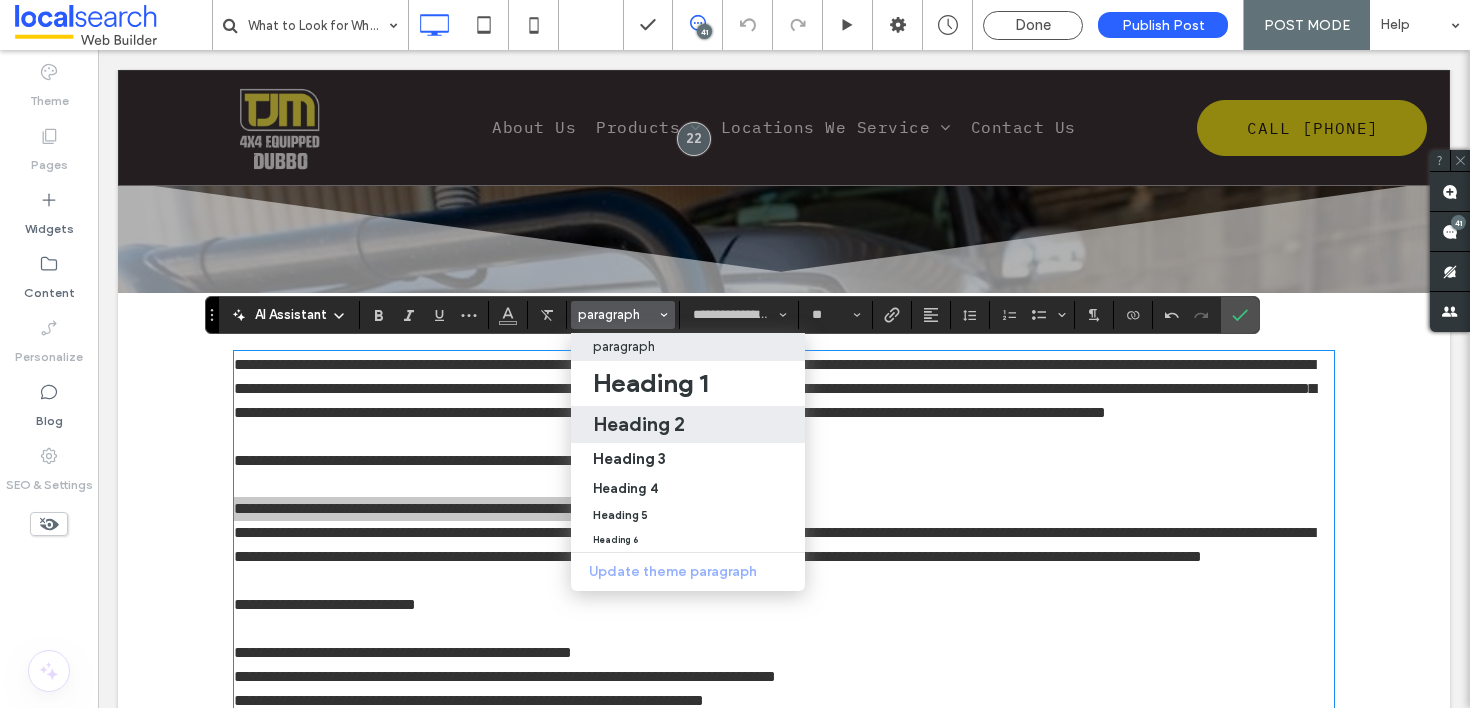 click on "Heading 2" at bounding box center (639, 424) 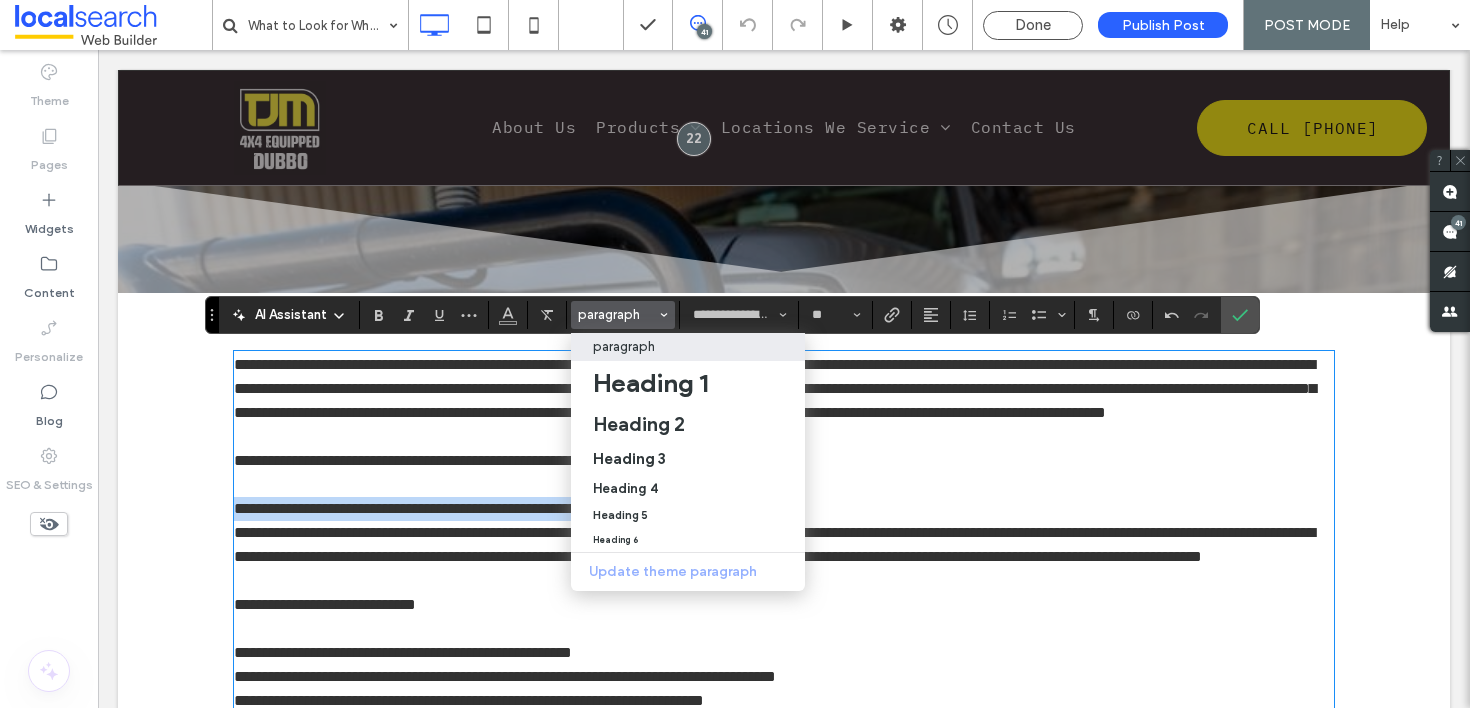 type on "**********" 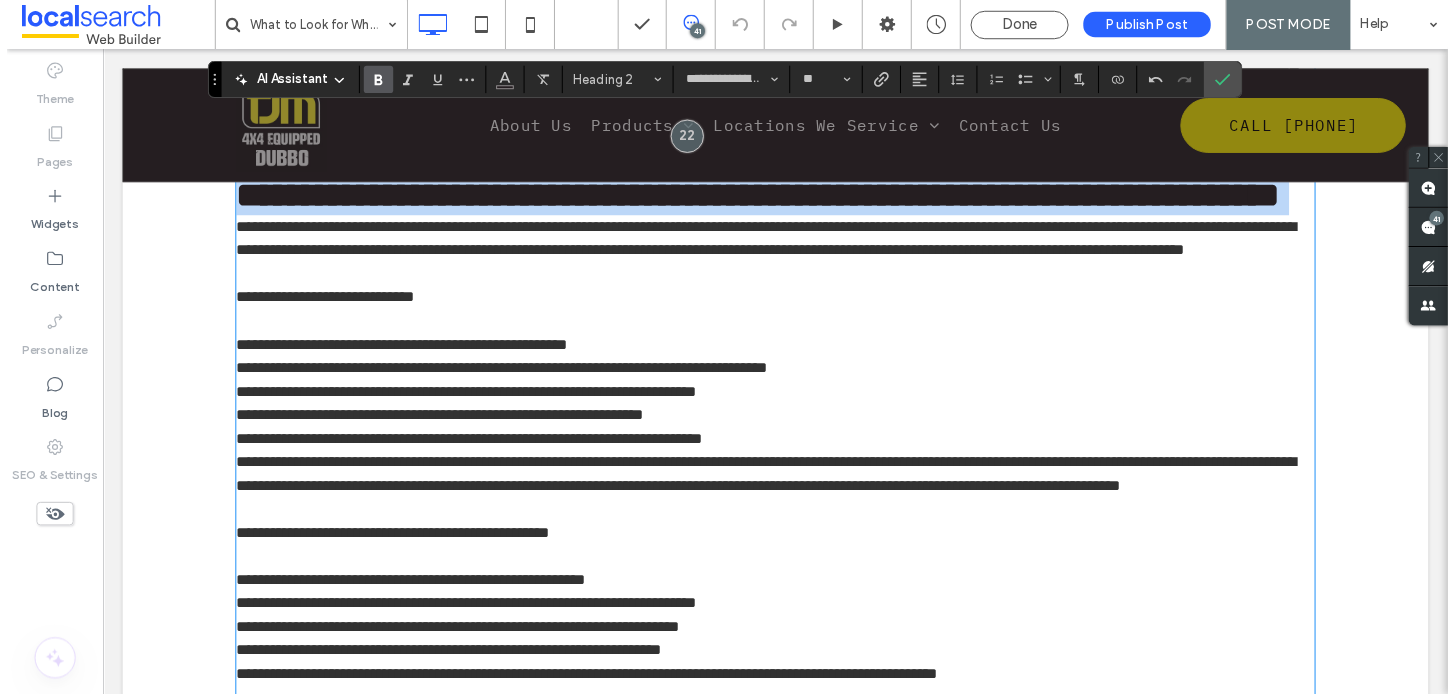 scroll, scrollTop: 563, scrollLeft: 0, axis: vertical 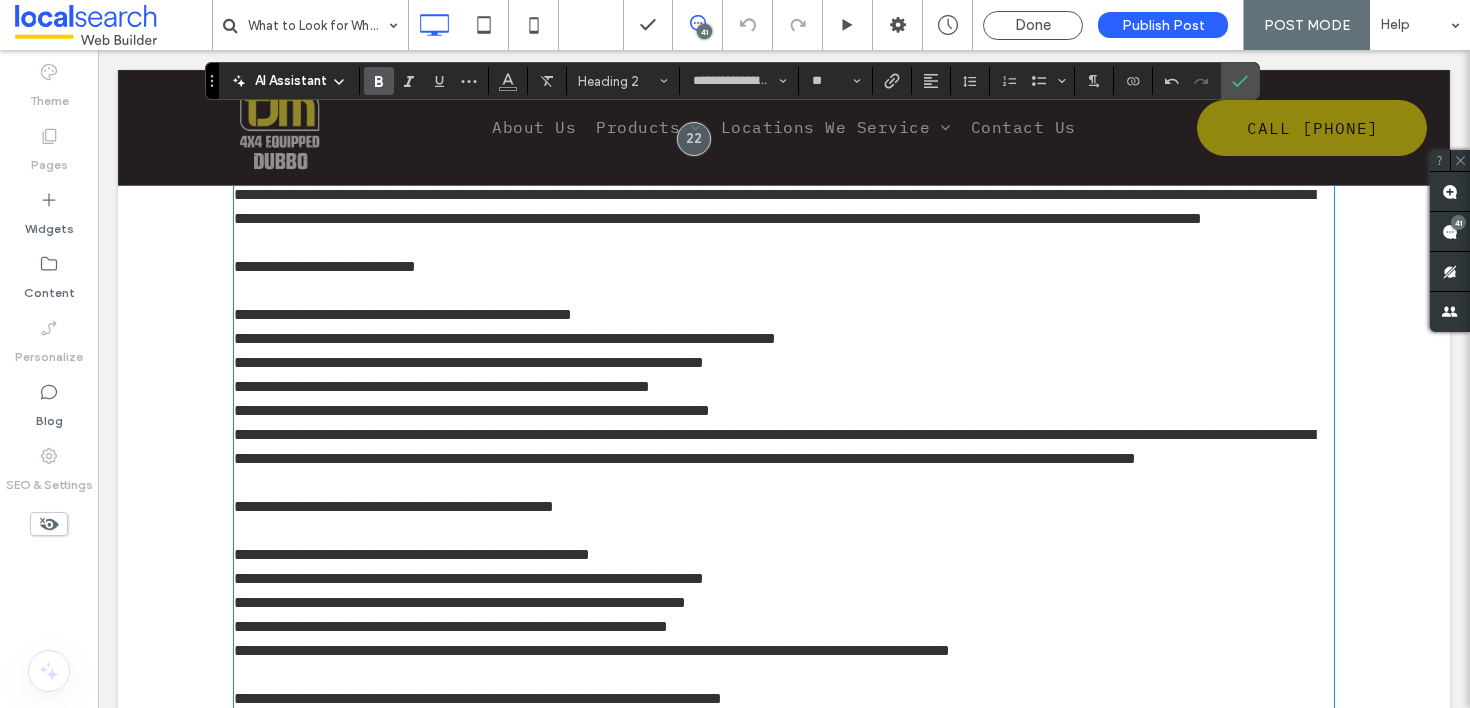 type on "**********" 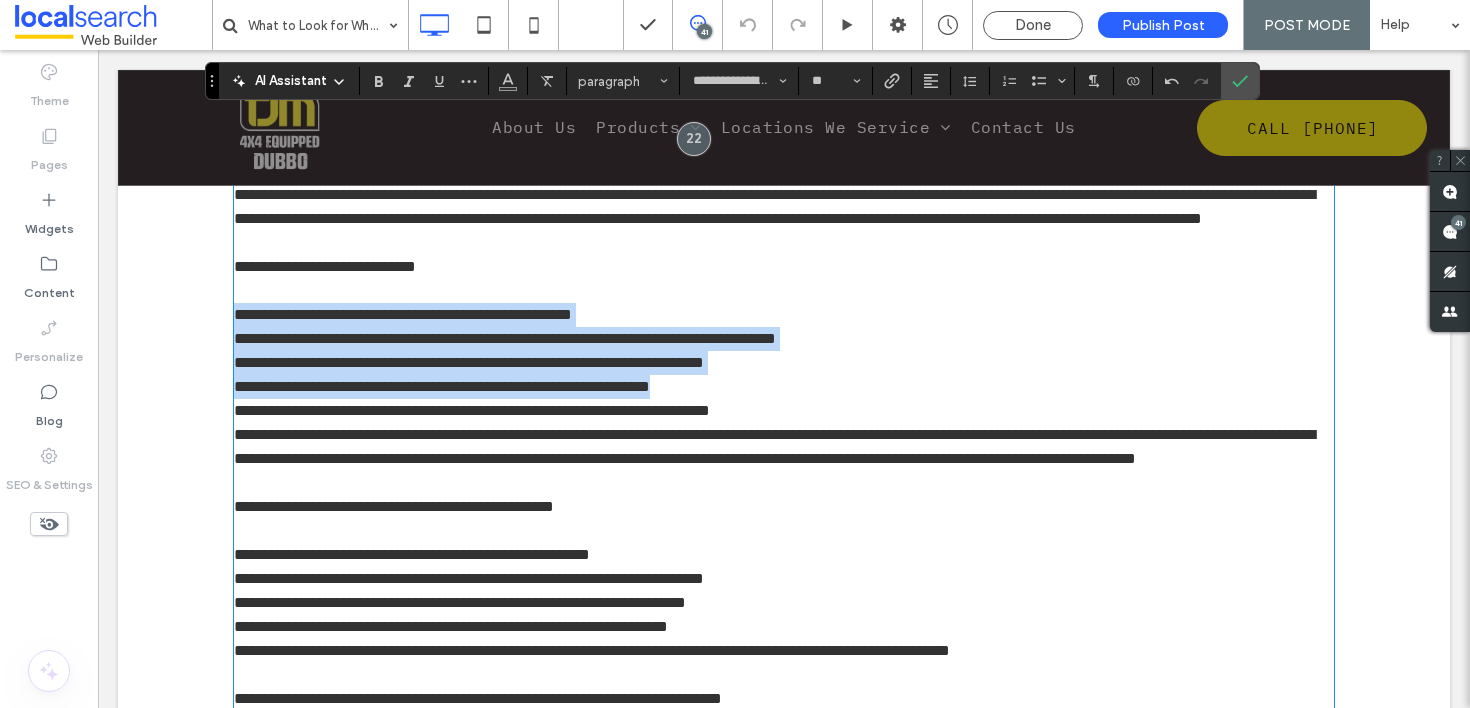 drag, startPoint x: 757, startPoint y: 427, endPoint x: 215, endPoint y: 356, distance: 546.6306 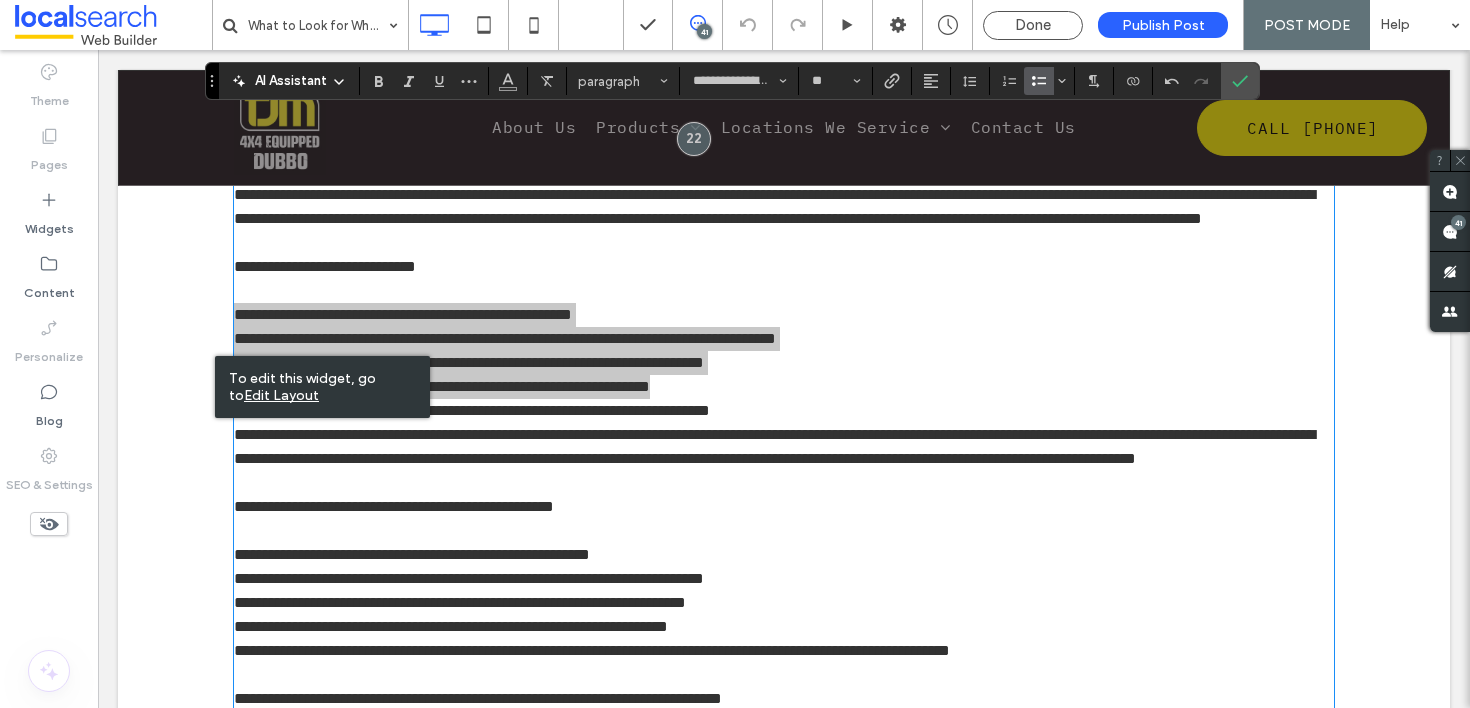 click 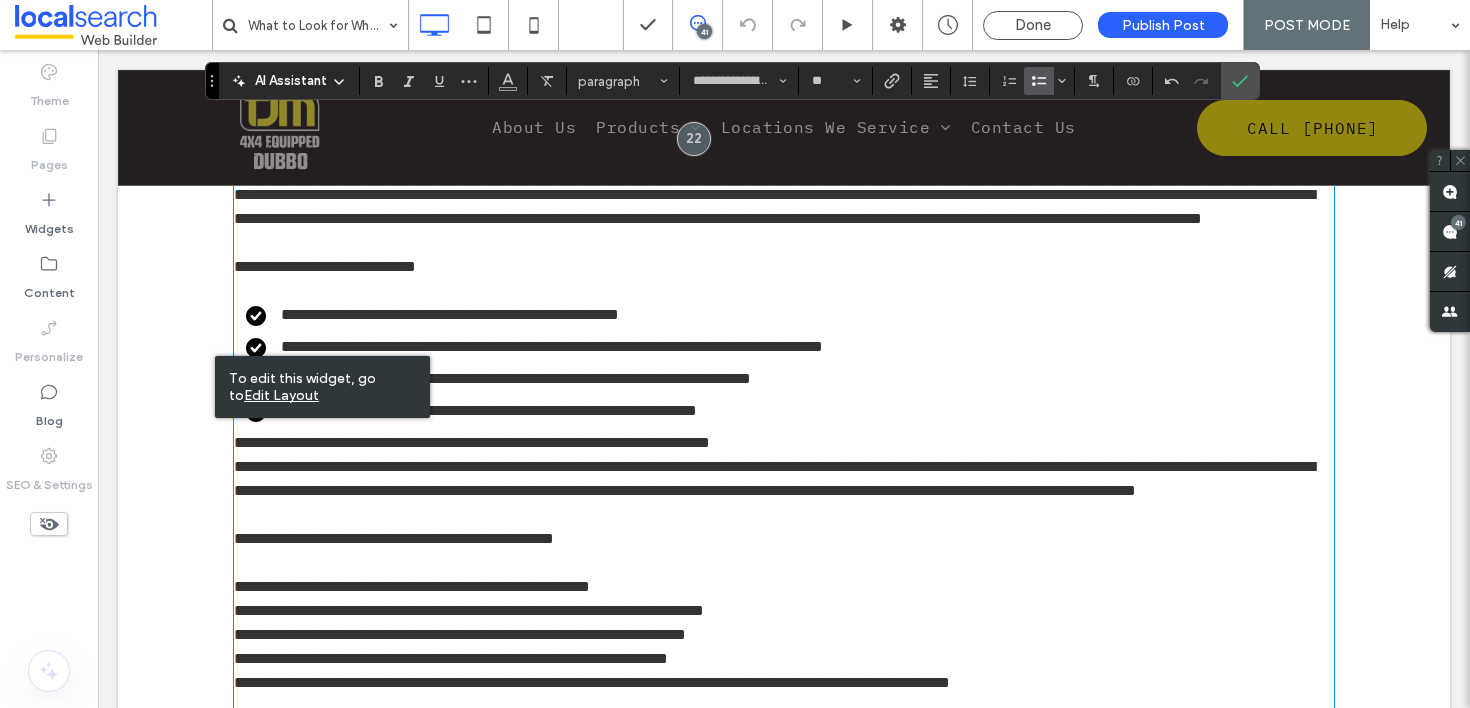 click on "**********" at bounding box center (472, 442) 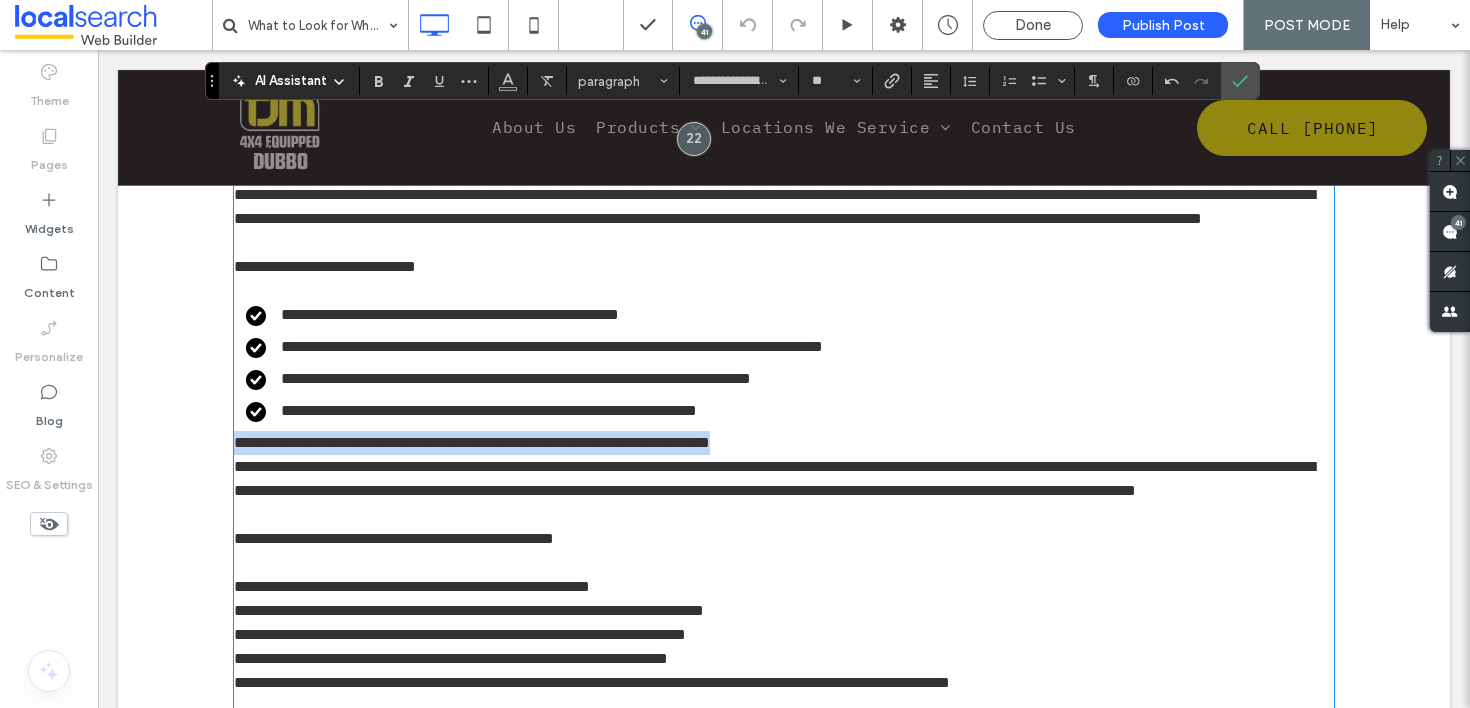 drag, startPoint x: 831, startPoint y: 485, endPoint x: 353, endPoint y: 469, distance: 478.2677 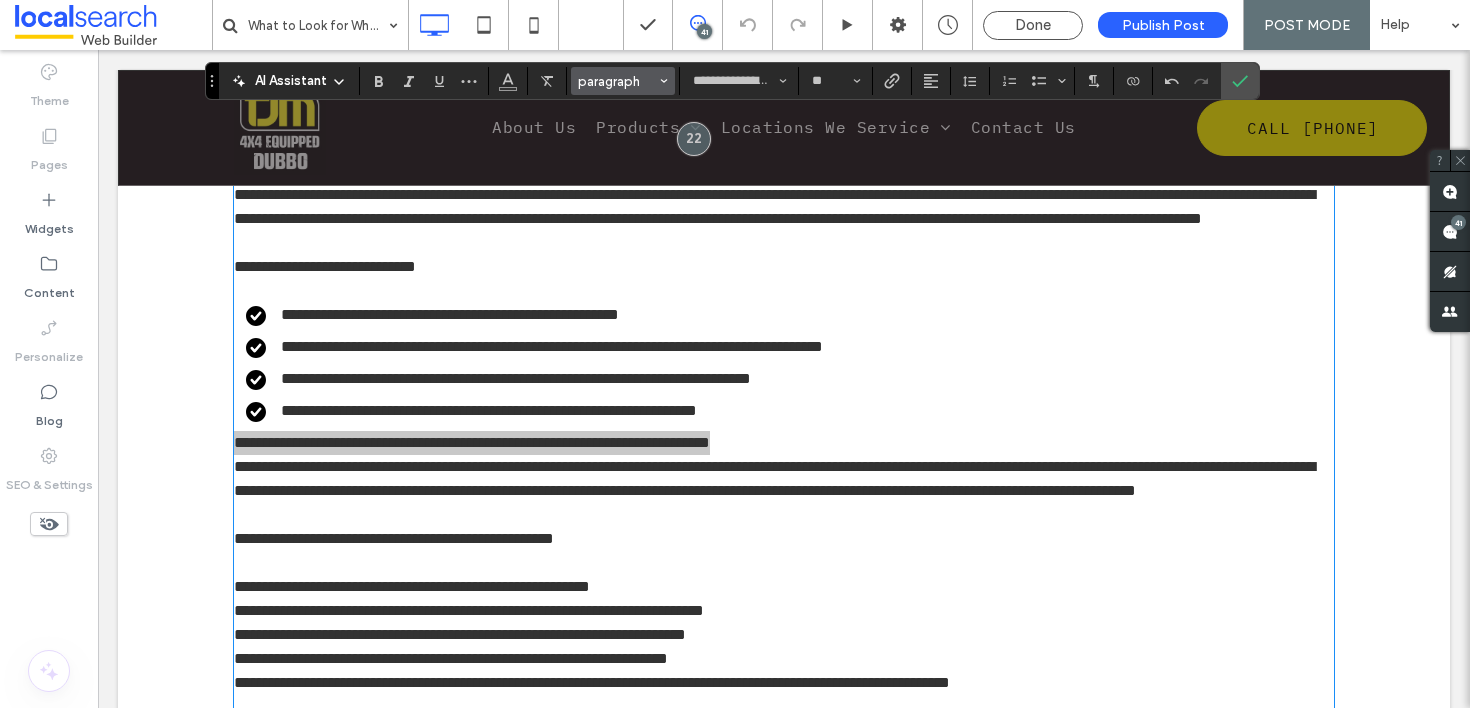 click on "paragraph" at bounding box center [617, 81] 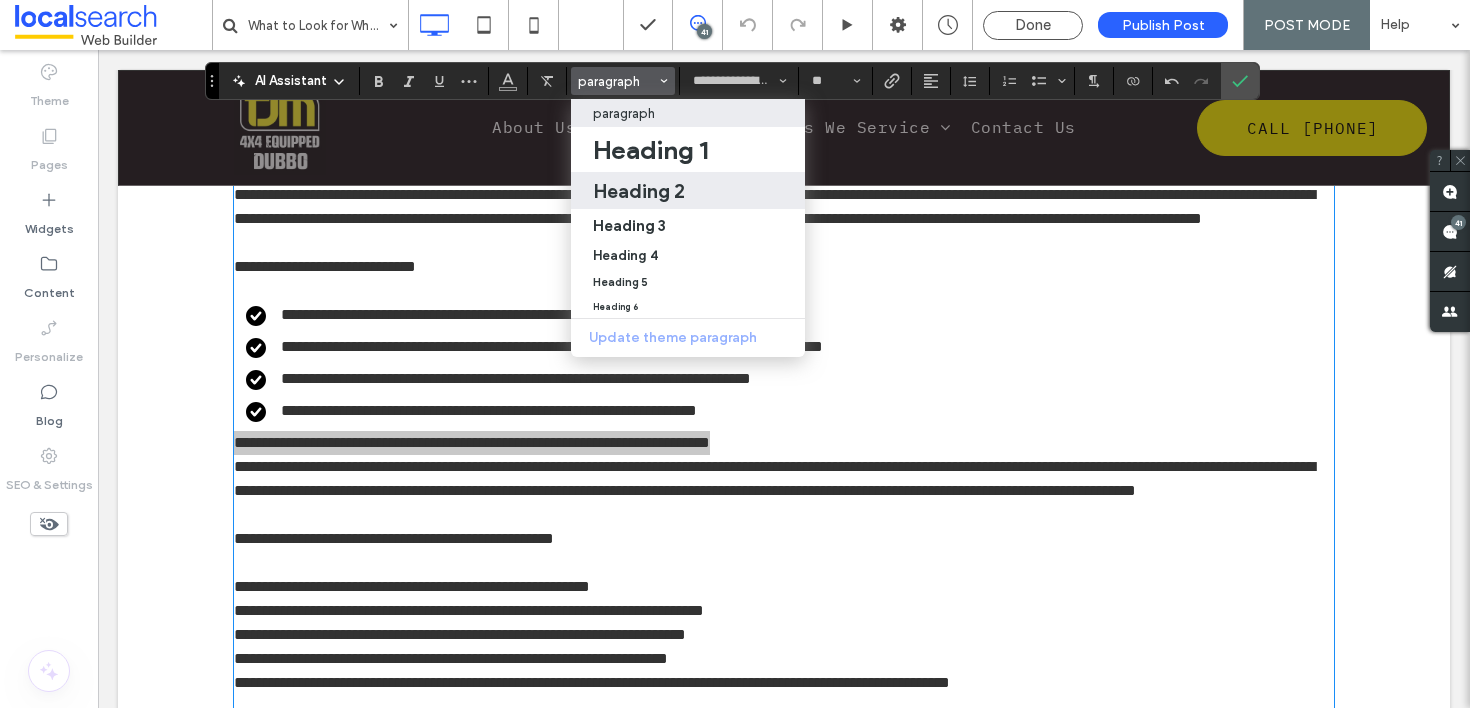 click on "Heading 2" at bounding box center [639, 191] 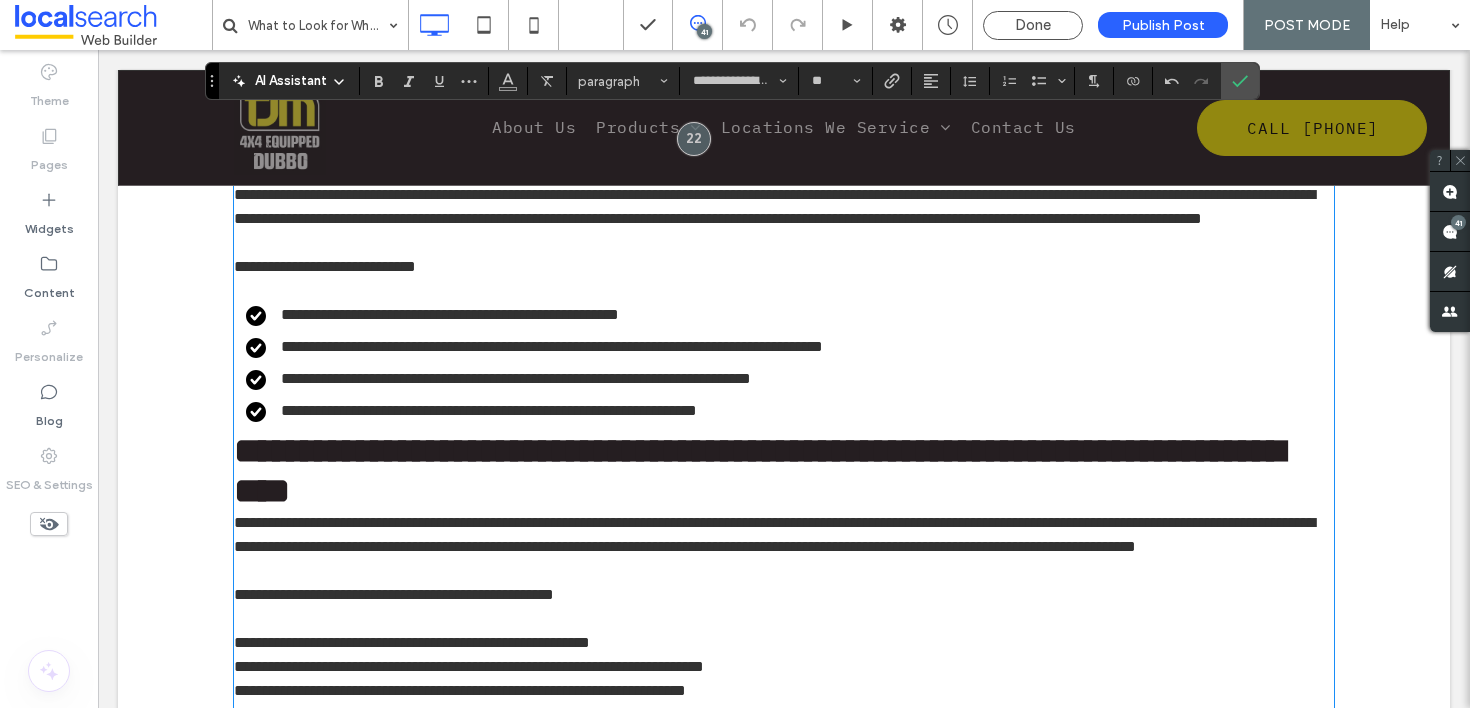 type on "**********" 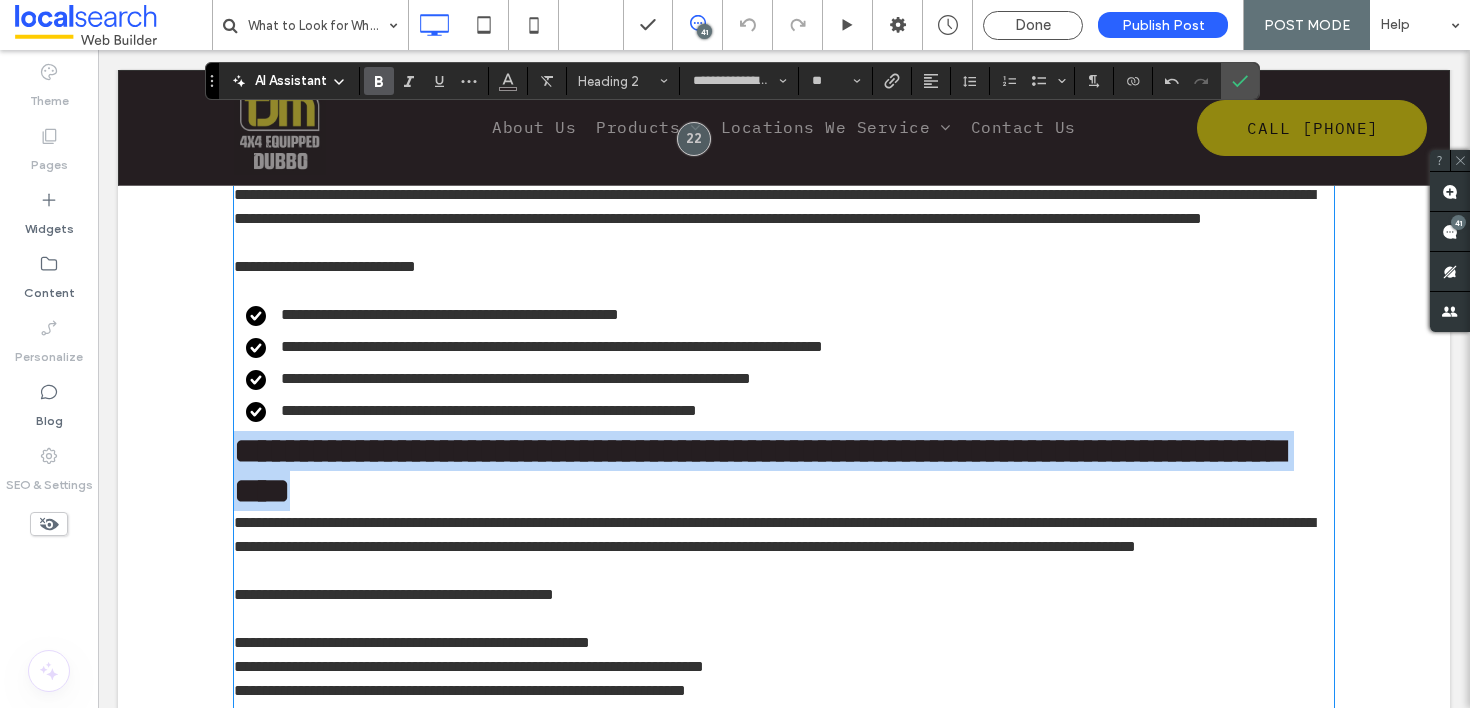 type on "**********" 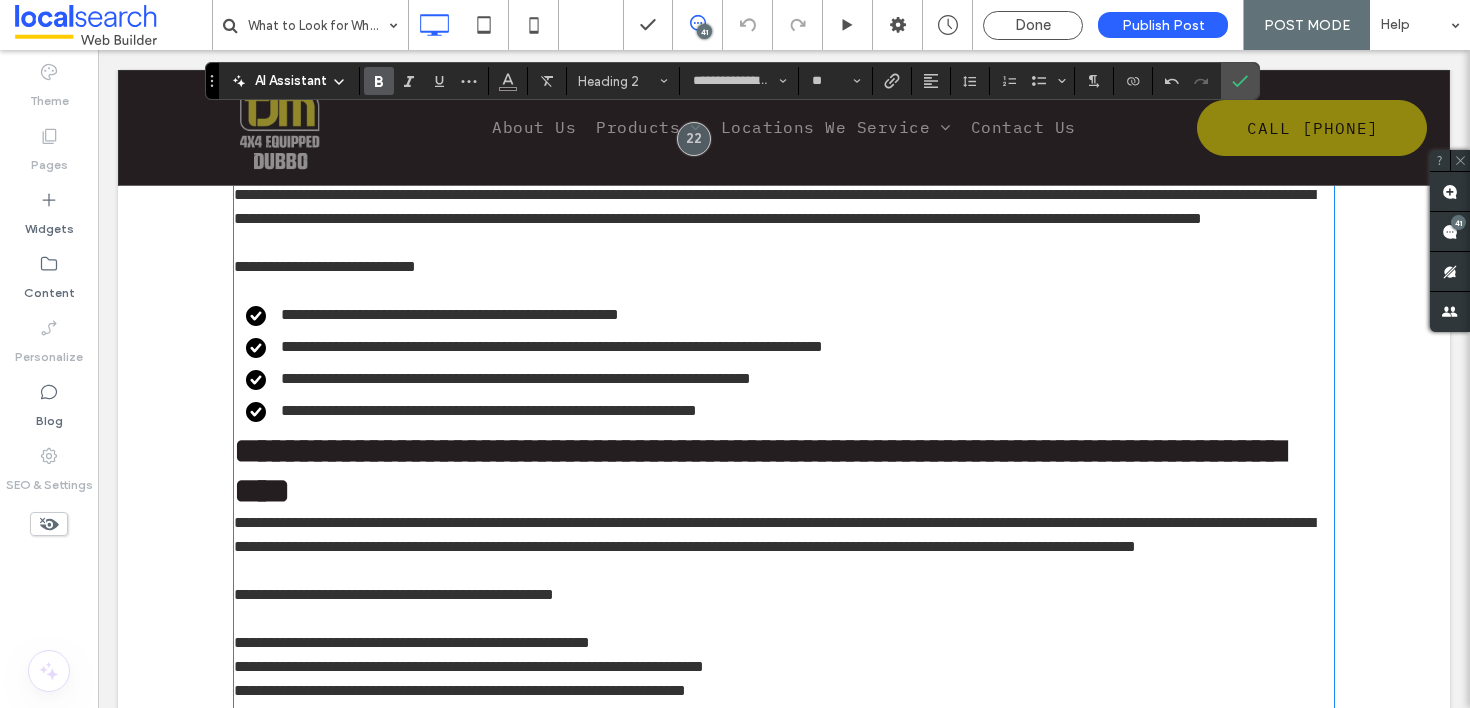 click on "**********" at bounding box center (790, 411) 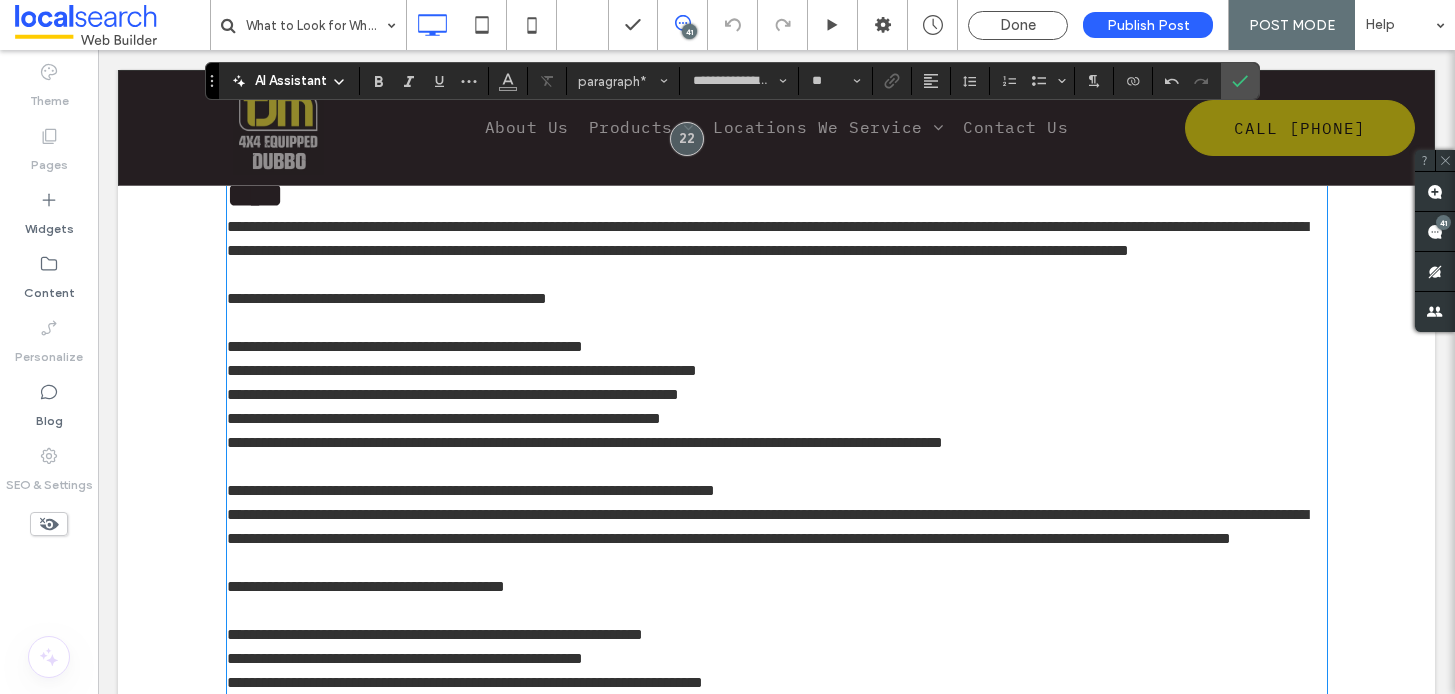 scroll, scrollTop: 890, scrollLeft: 0, axis: vertical 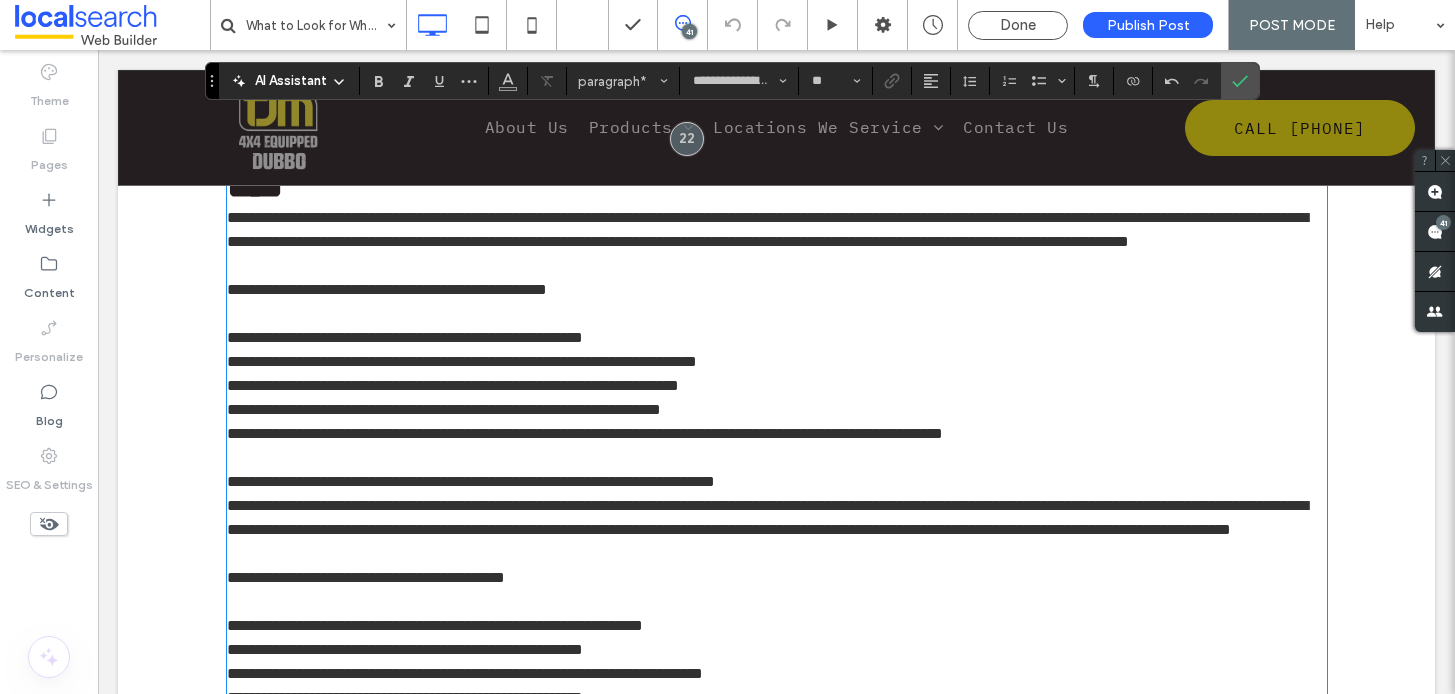 click on "**********" at bounding box center [777, 410] 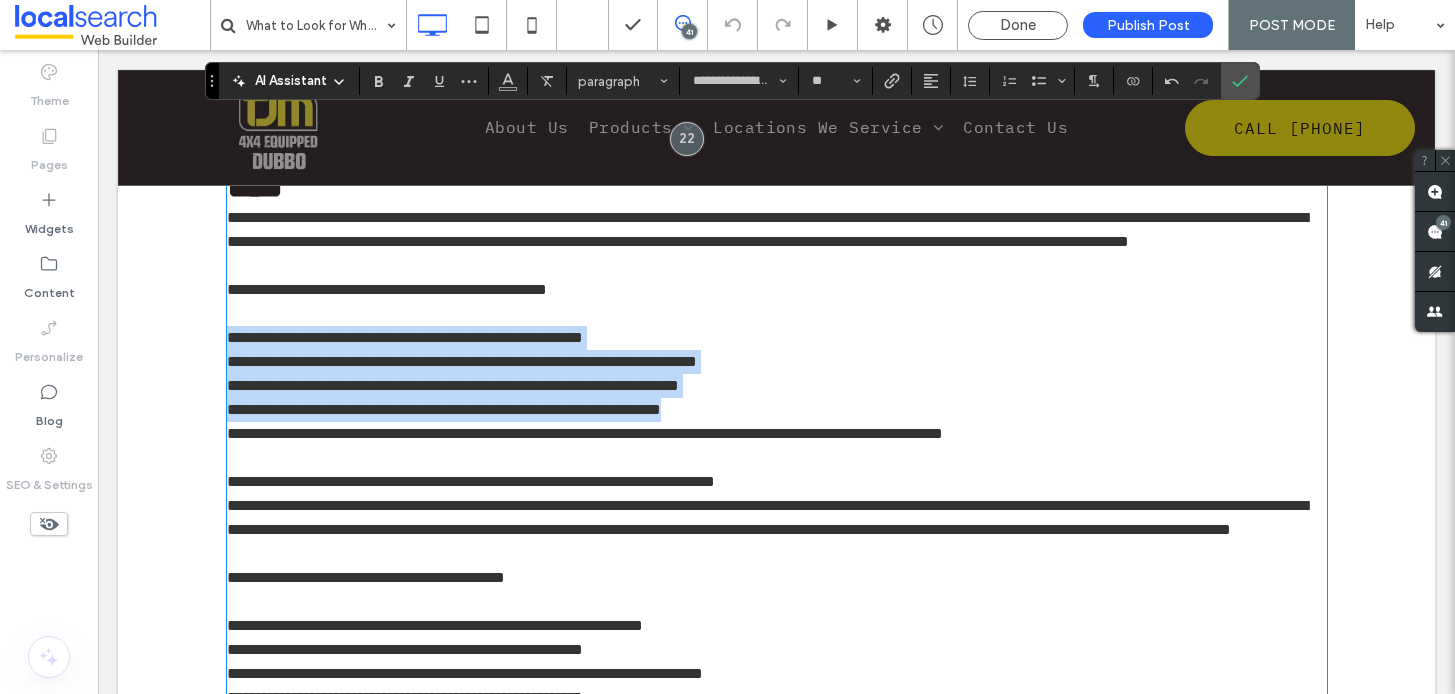 drag, startPoint x: 747, startPoint y: 435, endPoint x: 207, endPoint y: 369, distance: 544.0184 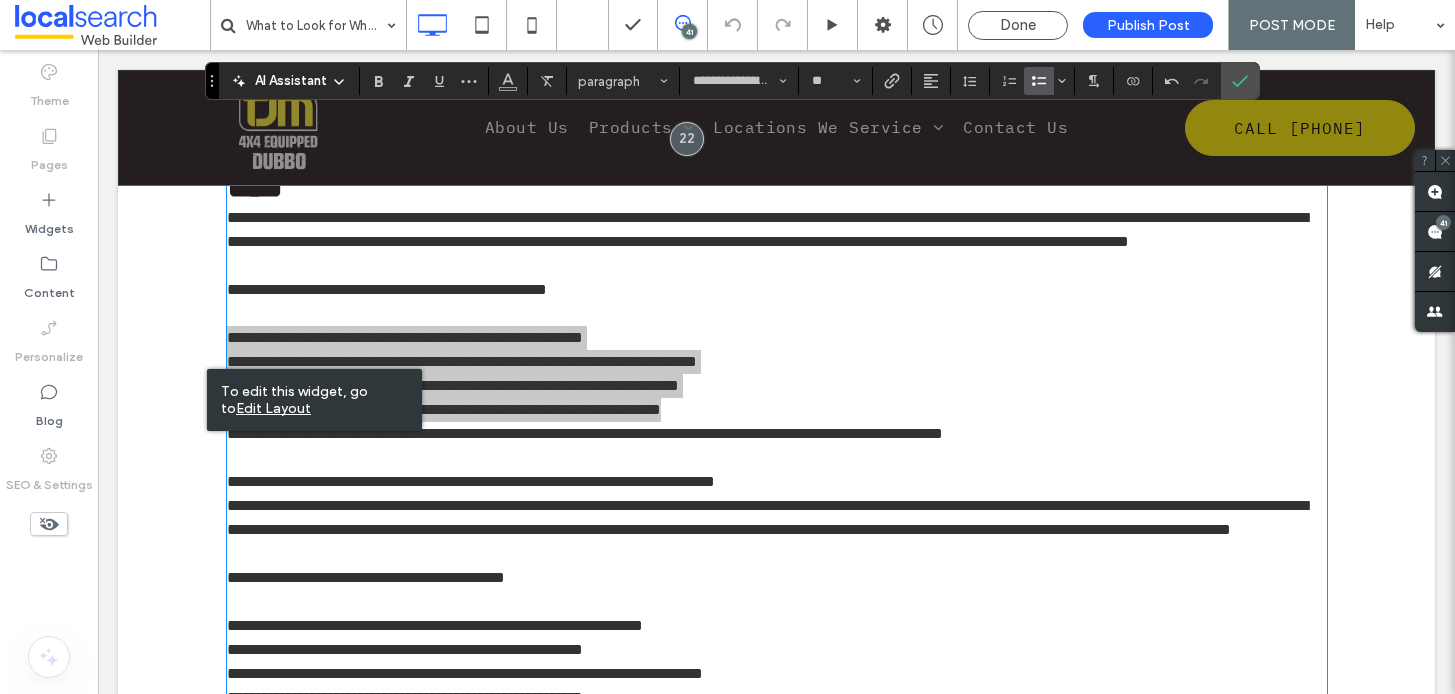 click at bounding box center (1039, 81) 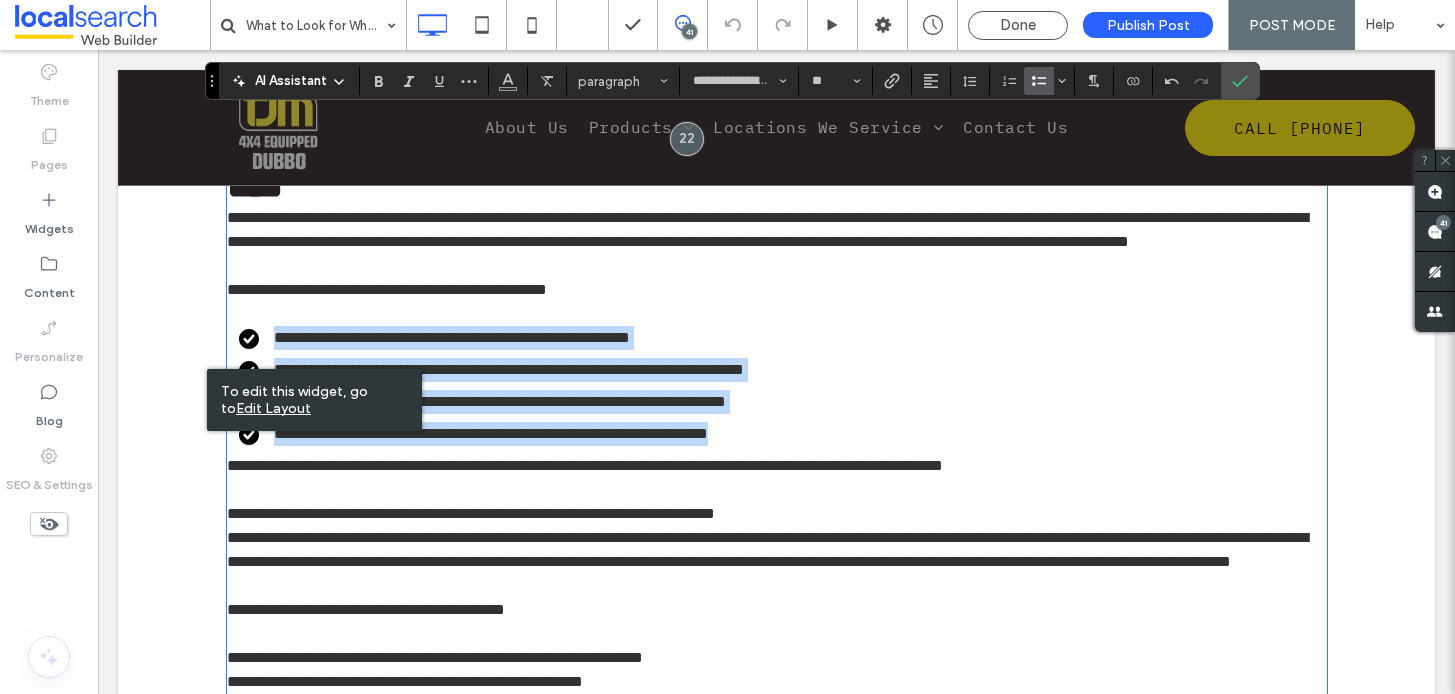 click on "**********" at bounding box center (783, 434) 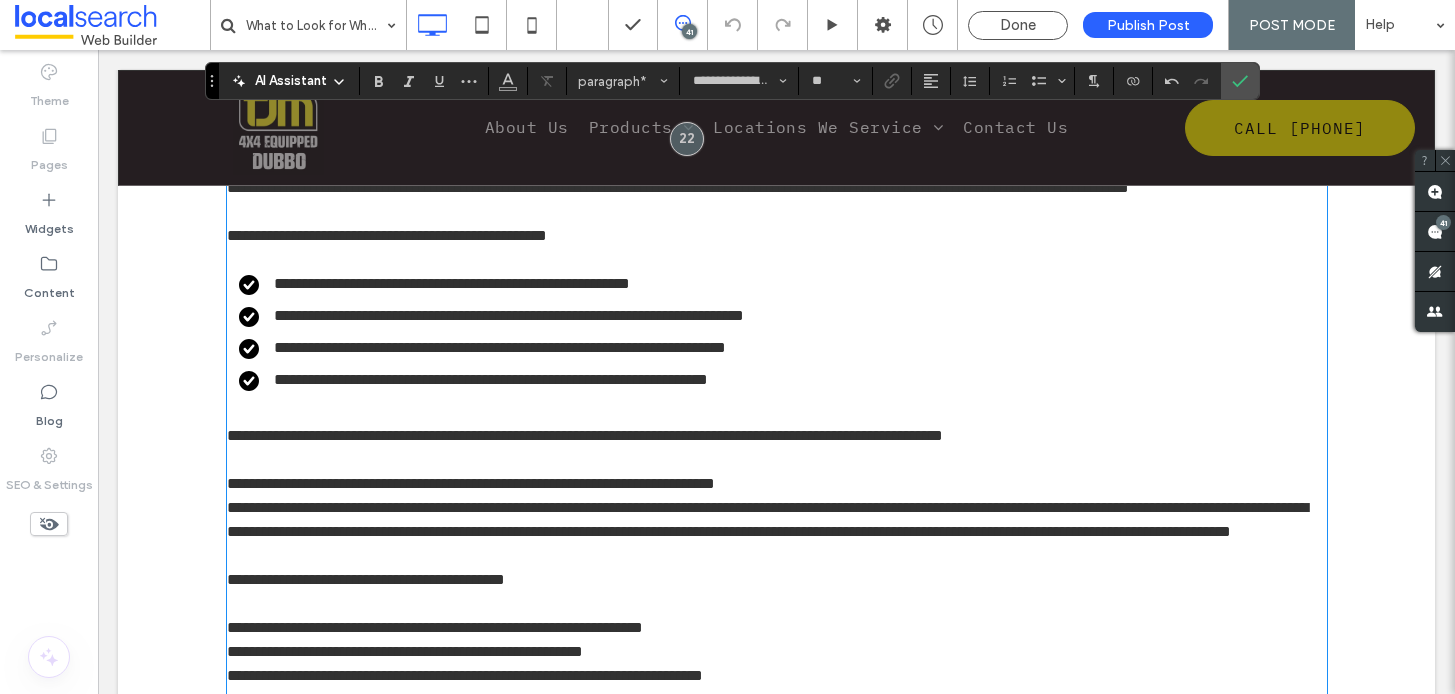 scroll, scrollTop: 946, scrollLeft: 0, axis: vertical 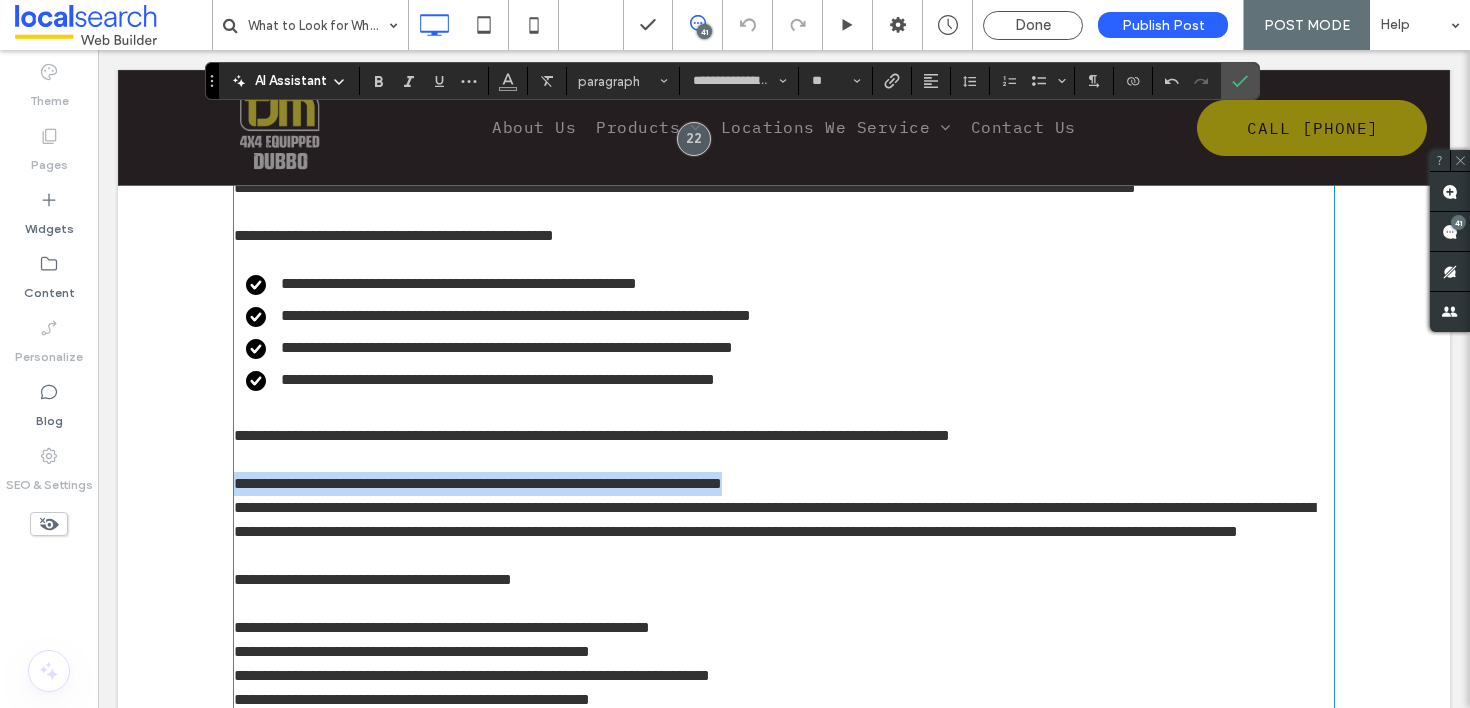 drag, startPoint x: 873, startPoint y: 504, endPoint x: 215, endPoint y: 511, distance: 658.03723 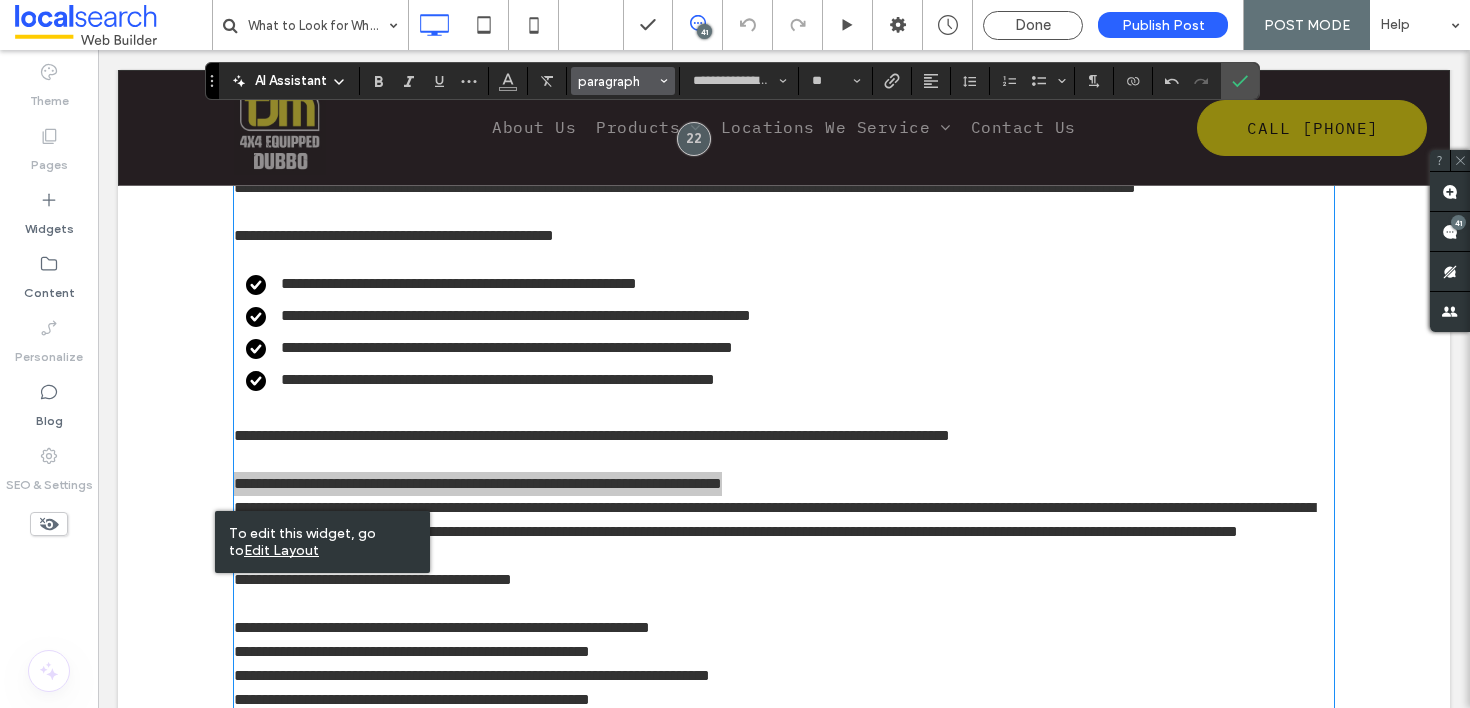 click on "paragraph" at bounding box center [617, 81] 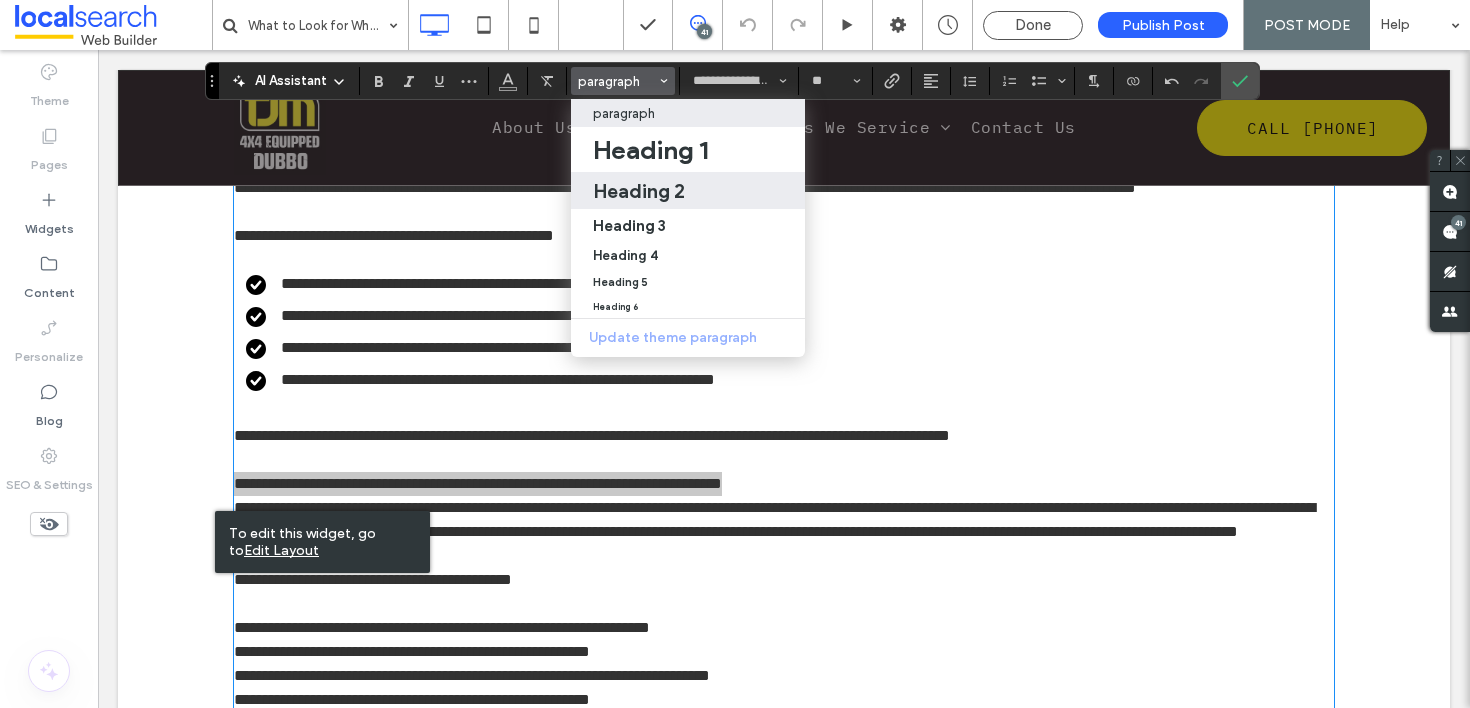 click on "Heading 2" at bounding box center (639, 191) 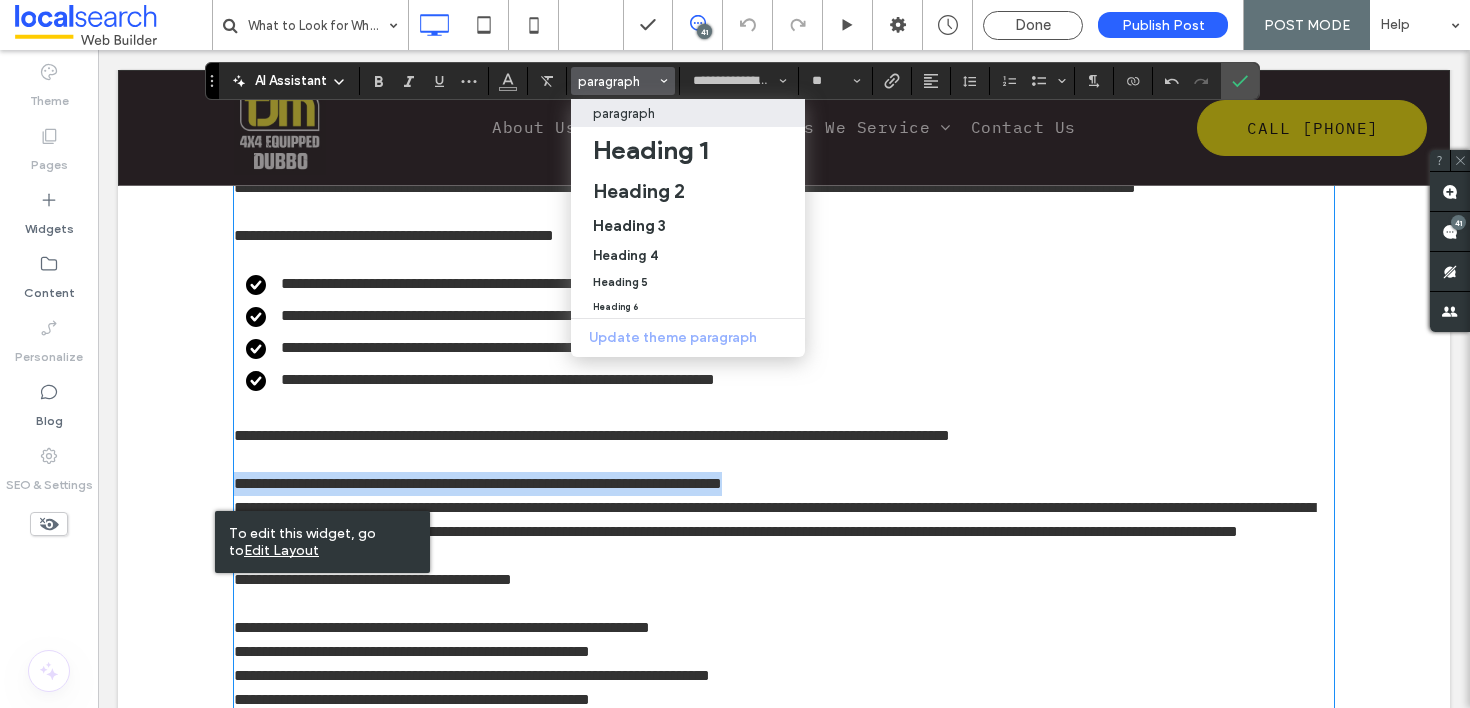 type on "**********" 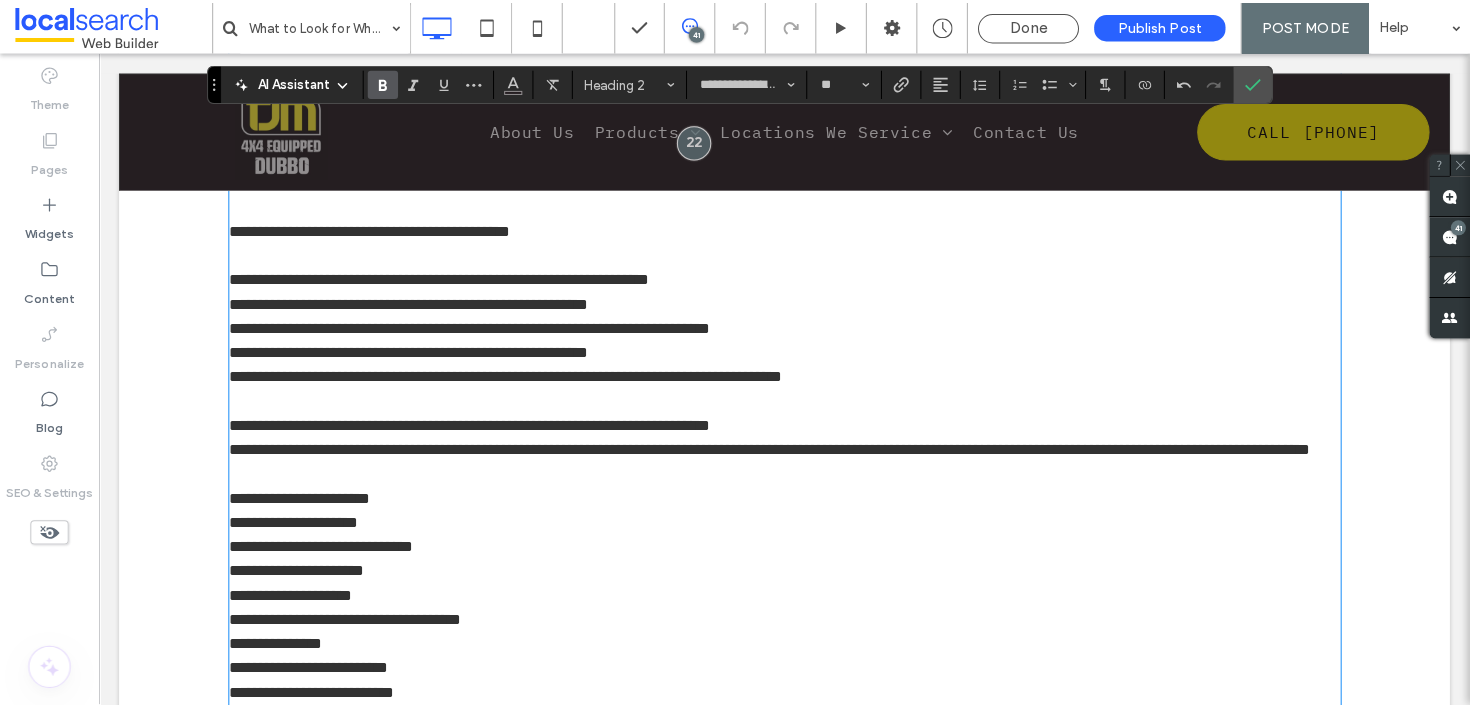 scroll, scrollTop: 1353, scrollLeft: 0, axis: vertical 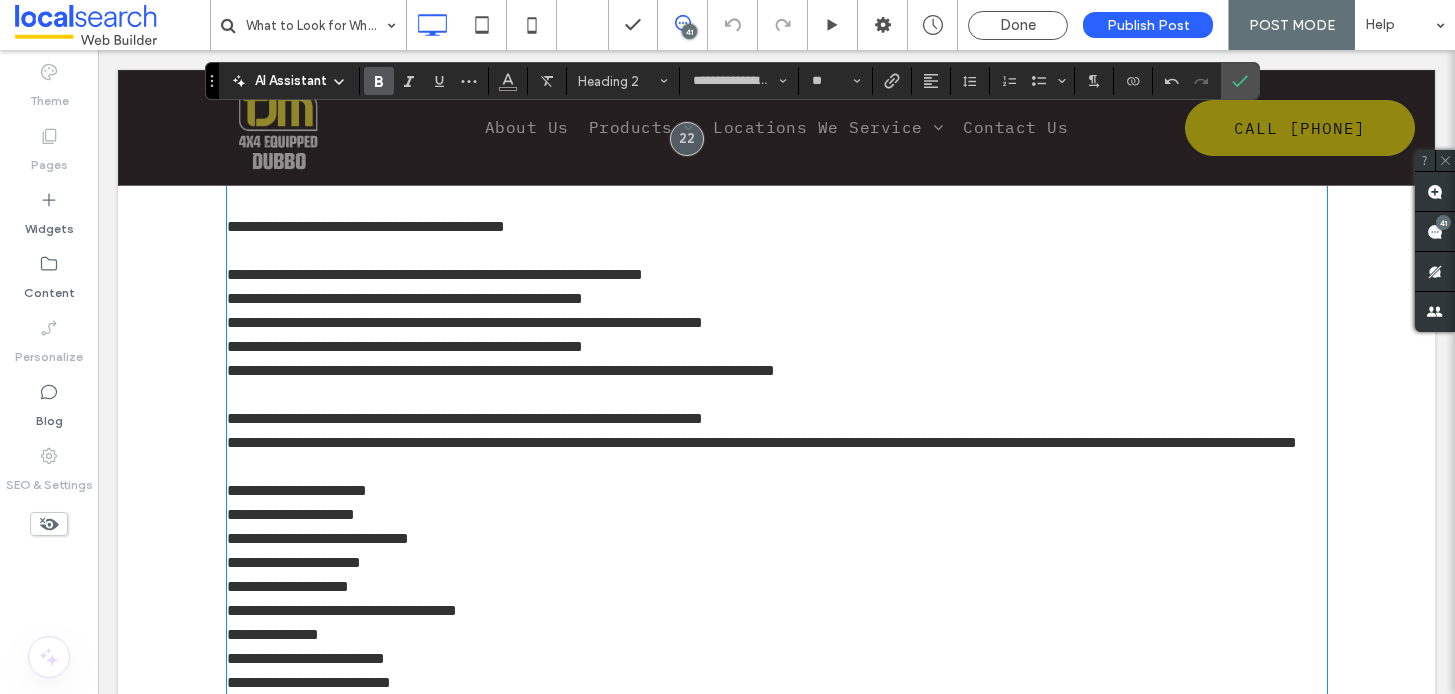 type on "**********" 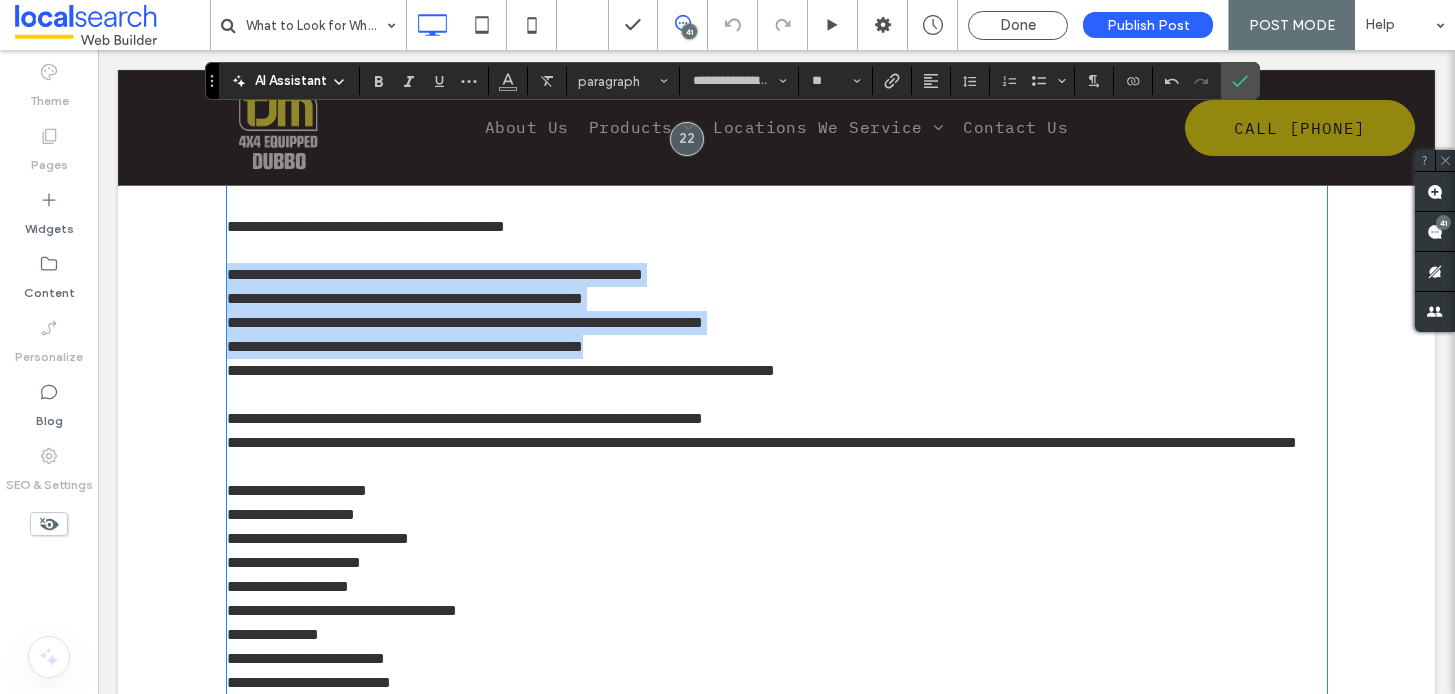 drag, startPoint x: 657, startPoint y: 349, endPoint x: 208, endPoint y: 292, distance: 452.60358 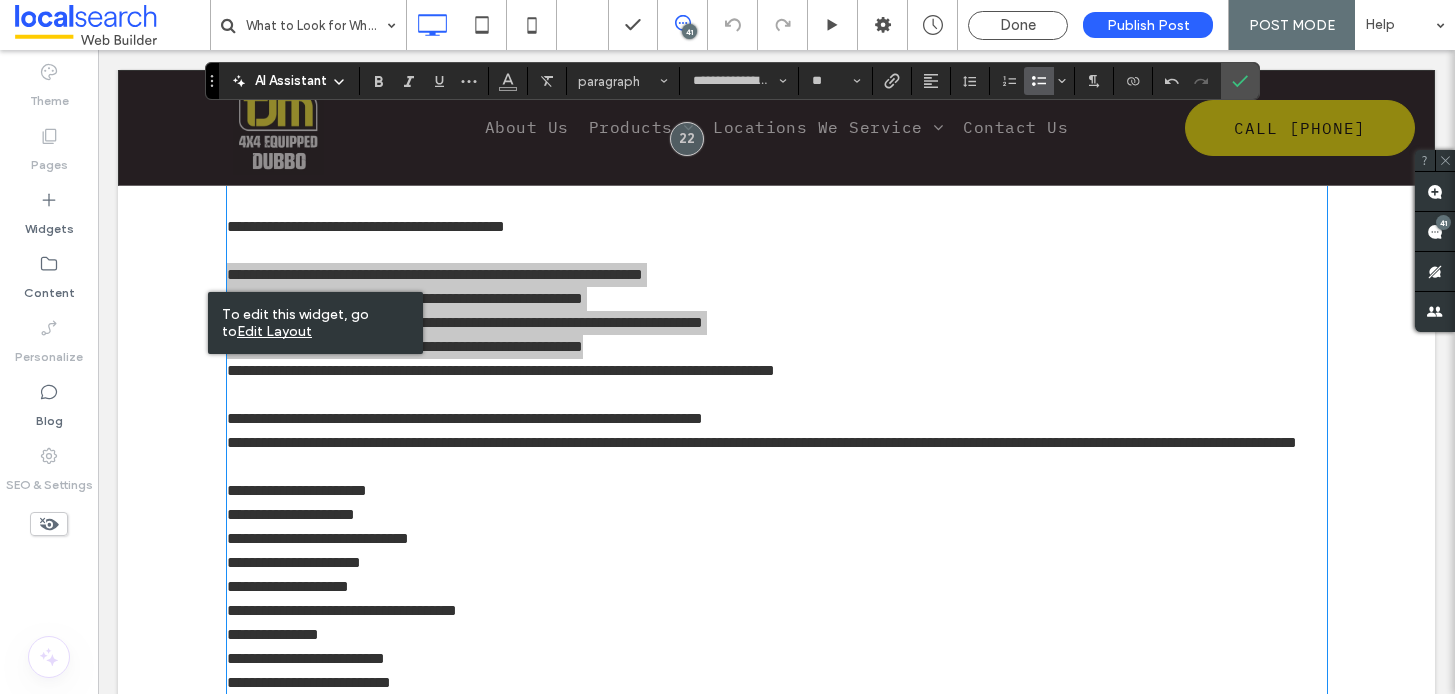 click 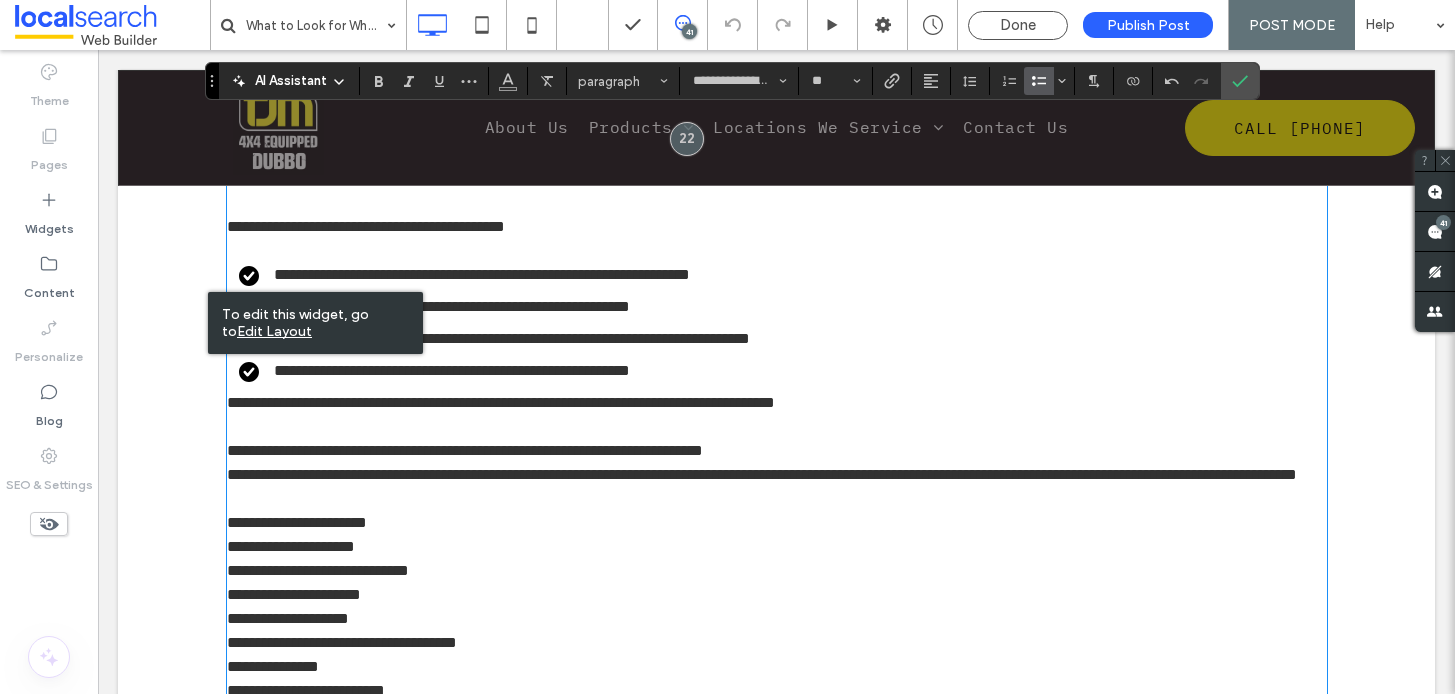 click on "**********" at bounding box center [783, 371] 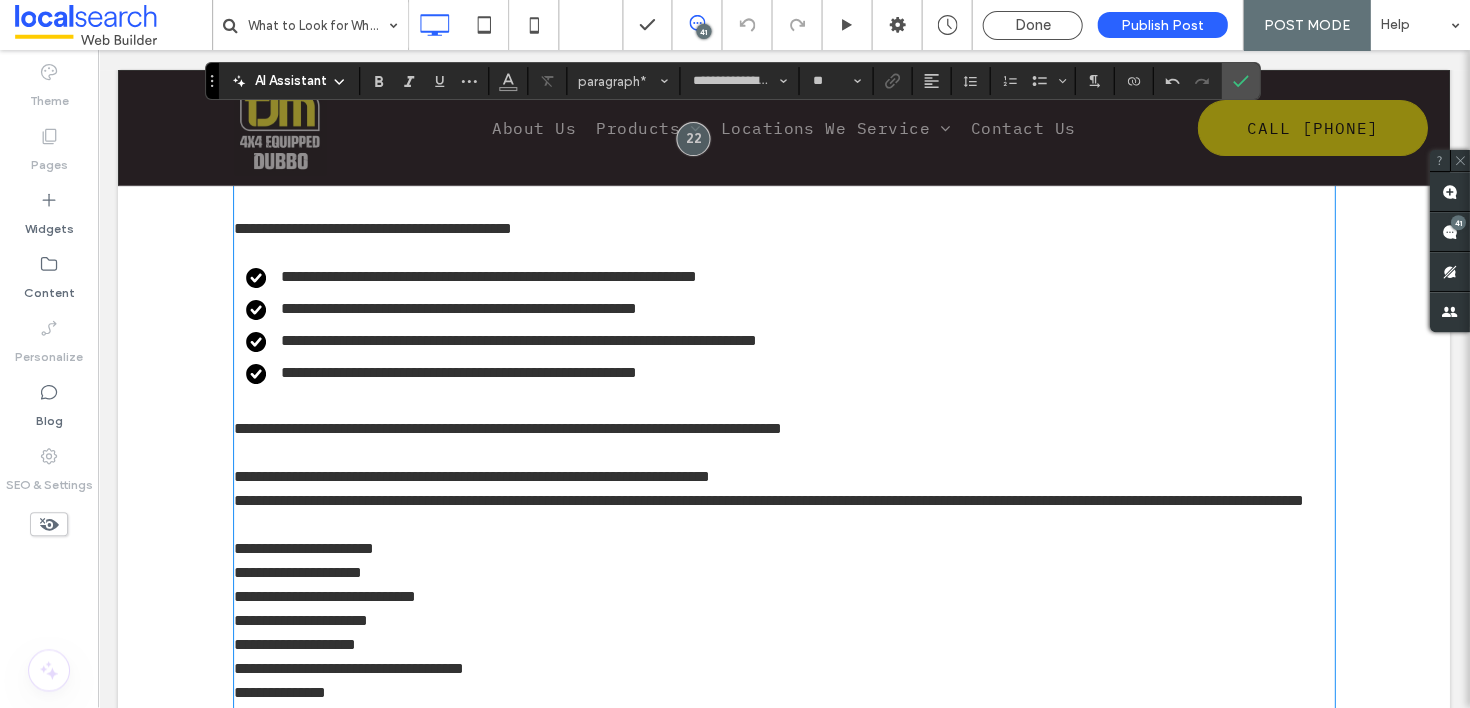 scroll, scrollTop: 1353, scrollLeft: 0, axis: vertical 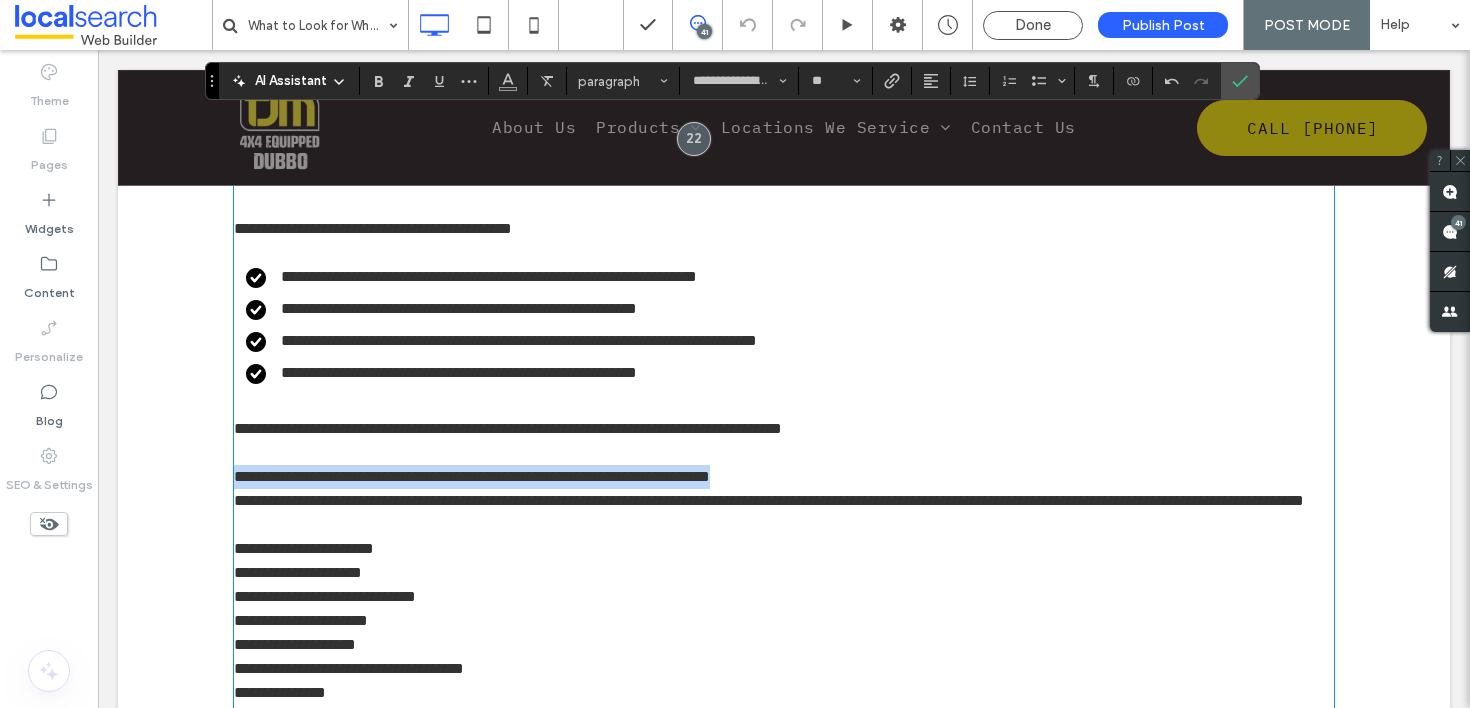 drag, startPoint x: 788, startPoint y: 488, endPoint x: 204, endPoint y: 484, distance: 584.0137 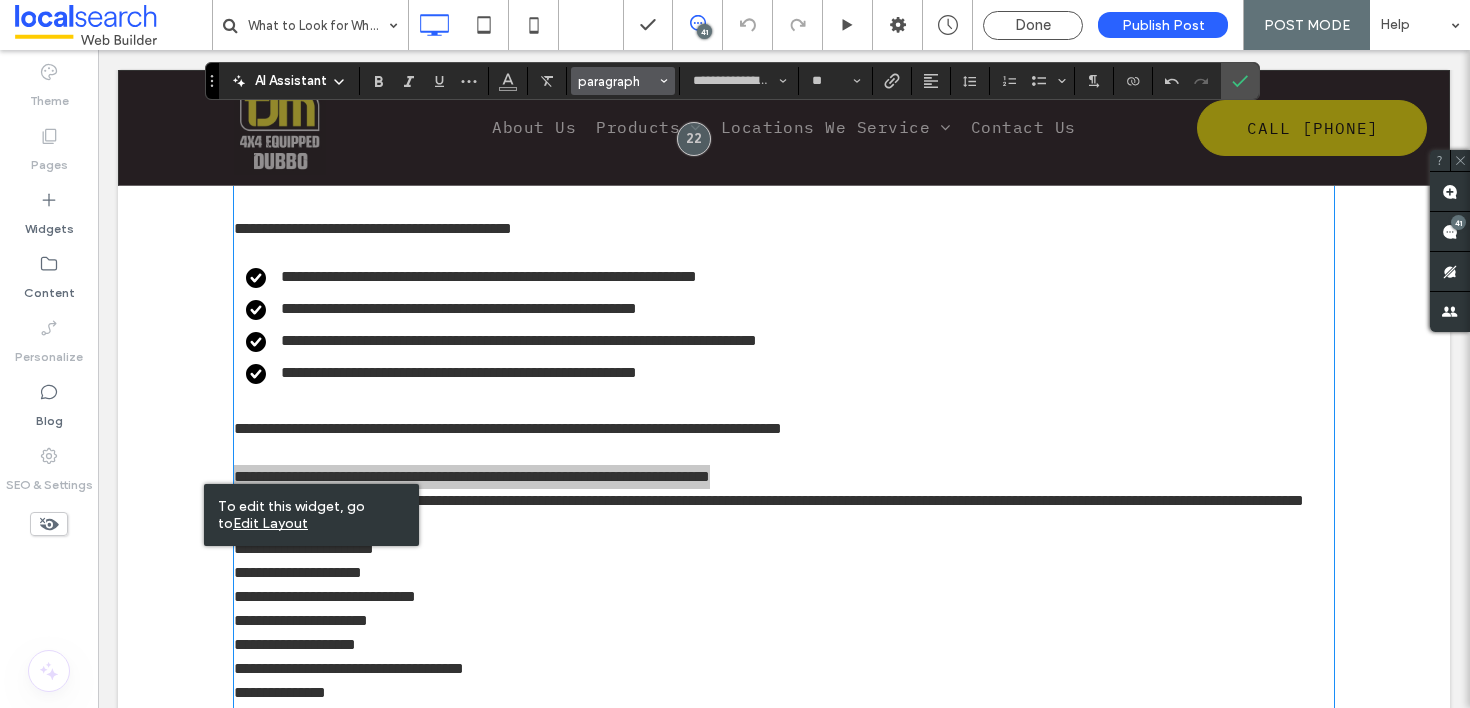 click on "paragraph" at bounding box center [617, 81] 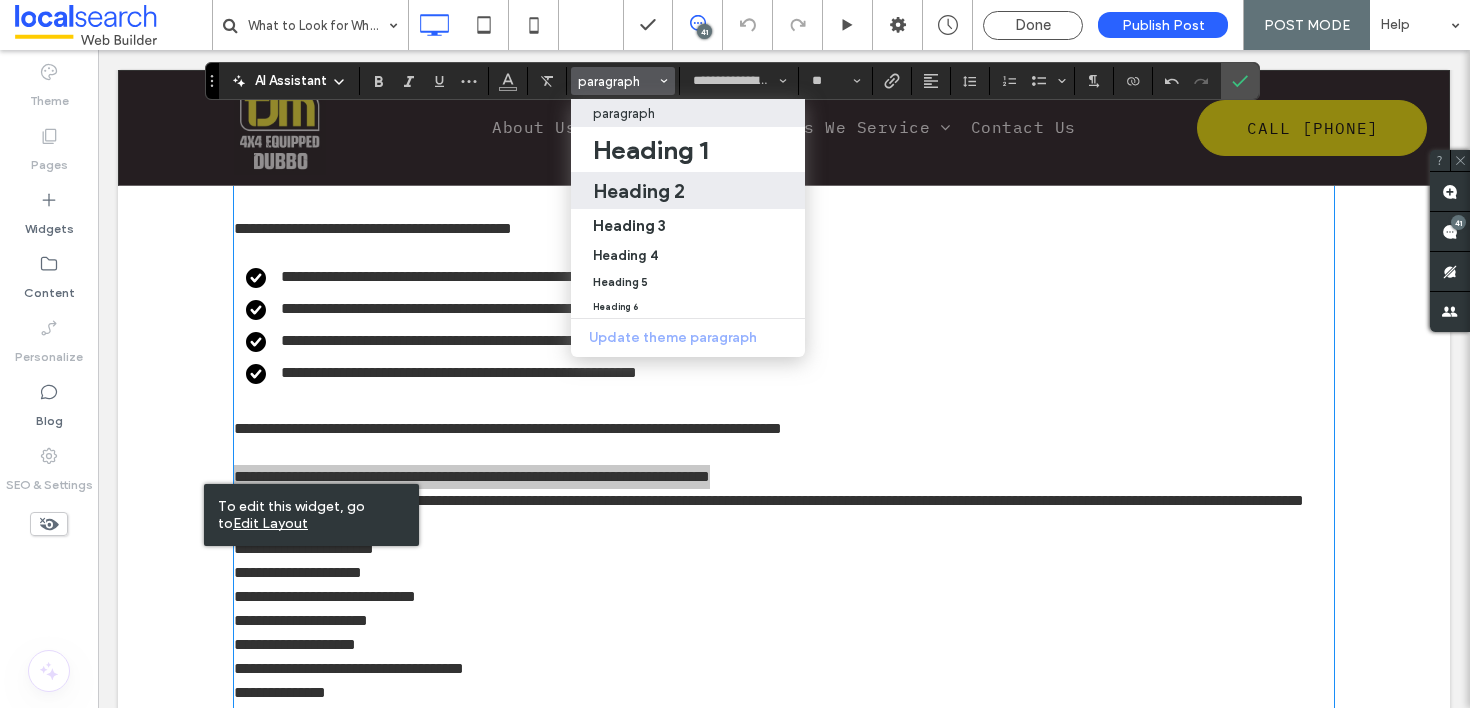 click on "Heading 2" at bounding box center [639, 191] 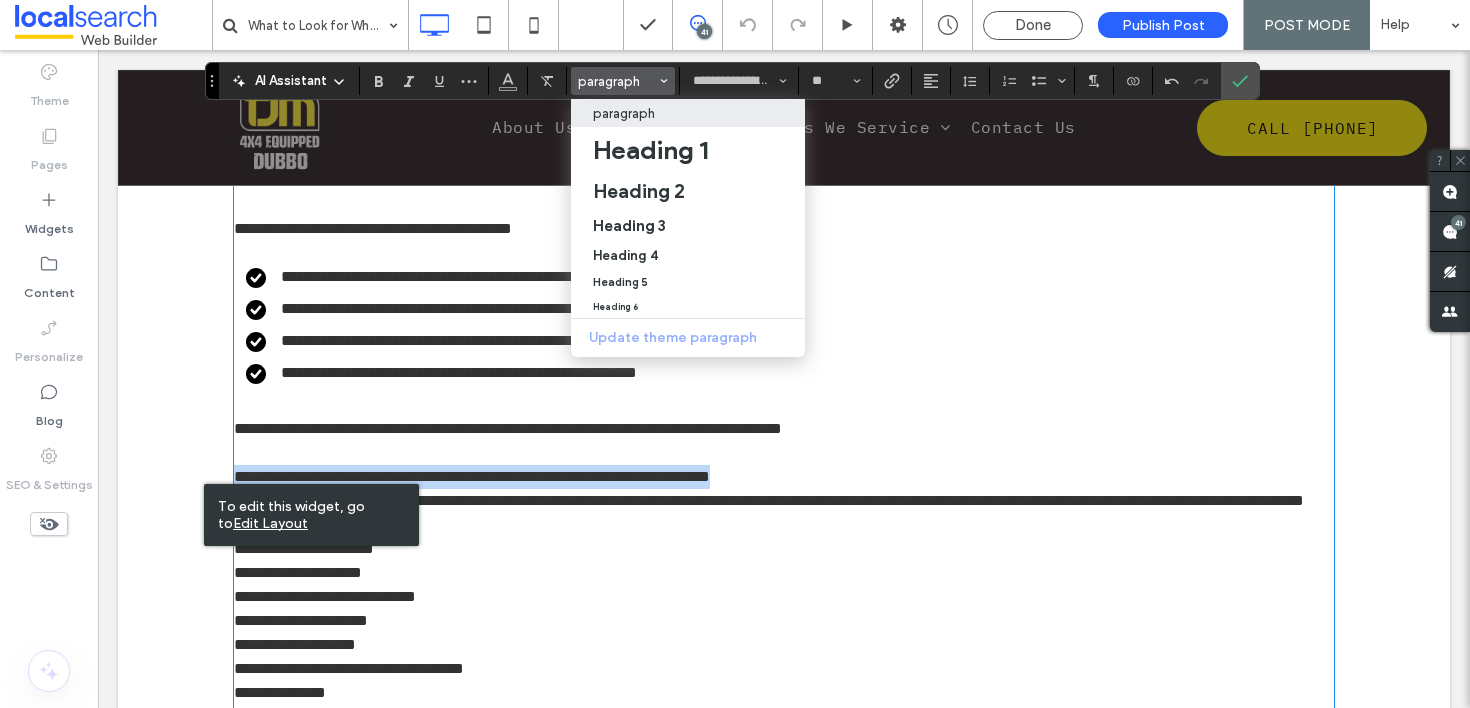 type on "**********" 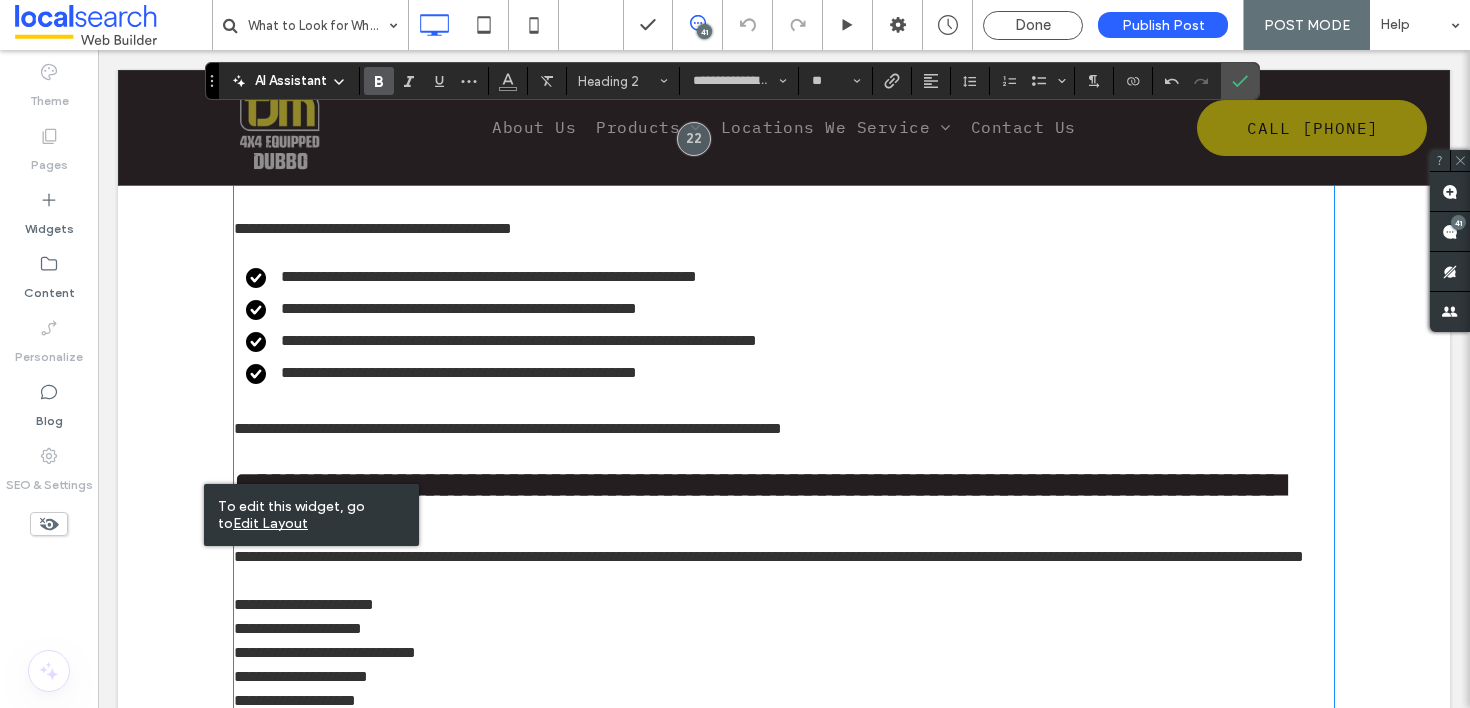 type on "**********" 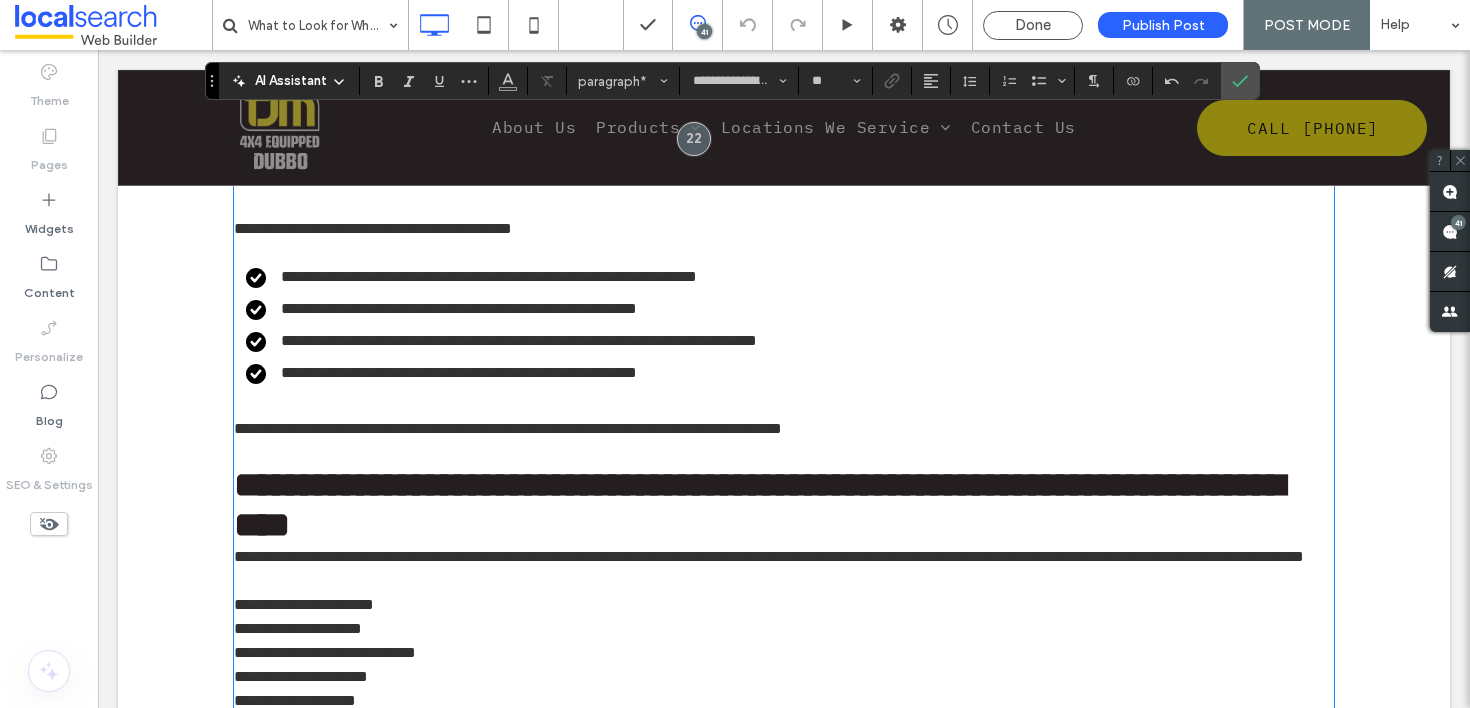 click on "﻿" at bounding box center [784, 453] 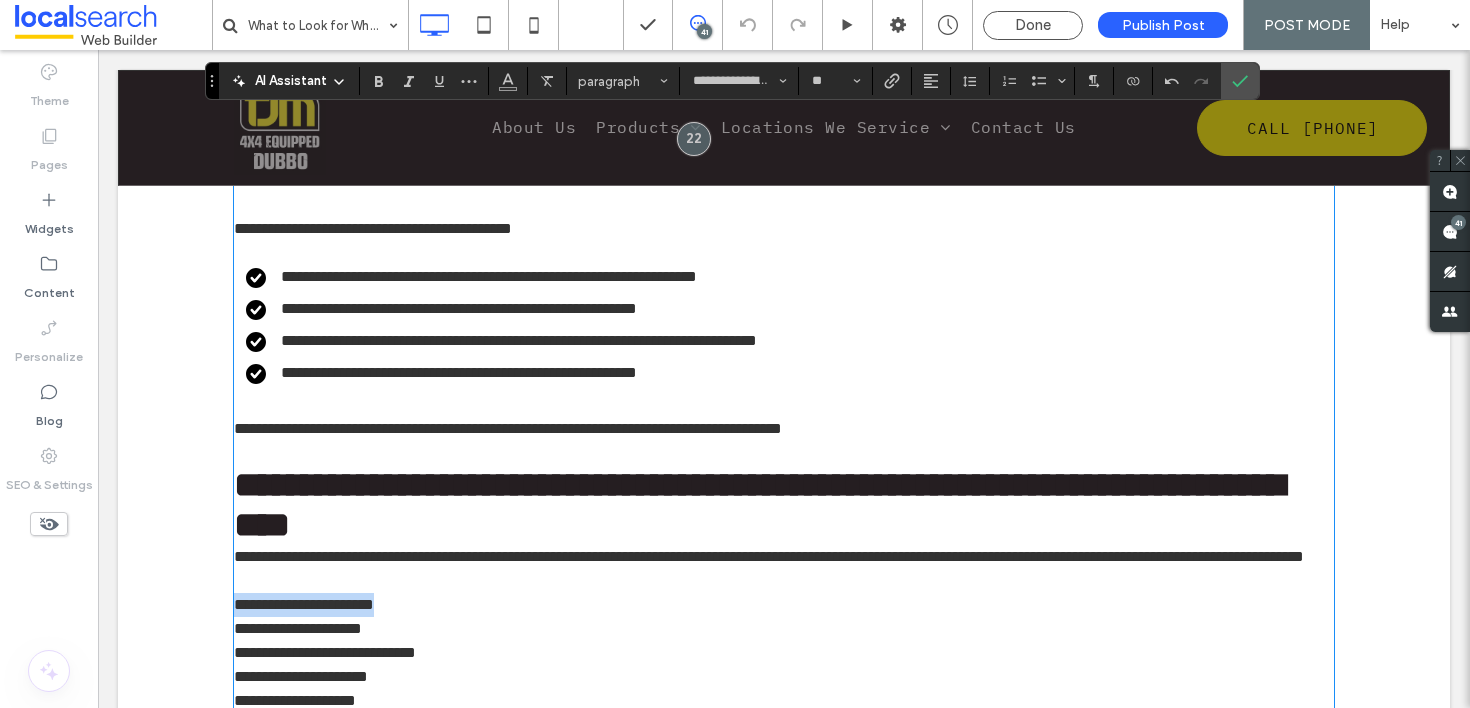 drag, startPoint x: 419, startPoint y: 601, endPoint x: 178, endPoint y: 589, distance: 241.29857 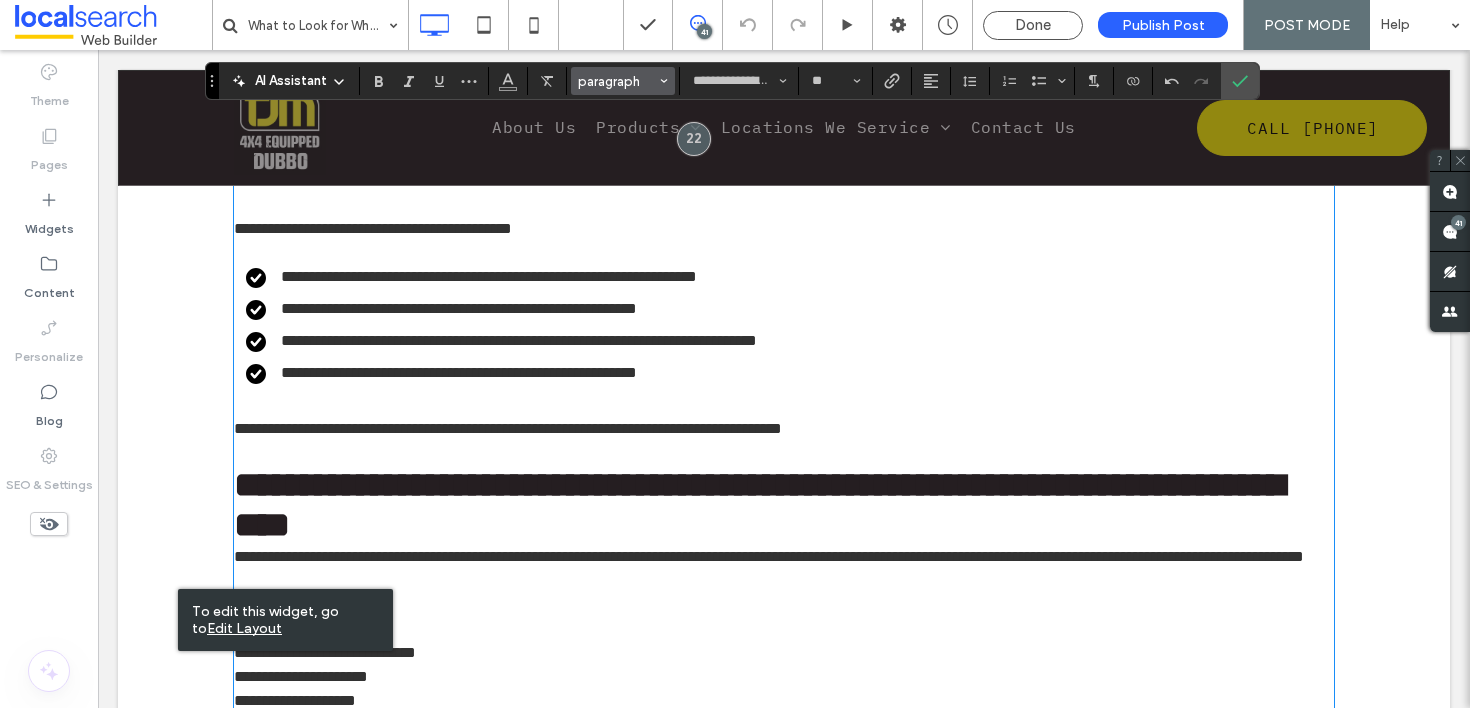 click on "paragraph" at bounding box center (617, 81) 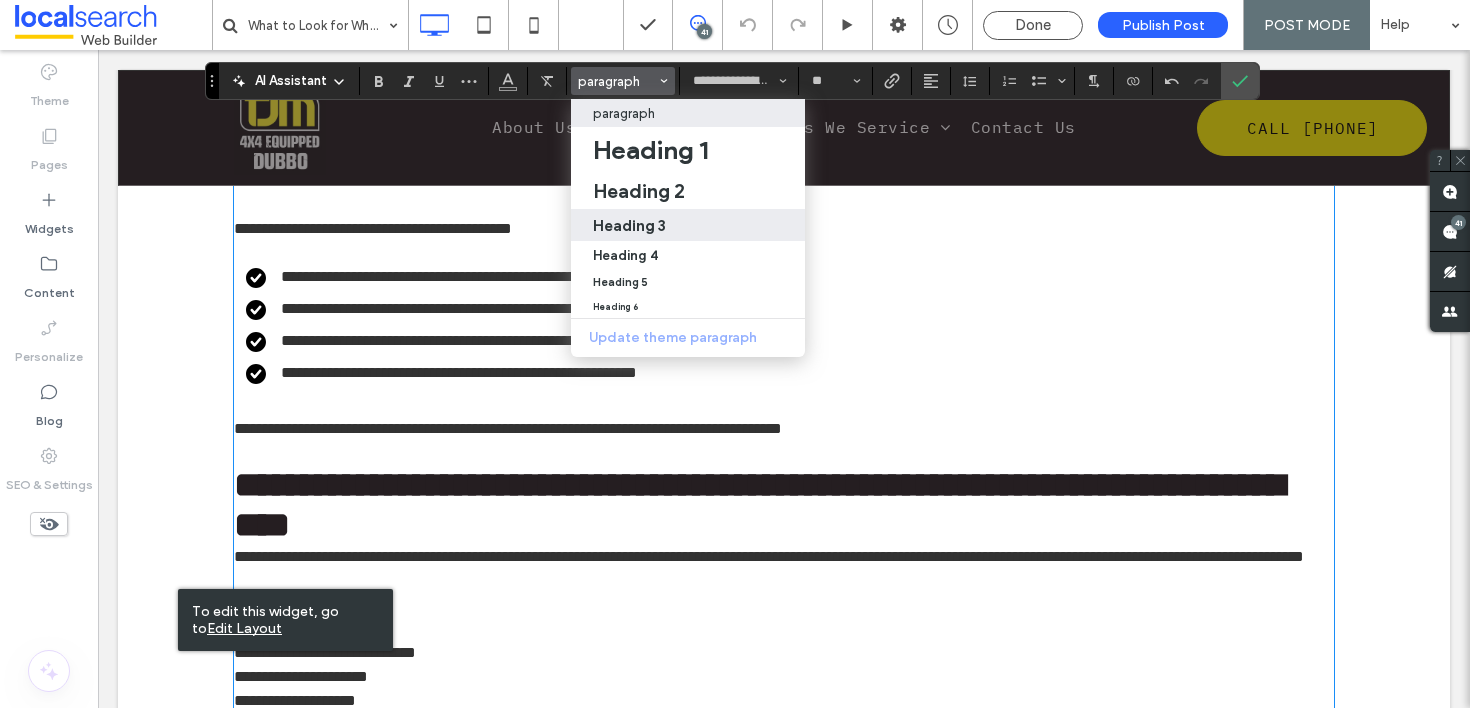 click on "Heading 3" at bounding box center [688, 225] 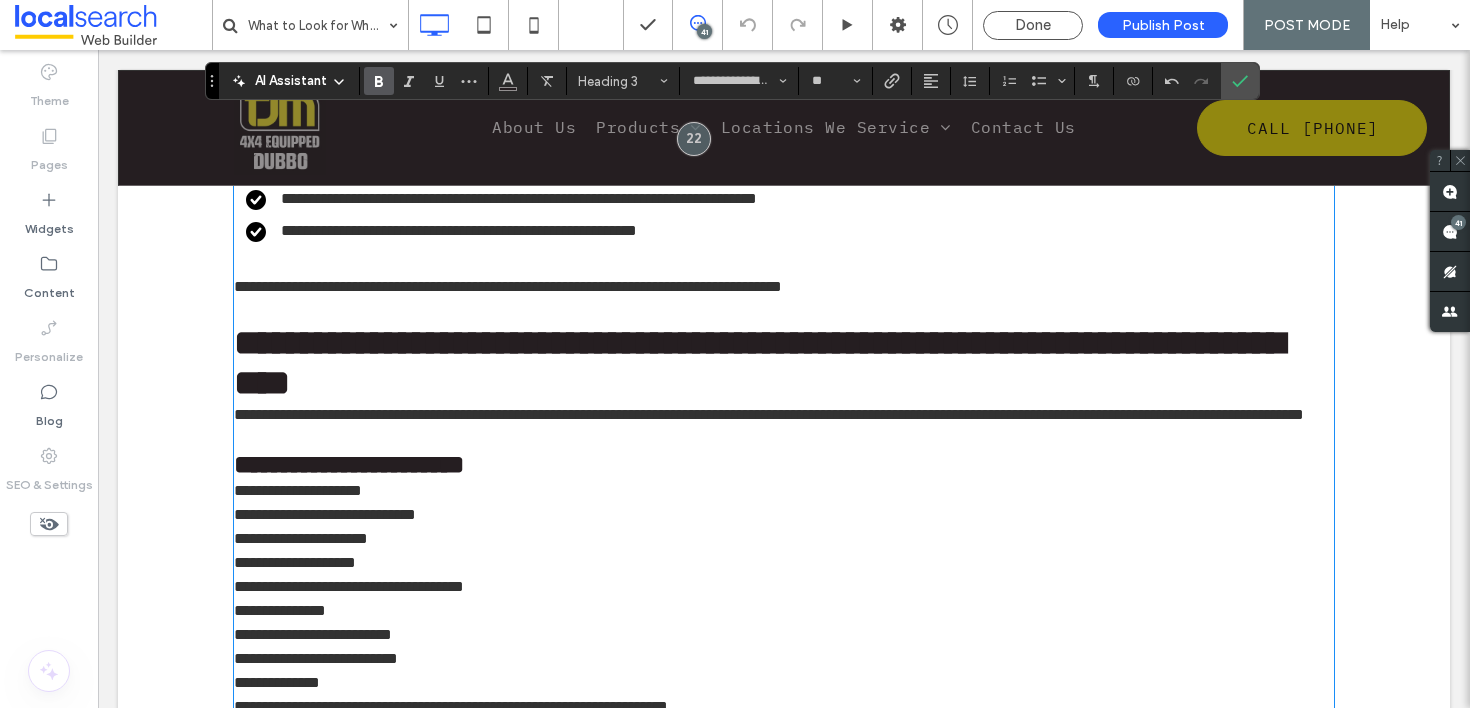 scroll, scrollTop: 1550, scrollLeft: 0, axis: vertical 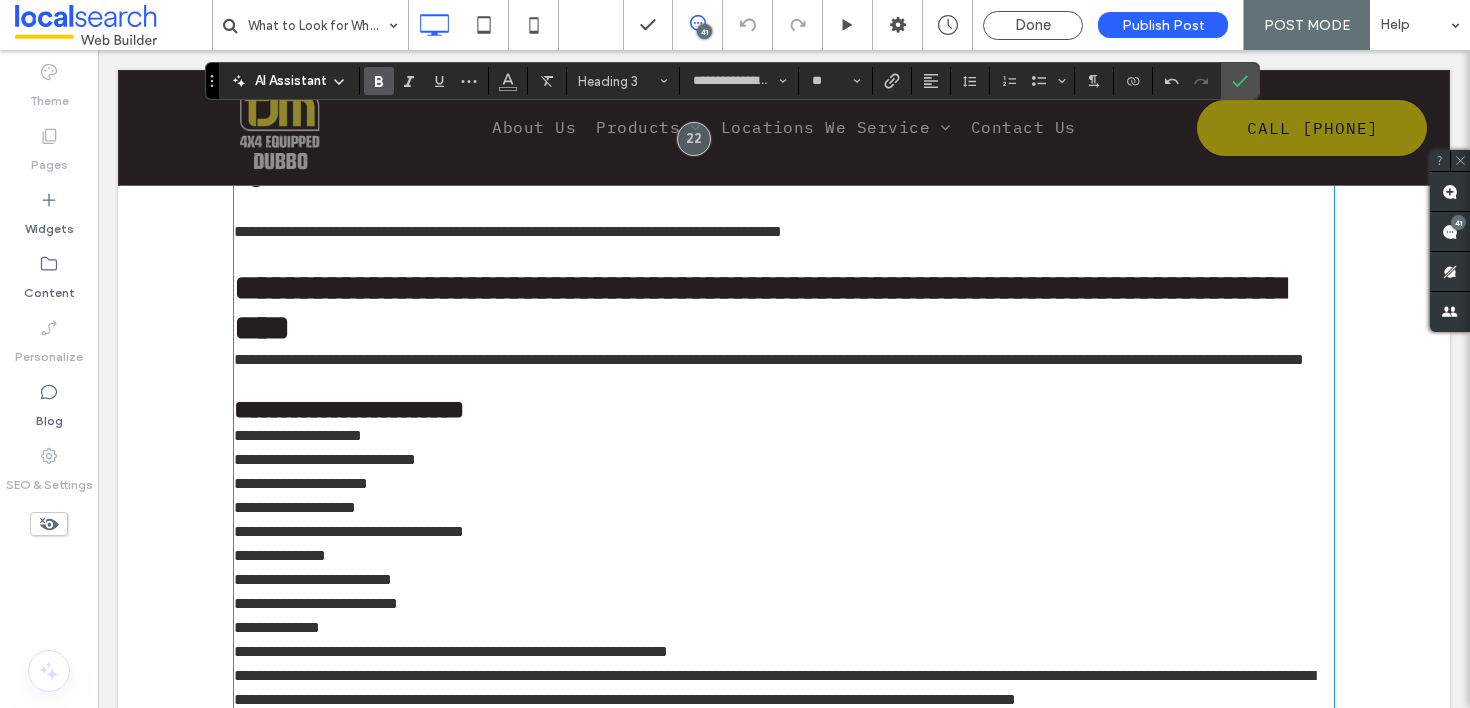 type on "**********" 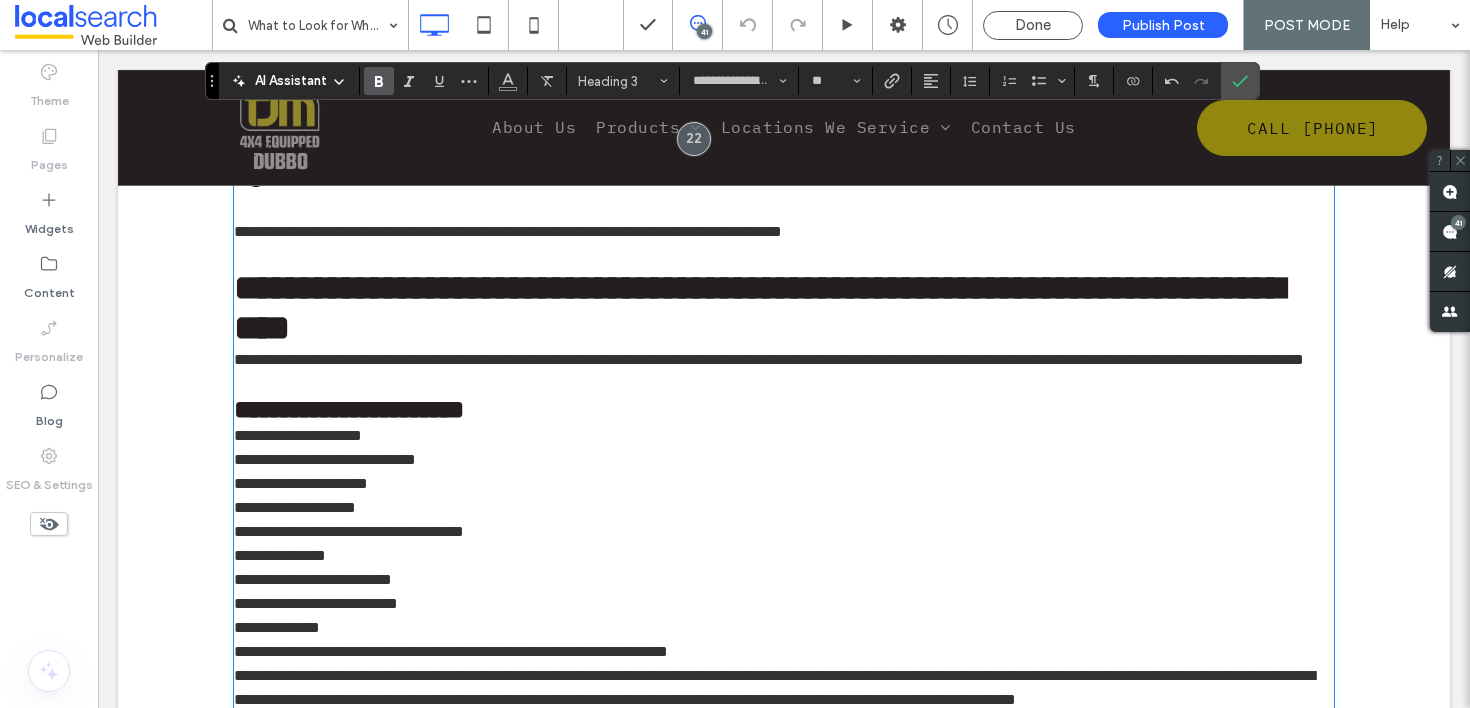click on "**********" at bounding box center [784, 460] 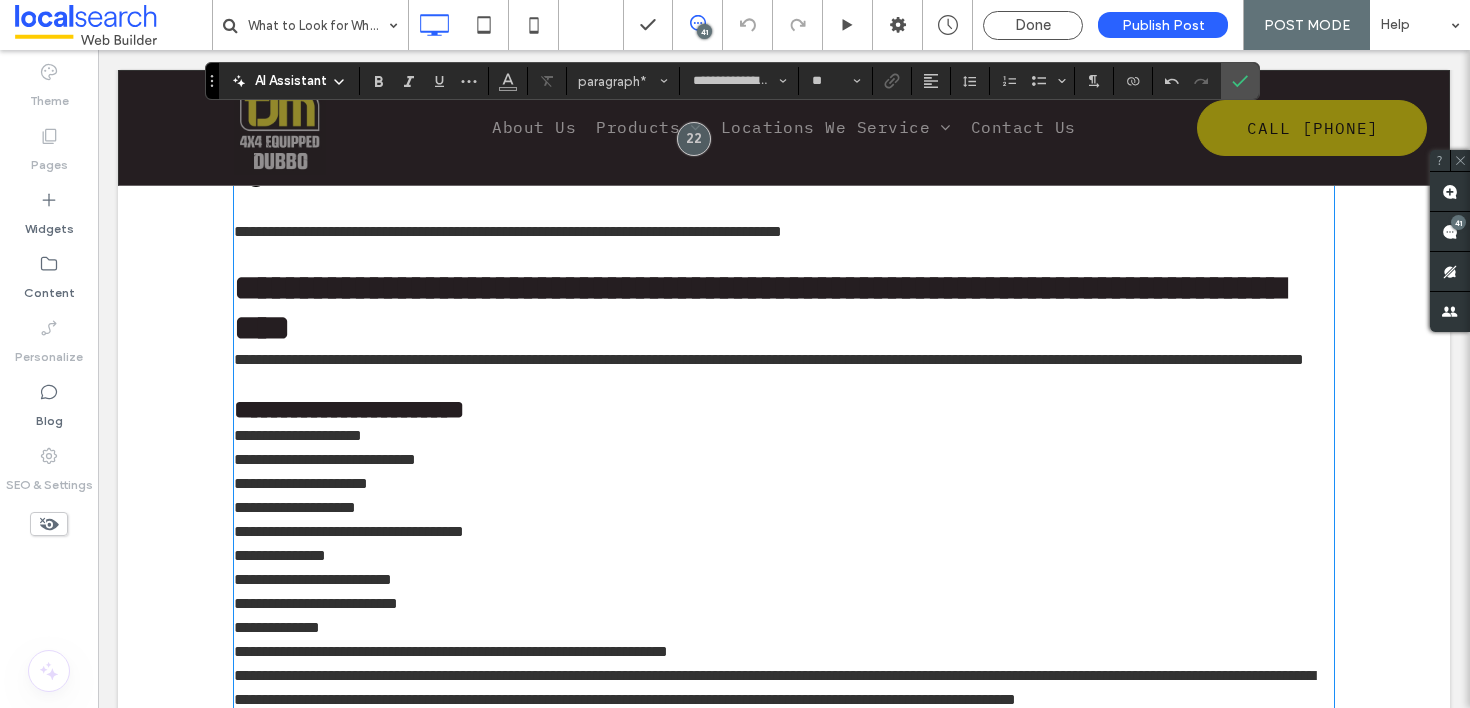 type on "**********" 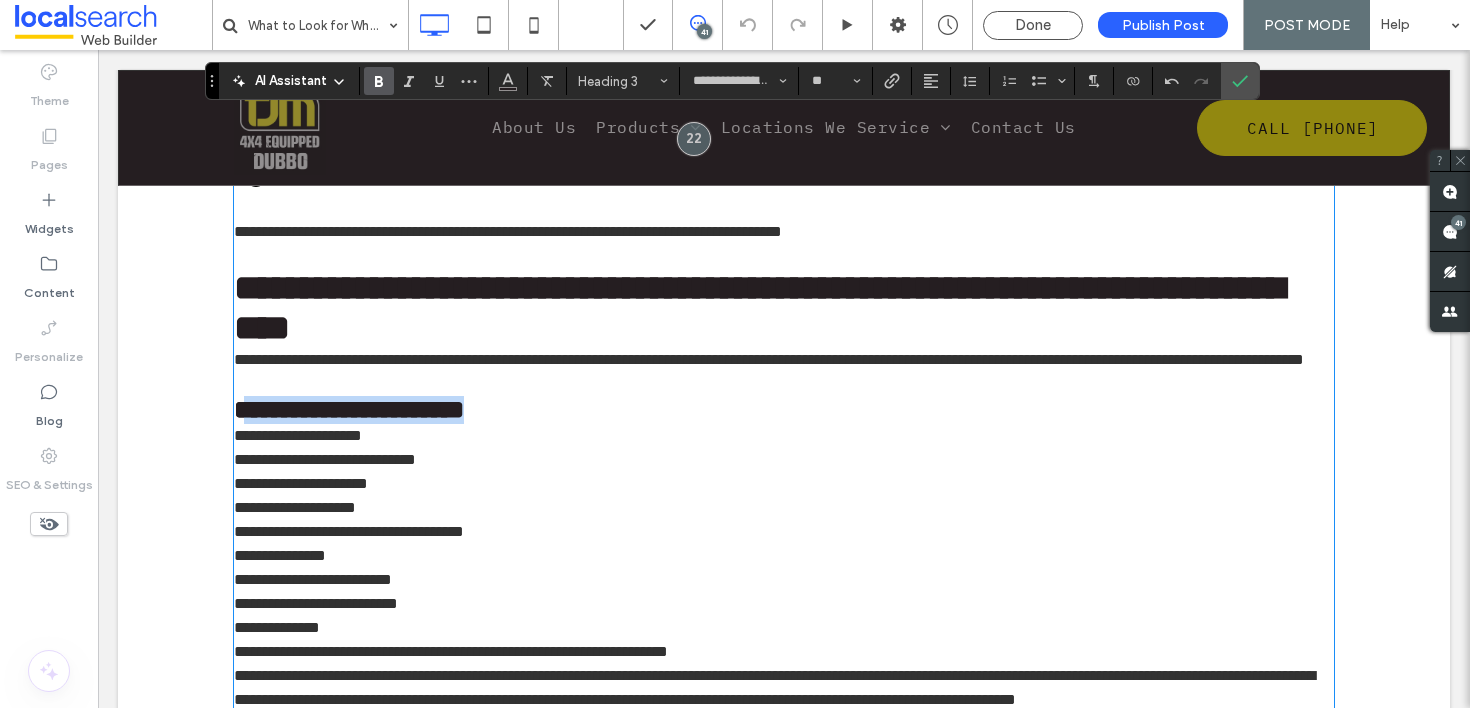 type on "**********" 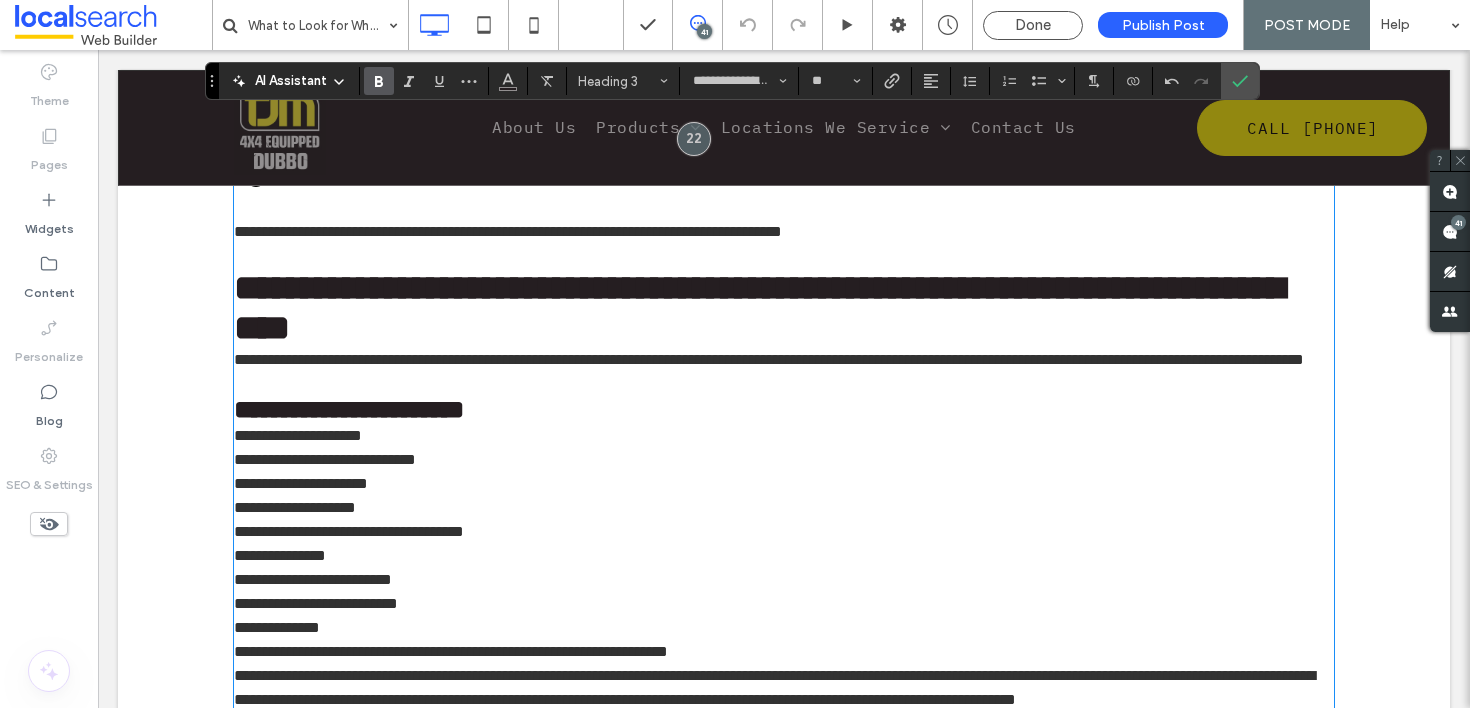 type on "**********" 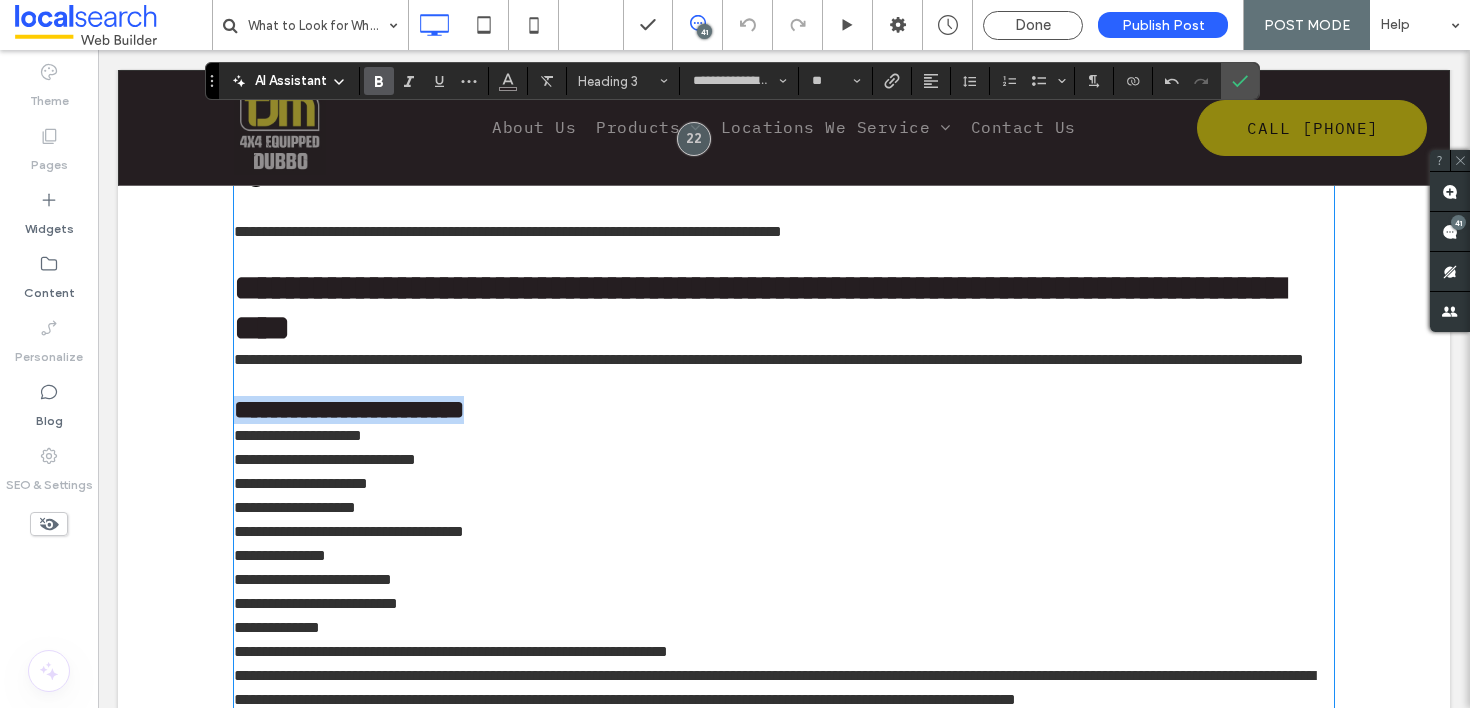 drag, startPoint x: 460, startPoint y: 402, endPoint x: 228, endPoint y: 411, distance: 232.1745 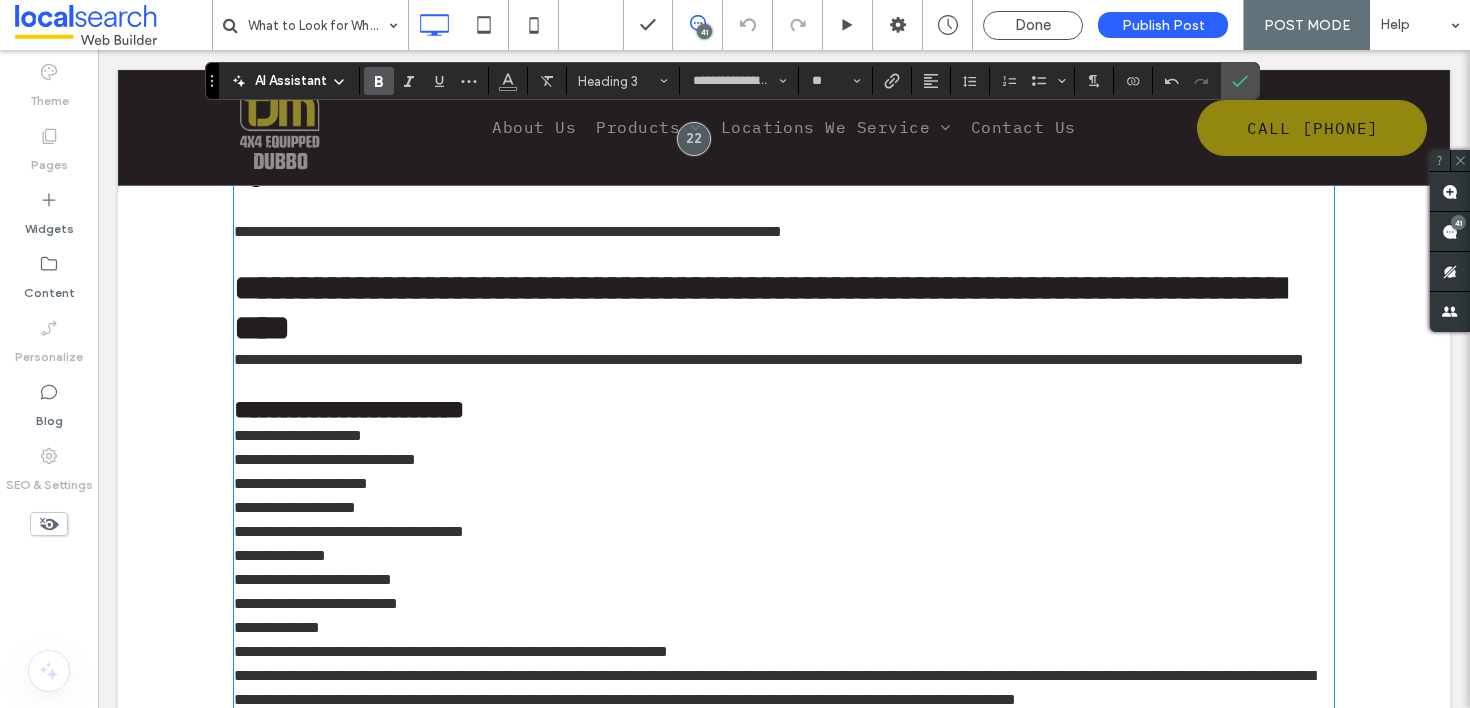 click on "**********" at bounding box center (784, 508) 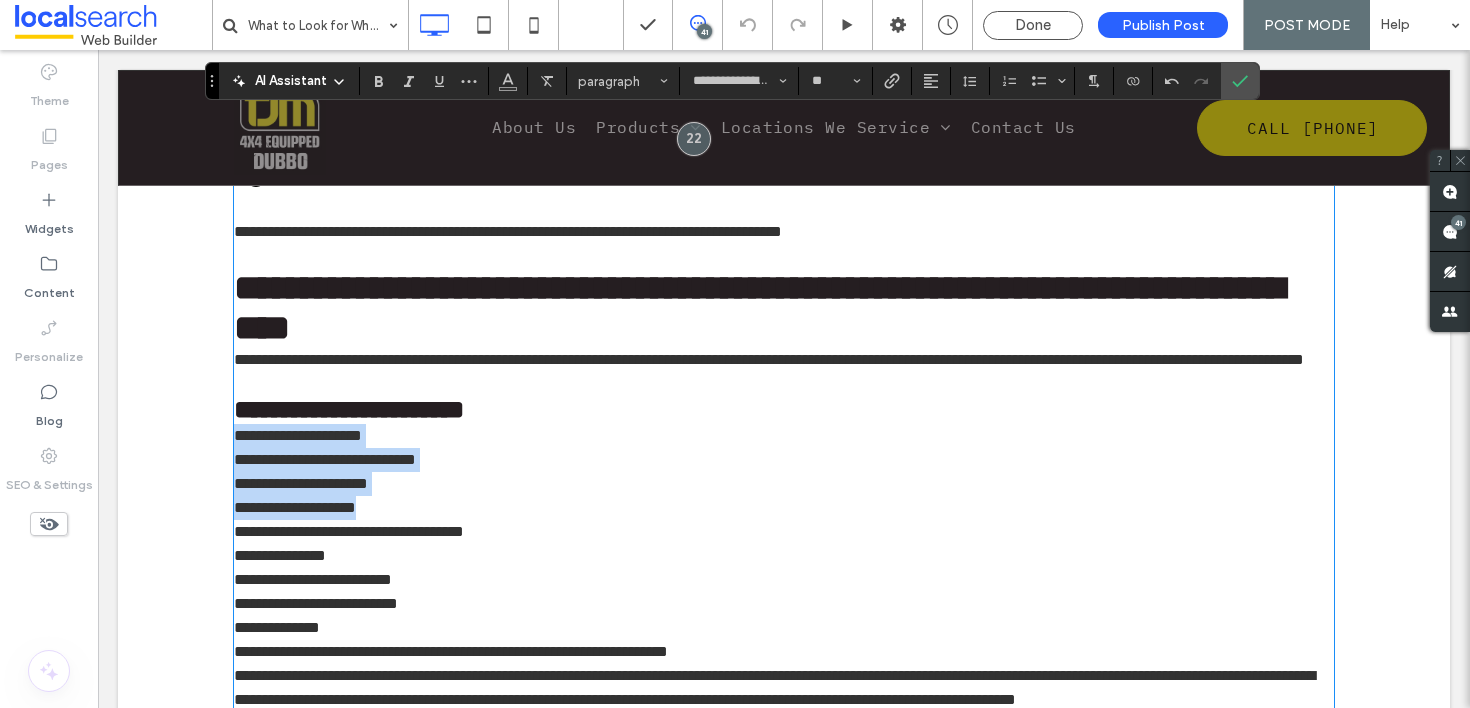 drag, startPoint x: 397, startPoint y: 506, endPoint x: 178, endPoint y: 424, distance: 233.84824 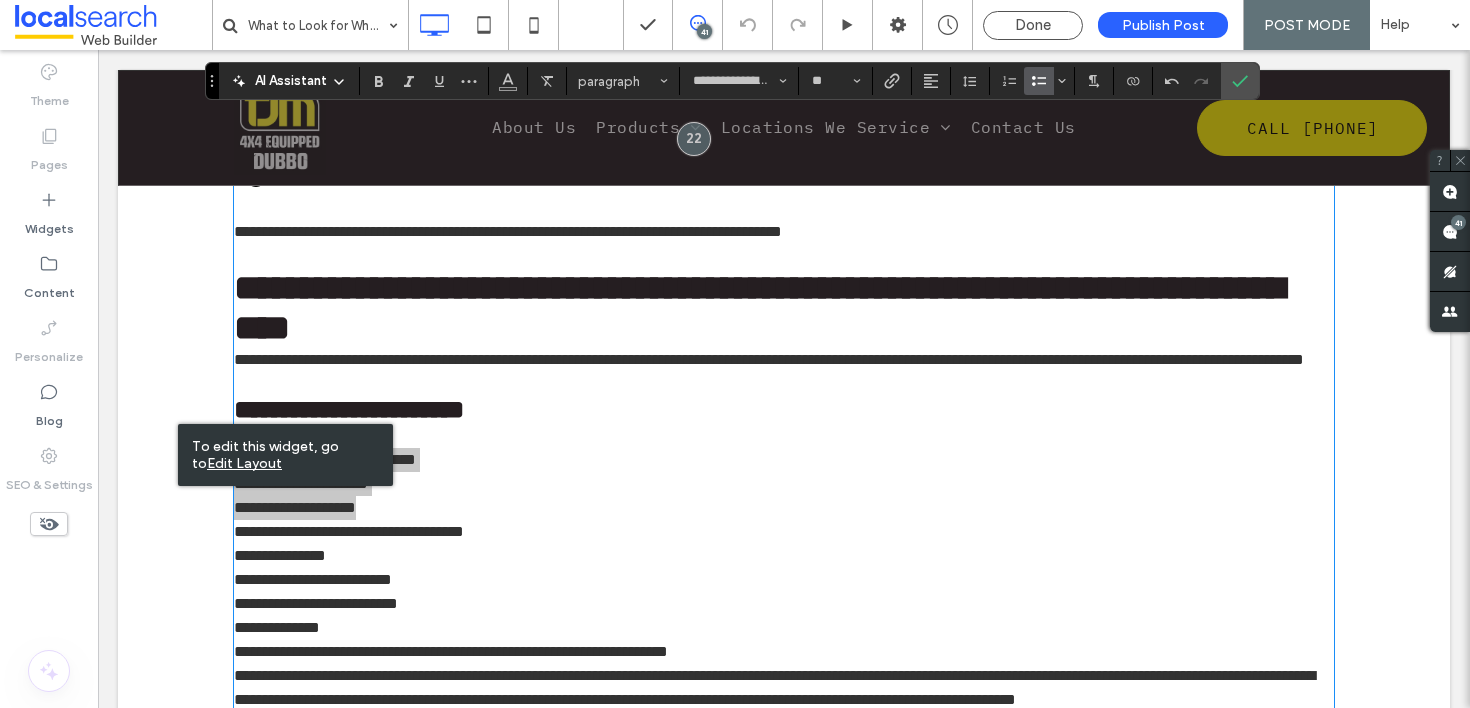 click 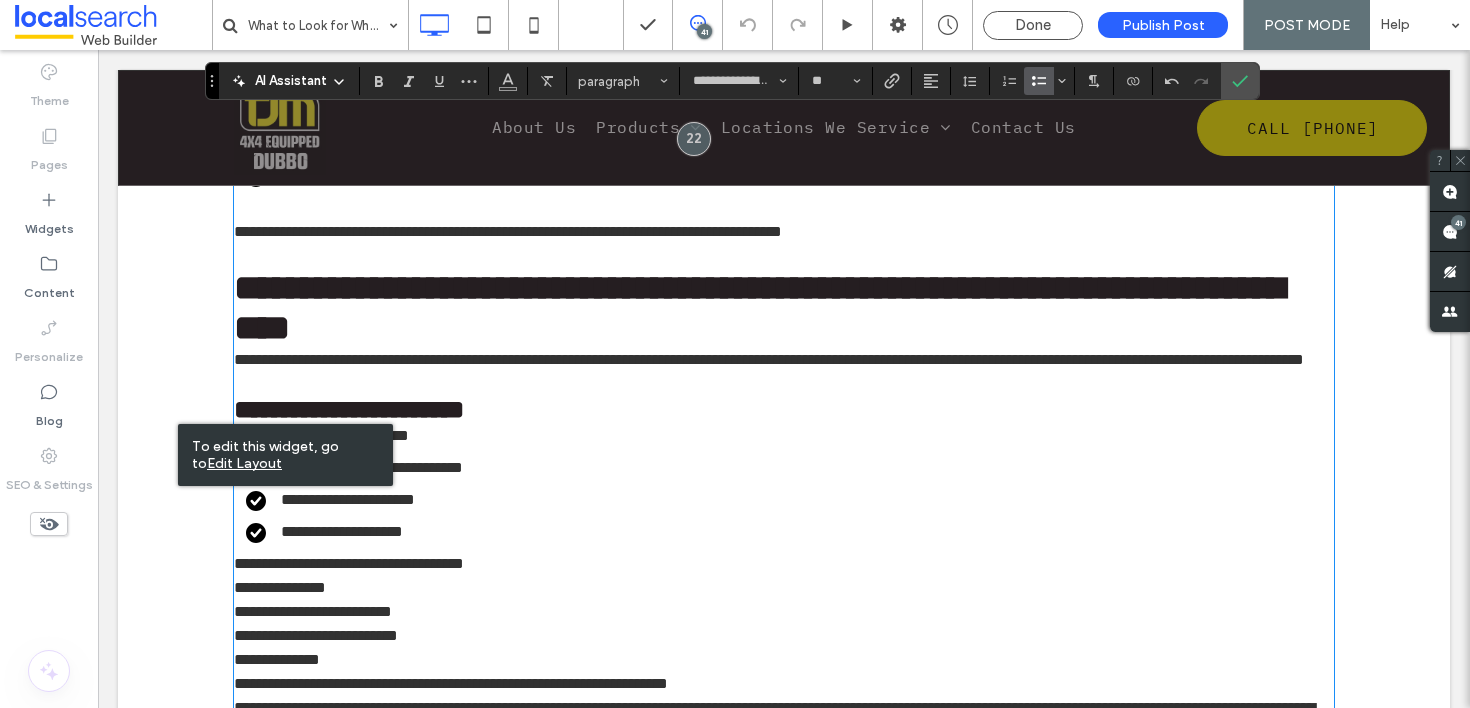 click on "**********" at bounding box center (774, 484) 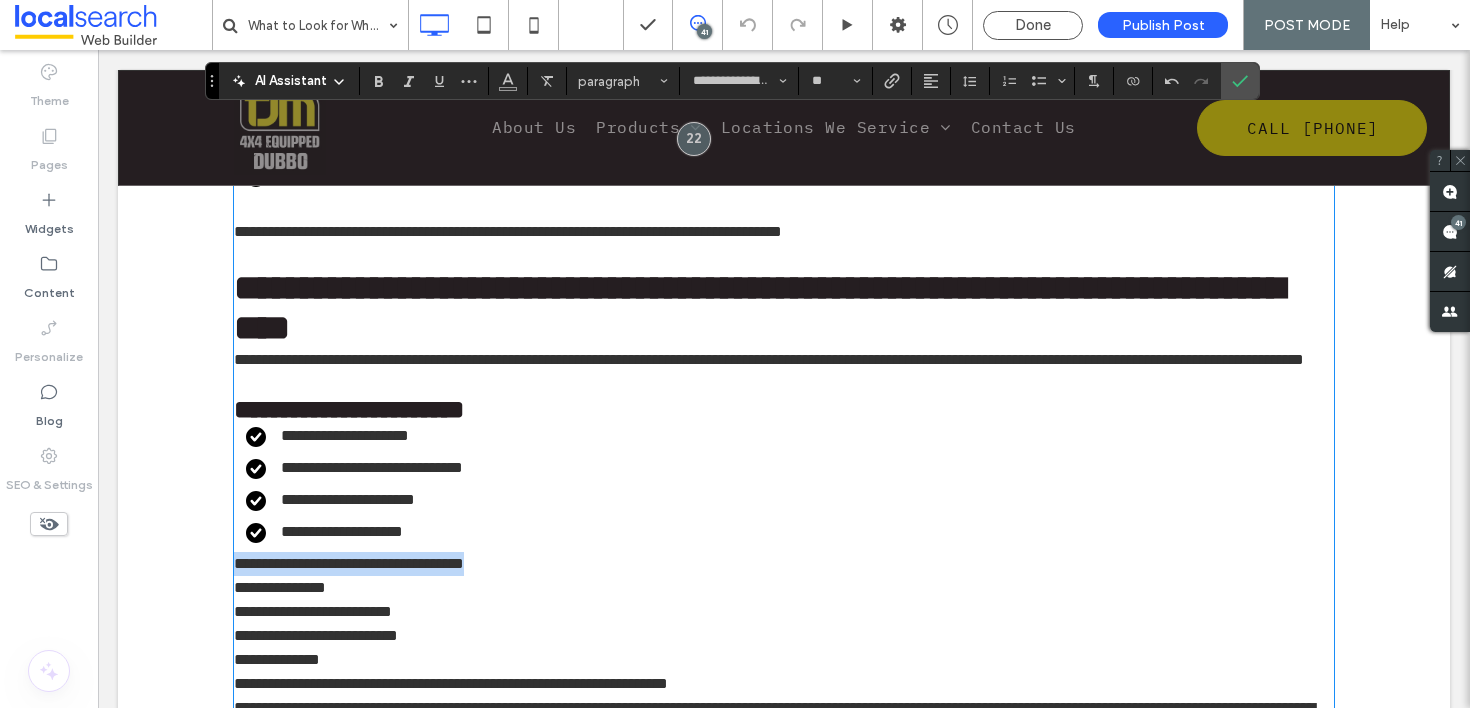 drag, startPoint x: 568, startPoint y: 560, endPoint x: 203, endPoint y: 558, distance: 365.0055 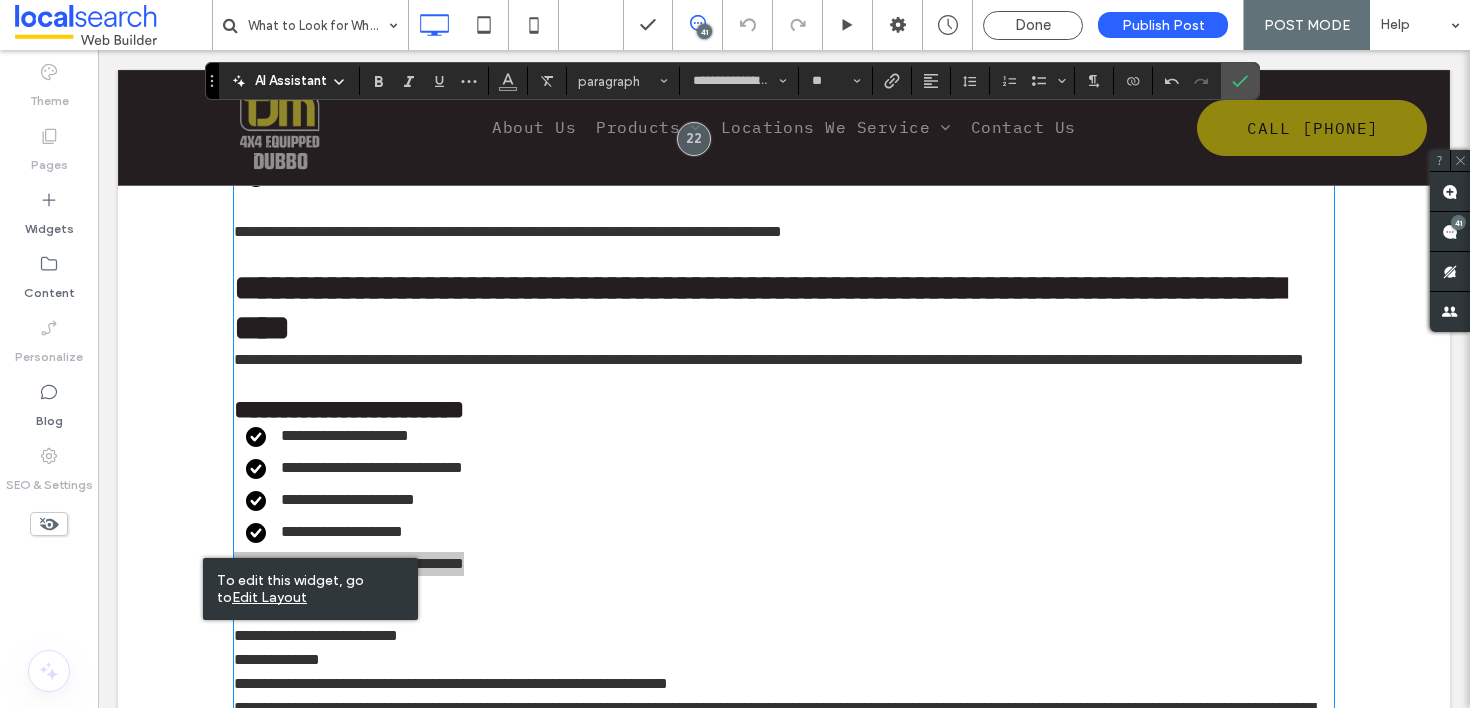 click on "paragraph" at bounding box center (623, 81) 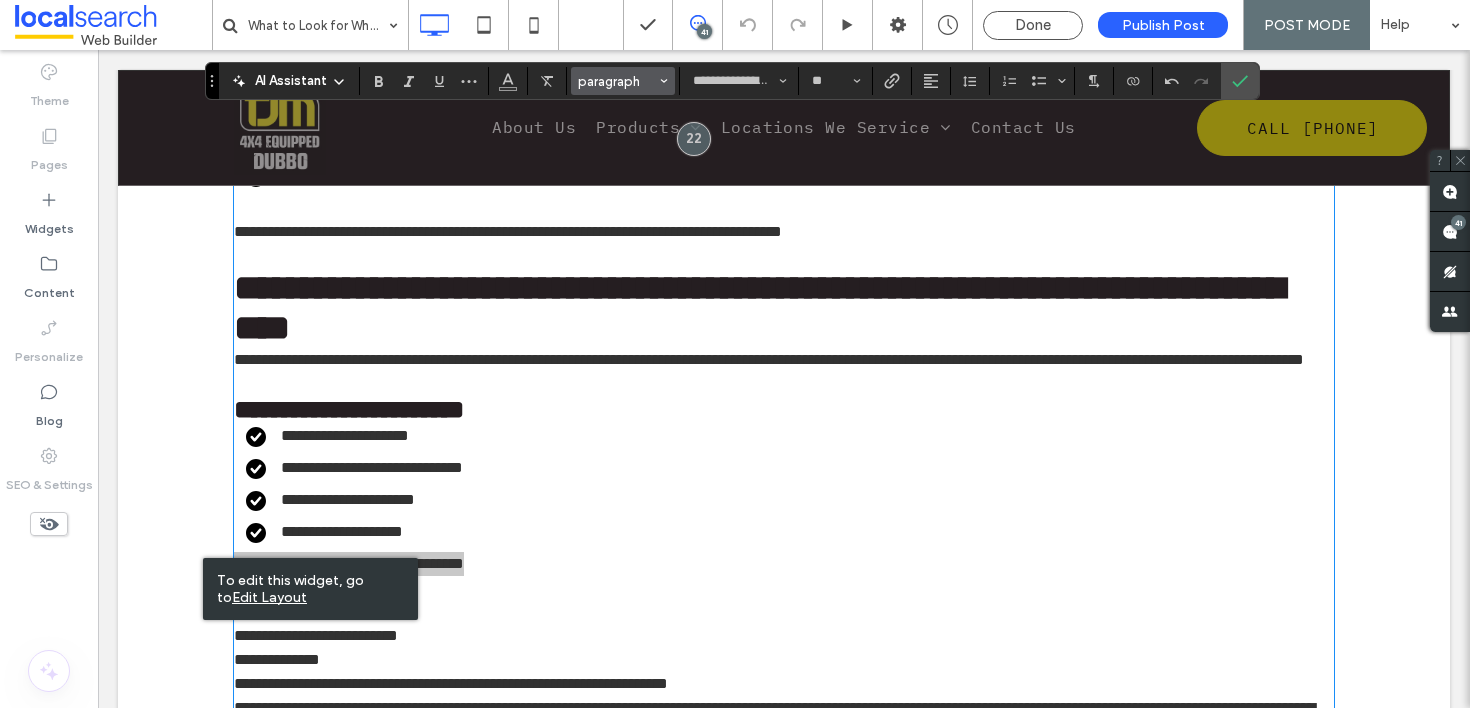 click 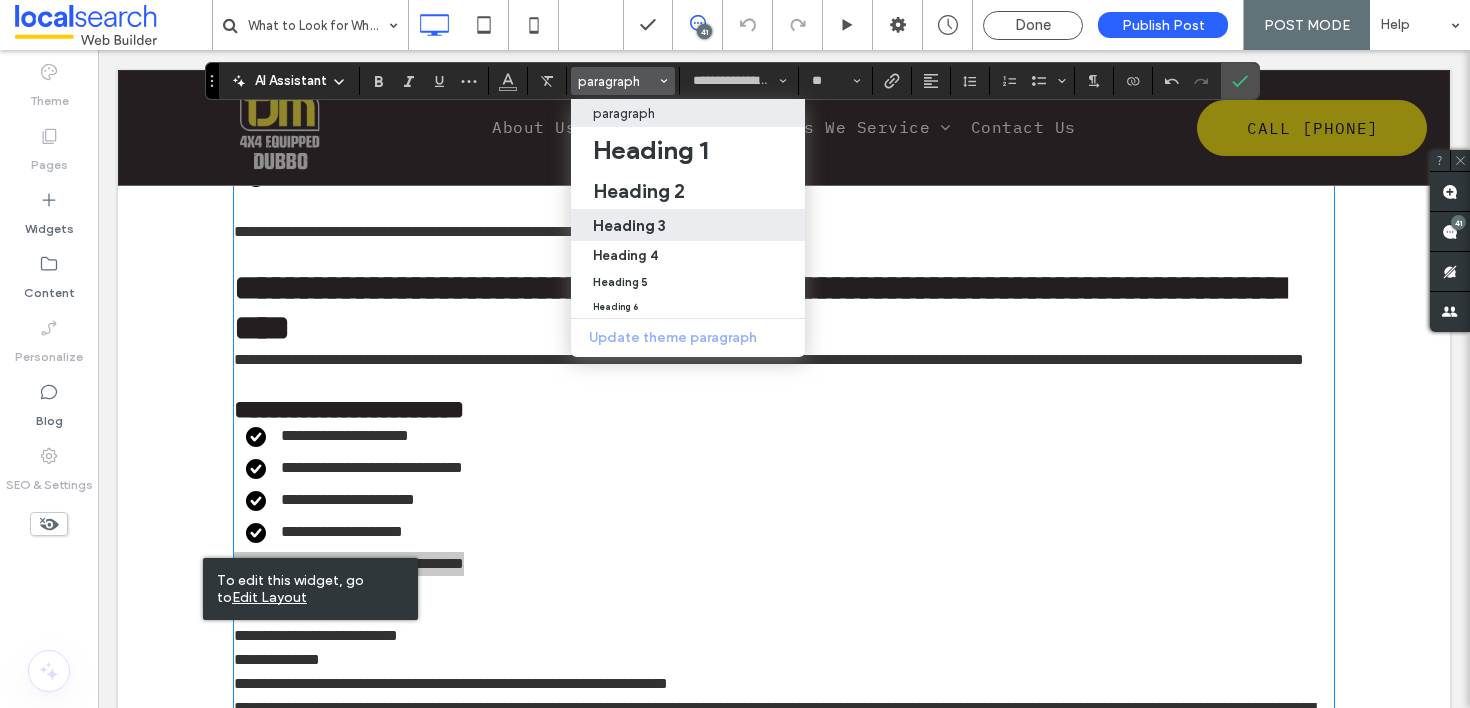 drag, startPoint x: 637, startPoint y: 227, endPoint x: 502, endPoint y: 301, distance: 153.9513 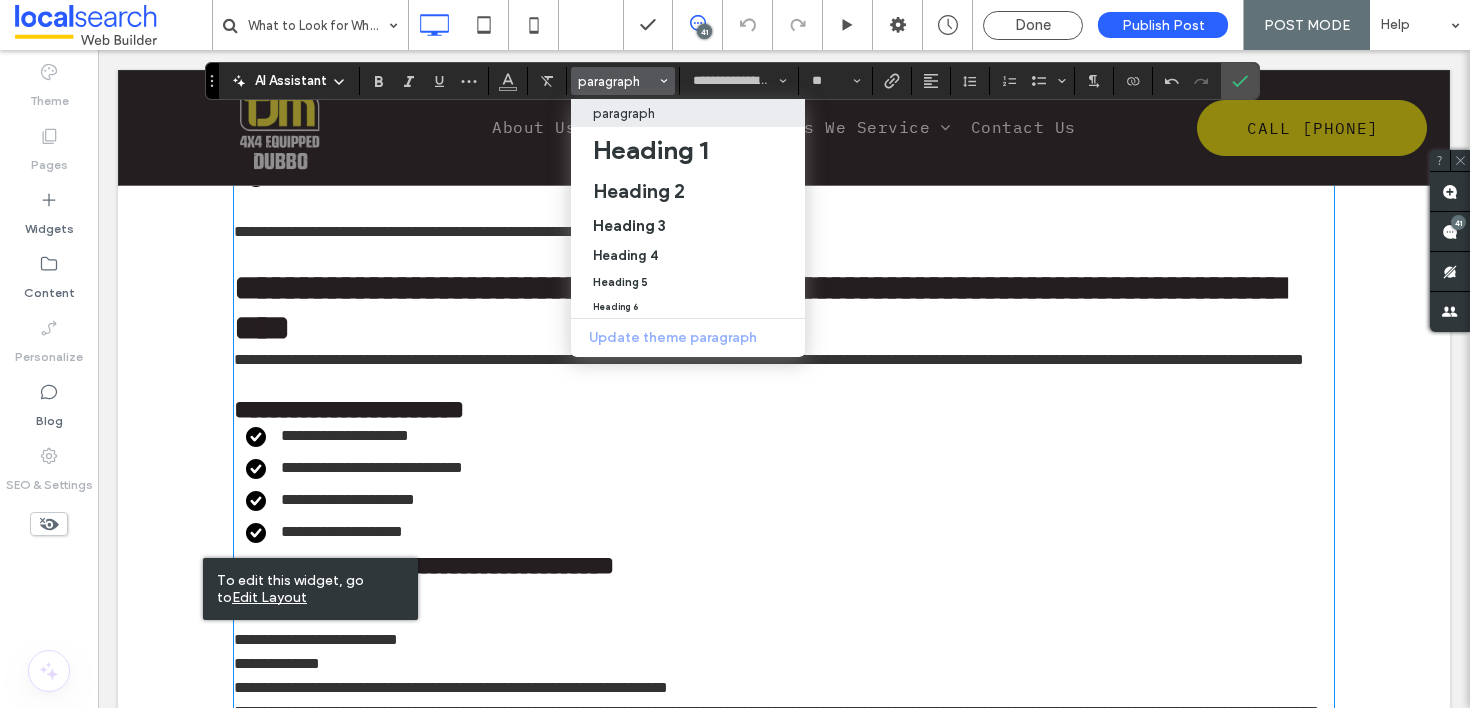 type on "**********" 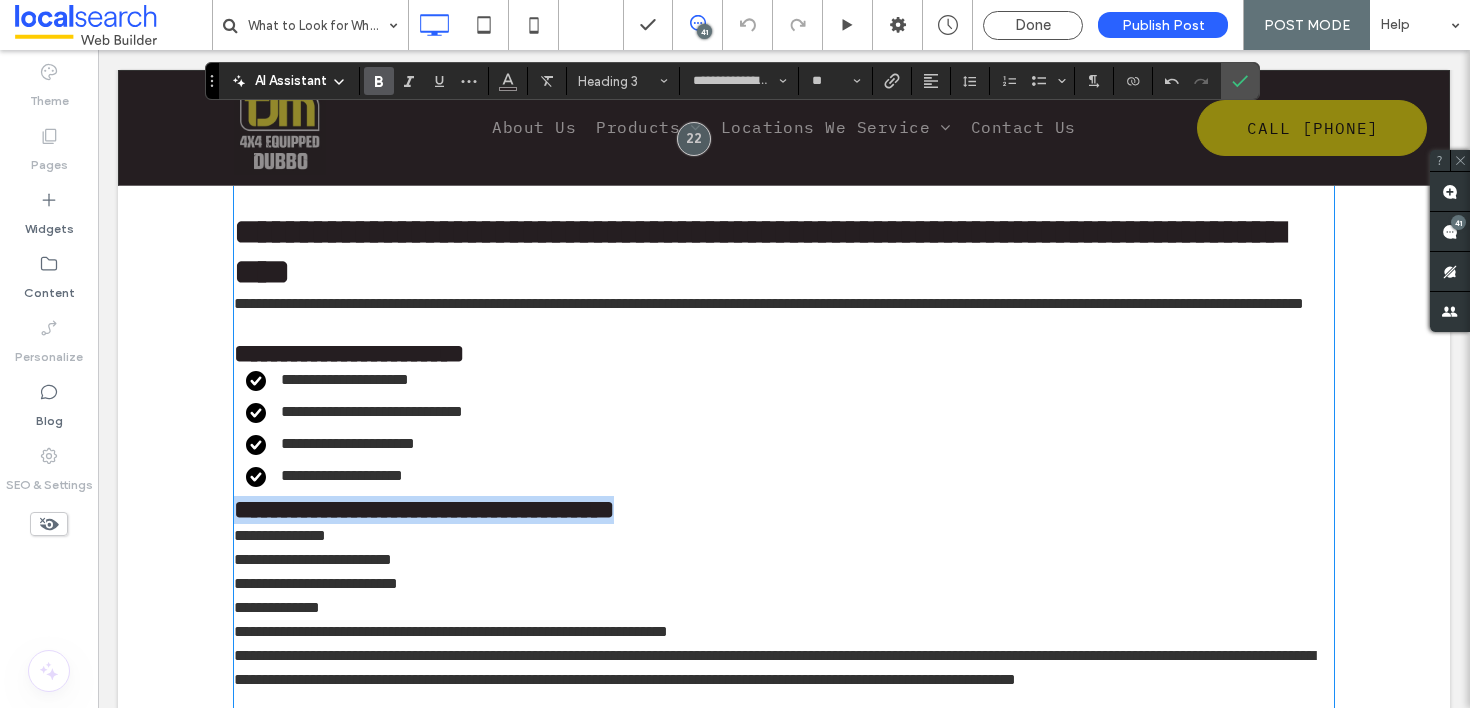 scroll, scrollTop: 1709, scrollLeft: 0, axis: vertical 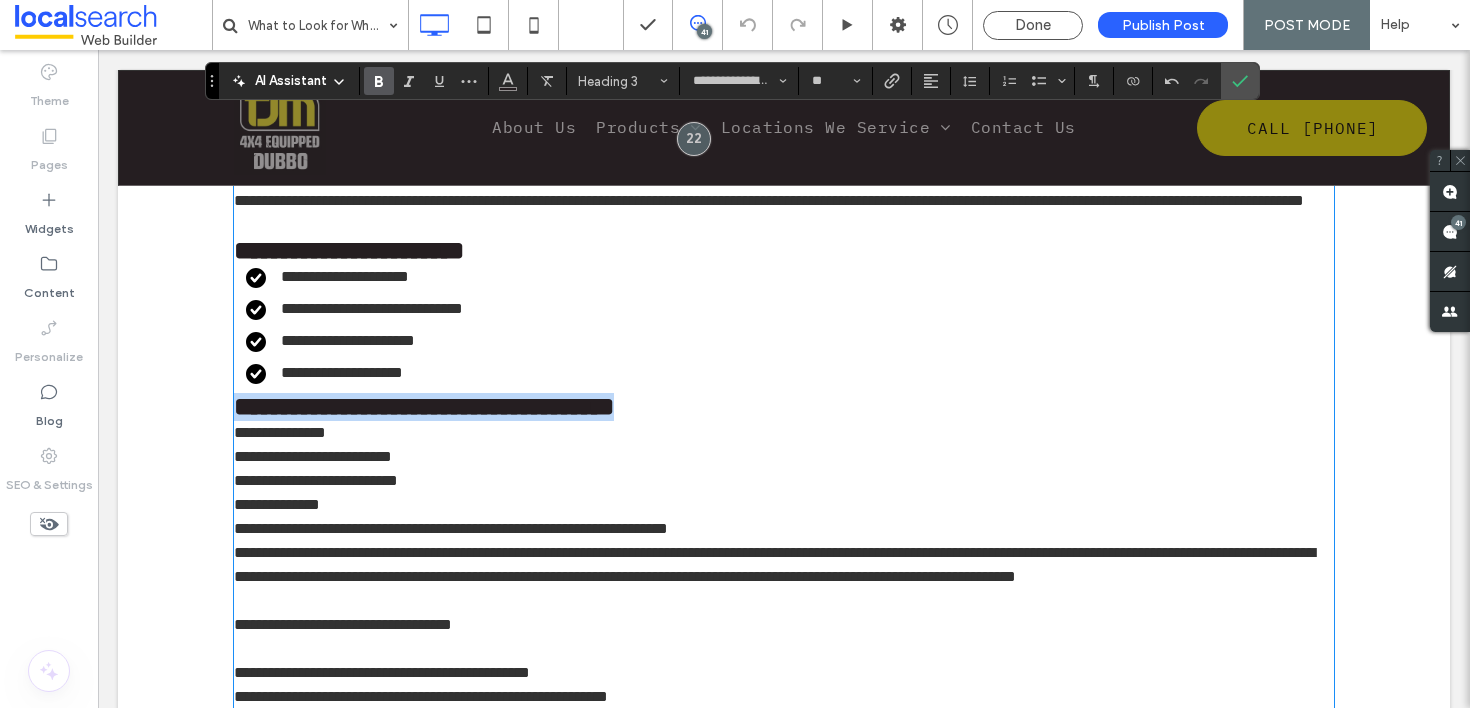 type on "**********" 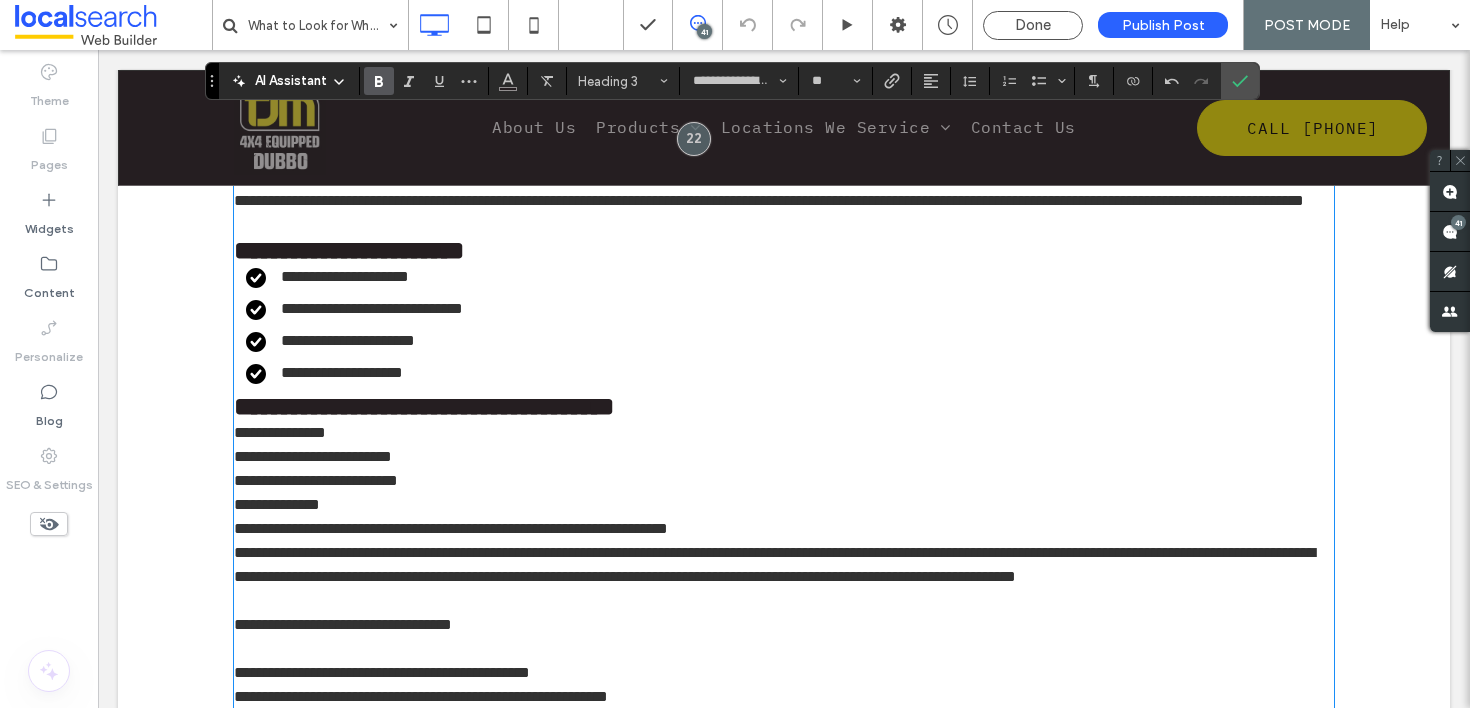 click on "**********" at bounding box center [277, 504] 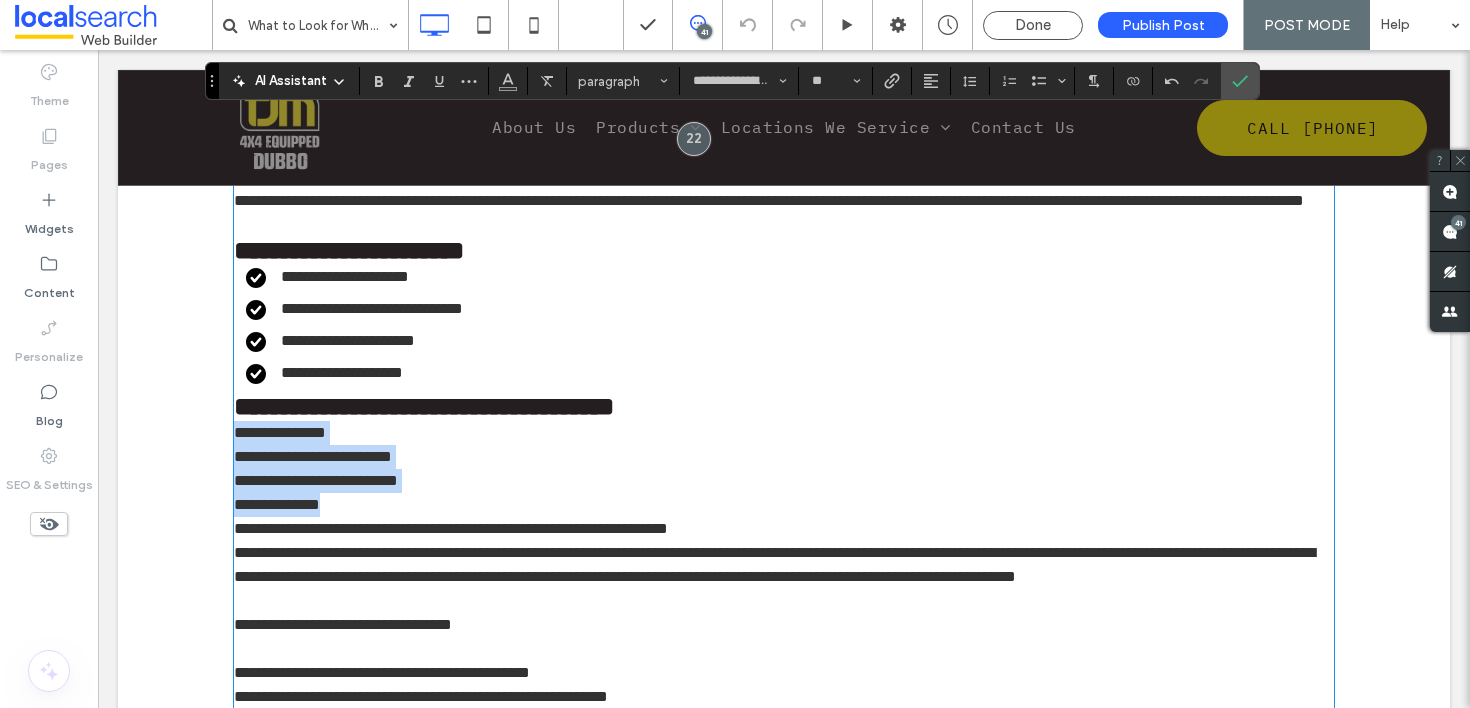 drag, startPoint x: 336, startPoint y: 489, endPoint x: 230, endPoint y: 423, distance: 124.86793 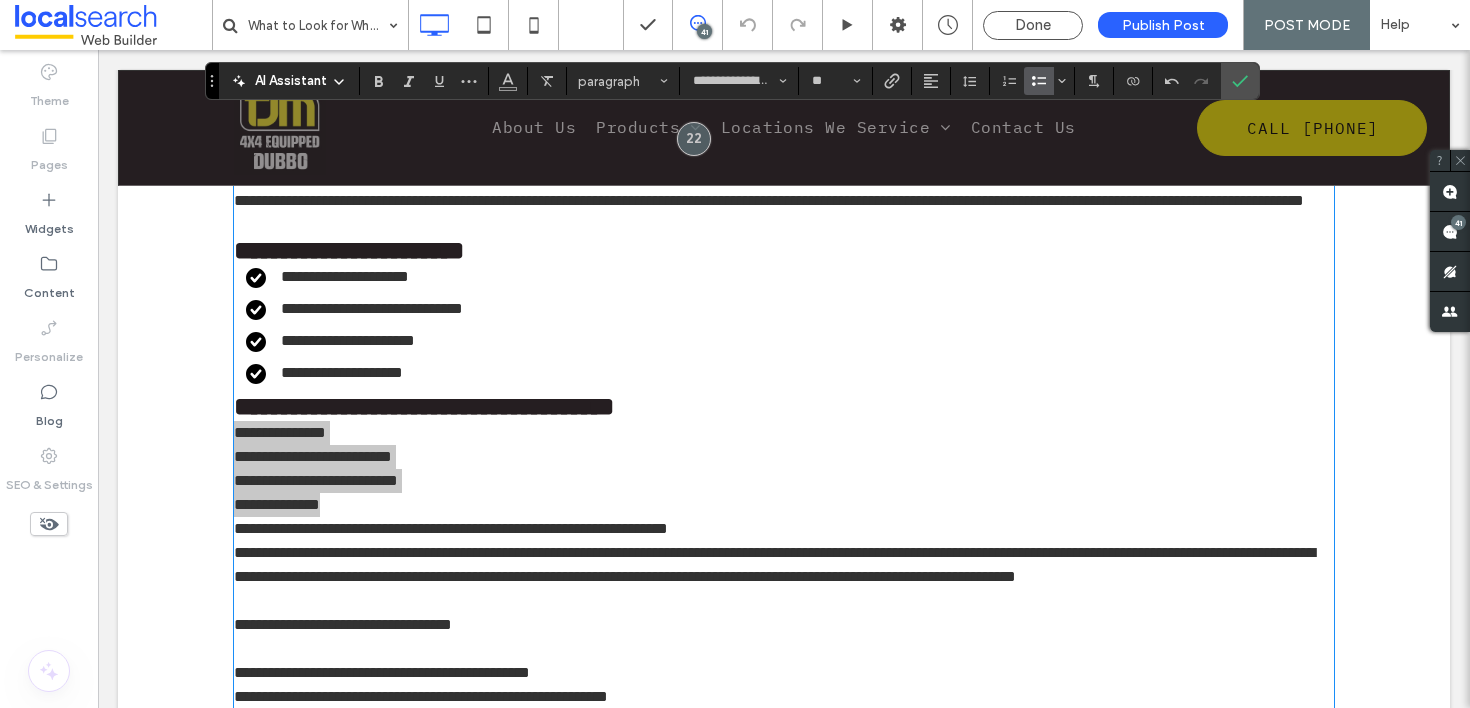 click 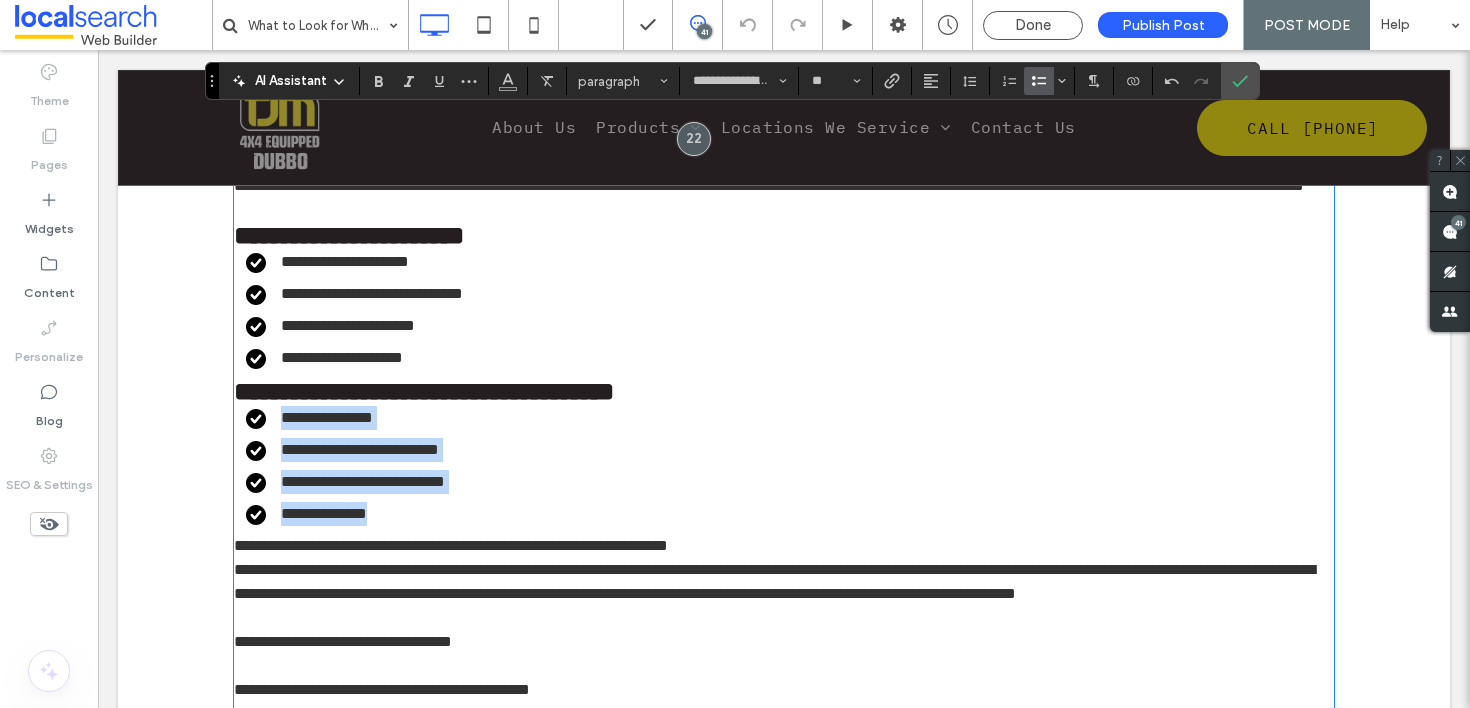 scroll, scrollTop: 1745, scrollLeft: 0, axis: vertical 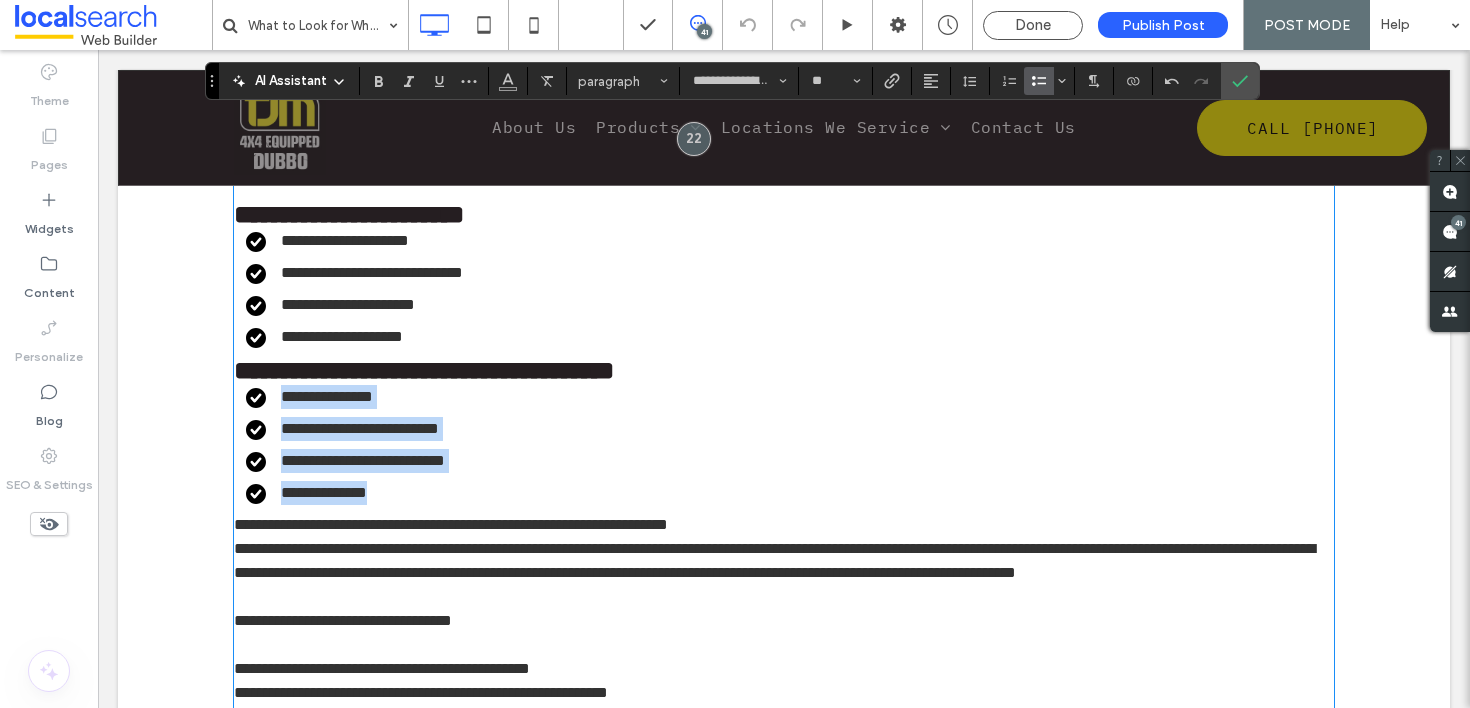 click on "**********" at bounding box center (790, 429) 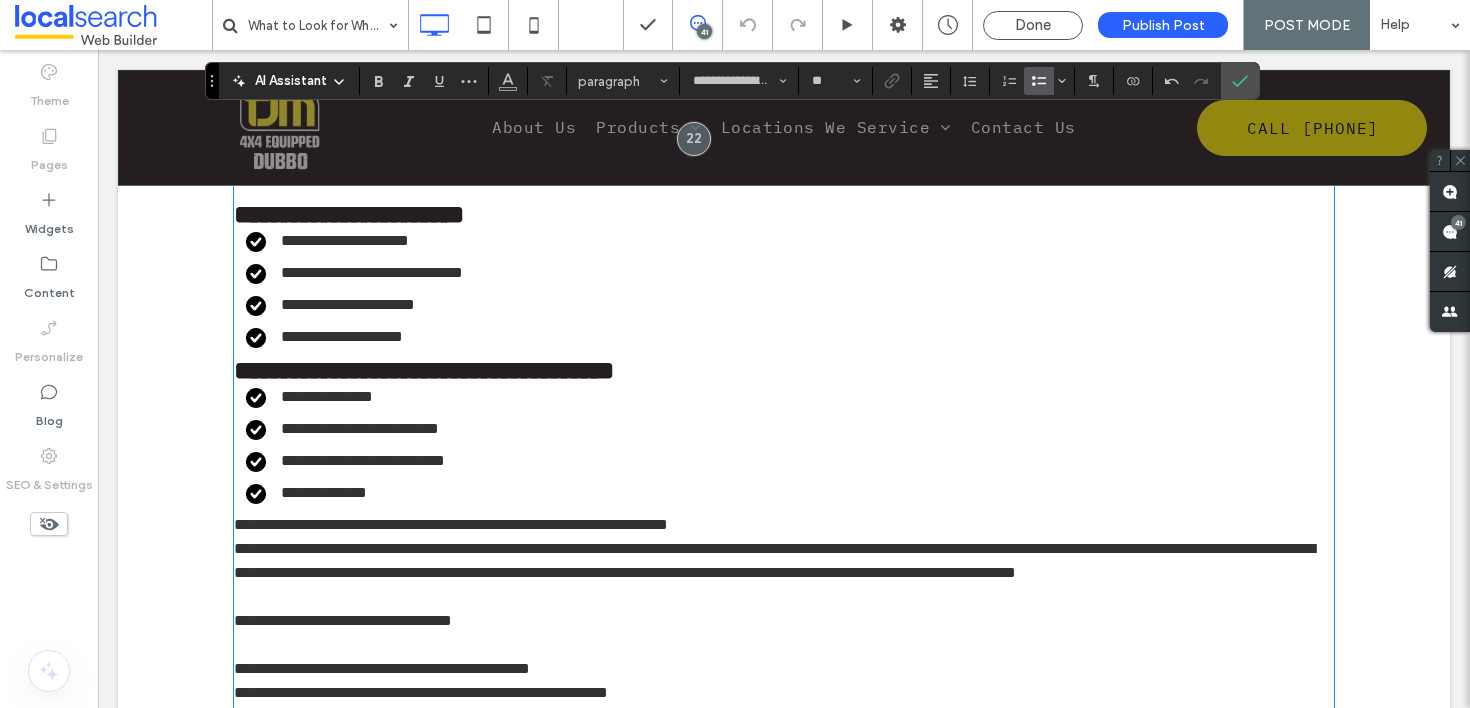 click on "**********" at bounding box center [790, 337] 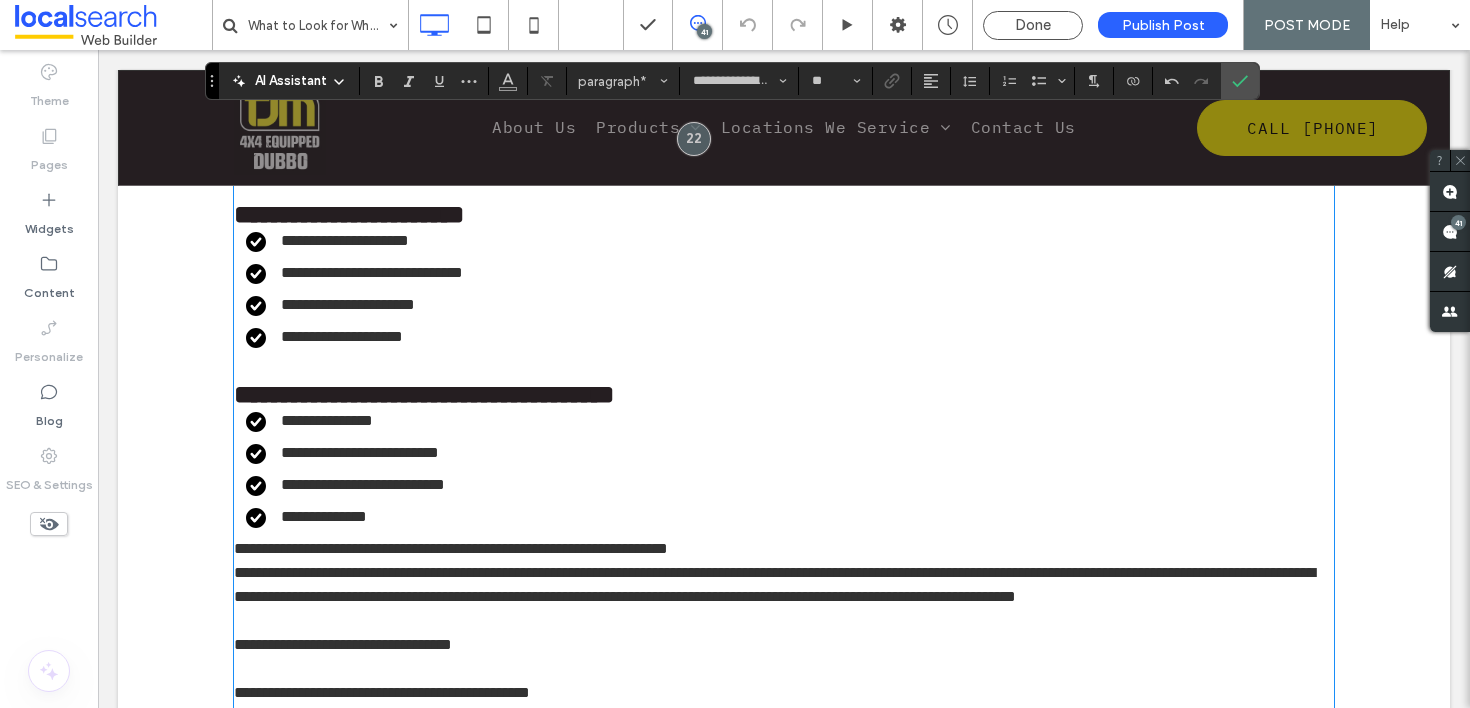 click on "**********" at bounding box center [790, 517] 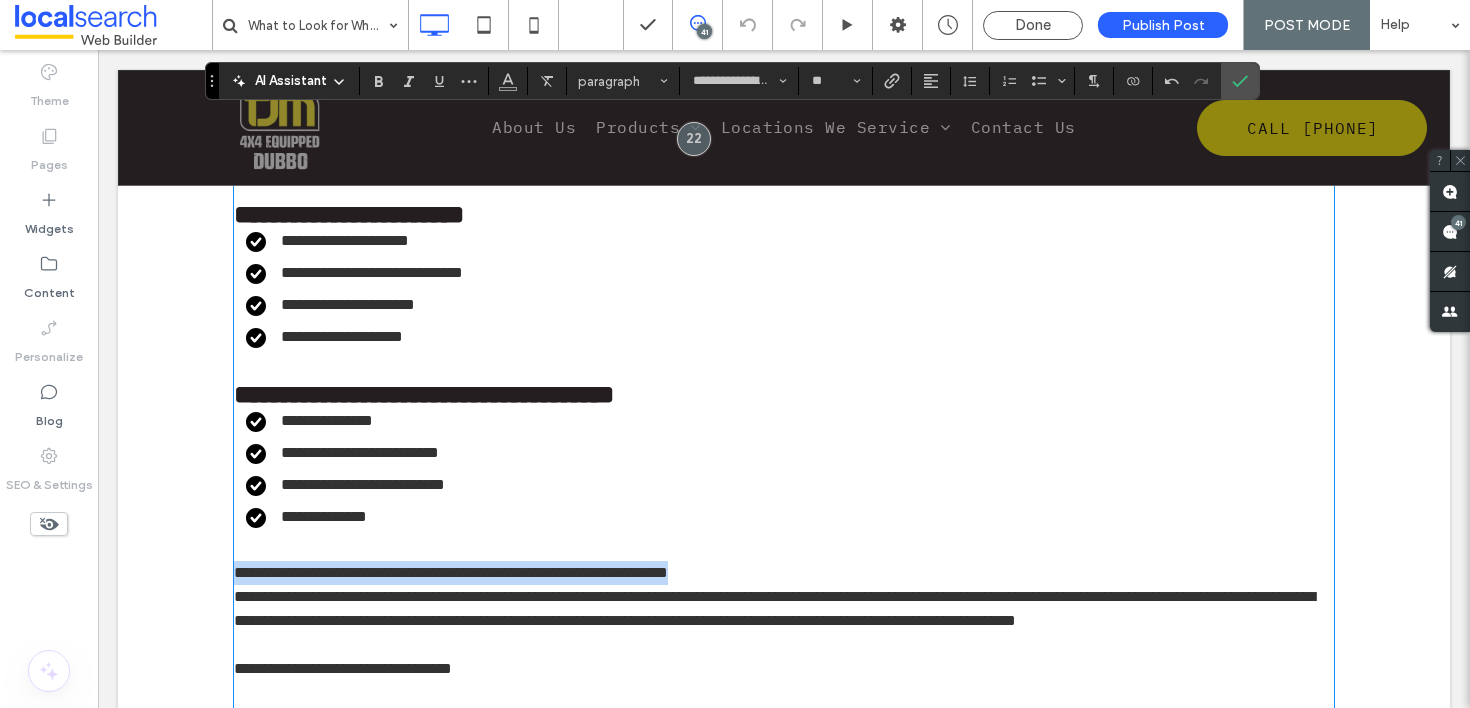 drag, startPoint x: 736, startPoint y: 567, endPoint x: 219, endPoint y: 563, distance: 517.0155 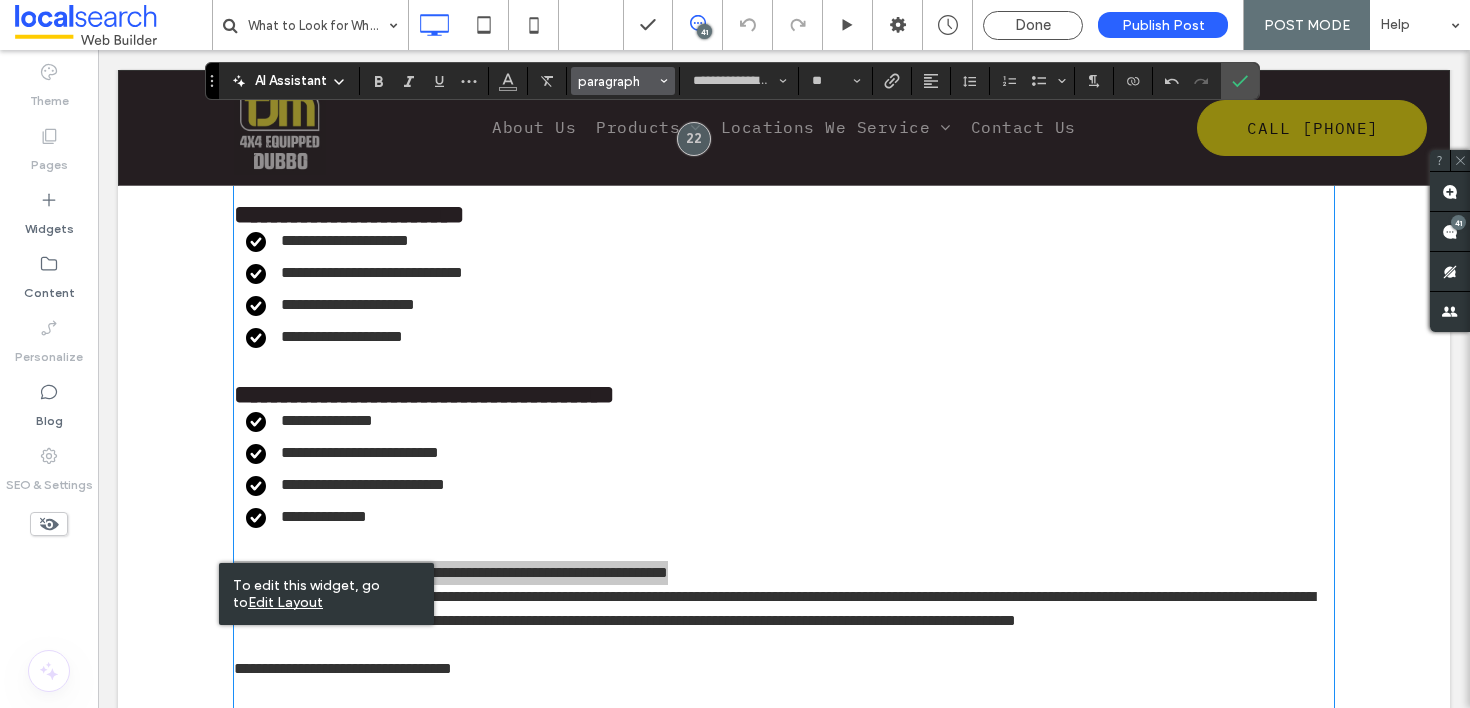 click on "paragraph" at bounding box center [617, 81] 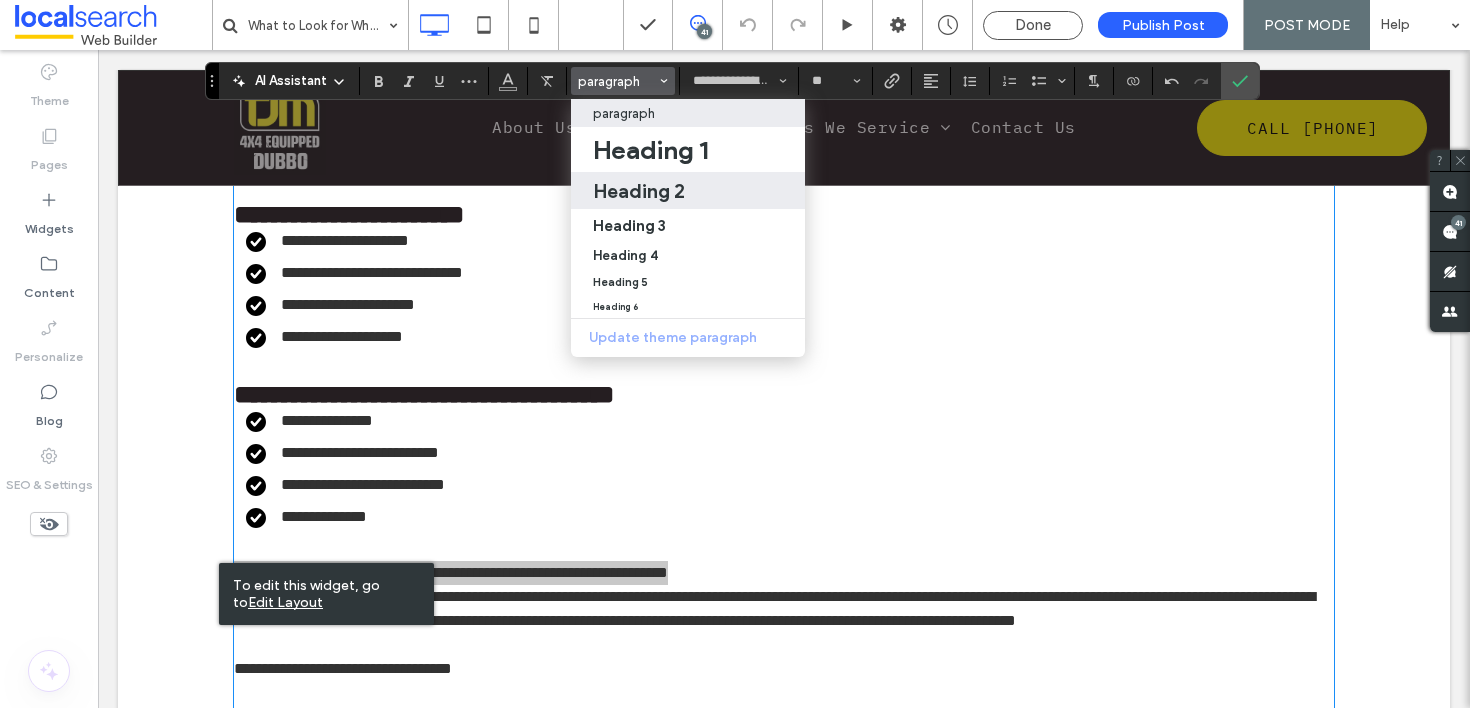 click on "Heading 2" at bounding box center [639, 191] 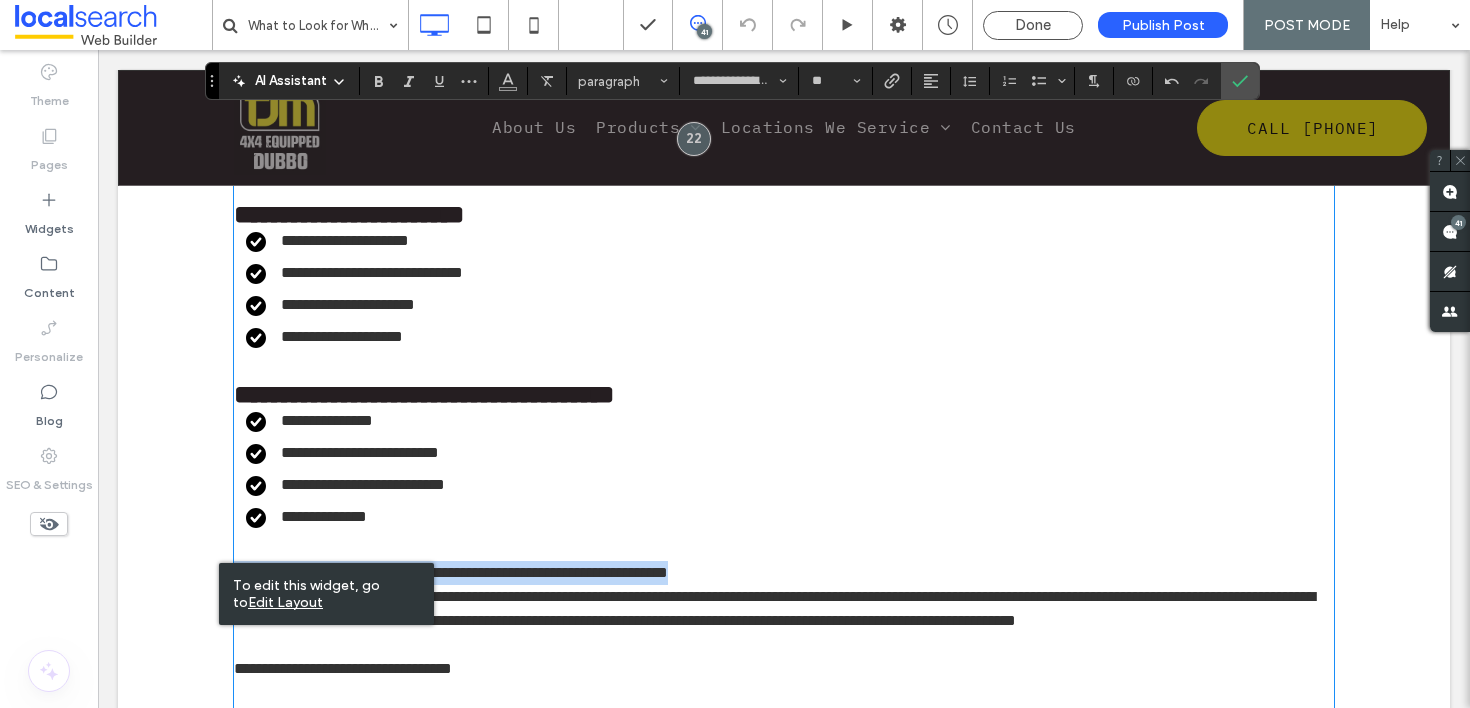 type on "**********" 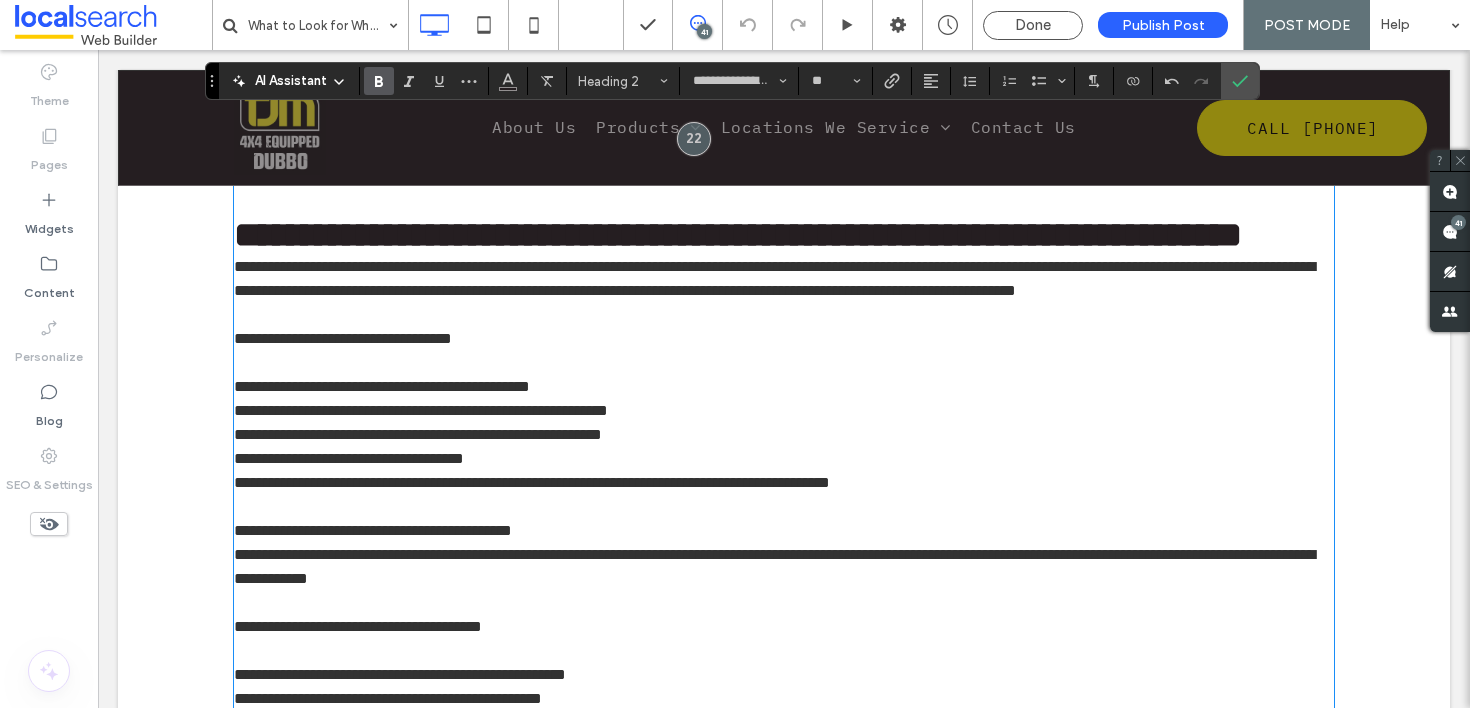 scroll, scrollTop: 2091, scrollLeft: 0, axis: vertical 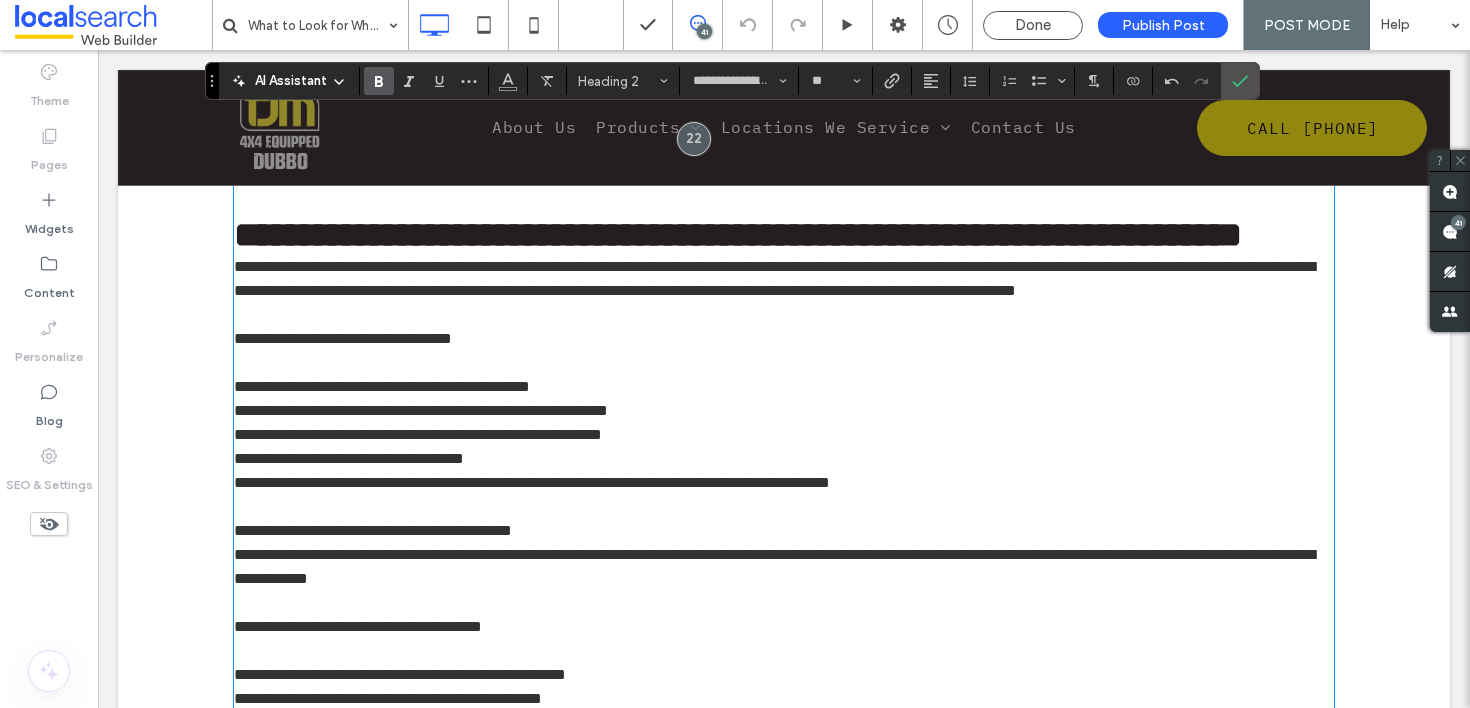 type on "**********" 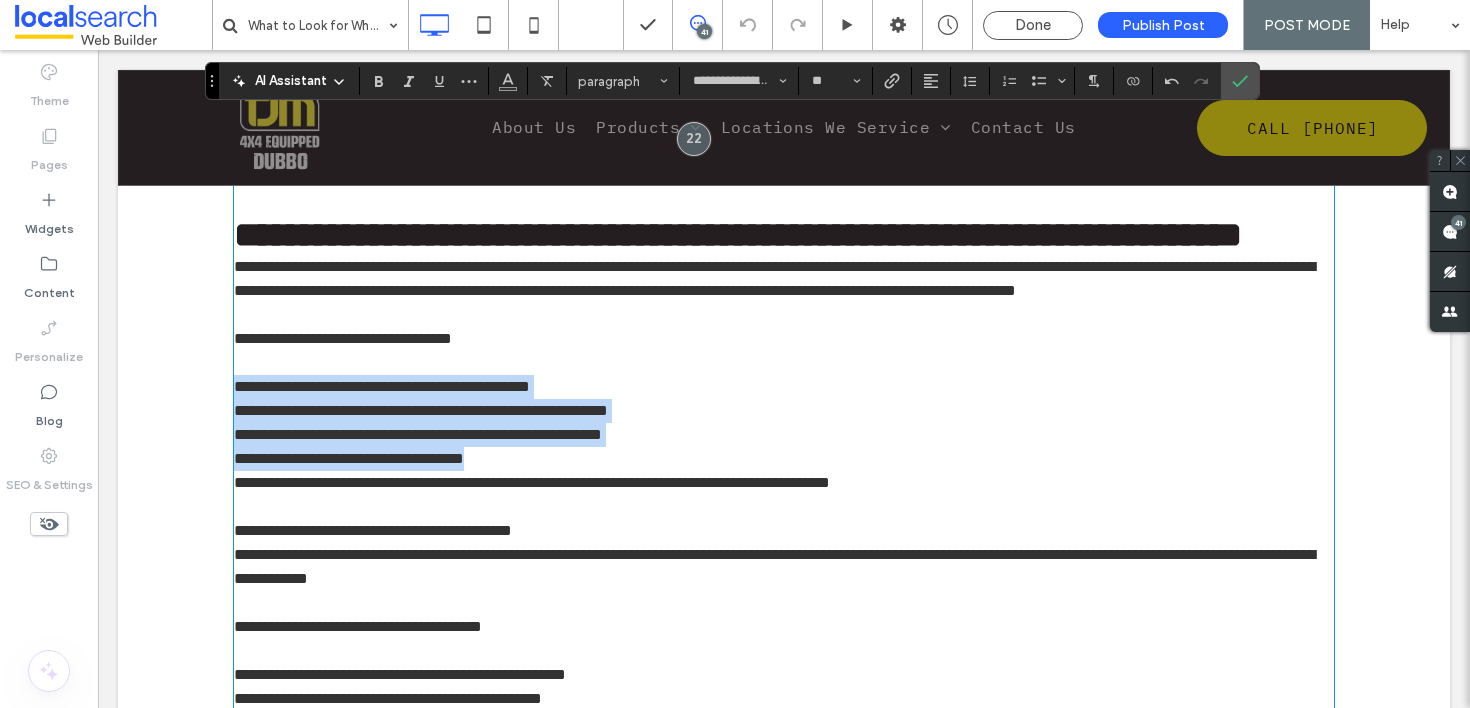 drag, startPoint x: 550, startPoint y: 455, endPoint x: 228, endPoint y: 371, distance: 332.7762 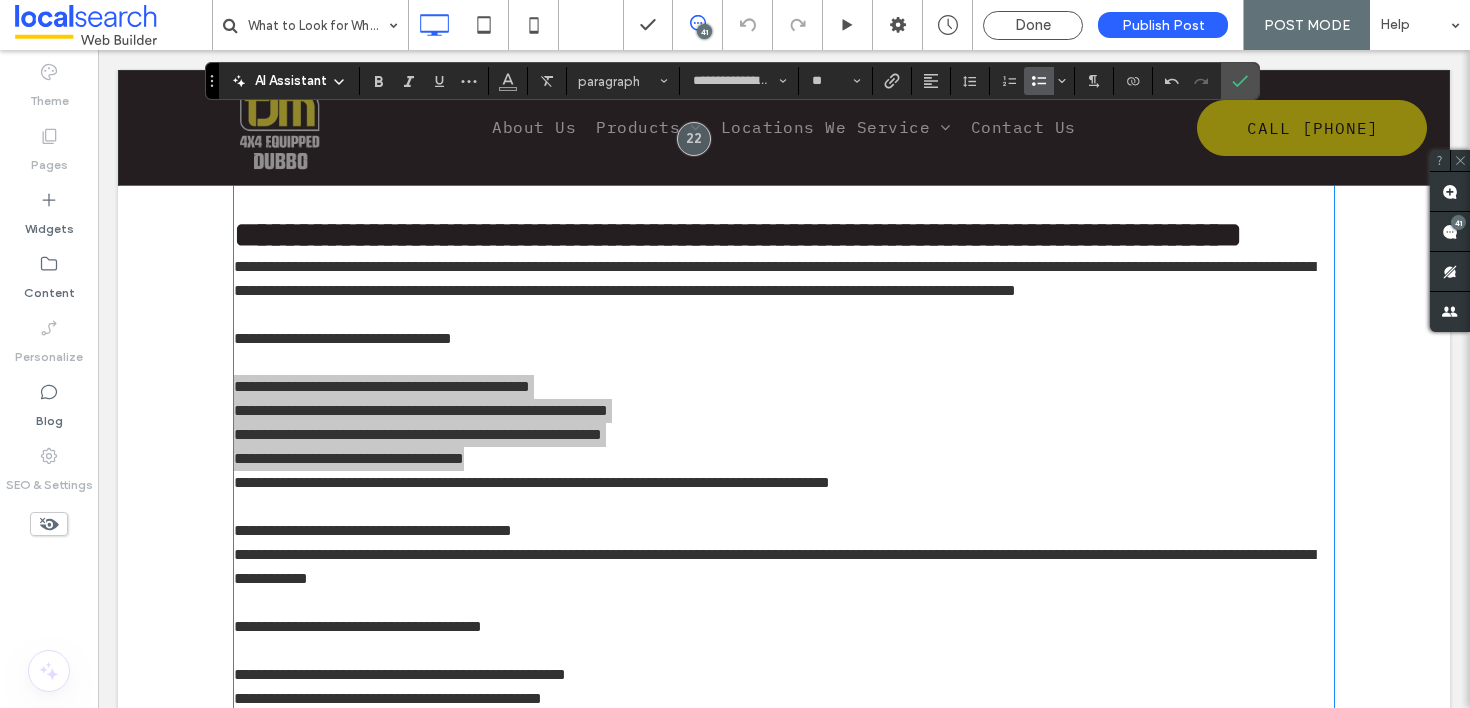 click 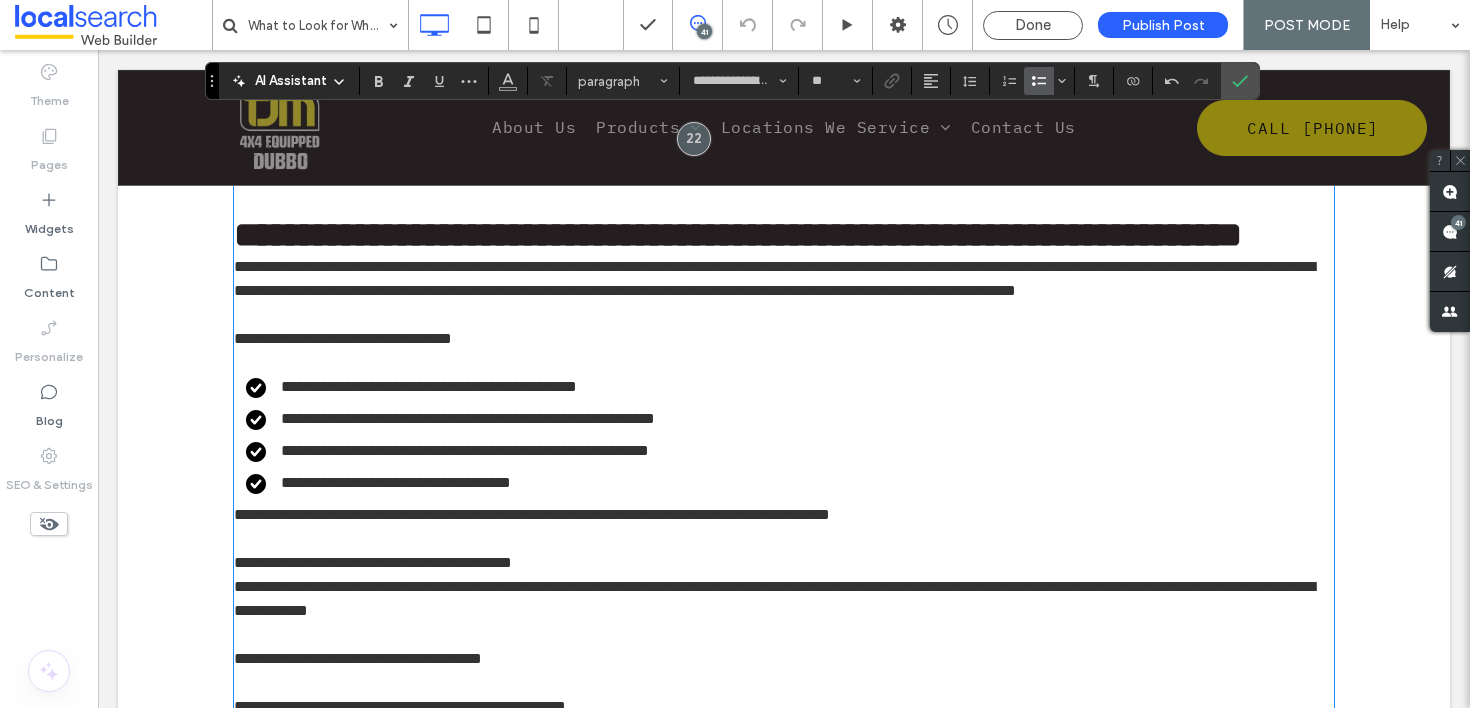 click on "**********" at bounding box center [790, 483] 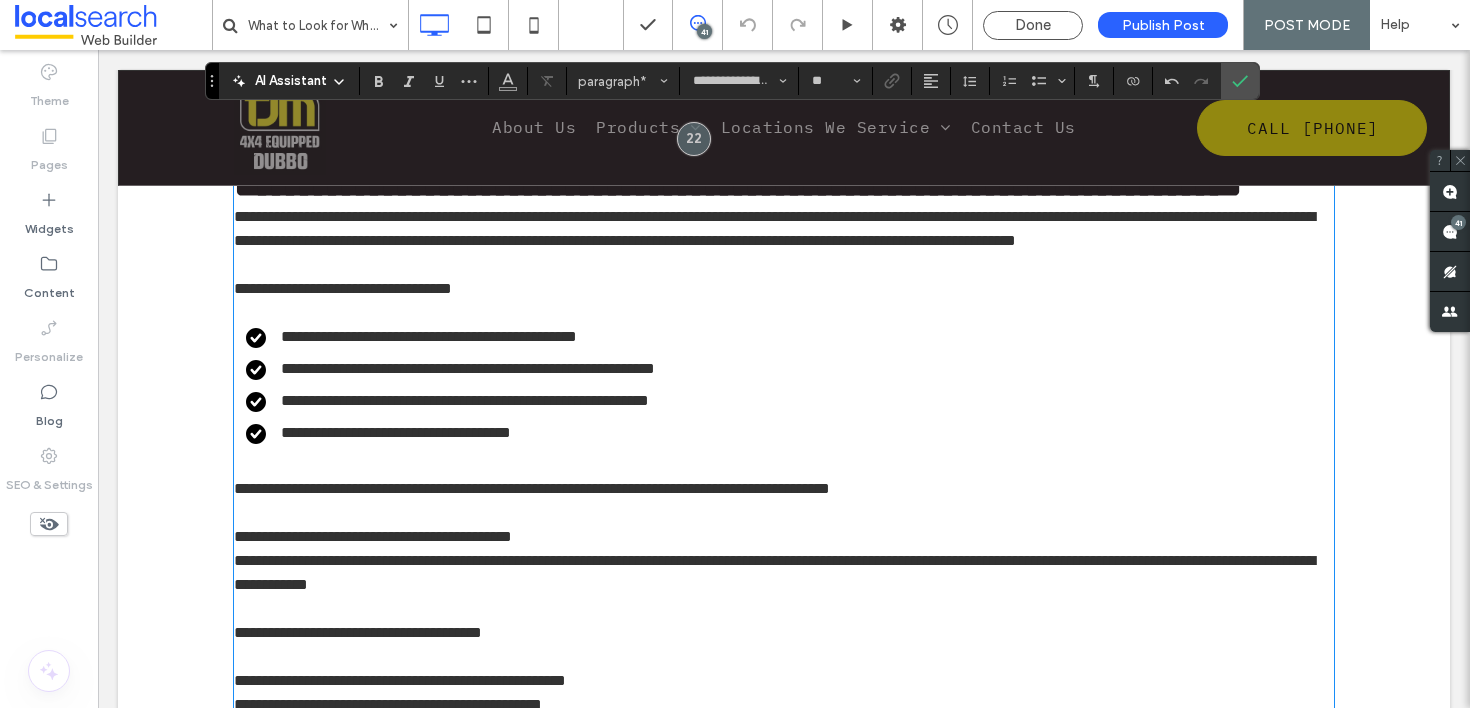 scroll, scrollTop: 2171, scrollLeft: 0, axis: vertical 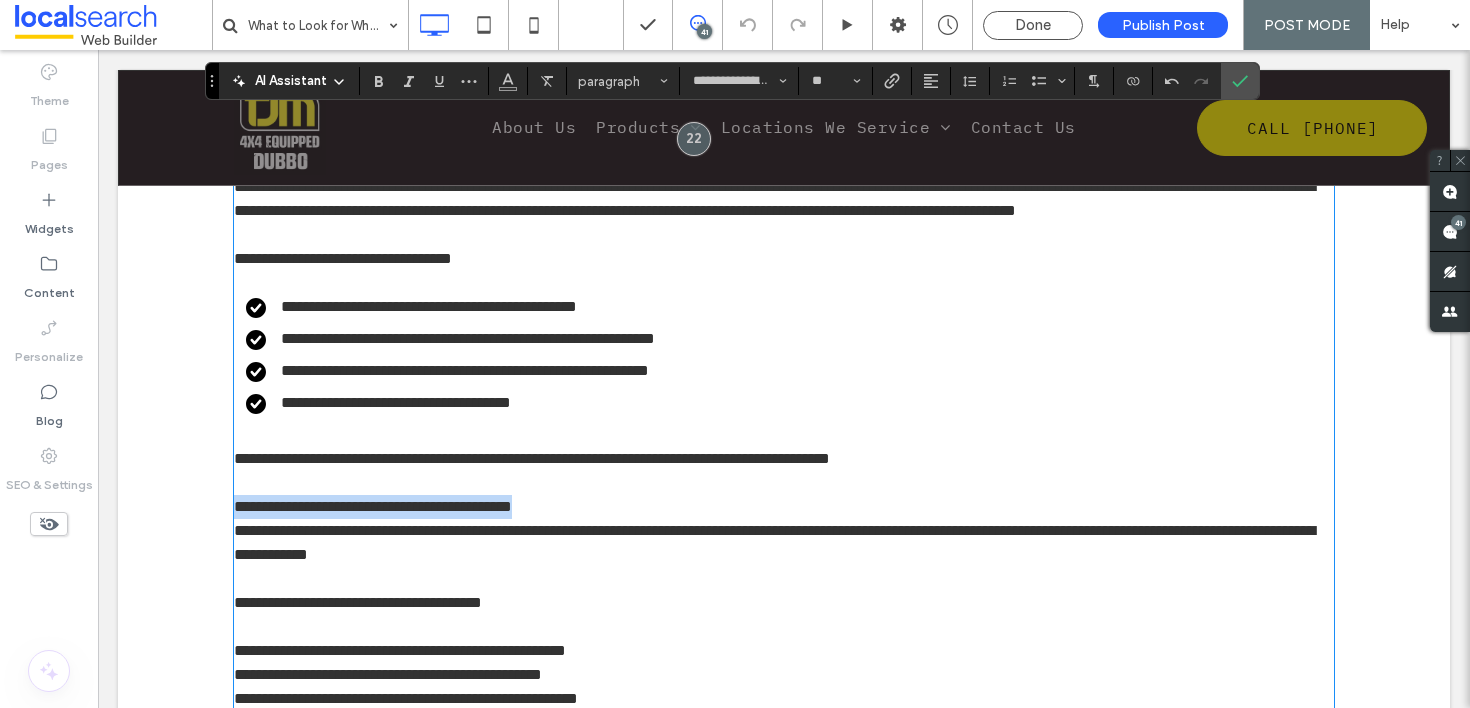 drag, startPoint x: 600, startPoint y: 488, endPoint x: 194, endPoint y: 492, distance: 406.0197 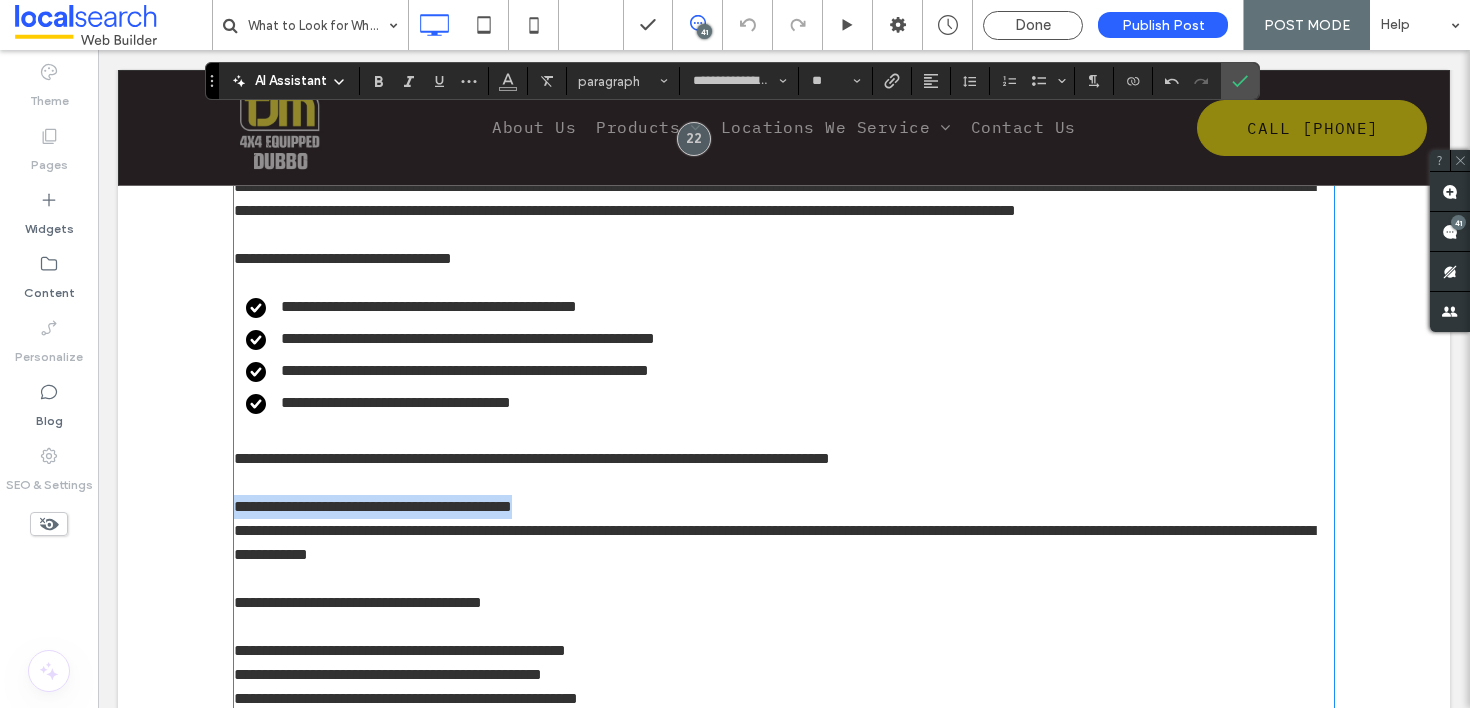 click on "**********" at bounding box center (784, 0) 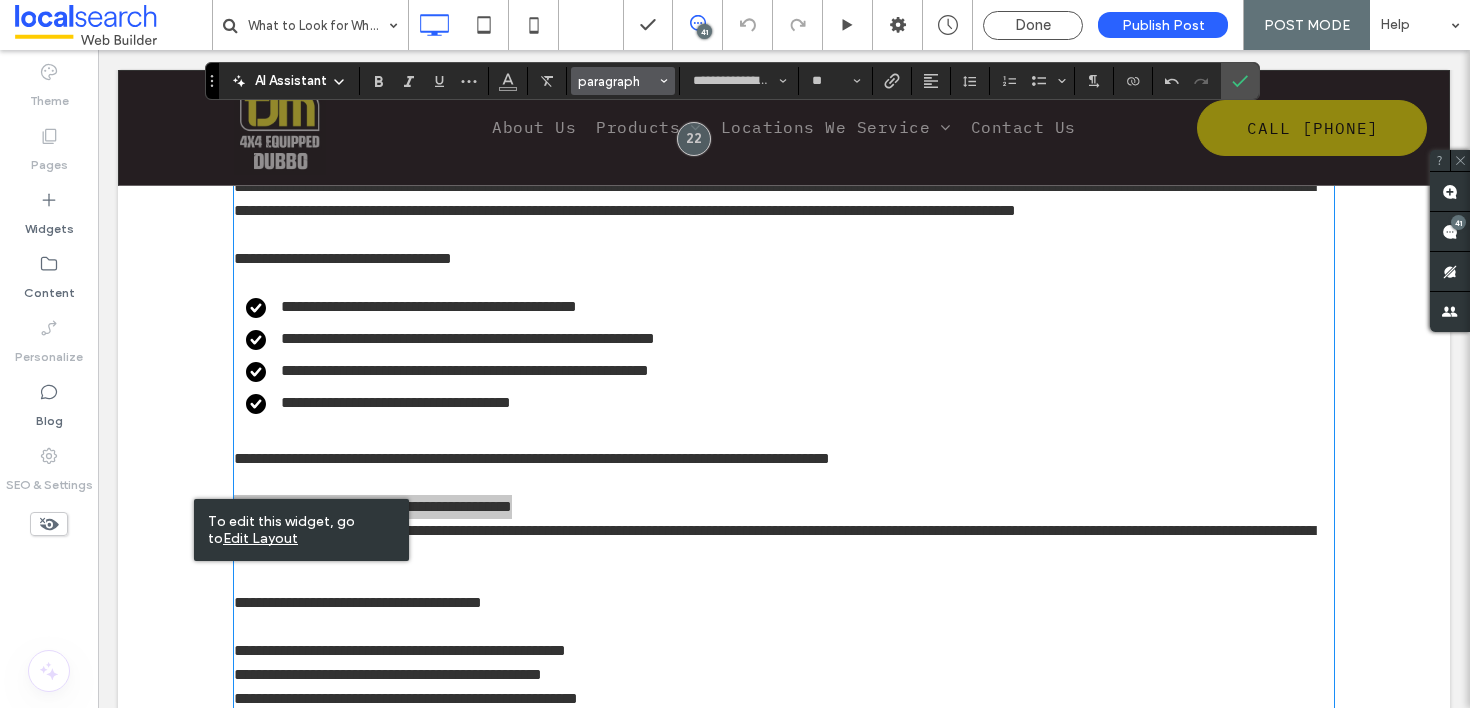 click on "paragraph" at bounding box center [617, 81] 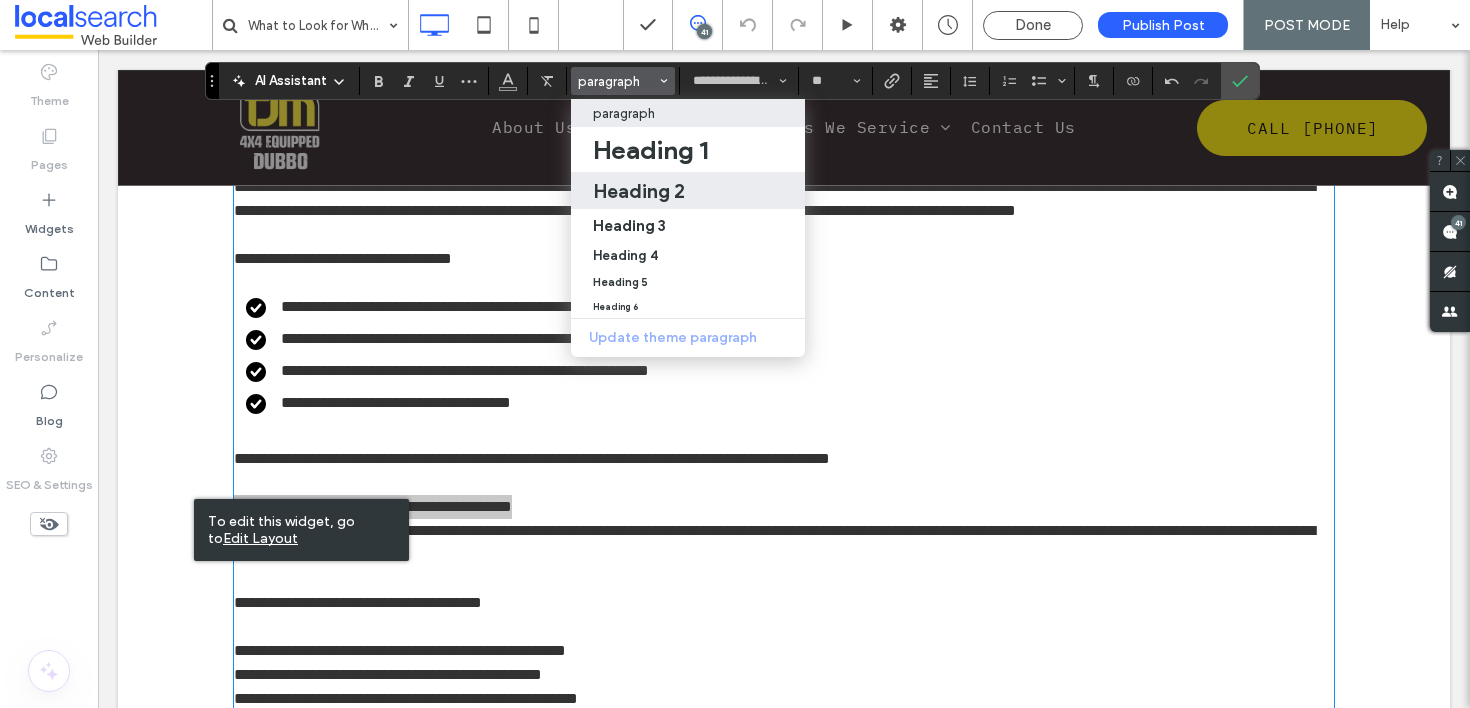 click on "Heading 2" at bounding box center [688, 190] 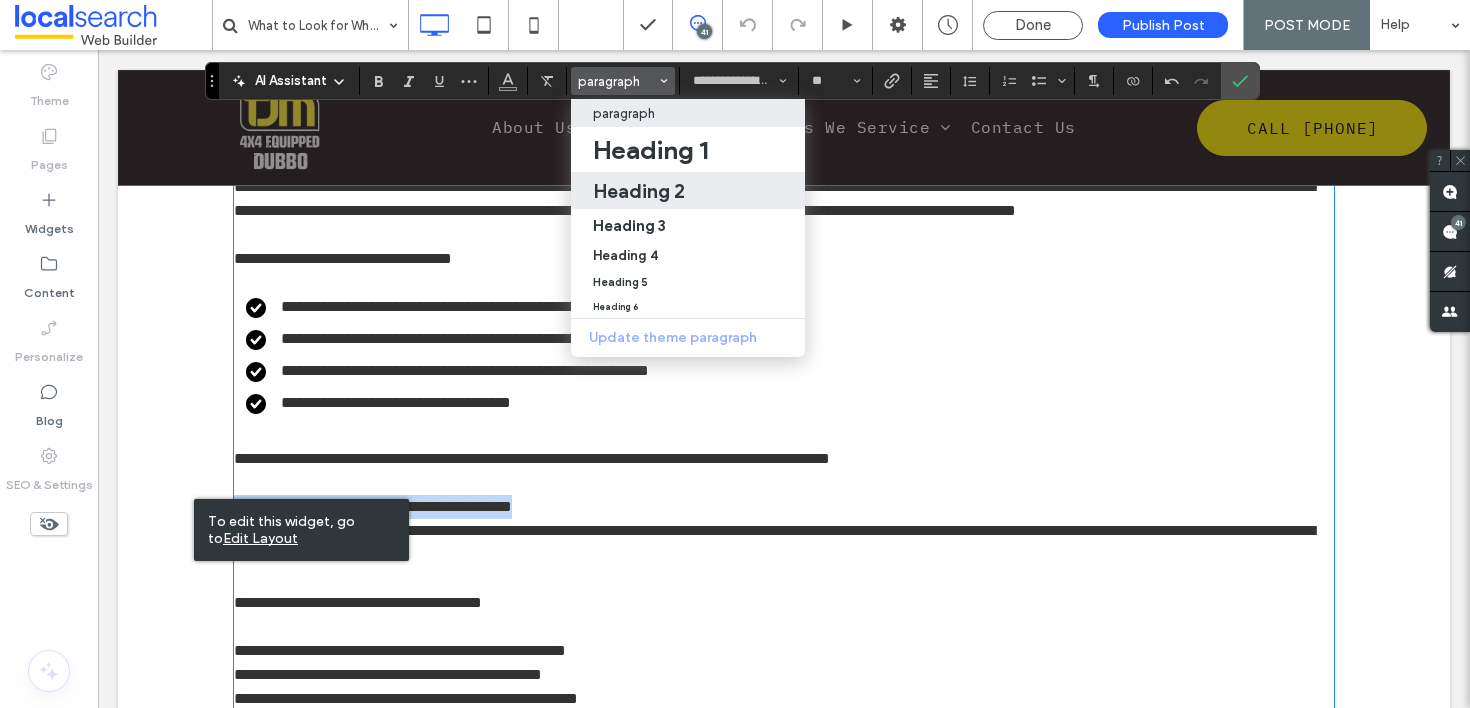 type on "**********" 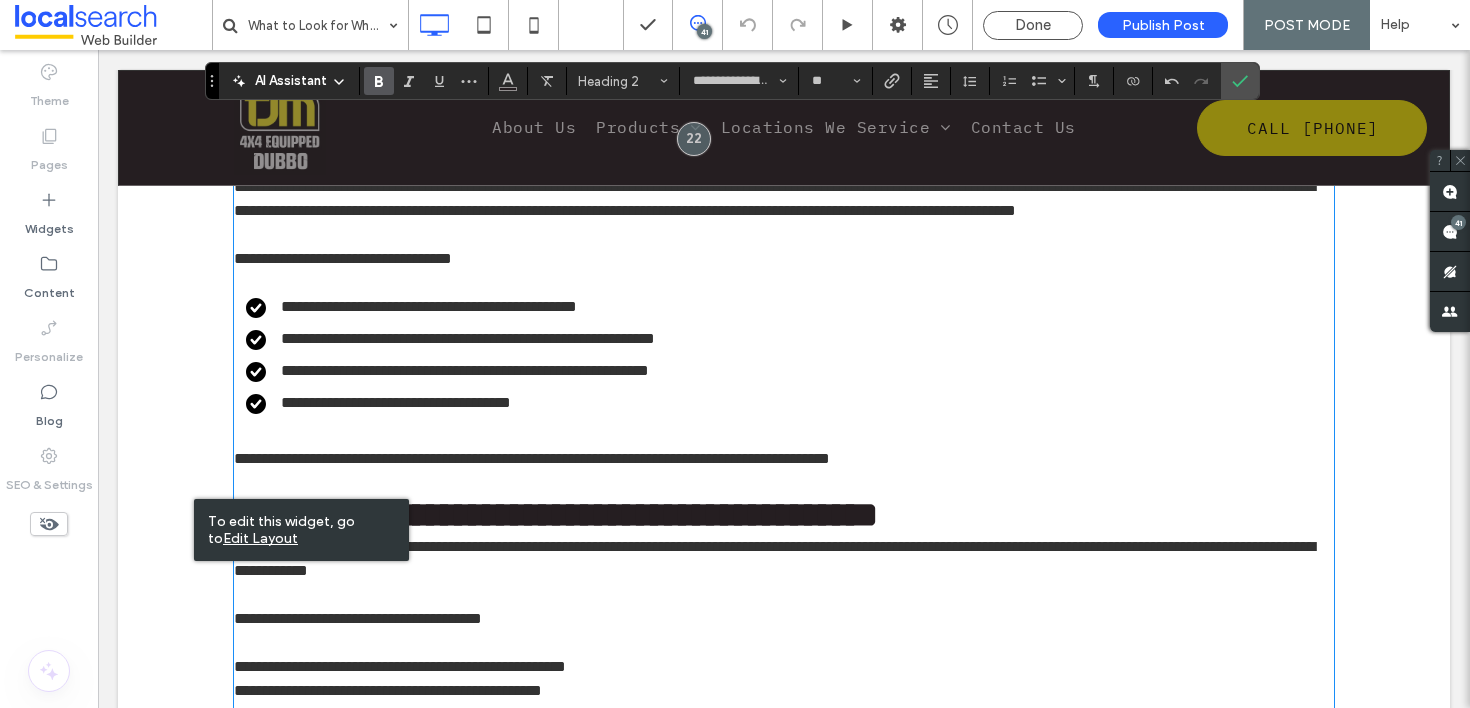 click on "**********" at bounding box center [784, 515] 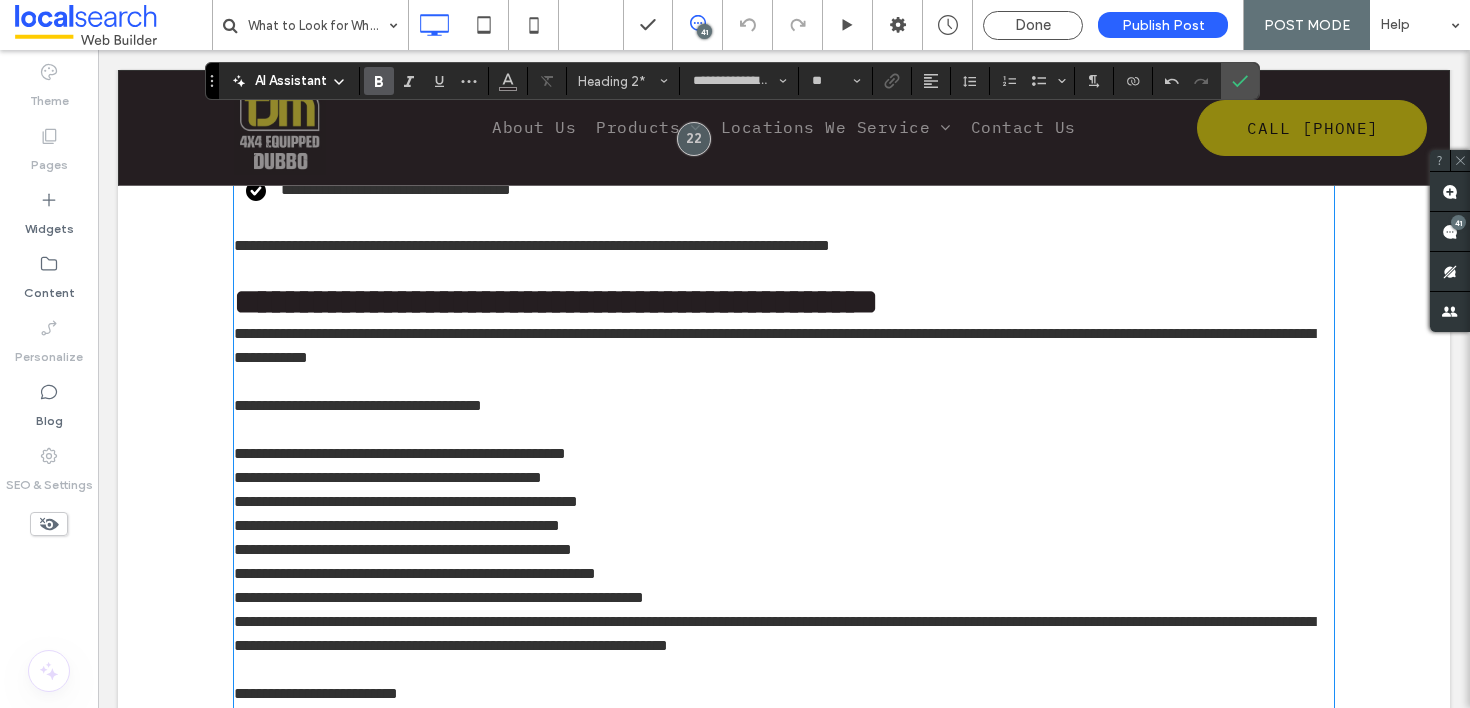 scroll, scrollTop: 2389, scrollLeft: 0, axis: vertical 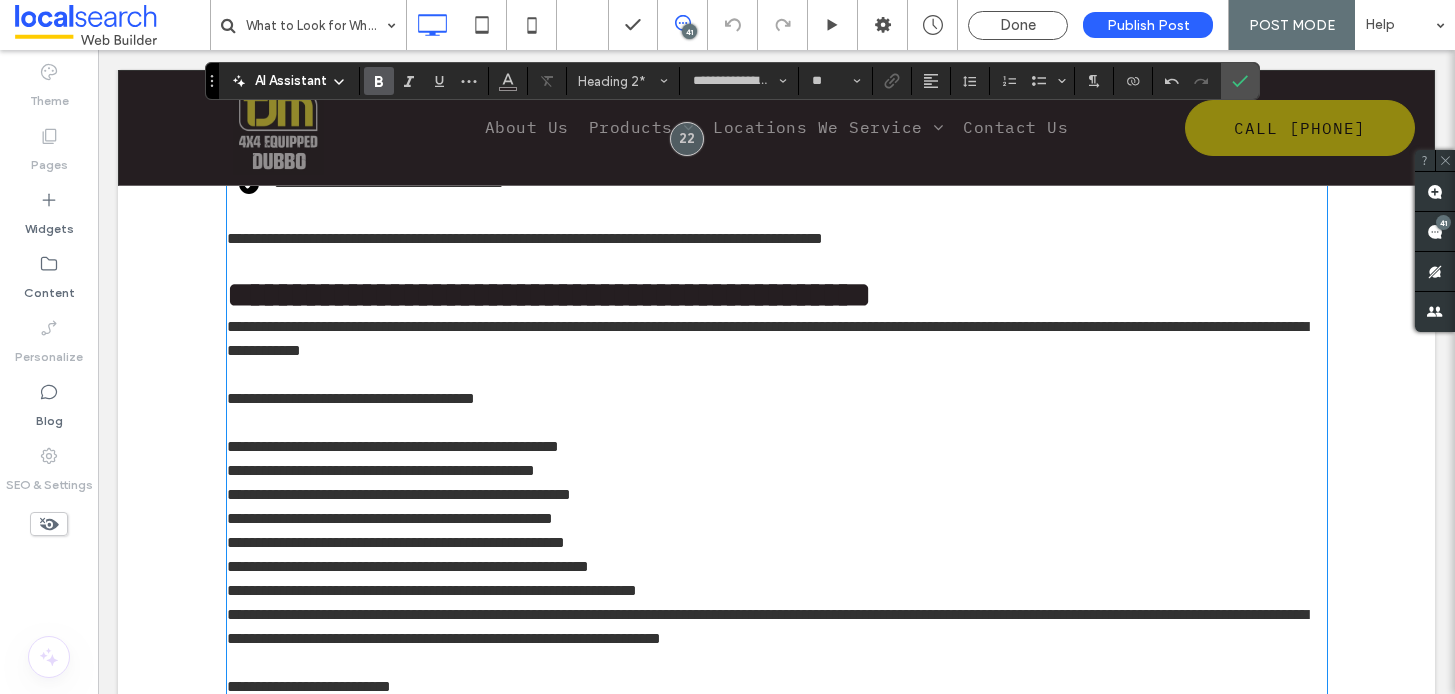type on "**********" 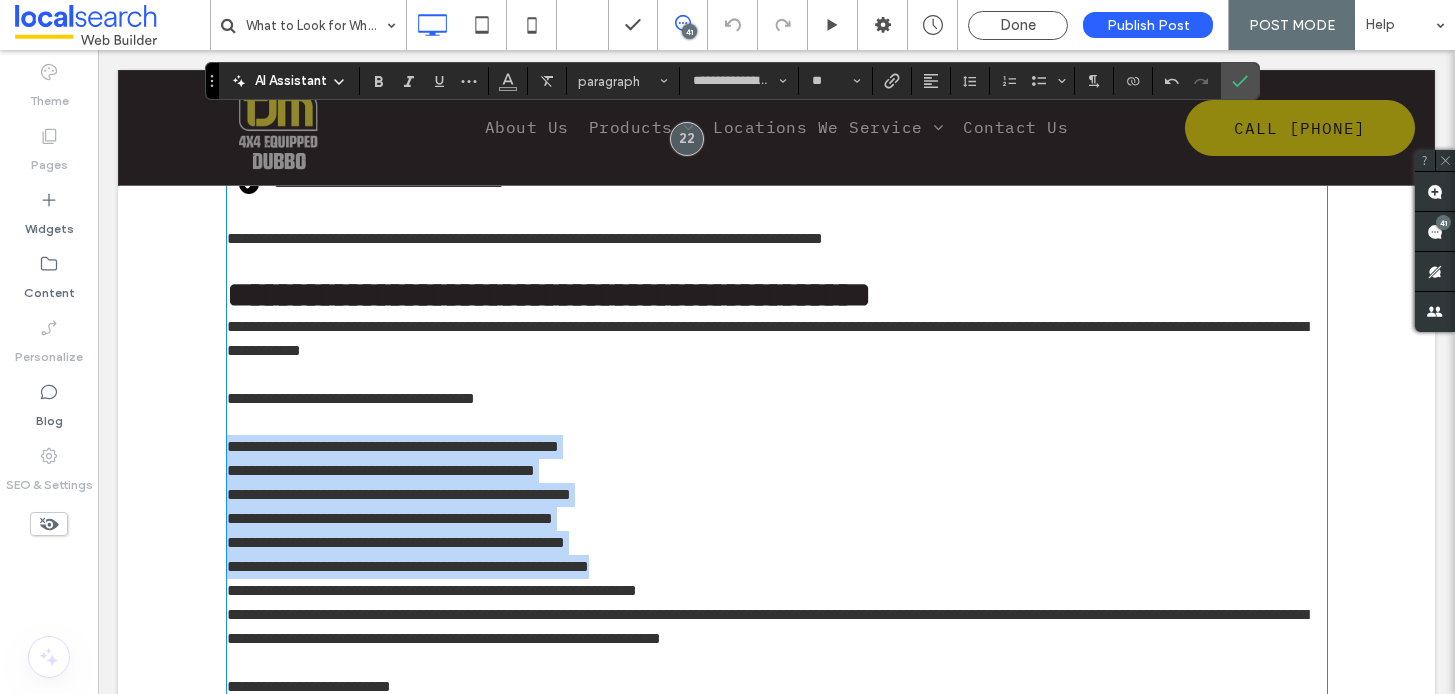 drag, startPoint x: 654, startPoint y: 546, endPoint x: 221, endPoint y: 424, distance: 449.85886 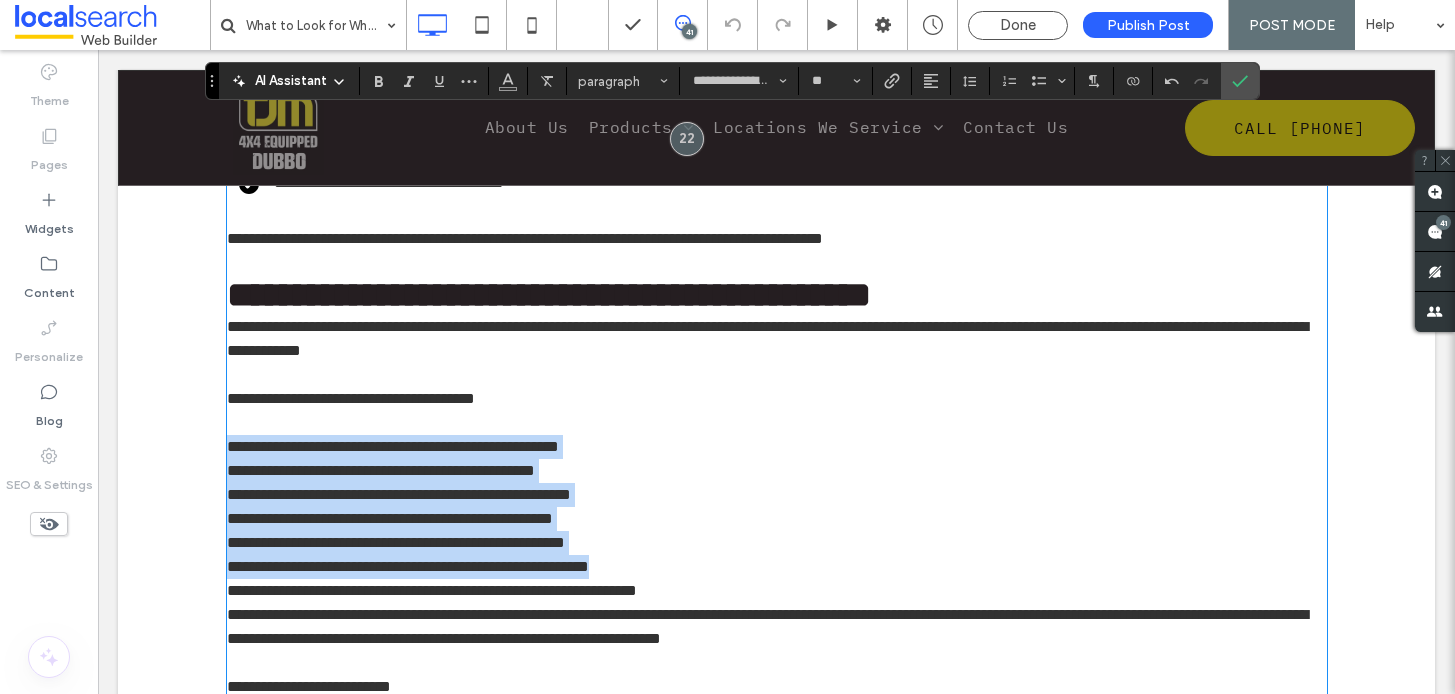 click on "**********" at bounding box center (777, -257) 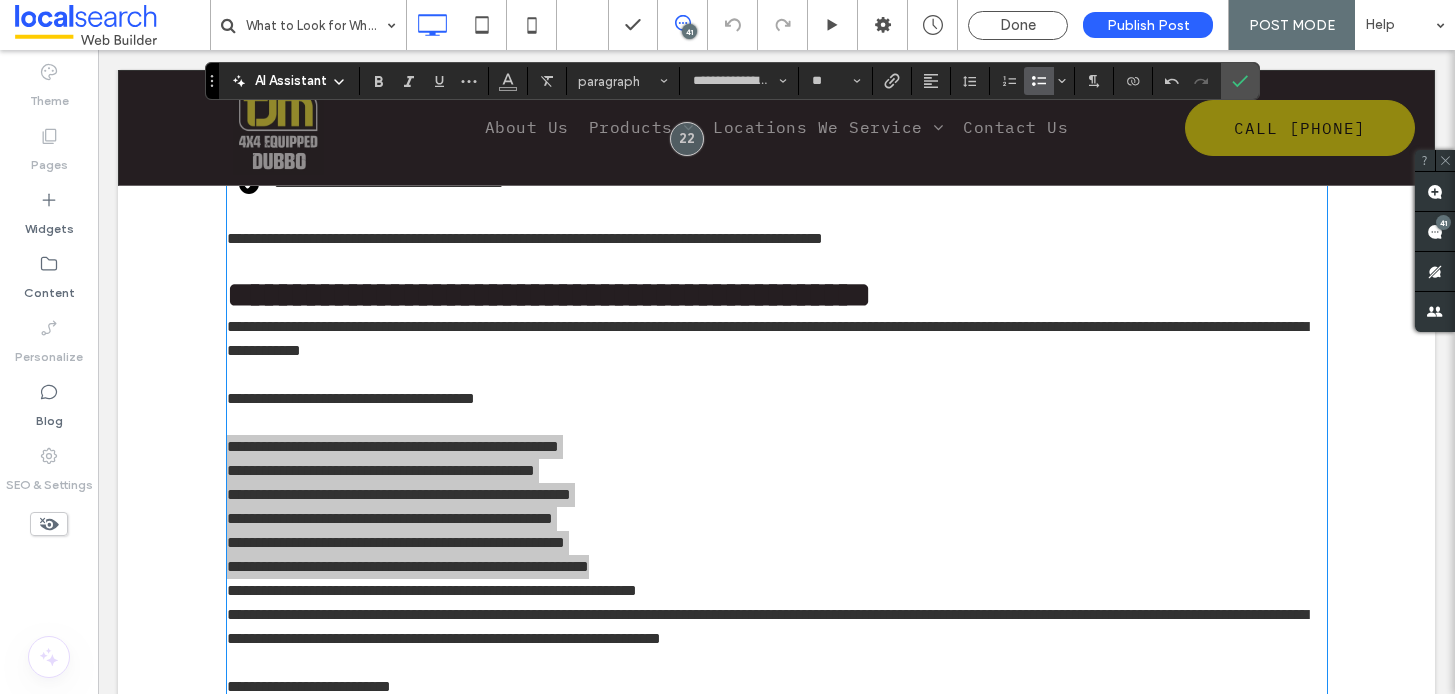click at bounding box center [1035, 81] 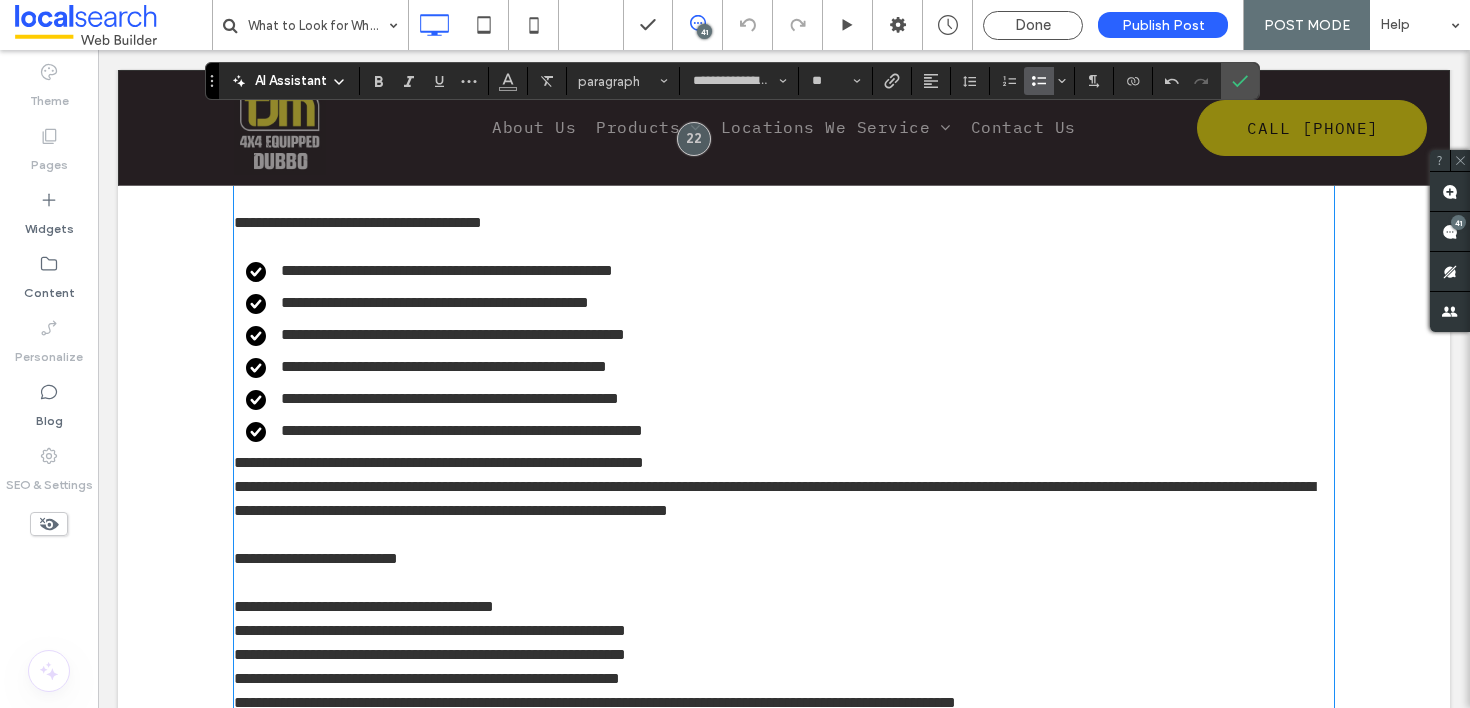 scroll, scrollTop: 2568, scrollLeft: 0, axis: vertical 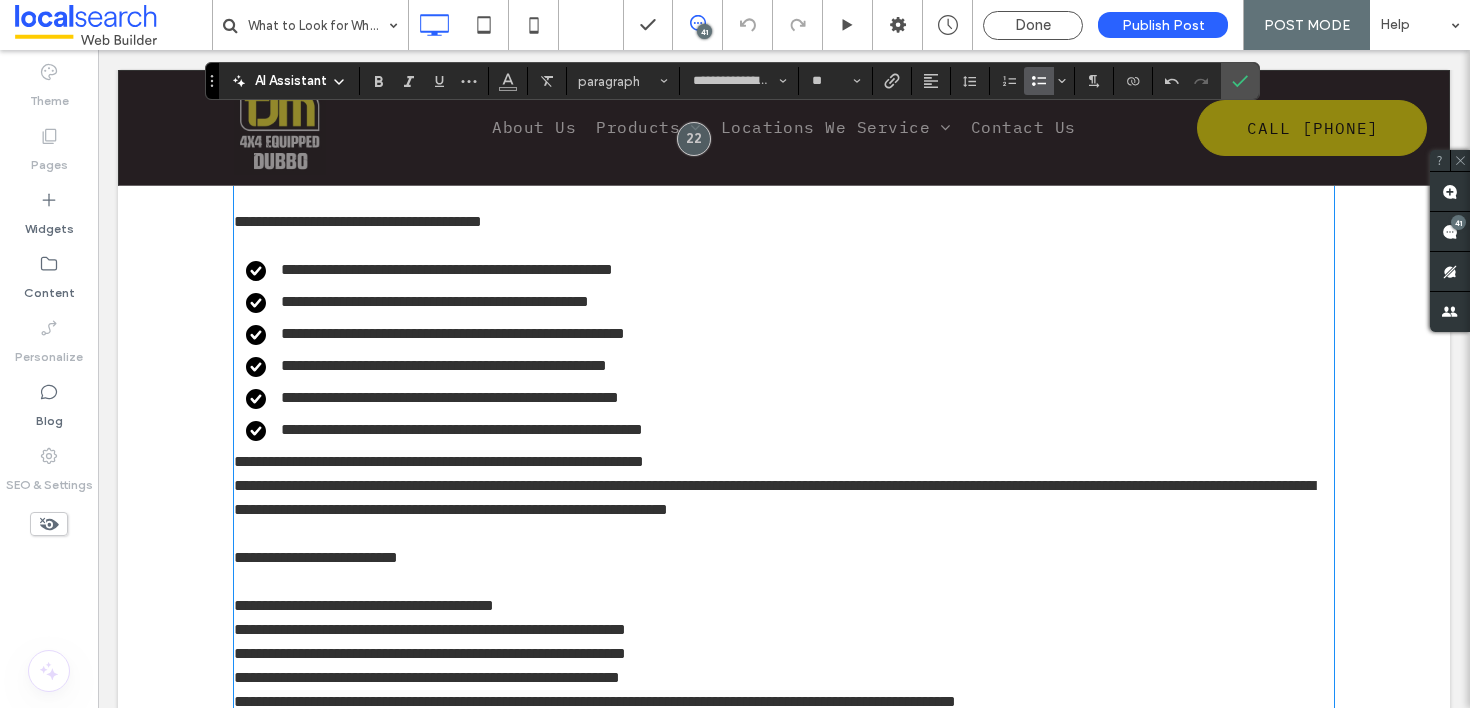 click on "**********" at bounding box center [784, 462] 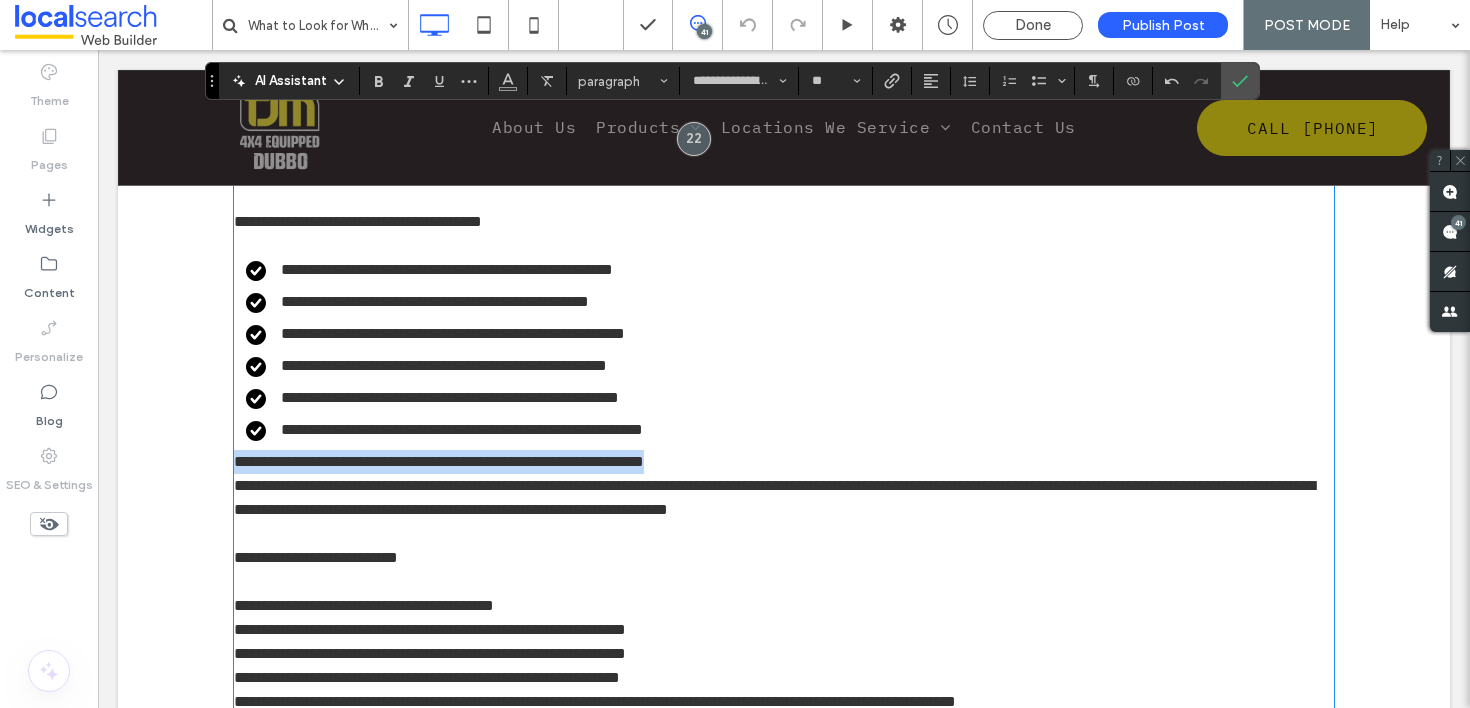 drag, startPoint x: 699, startPoint y: 448, endPoint x: 195, endPoint y: 456, distance: 504.06348 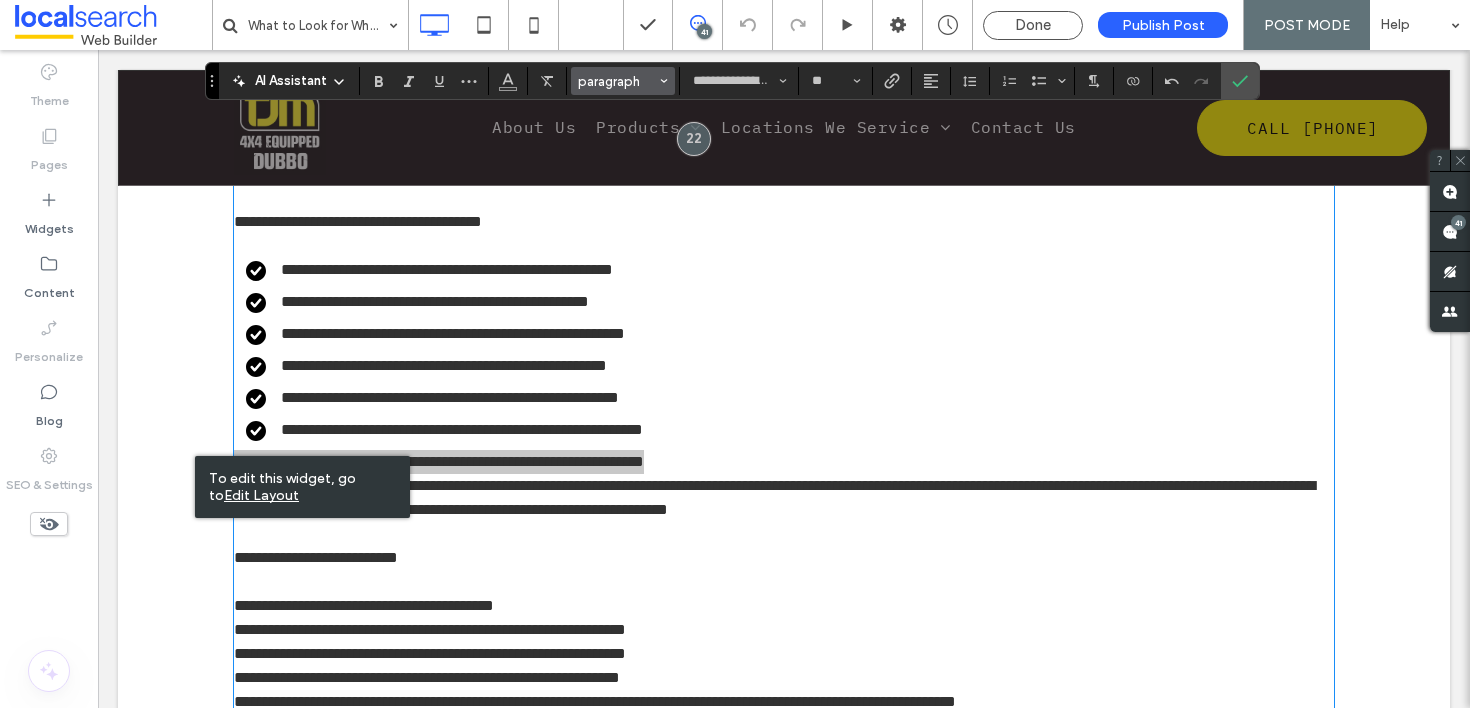 click on "paragraph" at bounding box center (617, 81) 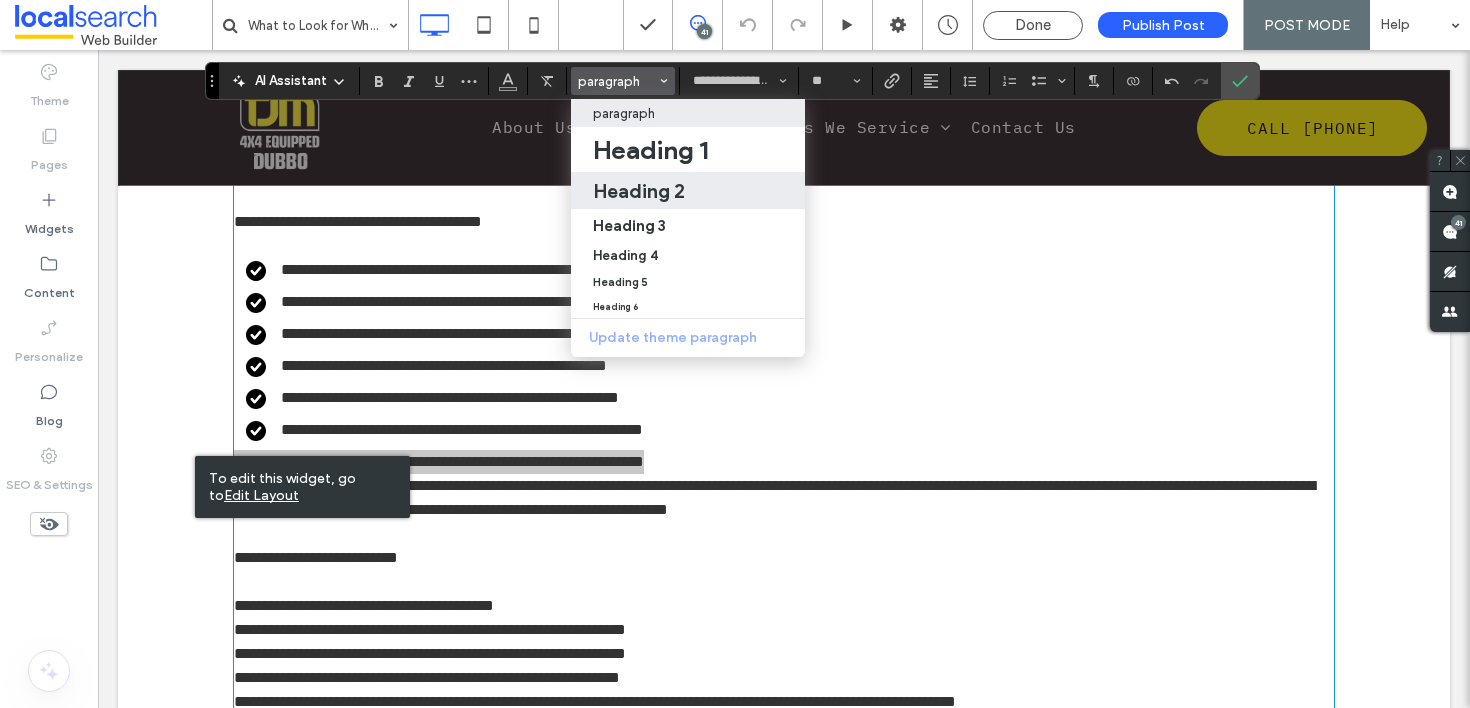 click on "Heading 2" at bounding box center (688, 191) 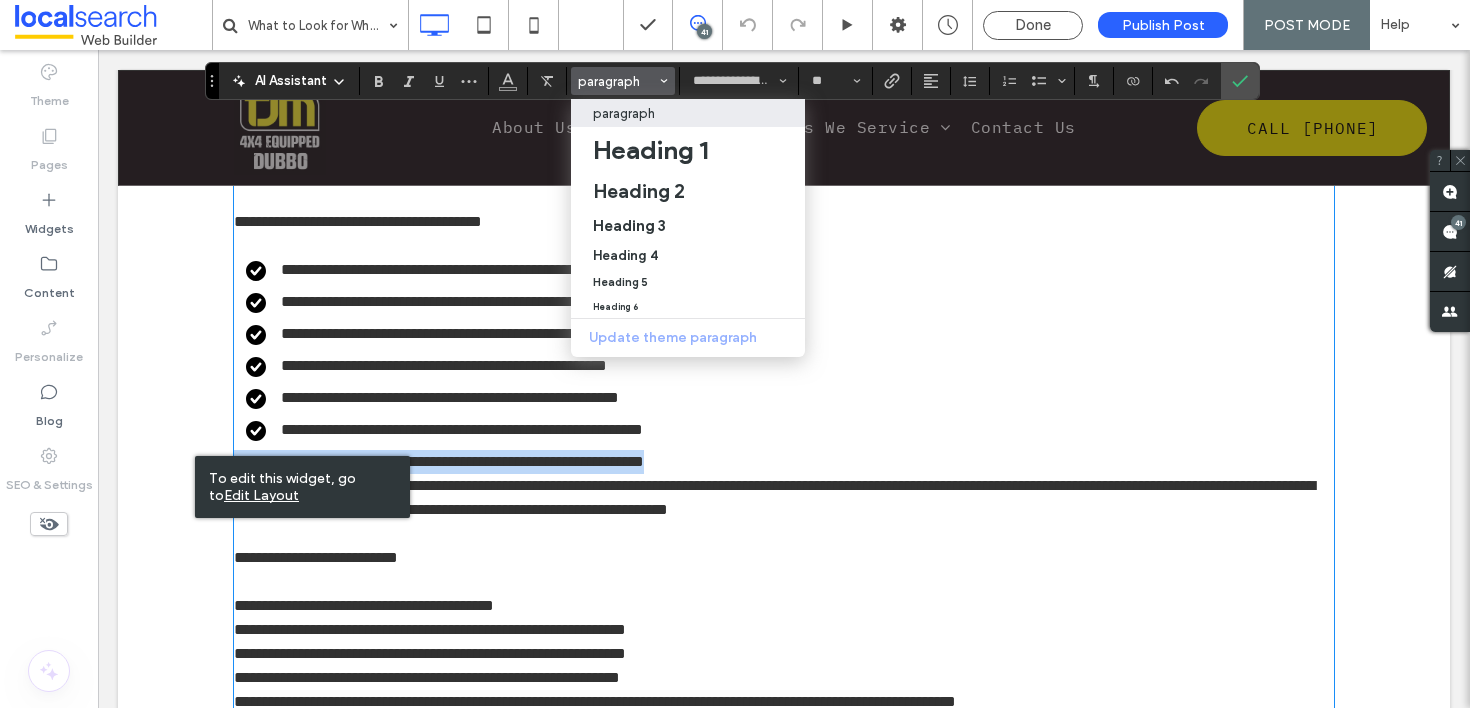 type on "**********" 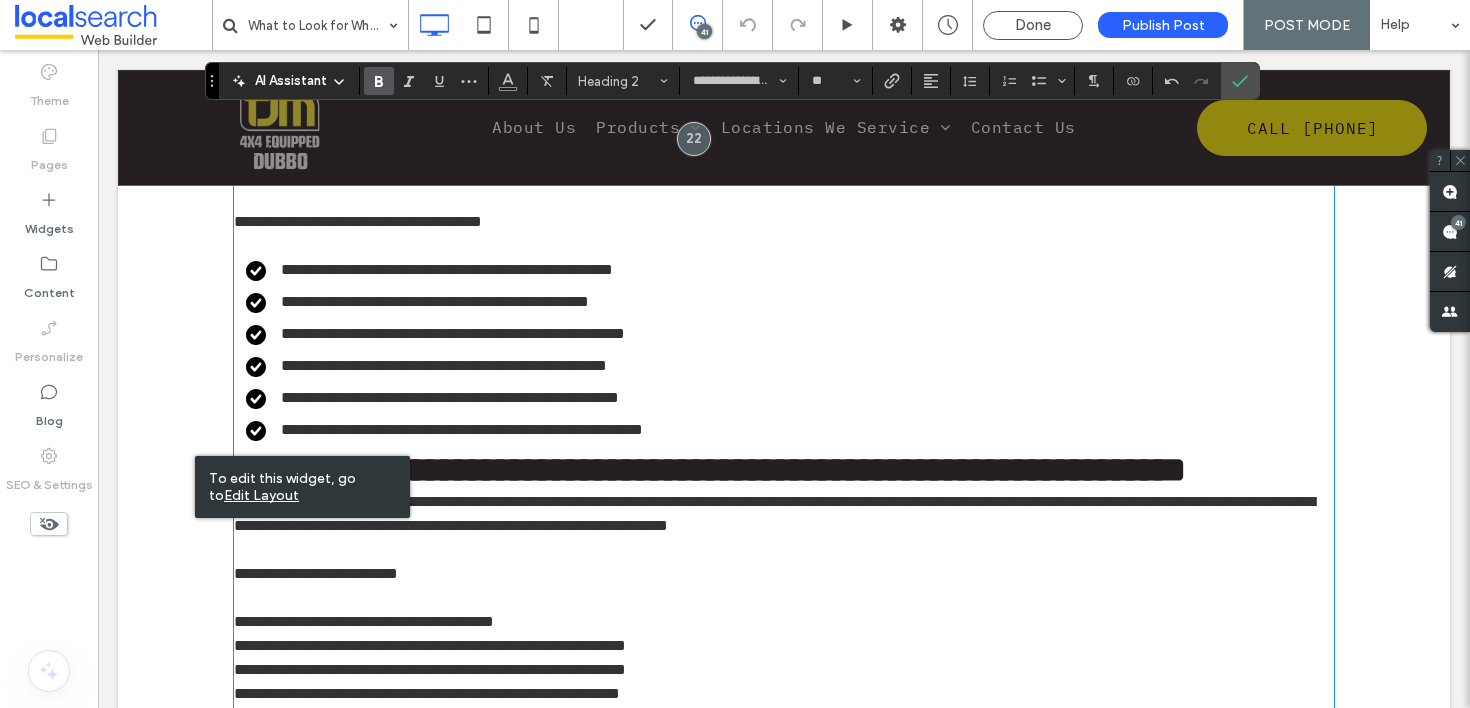 type on "**********" 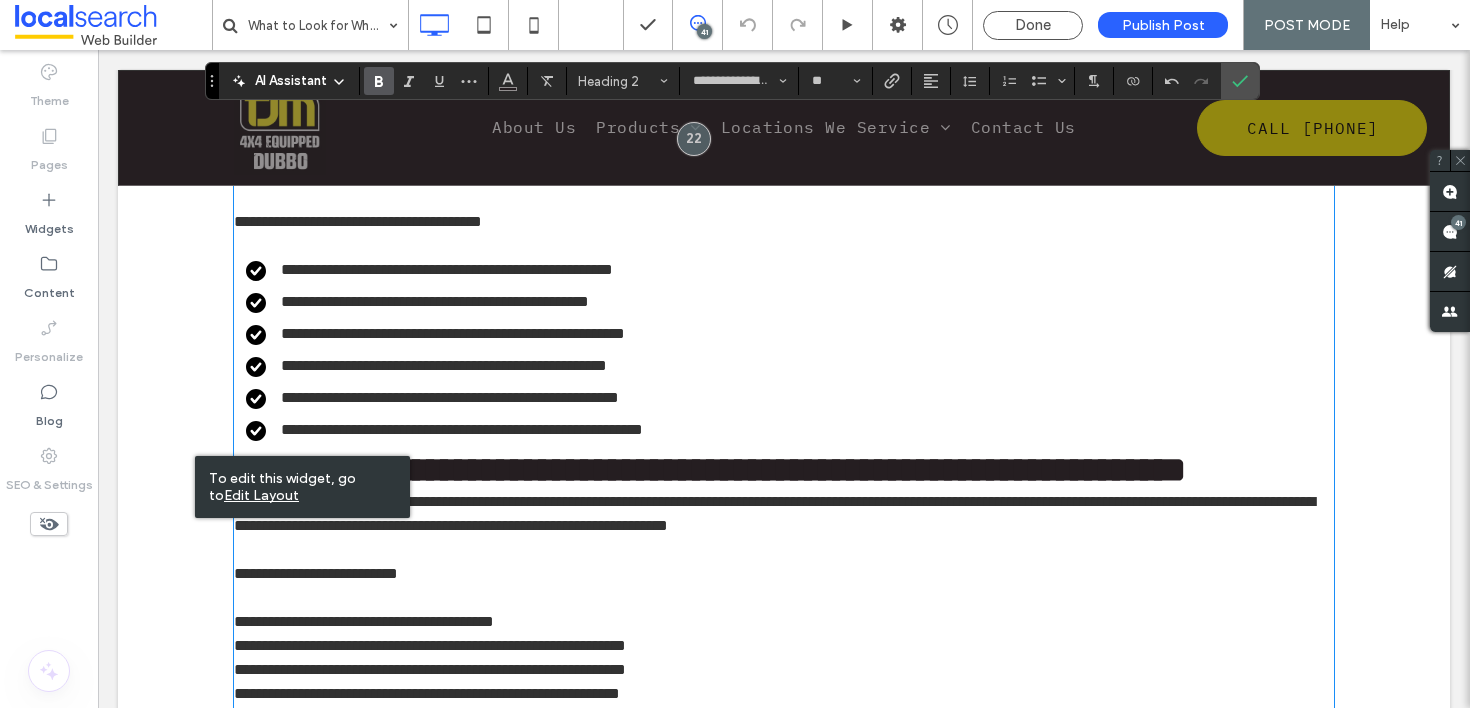 click on "**********" at bounding box center (790, 430) 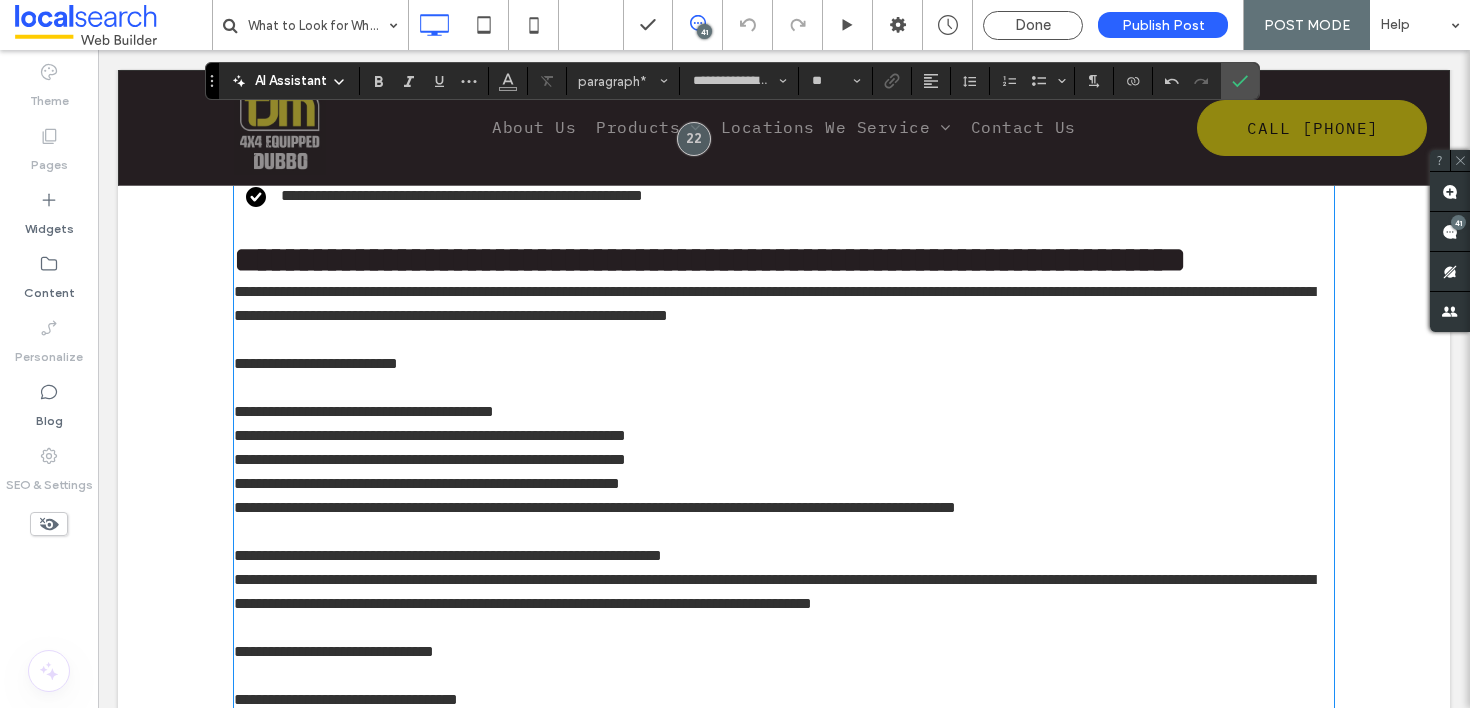 scroll, scrollTop: 2880, scrollLeft: 0, axis: vertical 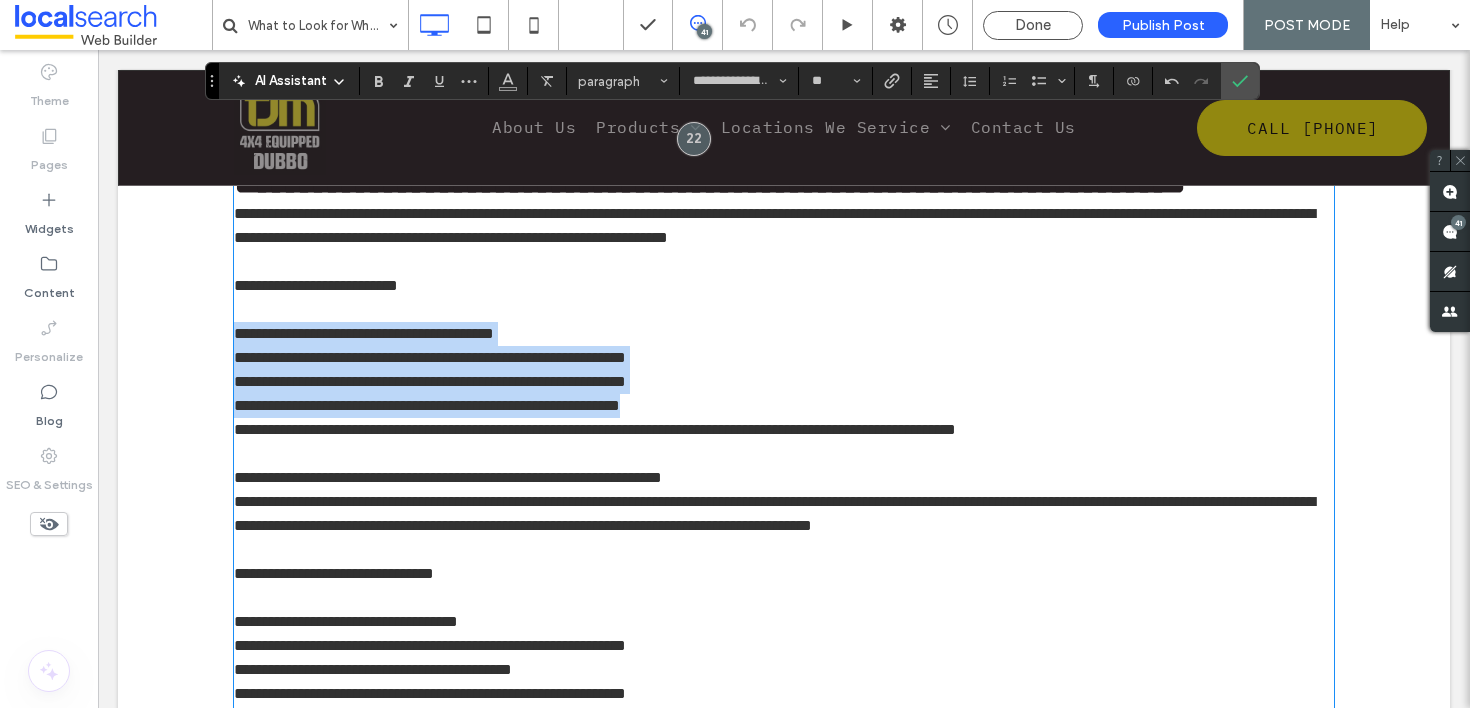 drag, startPoint x: 763, startPoint y: 390, endPoint x: 224, endPoint y: 319, distance: 543.6561 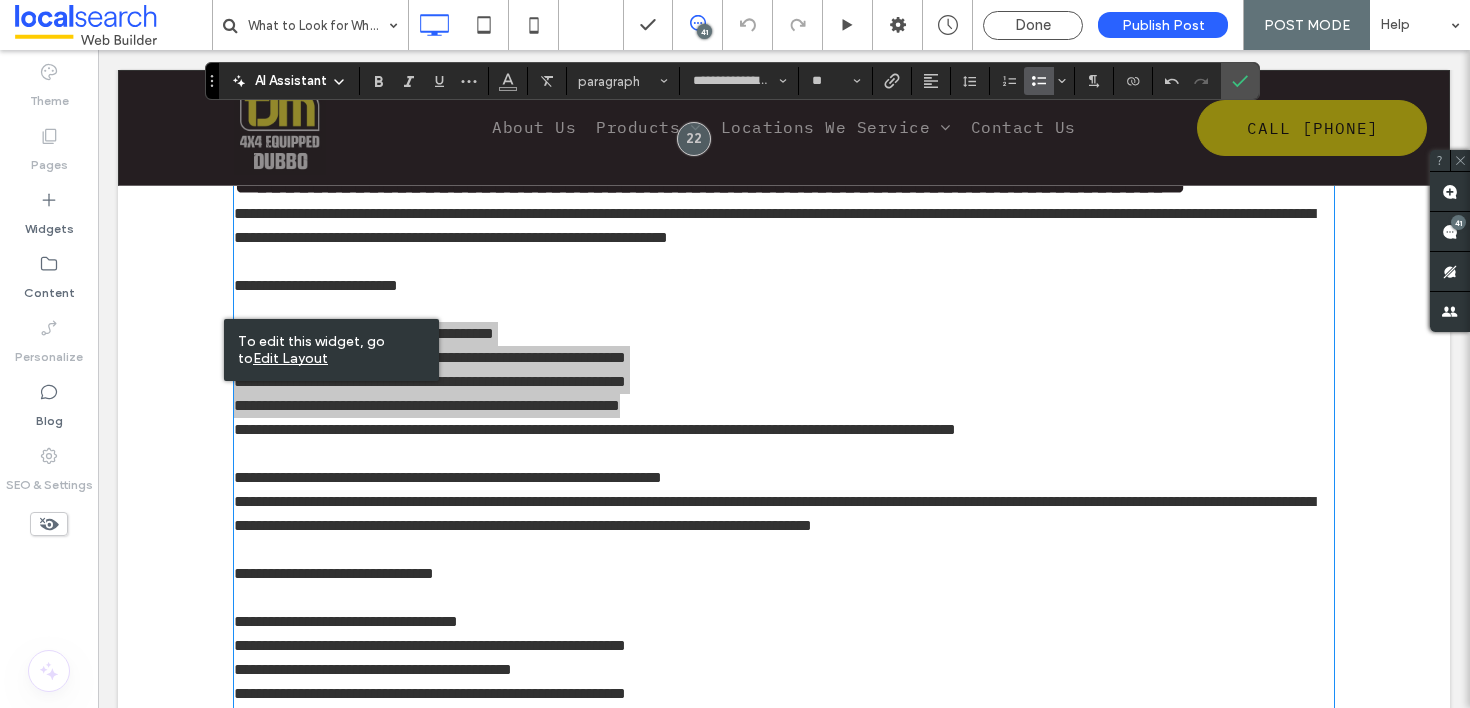 click 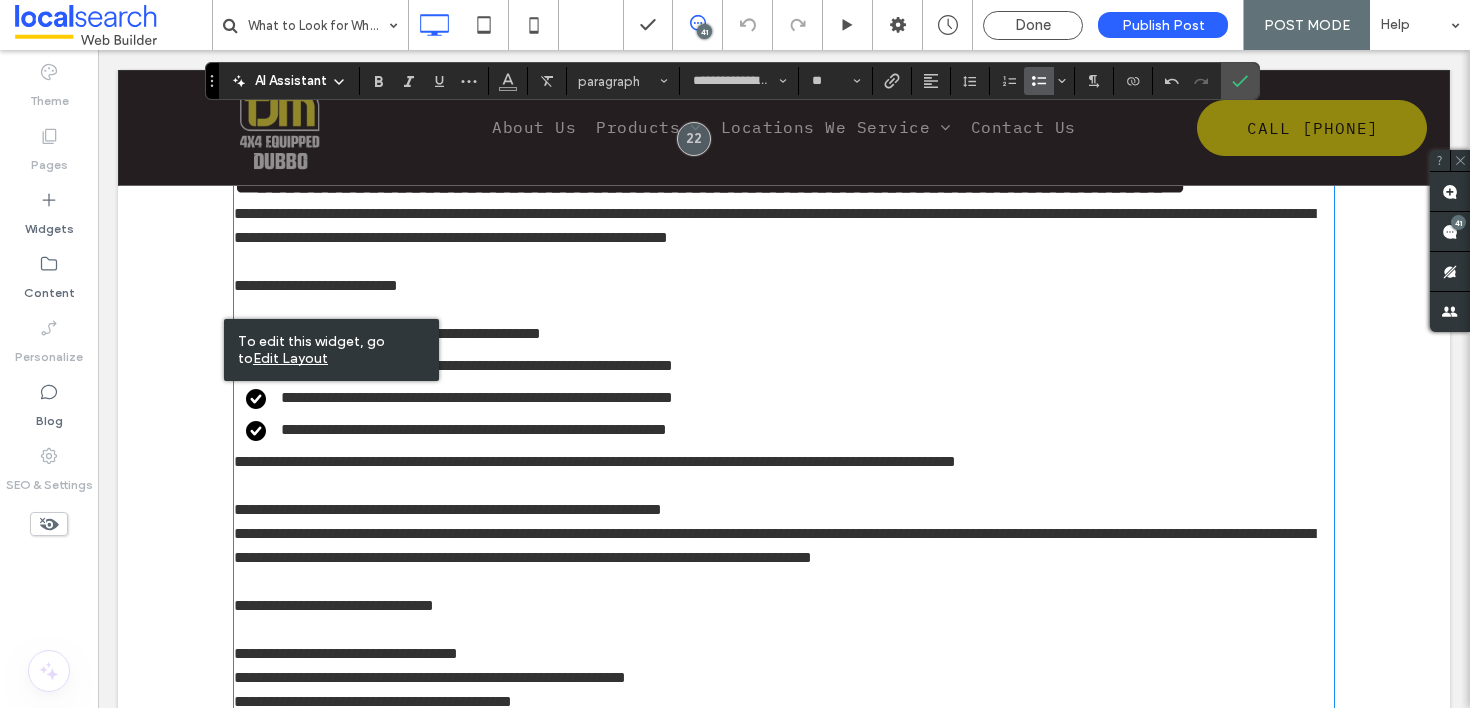click on "**********" at bounding box center (784, 462) 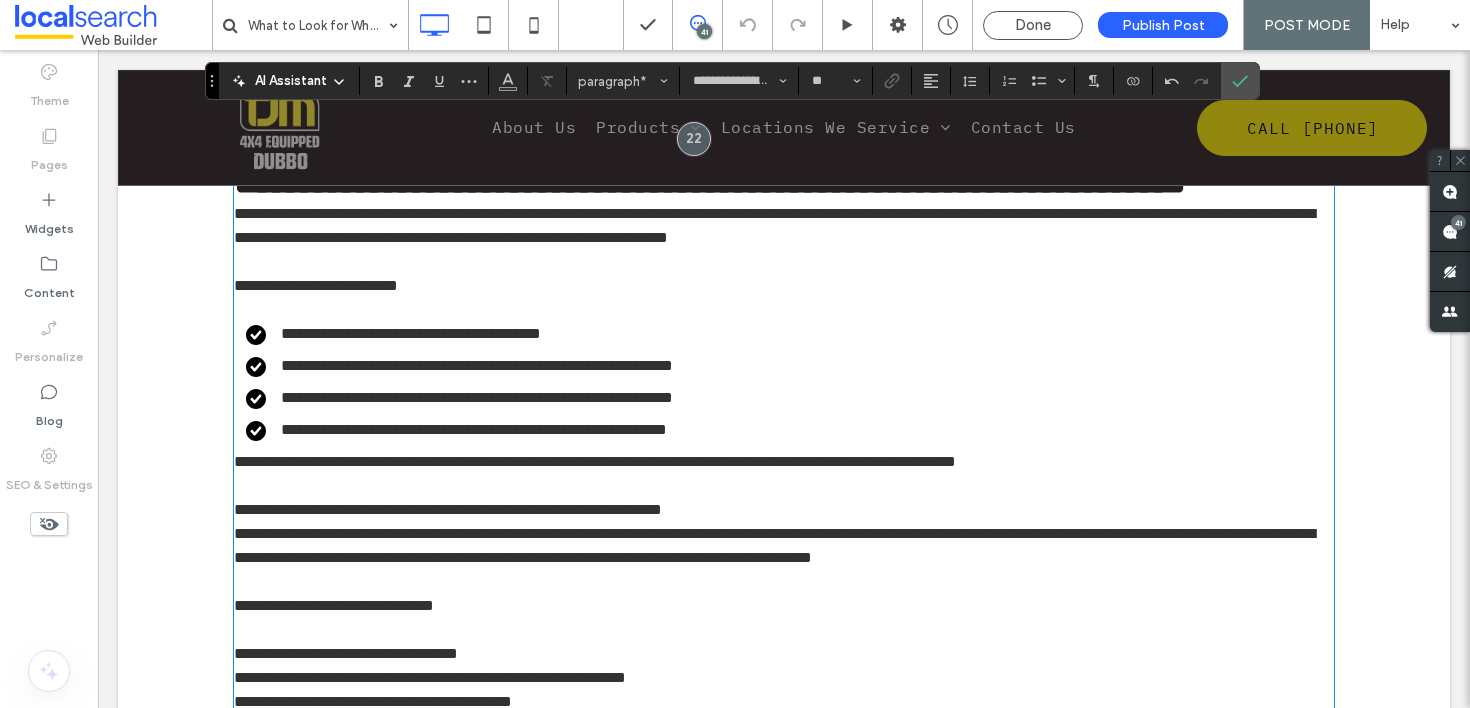 click on "**********" at bounding box center (790, 398) 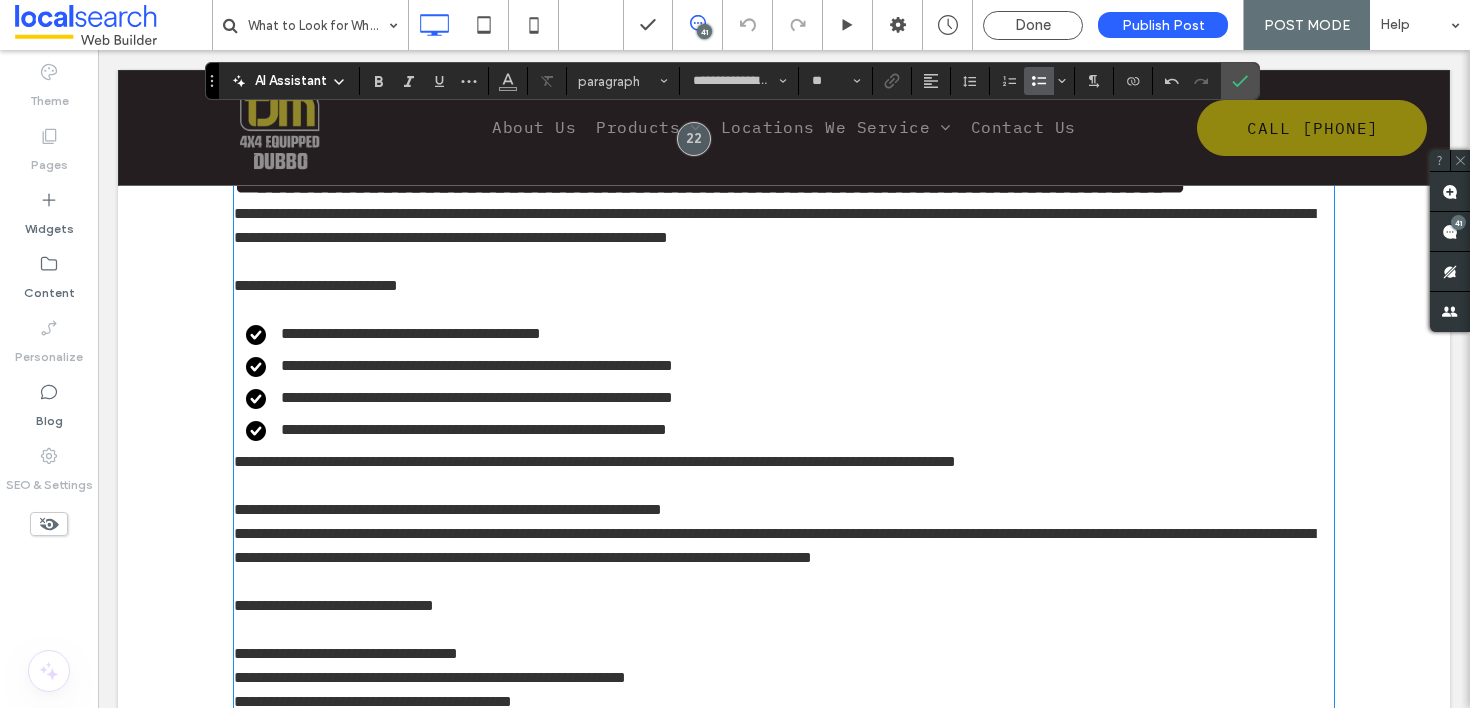 click on "**********" at bounding box center [784, -686] 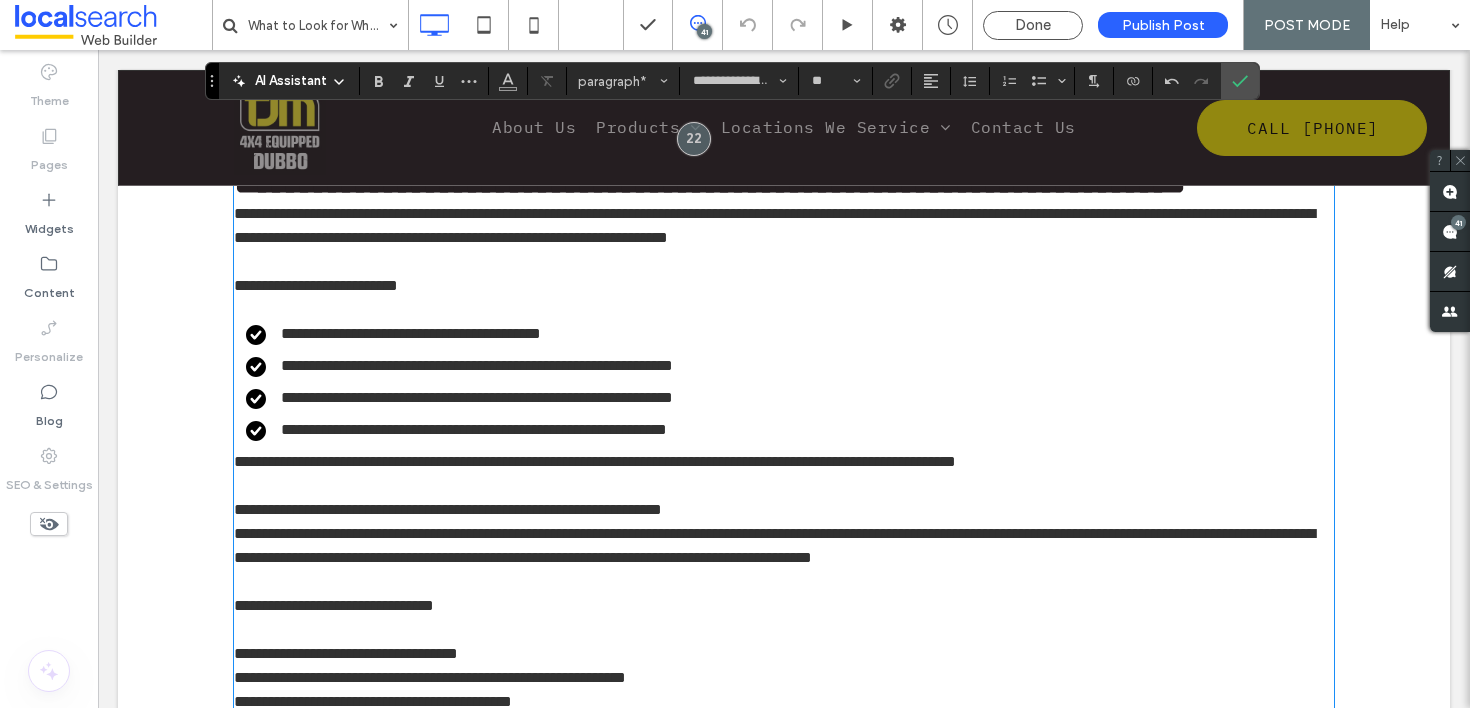 click on "**********" at bounding box center [790, 430] 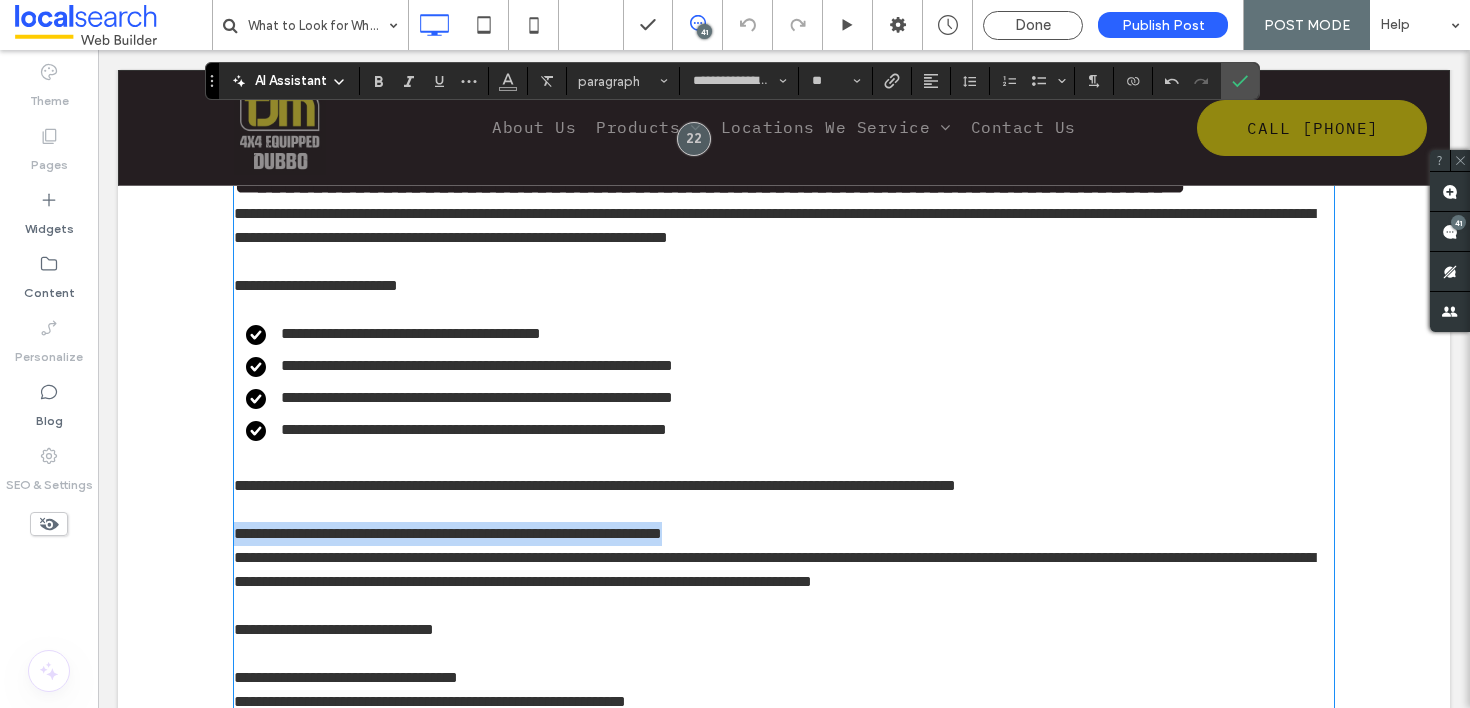 drag, startPoint x: 726, startPoint y: 522, endPoint x: 200, endPoint y: 514, distance: 526.06085 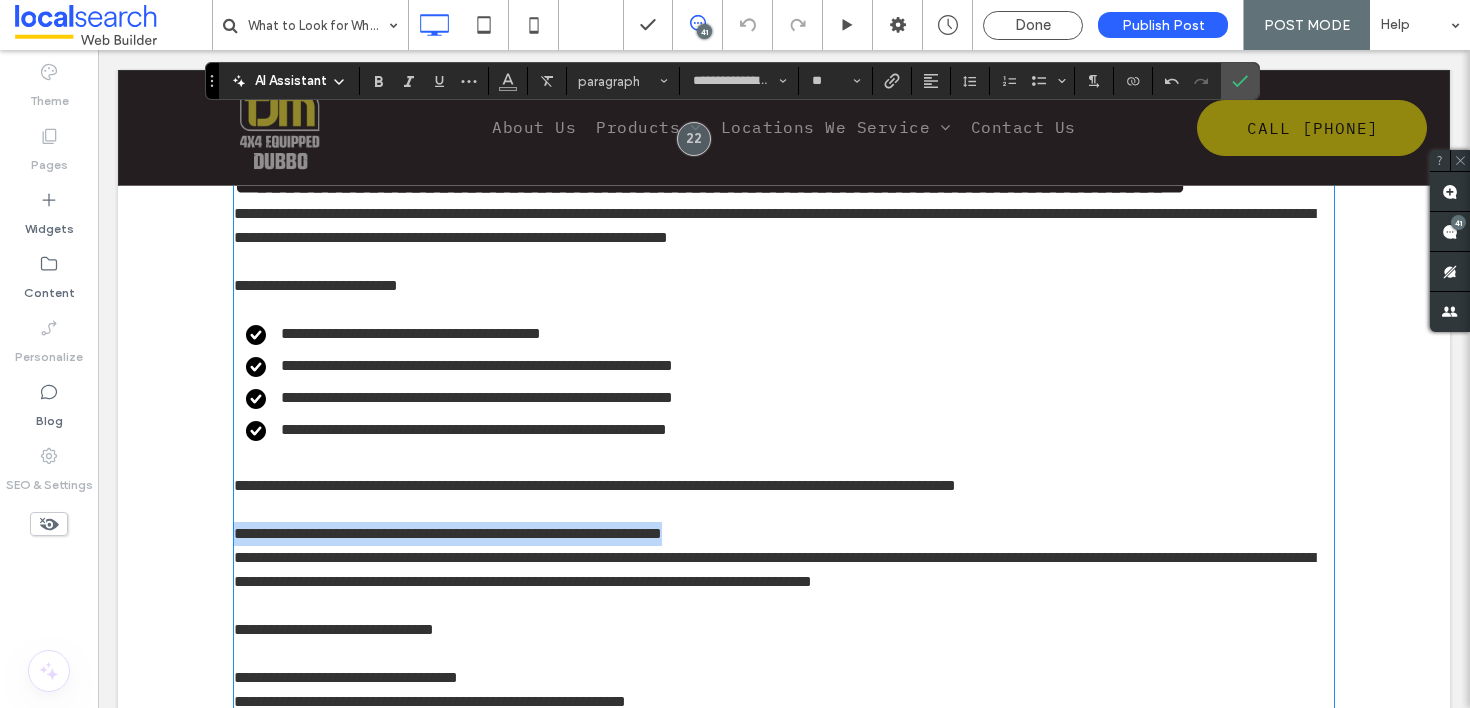 click on "**********" at bounding box center (784, -629) 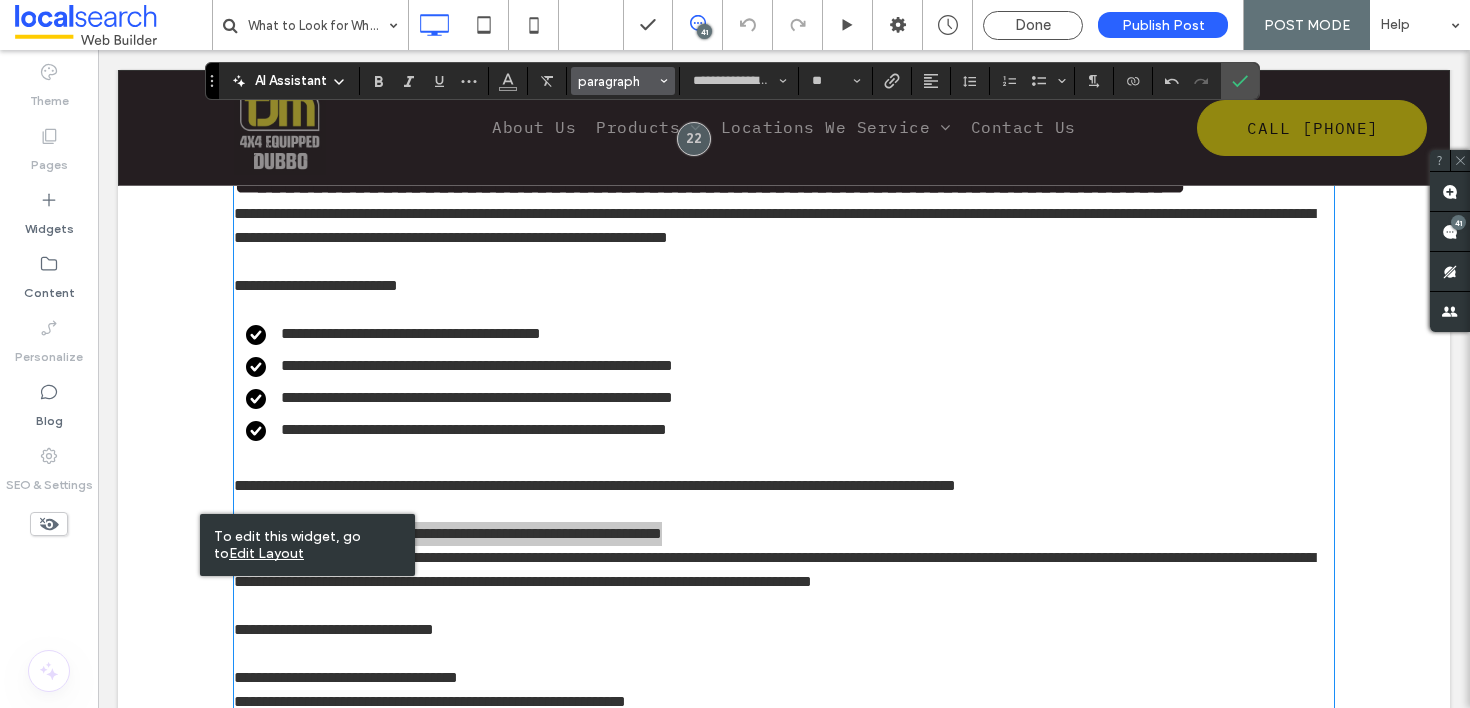 click on "paragraph" at bounding box center [617, 81] 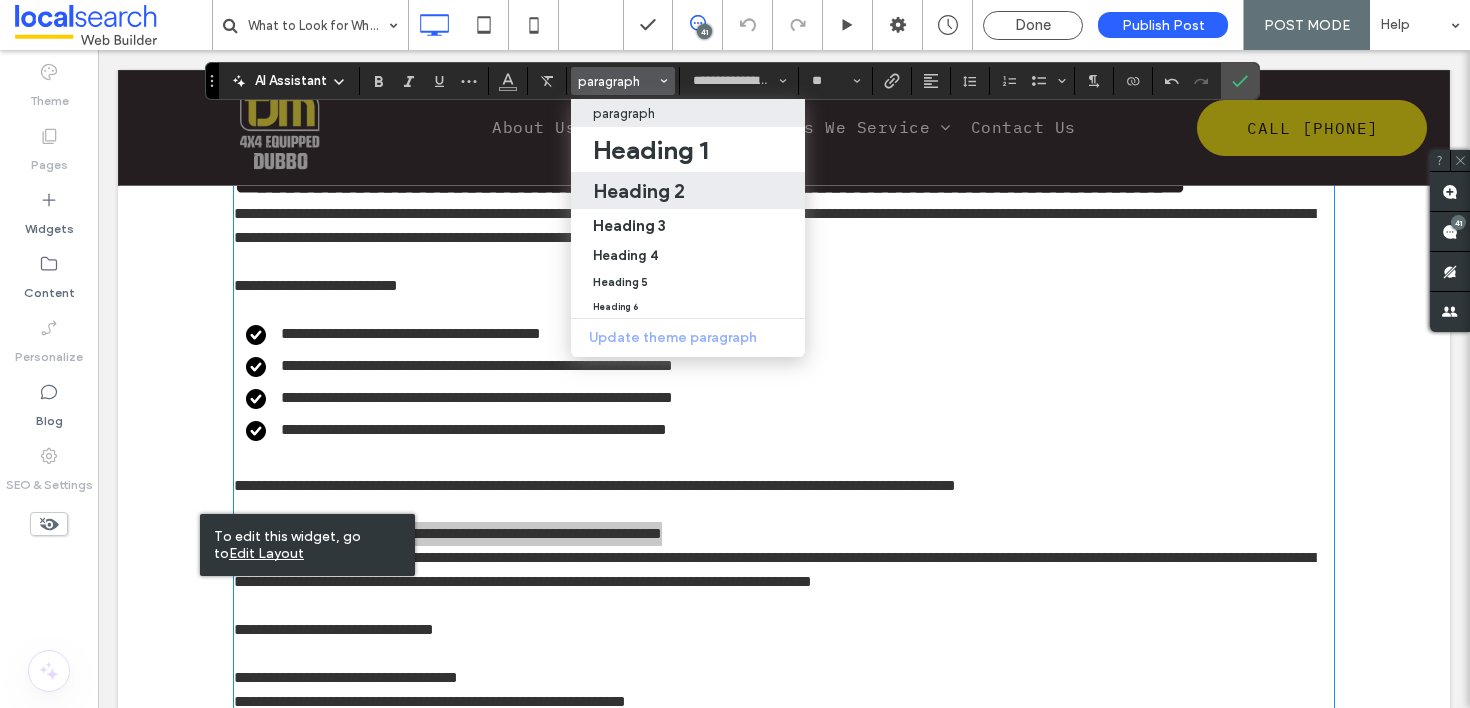 click on "Heading 2" at bounding box center (639, 191) 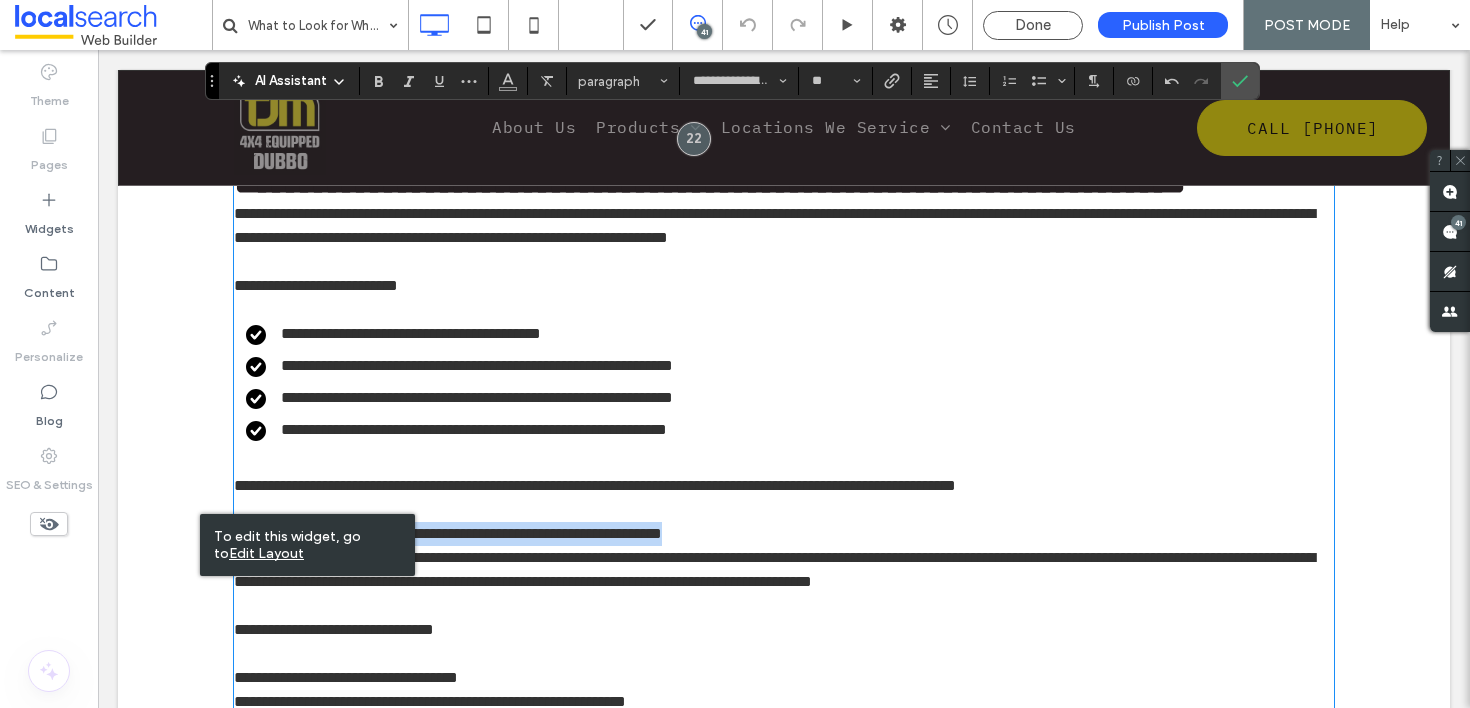 type on "**********" 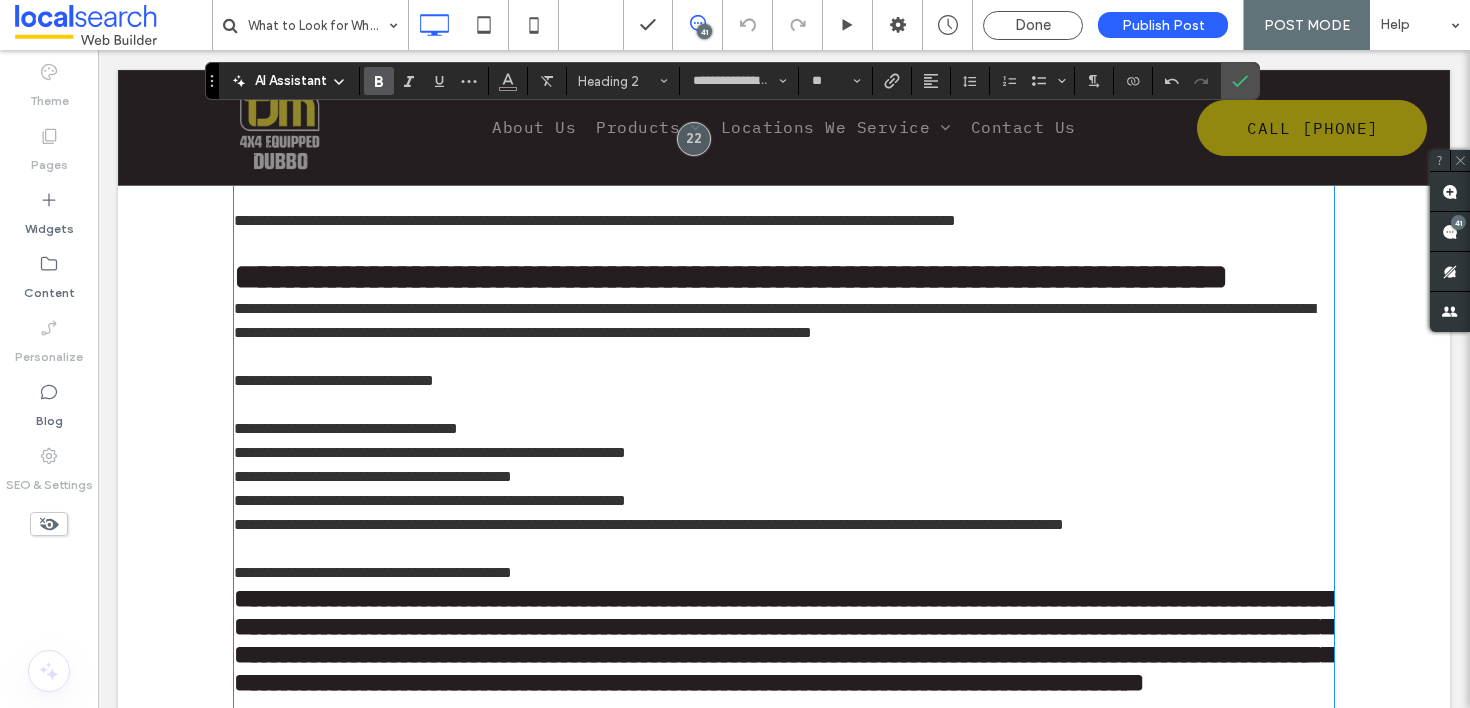 scroll, scrollTop: 3145, scrollLeft: 0, axis: vertical 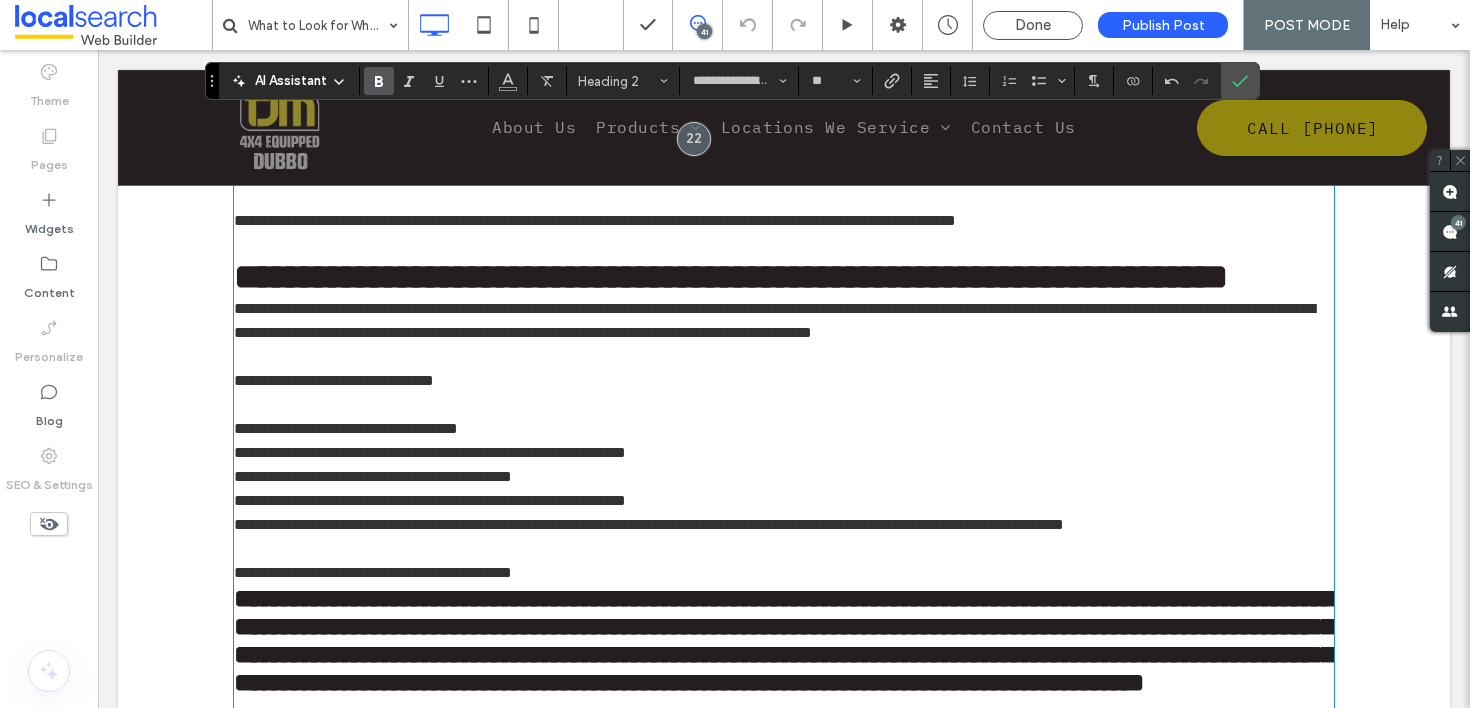 type on "**********" 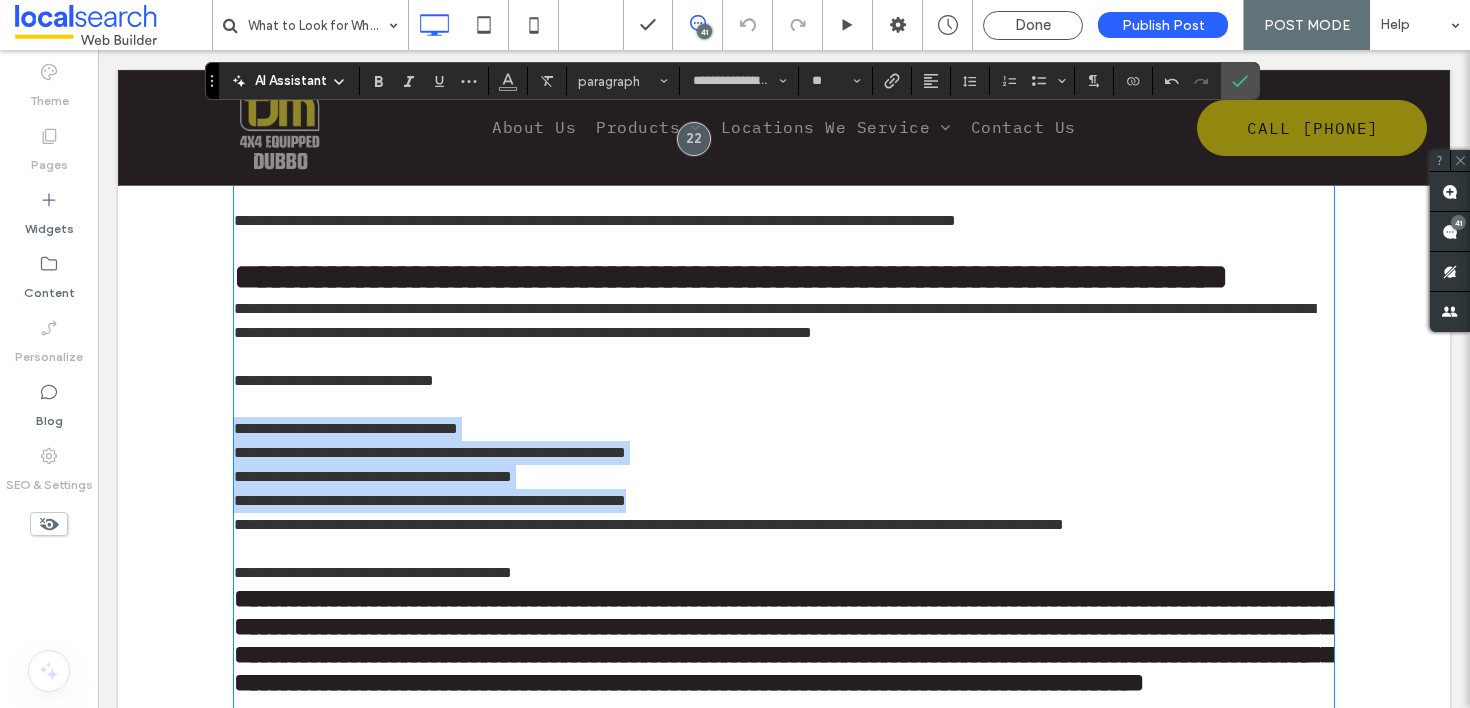 drag, startPoint x: 718, startPoint y: 484, endPoint x: 219, endPoint y: 424, distance: 502.59427 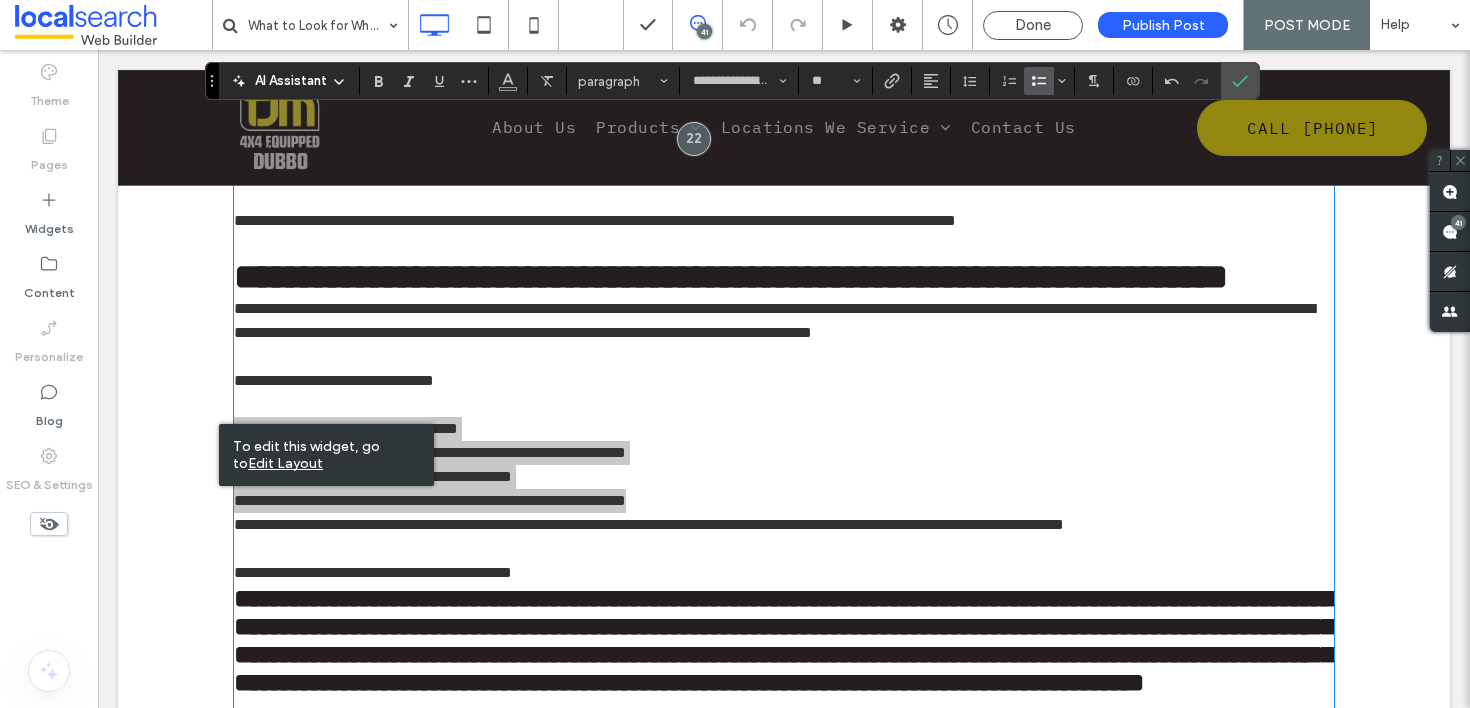 click 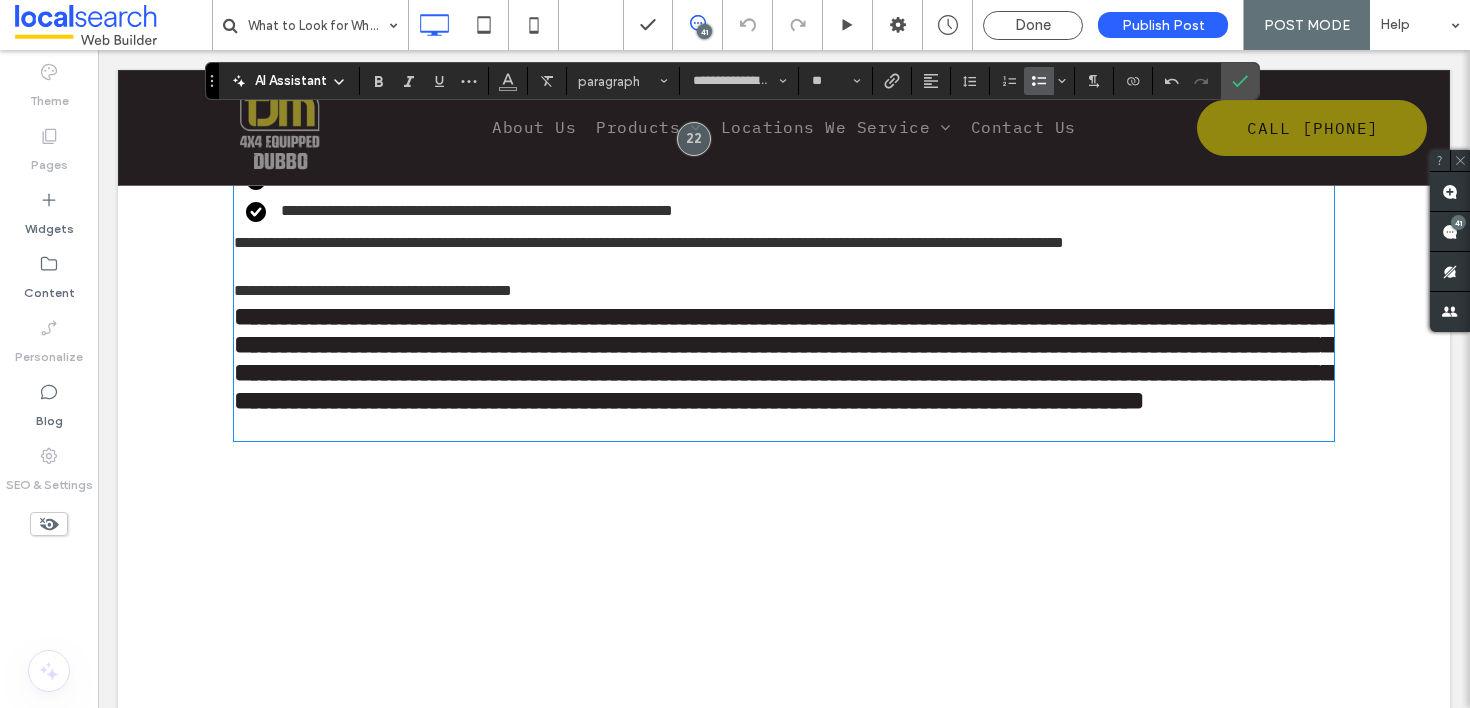 scroll, scrollTop: 3460, scrollLeft: 0, axis: vertical 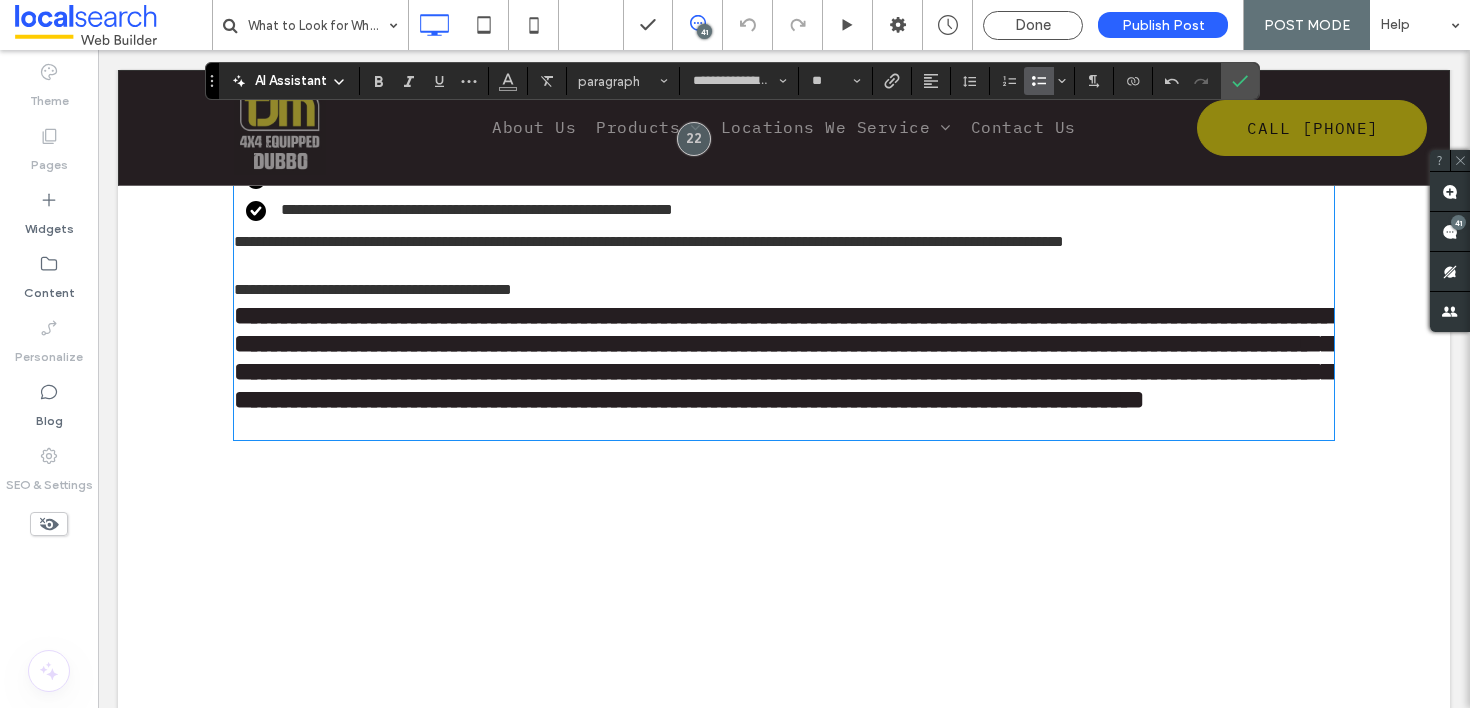 click on "**********" at bounding box center (373, 289) 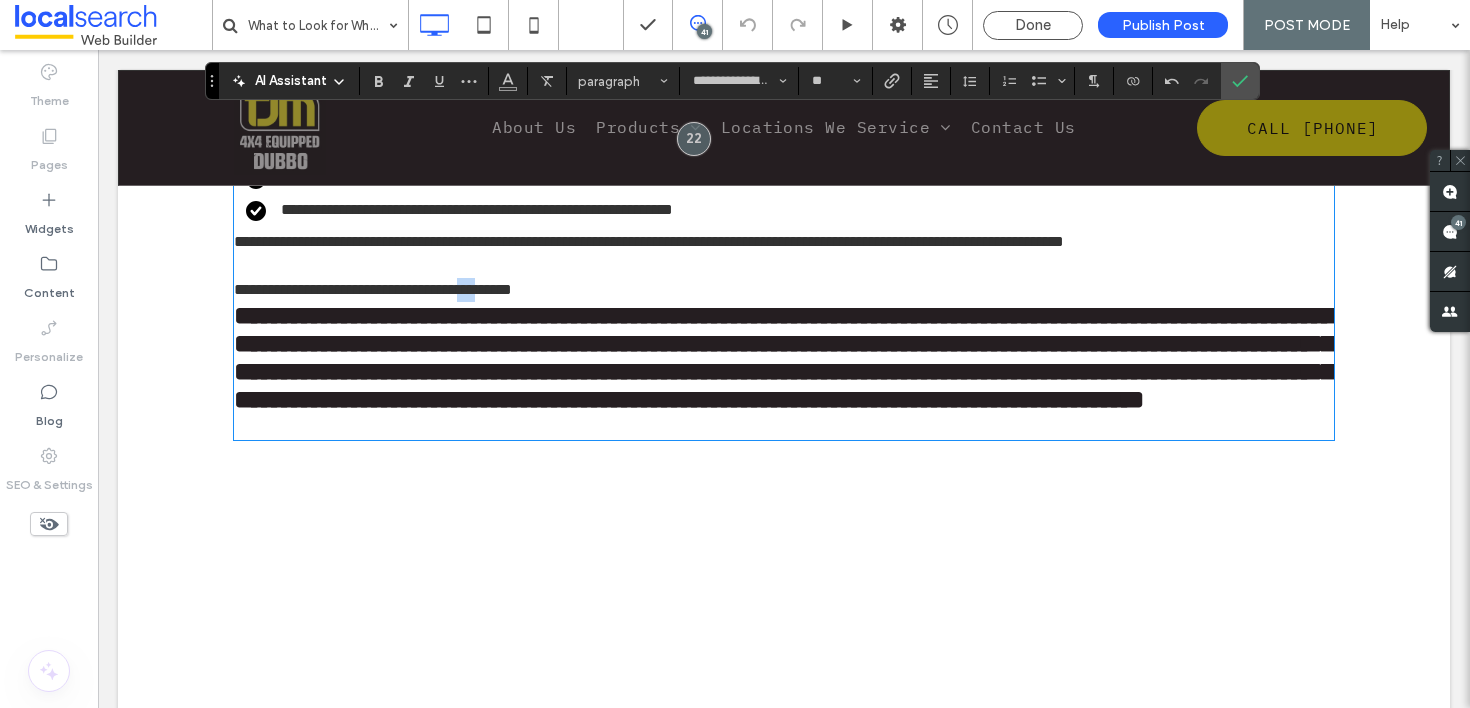 click on "**********" at bounding box center [373, 289] 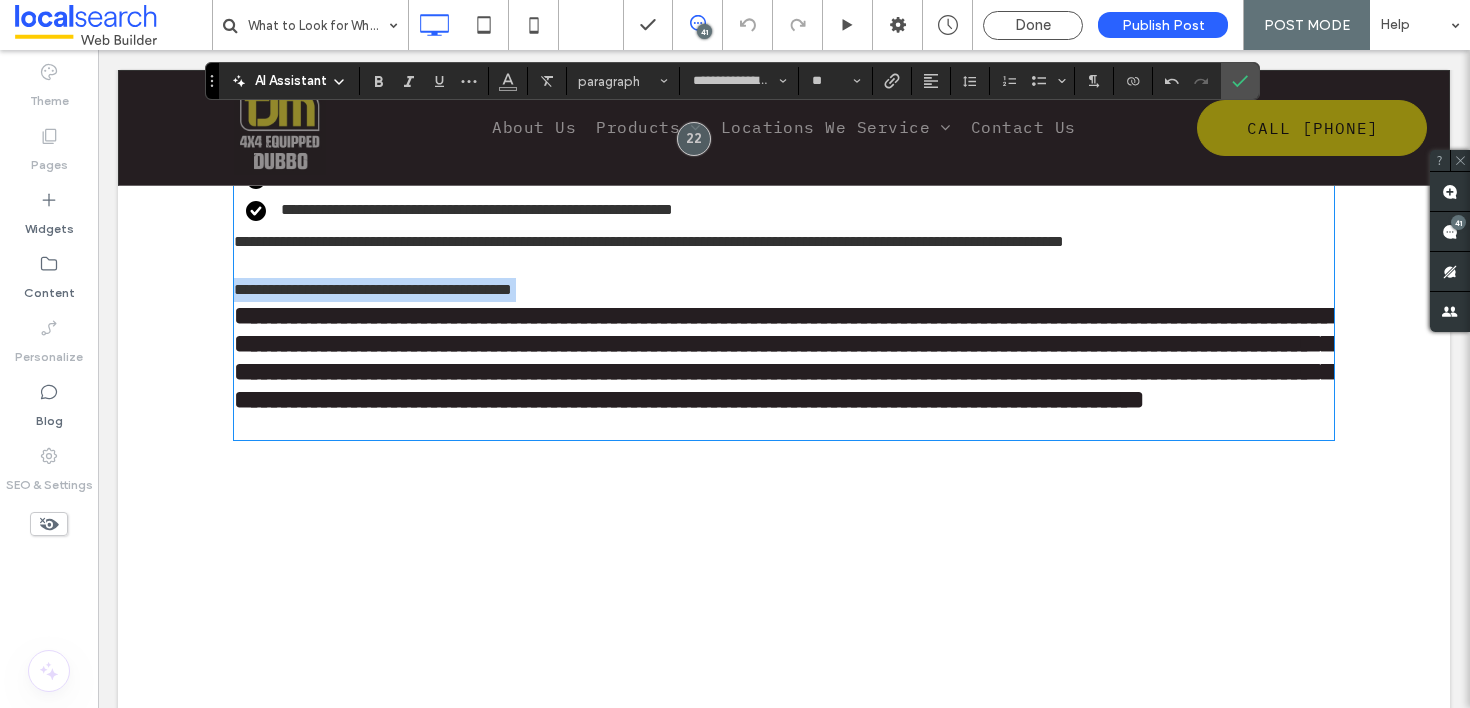 click on "**********" at bounding box center [373, 289] 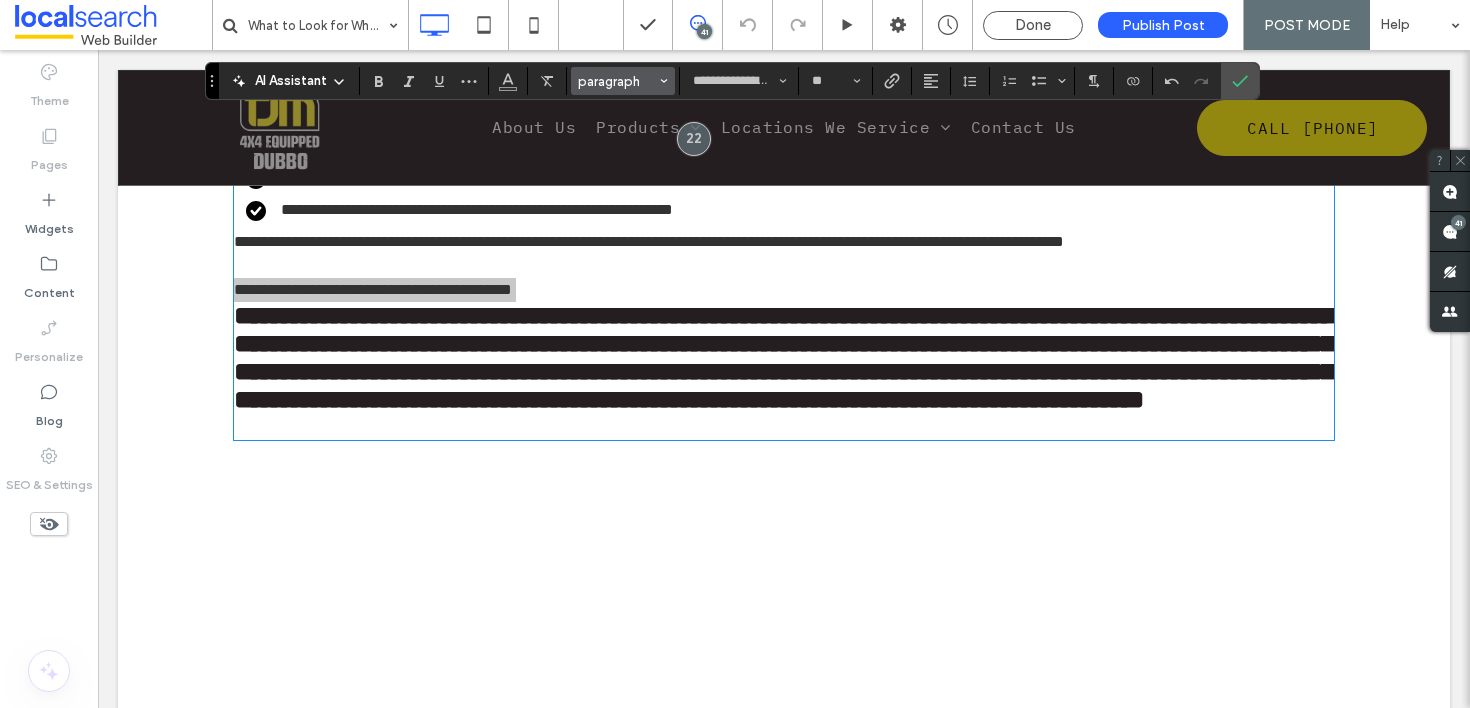 click on "paragraph" at bounding box center (617, 81) 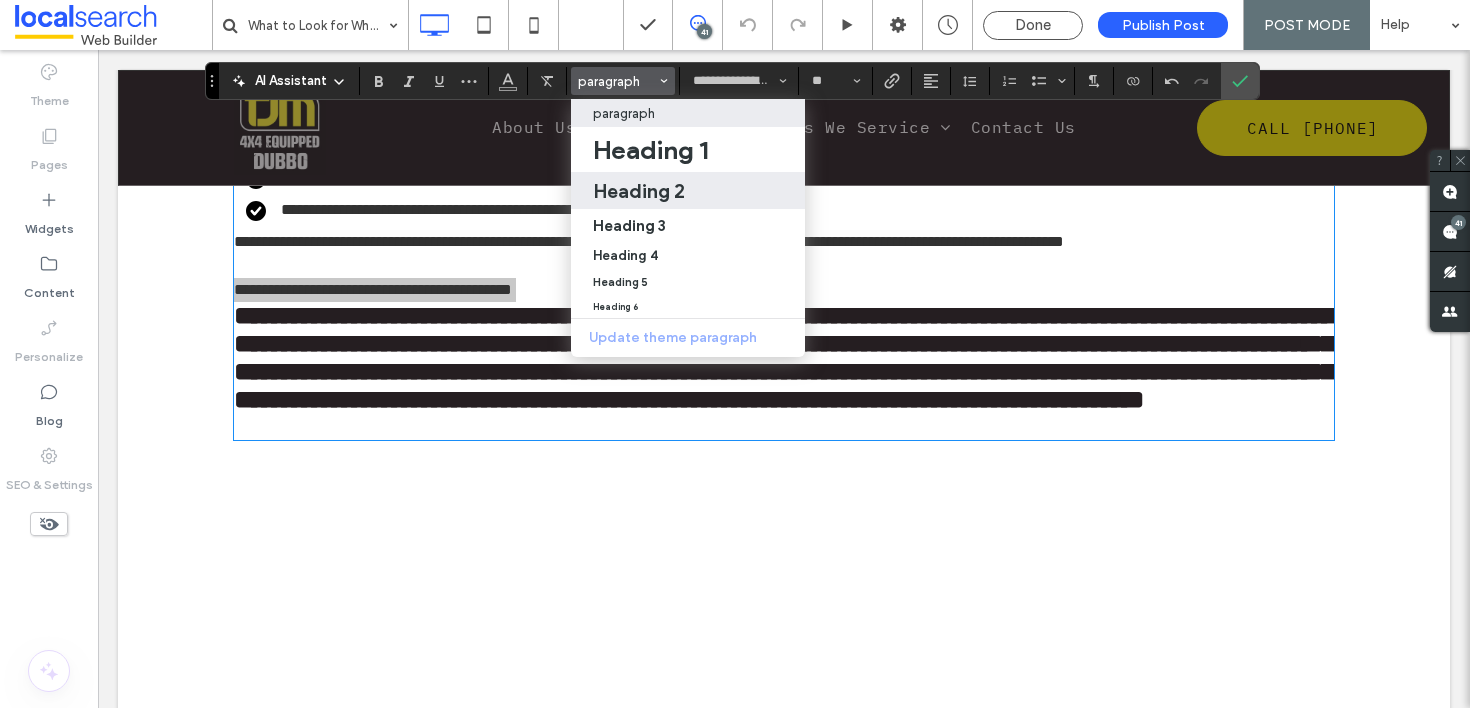 click on "Heading 2" at bounding box center (639, 191) 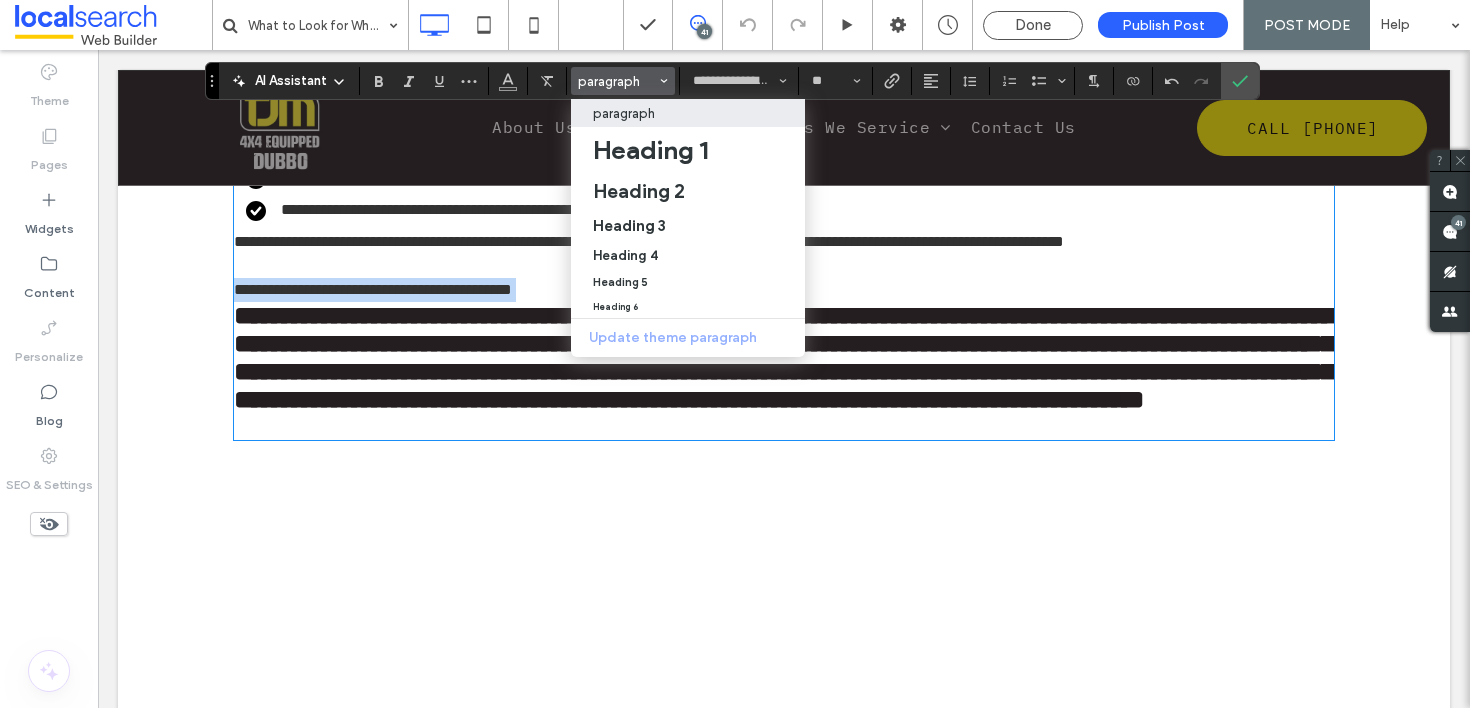 type on "**********" 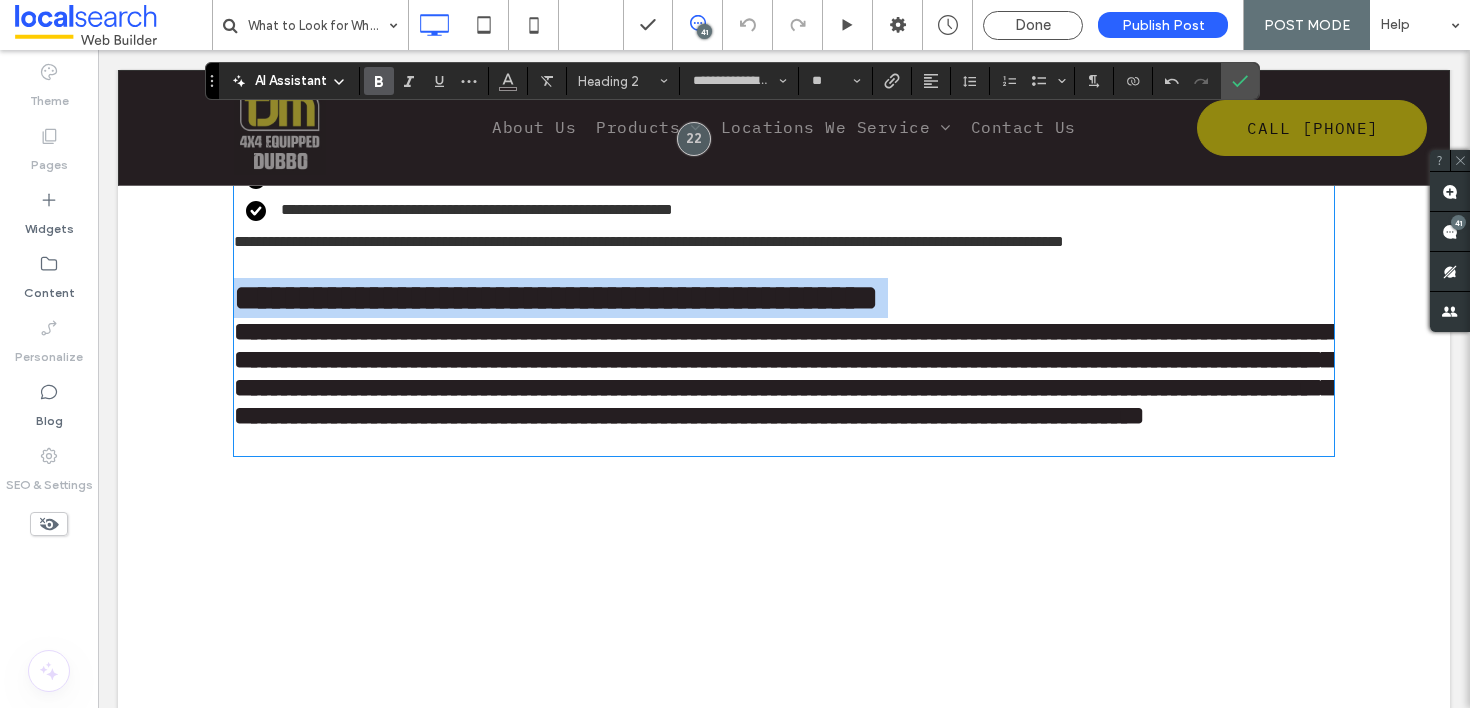 type on "**" 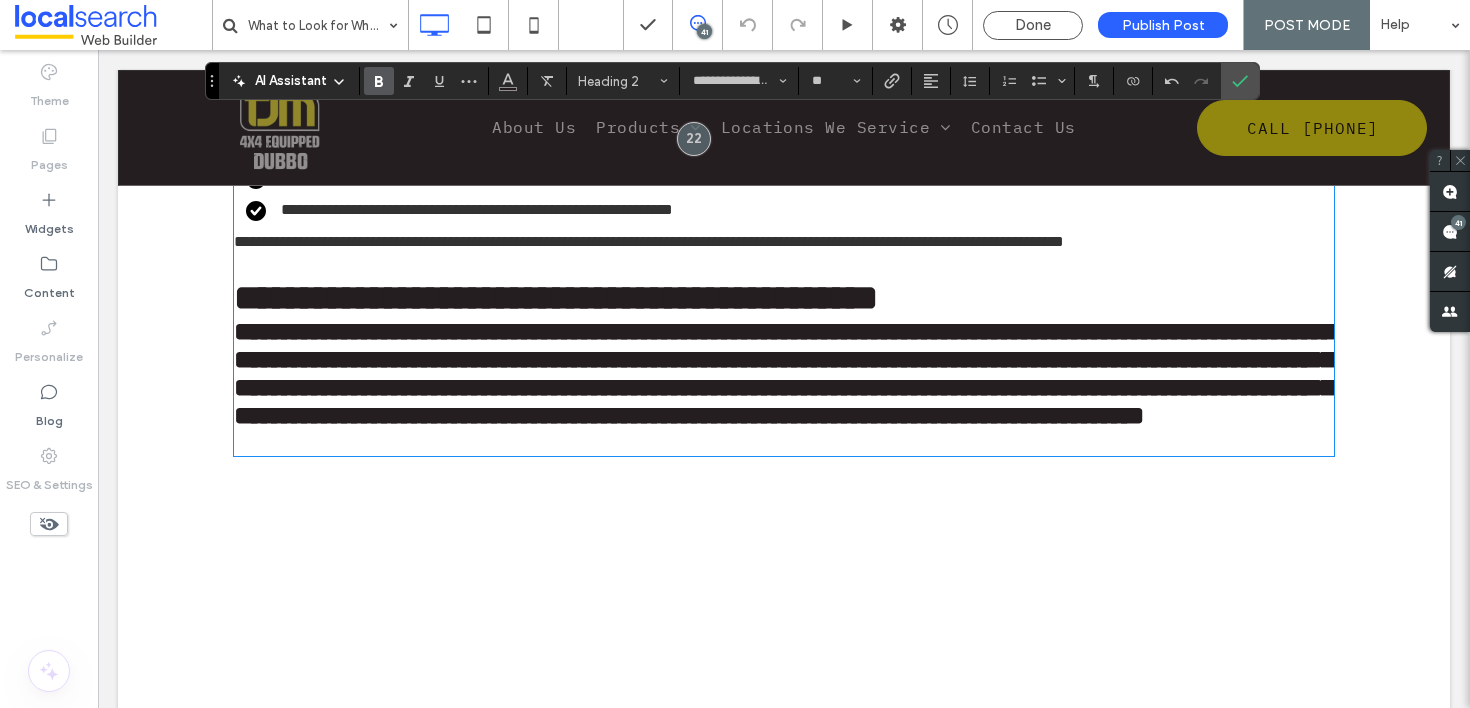 click on "**********" at bounding box center (784, 373) 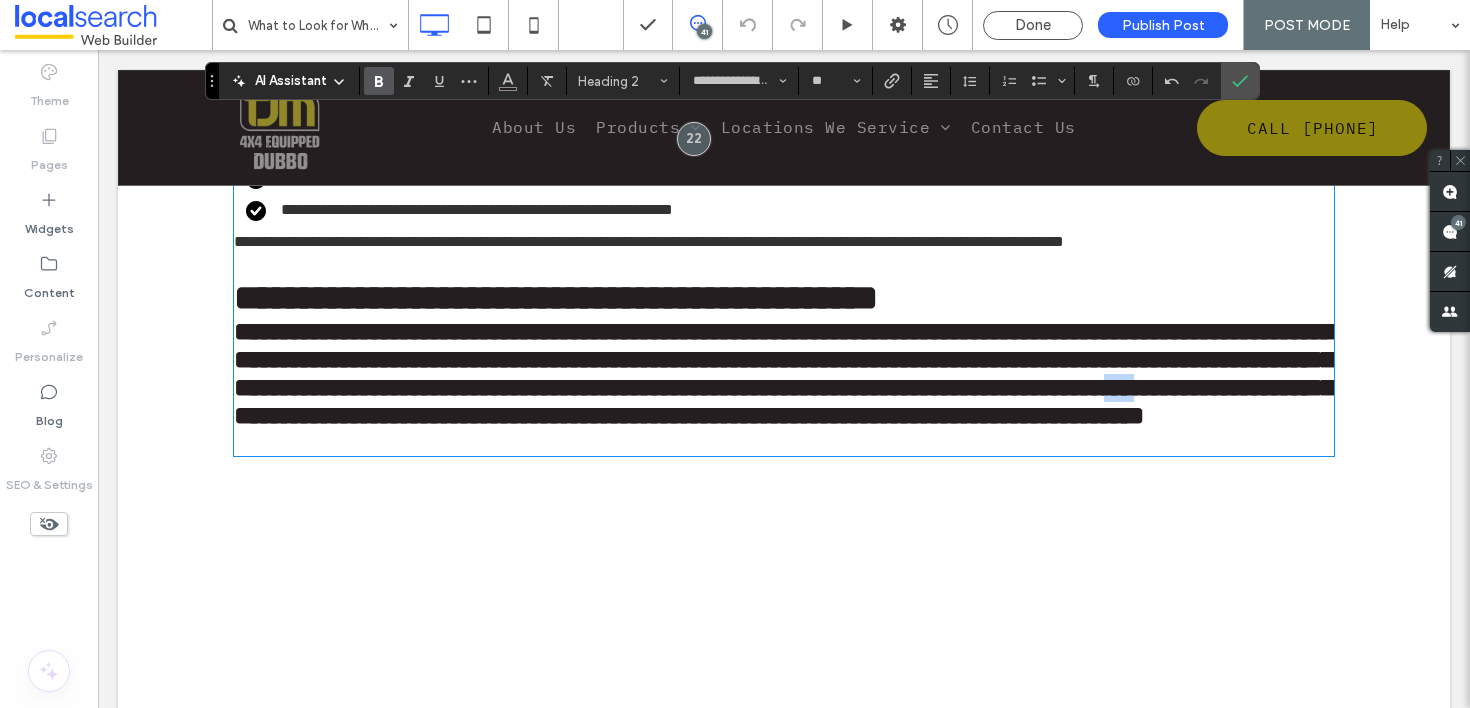 click on "**********" at bounding box center (784, 373) 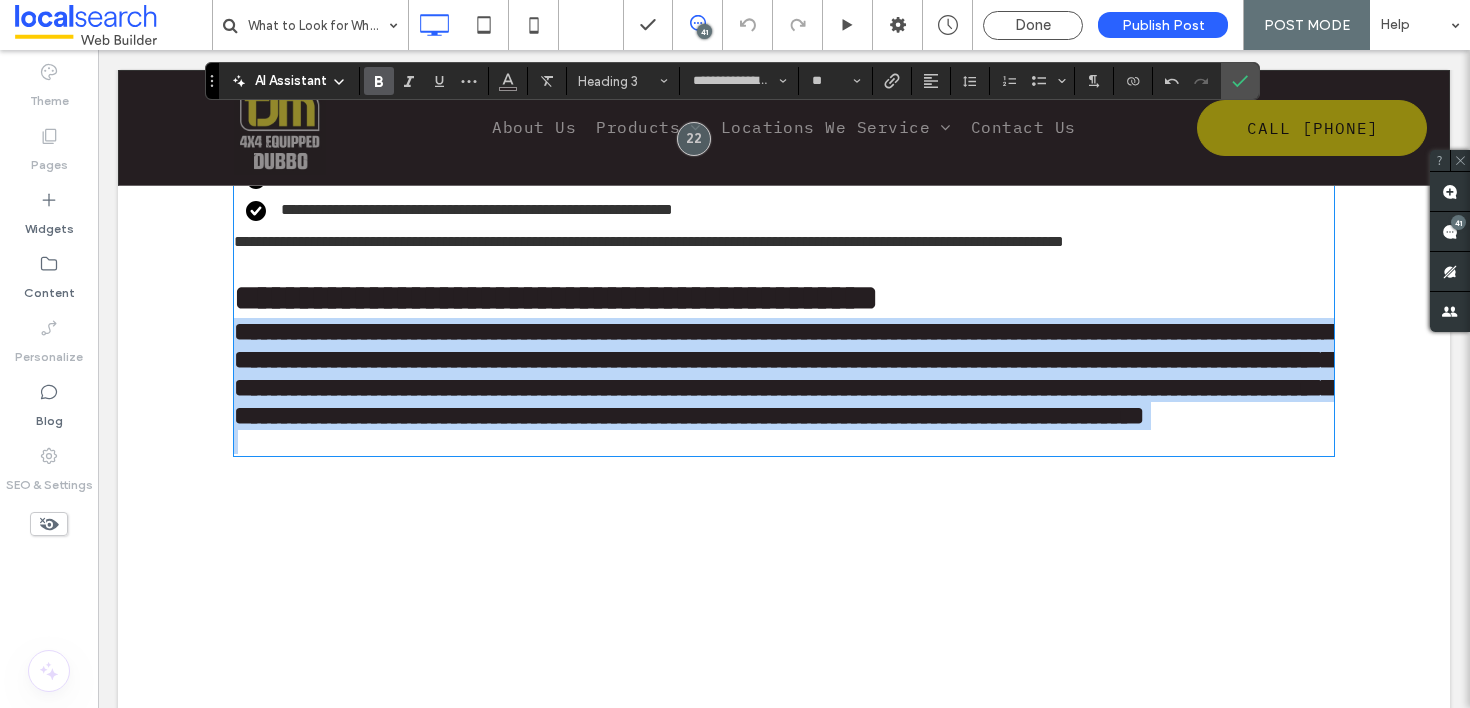 click on "**********" at bounding box center [784, 373] 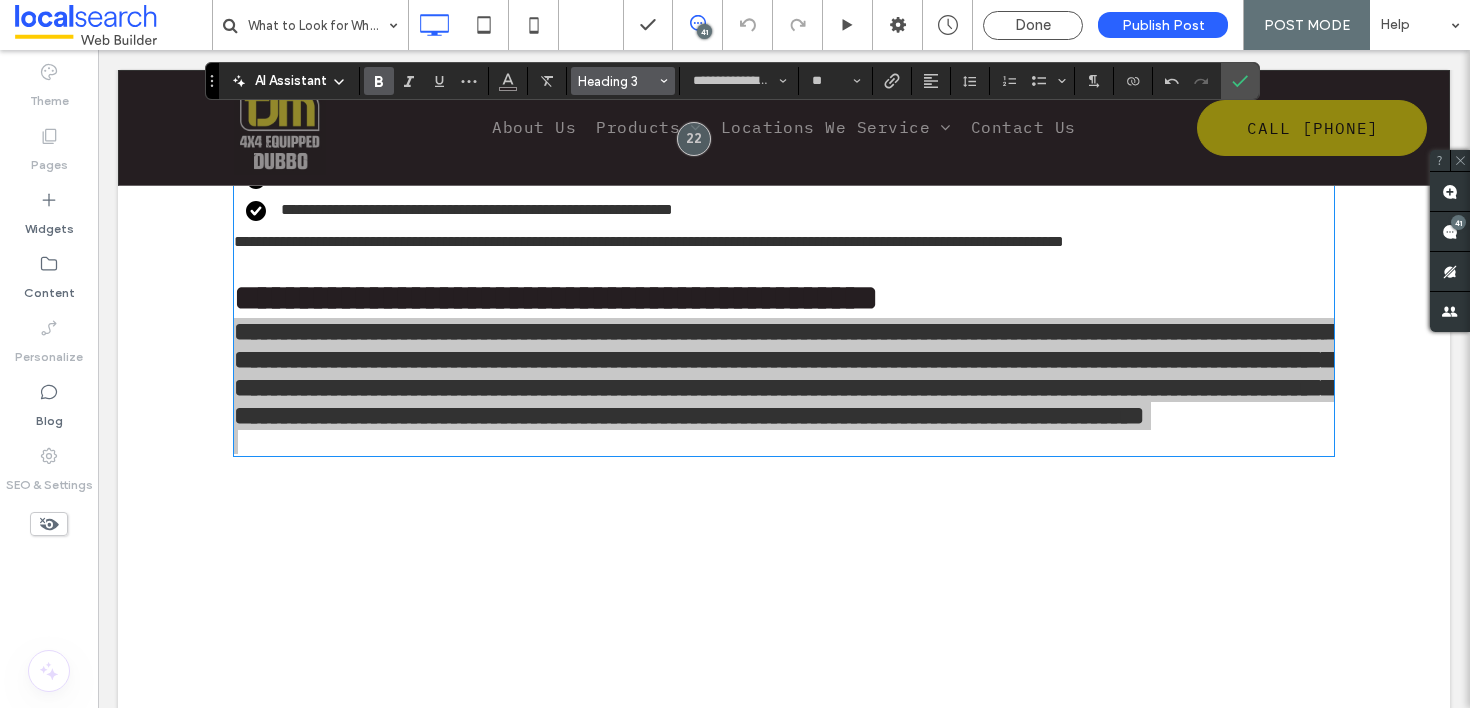 click on "Heading 3" at bounding box center (617, 81) 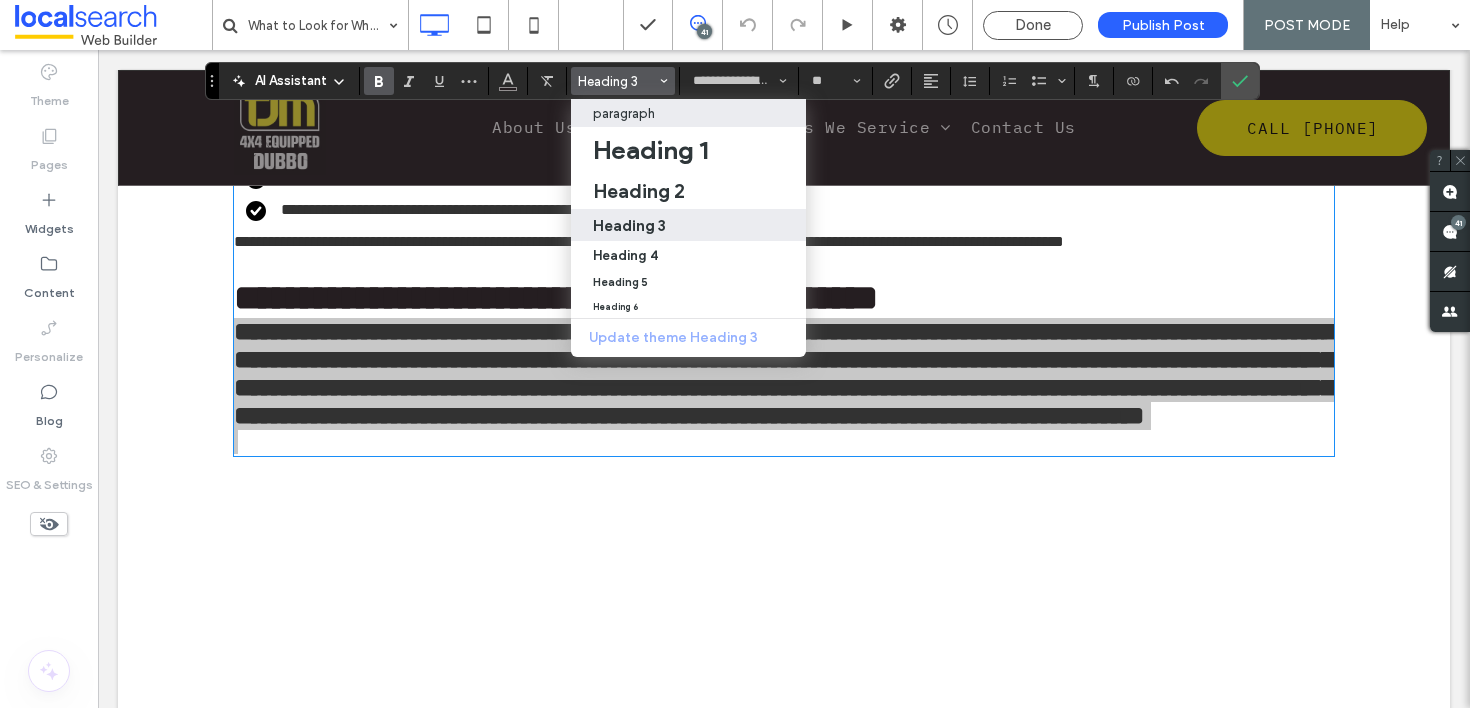 click on "paragraph" at bounding box center [624, 113] 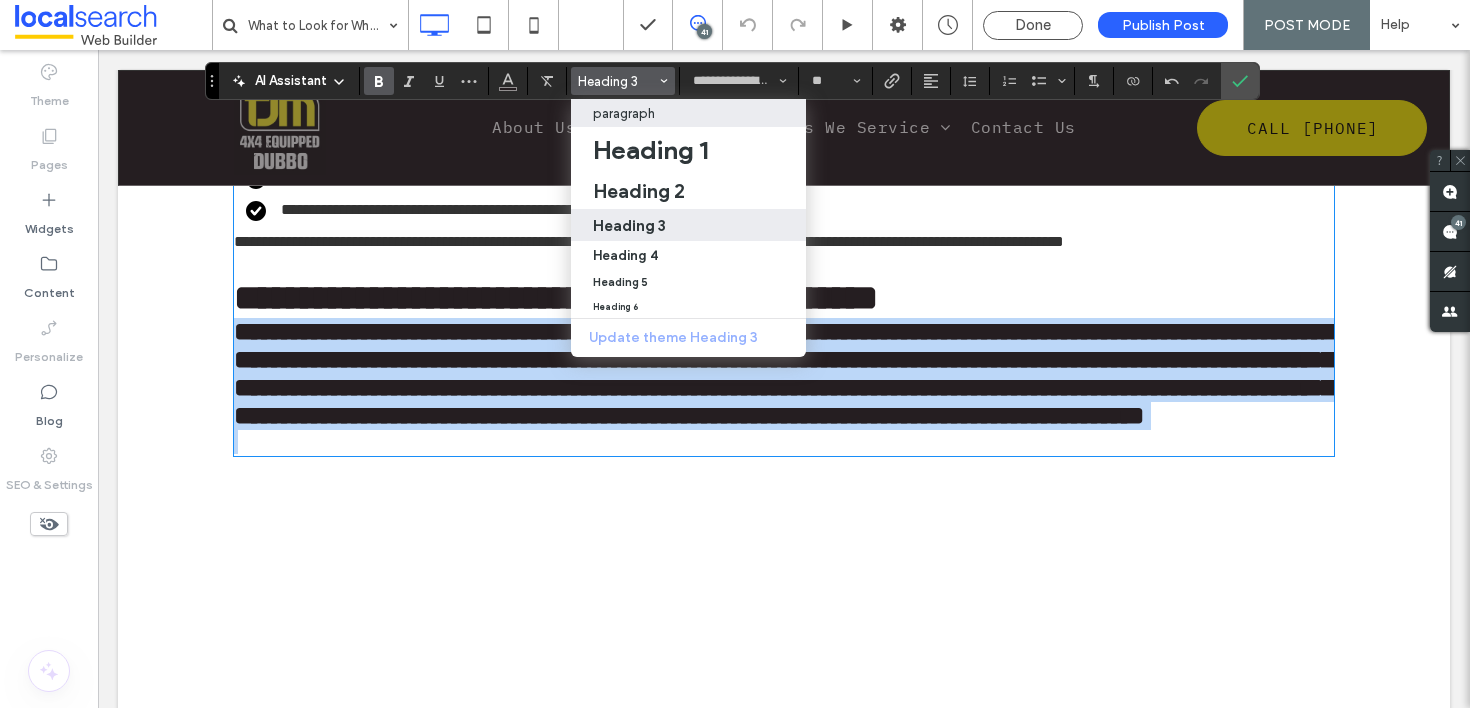 type on "**********" 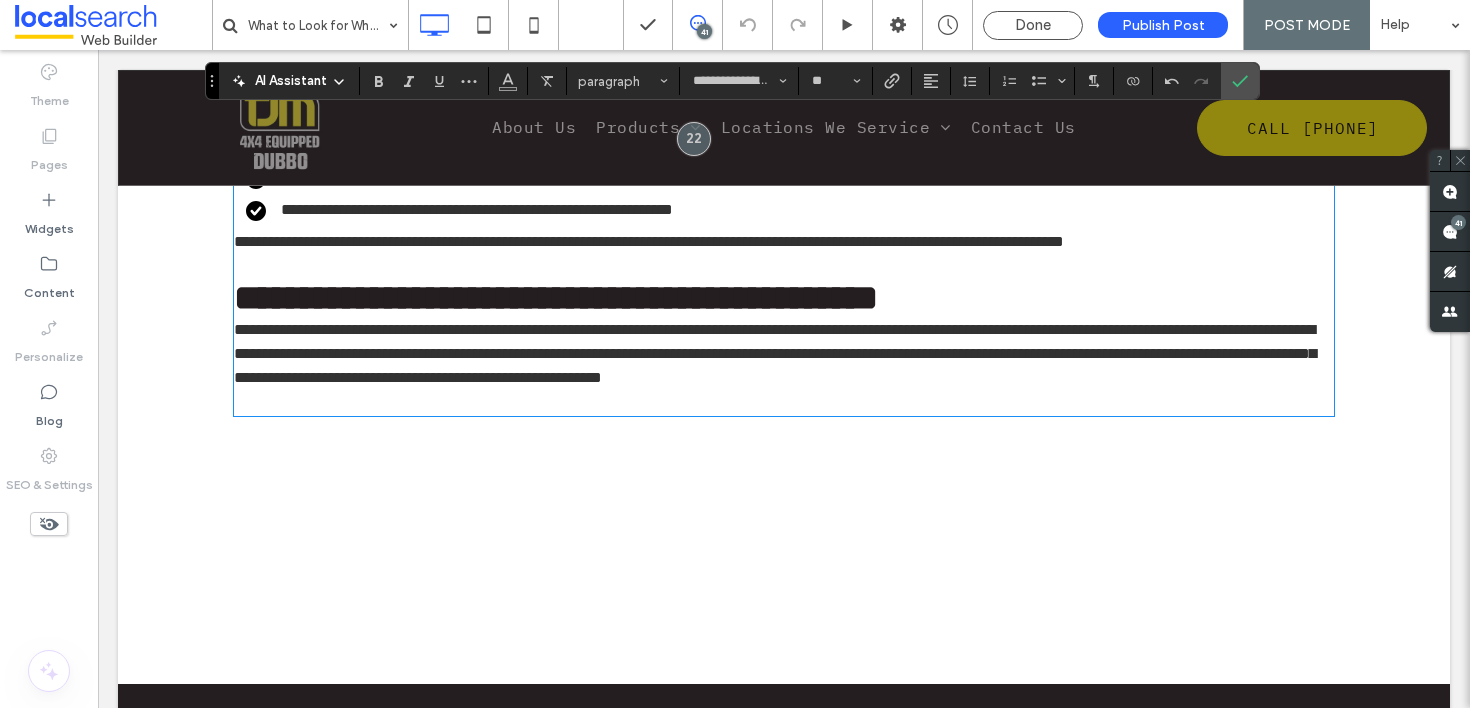 click on "﻿" at bounding box center [784, 402] 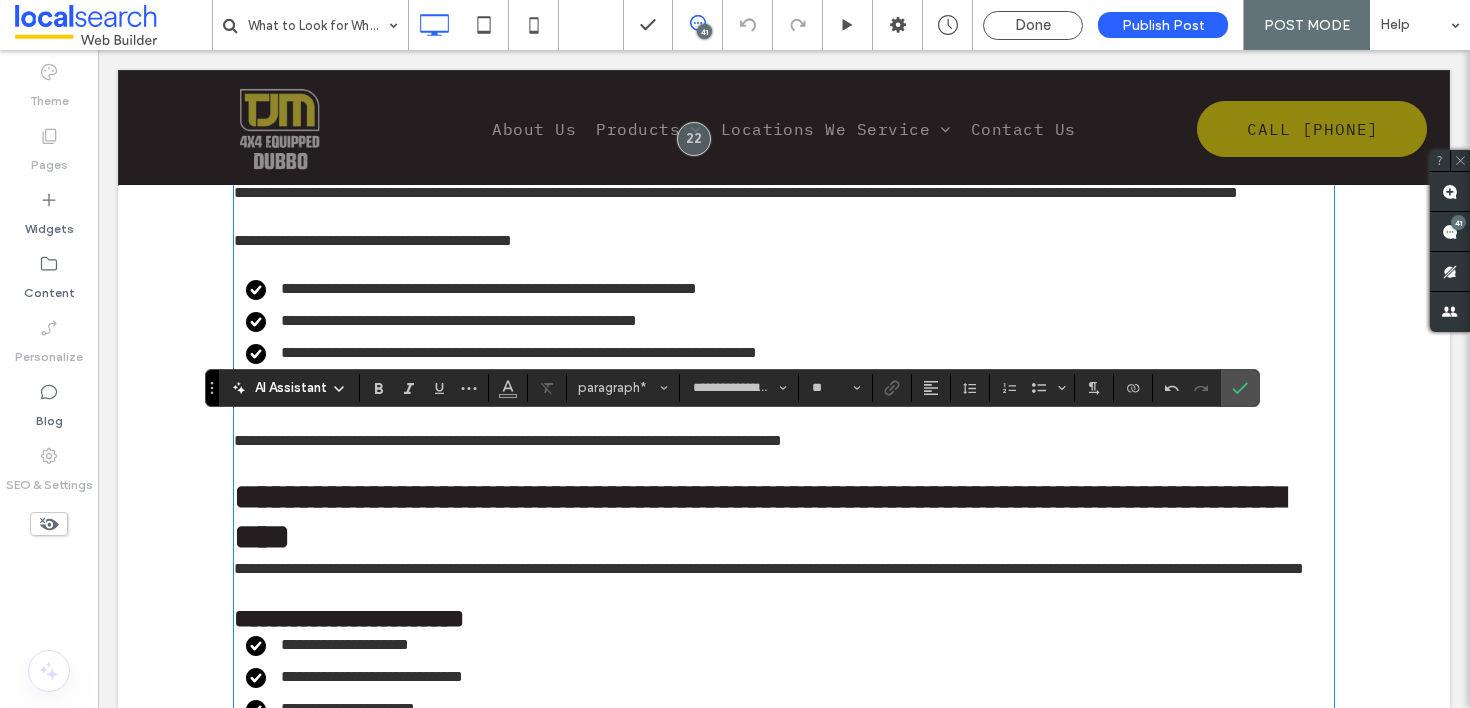 scroll, scrollTop: 0, scrollLeft: 0, axis: both 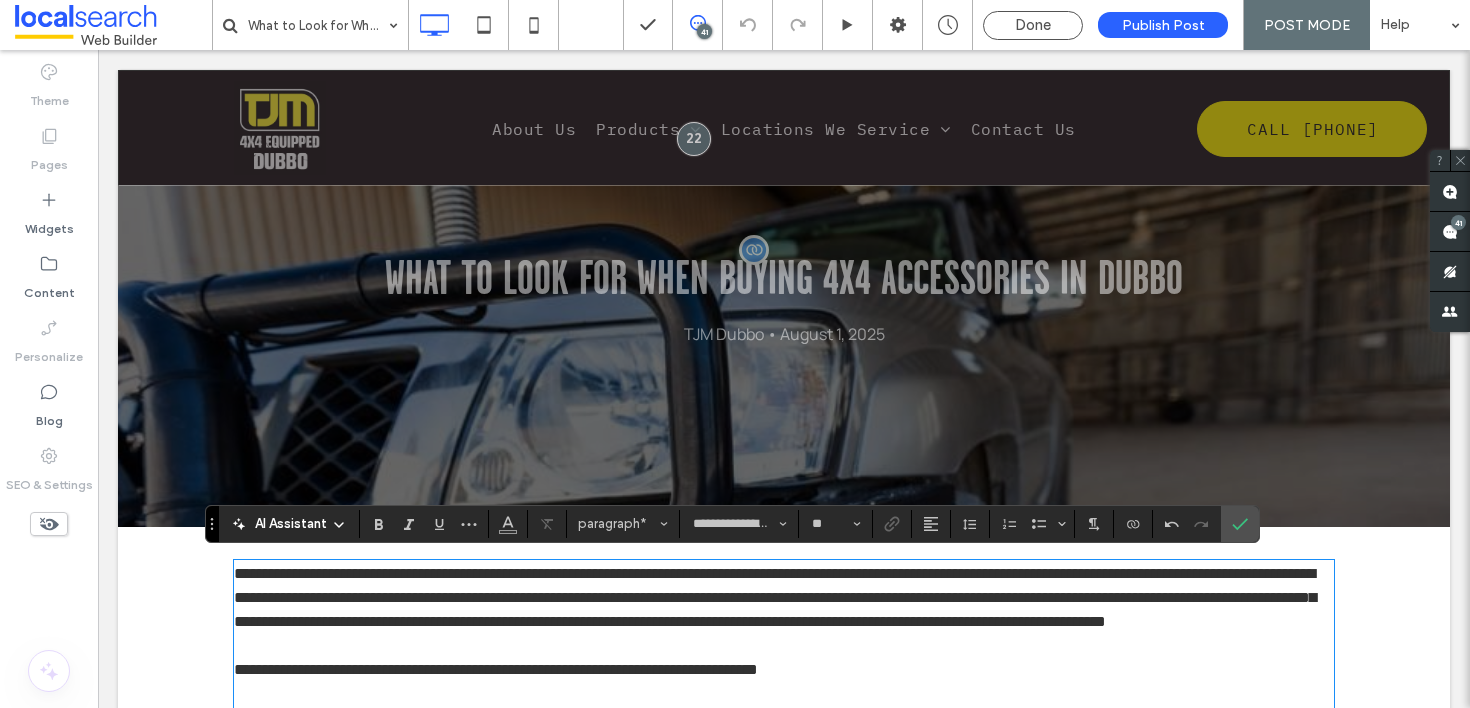 click on "What to Look for When Buying 4x4 Accessories in Dubbo" at bounding box center (784, 278) 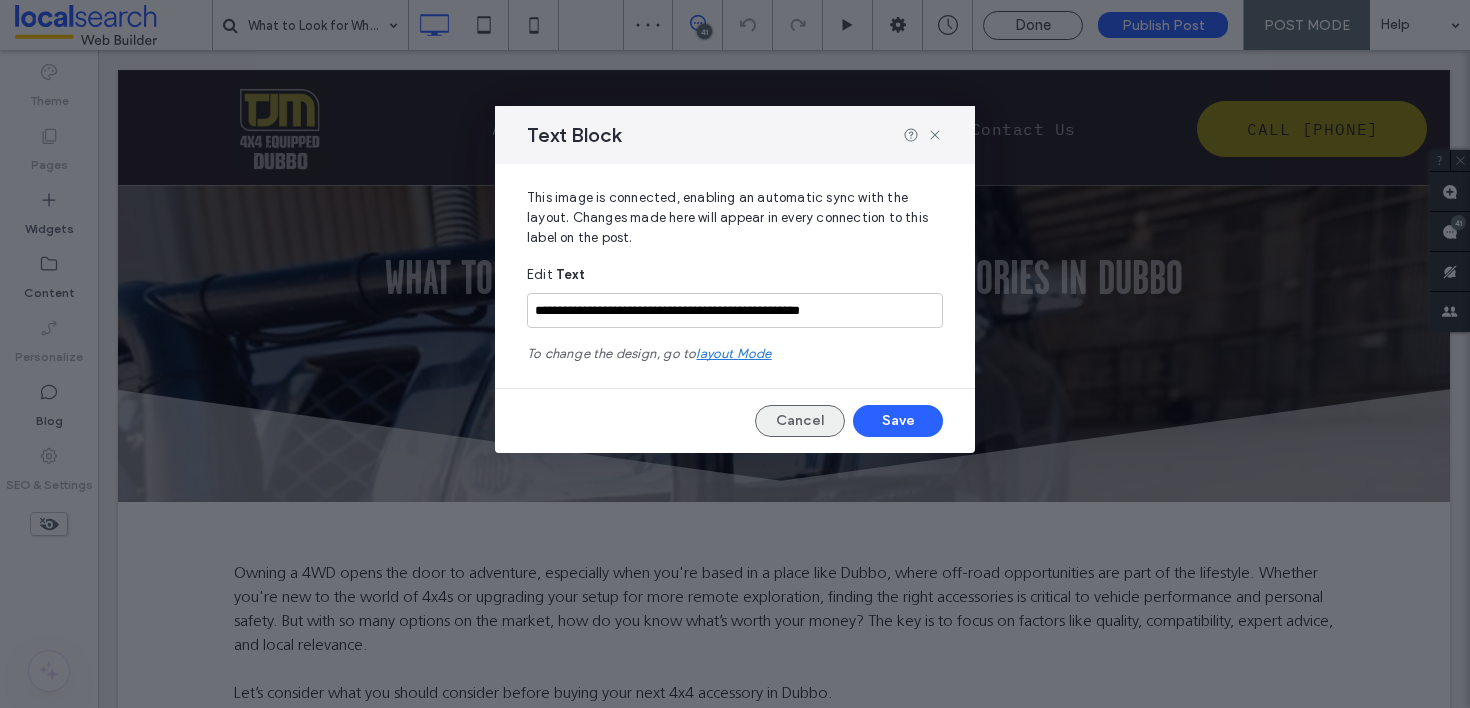 click on "Cancel" at bounding box center (800, 421) 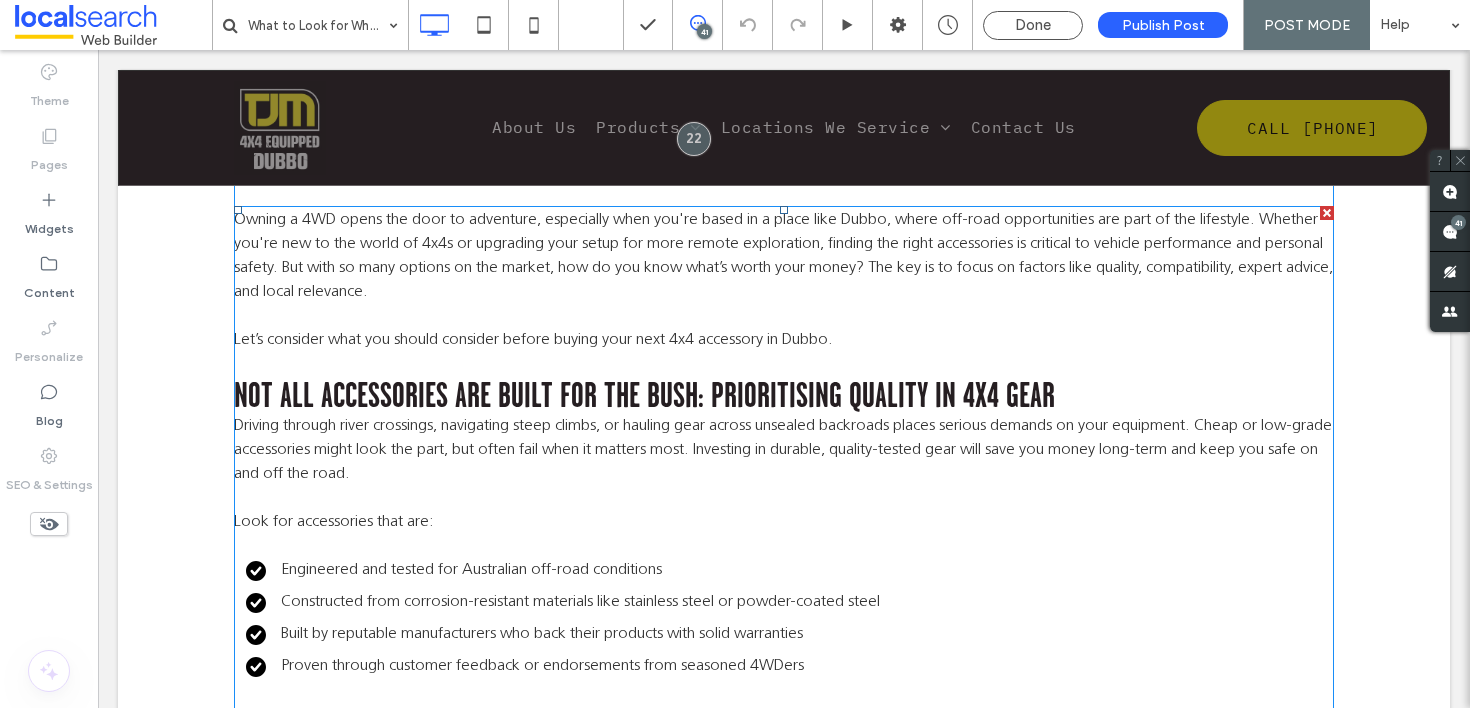 scroll, scrollTop: 353, scrollLeft: 0, axis: vertical 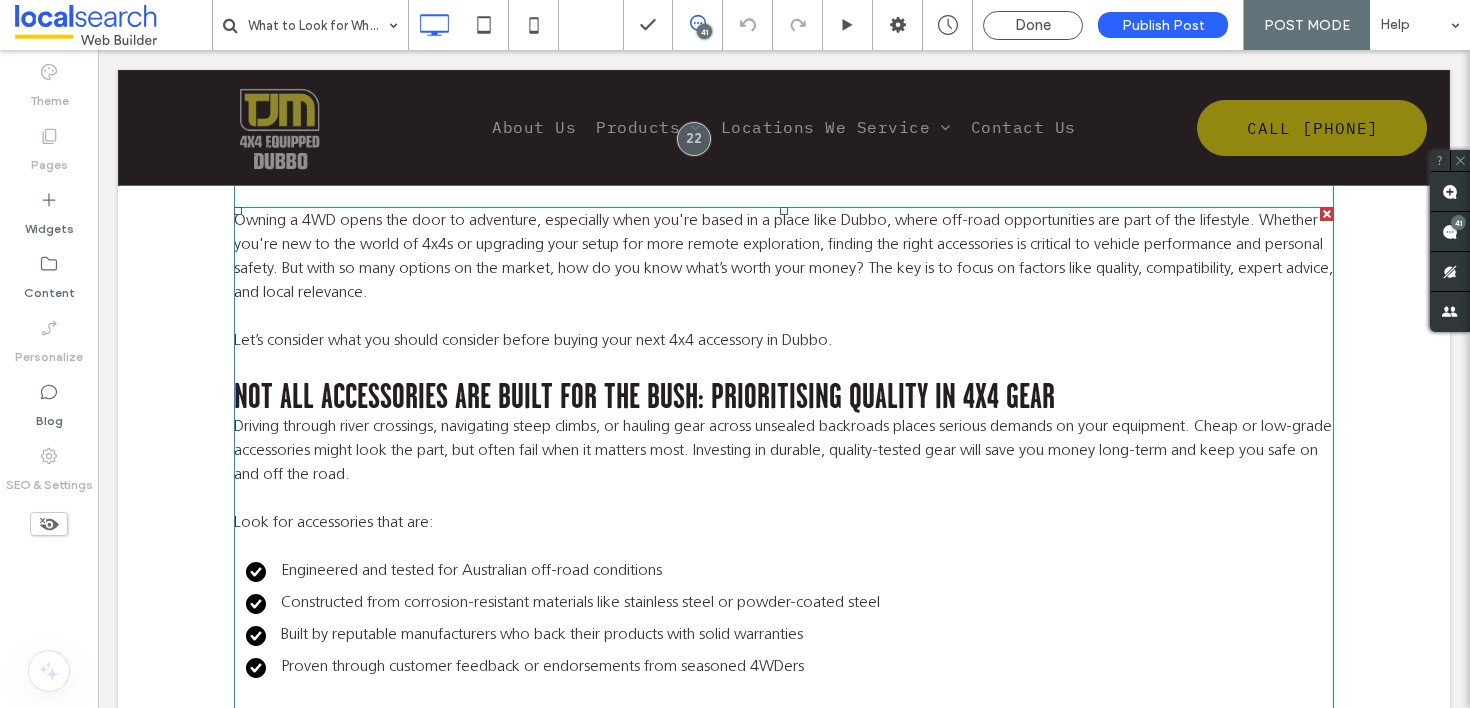 click on "Owning a 4WD opens the door to adventure, especially when you're based in a place like Dubbo, where off-road opportunities are part of the lifestyle. Whether you're new to the world of 4x4s or upgrading your setup for more remote exploration, finding the right accessories is critical to vehicle performance and personal safety. But with so many options on the market, how do you know what’s worth your money? The key is to focus on factors like quality, compatibility, expert advice, and local relevance." at bounding box center [783, 257] 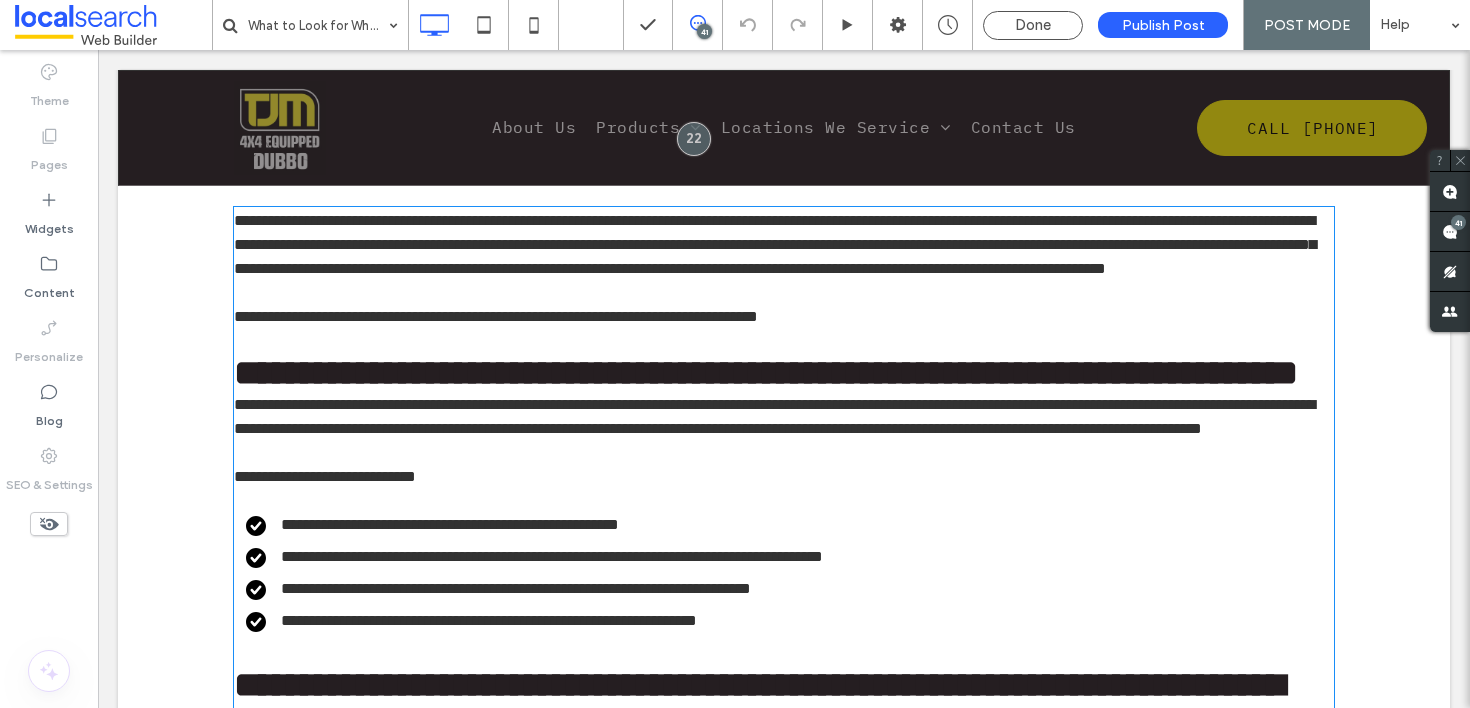 type on "**********" 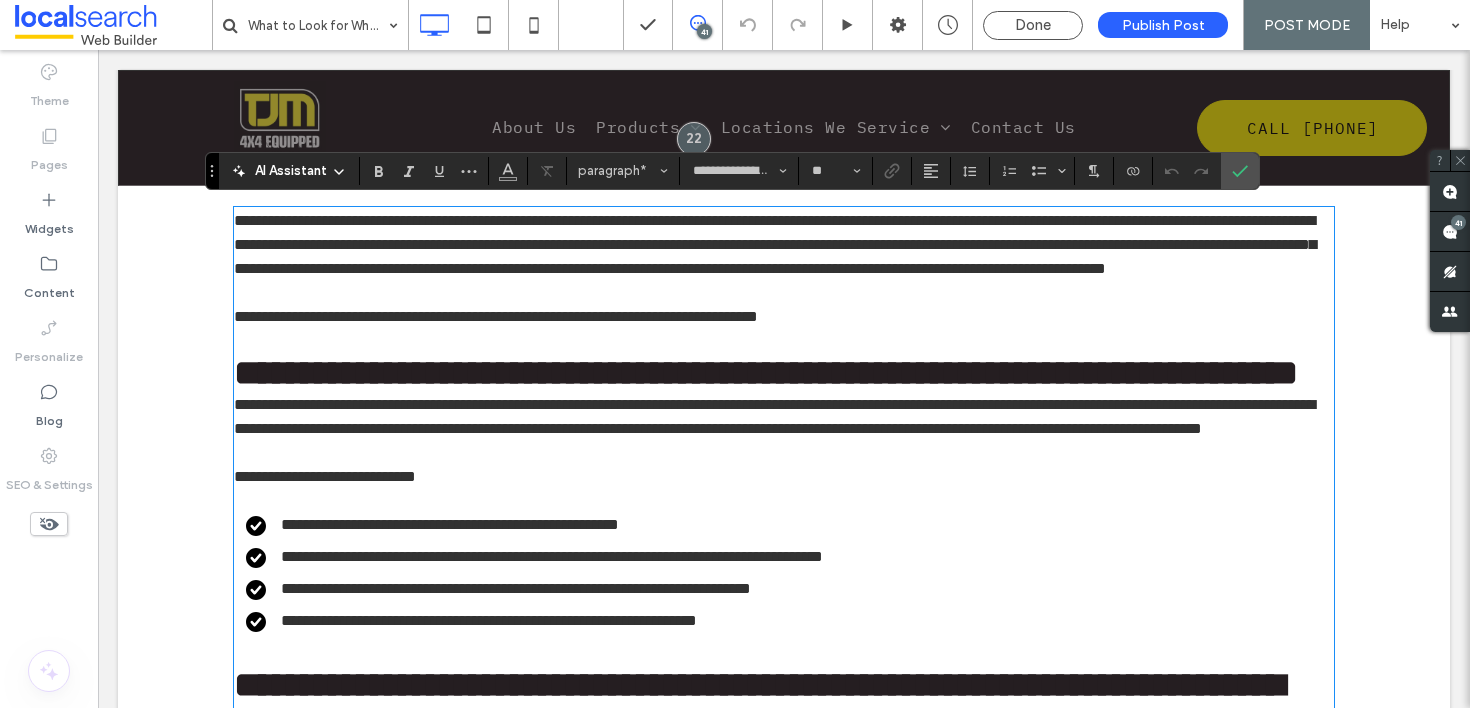 click on "**********" at bounding box center (775, 244) 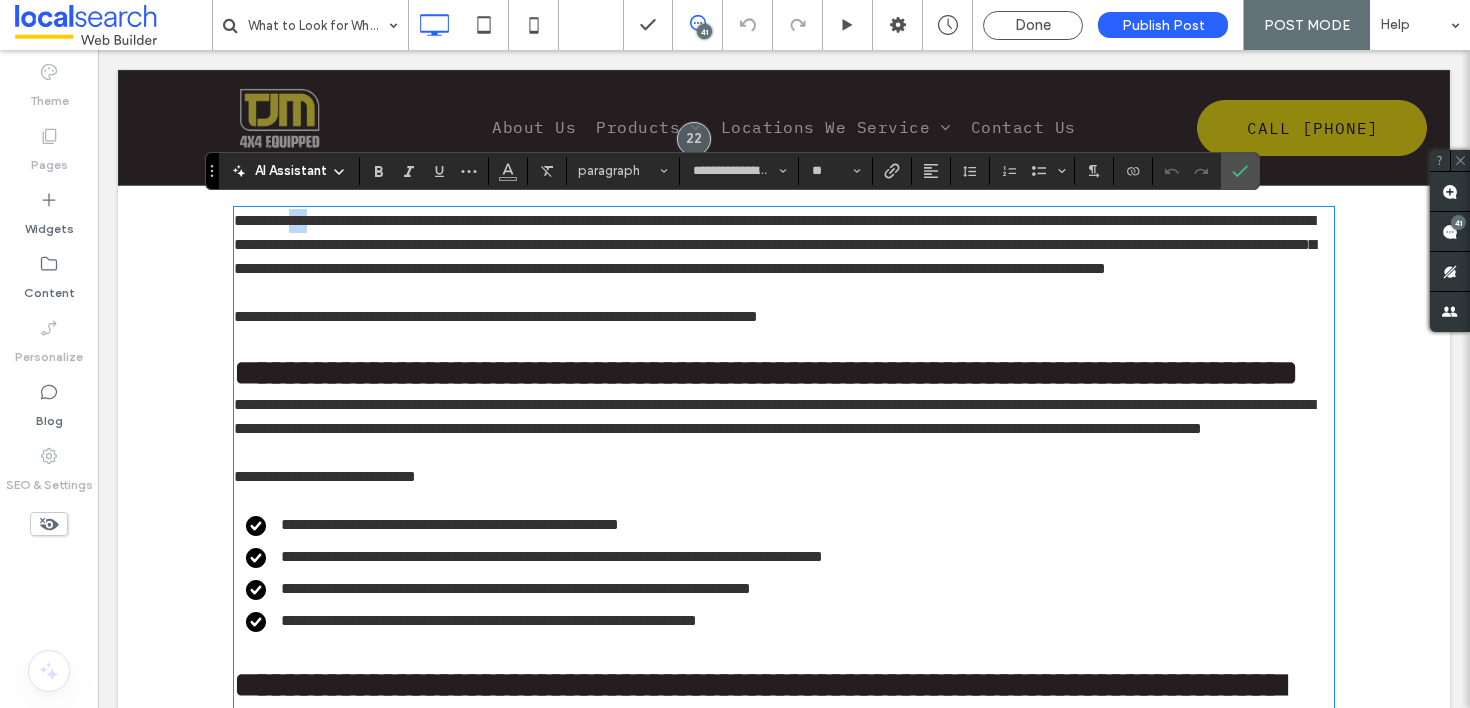 drag, startPoint x: 300, startPoint y: 219, endPoint x: 330, endPoint y: 219, distance: 30 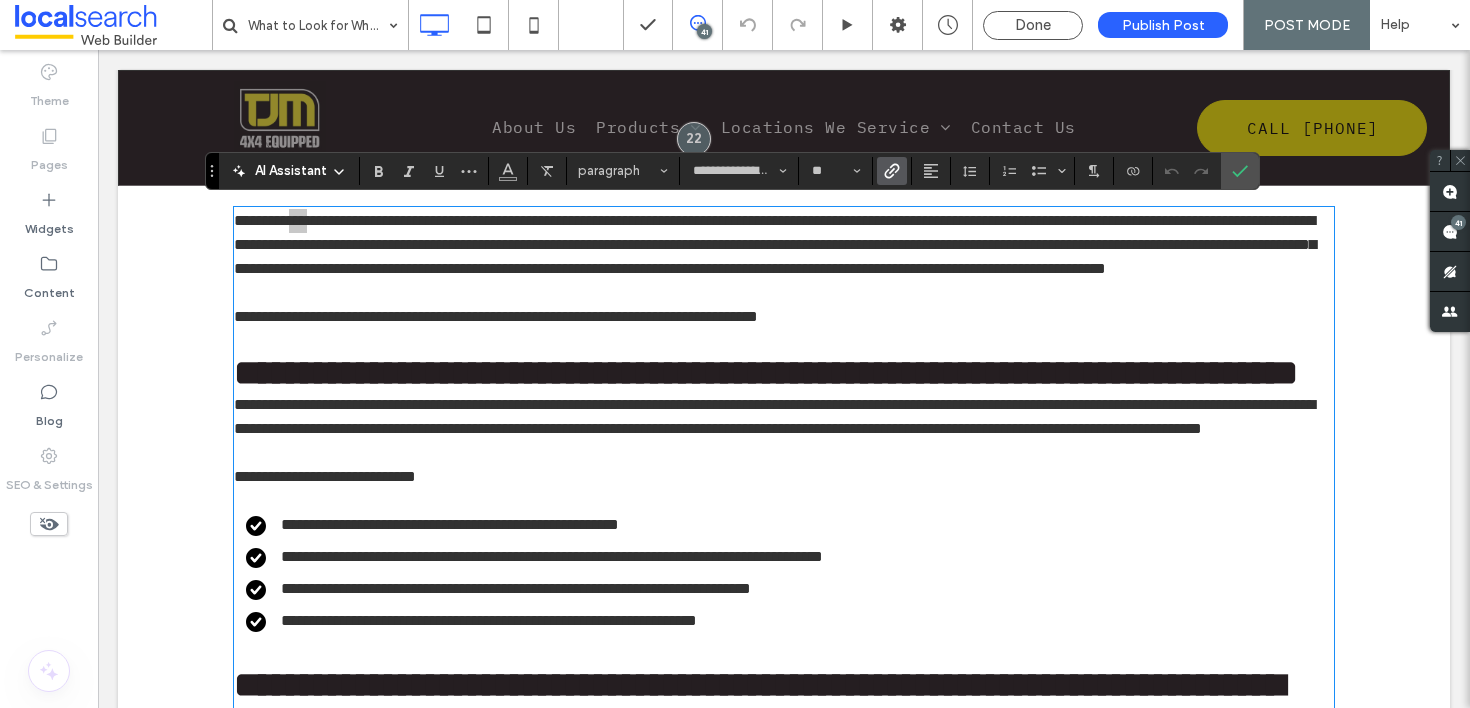 click 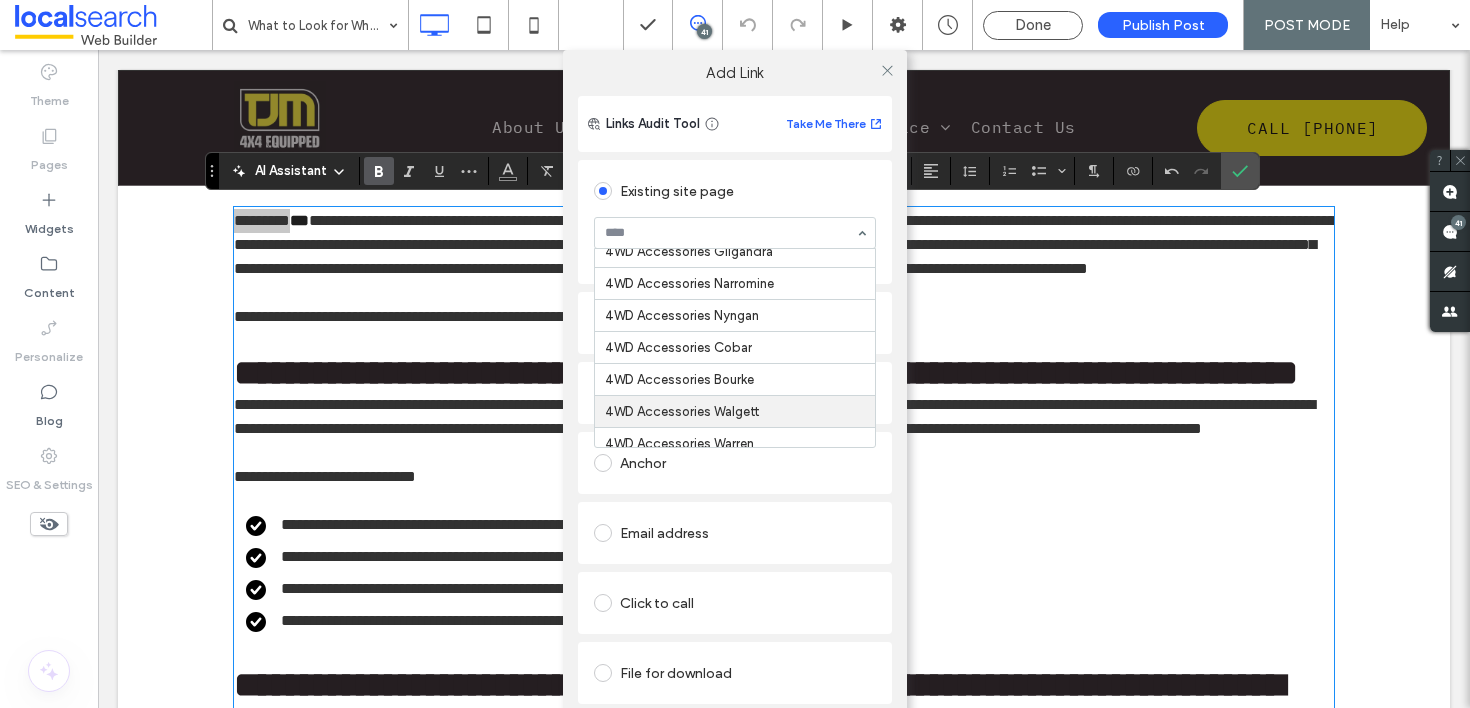 scroll, scrollTop: 0, scrollLeft: 0, axis: both 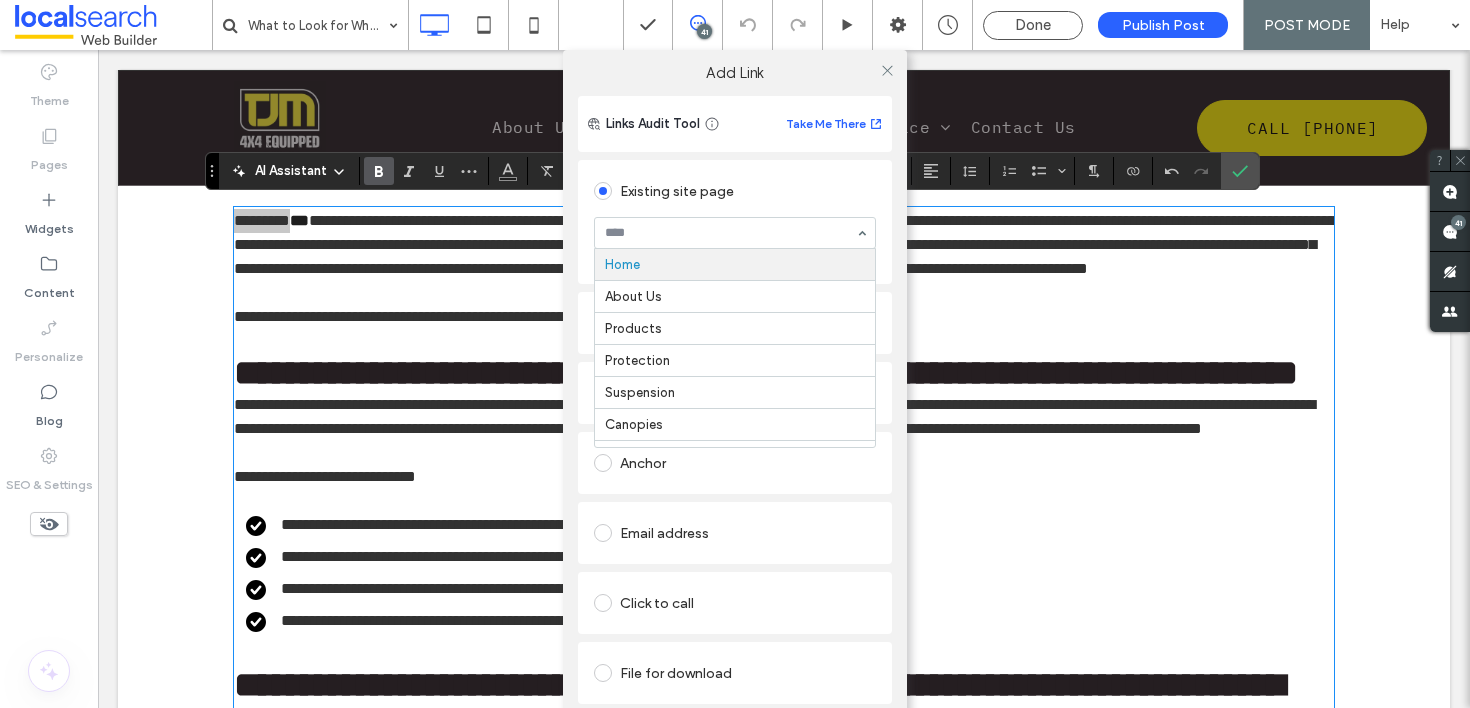 click on "Links Audit Tool Take Me There Existing site page Home About Us Products Protection Suspension Canopies Lighting Snorkels Roof Racks Recovery Camping Towbars Locations We Service 4WD Accessories Dubbo 4WD Accessories Wellington 4WD Accessories Dunedoo 4WD Accessories Gilgandra 4WD Accessories Narromine 4WD Accessories Nyngan 4WD Accessories Cobar 4WD Accessories Bourke 4WD Accessories Walgett 4WD Accessories Warren 4WD Accessories Coonamble 4WD Accessories Condobolin Contact Us Create new page Go to Page Web address Popup Anchor Email address Click to call File for download Remove link" at bounding box center [735, 428] 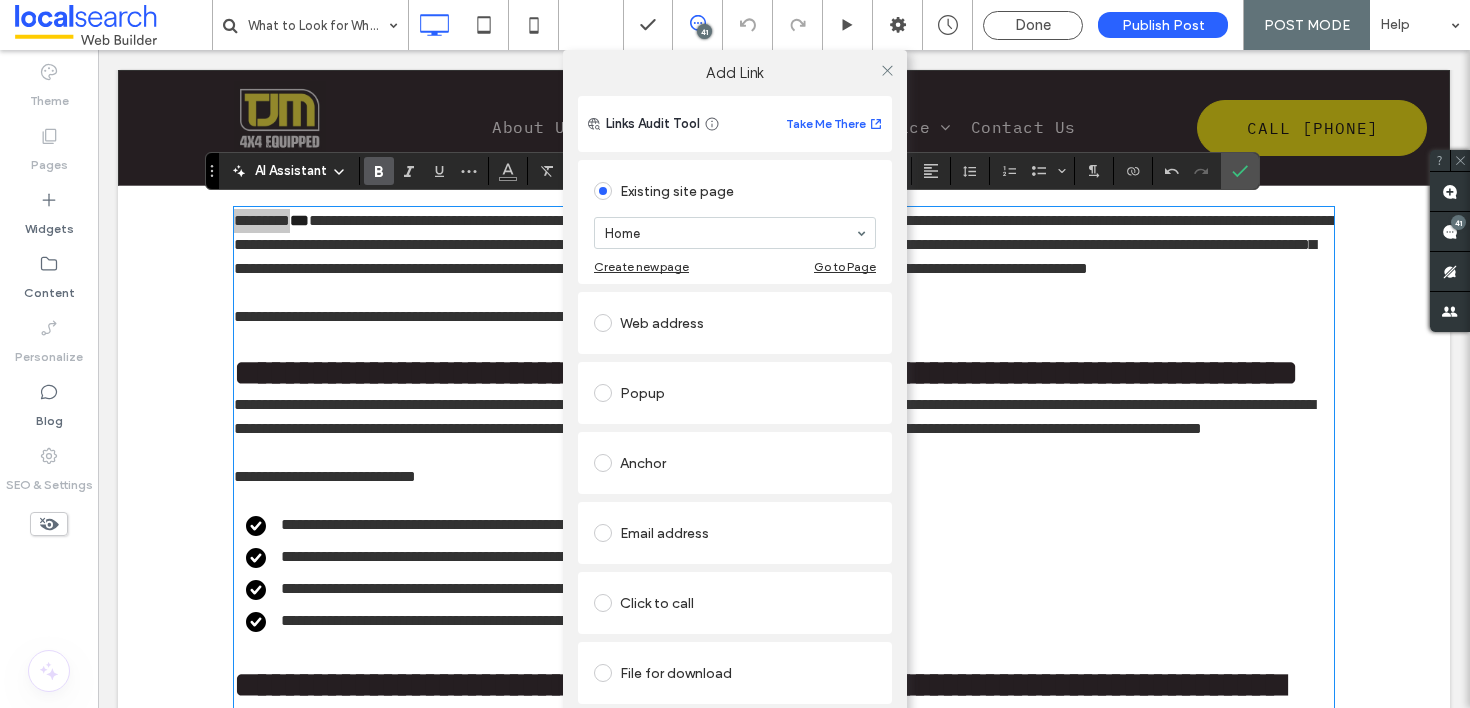 scroll, scrollTop: 2, scrollLeft: 0, axis: vertical 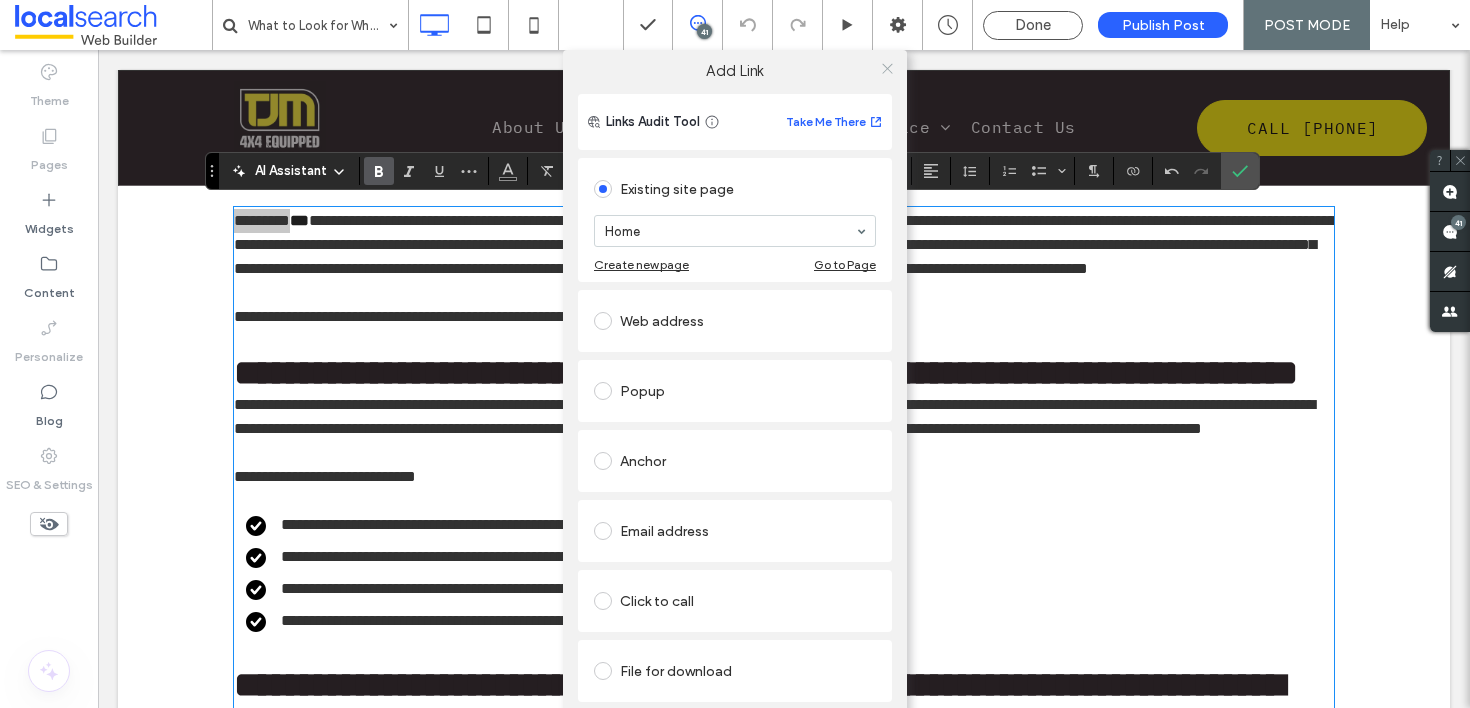 click 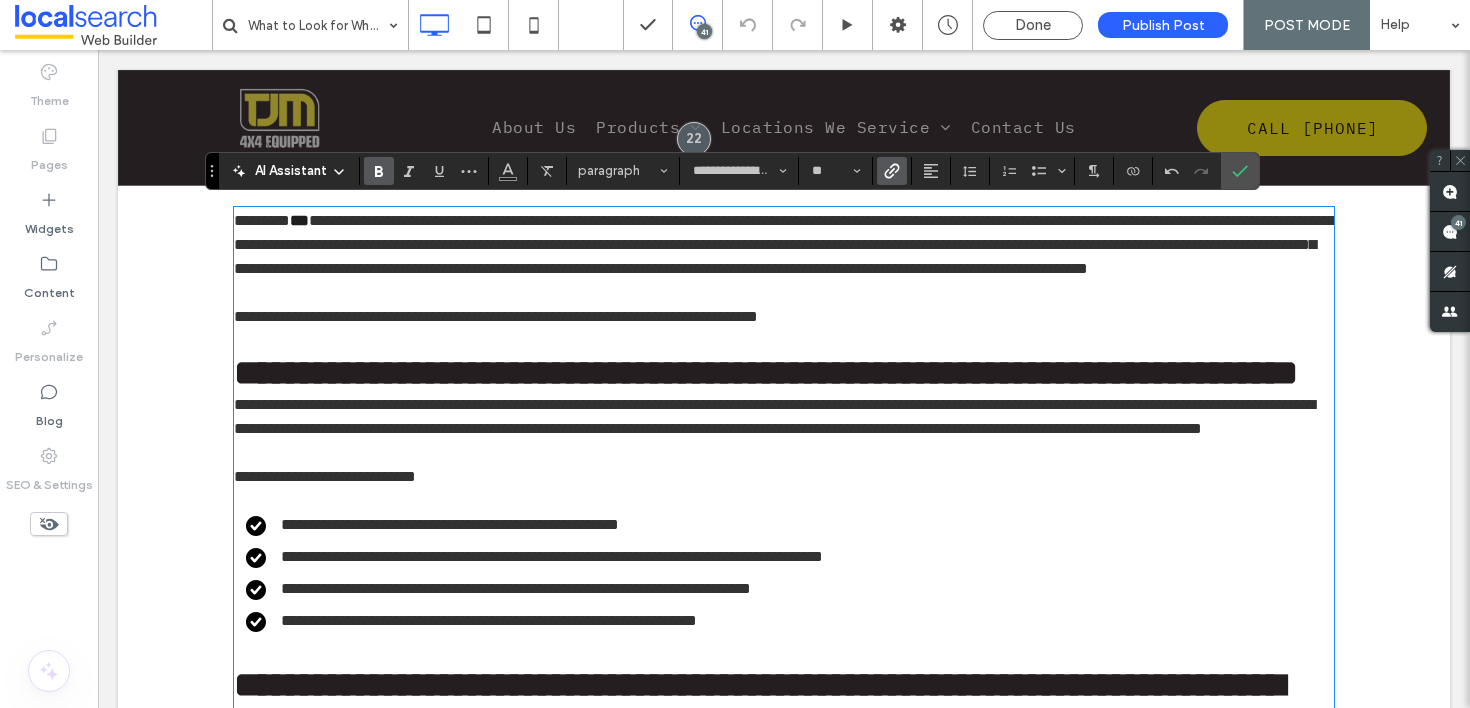 click on "**********" at bounding box center (785, 244) 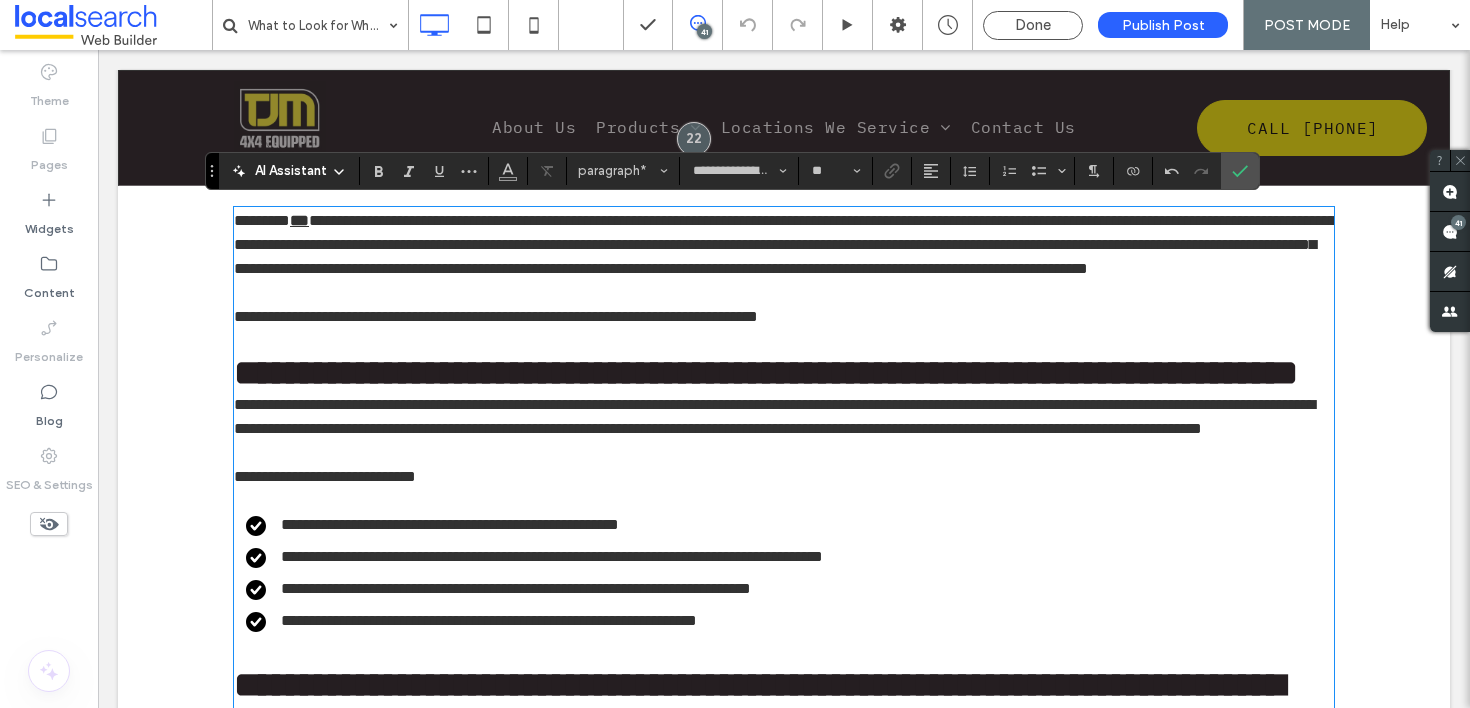 click on "***" at bounding box center [299, 220] 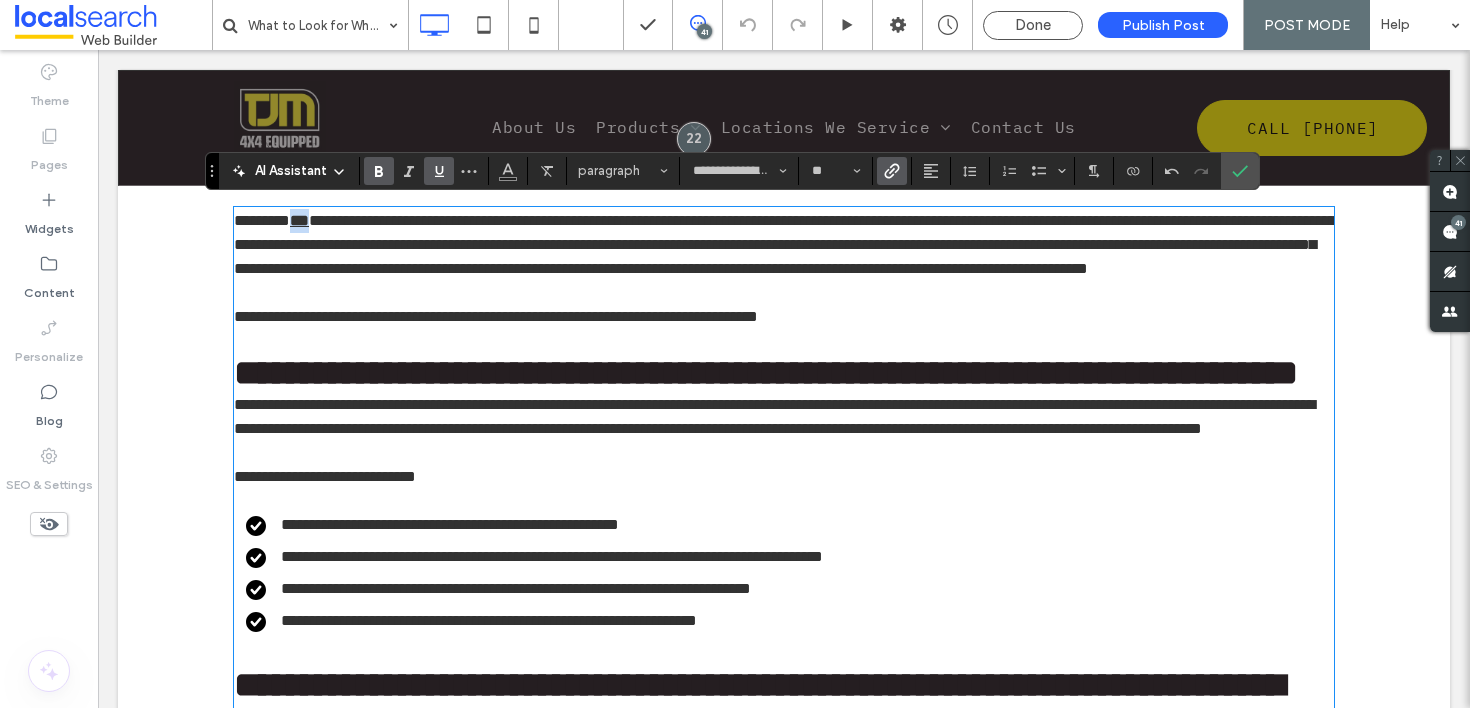click on "***" at bounding box center (299, 220) 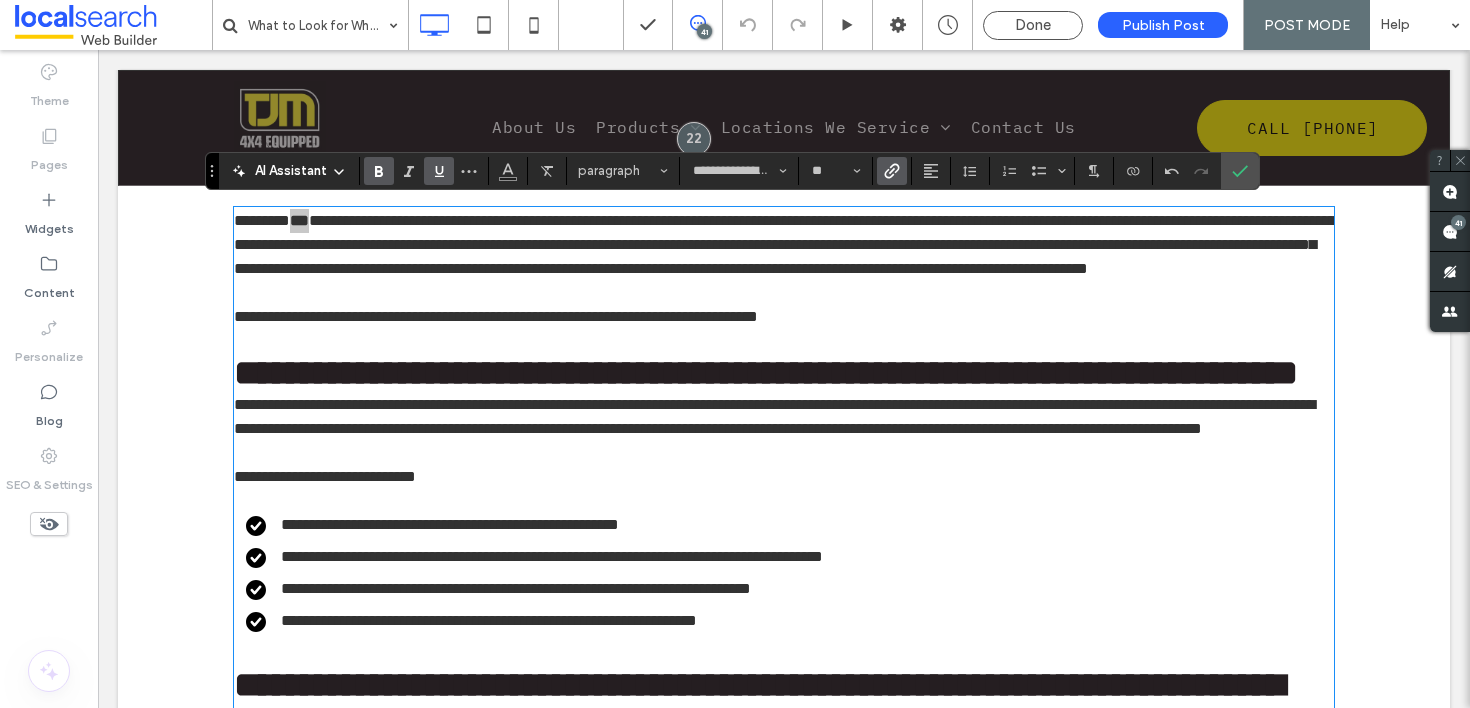 click 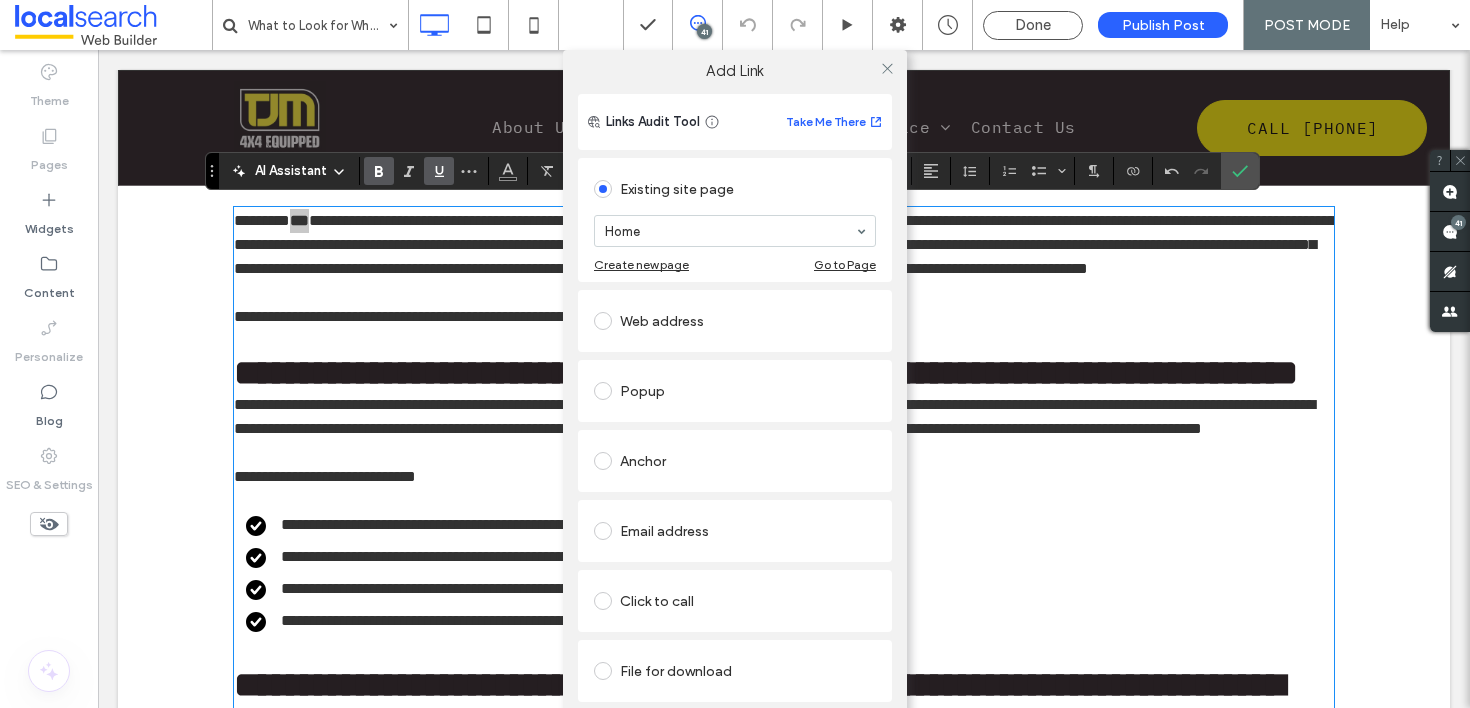 scroll, scrollTop: 17, scrollLeft: 0, axis: vertical 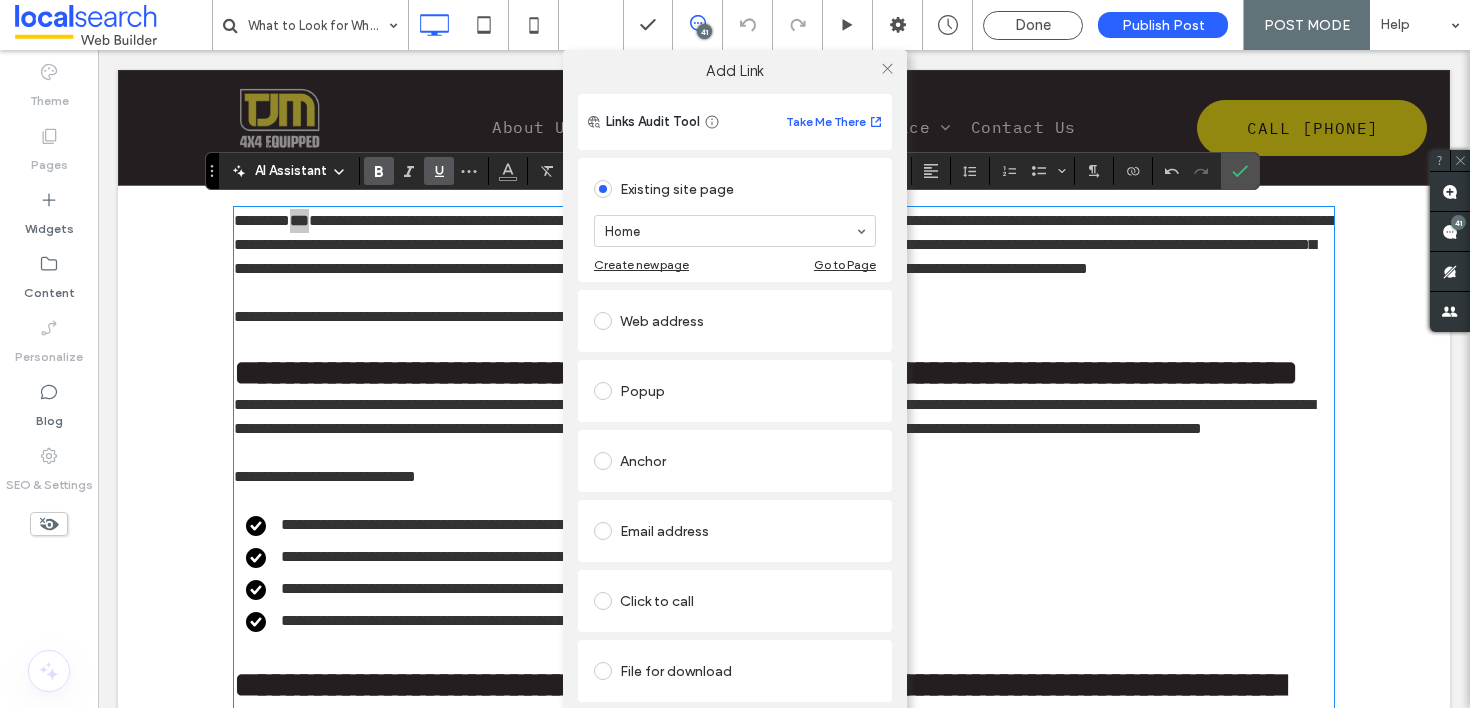 click on "Remove link" at bounding box center [735, 720] 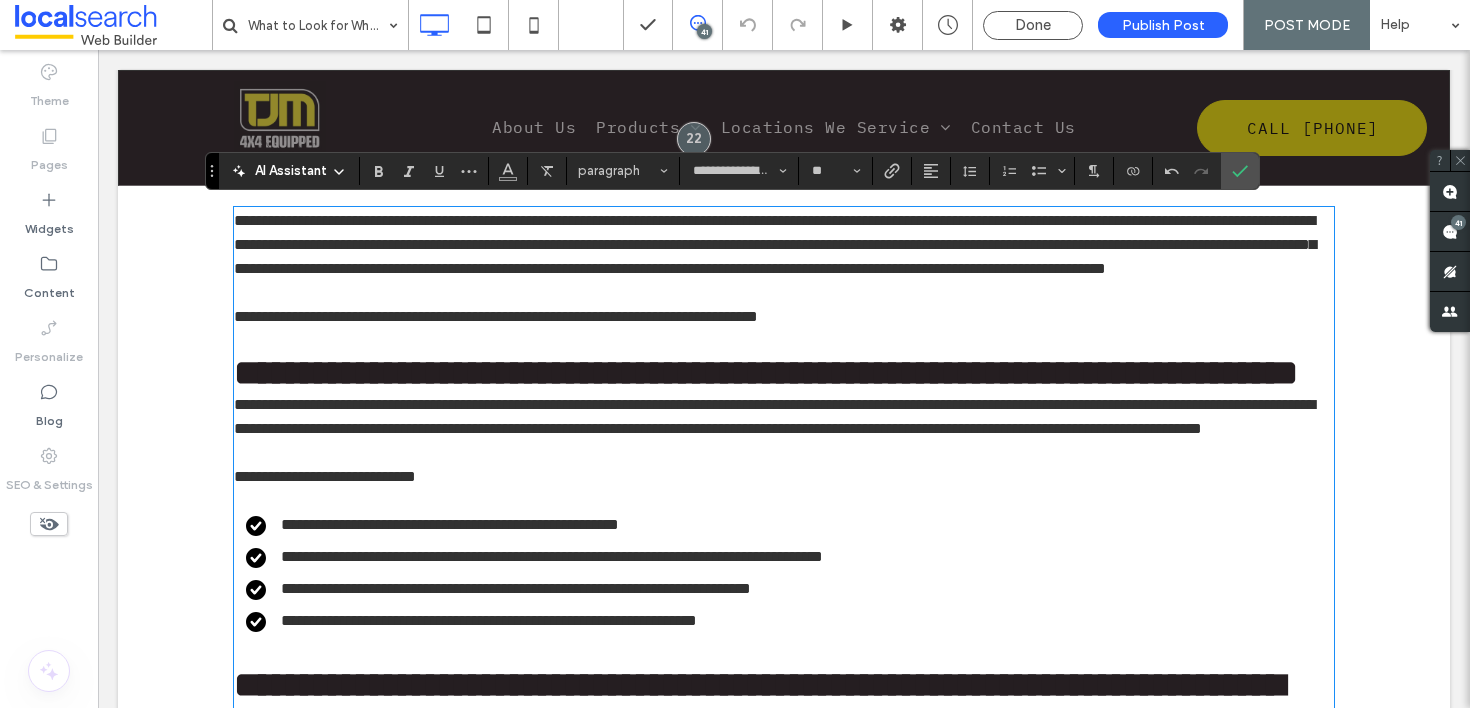 click on "**********" at bounding box center [775, 244] 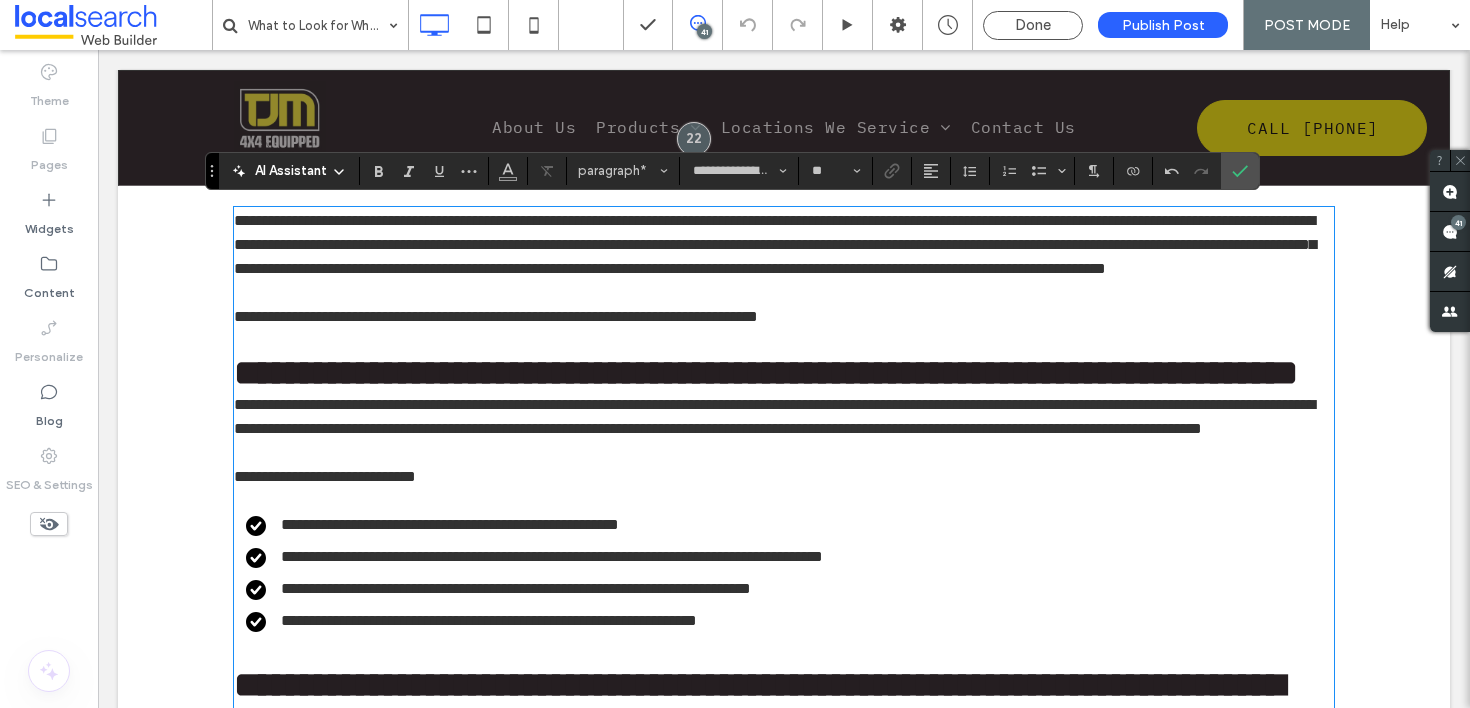 click on "**********" at bounding box center (775, 244) 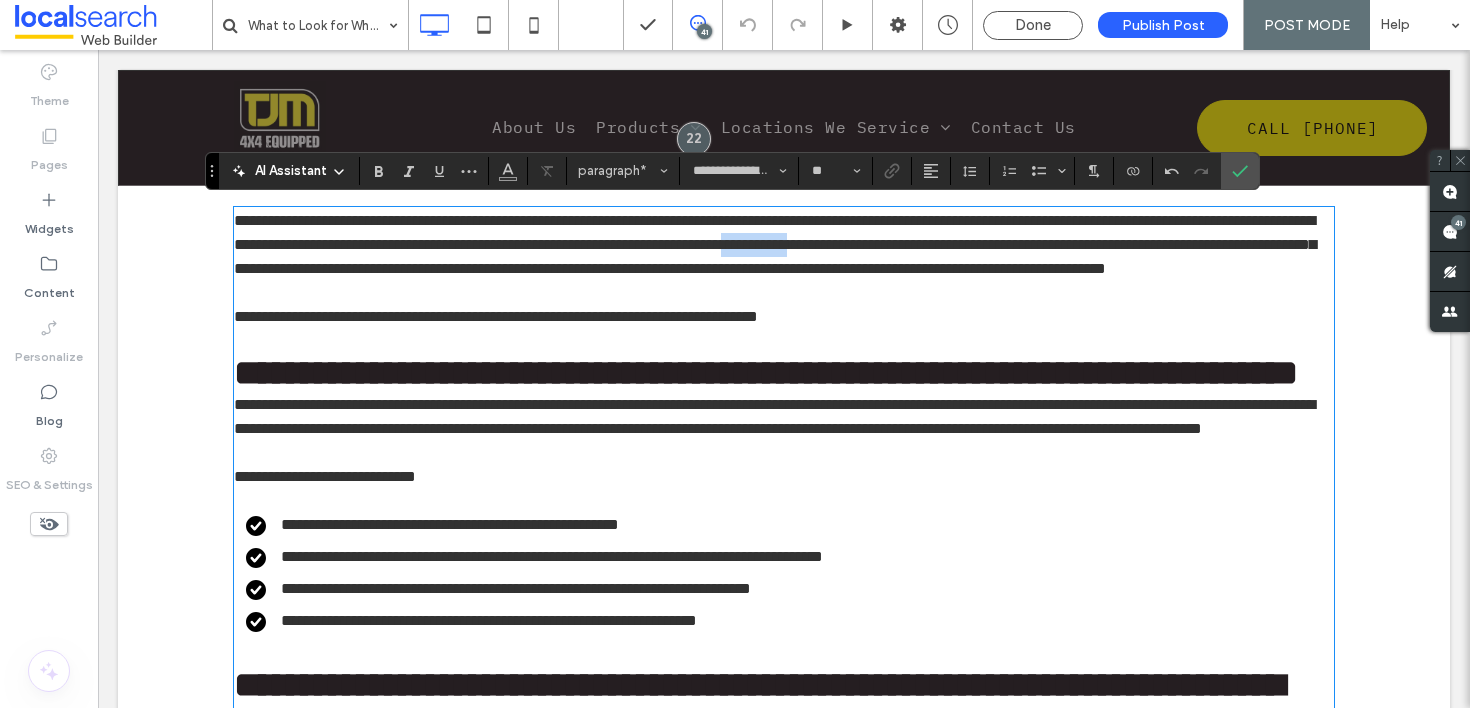 click on "**********" at bounding box center (775, 244) 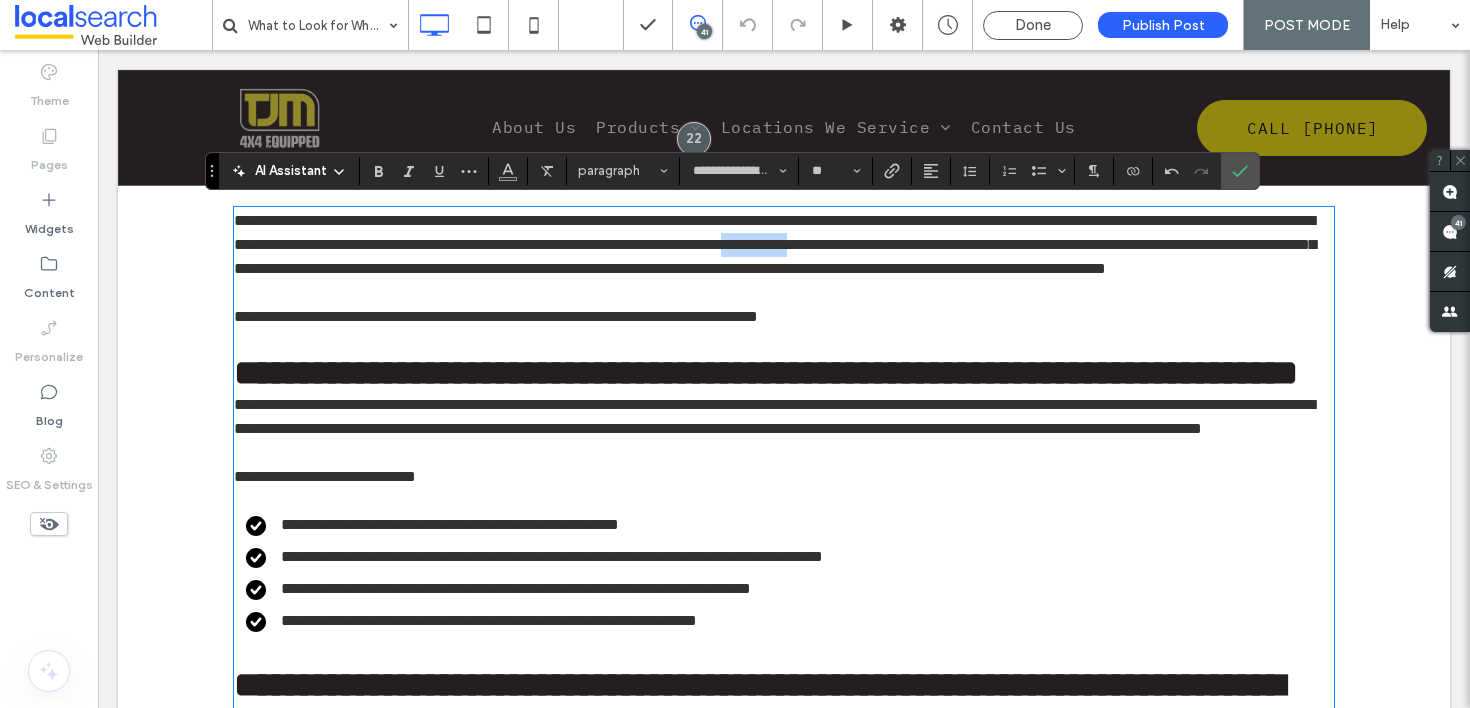 click on "**********" at bounding box center (775, 244) 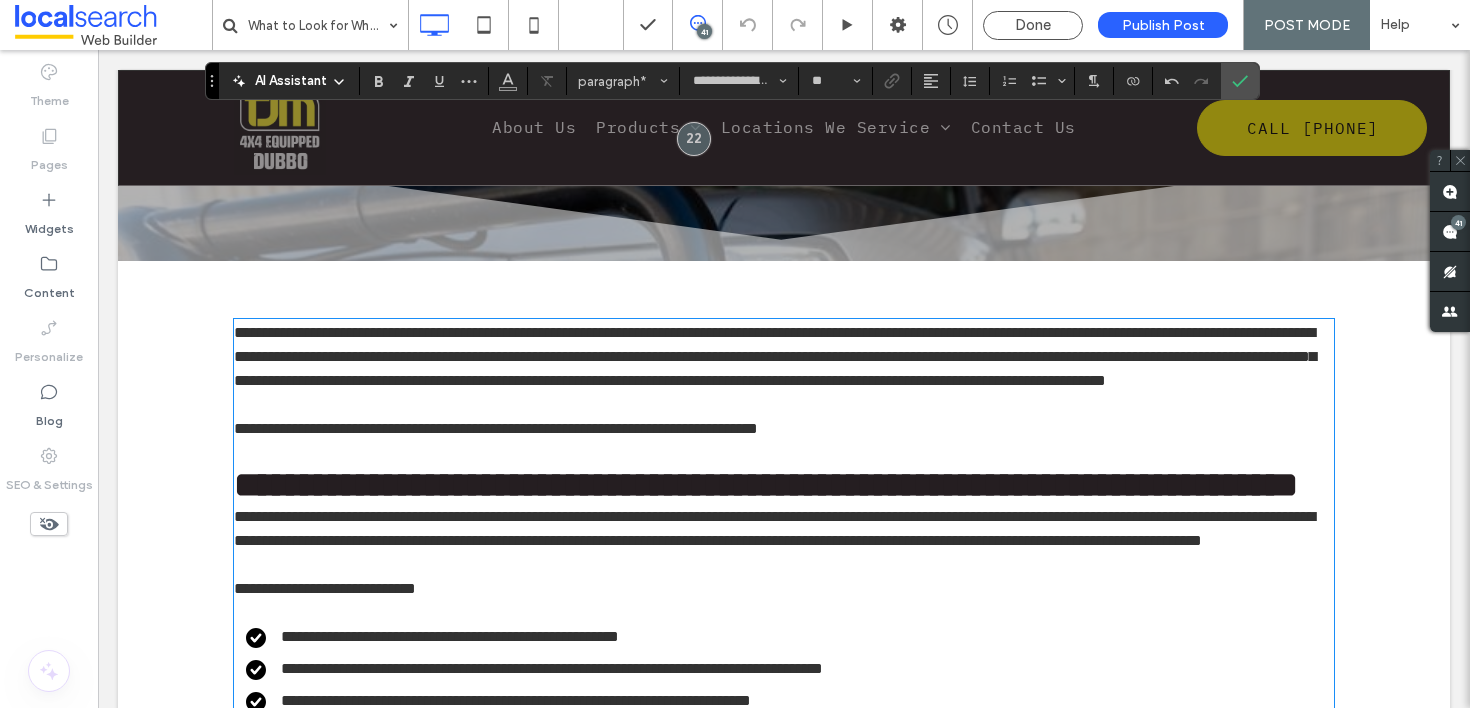 scroll, scrollTop: 232, scrollLeft: 0, axis: vertical 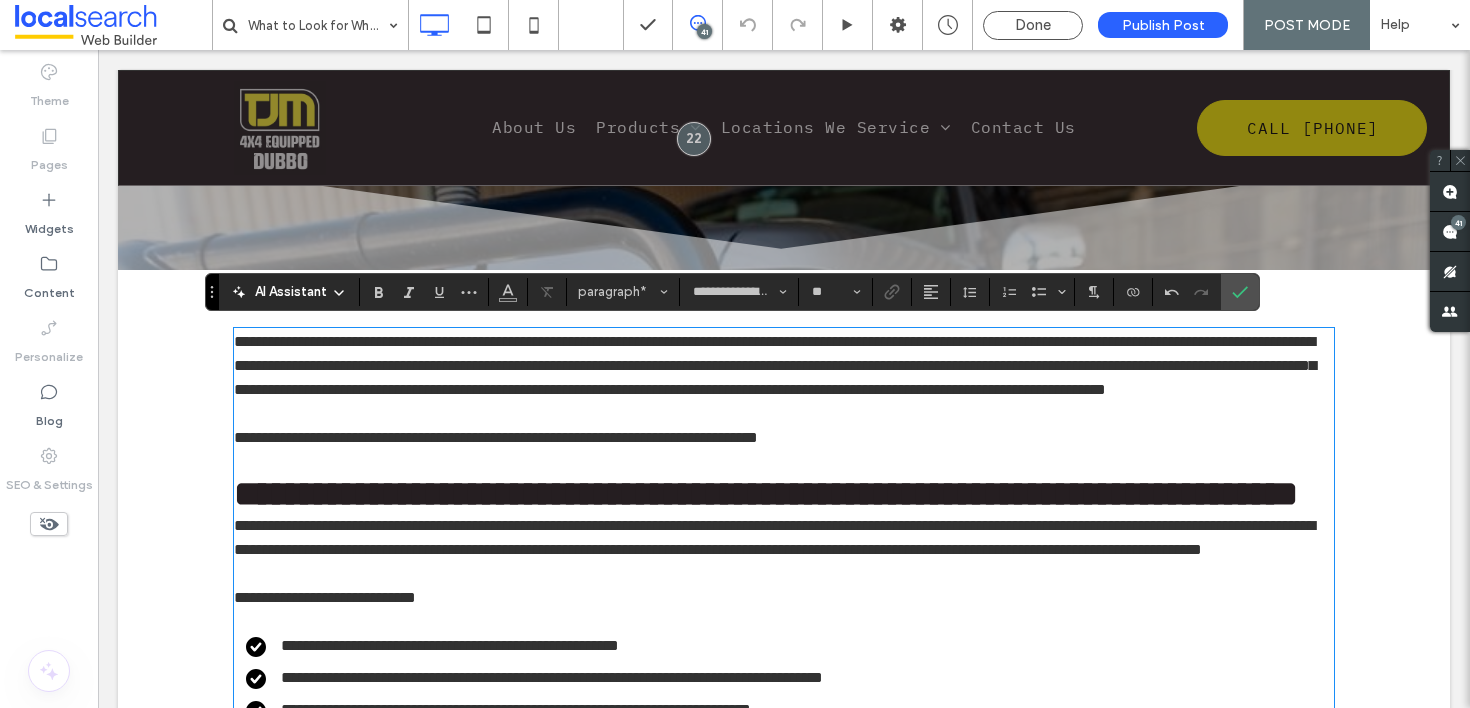 click on "**********" at bounding box center (496, 437) 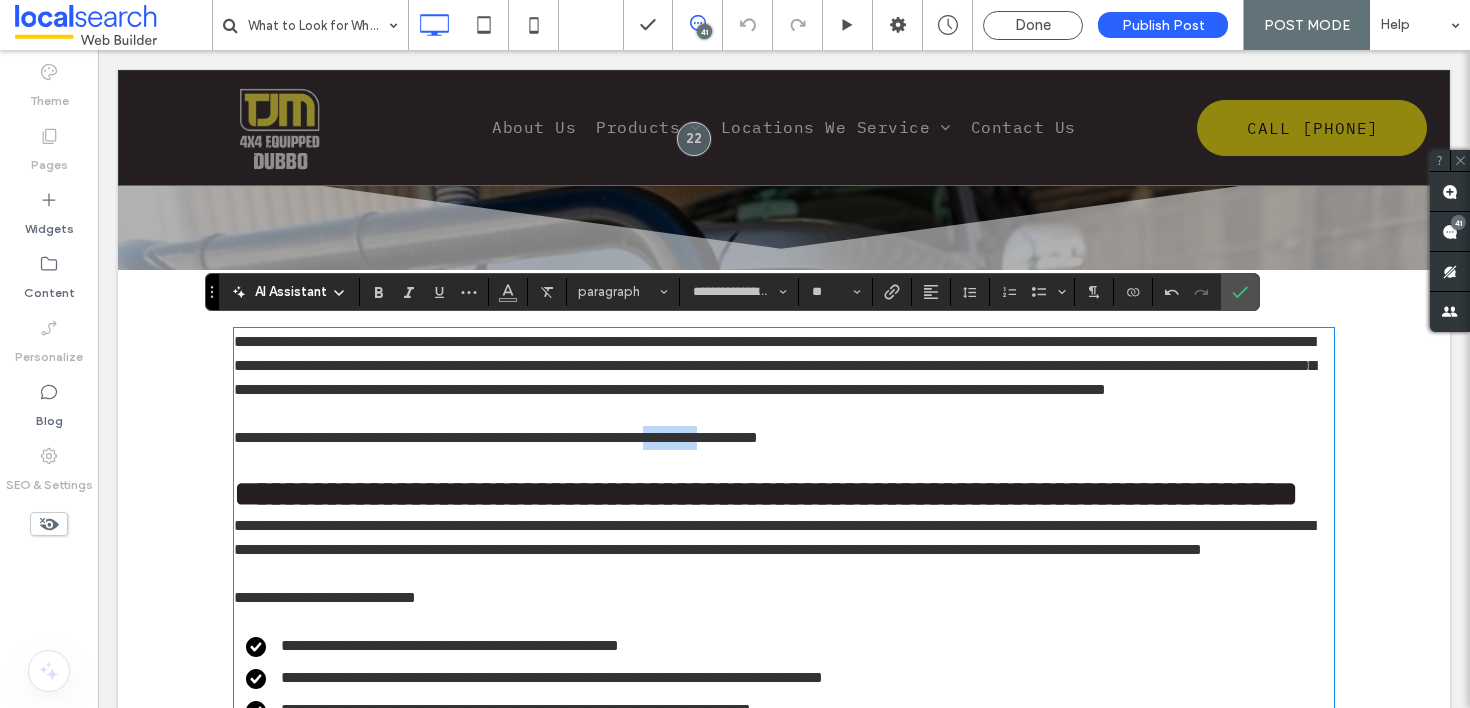 click on "**********" at bounding box center (496, 437) 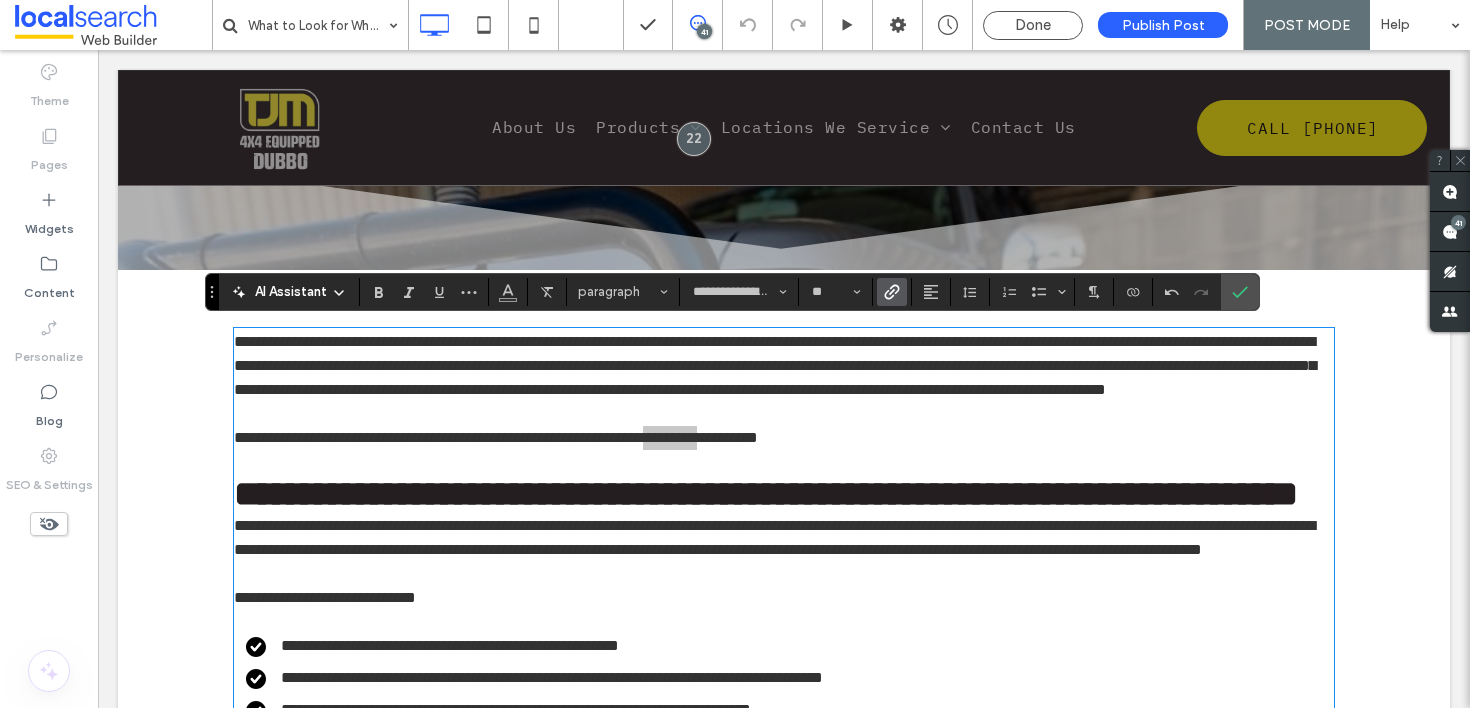 click 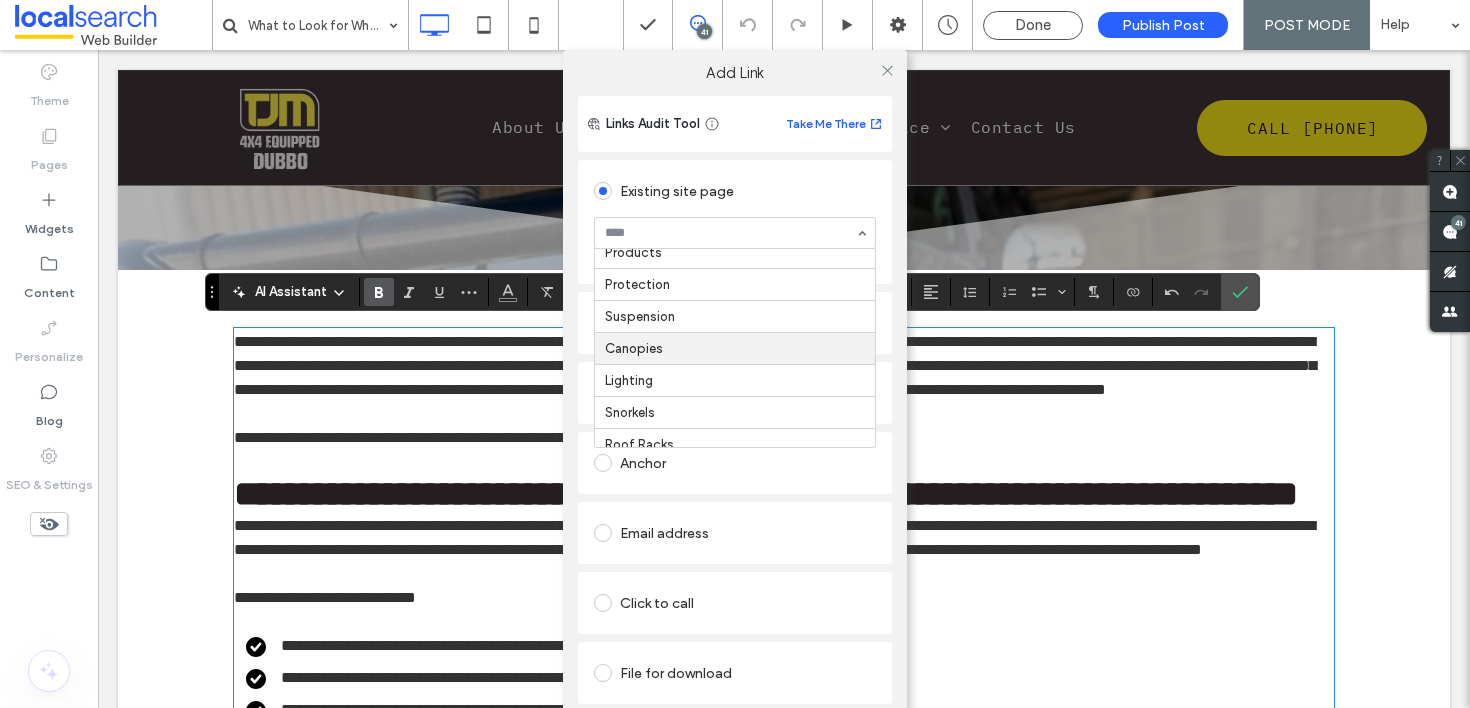scroll, scrollTop: 53, scrollLeft: 0, axis: vertical 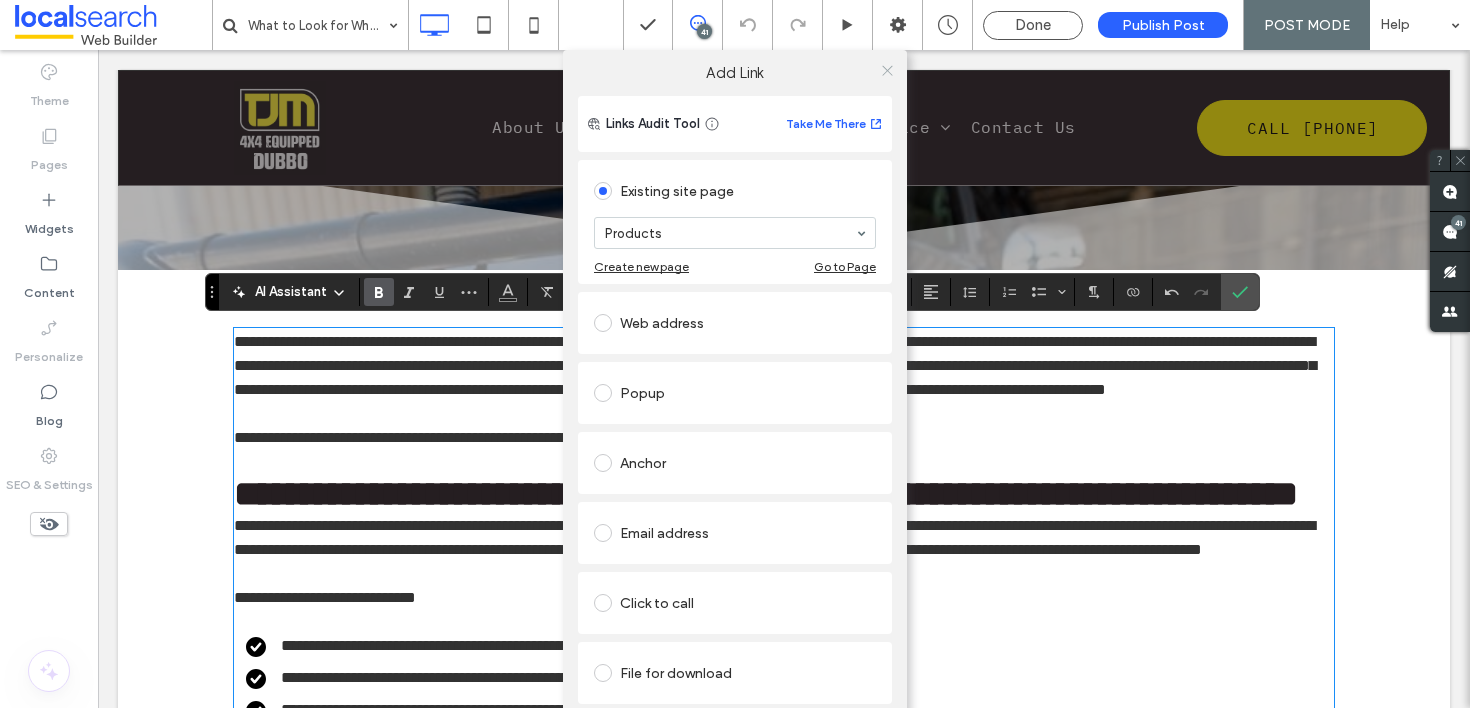 click 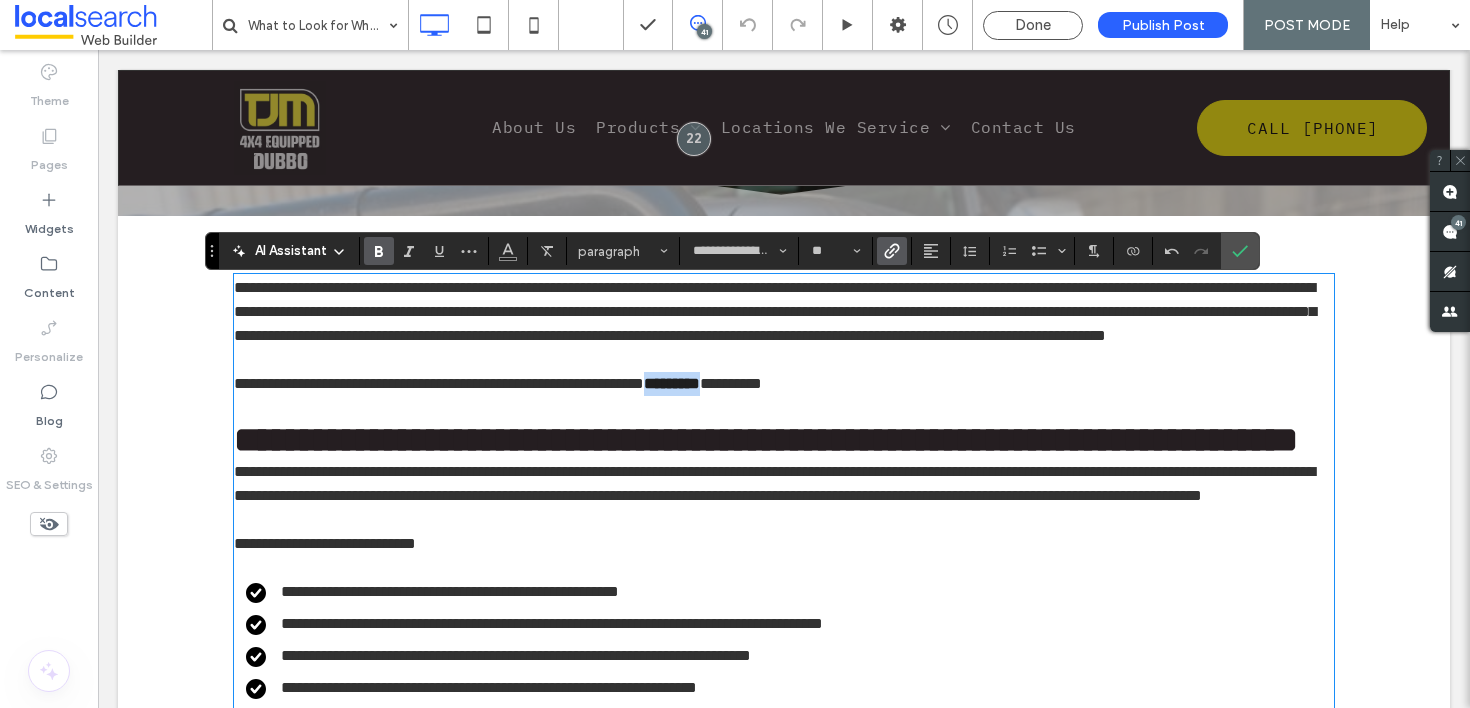 scroll, scrollTop: 272, scrollLeft: 0, axis: vertical 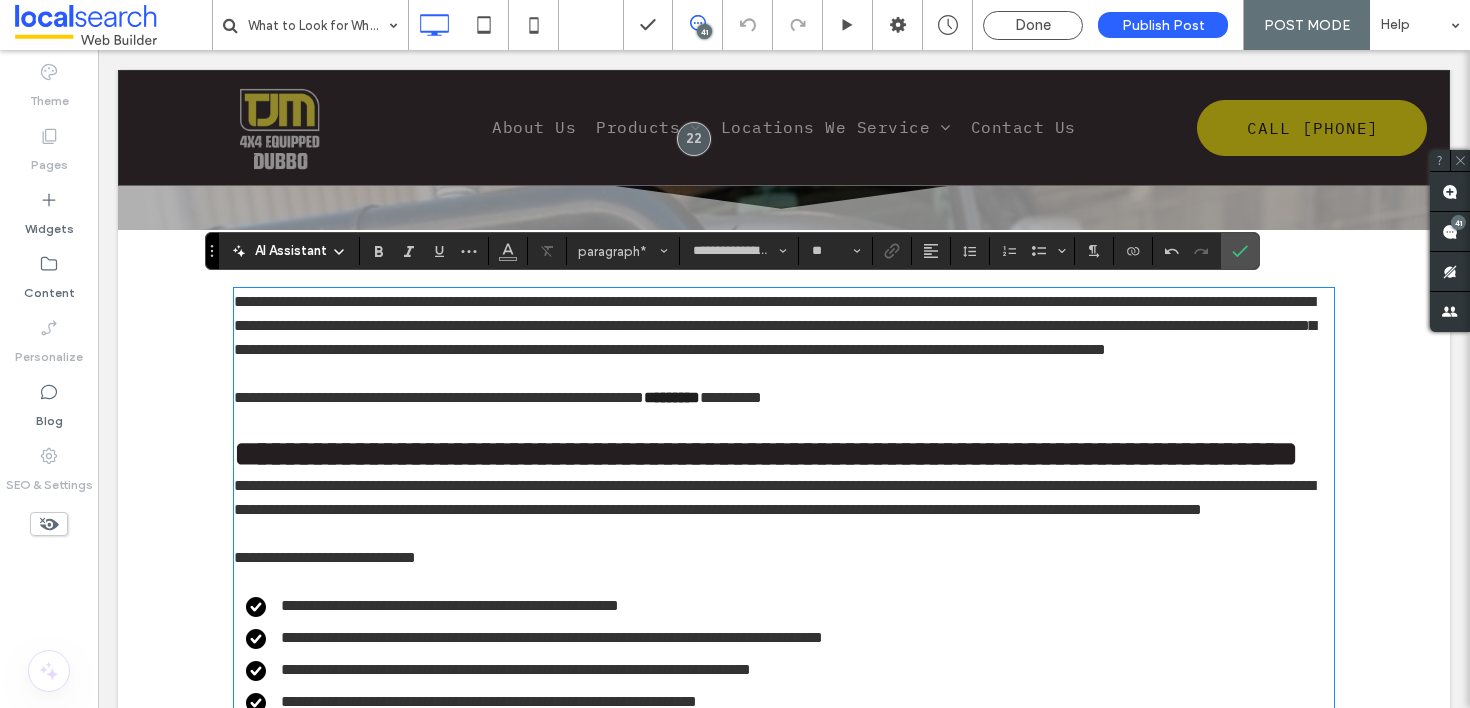 click on "**********" at bounding box center [784, 326] 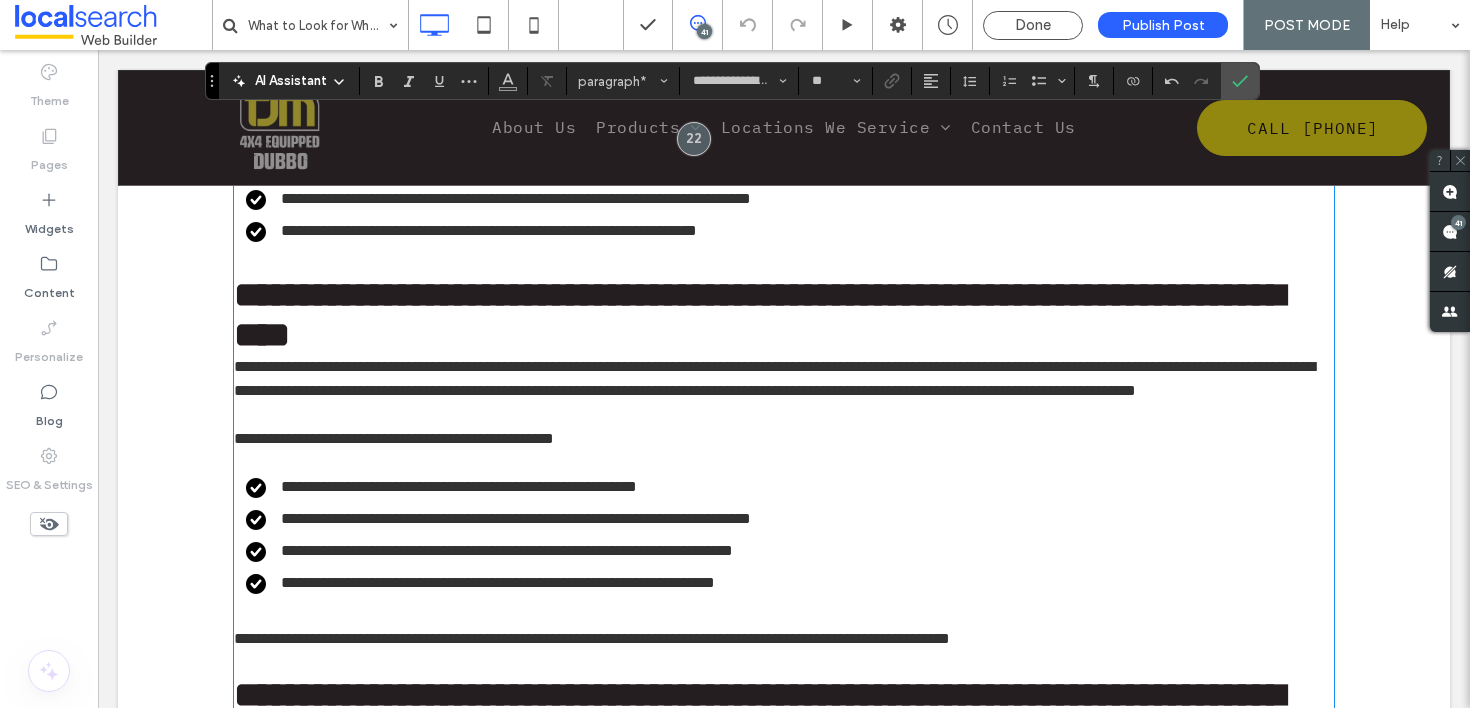 scroll, scrollTop: 744, scrollLeft: 0, axis: vertical 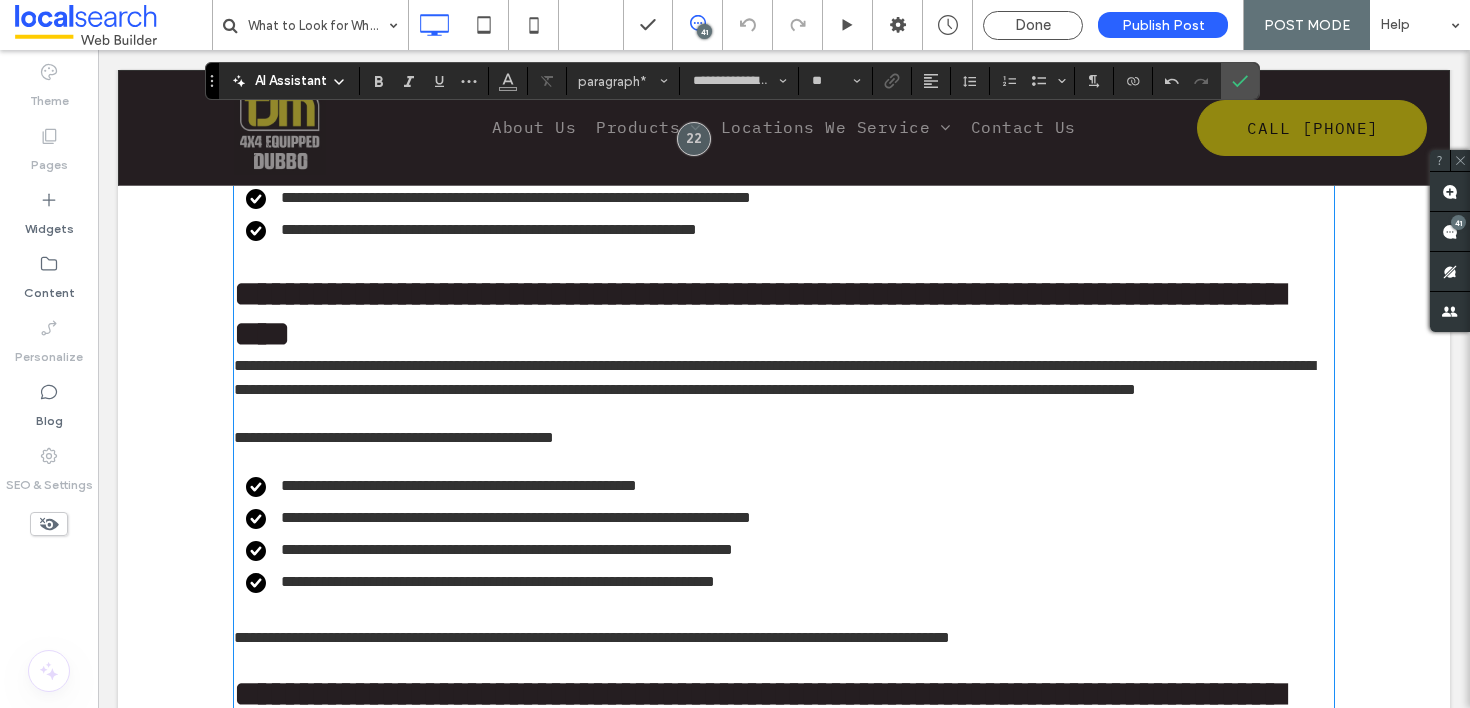 click on "**********" at bounding box center [774, 377] 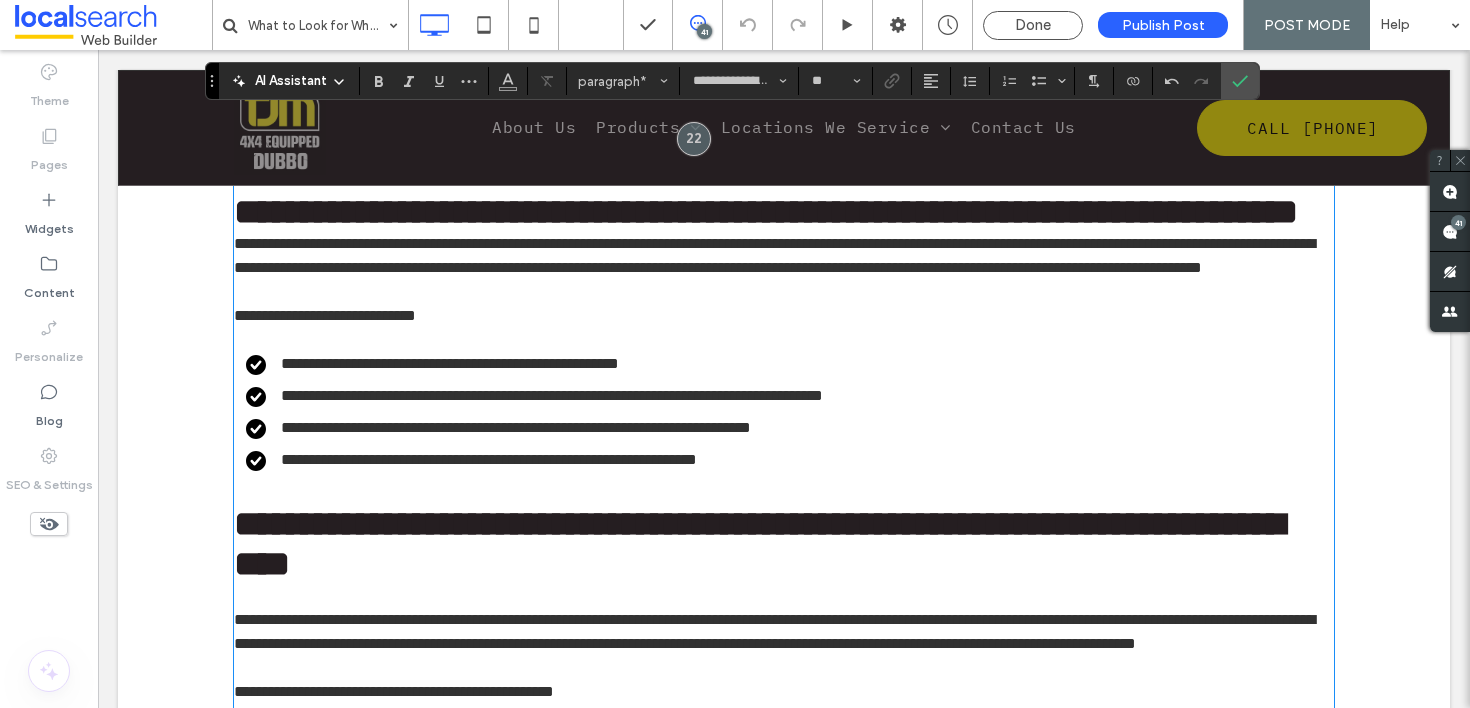 scroll, scrollTop: 492, scrollLeft: 0, axis: vertical 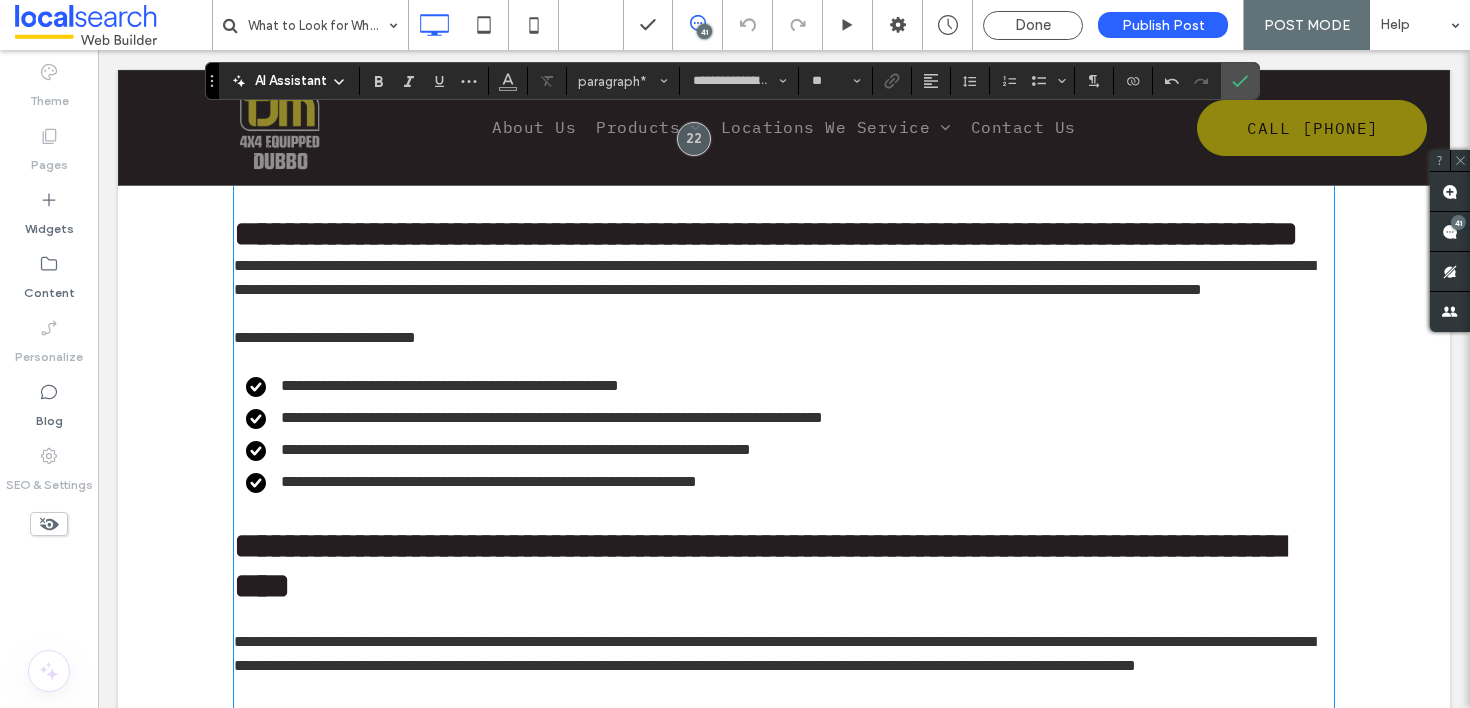 click on "**********" at bounding box center (774, 277) 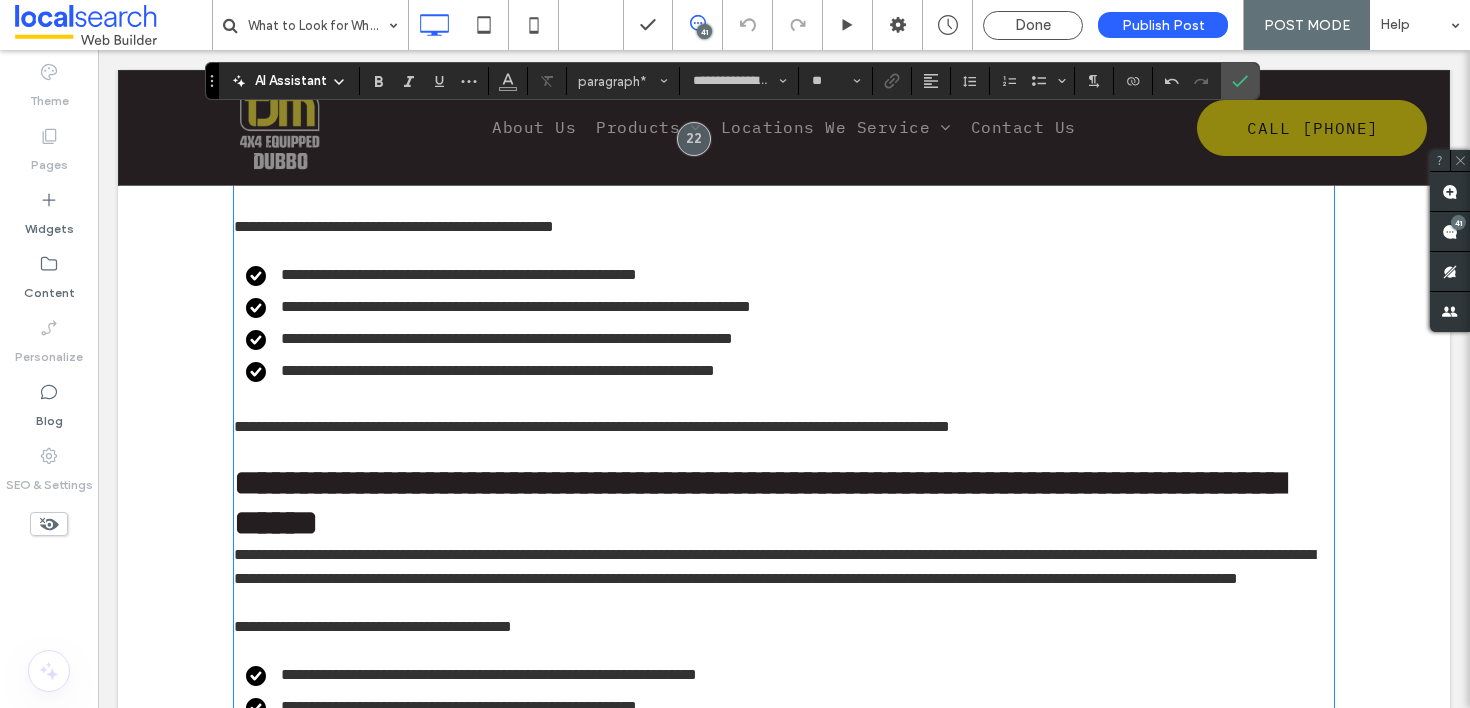 scroll, scrollTop: 1096, scrollLeft: 0, axis: vertical 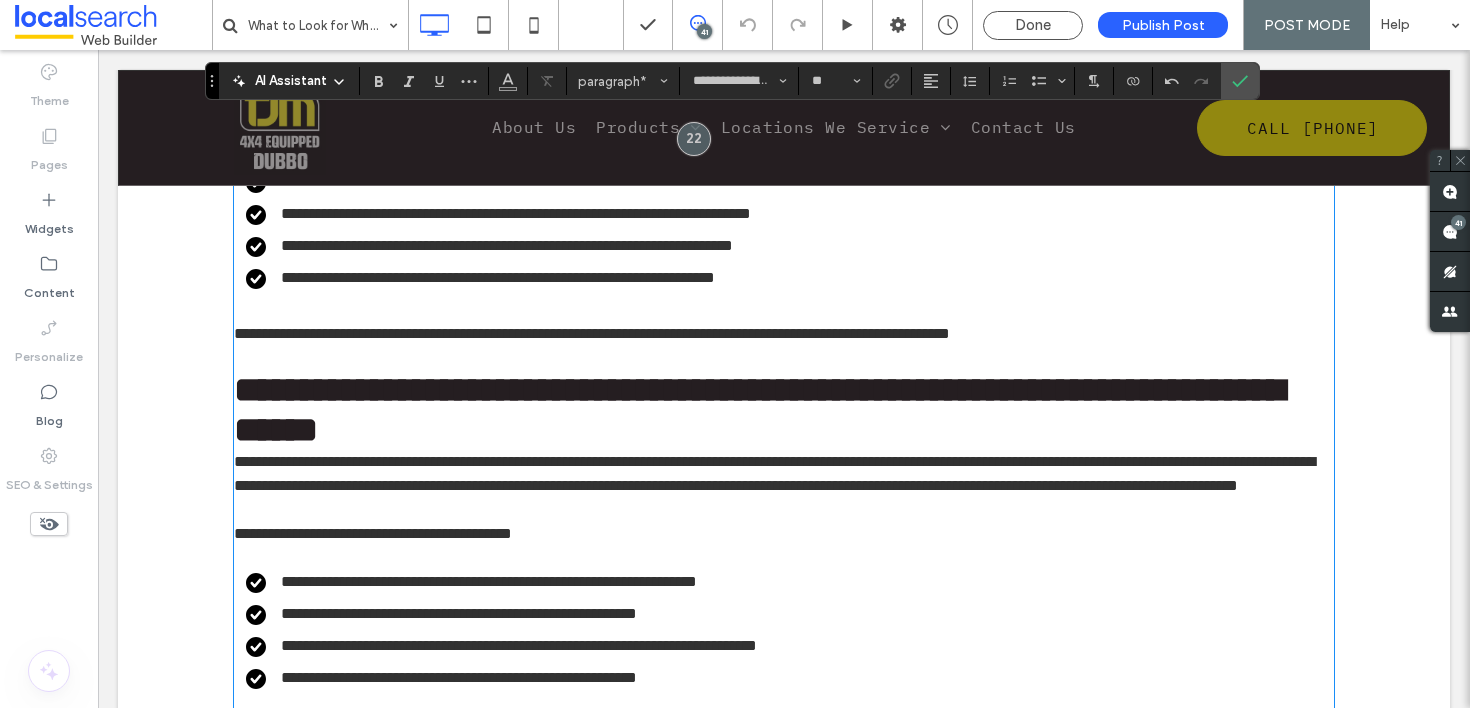 click on "**********" at bounding box center [774, 473] 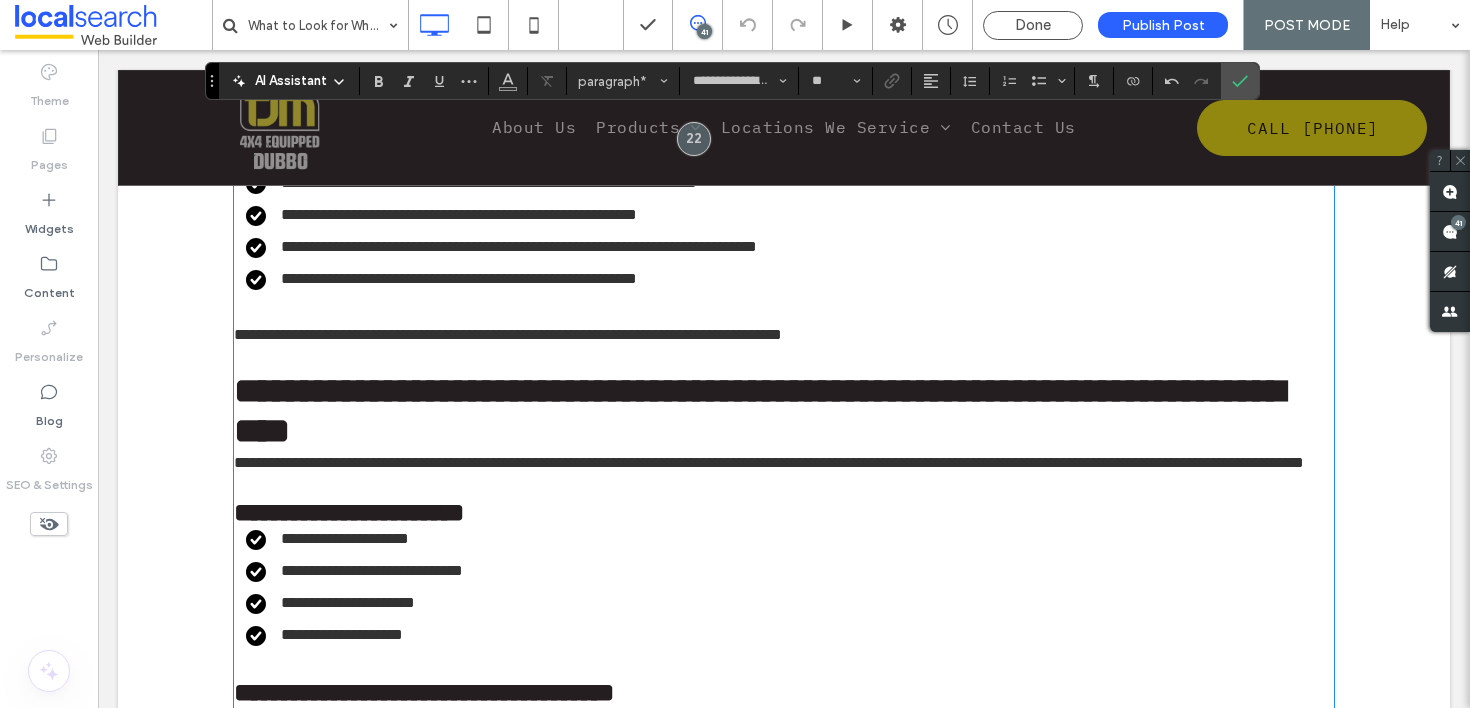 scroll, scrollTop: 1640, scrollLeft: 0, axis: vertical 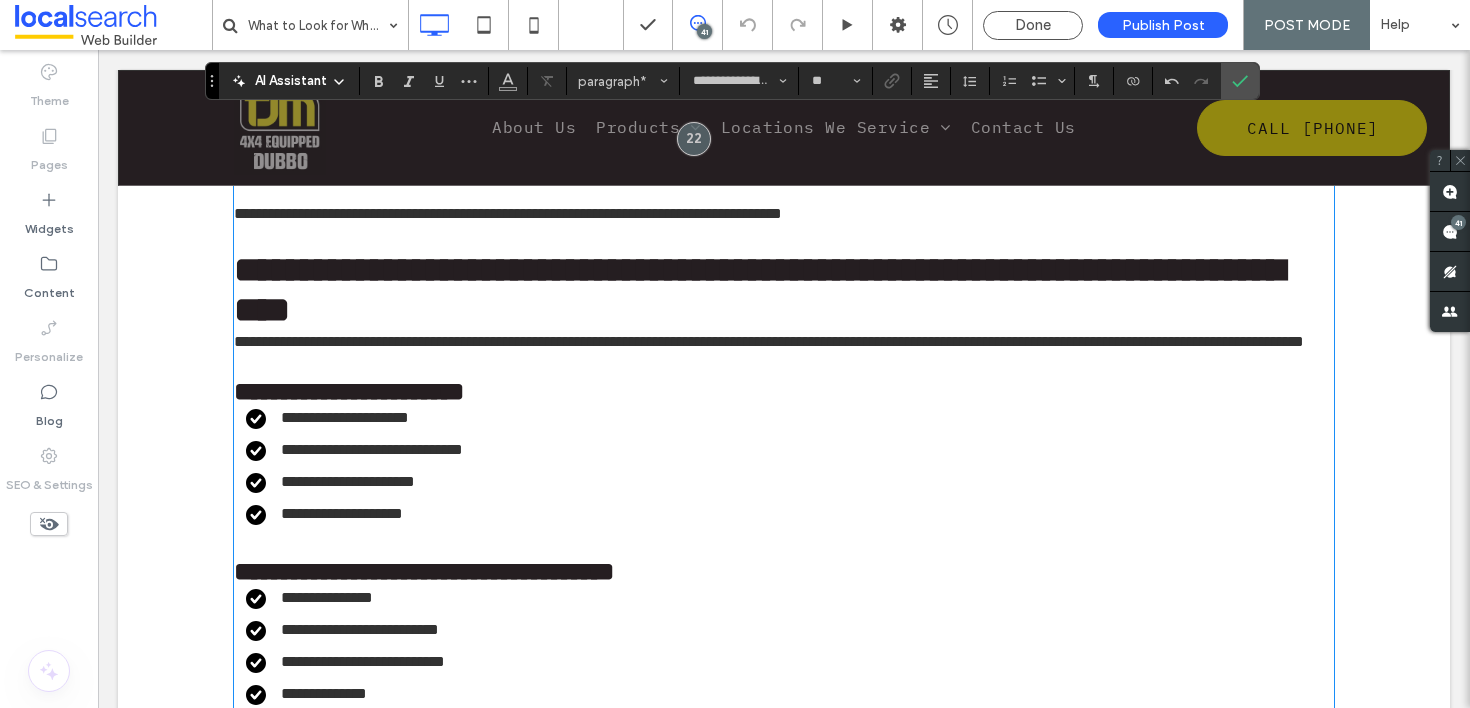 click on "**********" at bounding box center (769, 341) 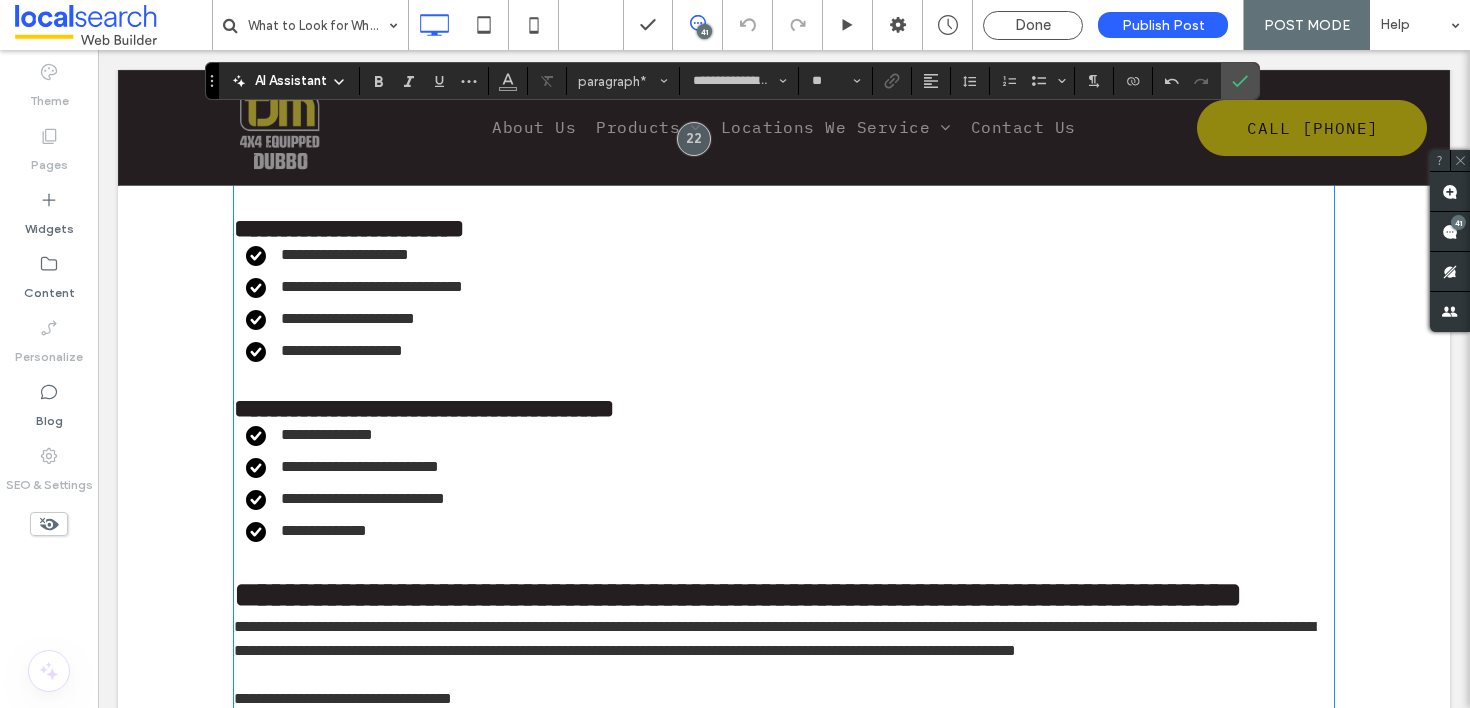 scroll, scrollTop: 1782, scrollLeft: 0, axis: vertical 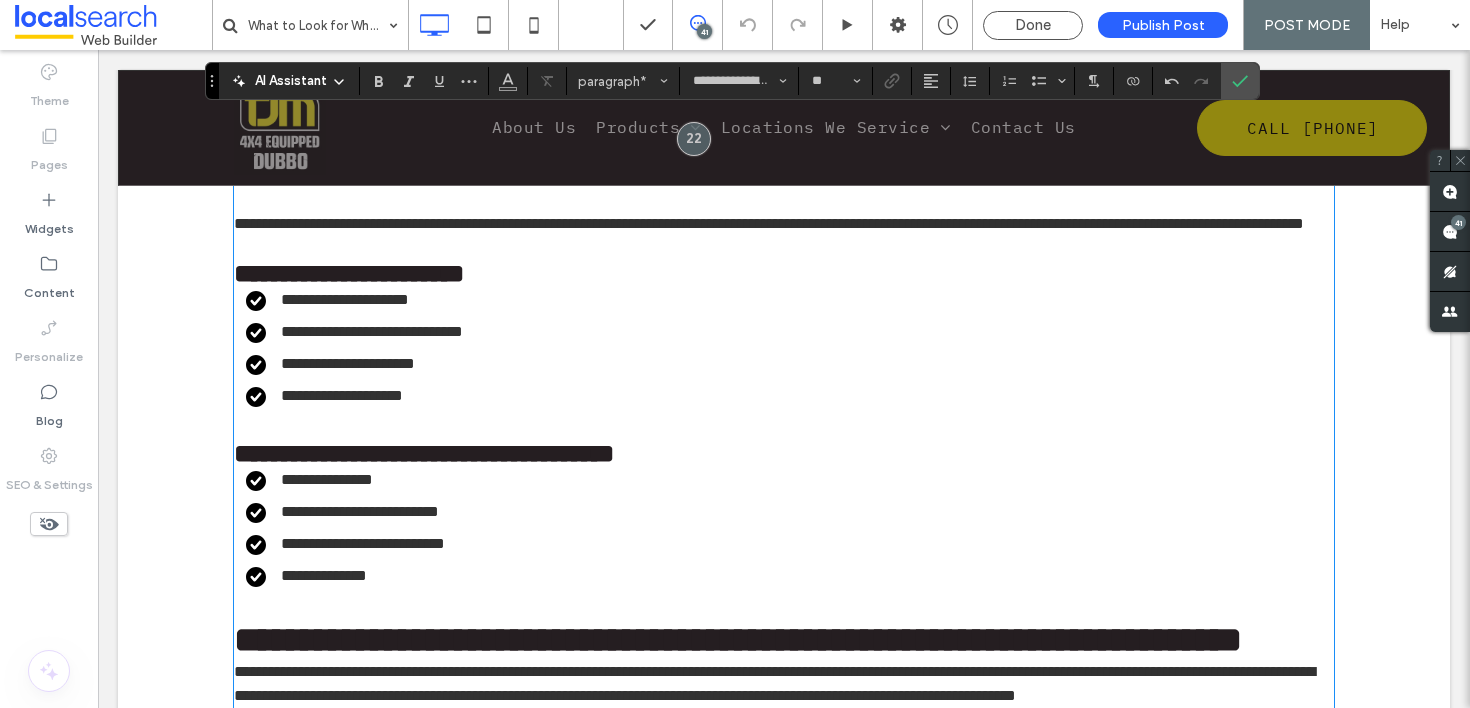 type on "**********" 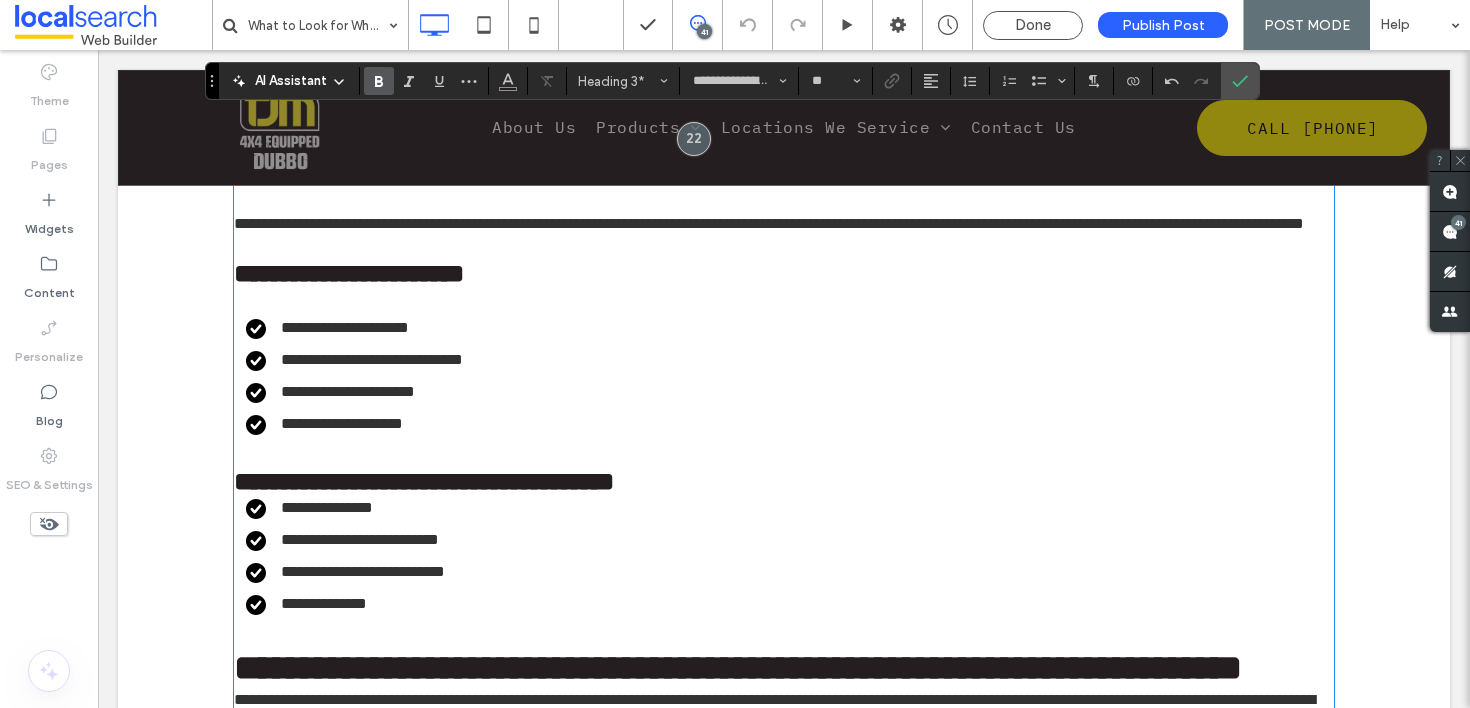 click on "**********" at bounding box center [784, 482] 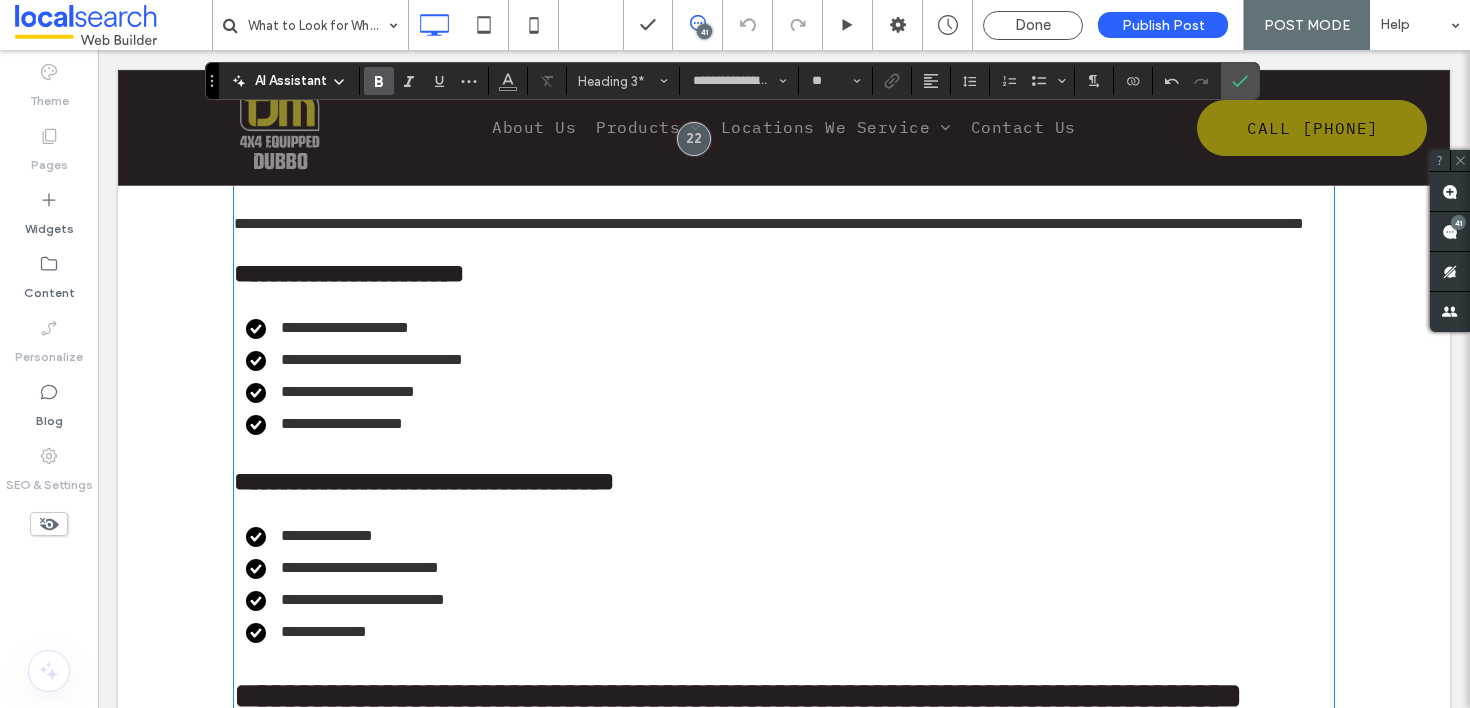click on "**********" at bounding box center (784, 545) 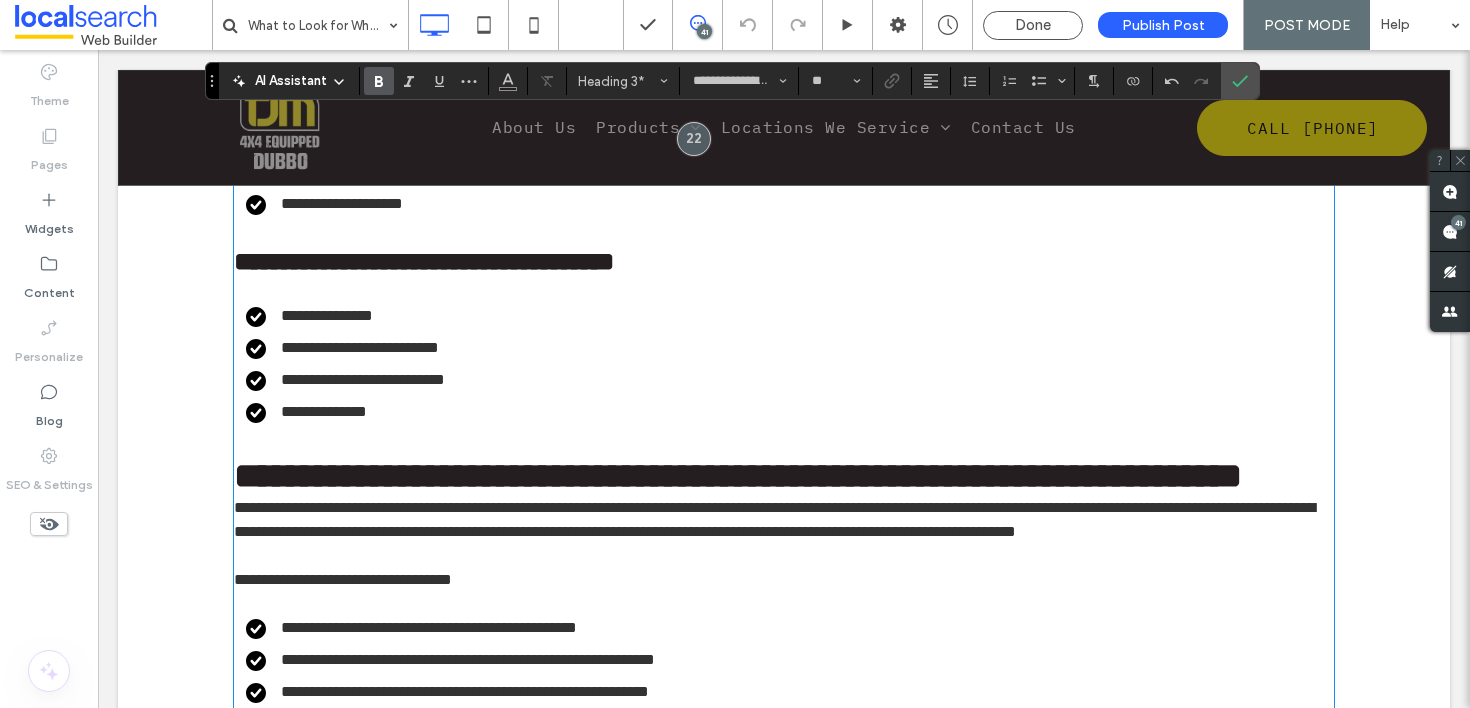 scroll, scrollTop: 2032, scrollLeft: 0, axis: vertical 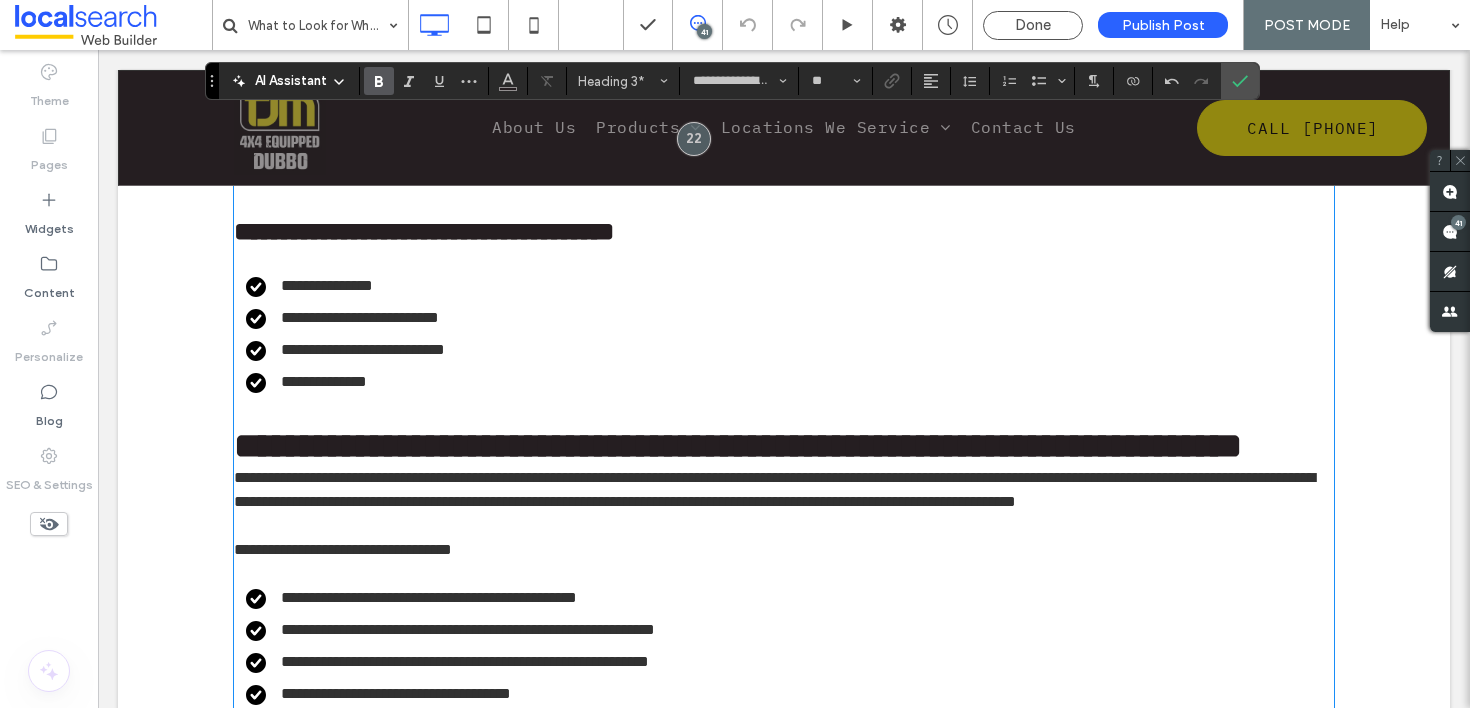 type on "**********" 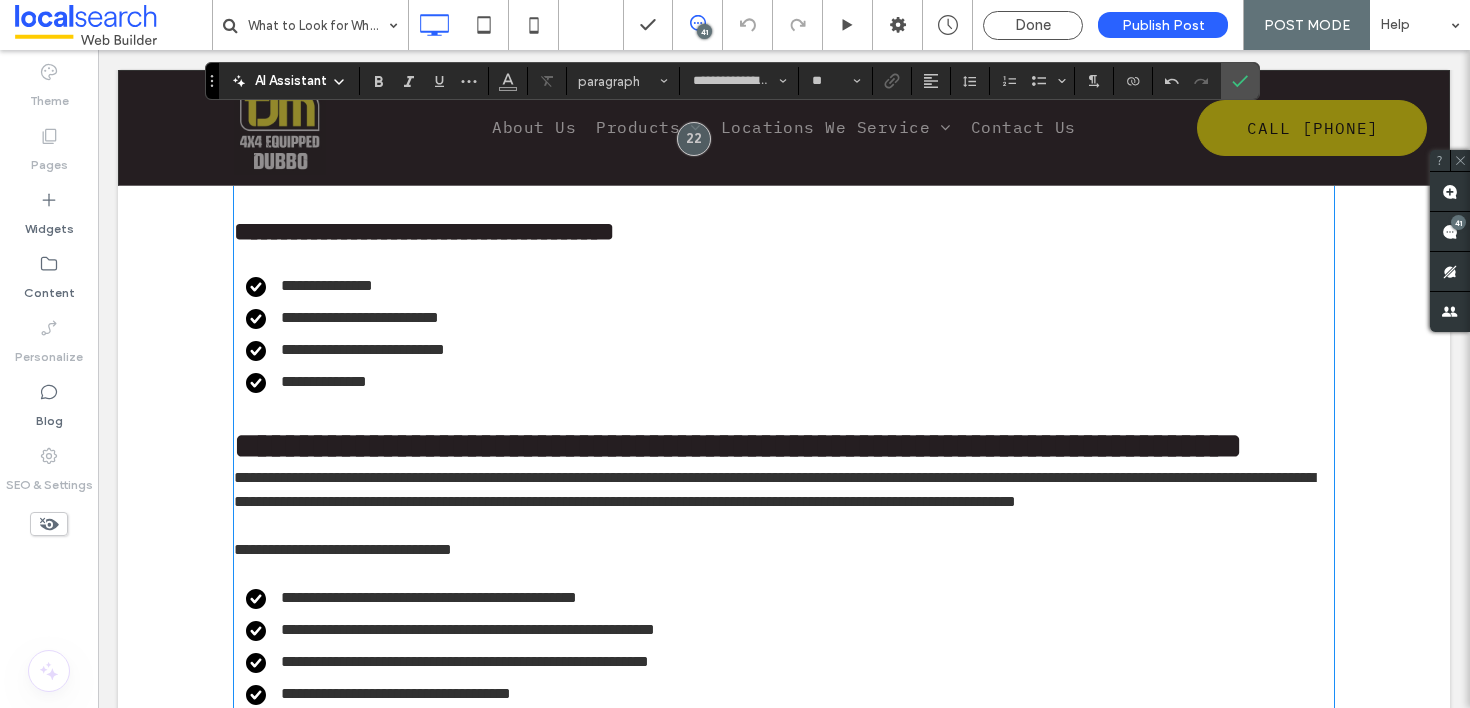 type on "**********" 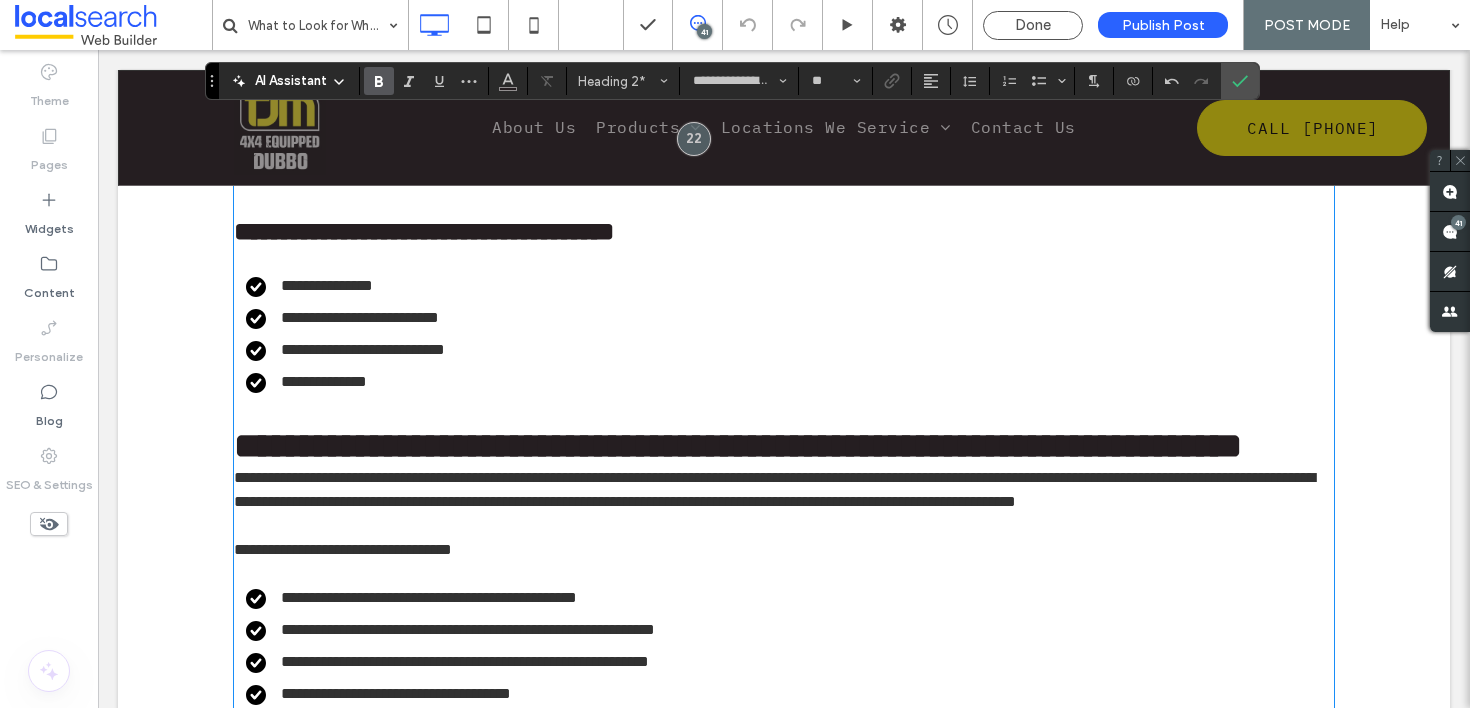 click on "**********" at bounding box center (784, 446) 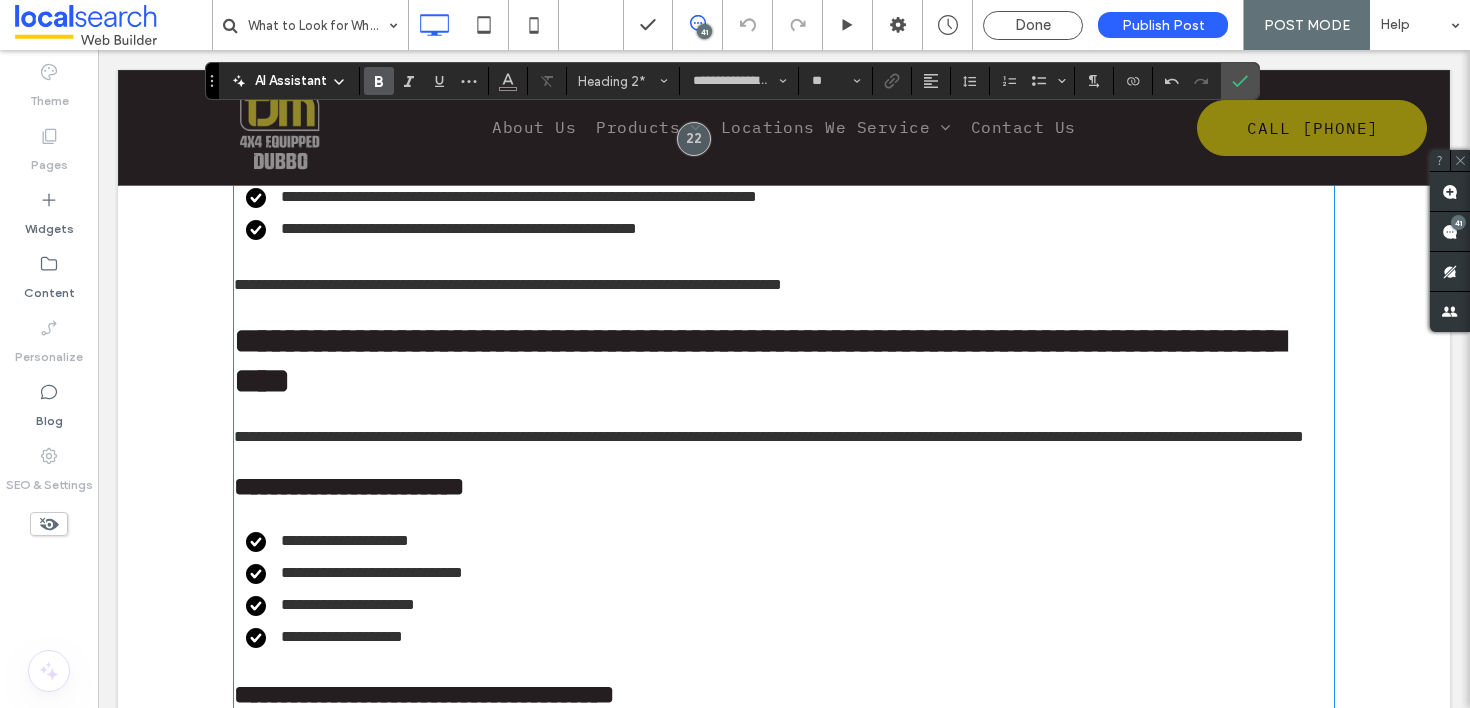 scroll, scrollTop: 1525, scrollLeft: 0, axis: vertical 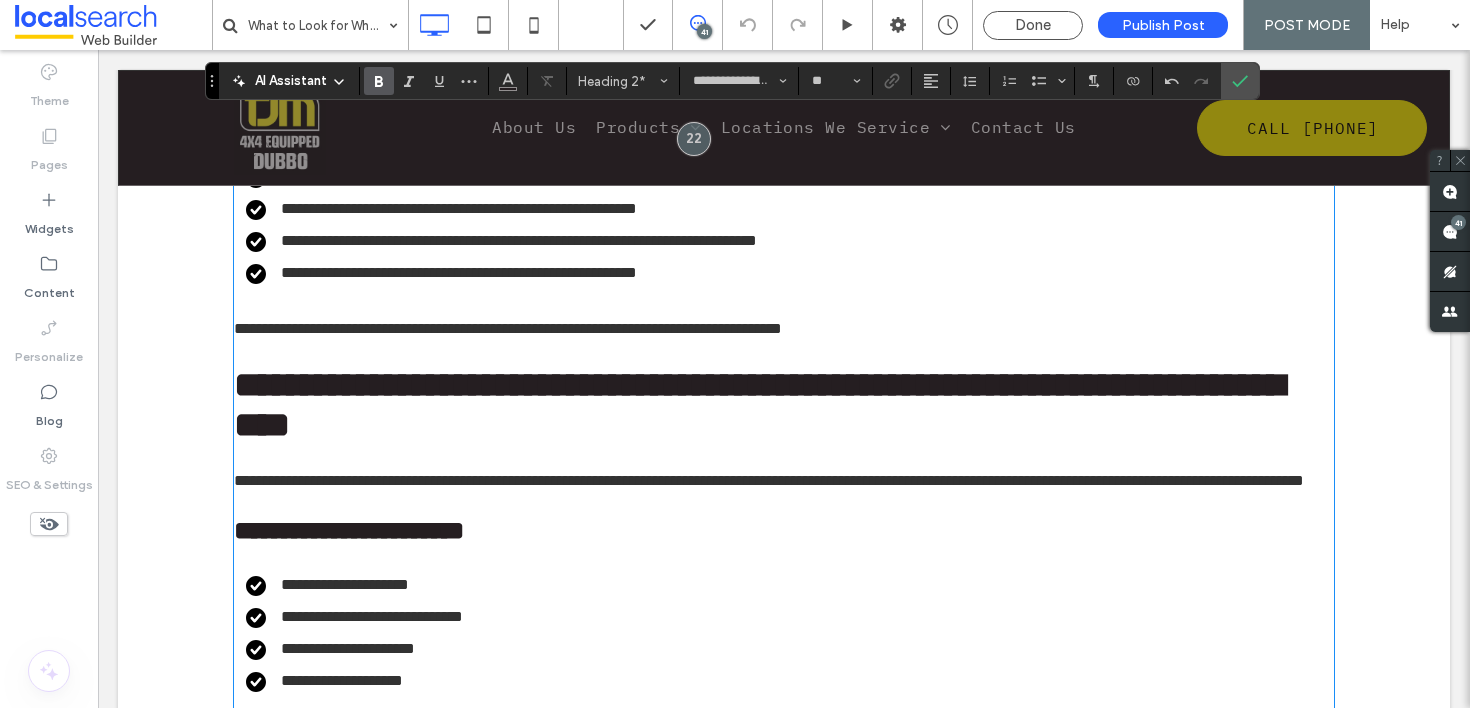 type on "**********" 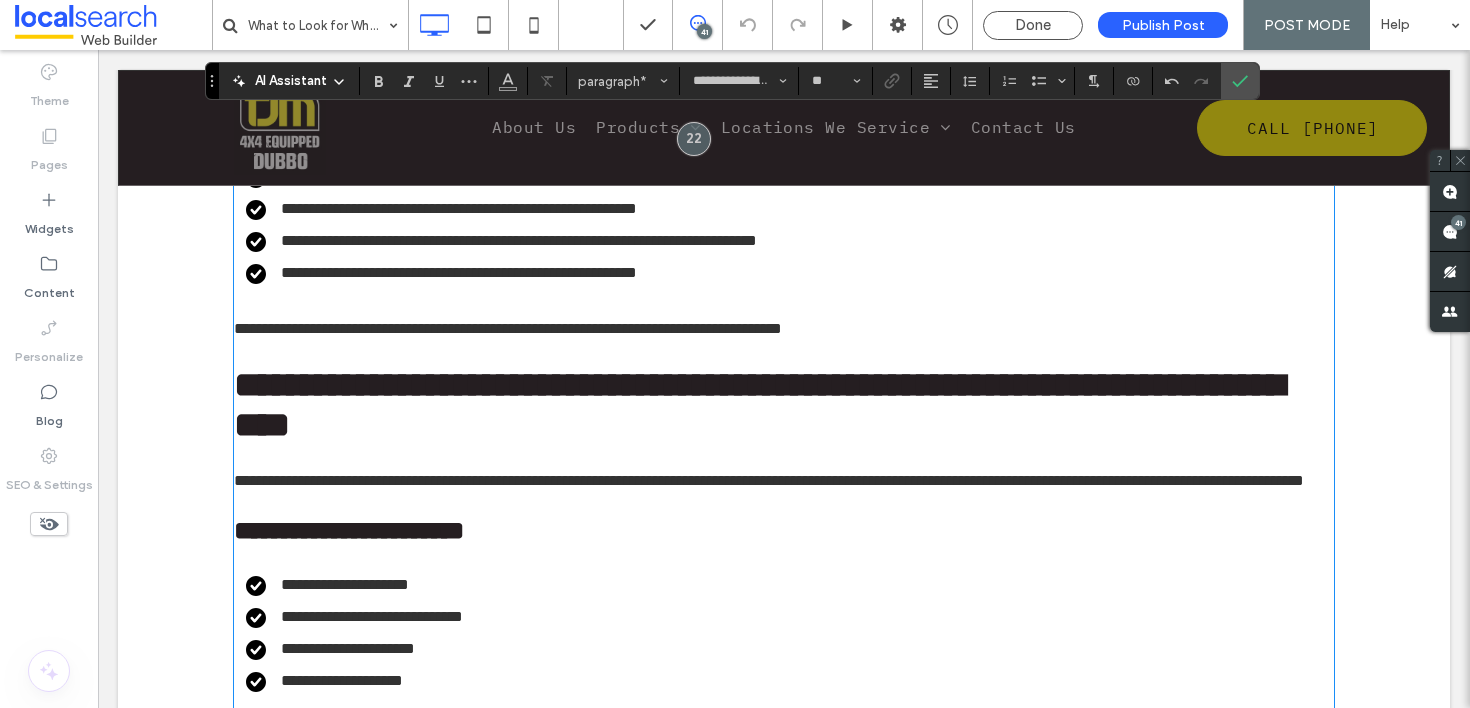 click on "﻿" at bounding box center (784, 457) 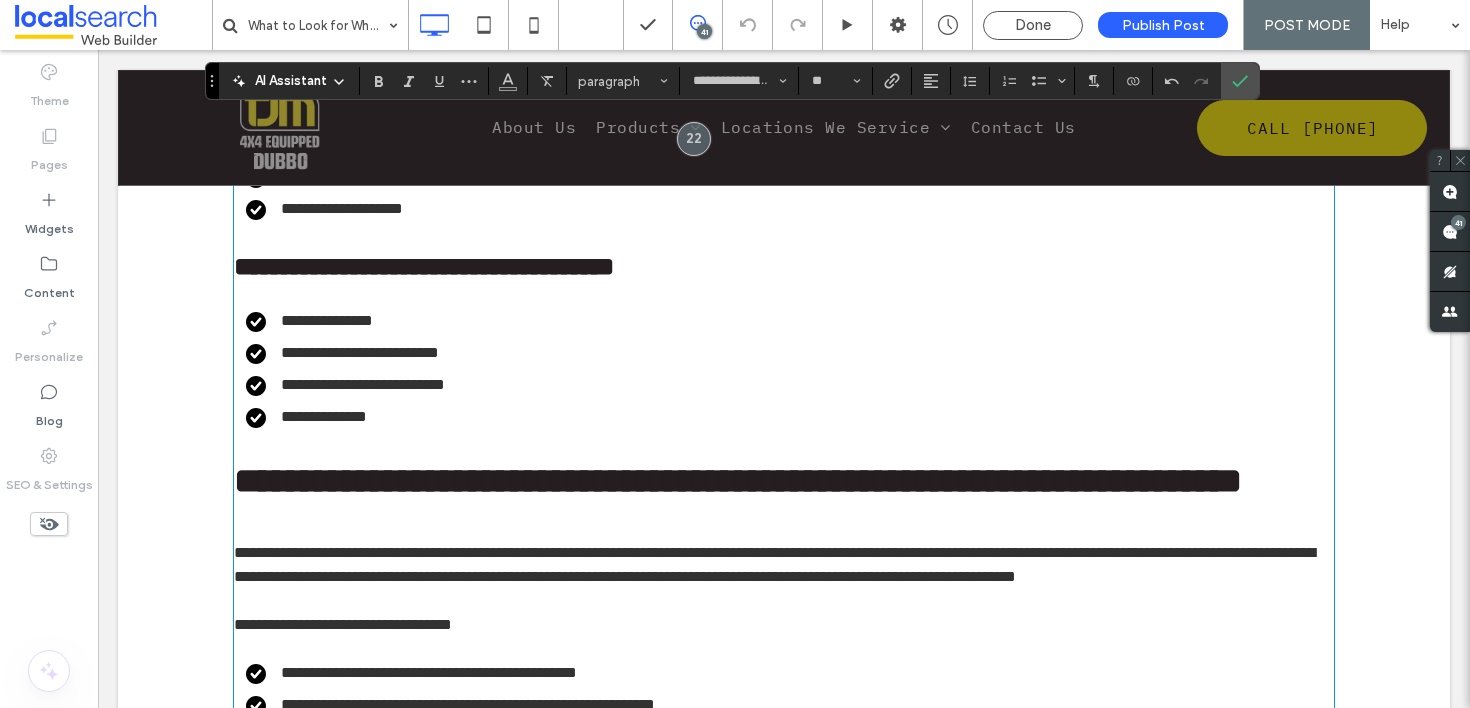 scroll, scrollTop: 1998, scrollLeft: 0, axis: vertical 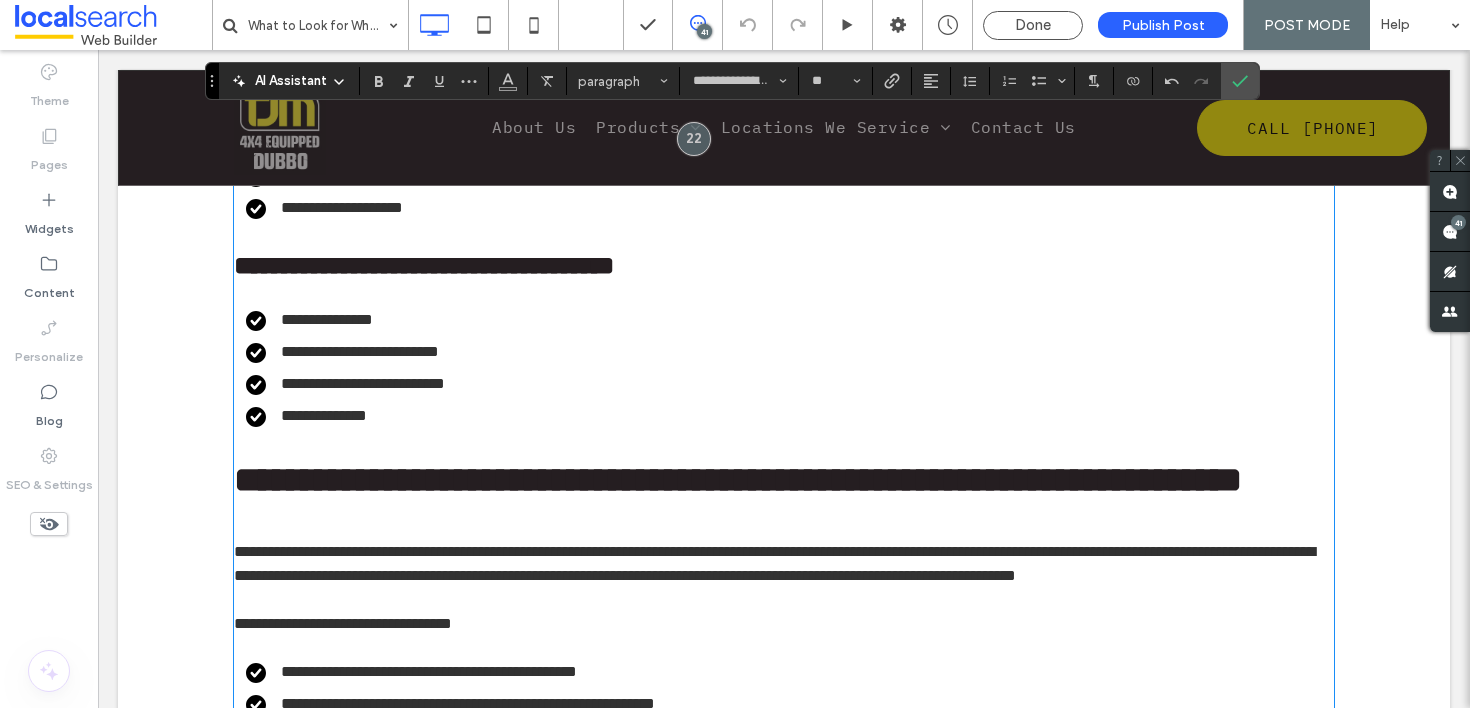type on "**********" 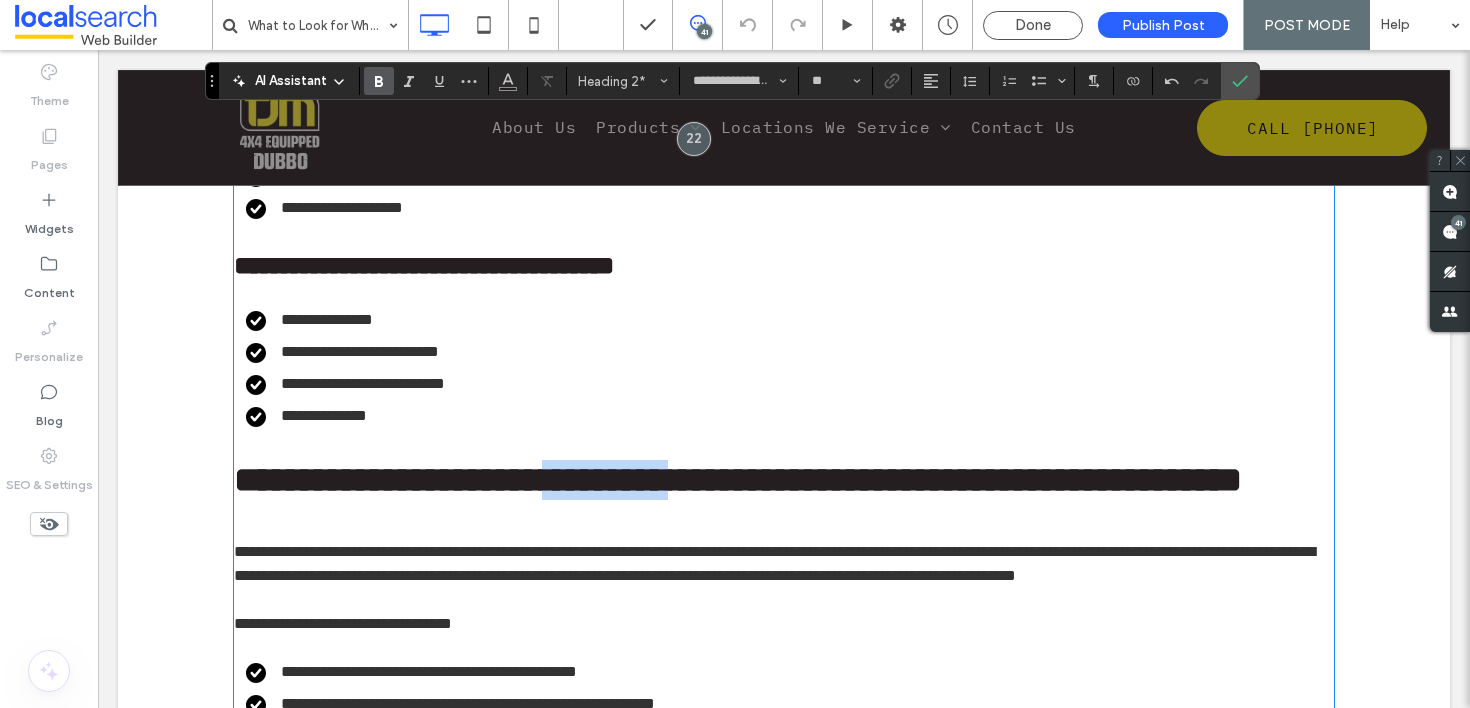 click on "**********" at bounding box center (738, 480) 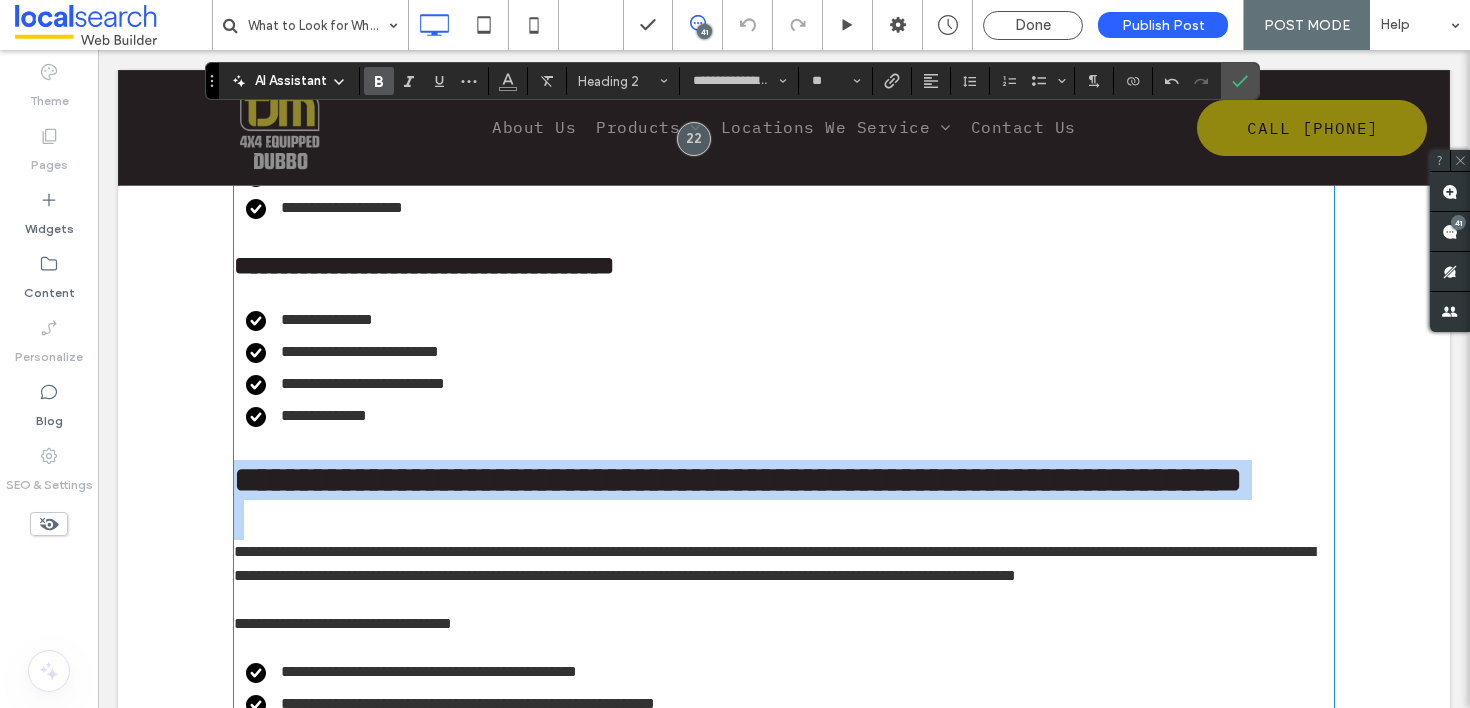 click on "**********" at bounding box center [738, 480] 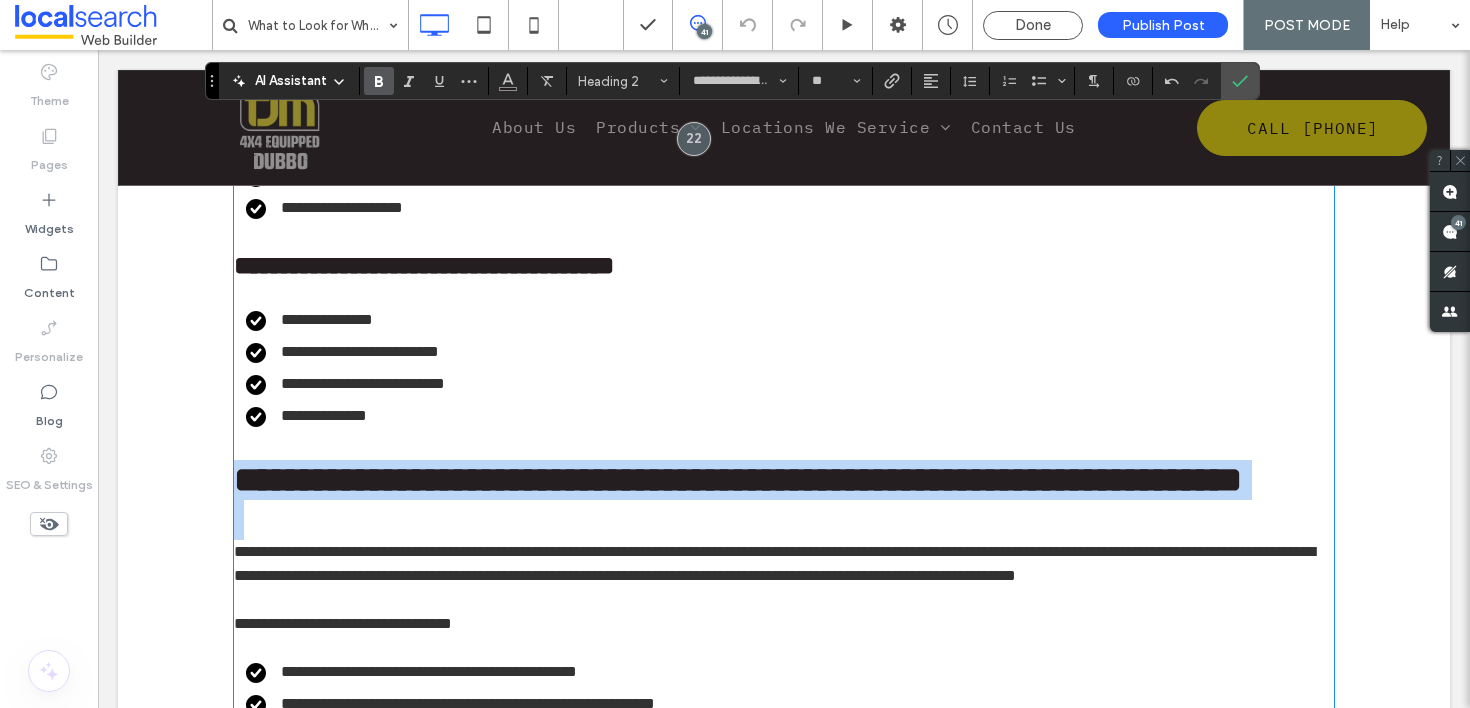 type on "**********" 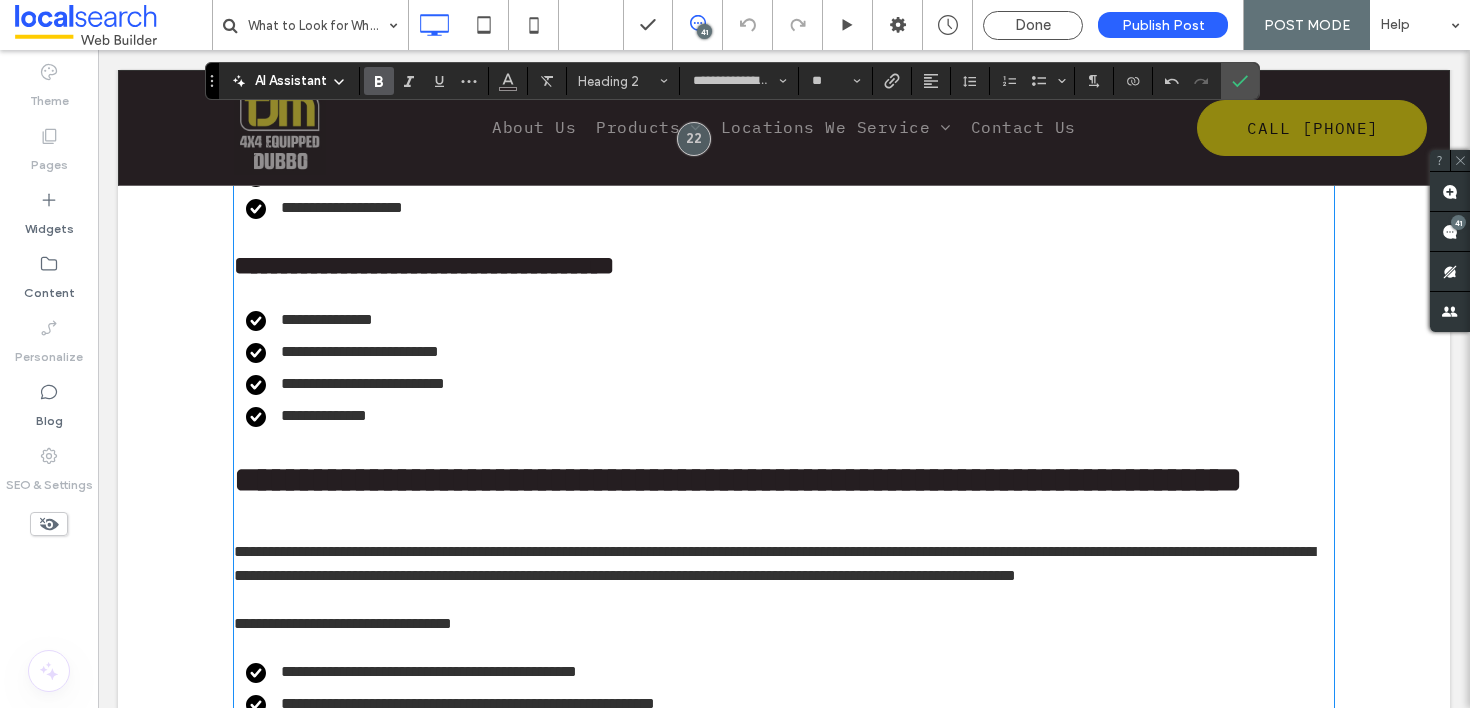 click on "**********" at bounding box center [774, 563] 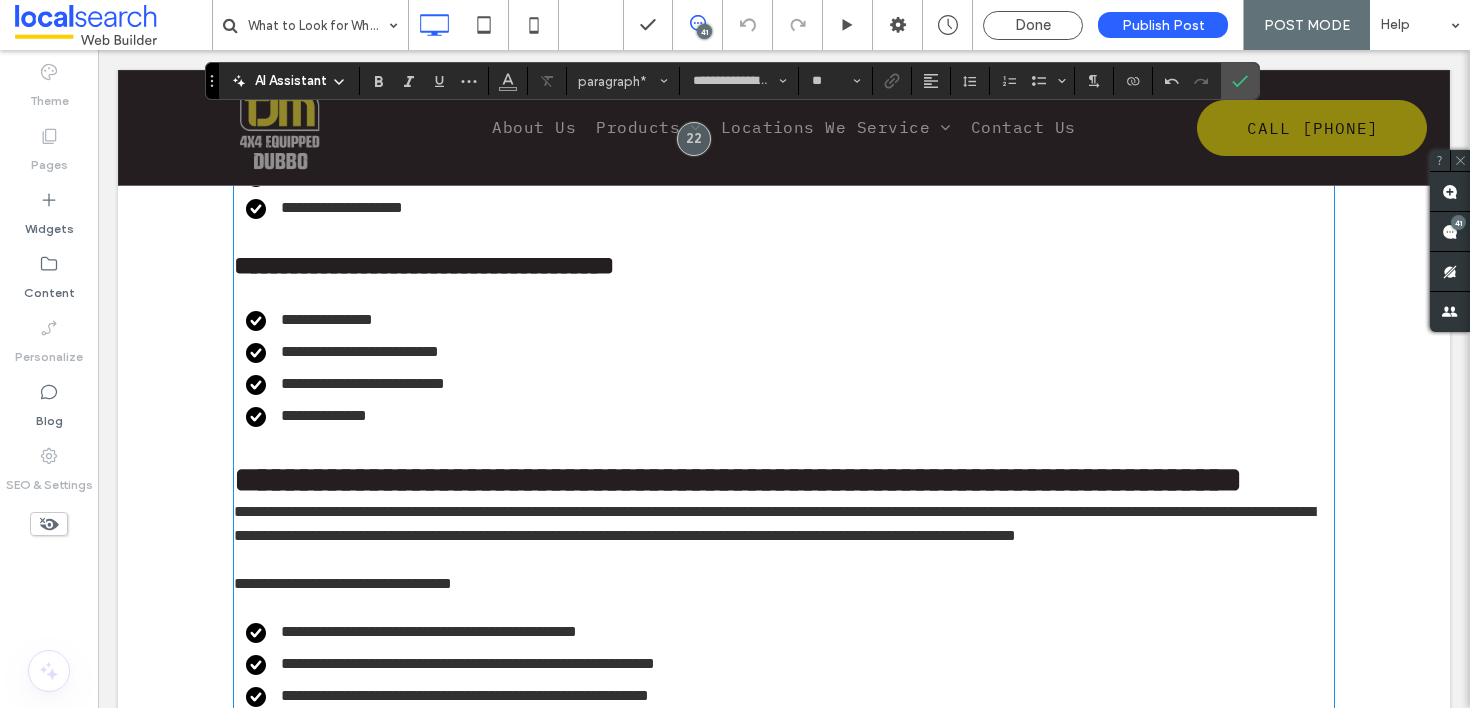 type on "**********" 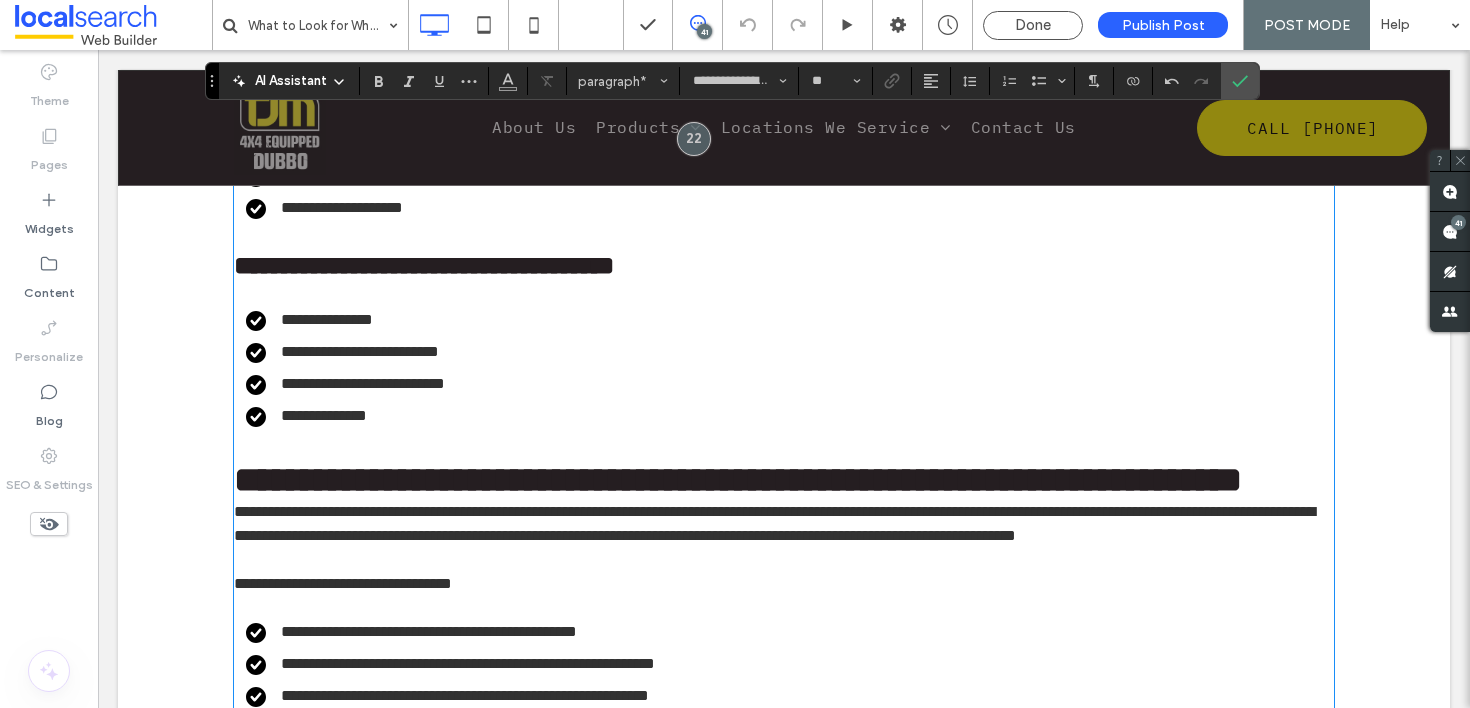 type on "**" 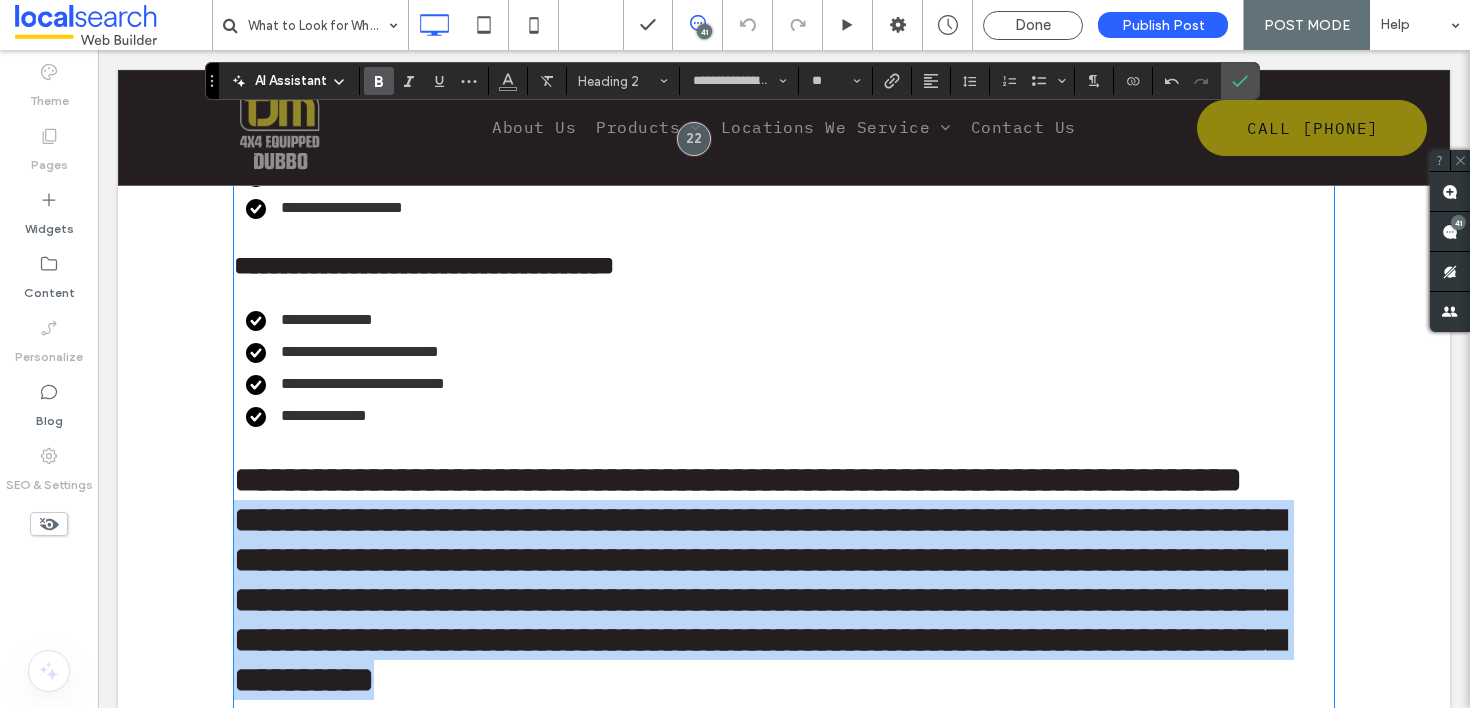 drag, startPoint x: 452, startPoint y: 629, endPoint x: 216, endPoint y: 519, distance: 260.37665 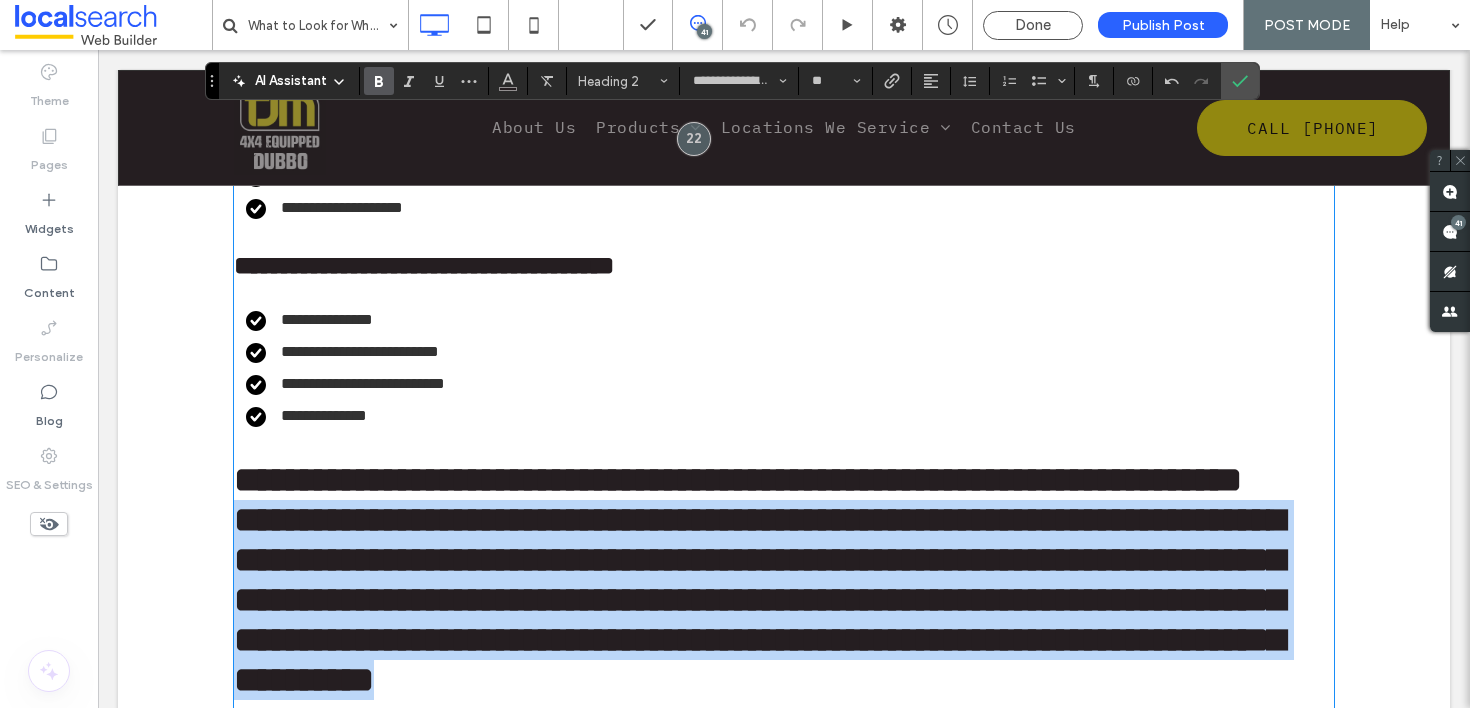click on "**********" at bounding box center [784, 405] 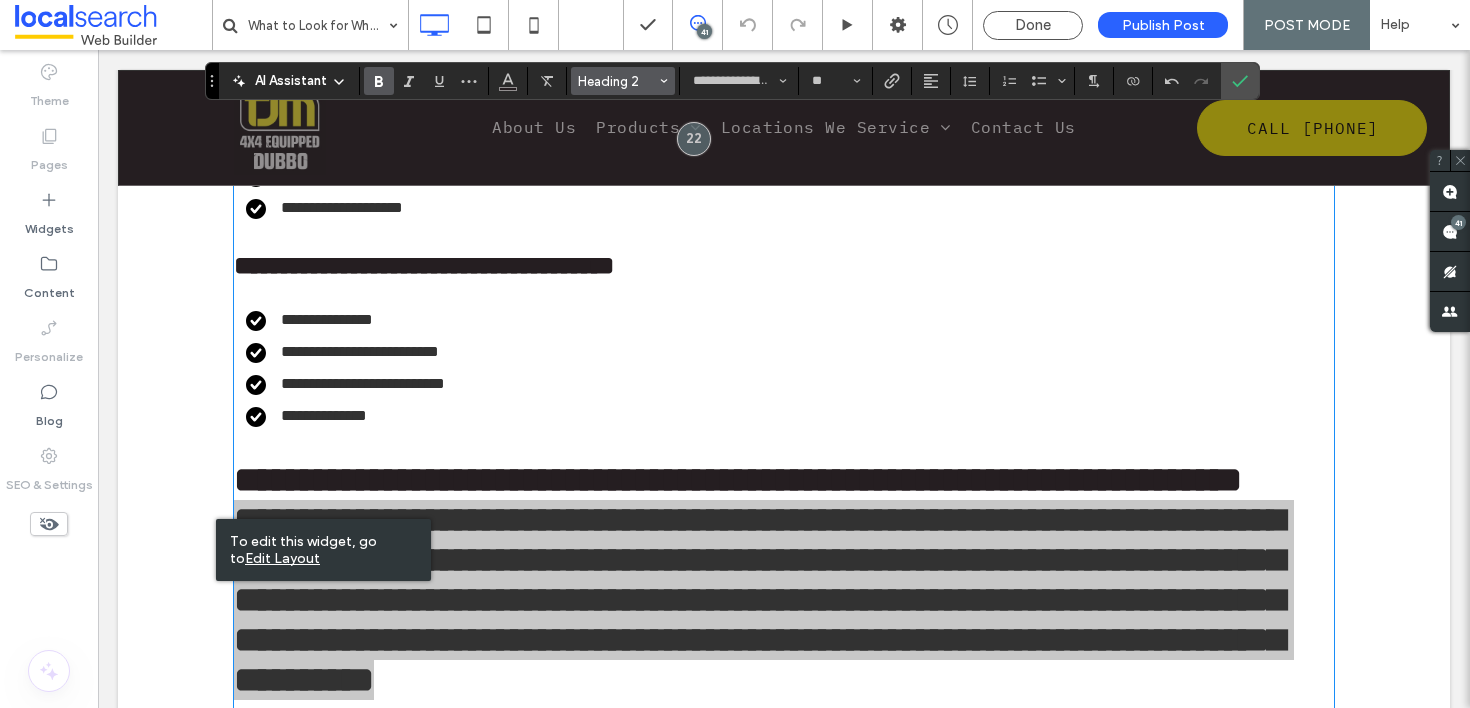 click on "Heading 2" at bounding box center [623, 81] 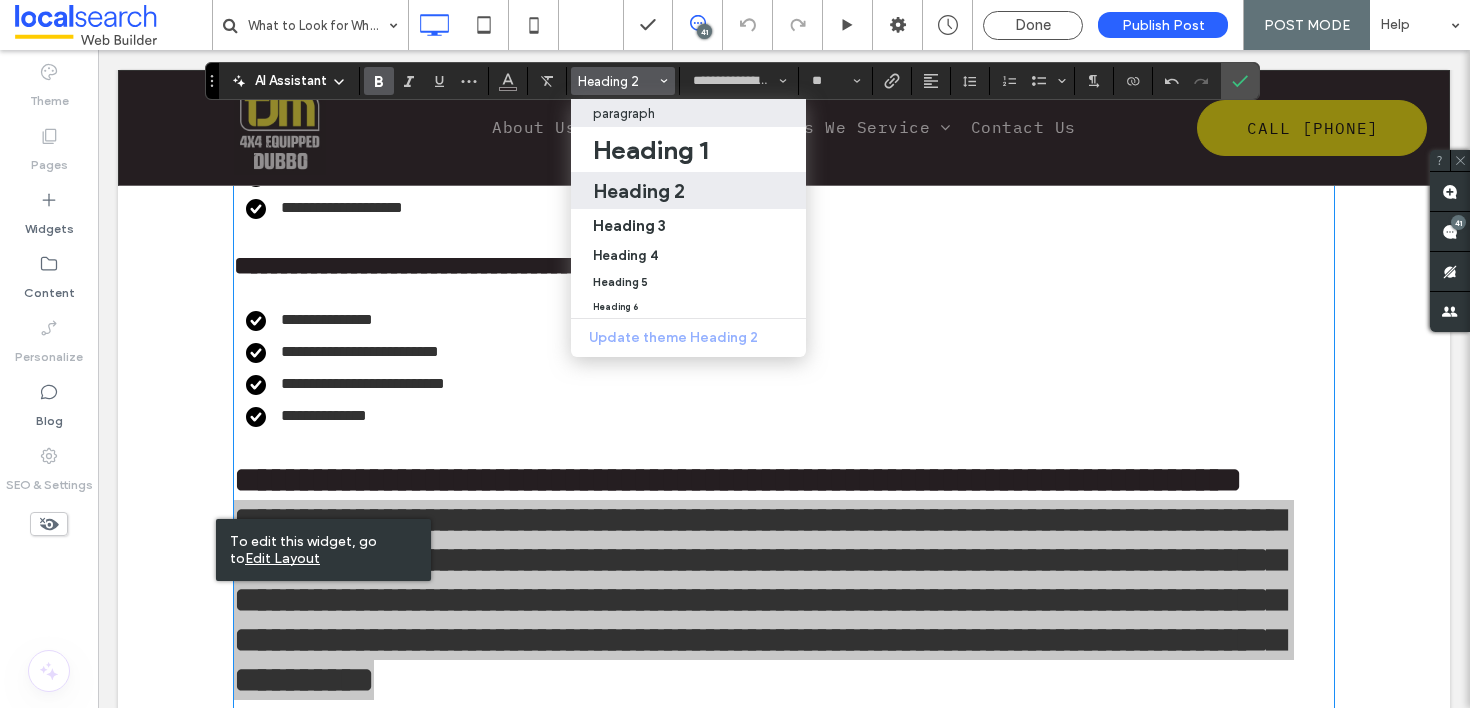 click on "paragraph" at bounding box center [624, 113] 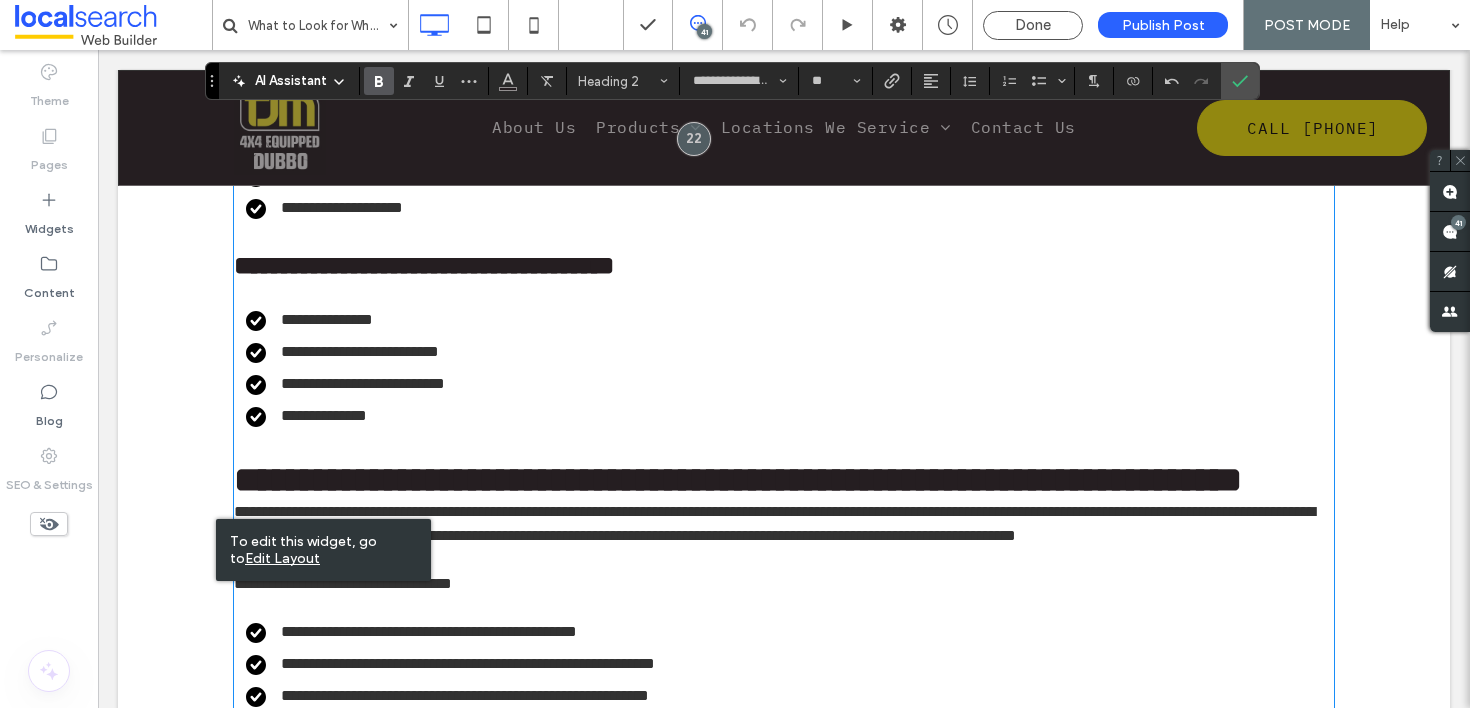 type on "**********" 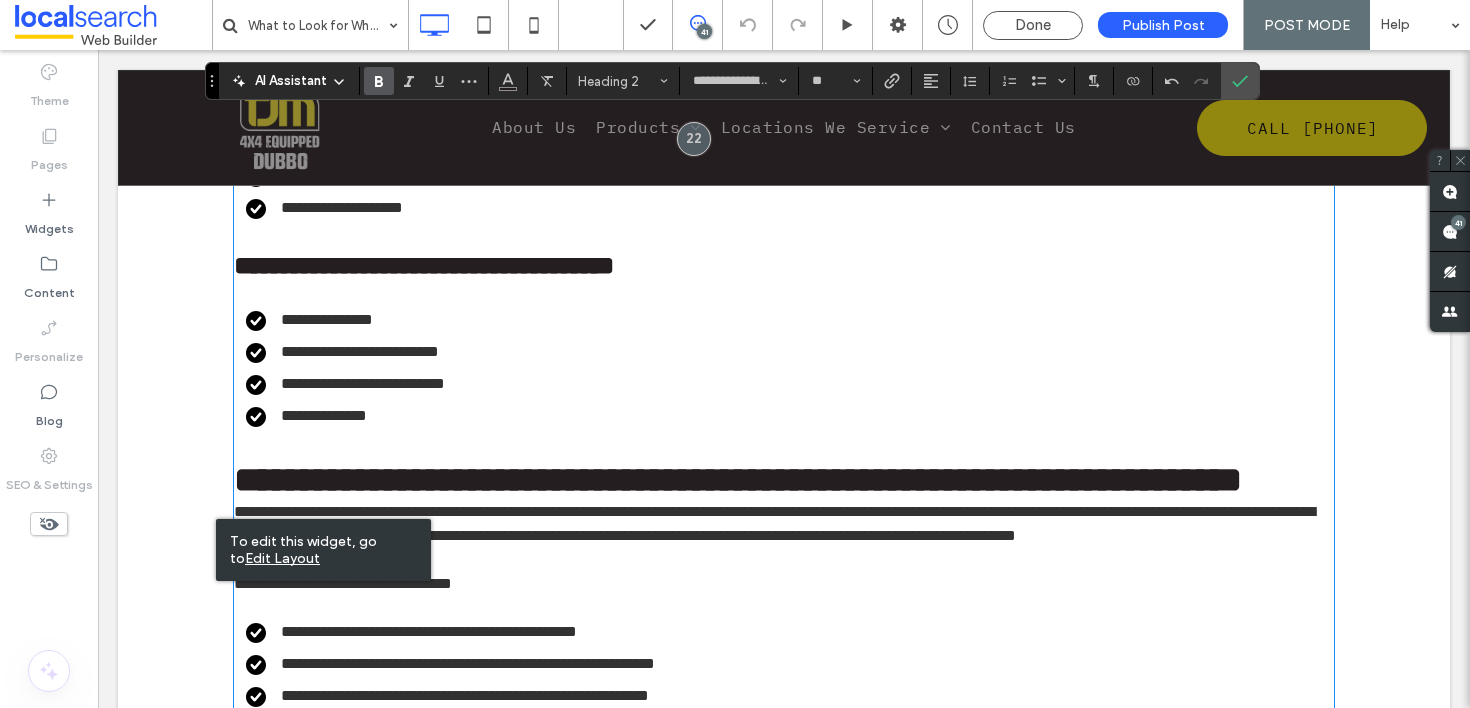 type on "**" 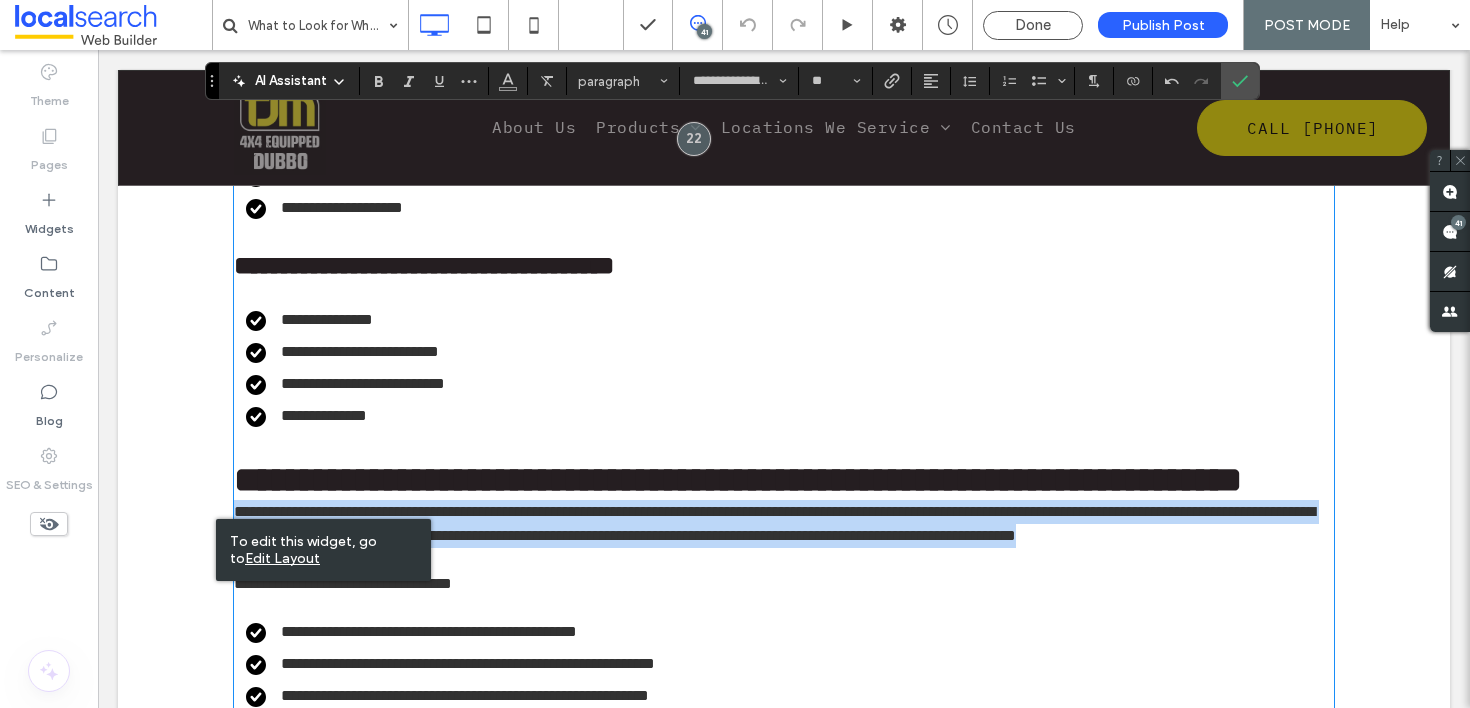 click on "**********" at bounding box center [774, 523] 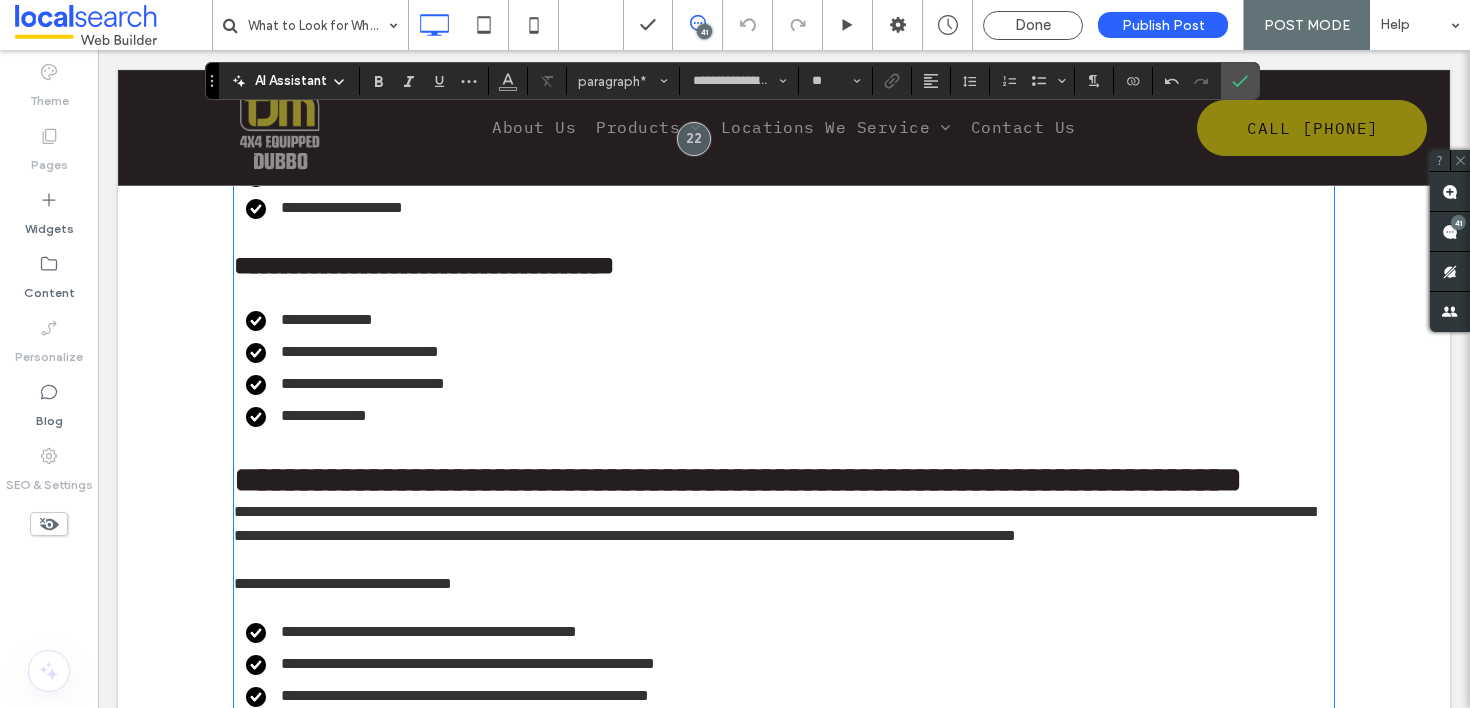 click on "**********" at bounding box center (784, 329) 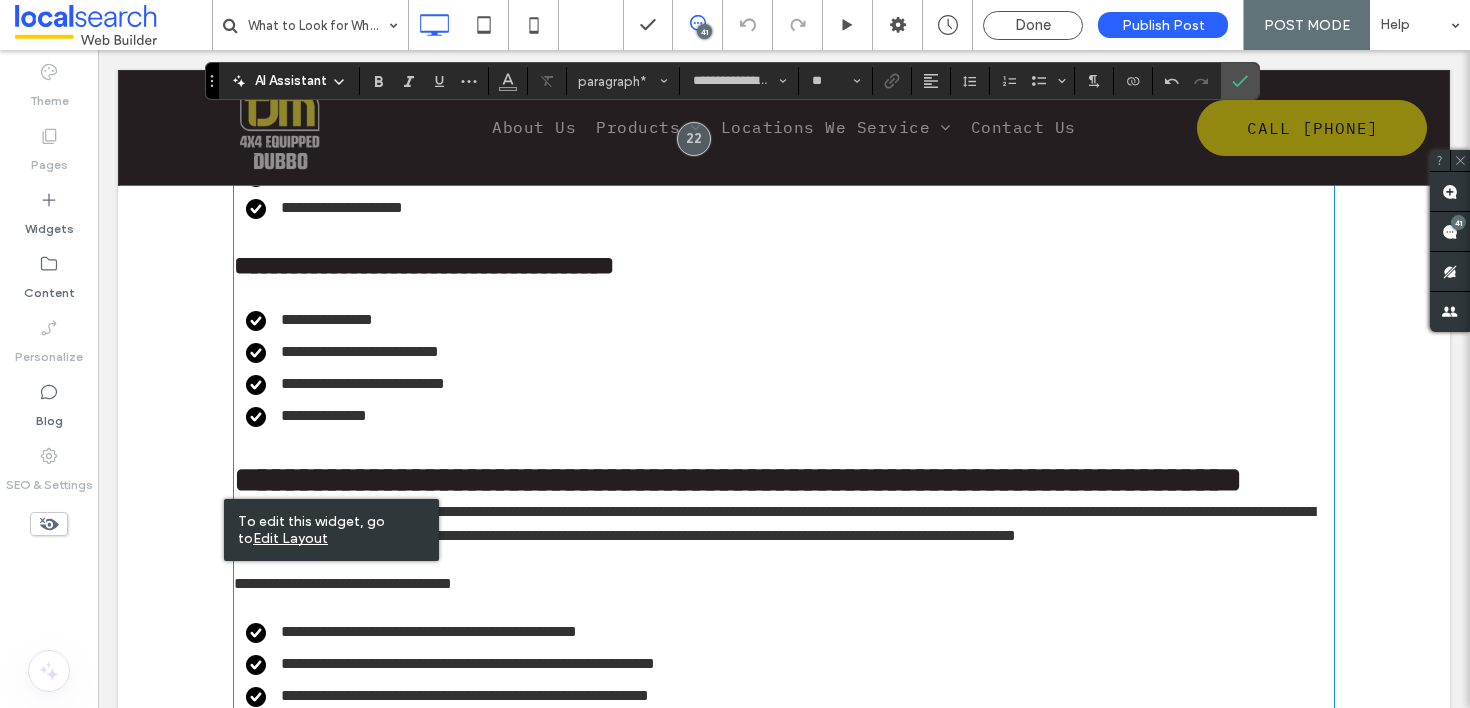 click on "**********" at bounding box center (774, 523) 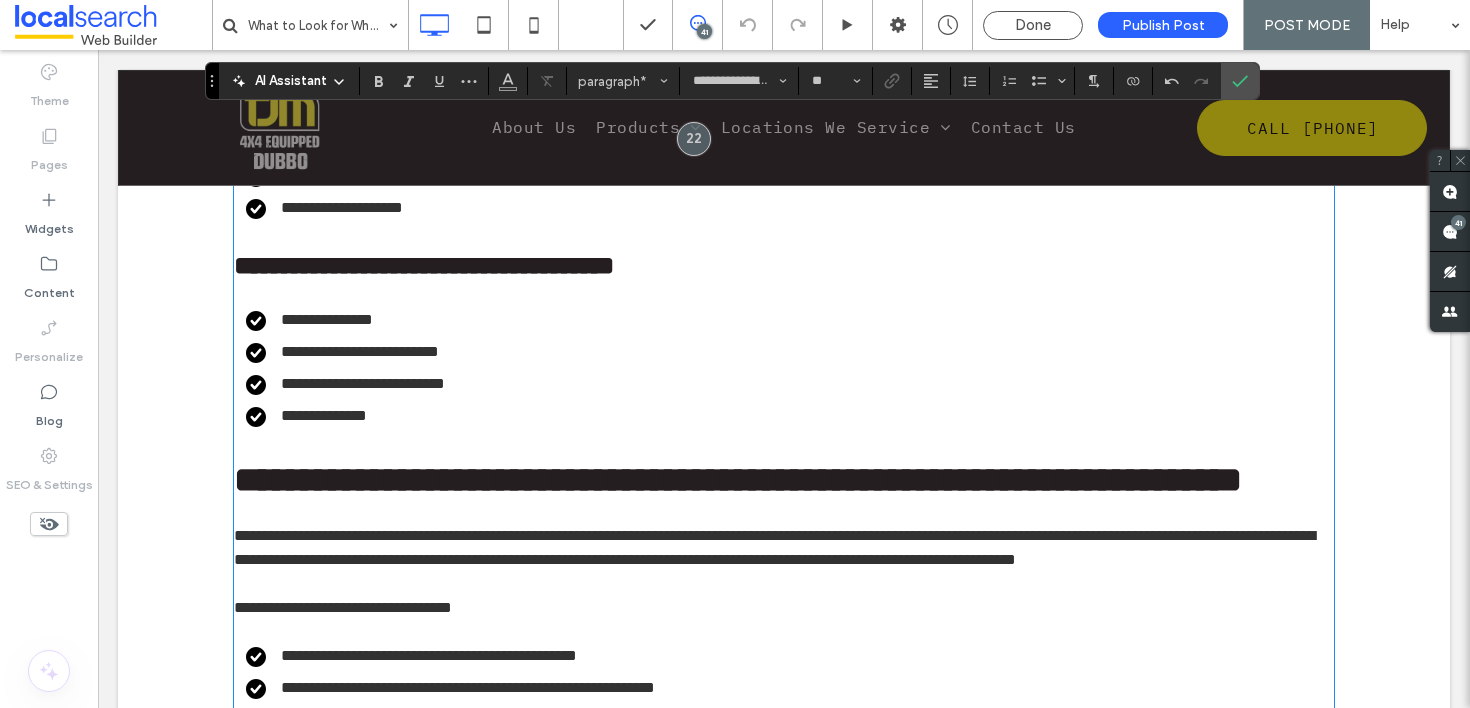 click on "**********" at bounding box center [774, 547] 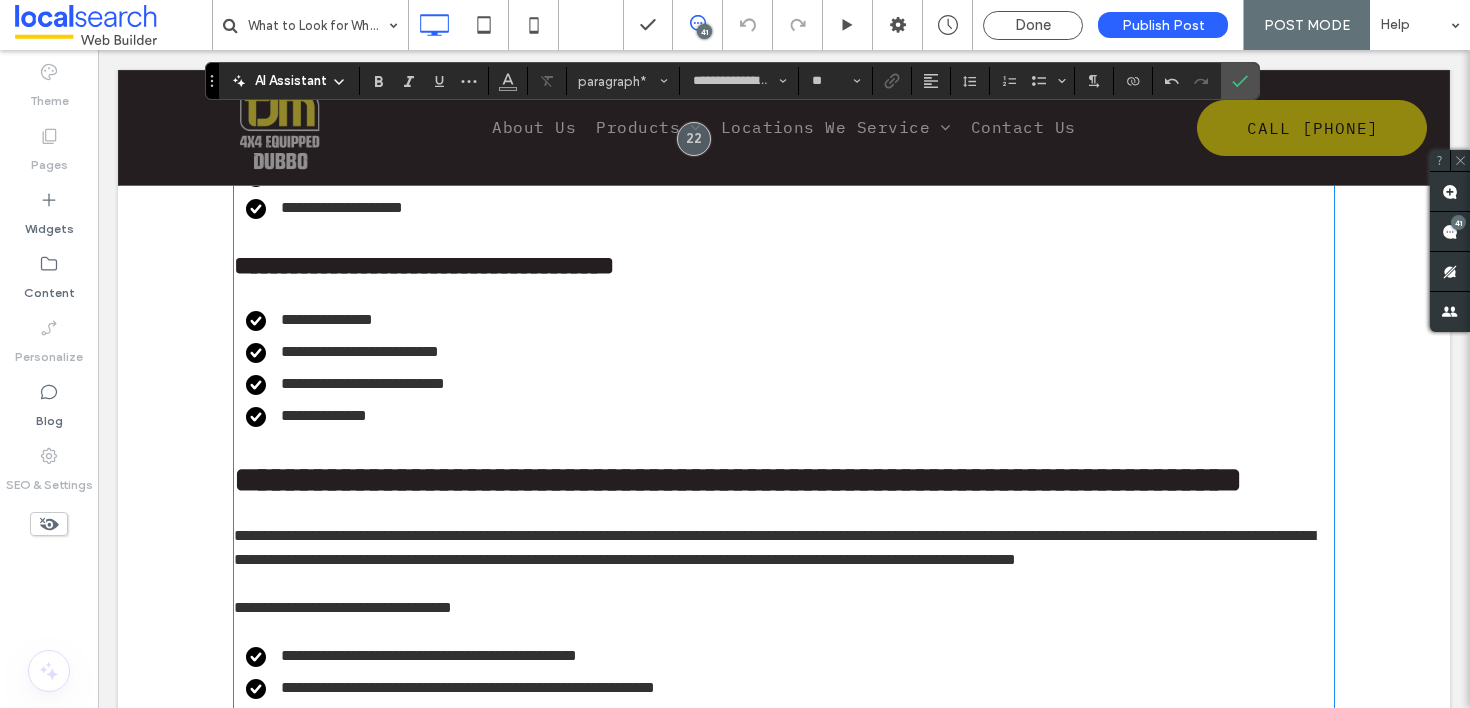 click at bounding box center (784, 584) 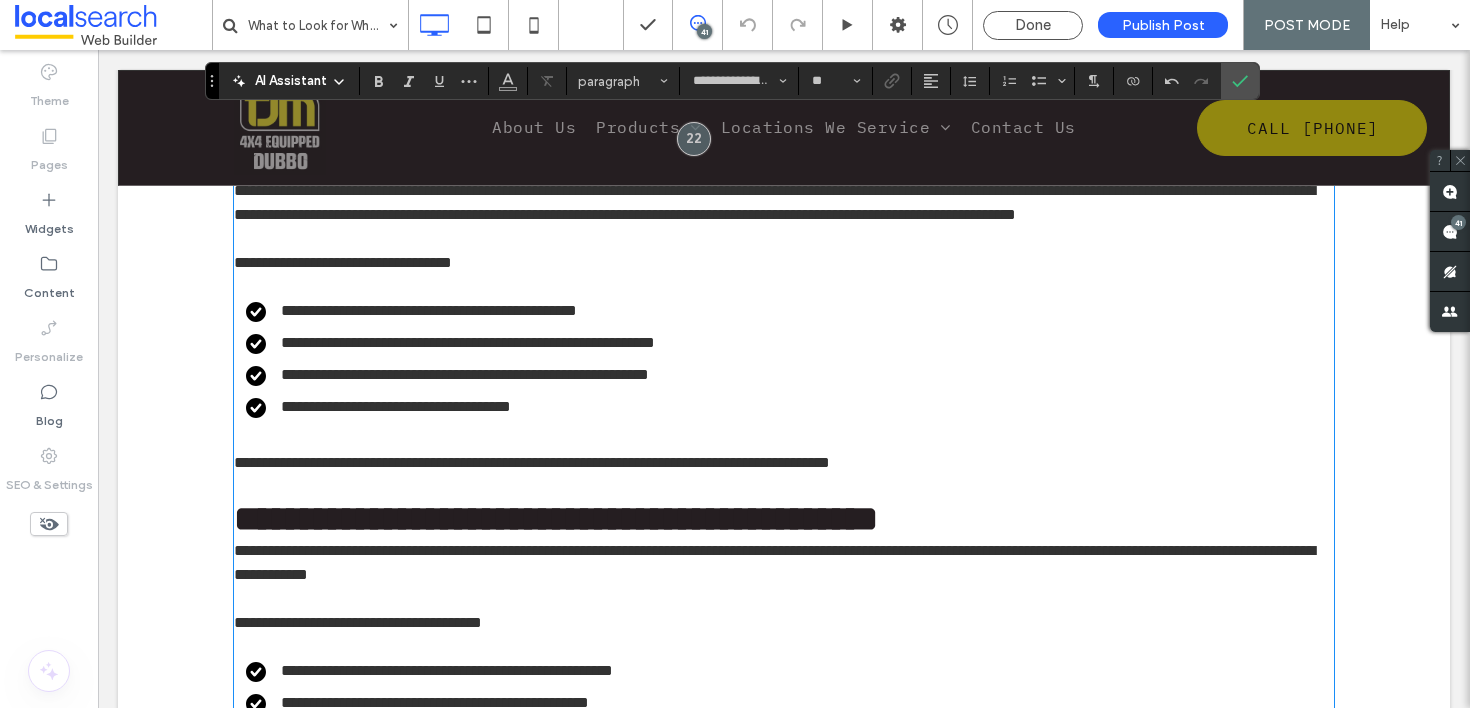 scroll, scrollTop: 2357, scrollLeft: 0, axis: vertical 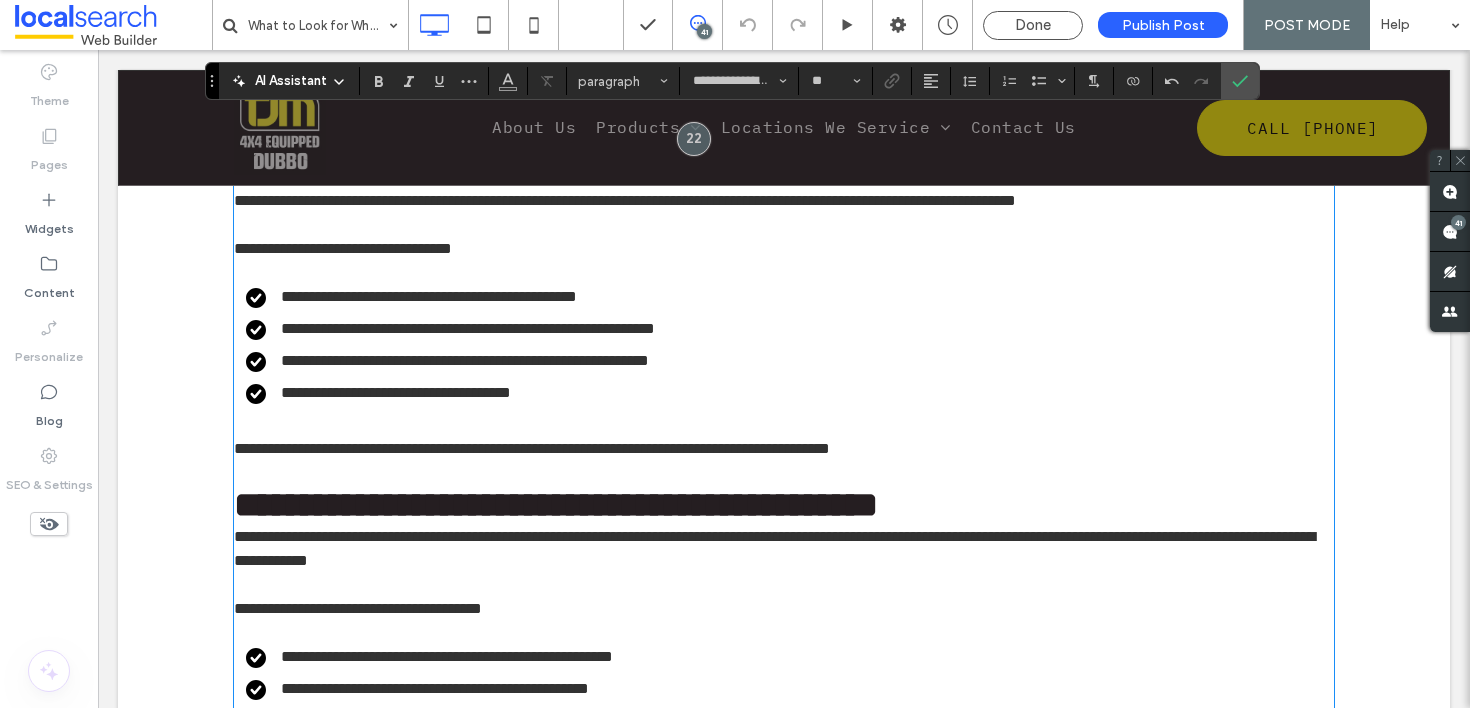 click on "**********" at bounding box center [774, 548] 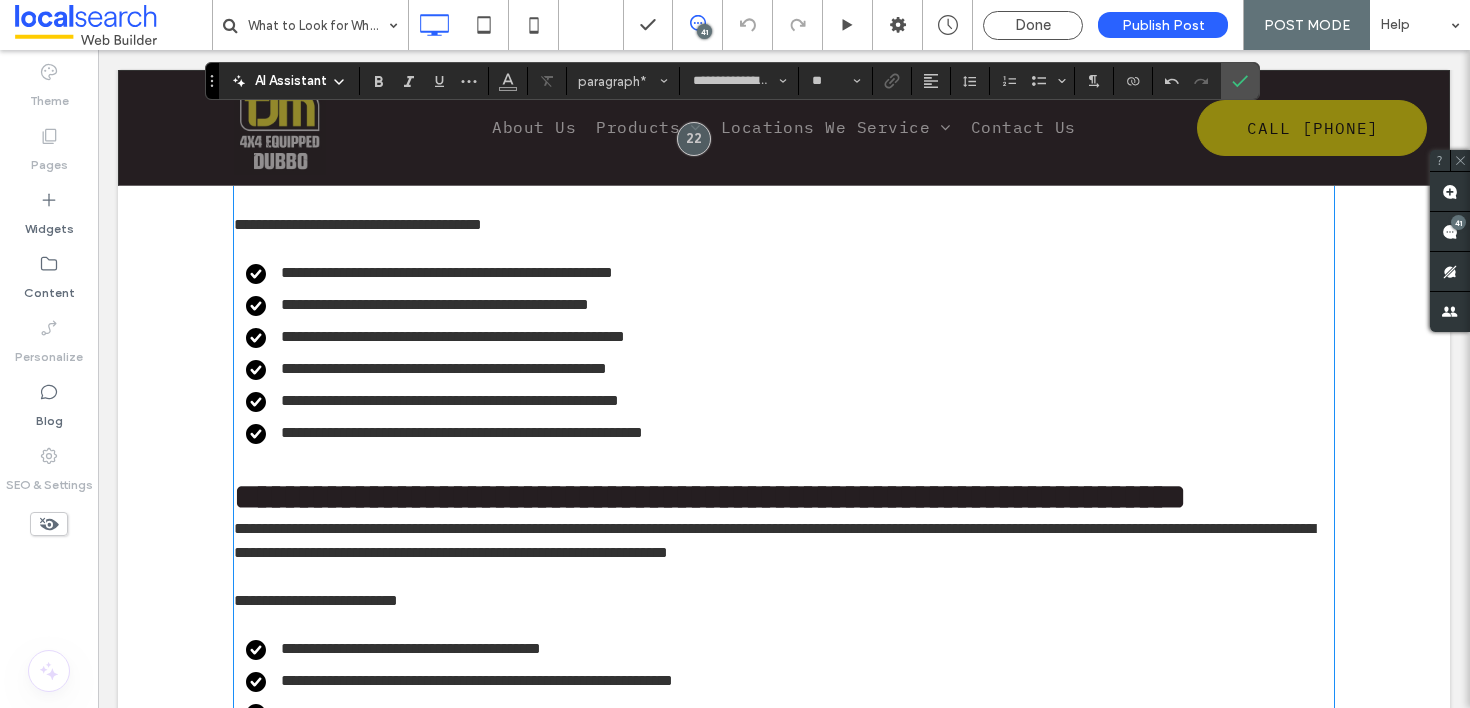 scroll, scrollTop: 2834, scrollLeft: 0, axis: vertical 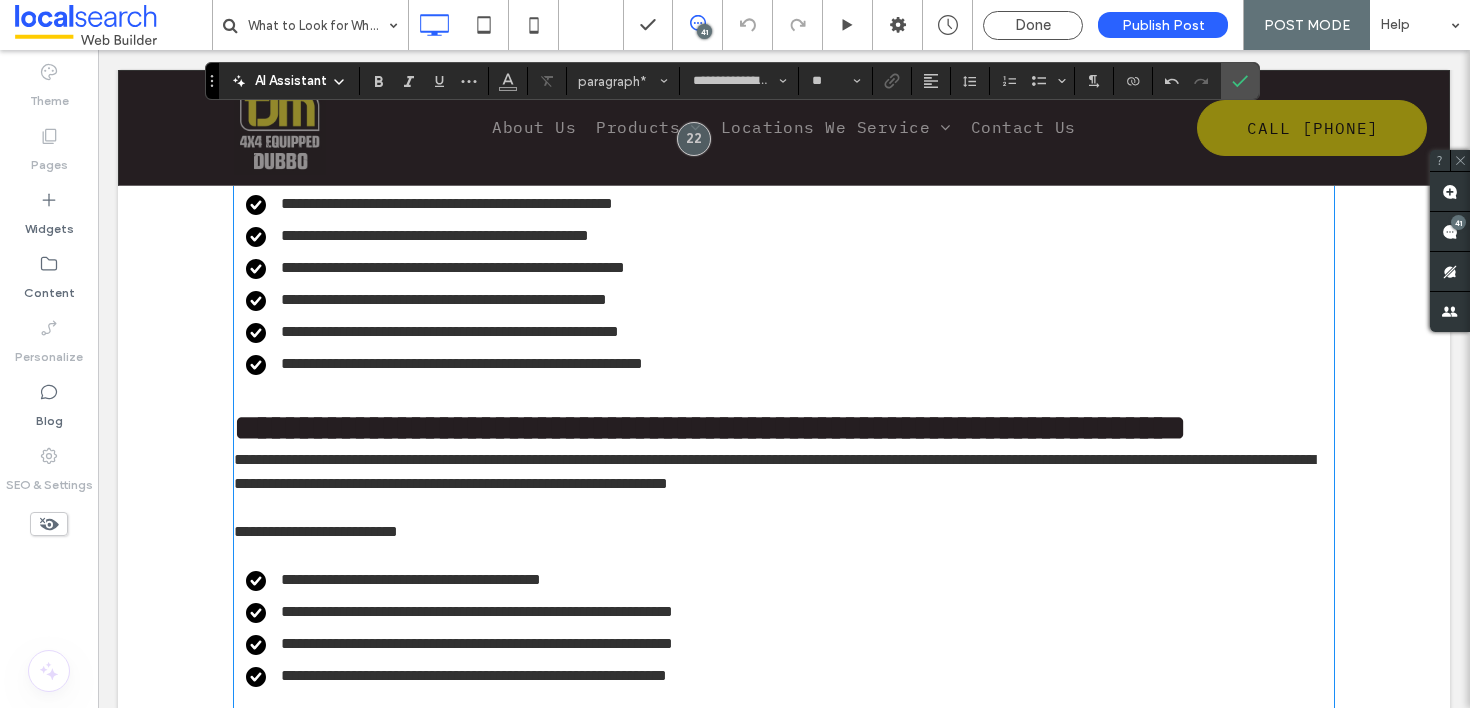 click on "**********" at bounding box center (774, 471) 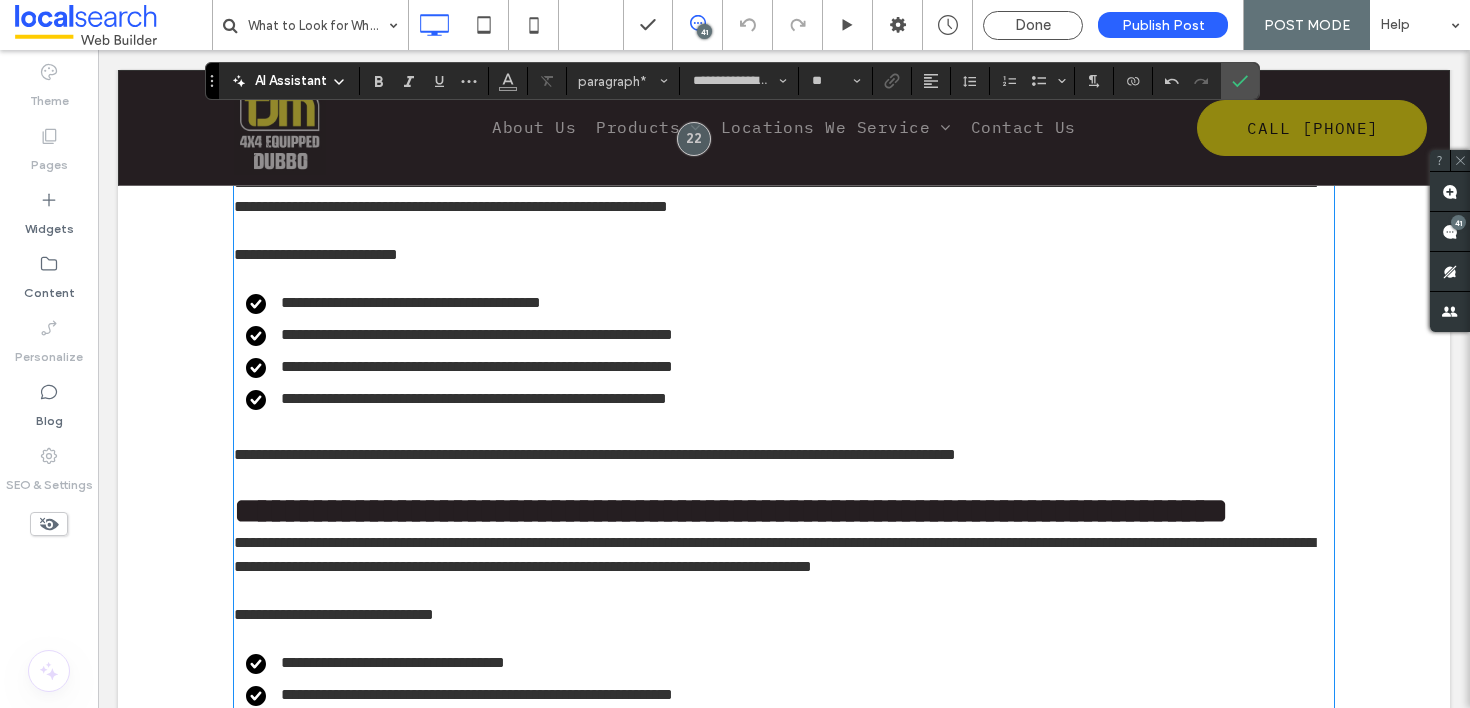scroll, scrollTop: 3137, scrollLeft: 0, axis: vertical 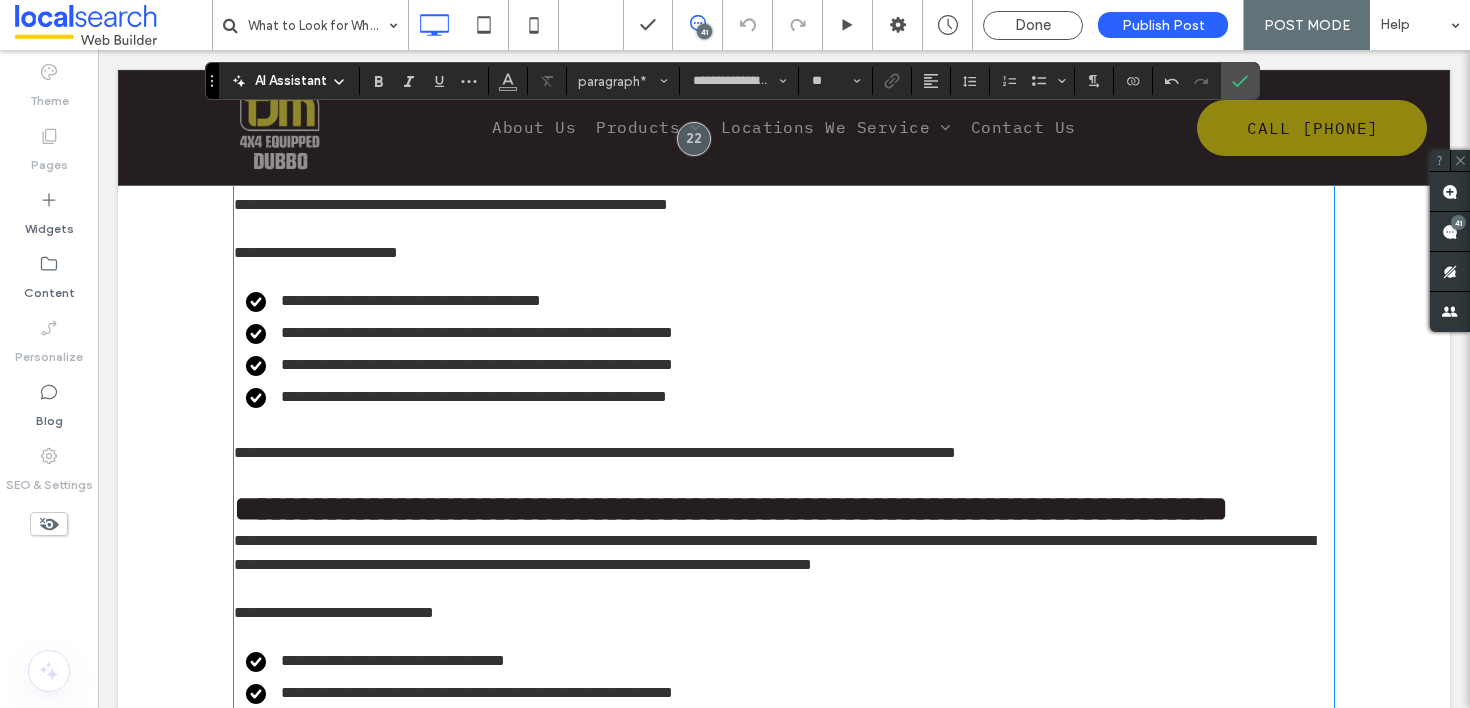 click on "**********" at bounding box center [774, 552] 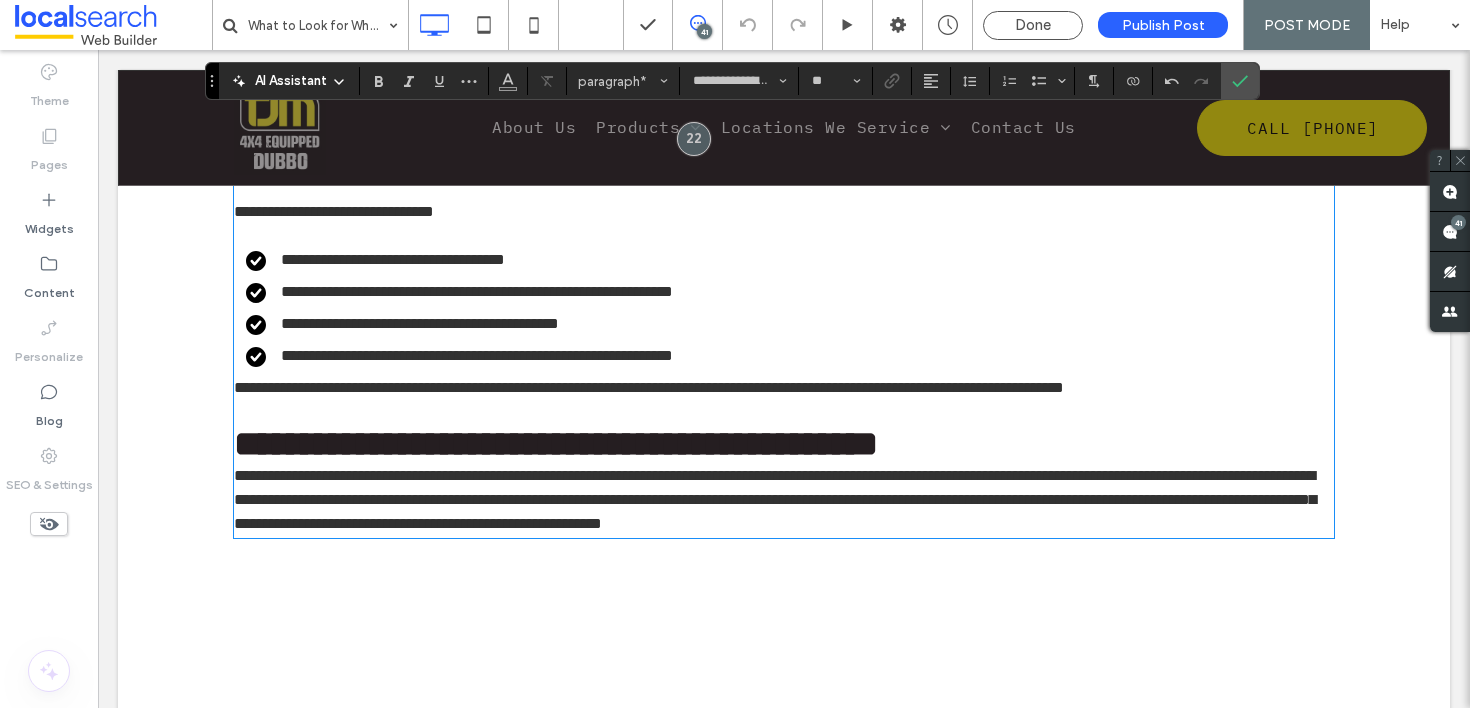 scroll, scrollTop: 3563, scrollLeft: 0, axis: vertical 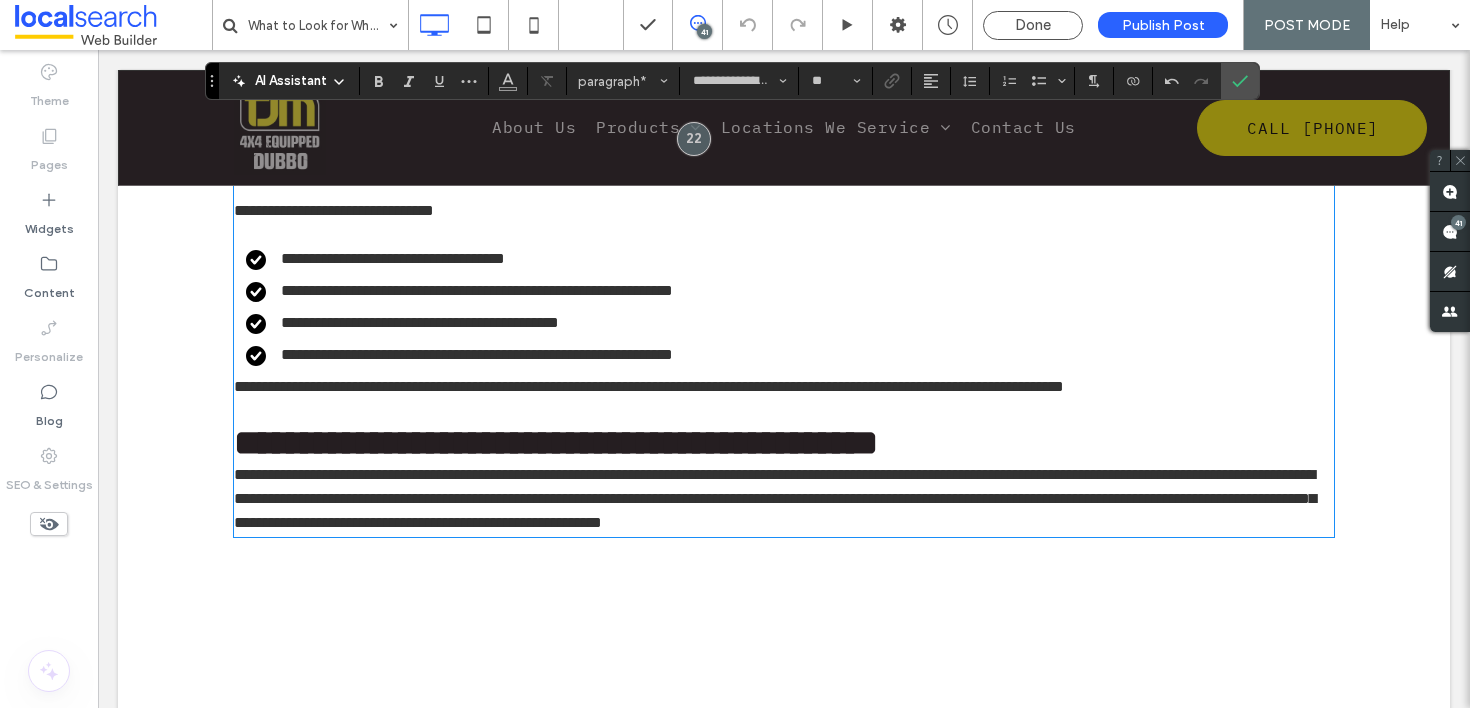 click on "**********" at bounding box center [649, 386] 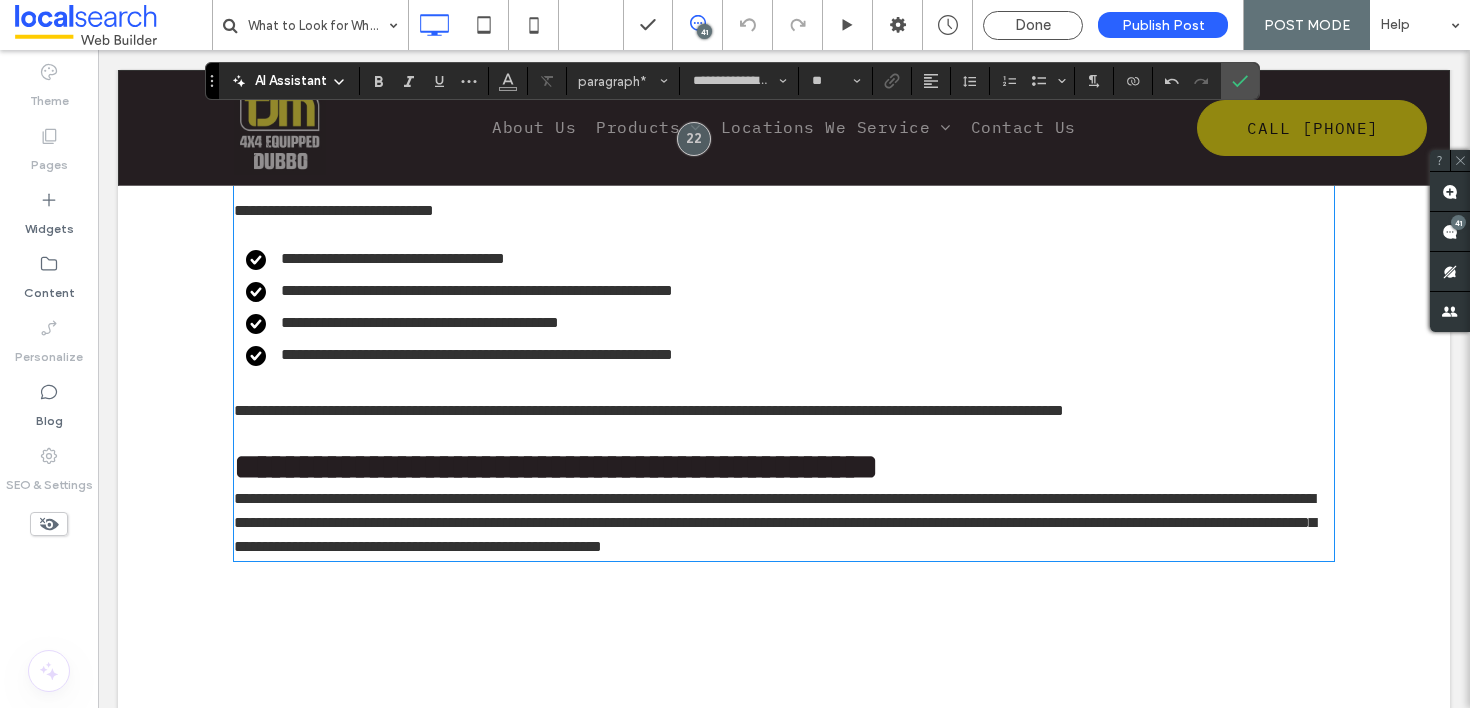 click on "**********" at bounding box center [775, 522] 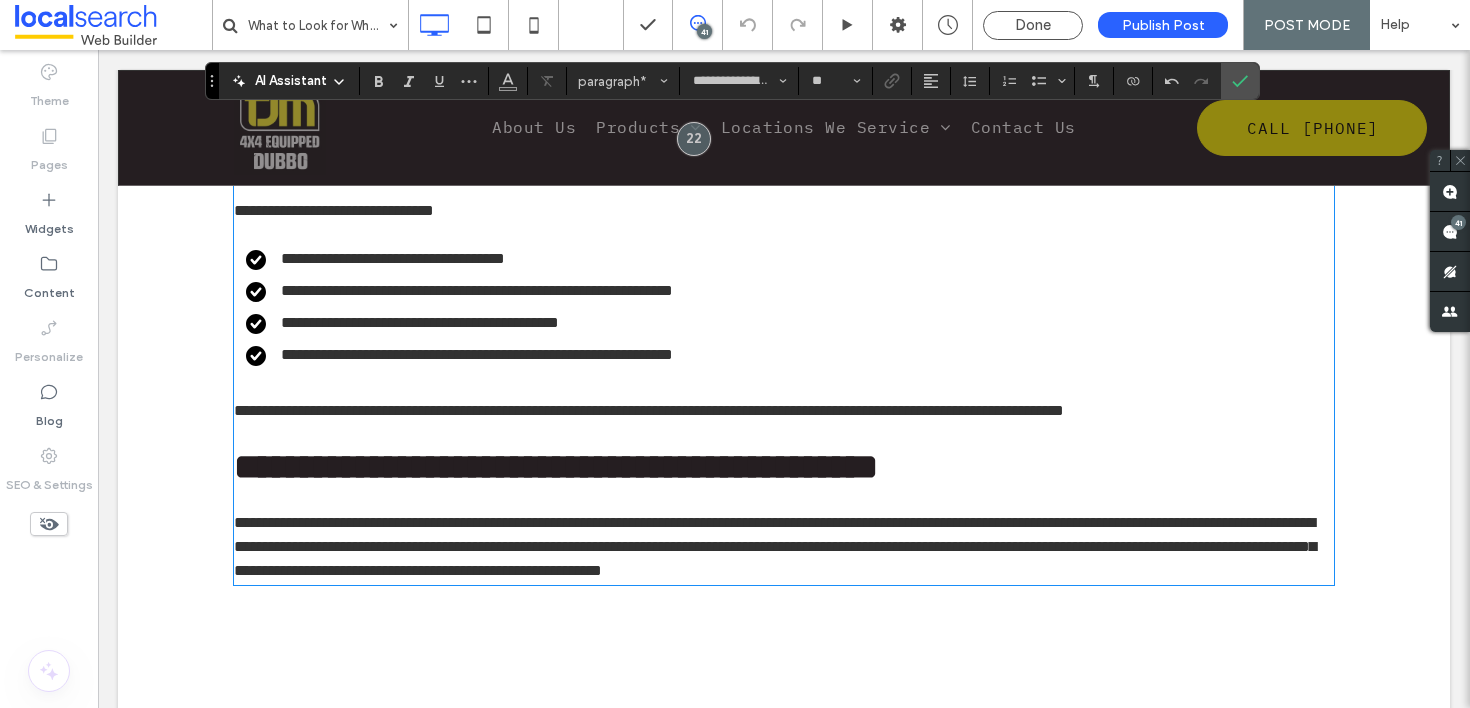 click on "**********" at bounding box center [775, 546] 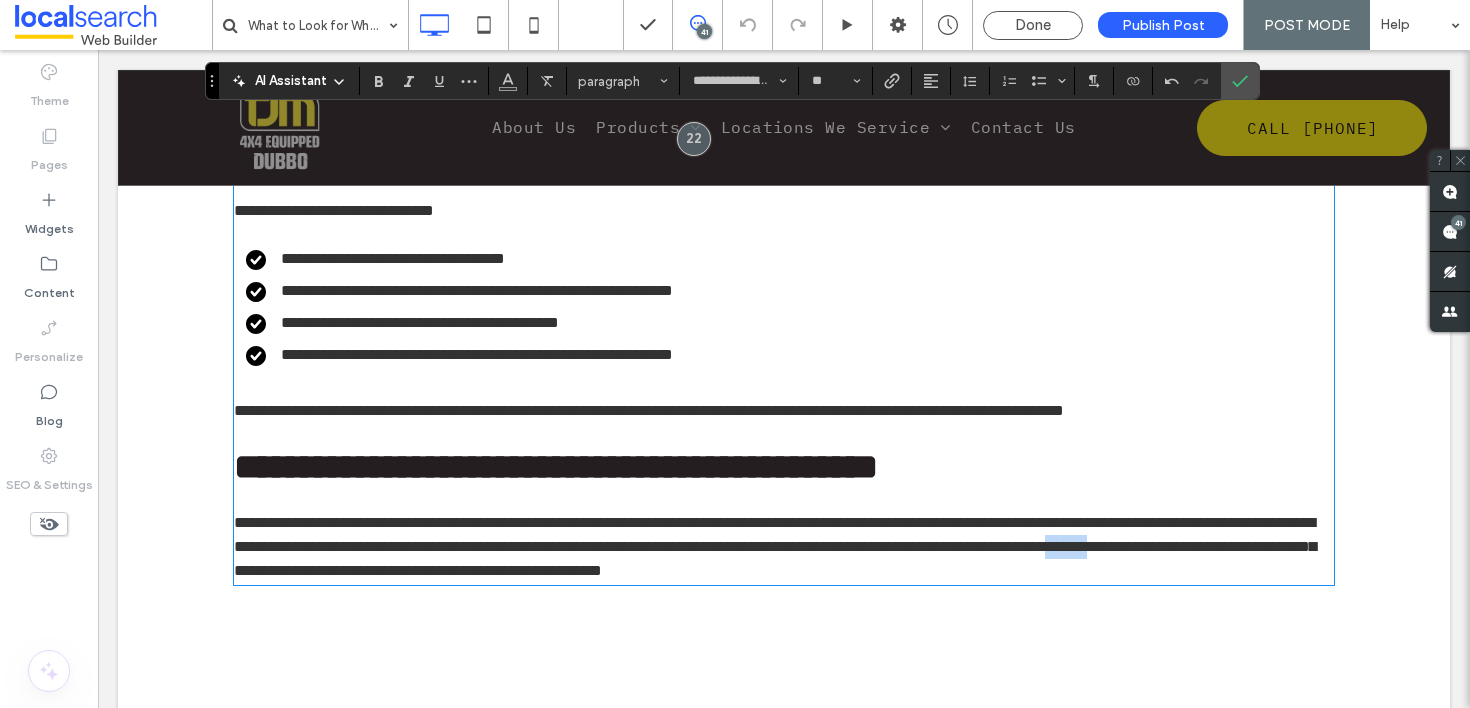 click on "**********" at bounding box center [775, 546] 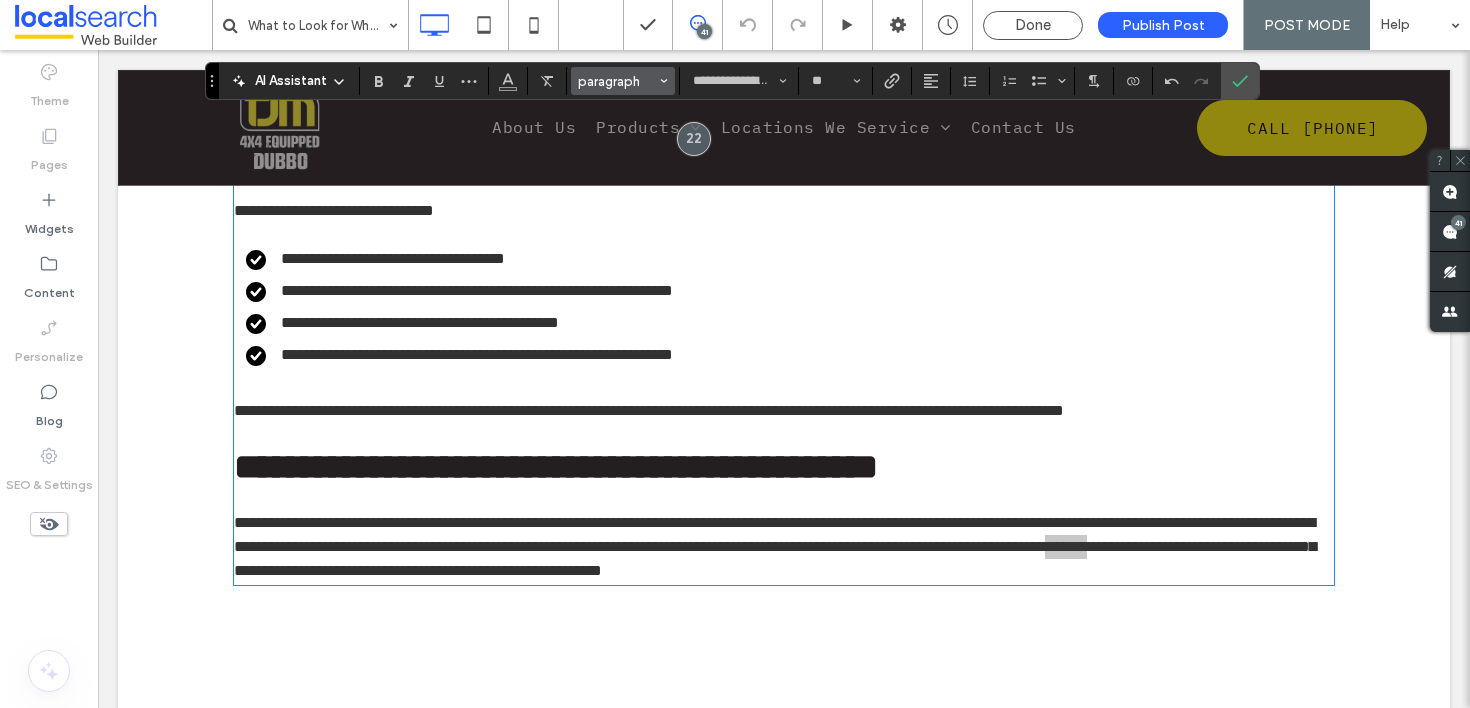 click on "paragraph" at bounding box center [617, 81] 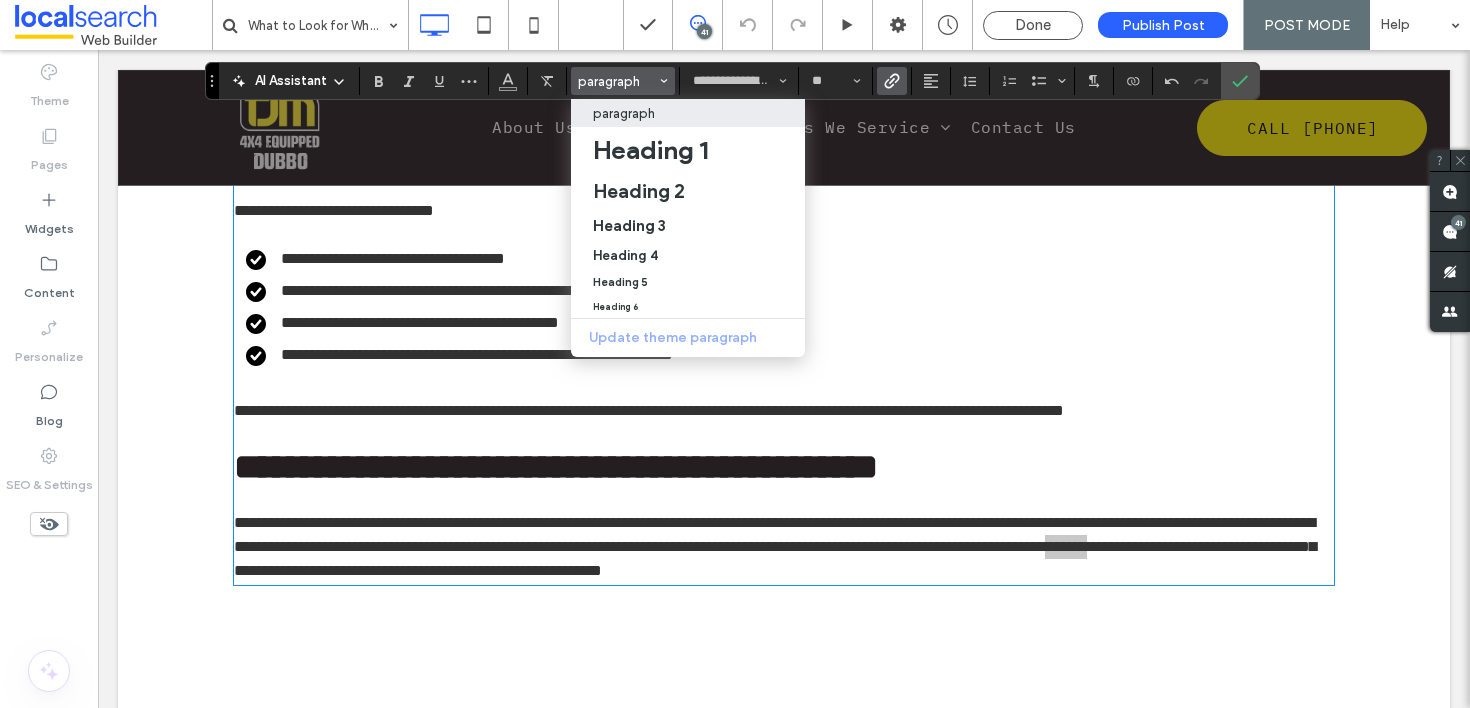 click at bounding box center [888, 81] 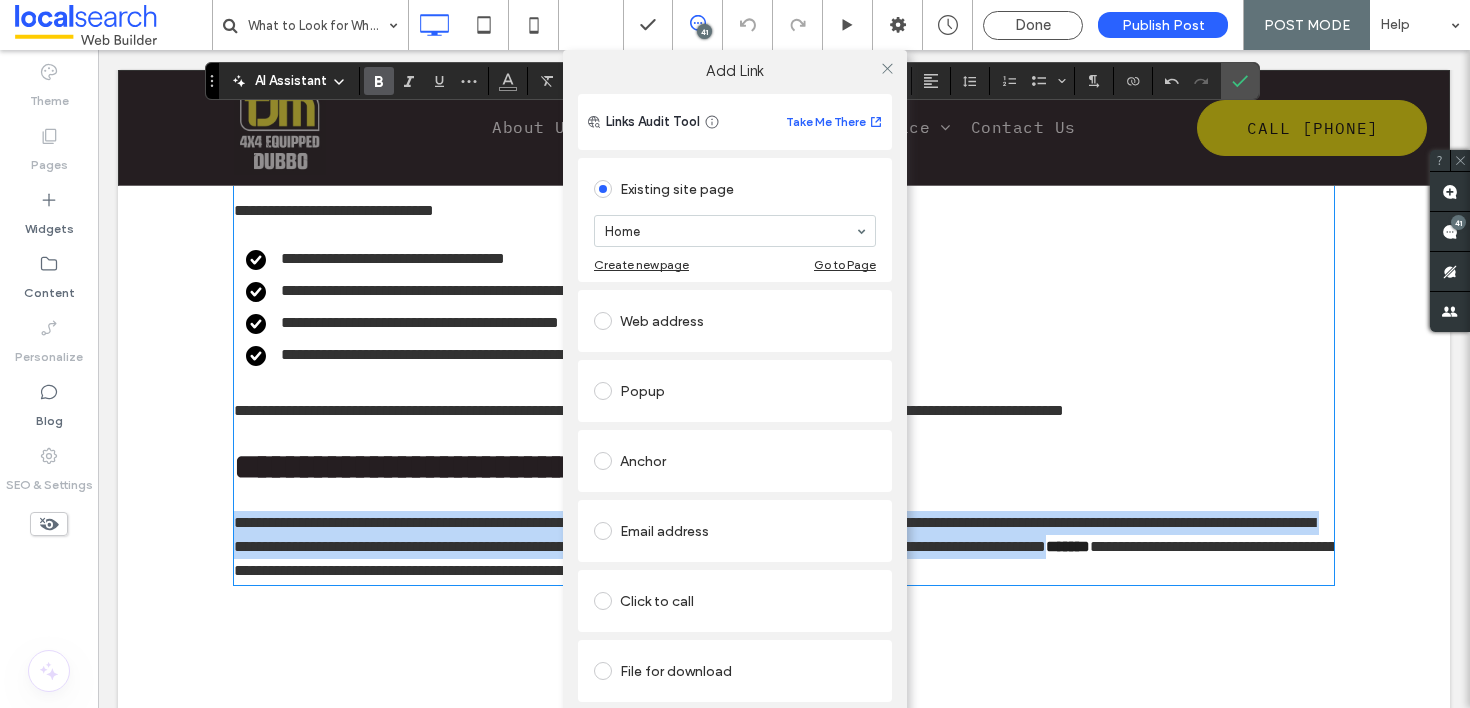 scroll, scrollTop: 0, scrollLeft: 0, axis: both 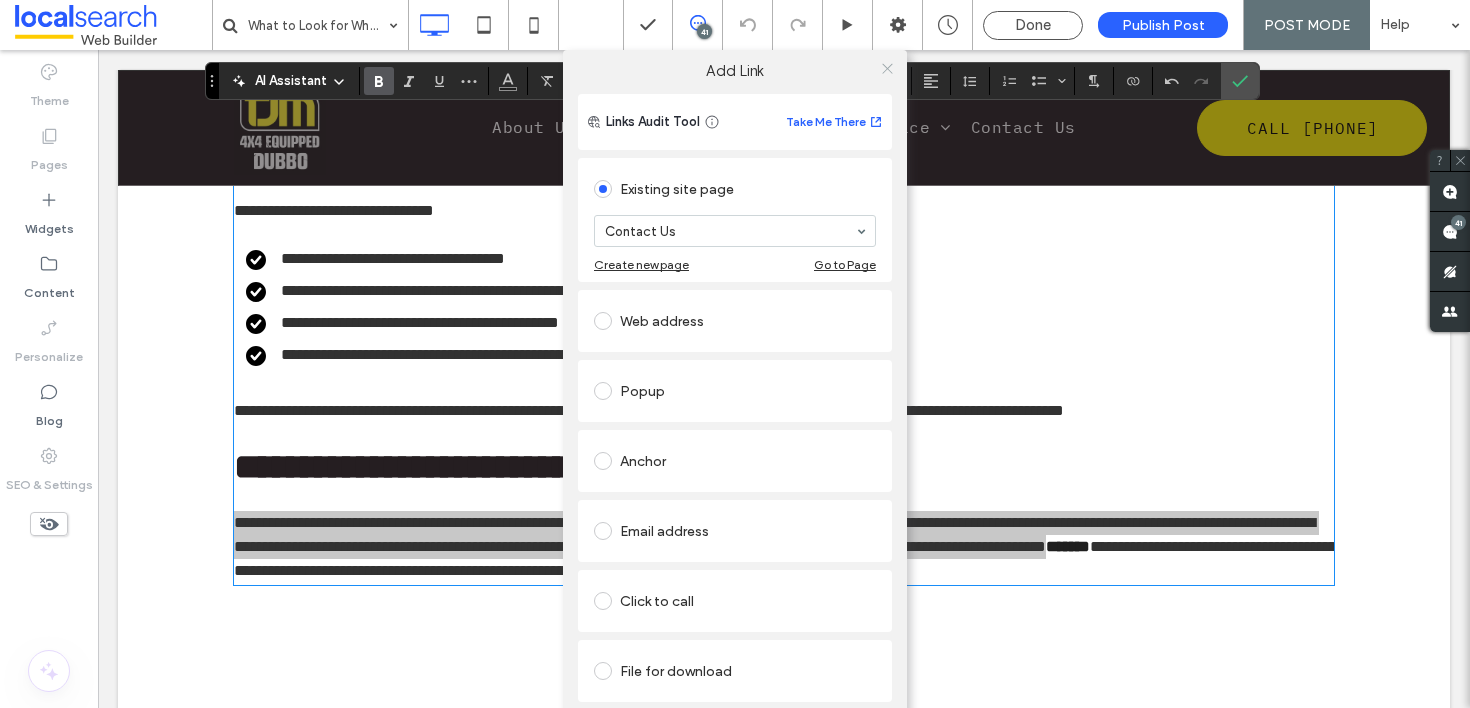 click 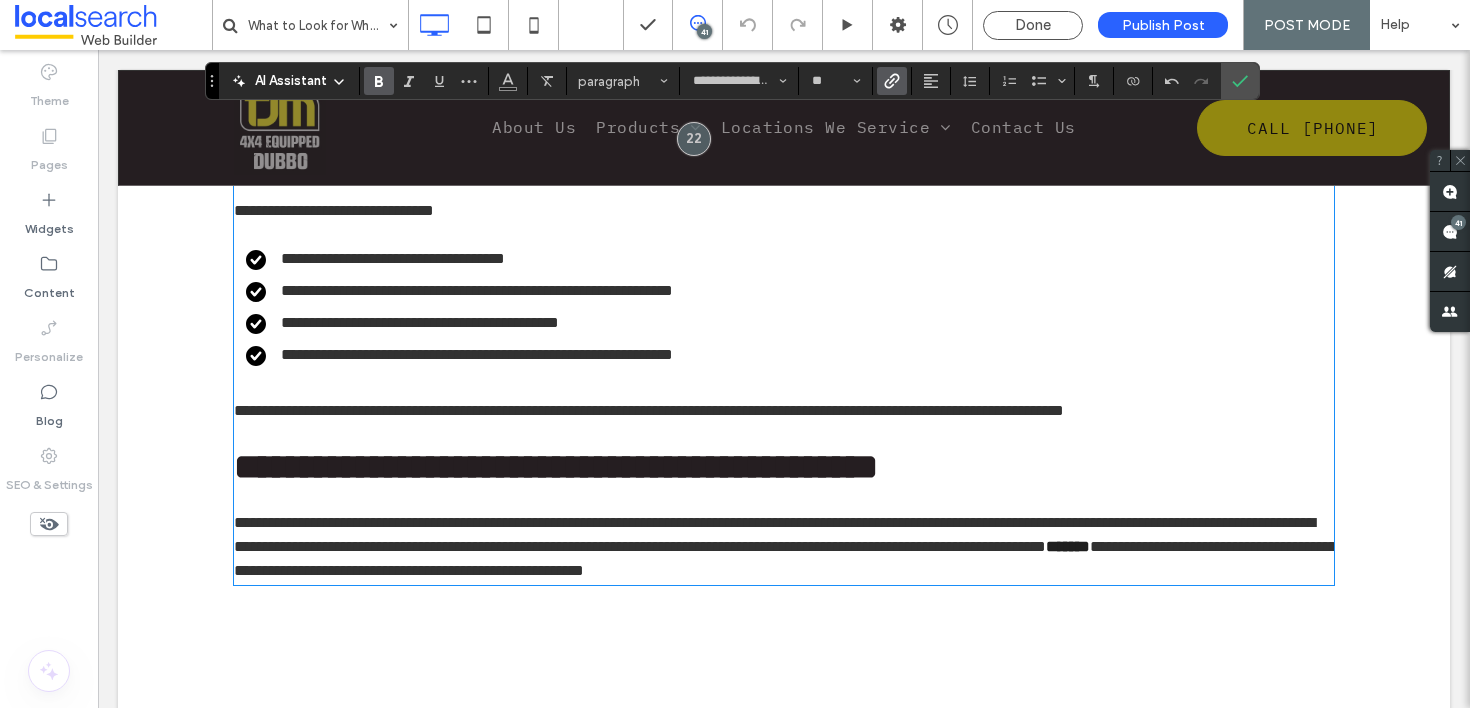 click on "**********" at bounding box center [784, 547] 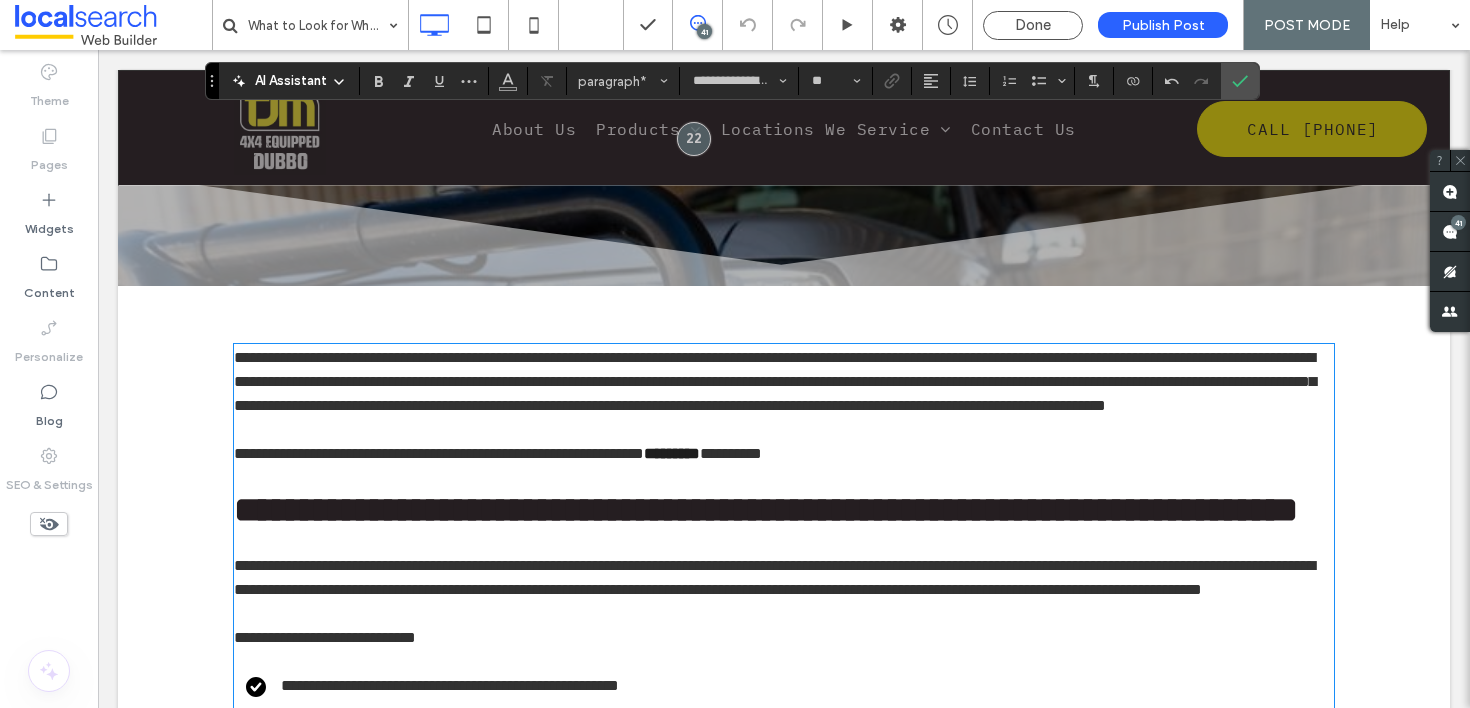 scroll, scrollTop: 0, scrollLeft: 0, axis: both 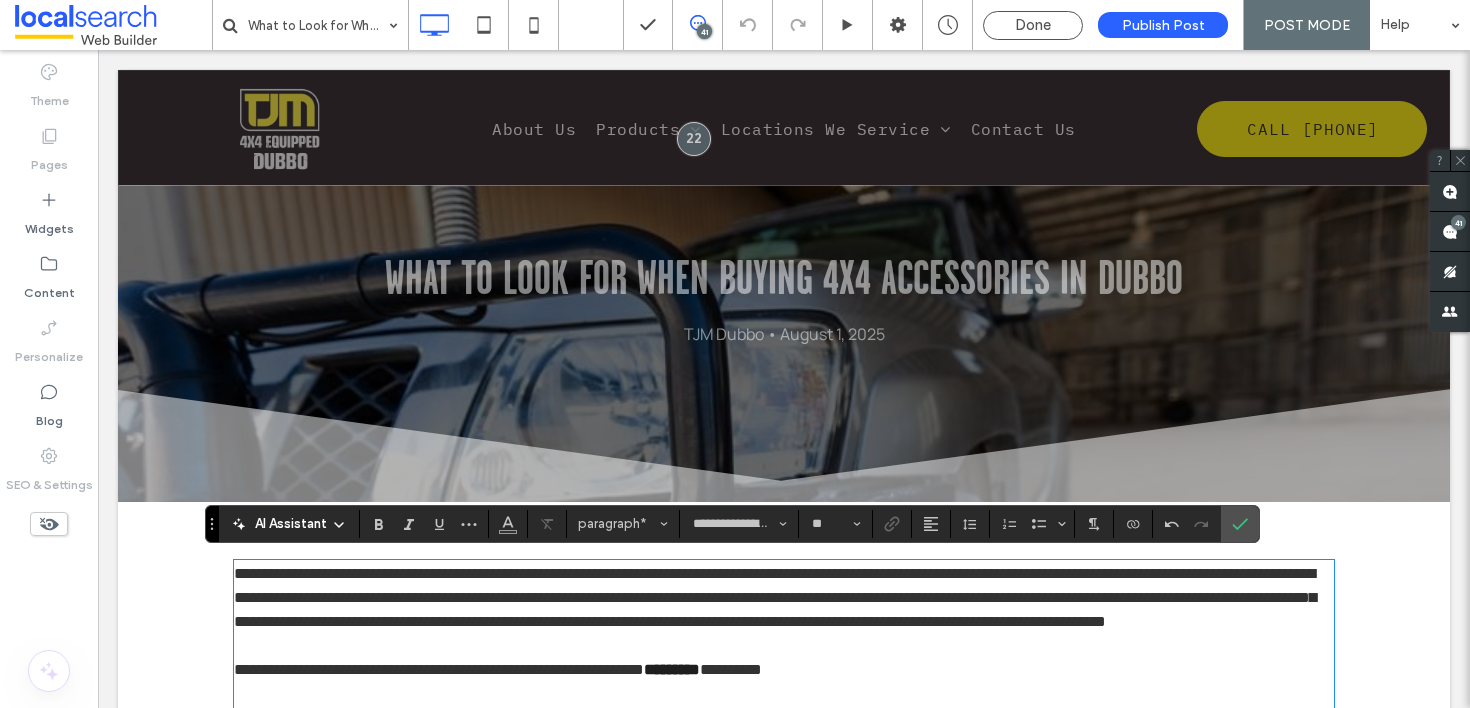 click on "**********" at bounding box center (784, 2399) 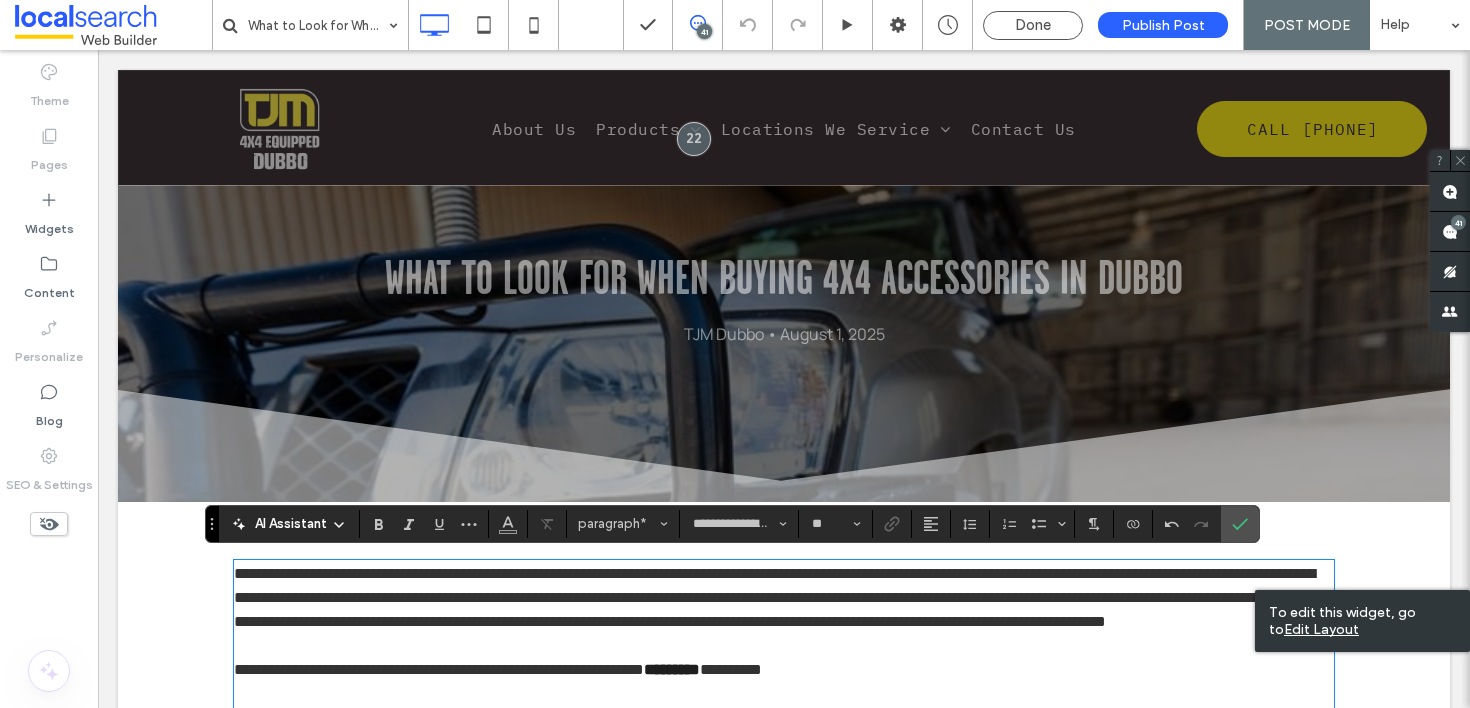 click on "**********" at bounding box center [784, 2399] 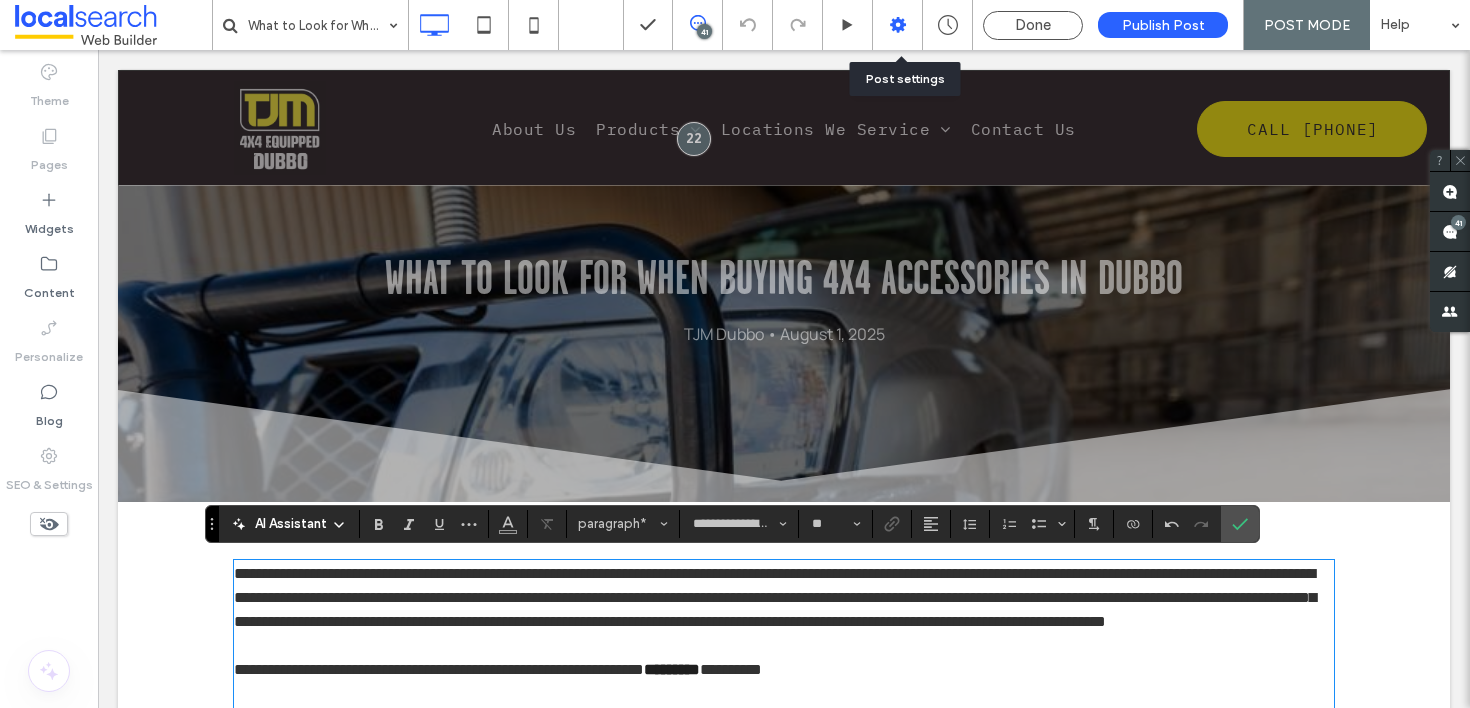 click 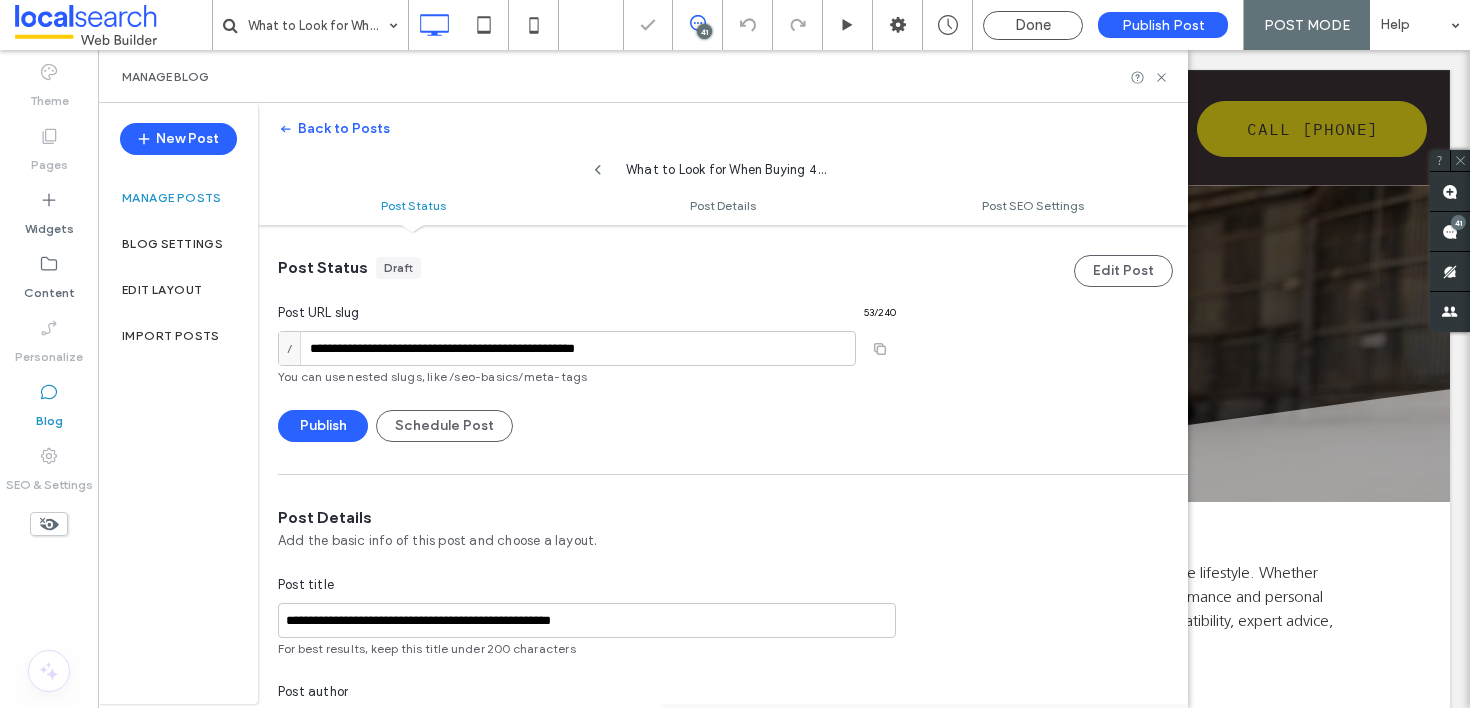 scroll, scrollTop: 1, scrollLeft: 0, axis: vertical 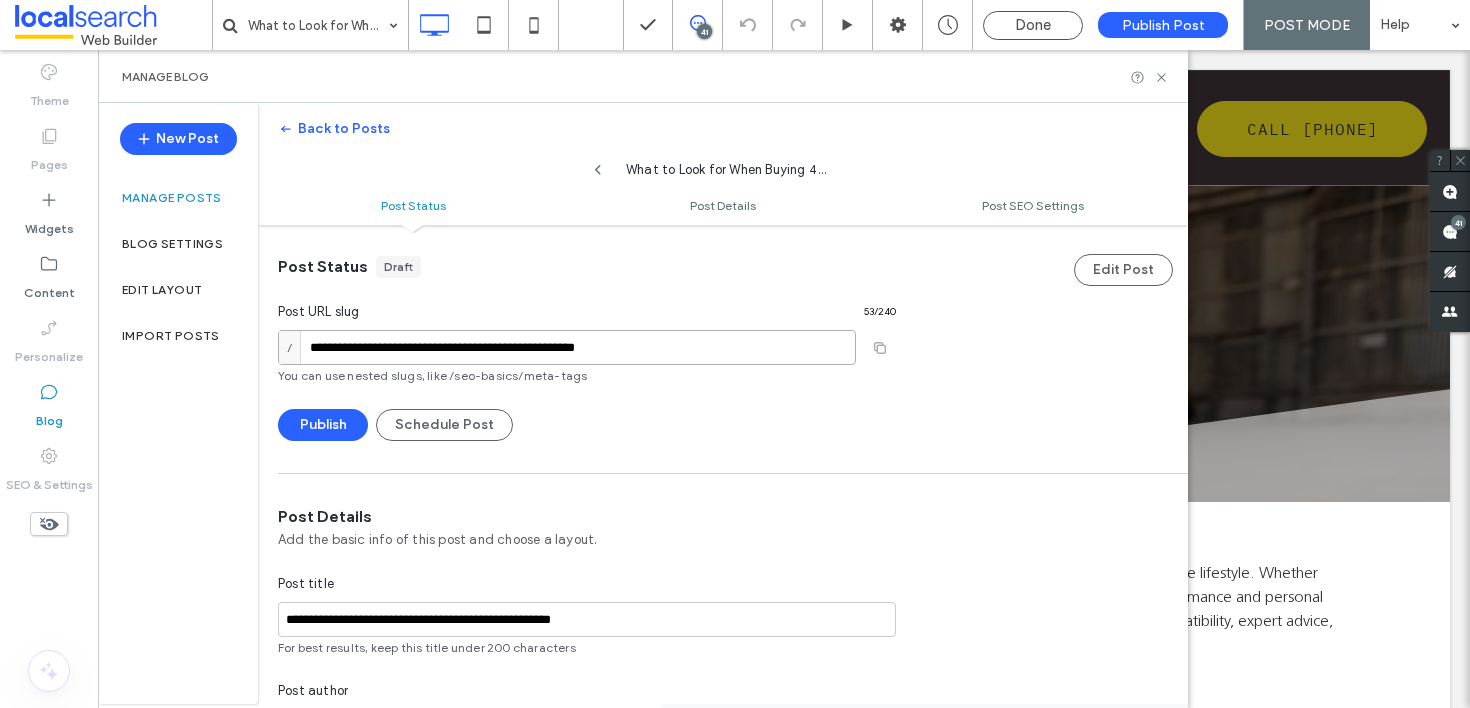 drag, startPoint x: 605, startPoint y: 347, endPoint x: 710, endPoint y: 355, distance: 105.30432 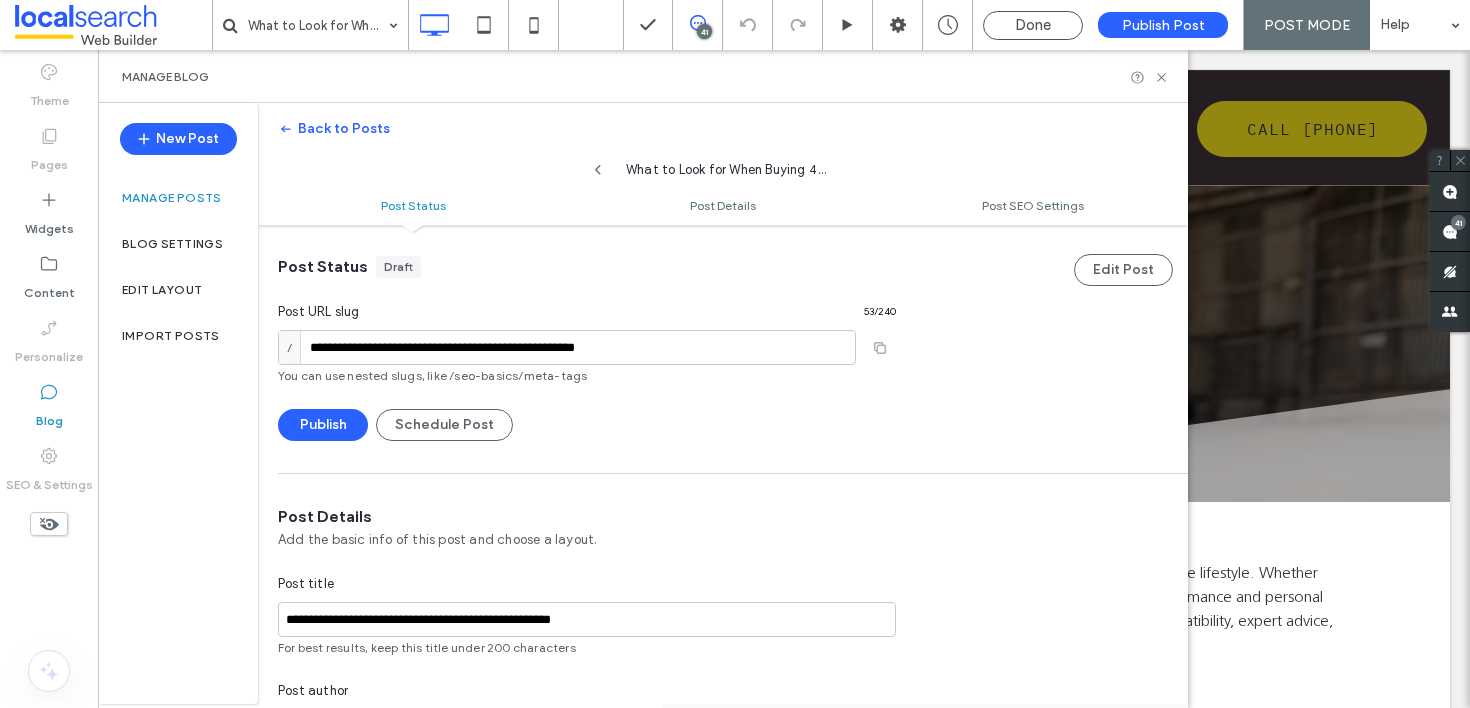 click on "**********" at bounding box center [587, 348] 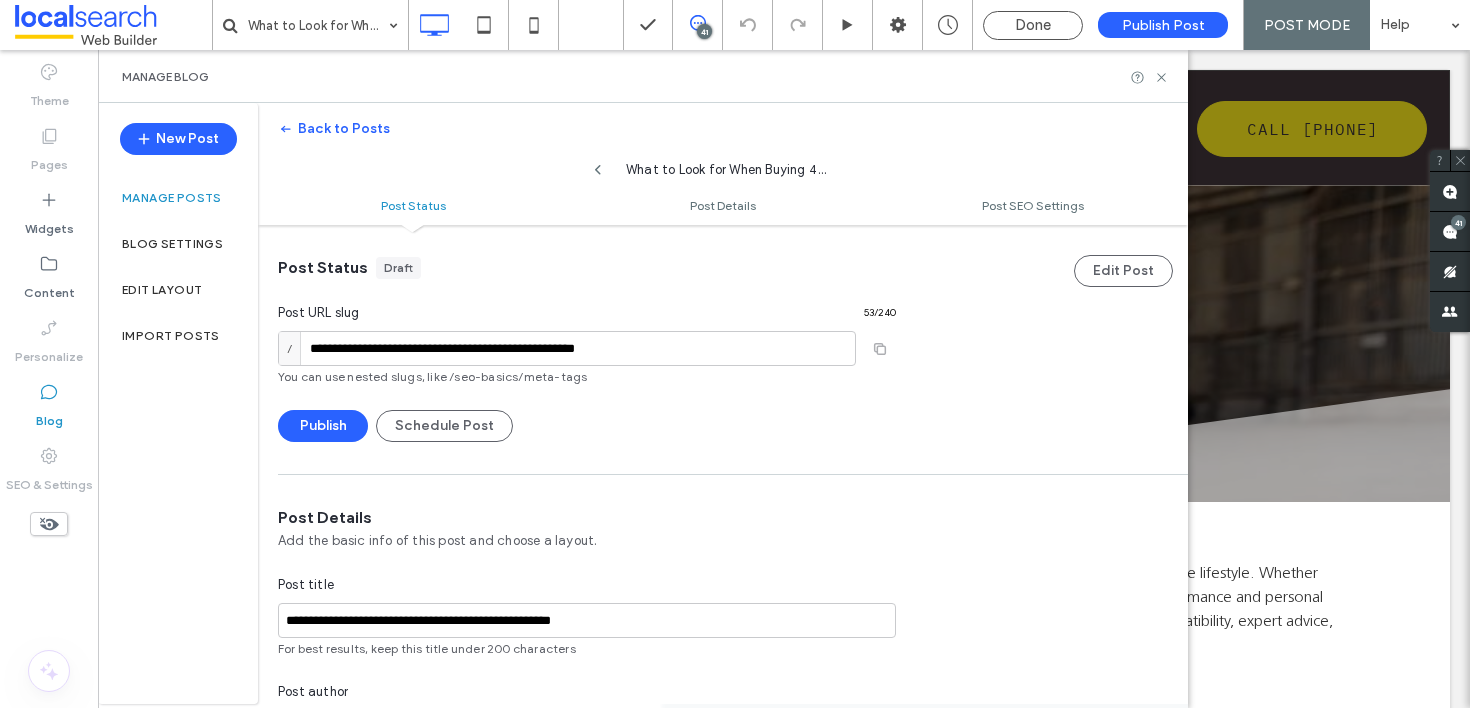 scroll, scrollTop: 0, scrollLeft: 0, axis: both 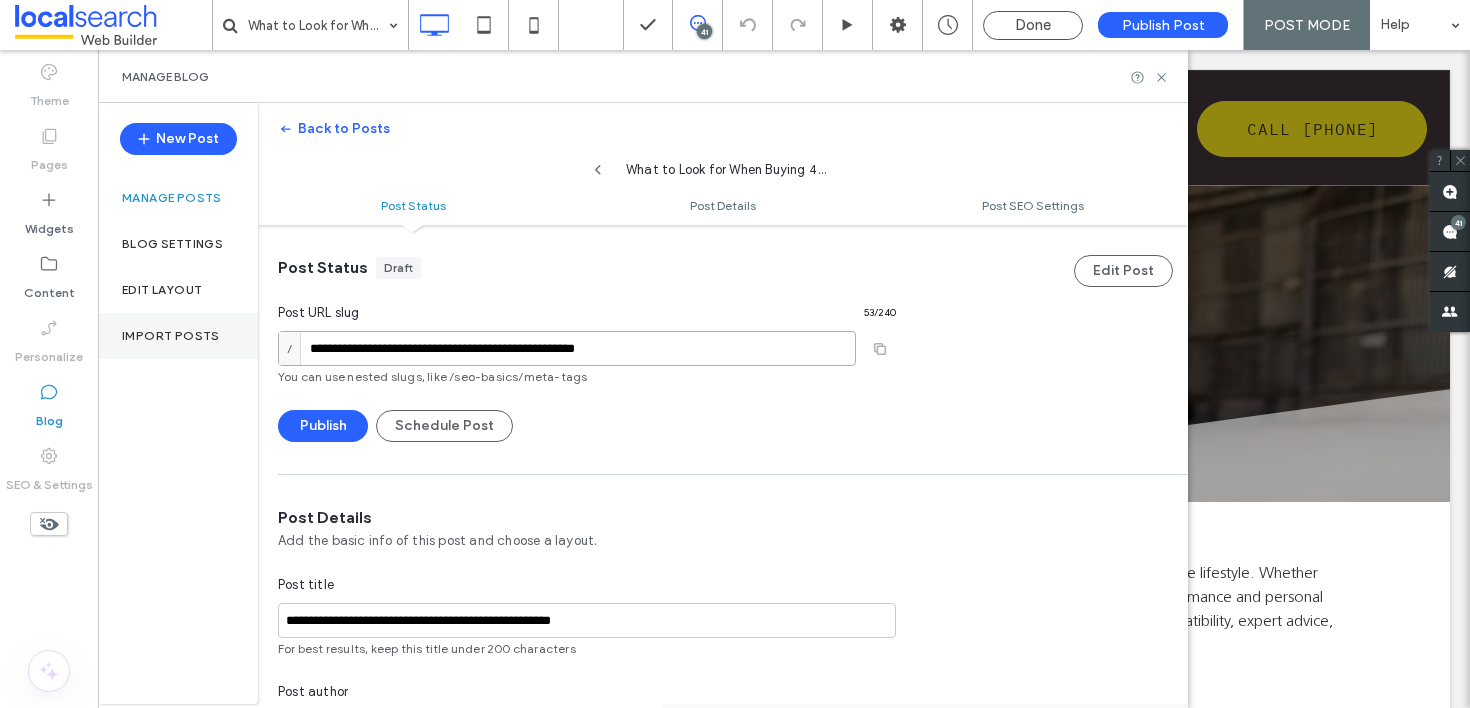 drag, startPoint x: 460, startPoint y: 352, endPoint x: 231, endPoint y: 357, distance: 229.05458 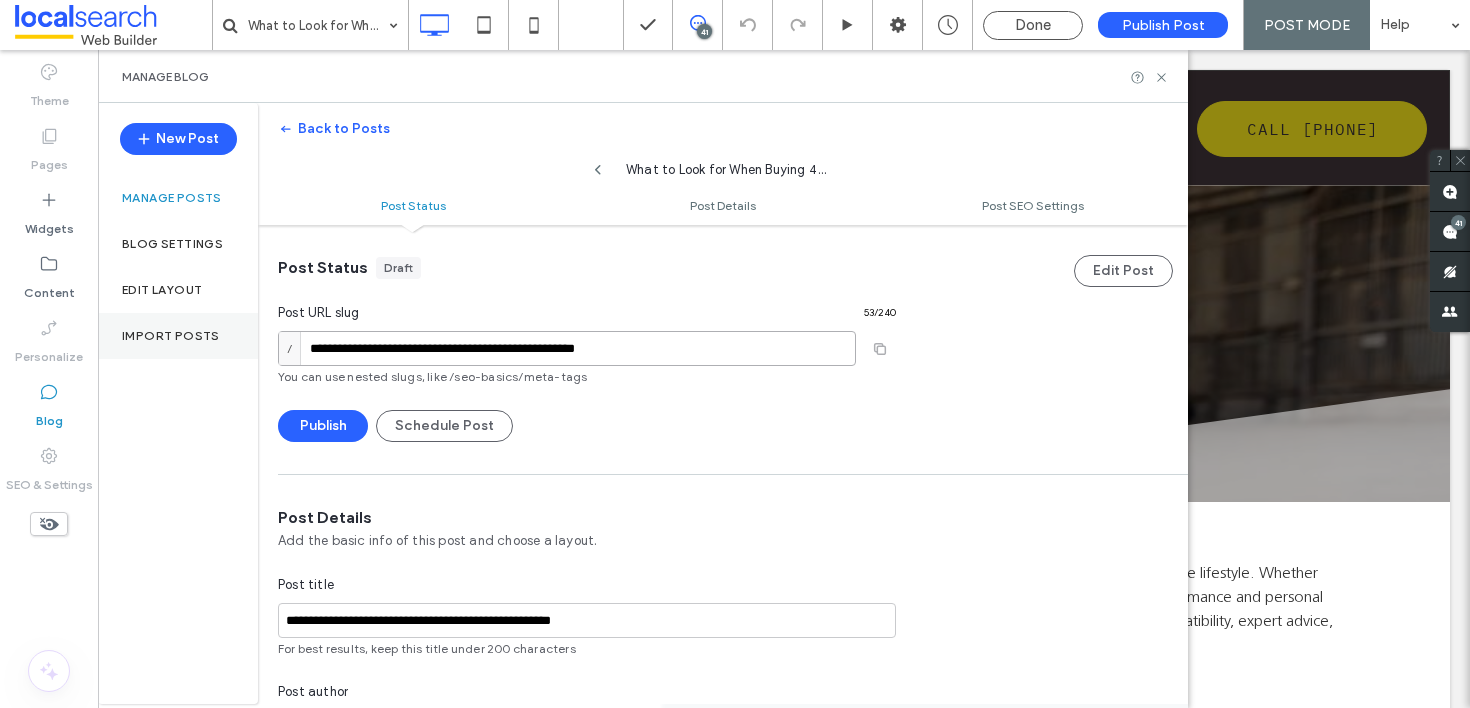 click on "**********" at bounding box center (643, 403) 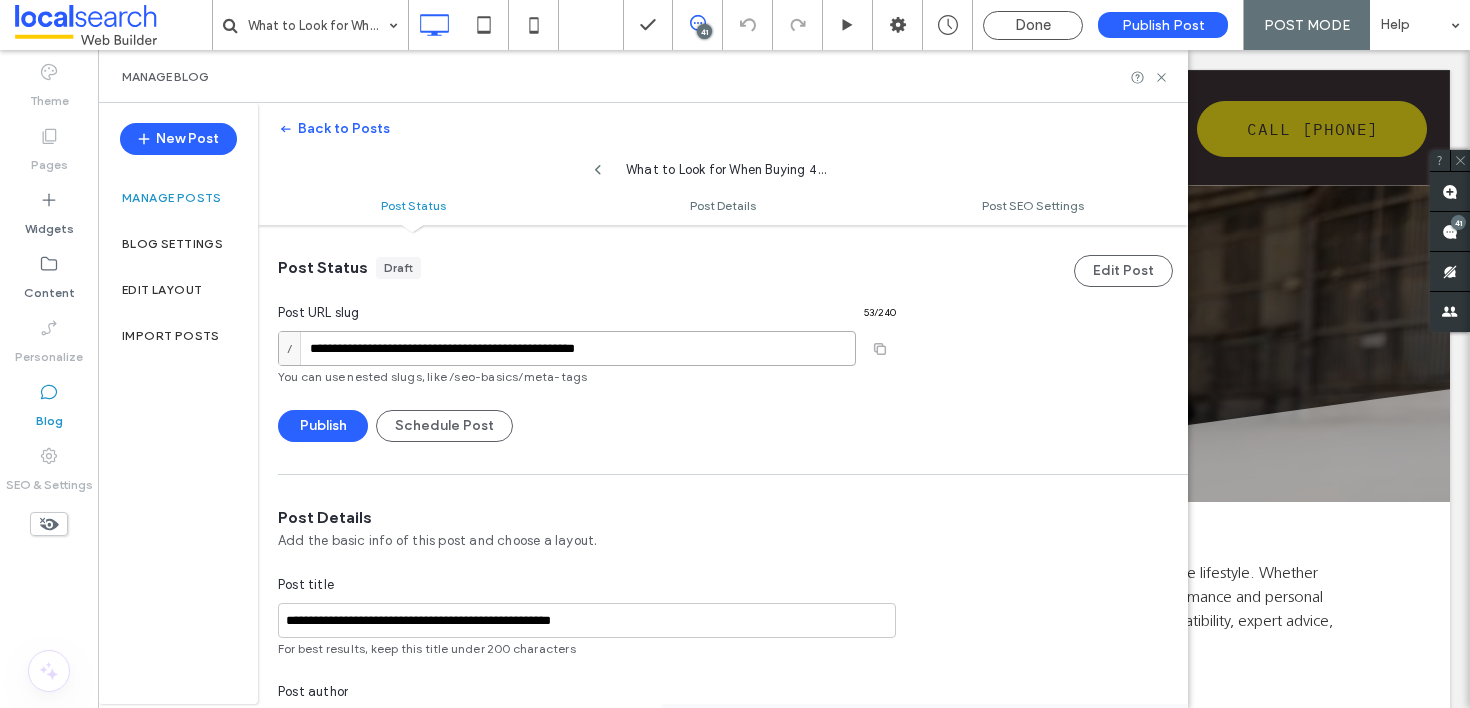 drag, startPoint x: 490, startPoint y: 332, endPoint x: 481, endPoint y: 338, distance: 10.816654 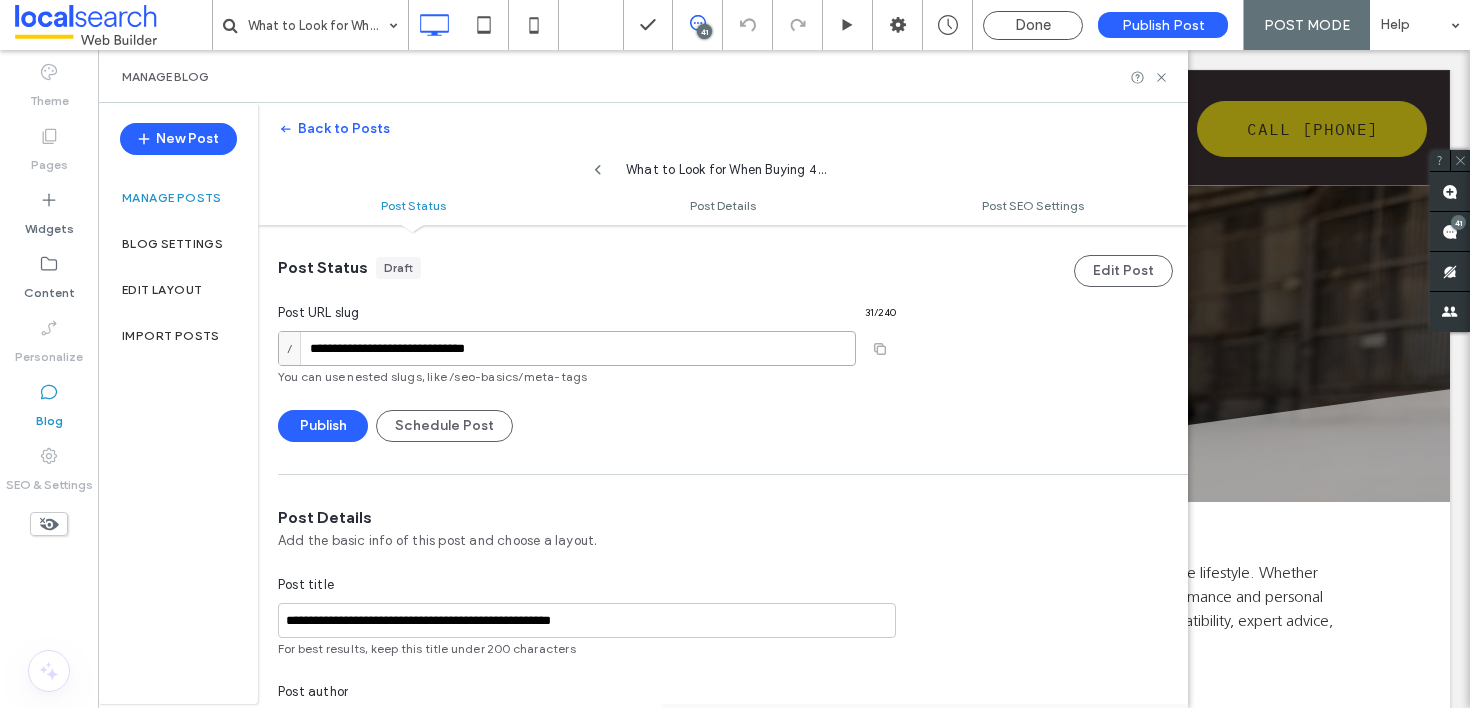 type on "**********" 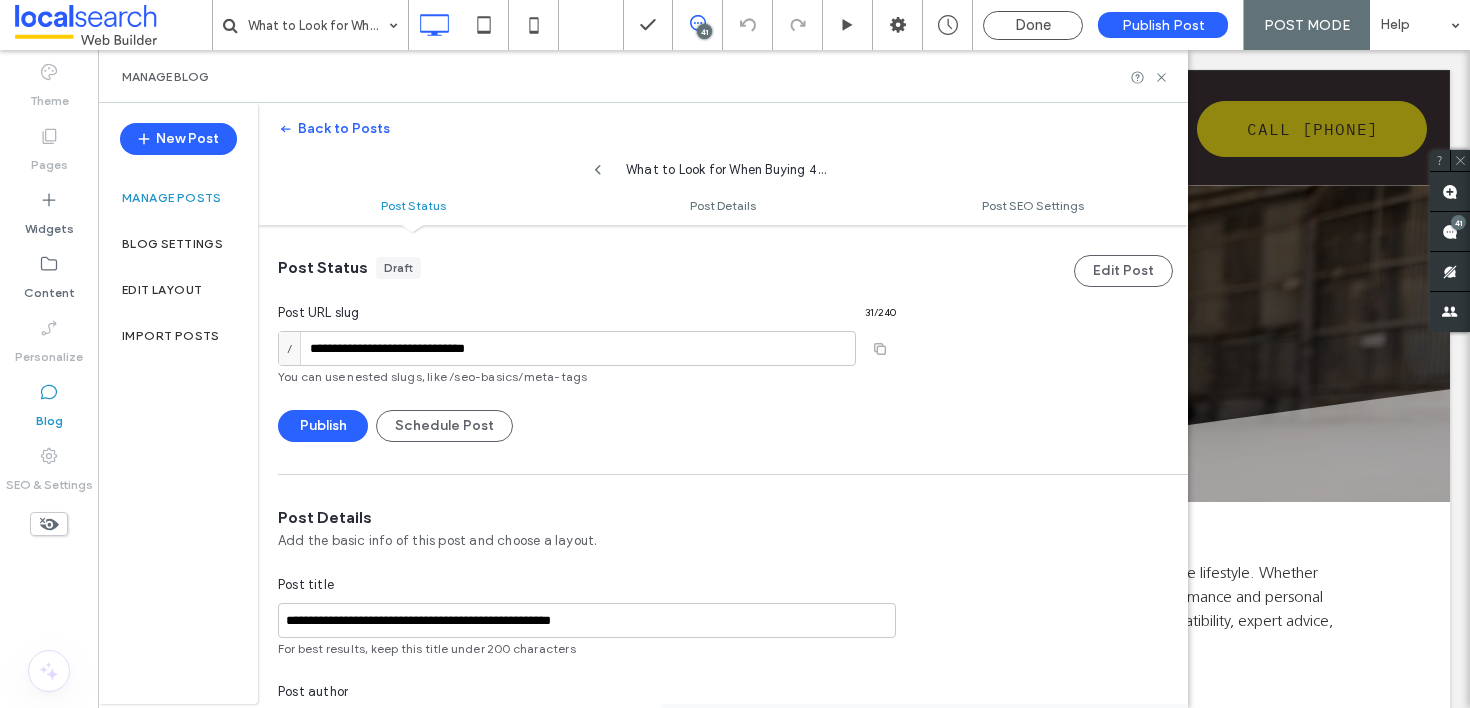click on "**********" at bounding box center (723, 464) 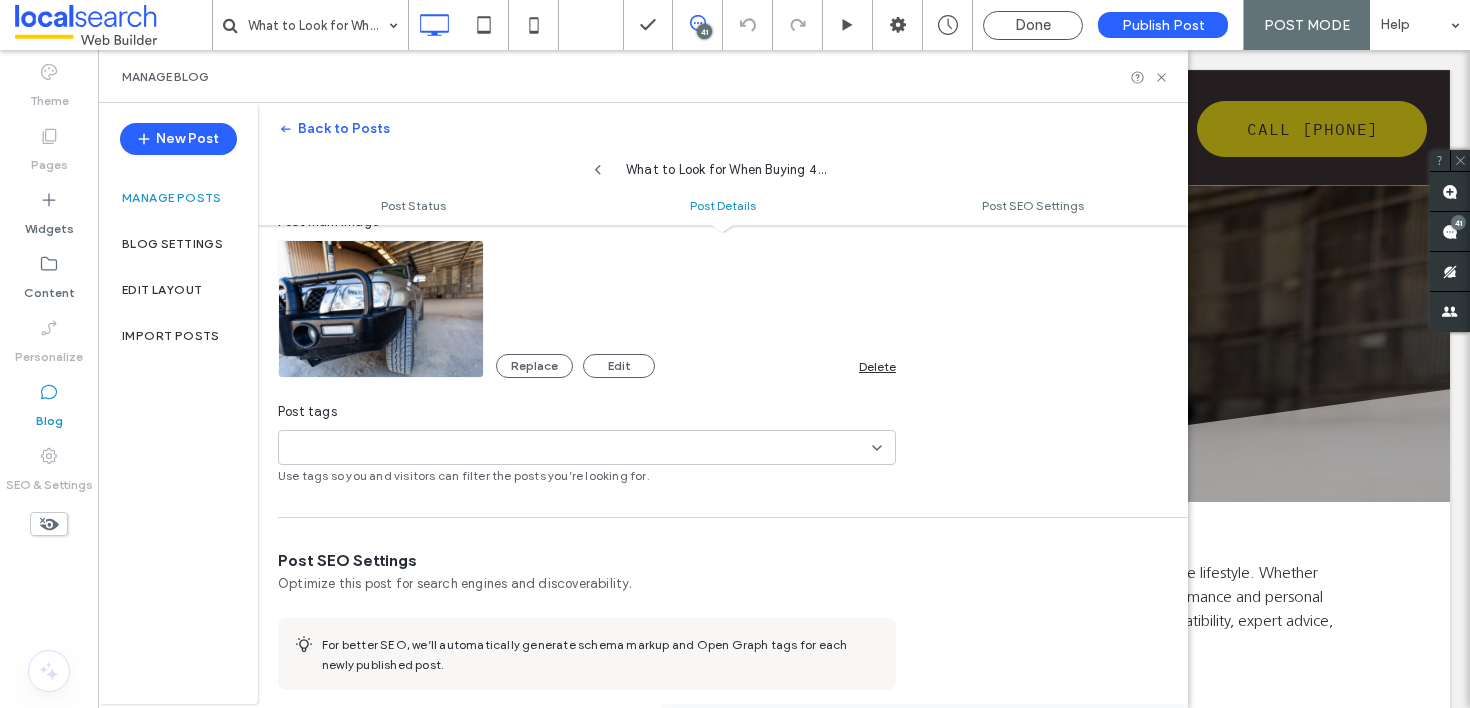 scroll, scrollTop: 547, scrollLeft: 0, axis: vertical 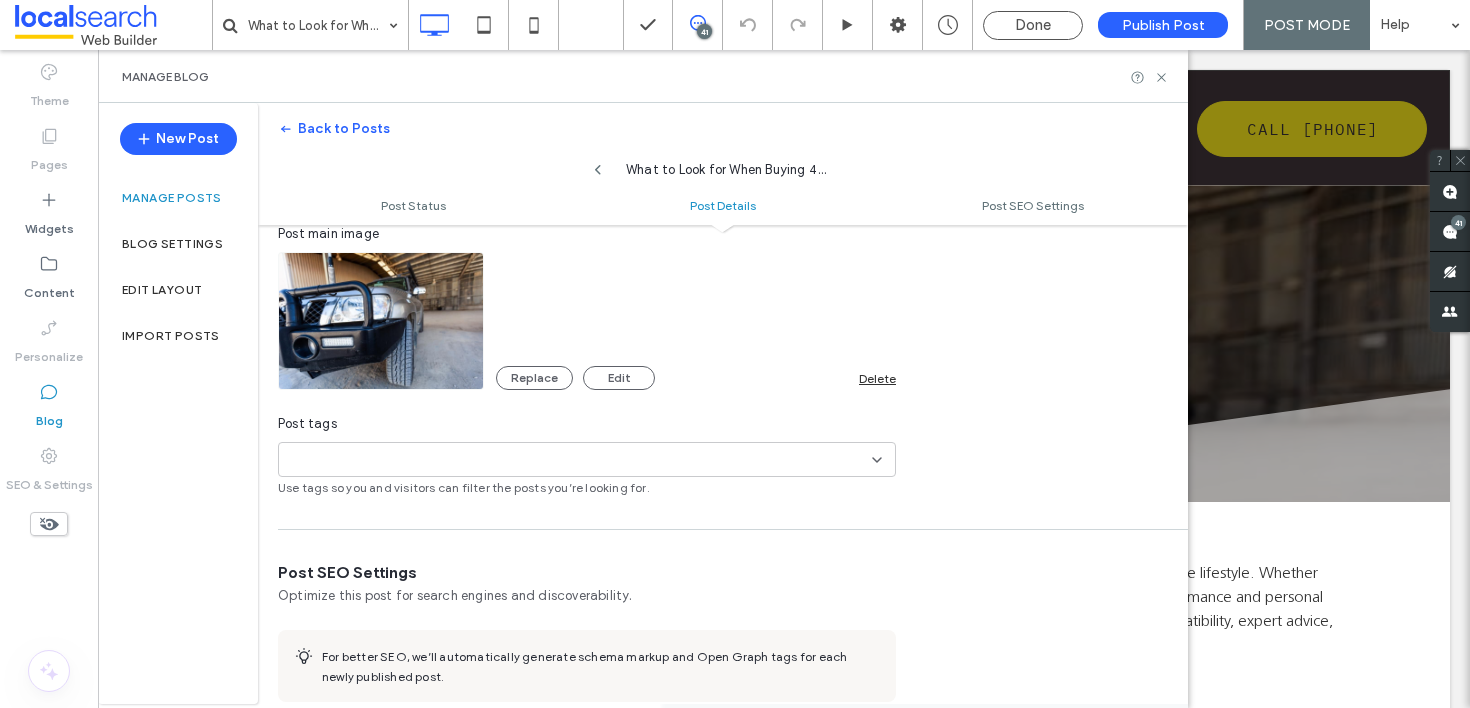 click at bounding box center (356, 460) 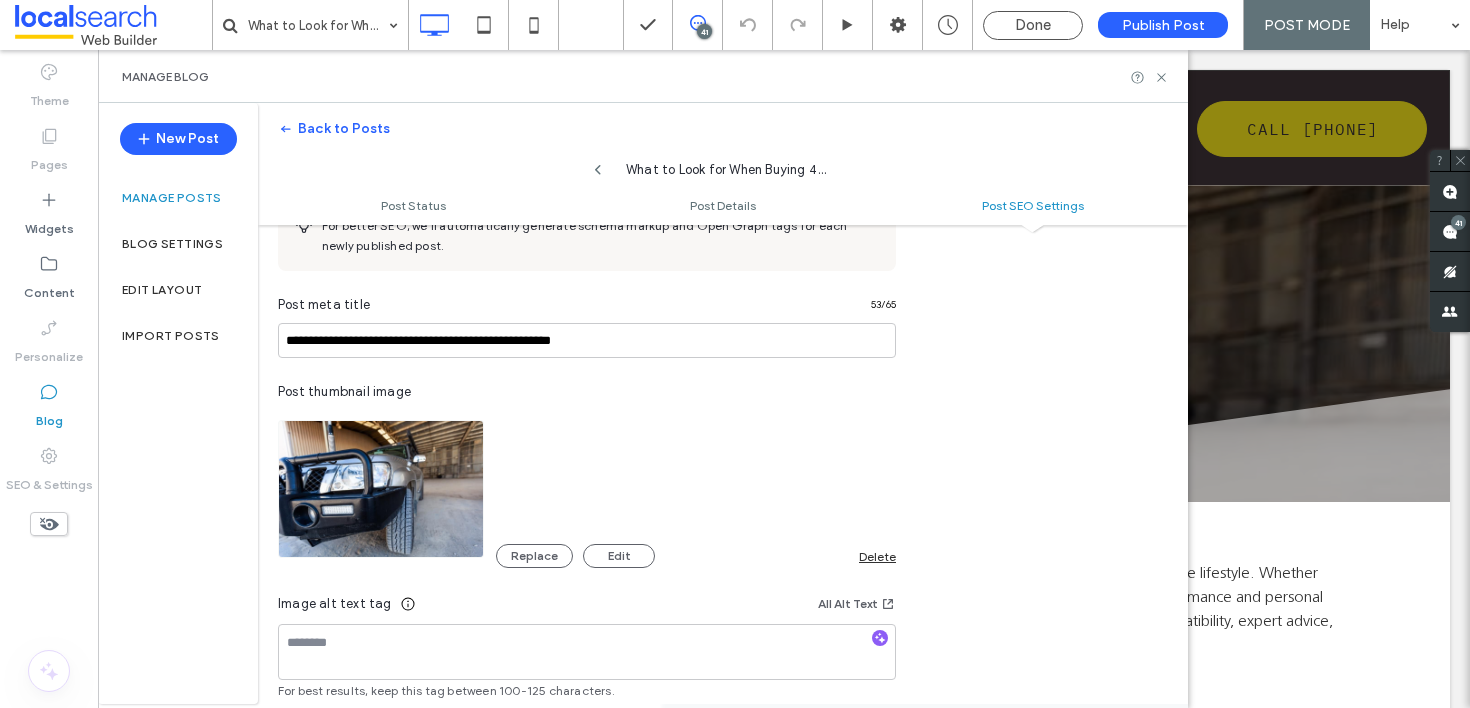 scroll, scrollTop: 1198, scrollLeft: 0, axis: vertical 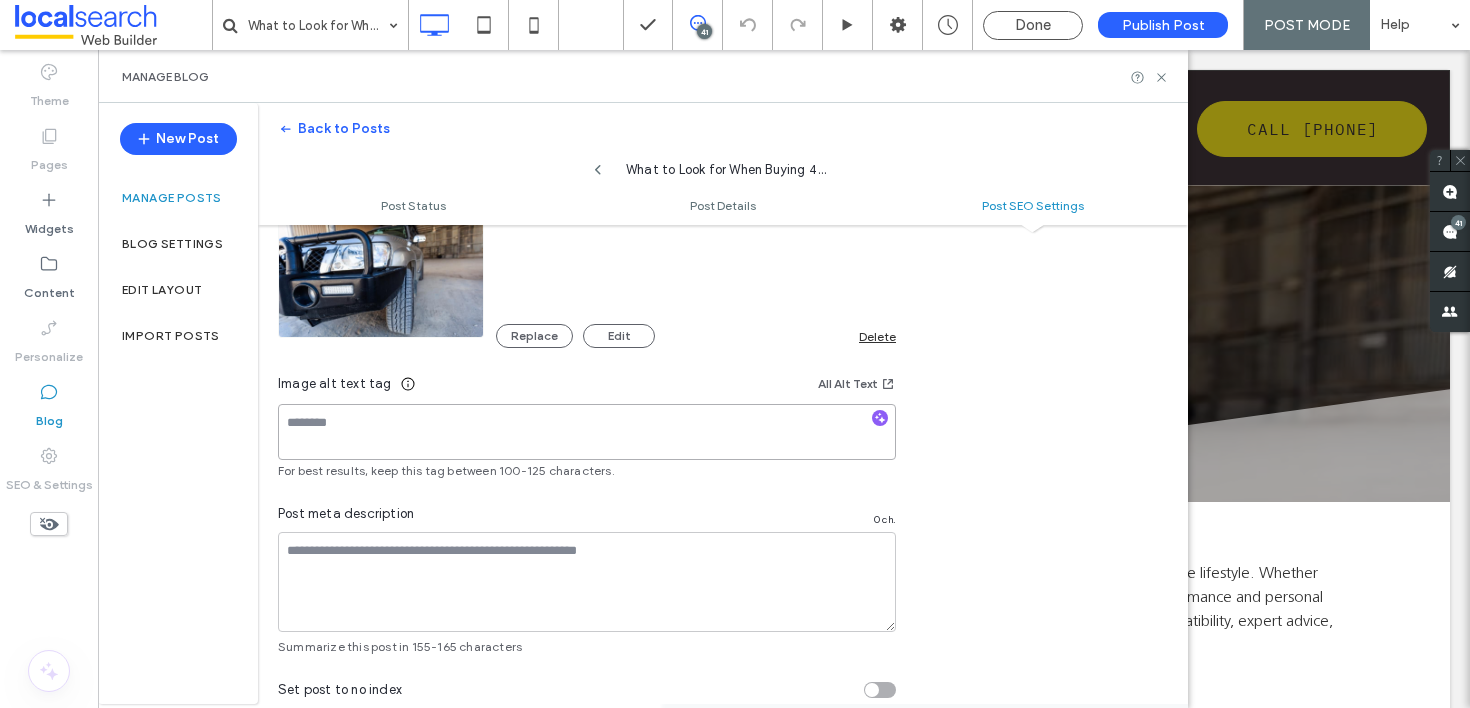 click at bounding box center (587, 432) 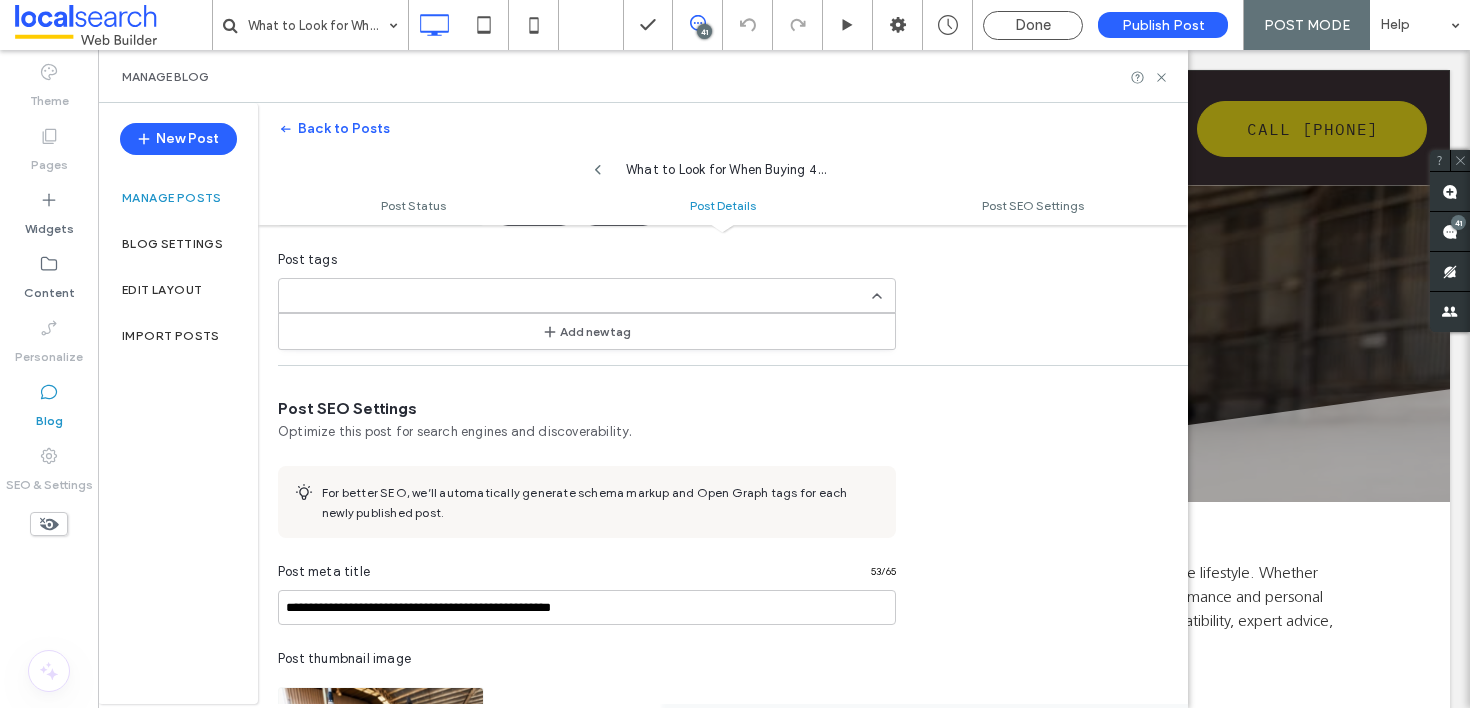 scroll, scrollTop: 669, scrollLeft: 0, axis: vertical 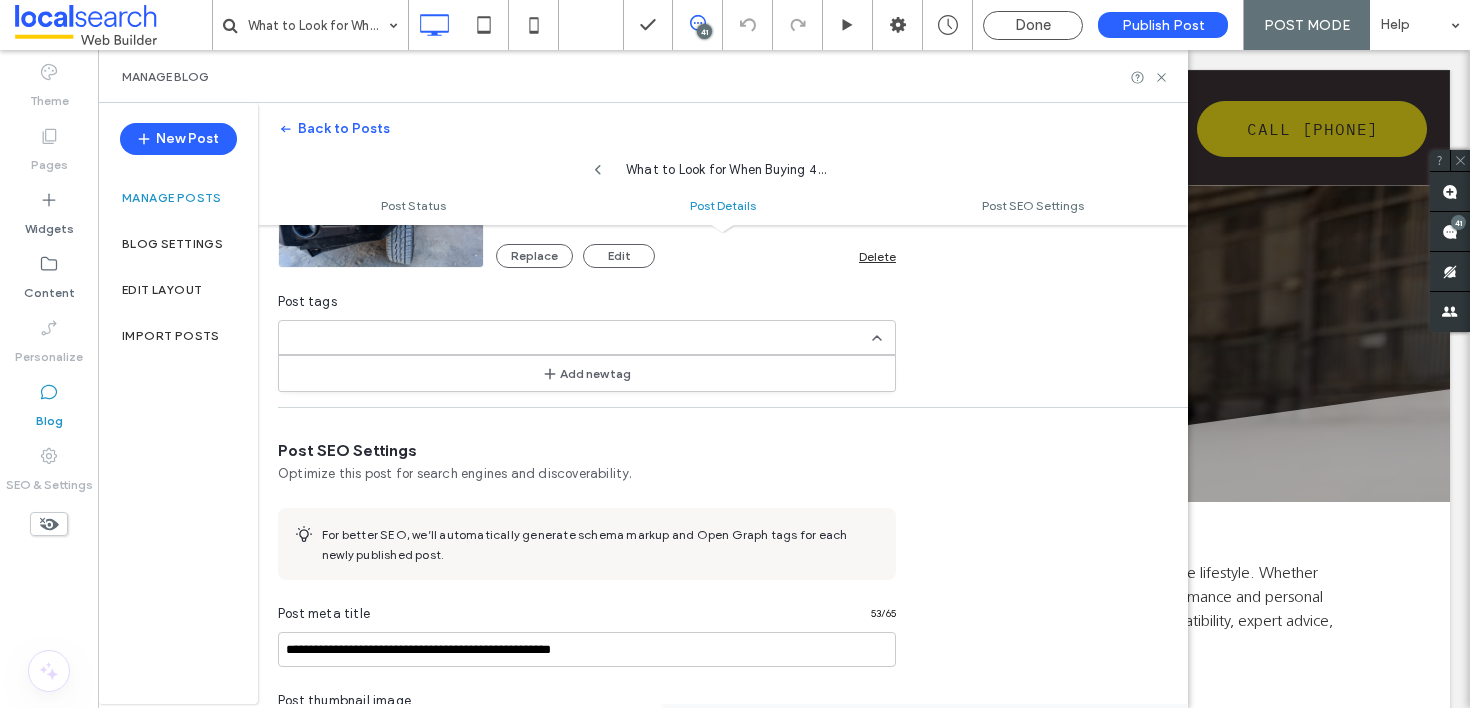 click at bounding box center [356, 338] 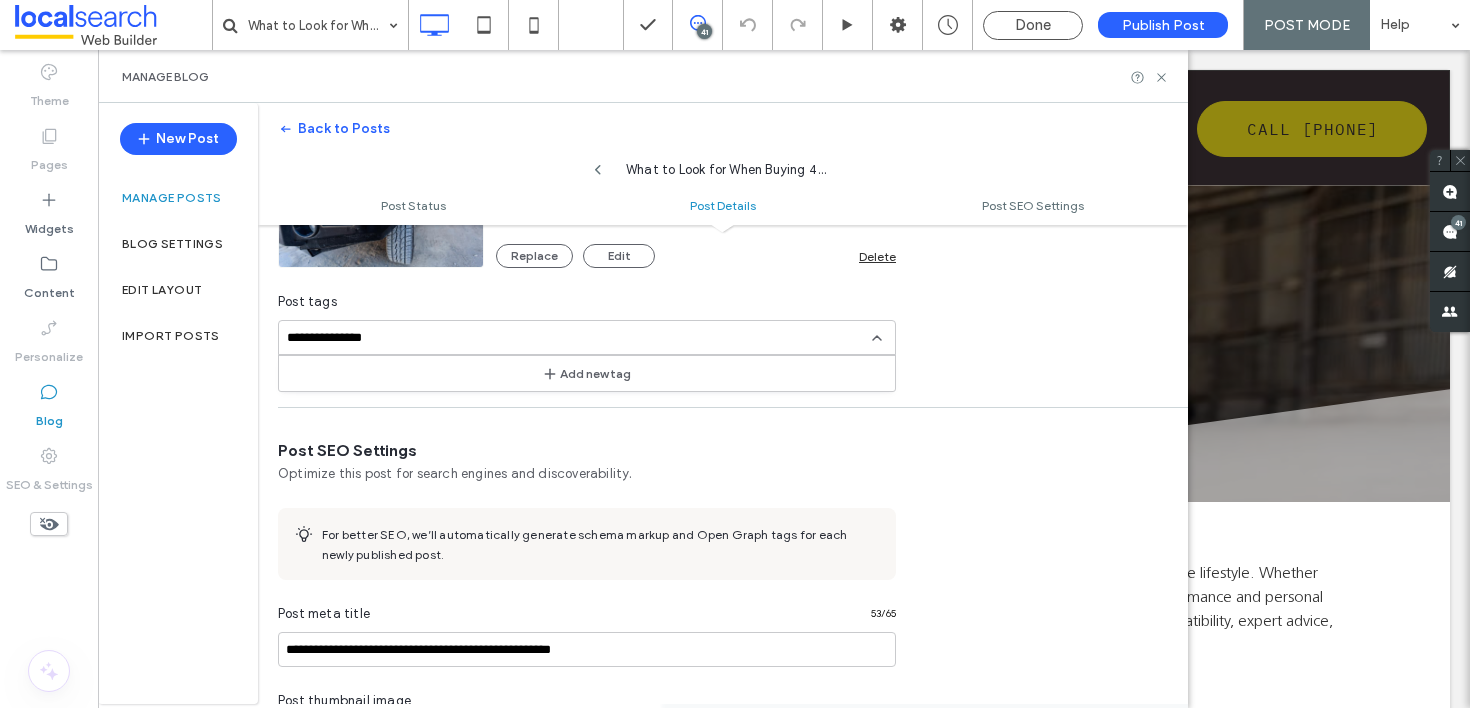 type on "**********" 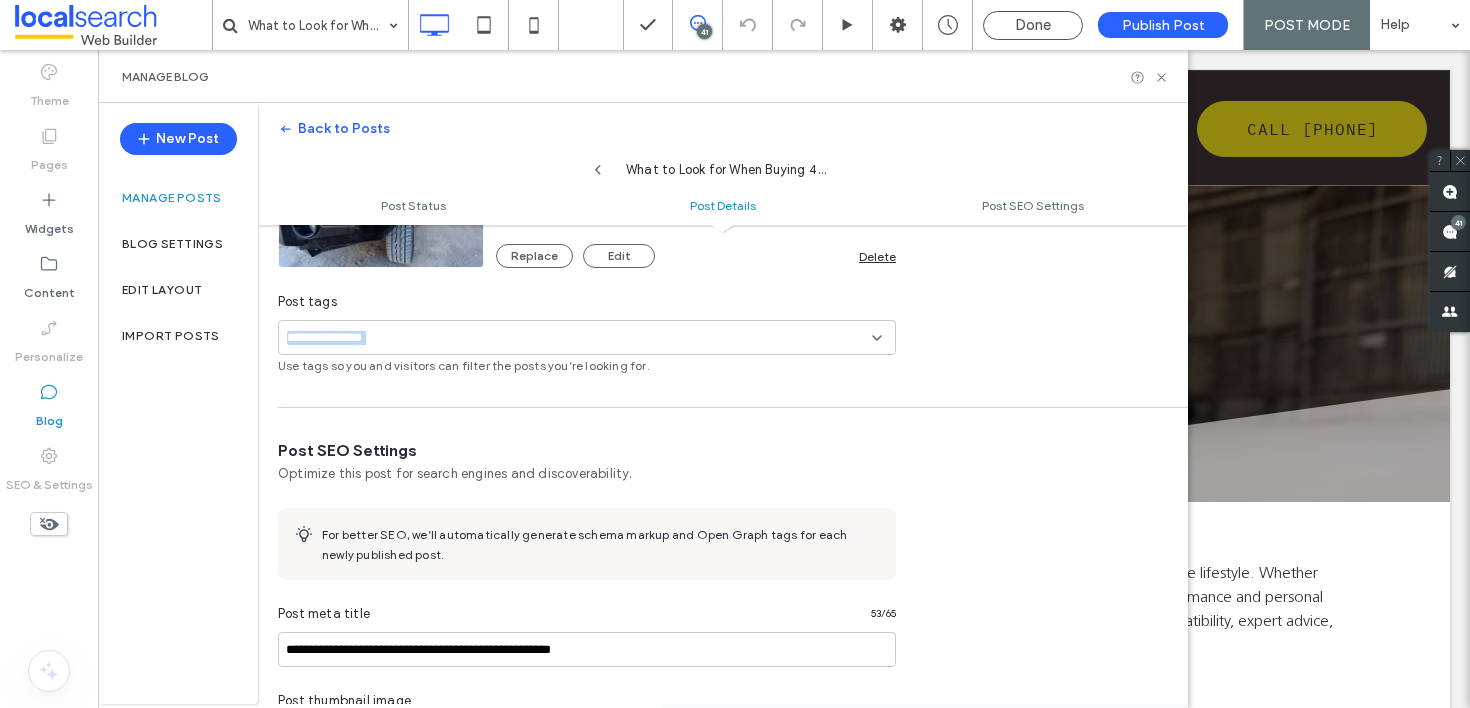 click on "**********" at bounding box center [356, 337] 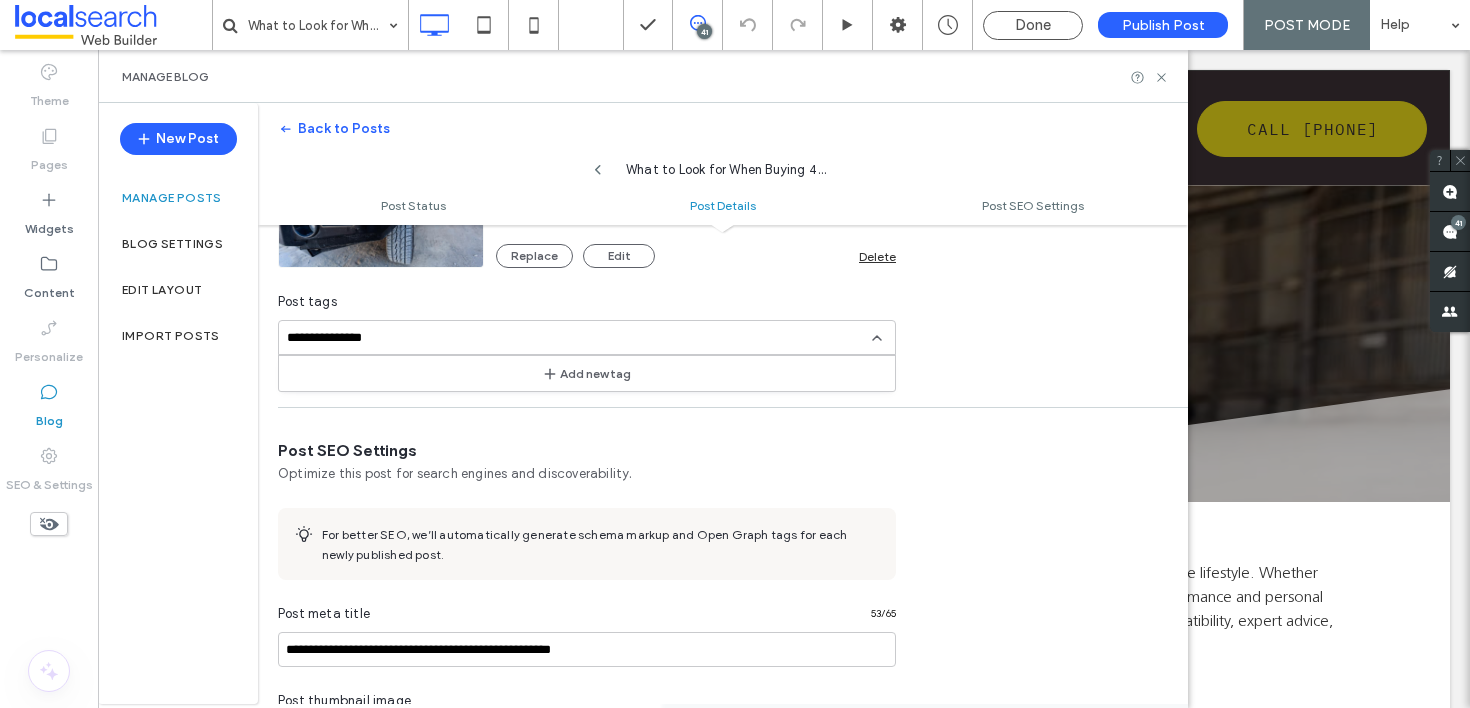click on "**********" at bounding box center [356, 338] 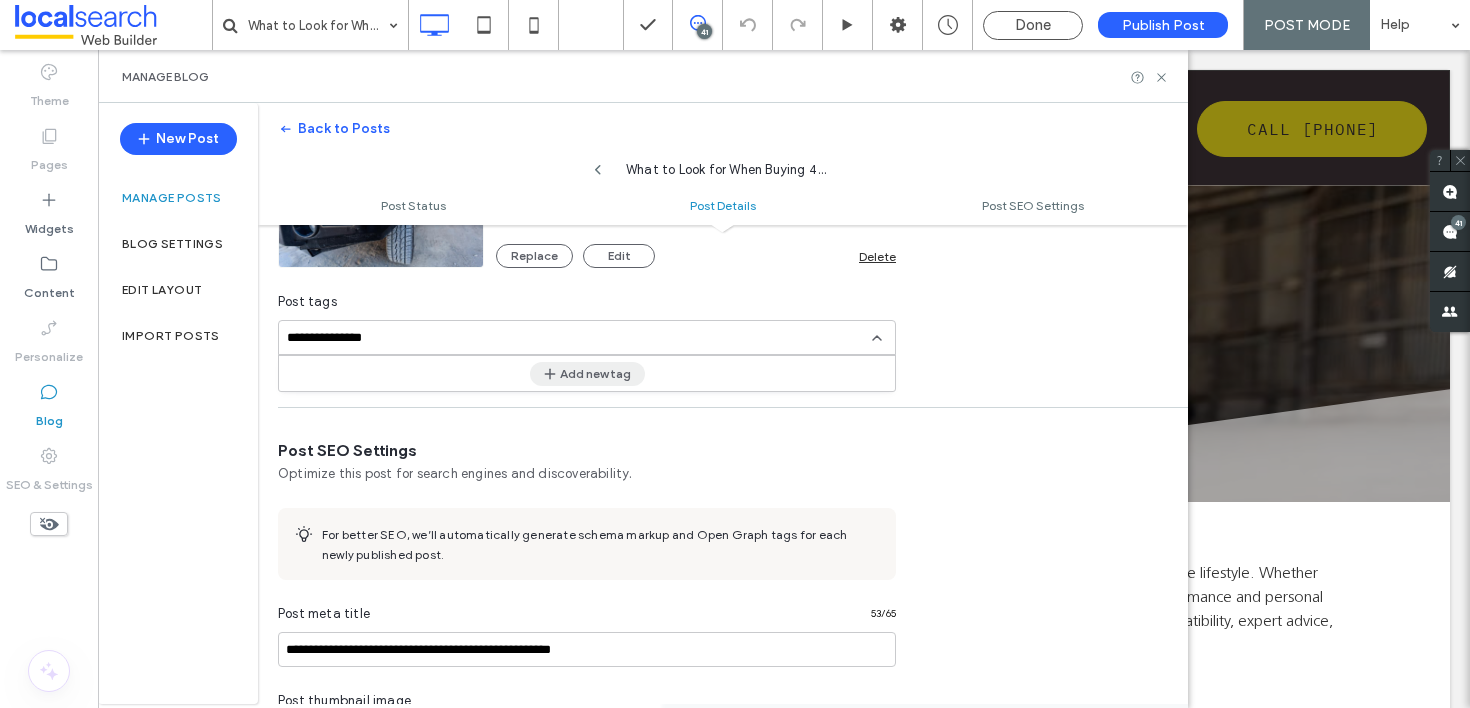 click on "Add new tag" at bounding box center (587, 374) 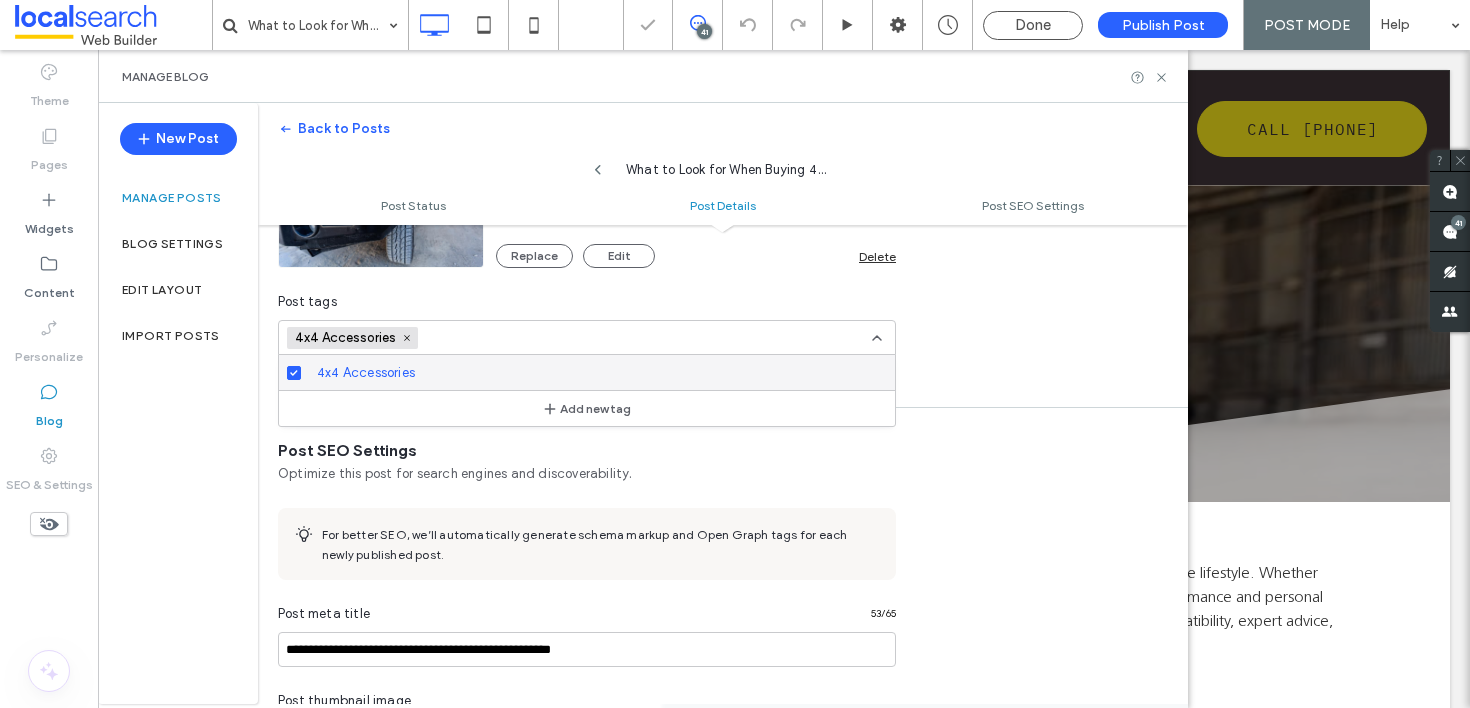 click 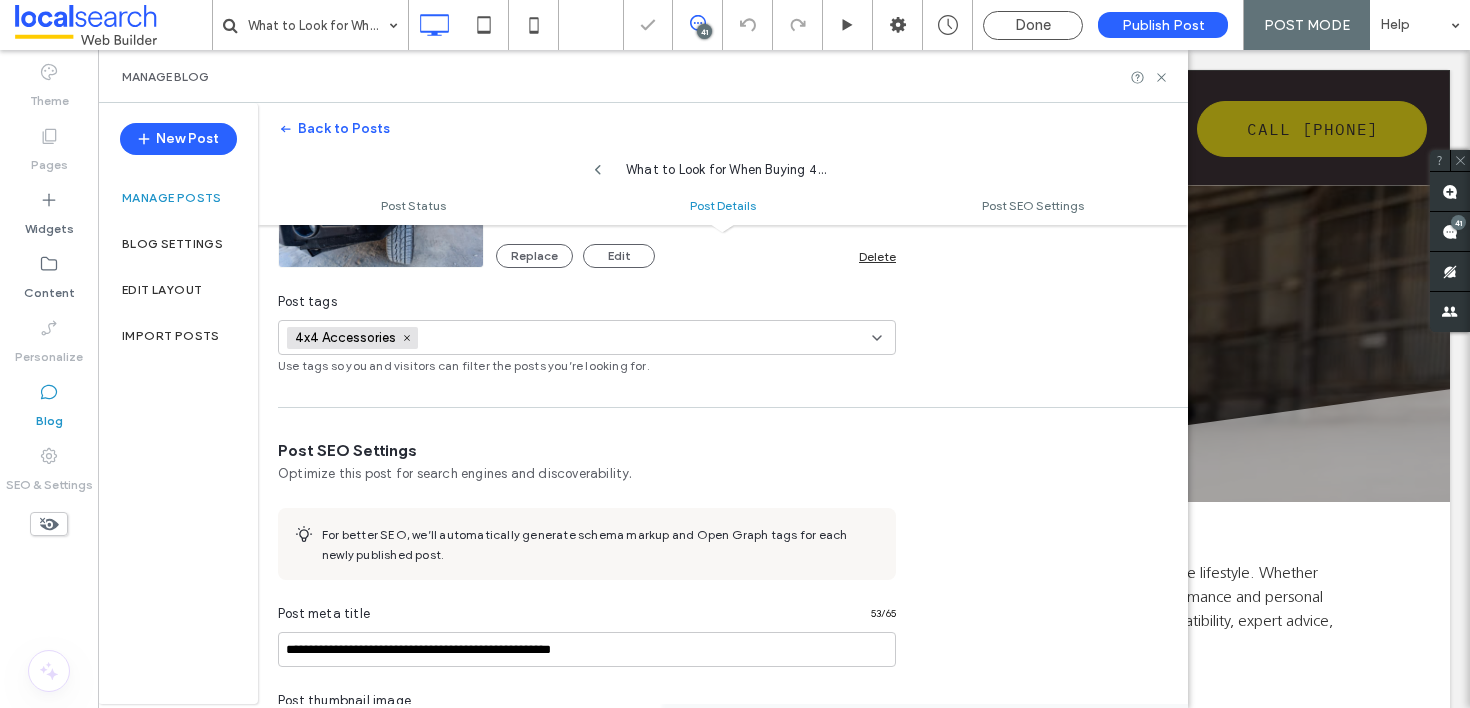 click on "**********" at bounding box center [723, 106] 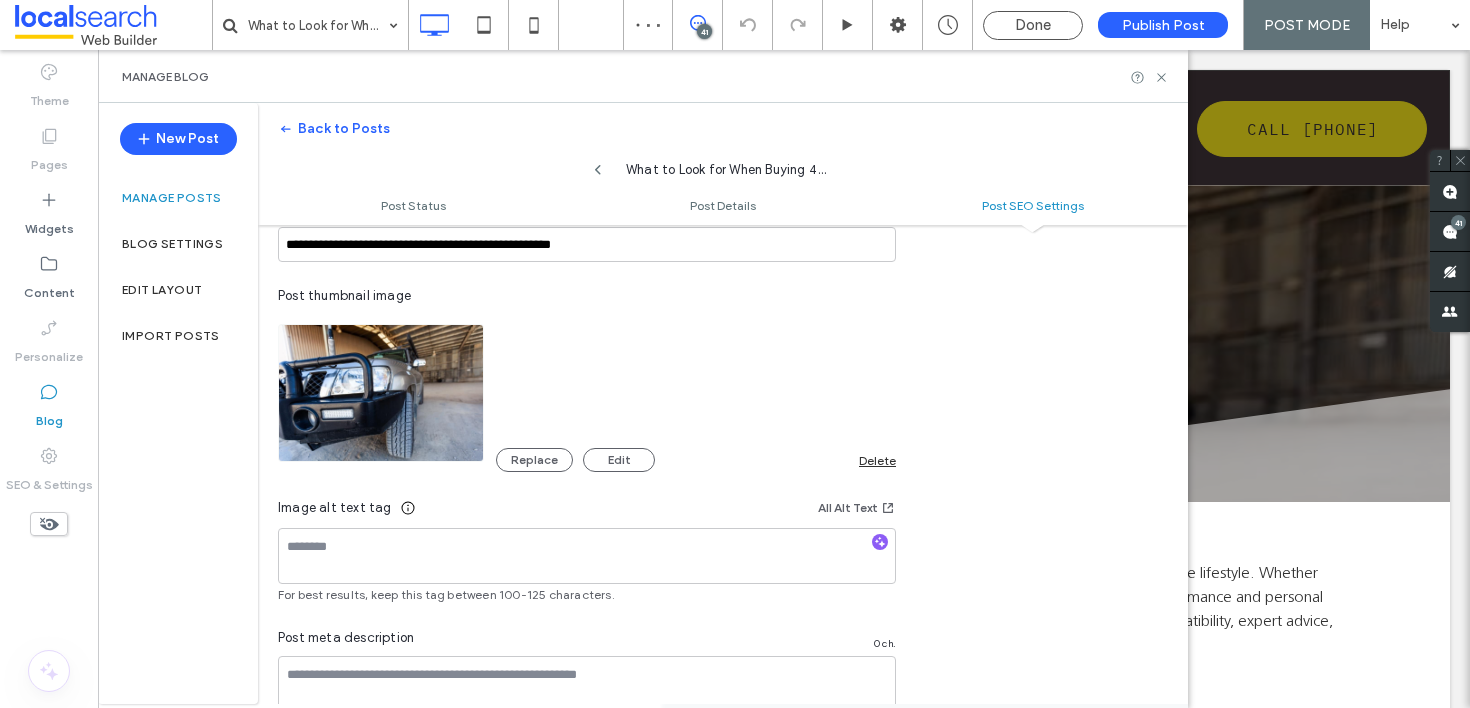 scroll, scrollTop: 1078, scrollLeft: 0, axis: vertical 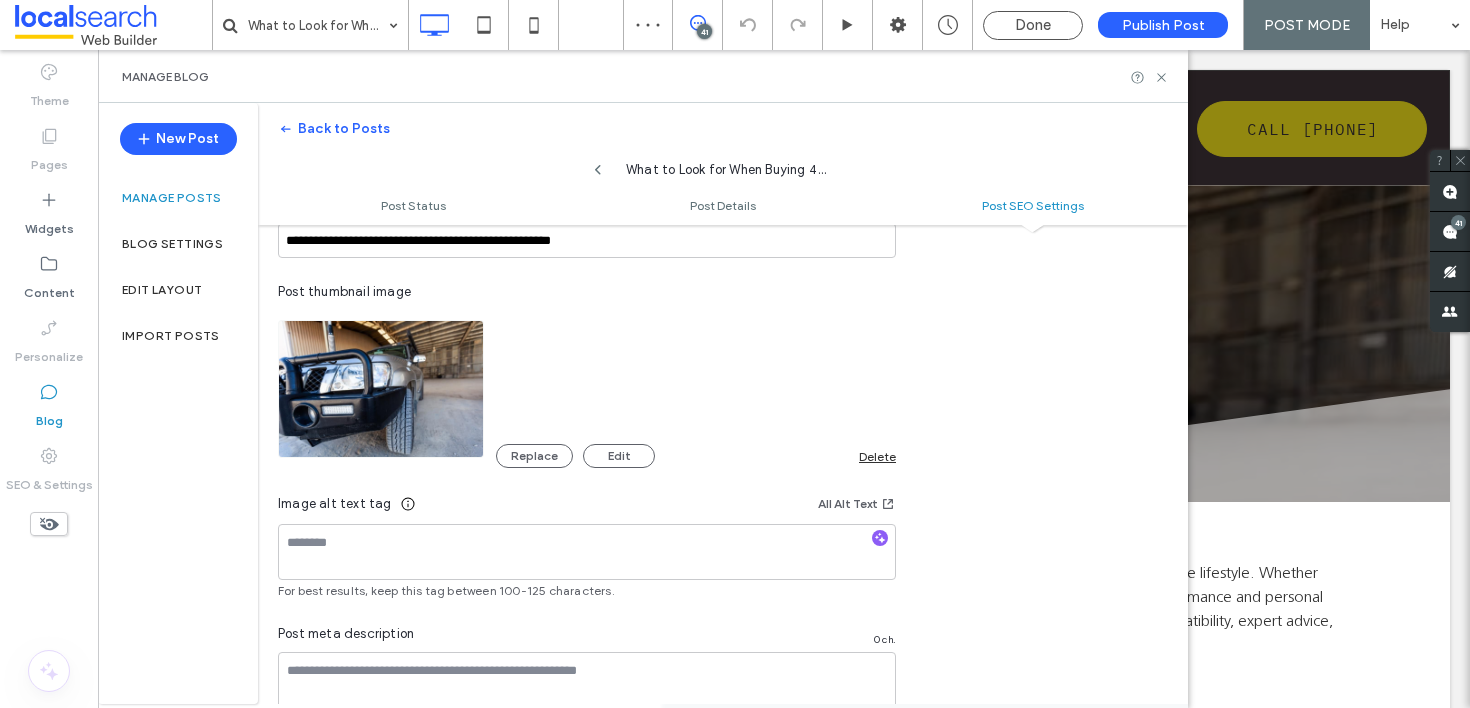 click on "Replace Edit Delete" at bounding box center (587, 389) 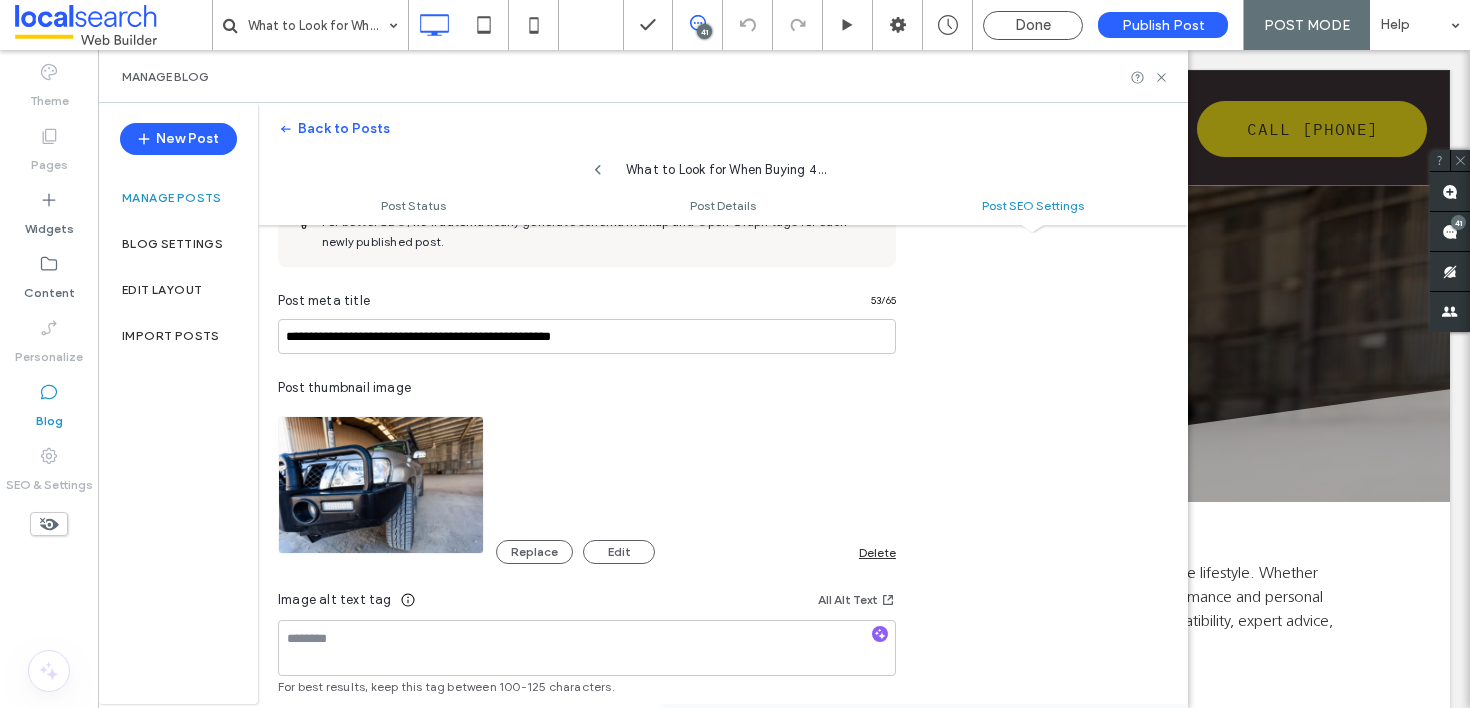 scroll, scrollTop: 901, scrollLeft: 0, axis: vertical 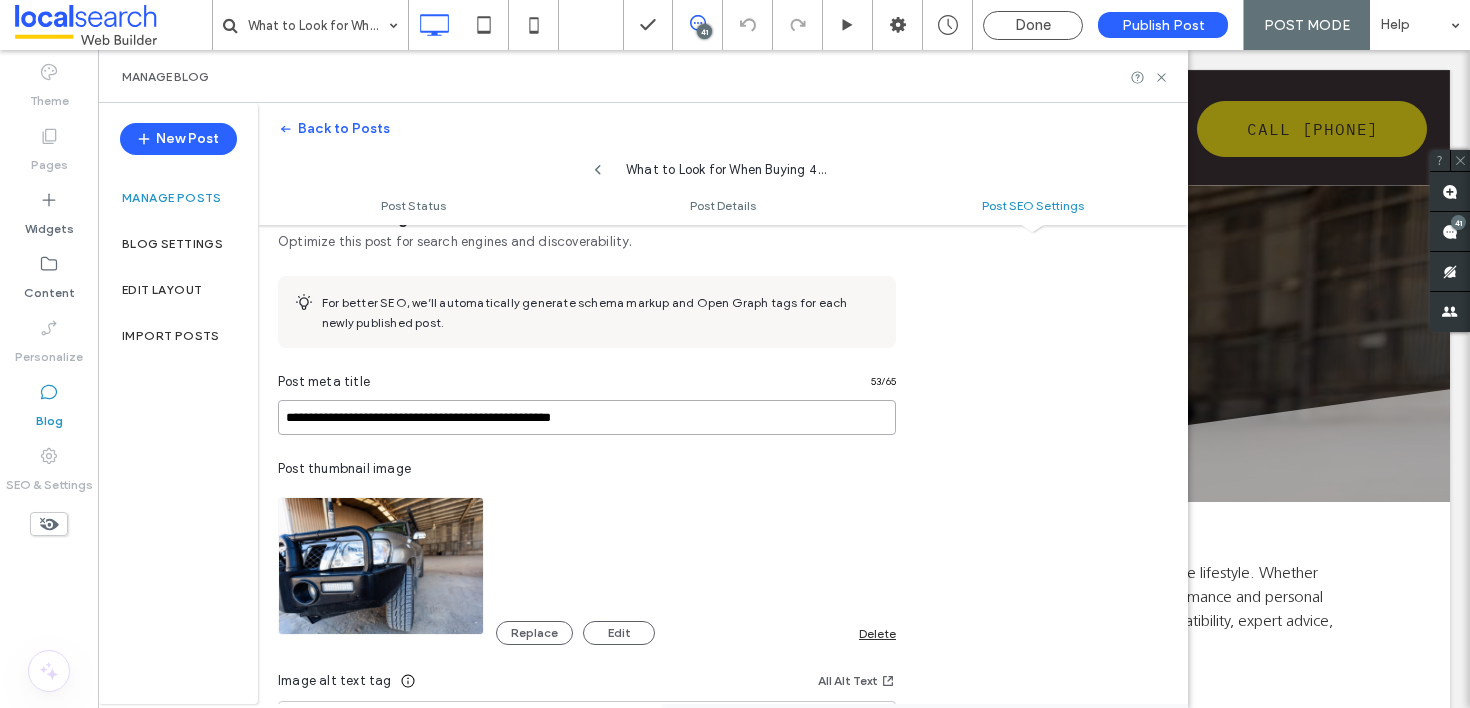 click on "**********" at bounding box center (587, 417) 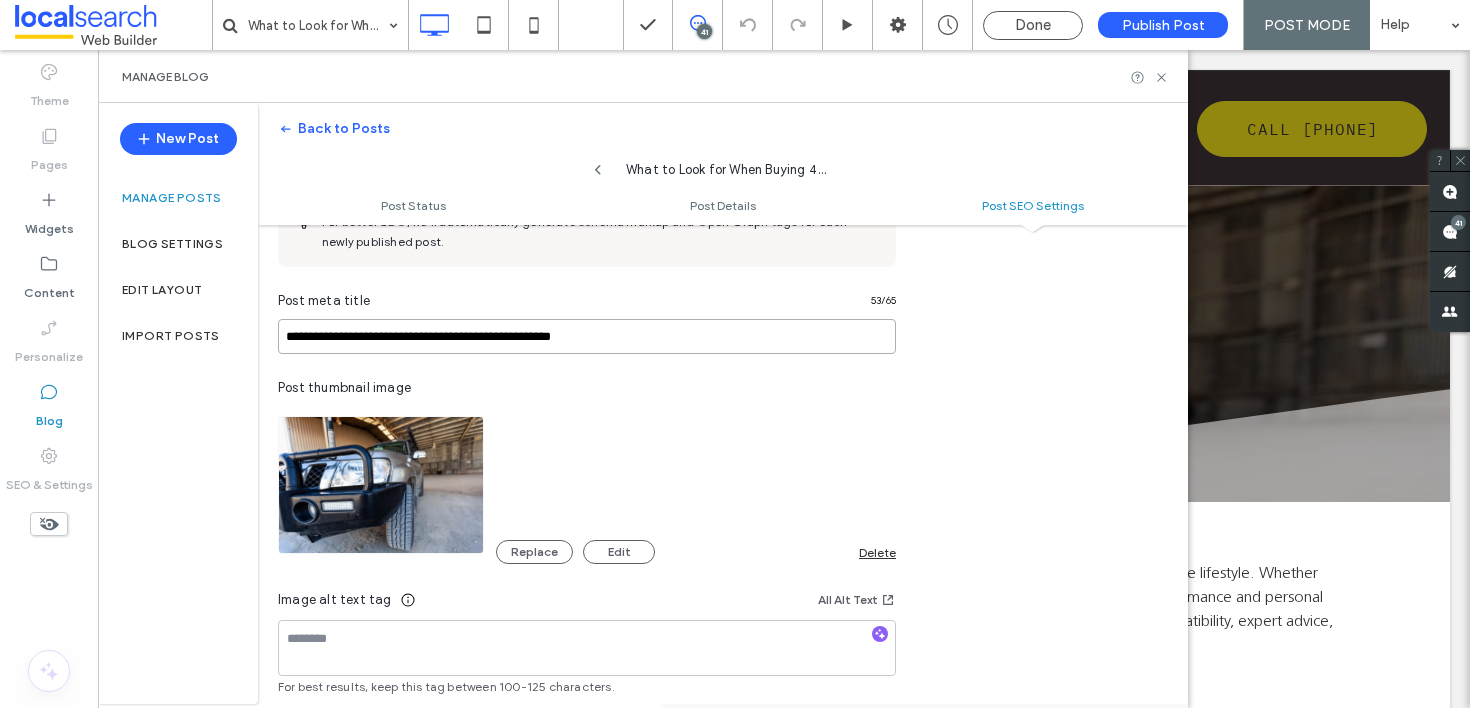 scroll, scrollTop: 1016, scrollLeft: 0, axis: vertical 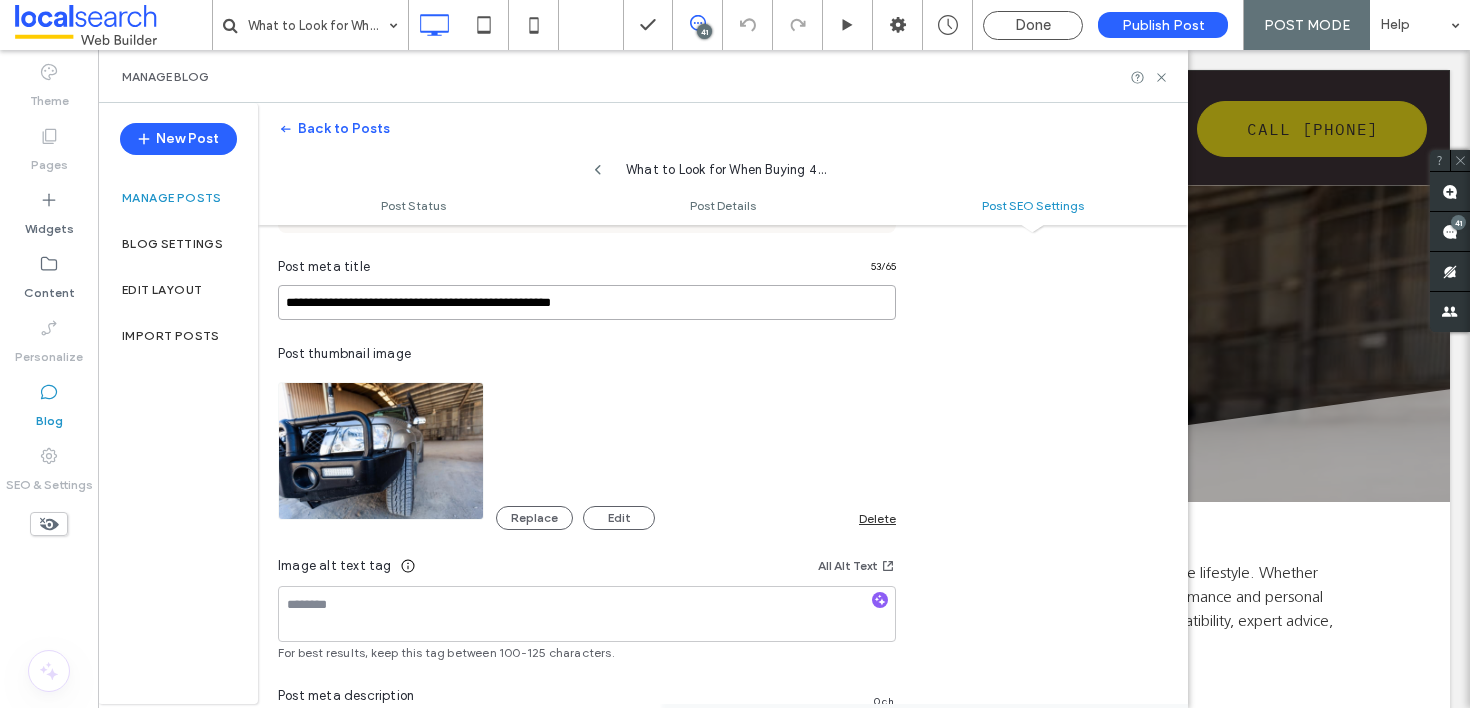 click on "**********" at bounding box center (587, 302) 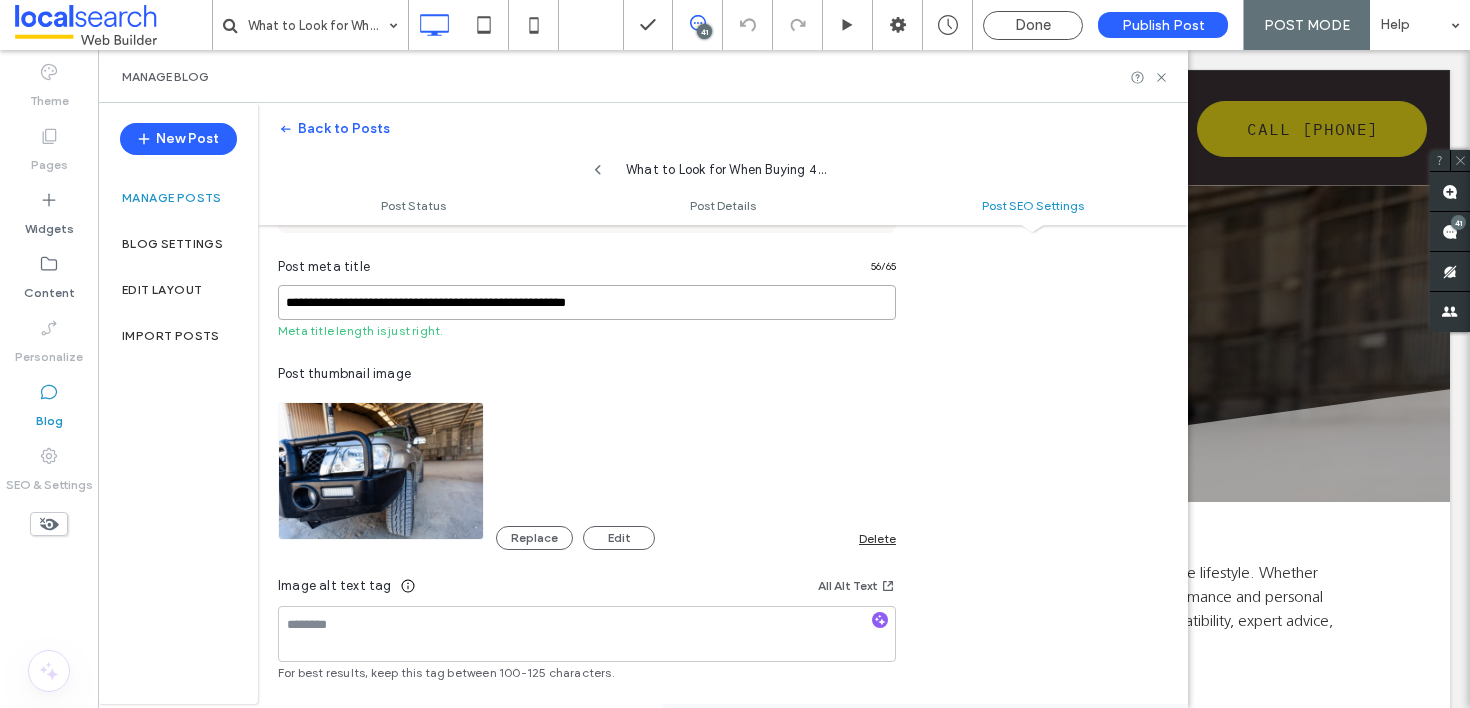 paste on "**********" 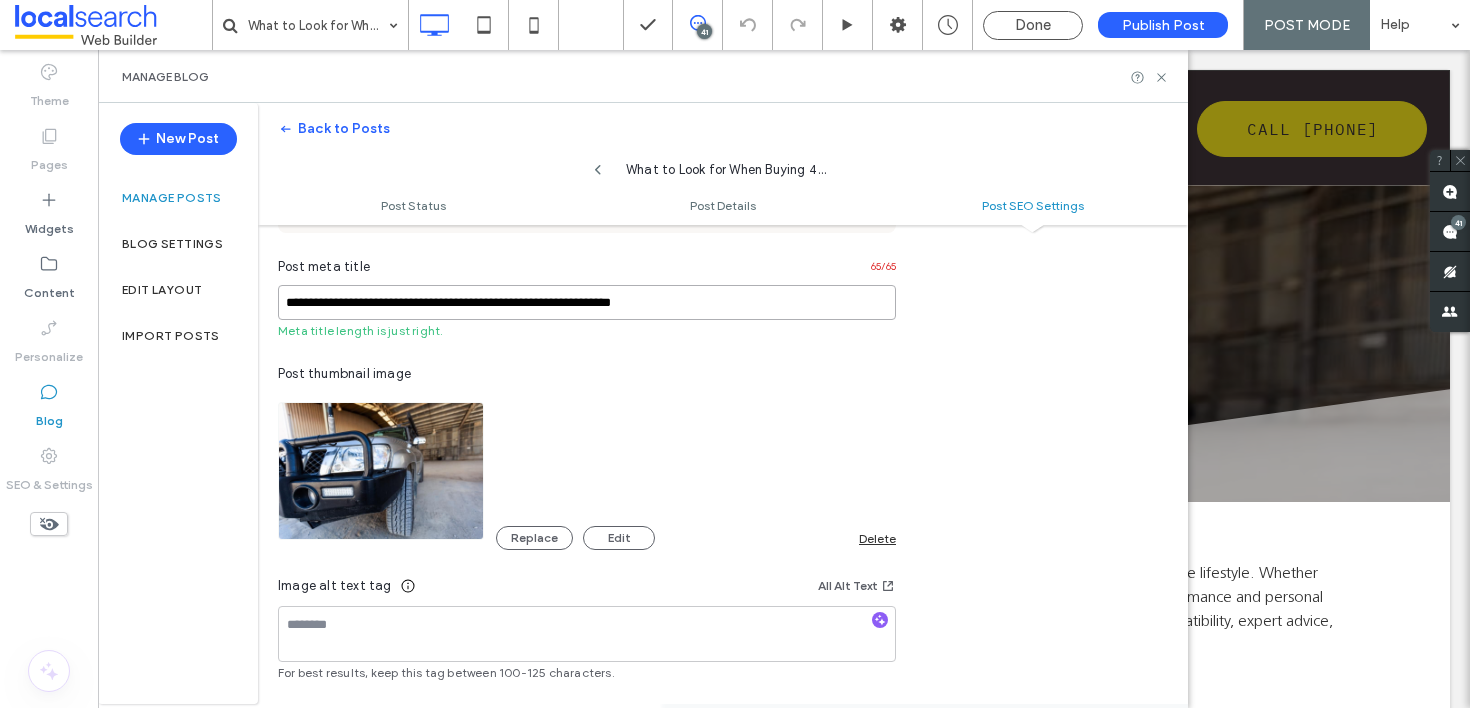 type on "**********" 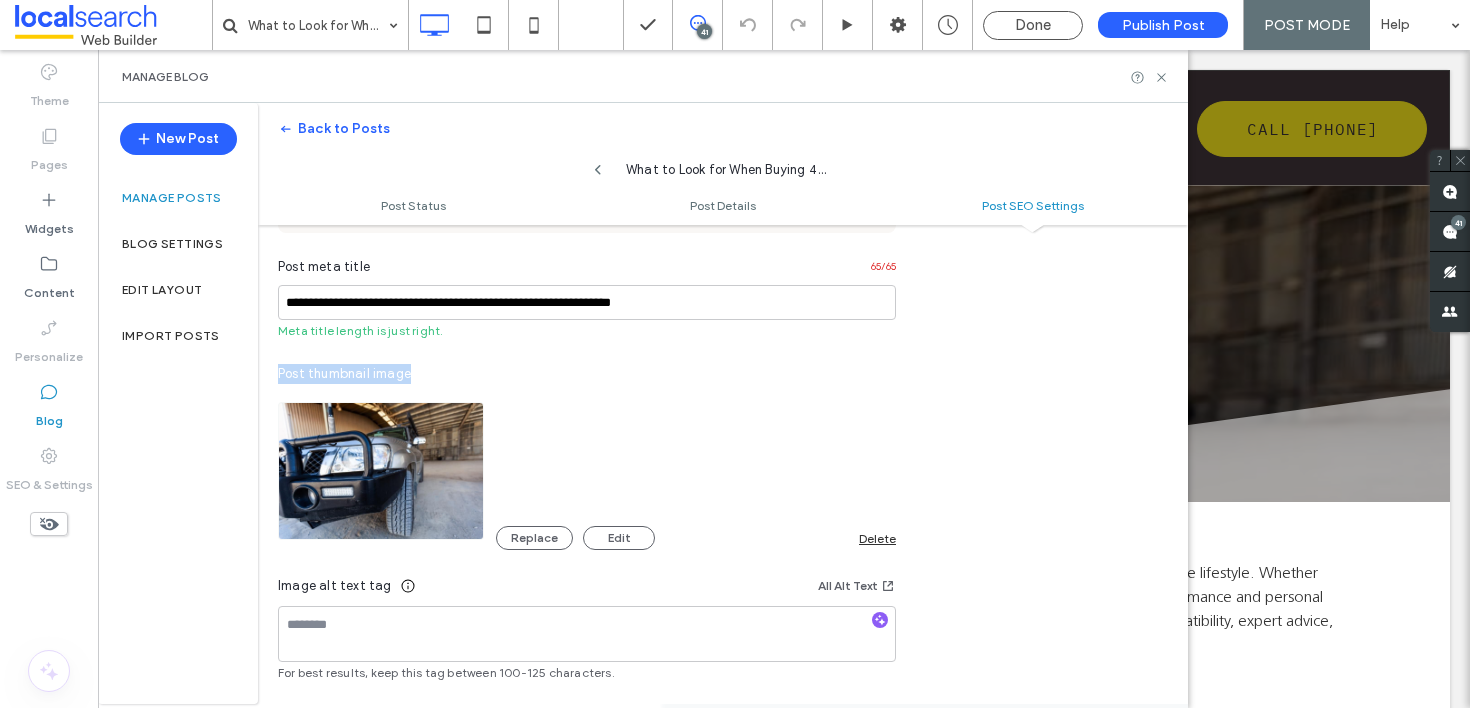drag, startPoint x: 942, startPoint y: 367, endPoint x: 940, endPoint y: 377, distance: 10.198039 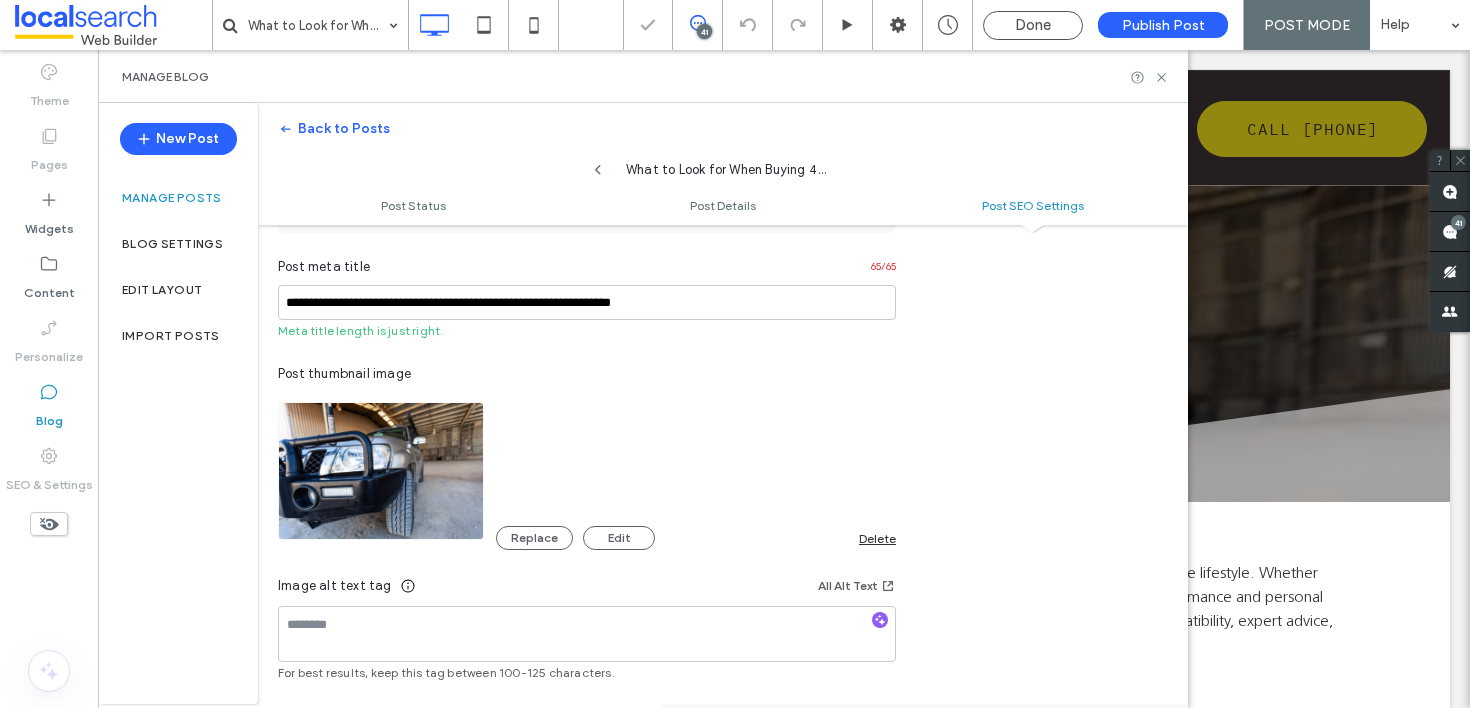 click on "**********" at bounding box center (723, 475) 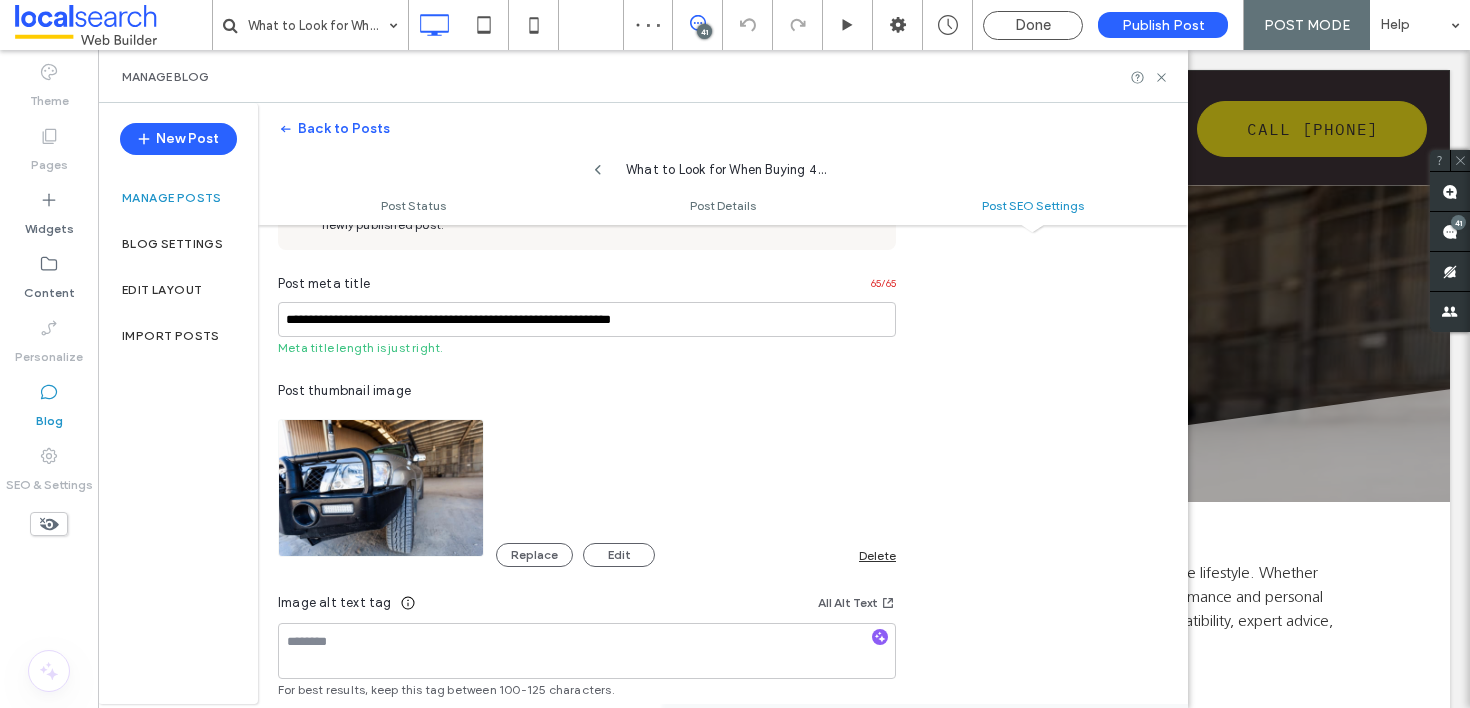 scroll, scrollTop: 998, scrollLeft: 0, axis: vertical 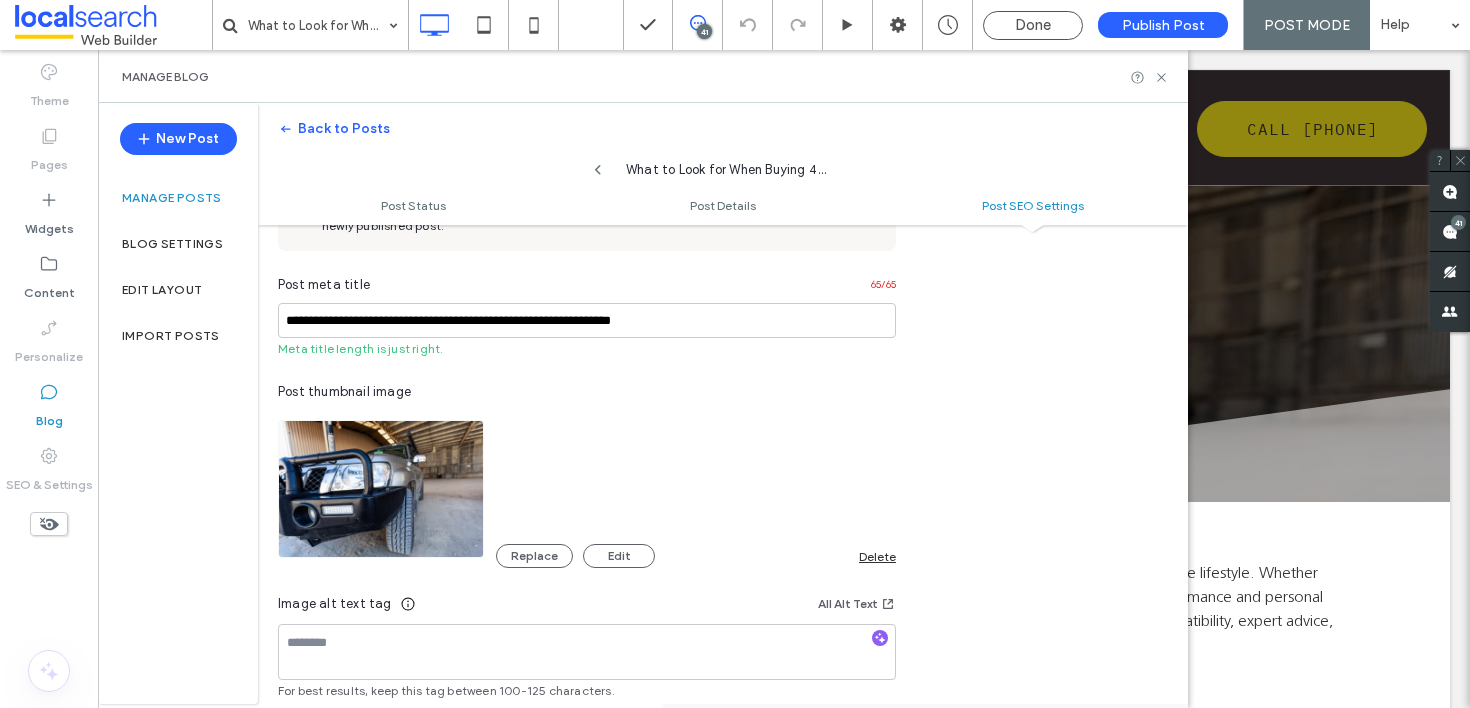 click on "Post thumbnail image" at bounding box center (587, 392) 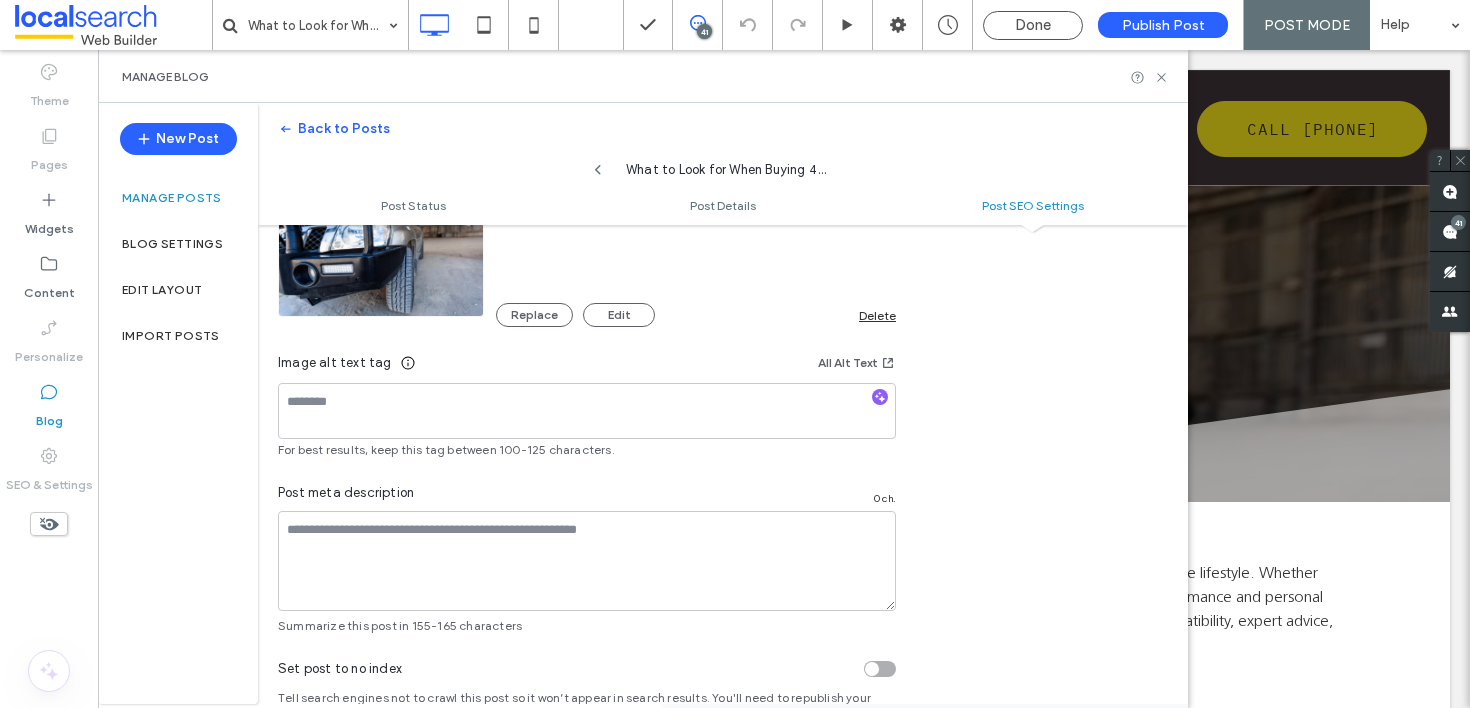 scroll, scrollTop: 1239, scrollLeft: 0, axis: vertical 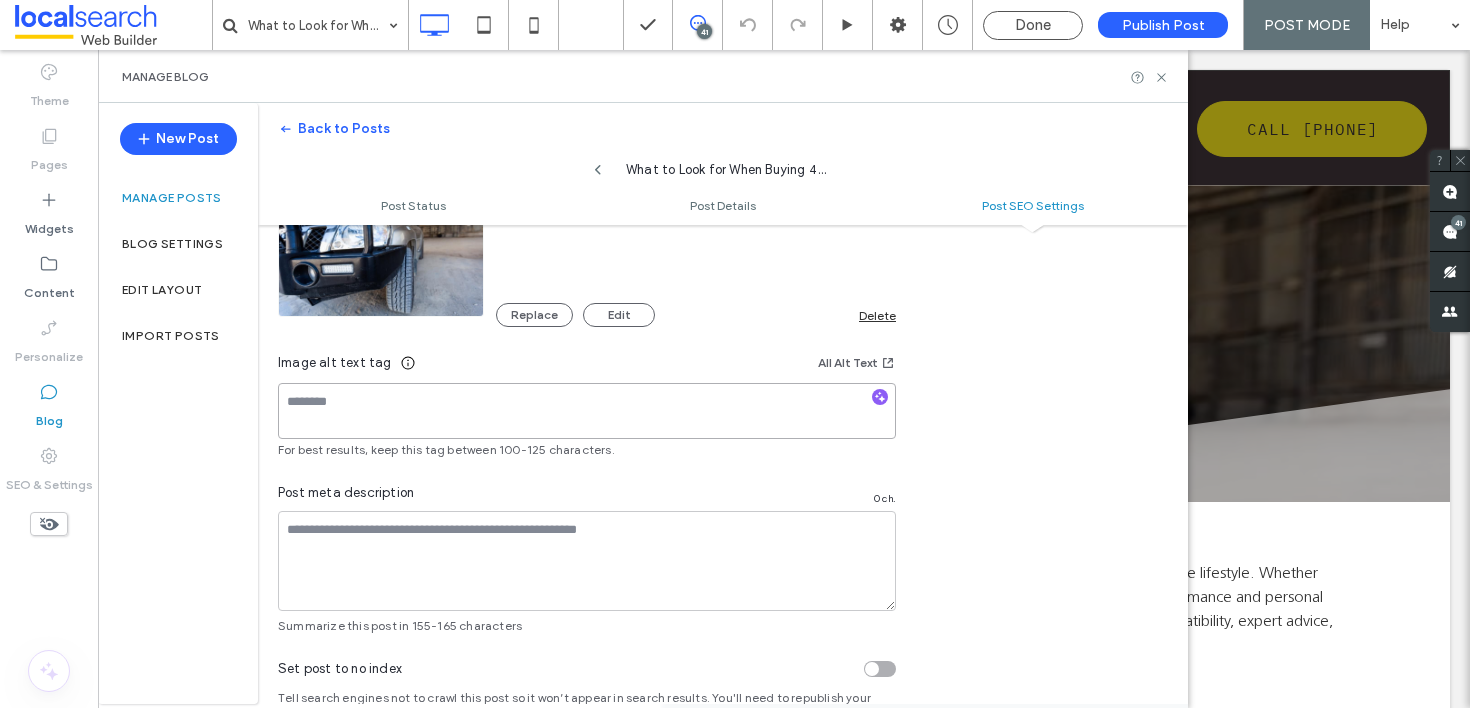 click at bounding box center [587, 411] 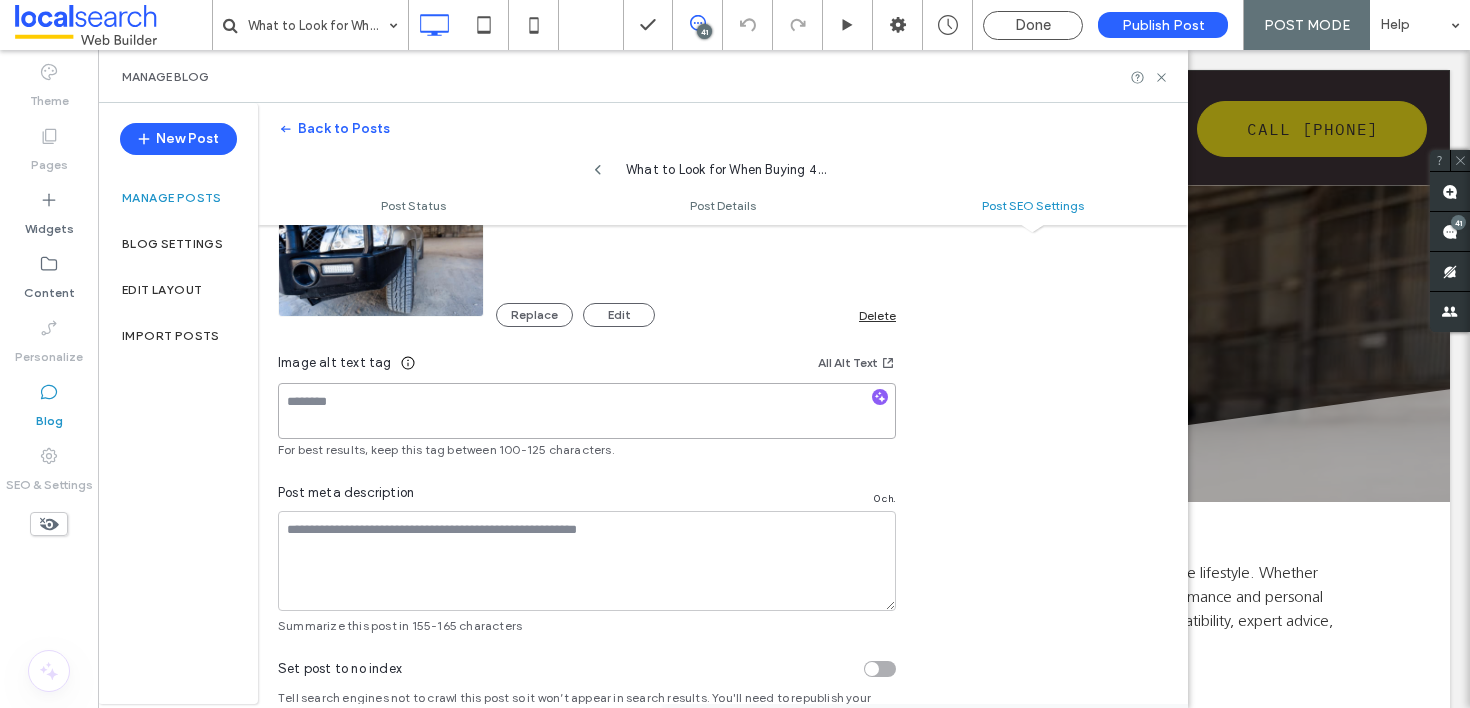 click at bounding box center (587, 411) 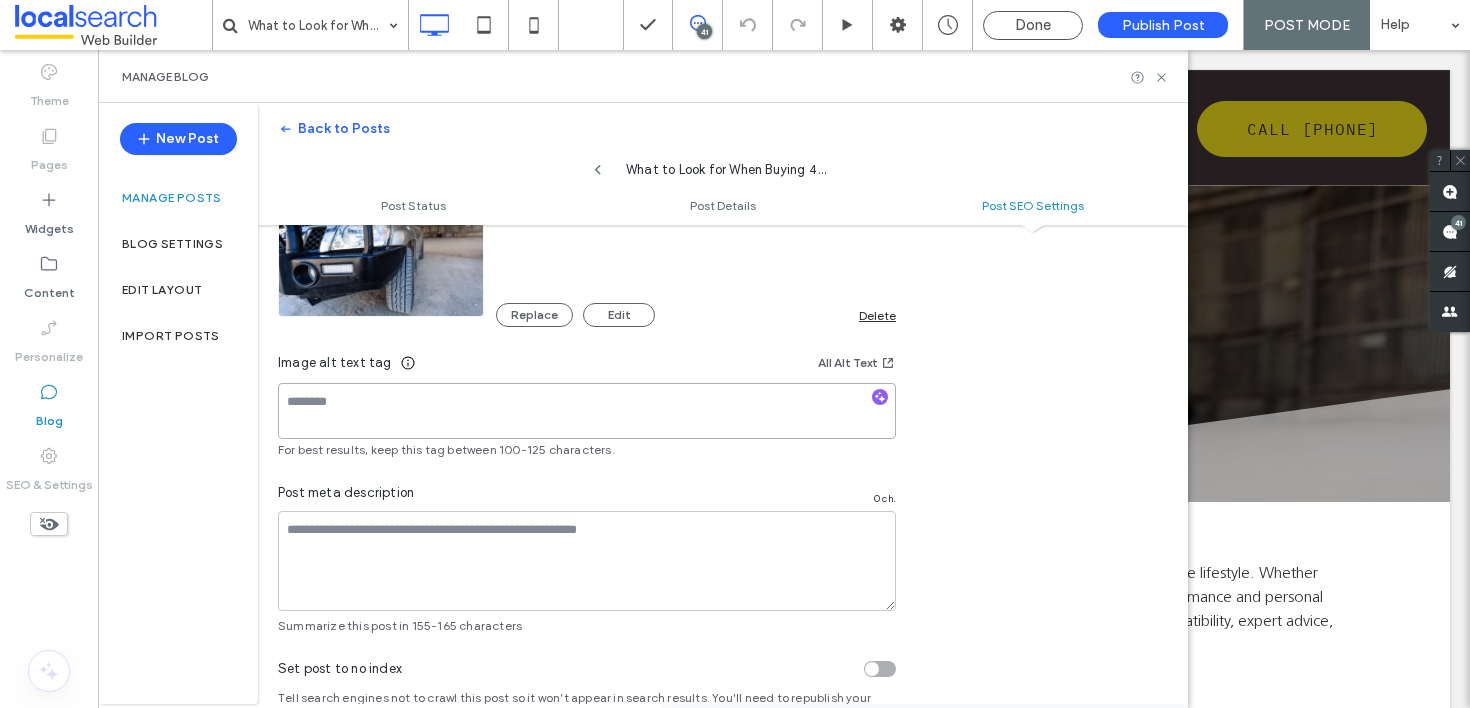 paste on "**********" 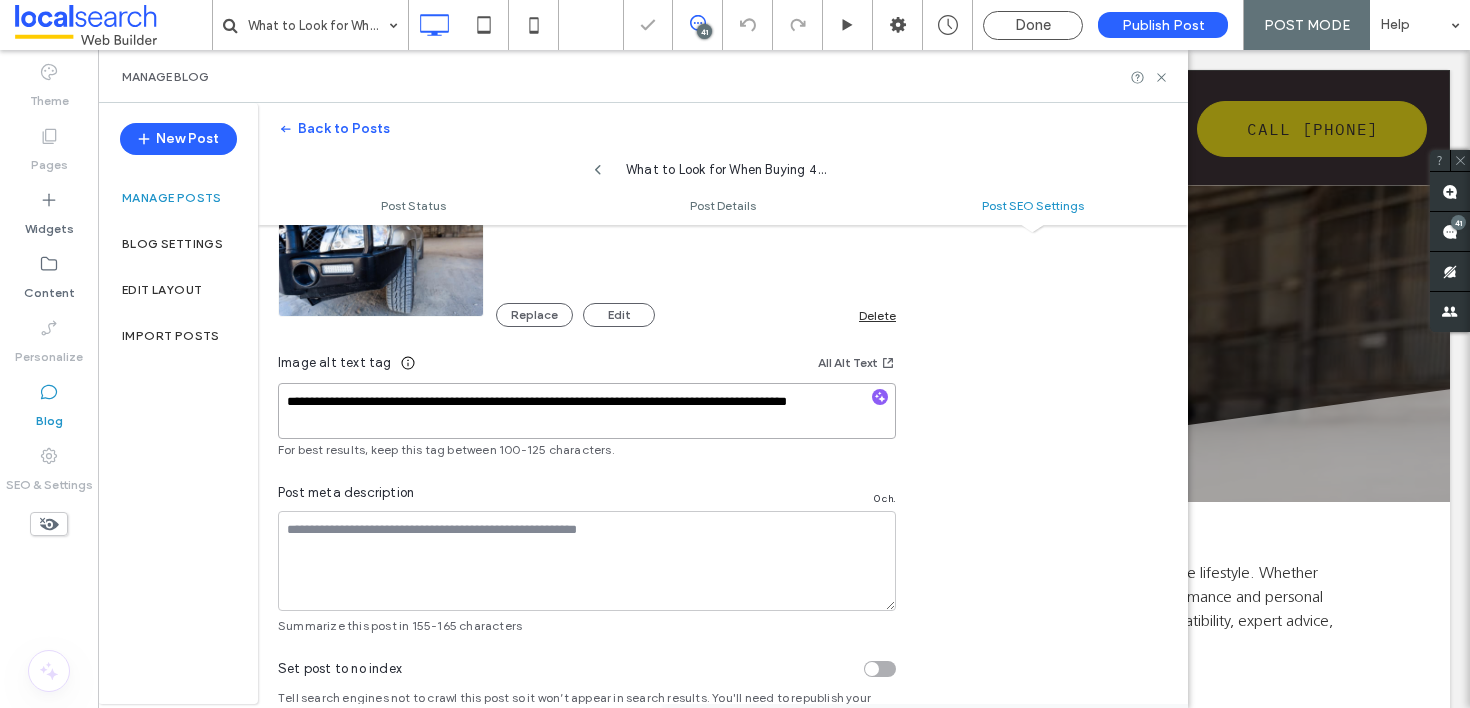 type on "**********" 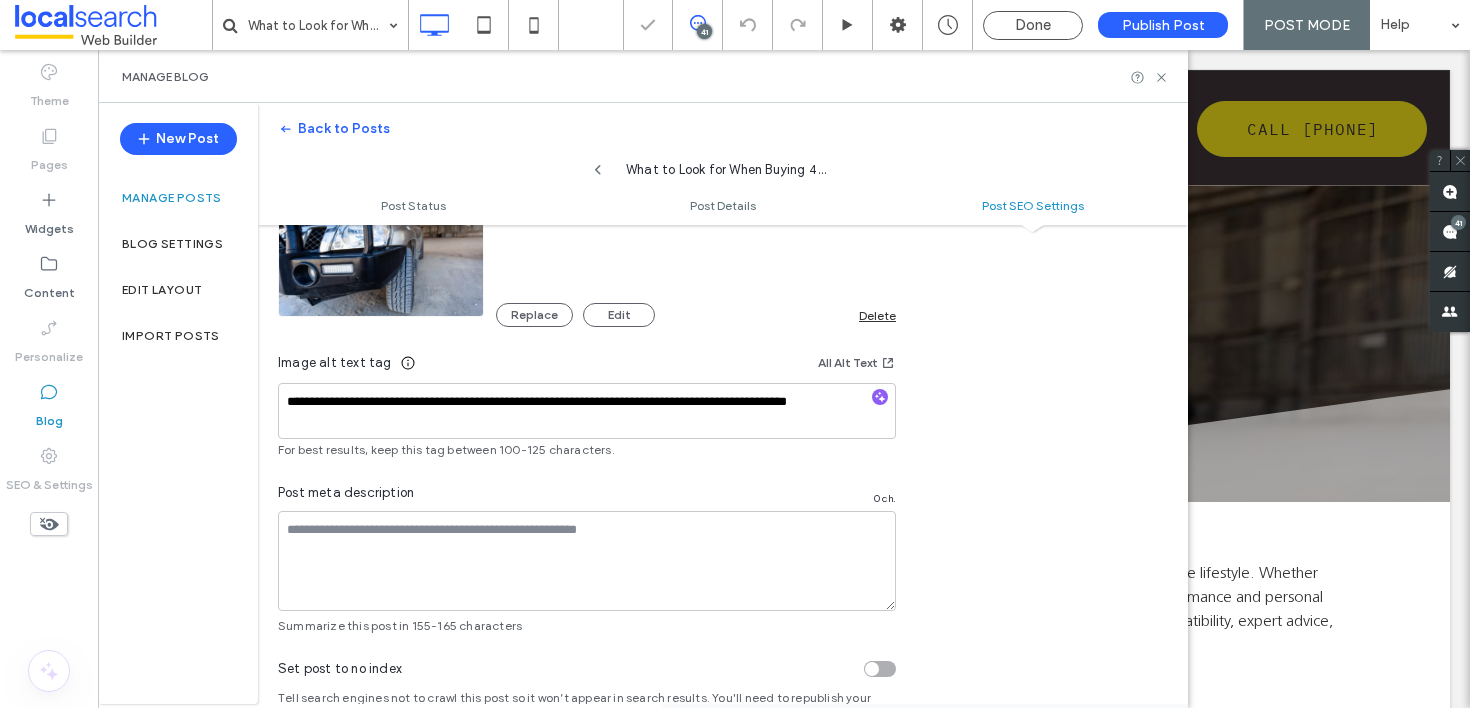 click on "Post meta description 0   ch." at bounding box center (587, 497) 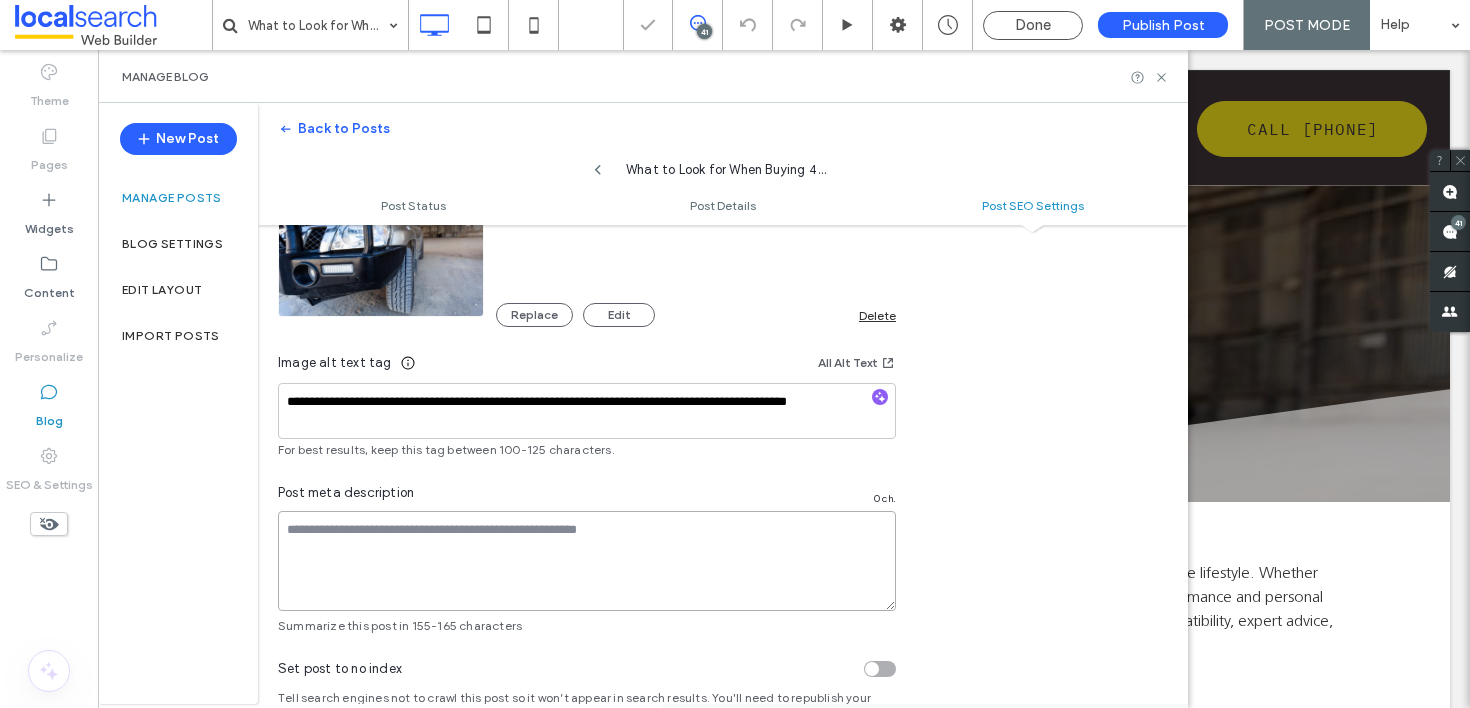 click at bounding box center (587, 561) 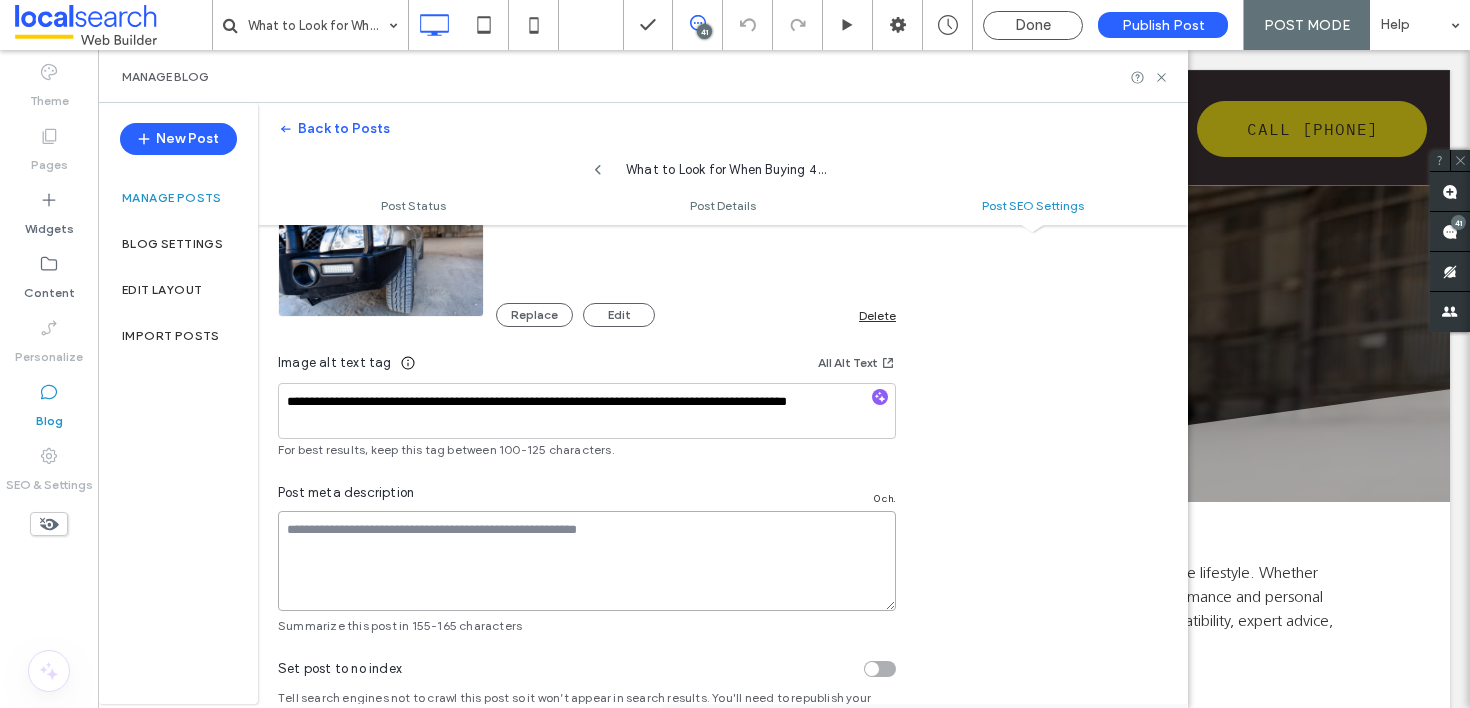 paste on "**********" 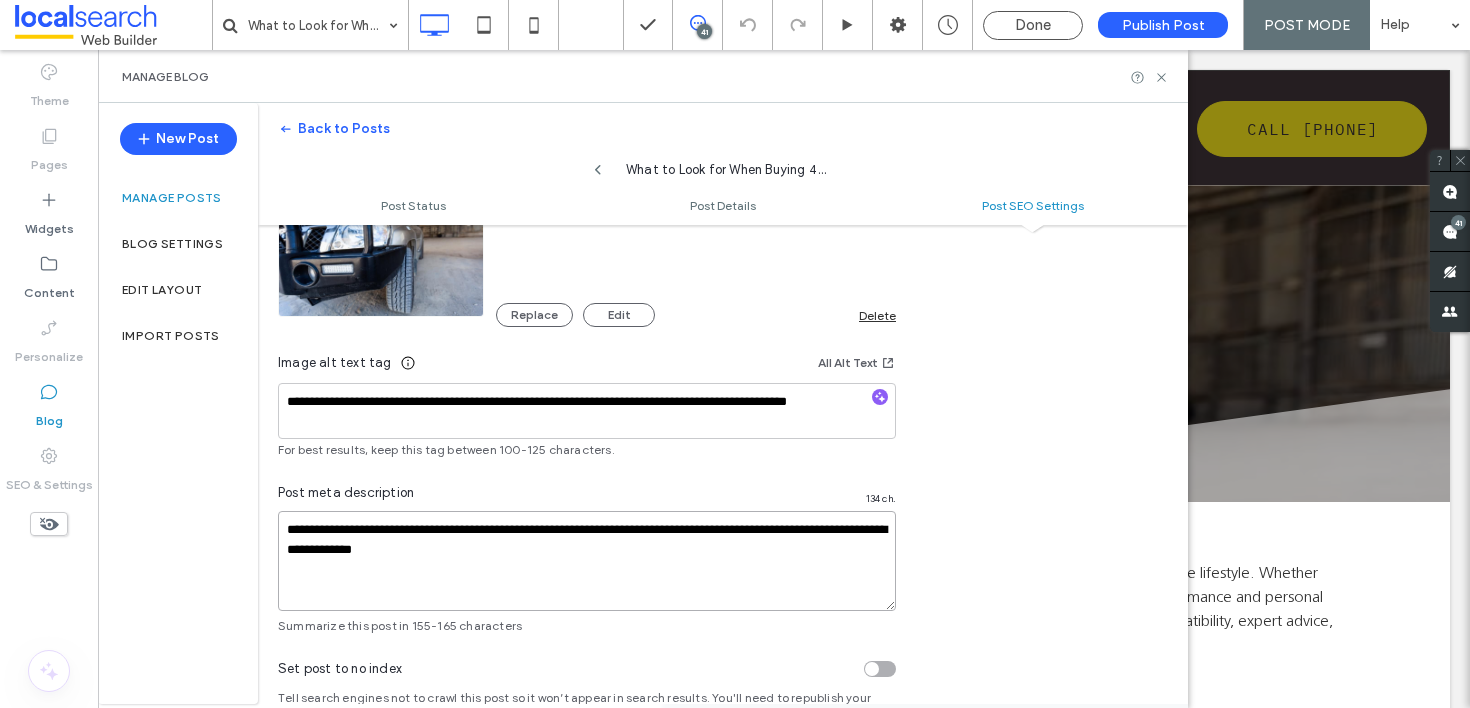 scroll, scrollTop: 0, scrollLeft: 0, axis: both 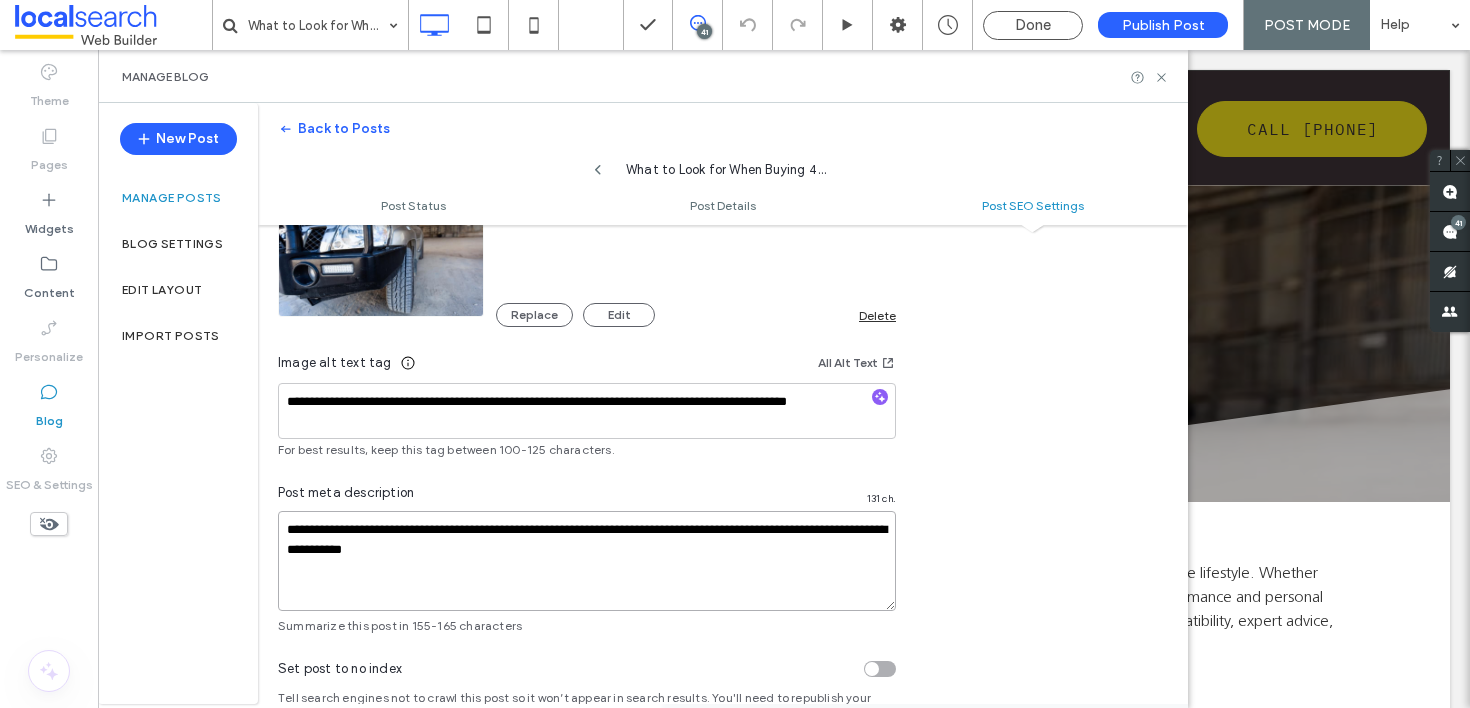 click on "**********" at bounding box center (587, 561) 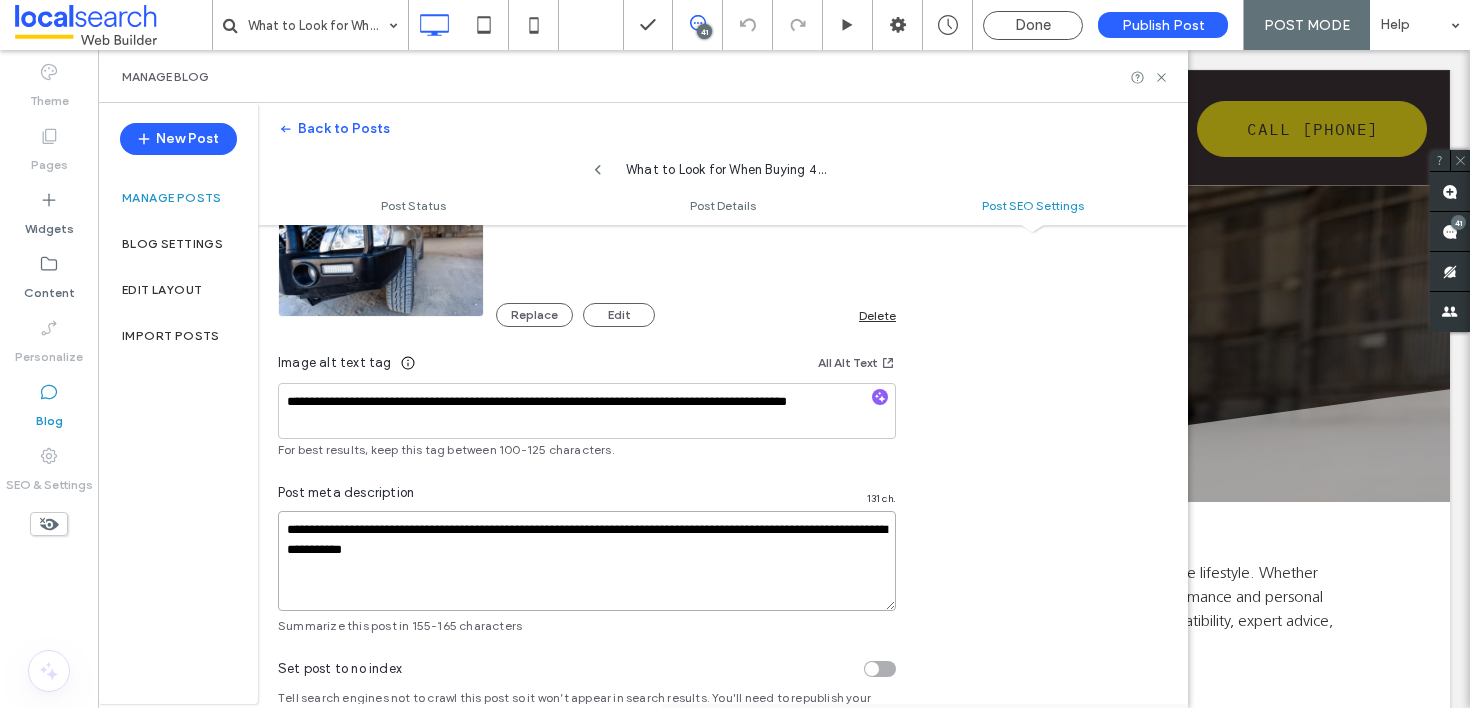 paste on "**********" 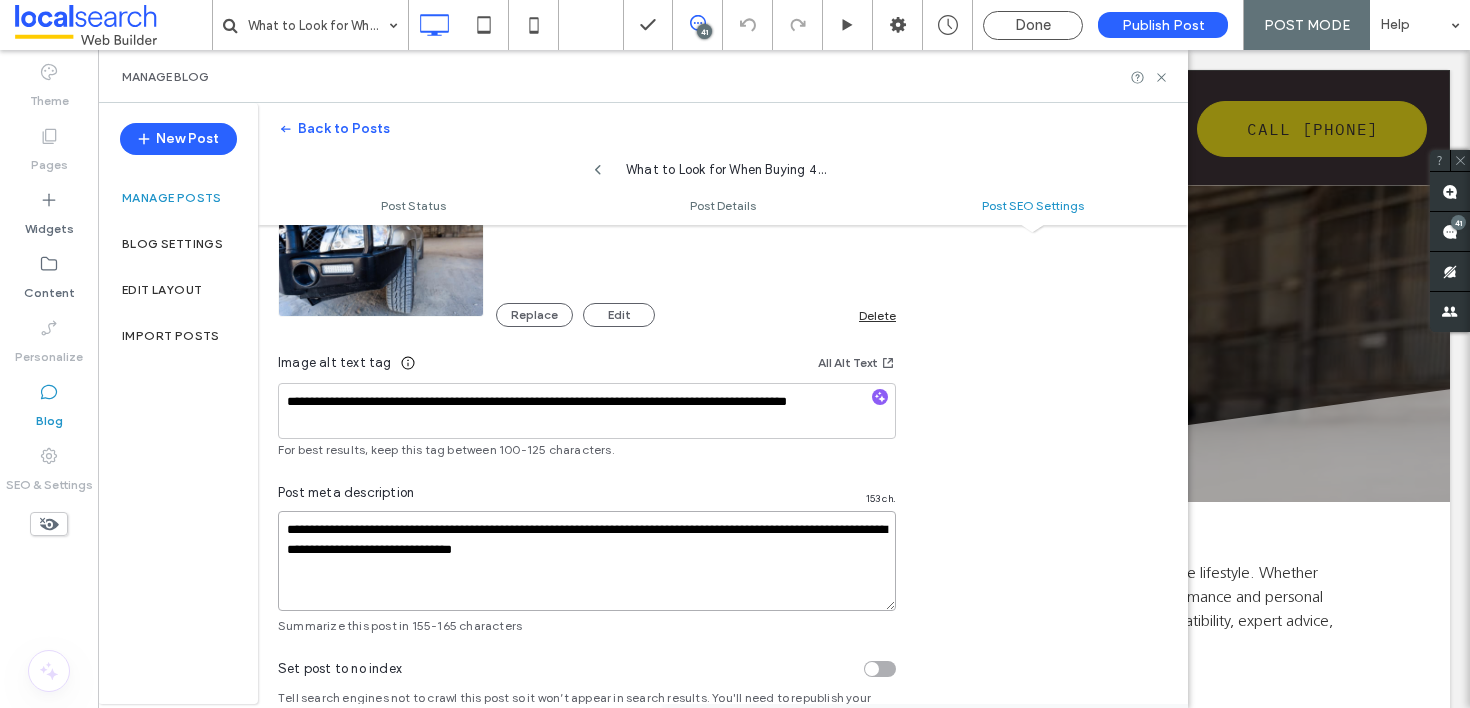 click on "**********" at bounding box center (587, 561) 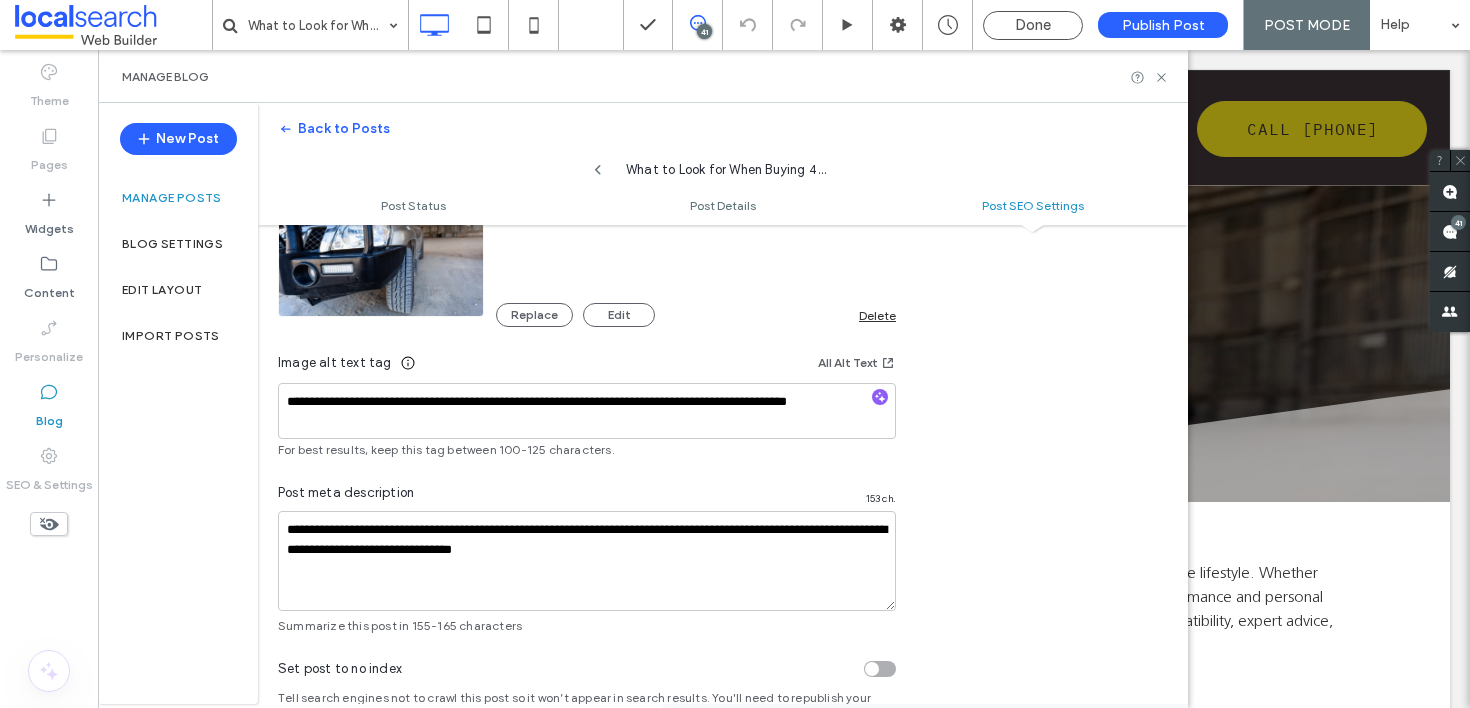 click on "**********" at bounding box center [723, 252] 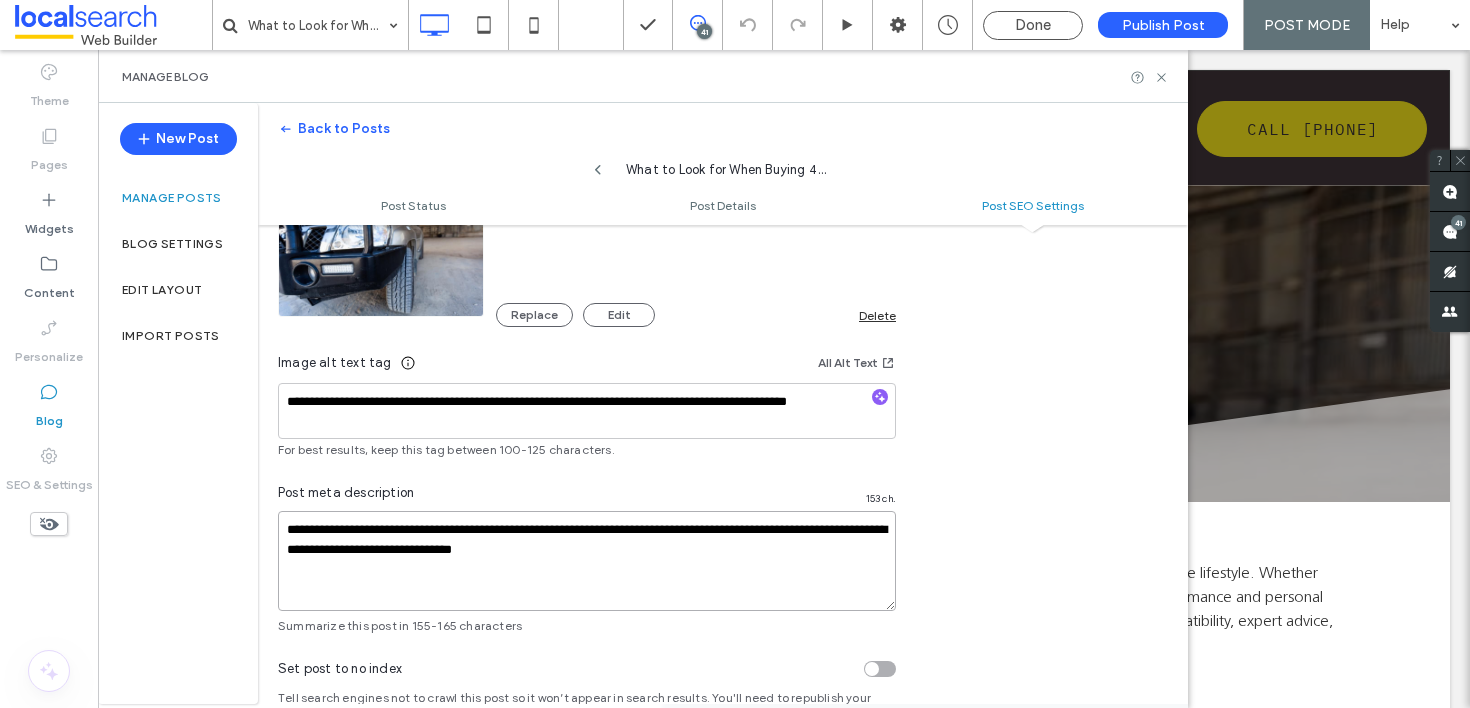 drag, startPoint x: 668, startPoint y: 534, endPoint x: 606, endPoint y: 535, distance: 62.008064 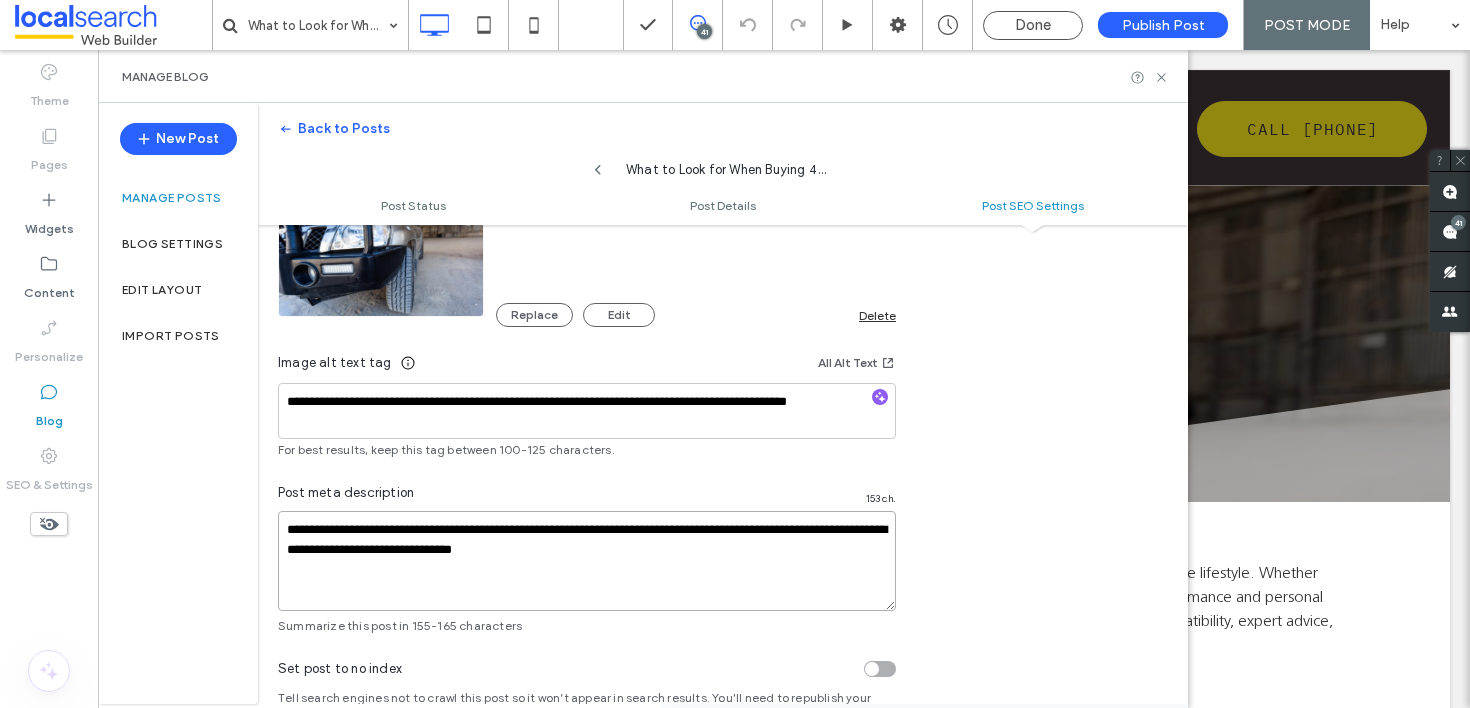 click on "**********" at bounding box center (587, 561) 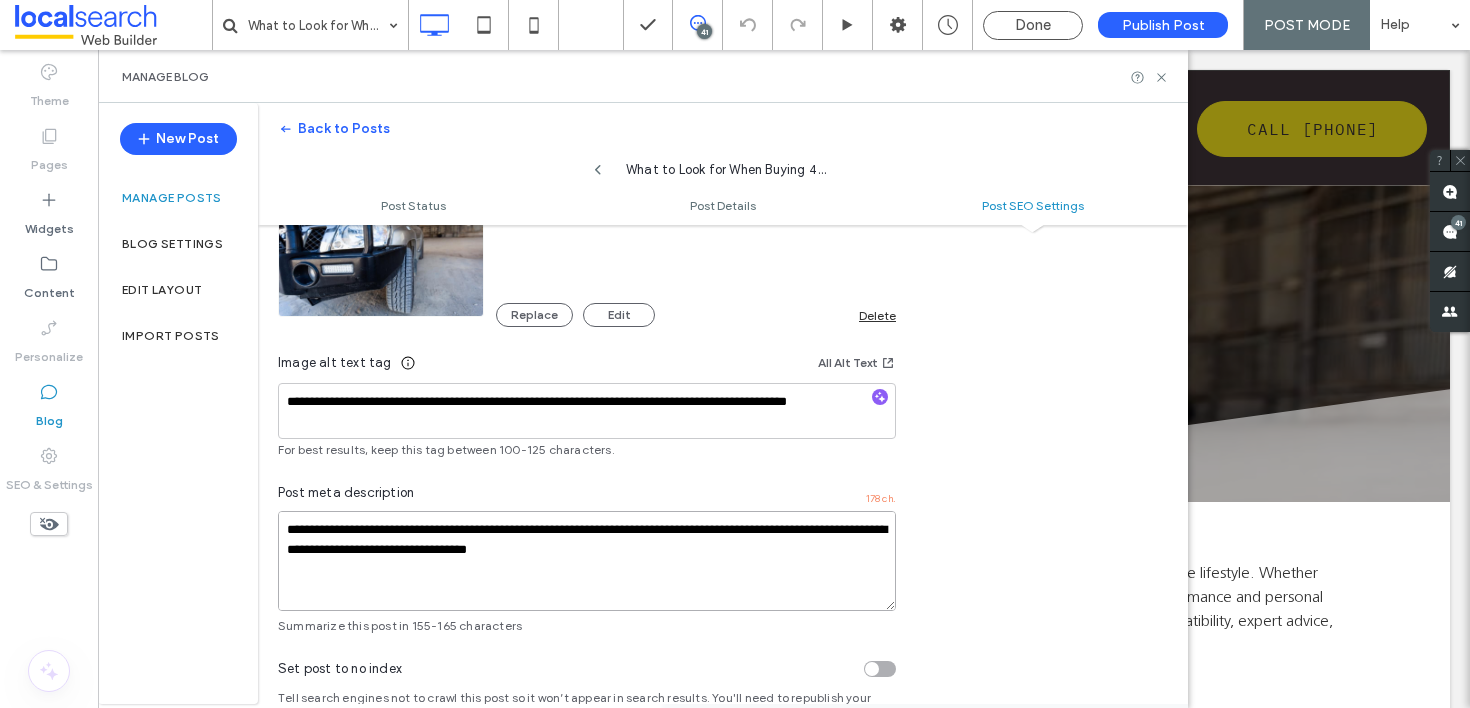 click on "**********" at bounding box center [587, 561] 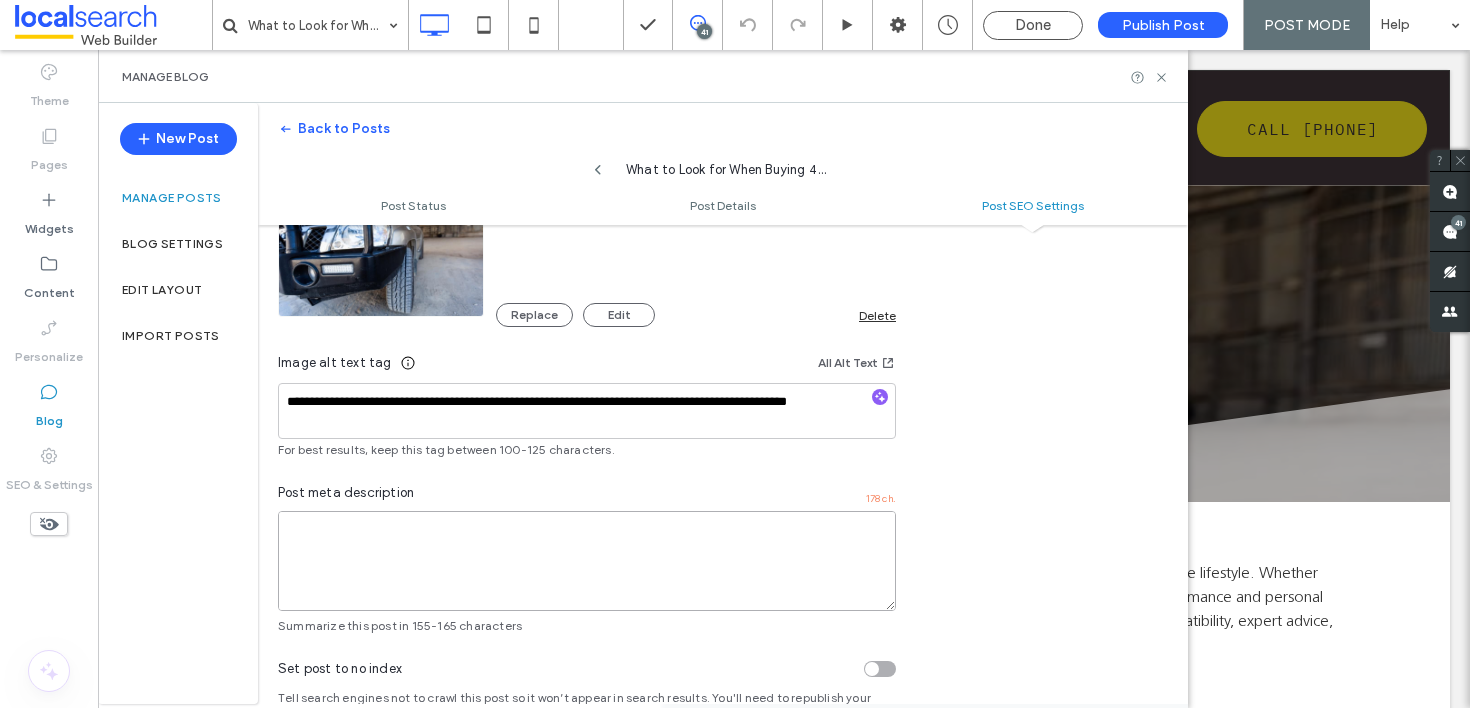 scroll, scrollTop: 0, scrollLeft: 0, axis: both 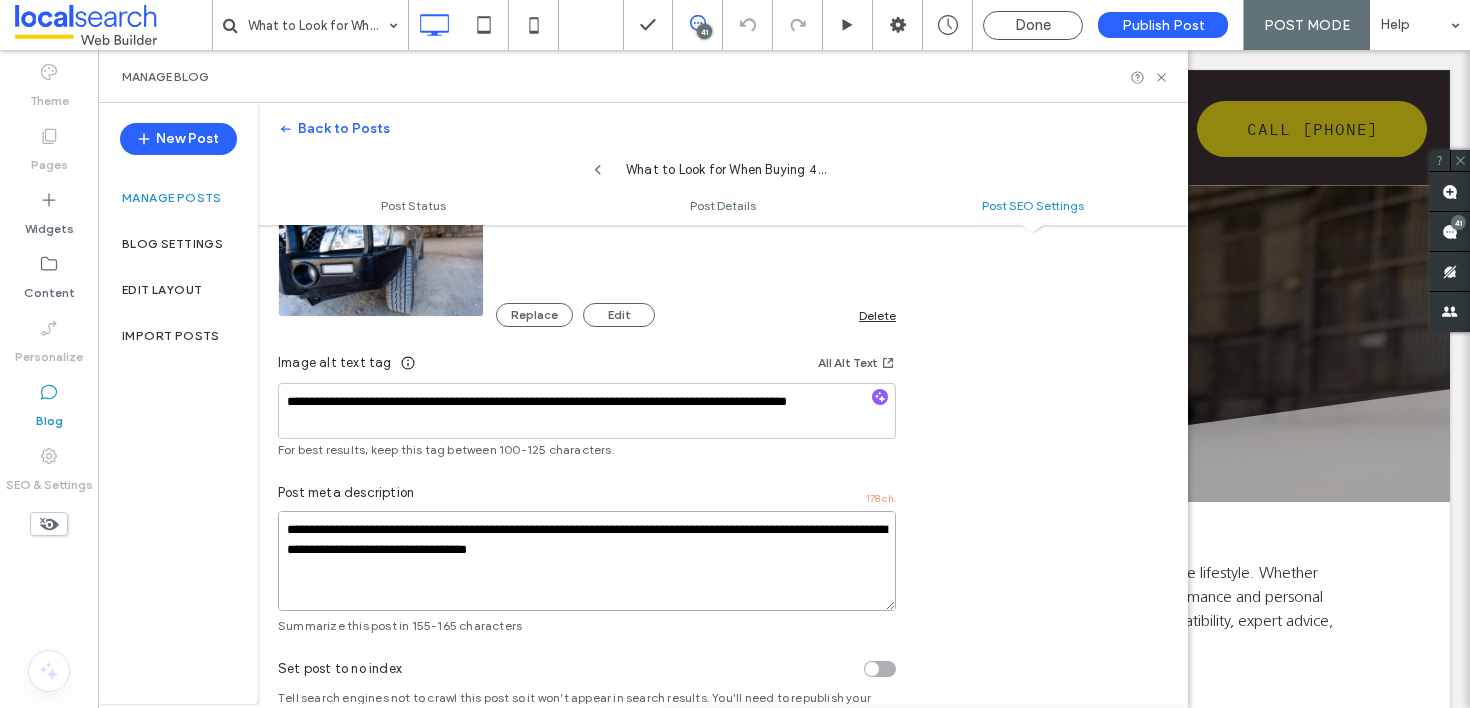 drag, startPoint x: 504, startPoint y: 585, endPoint x: 268, endPoint y: 571, distance: 236.41489 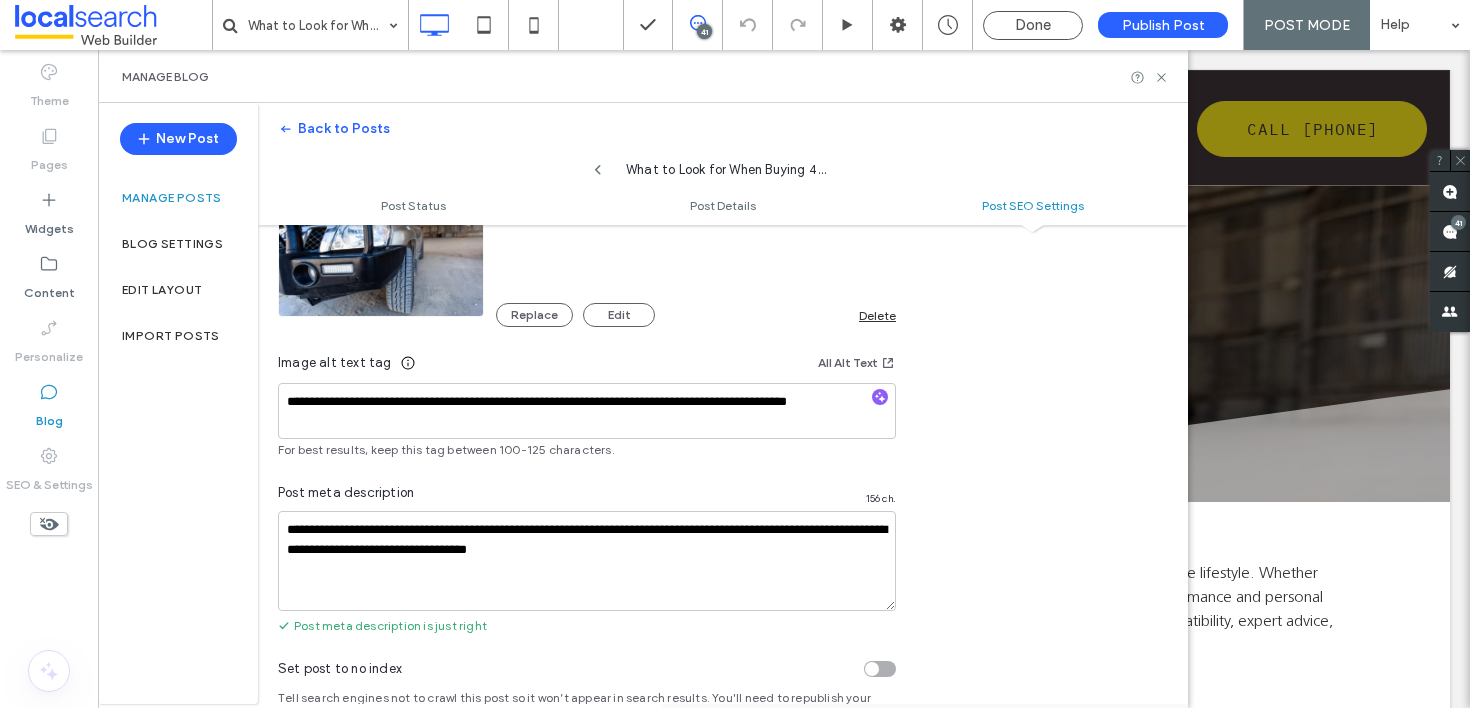 click on "**********" at bounding box center [723, 252] 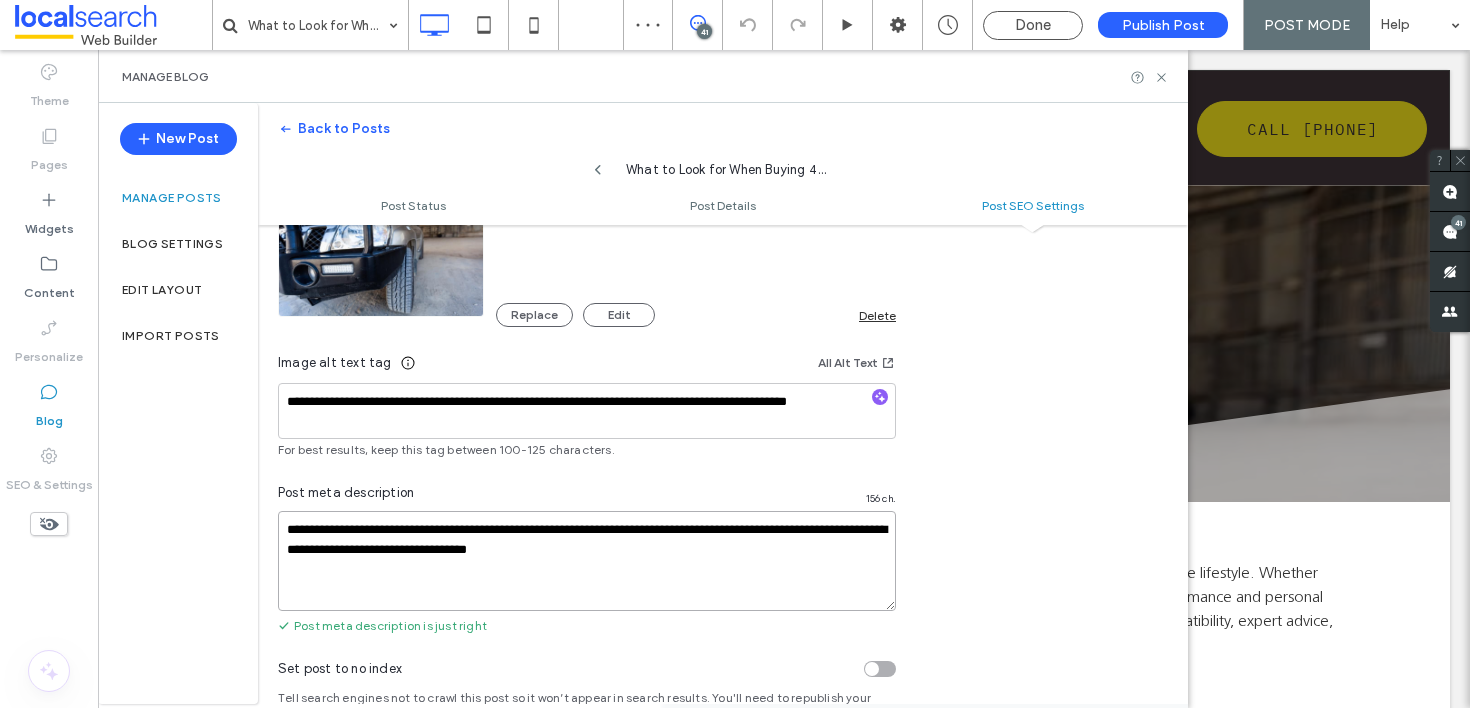 click on "**********" at bounding box center (587, 561) 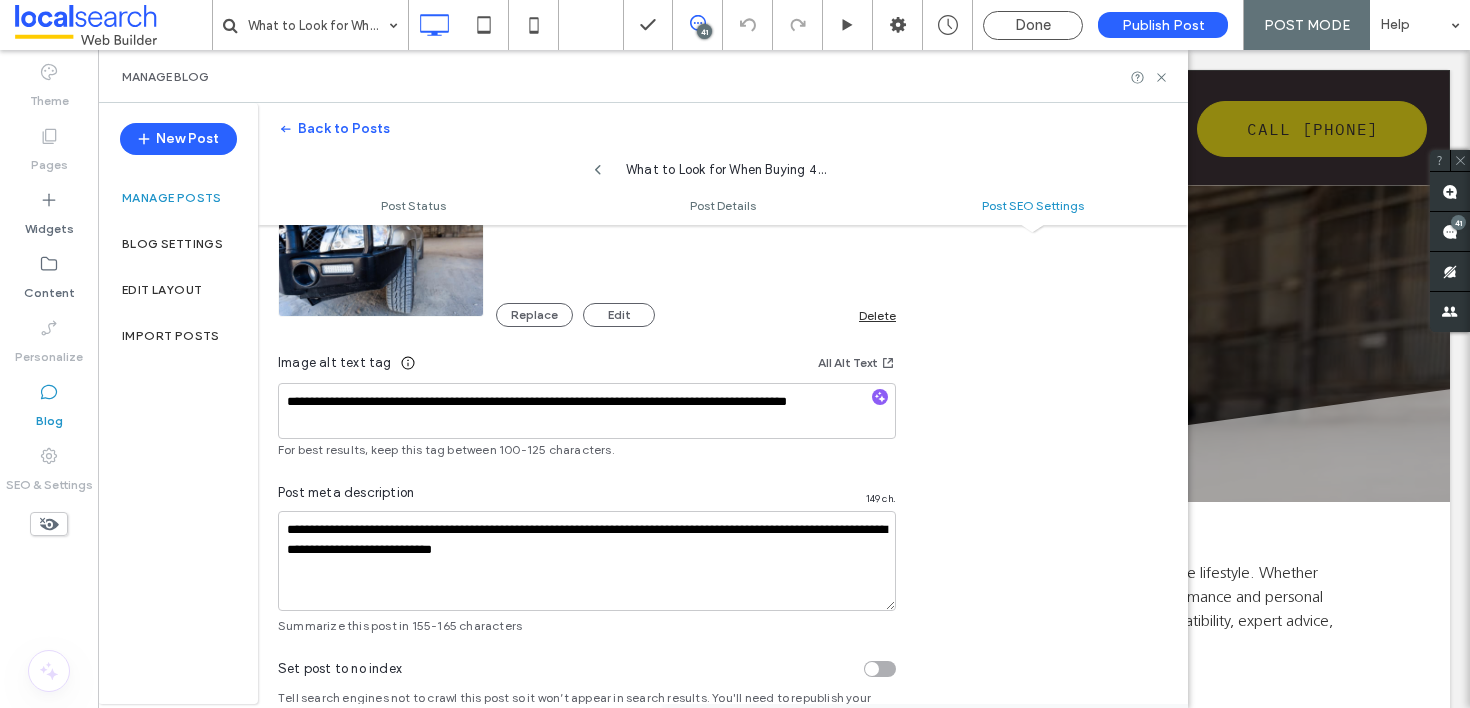 click on "**********" at bounding box center (723, 252) 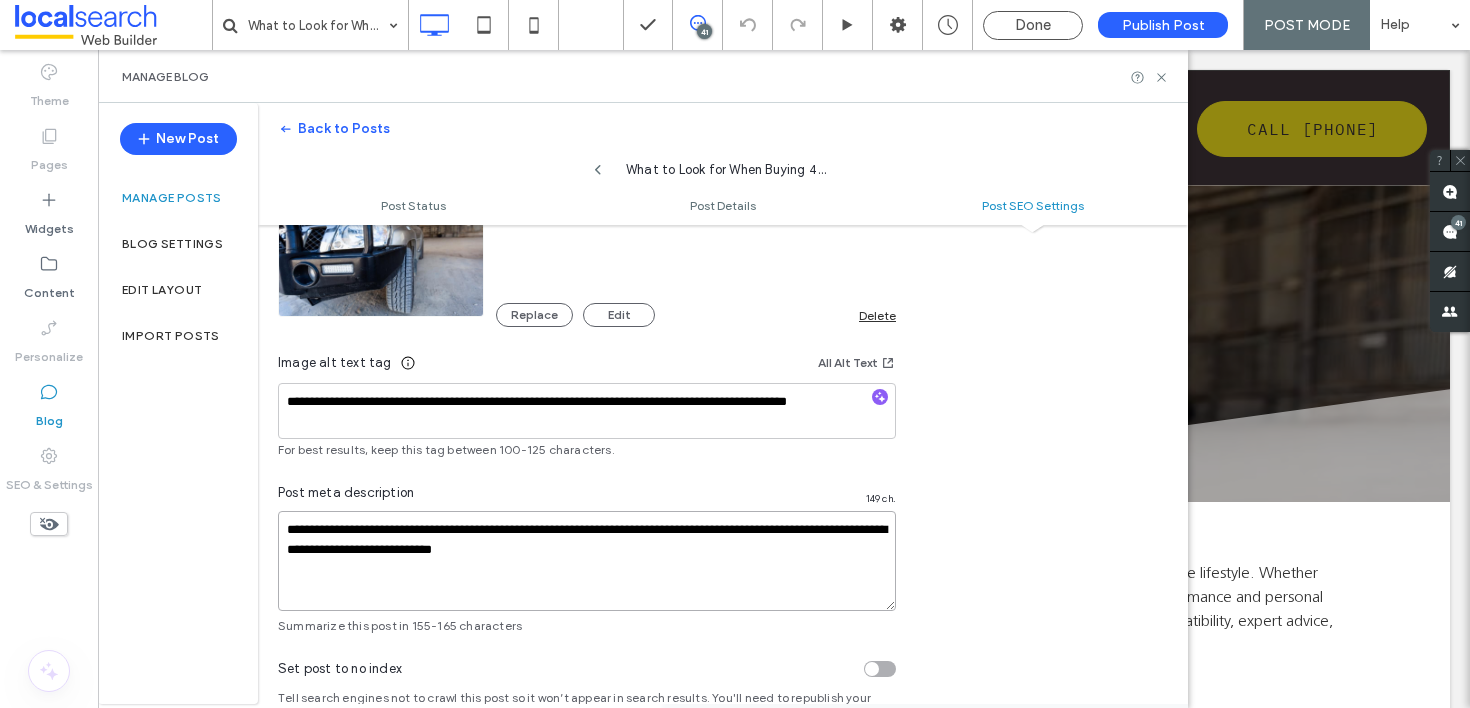 drag, startPoint x: 867, startPoint y: 531, endPoint x: 793, endPoint y: 539, distance: 74.431175 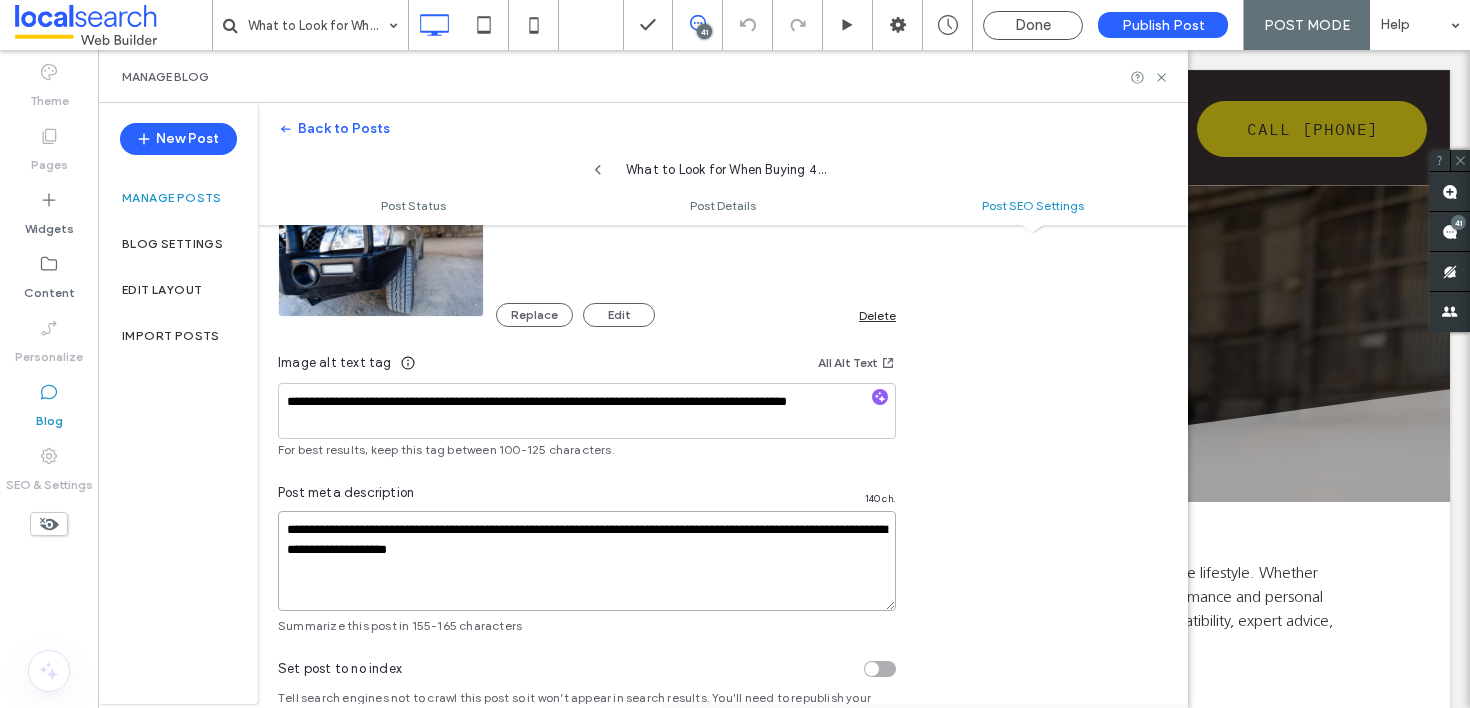 click on "**********" at bounding box center [587, 561] 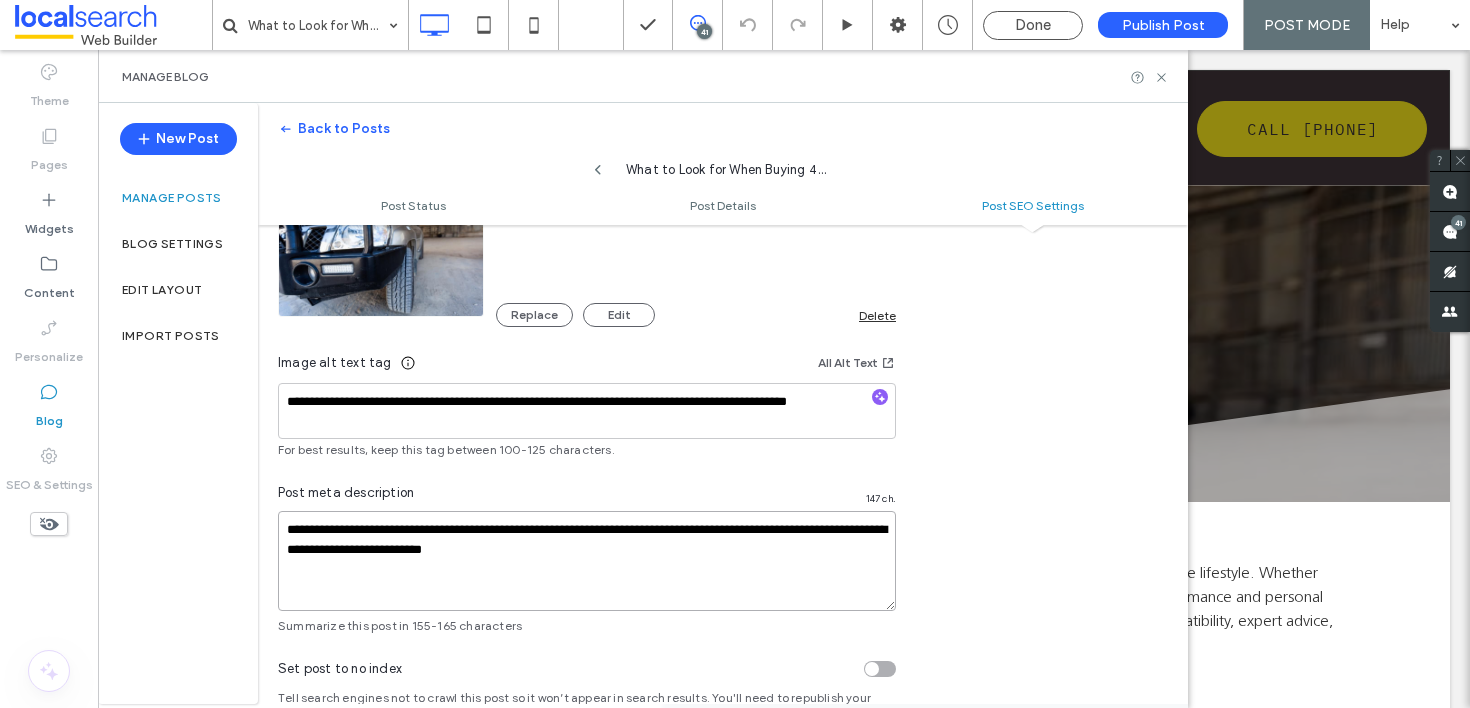 click on "**********" at bounding box center [587, 561] 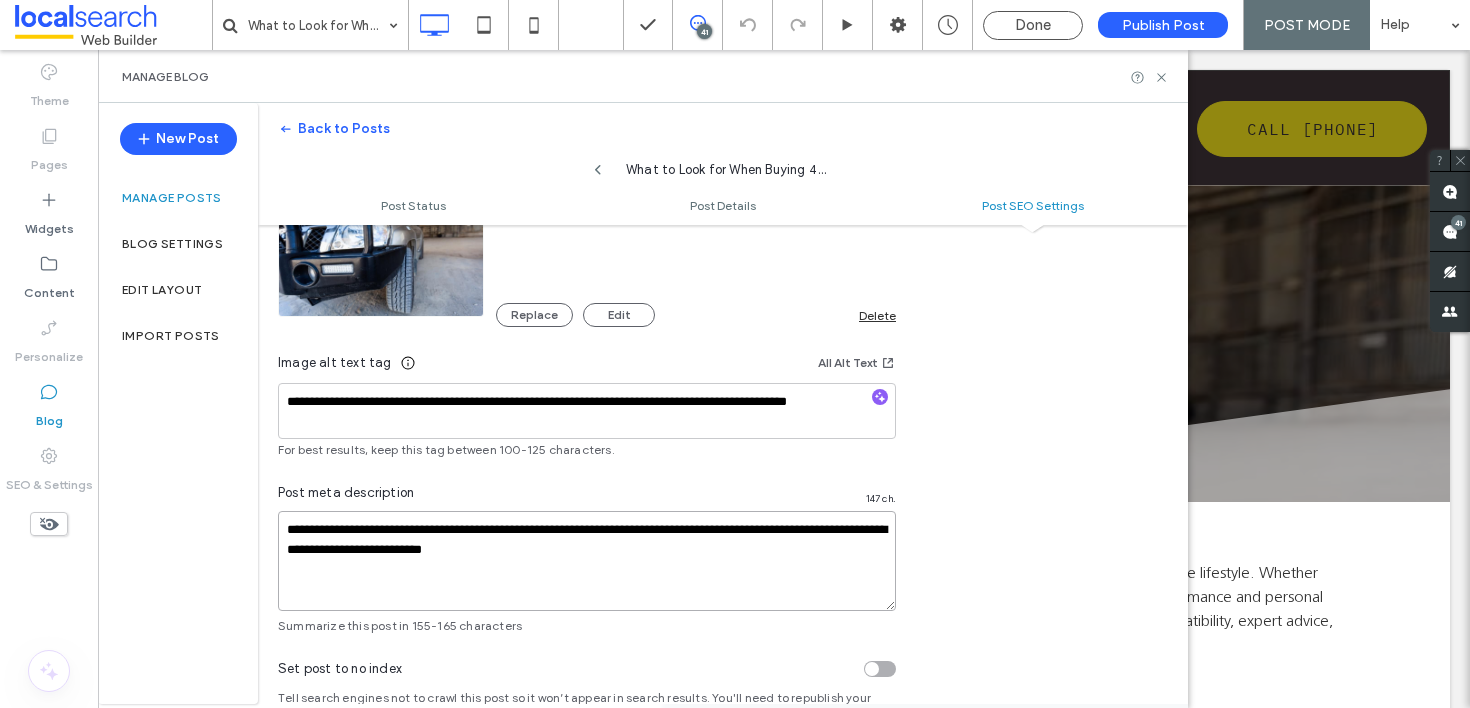 paste on "**********" 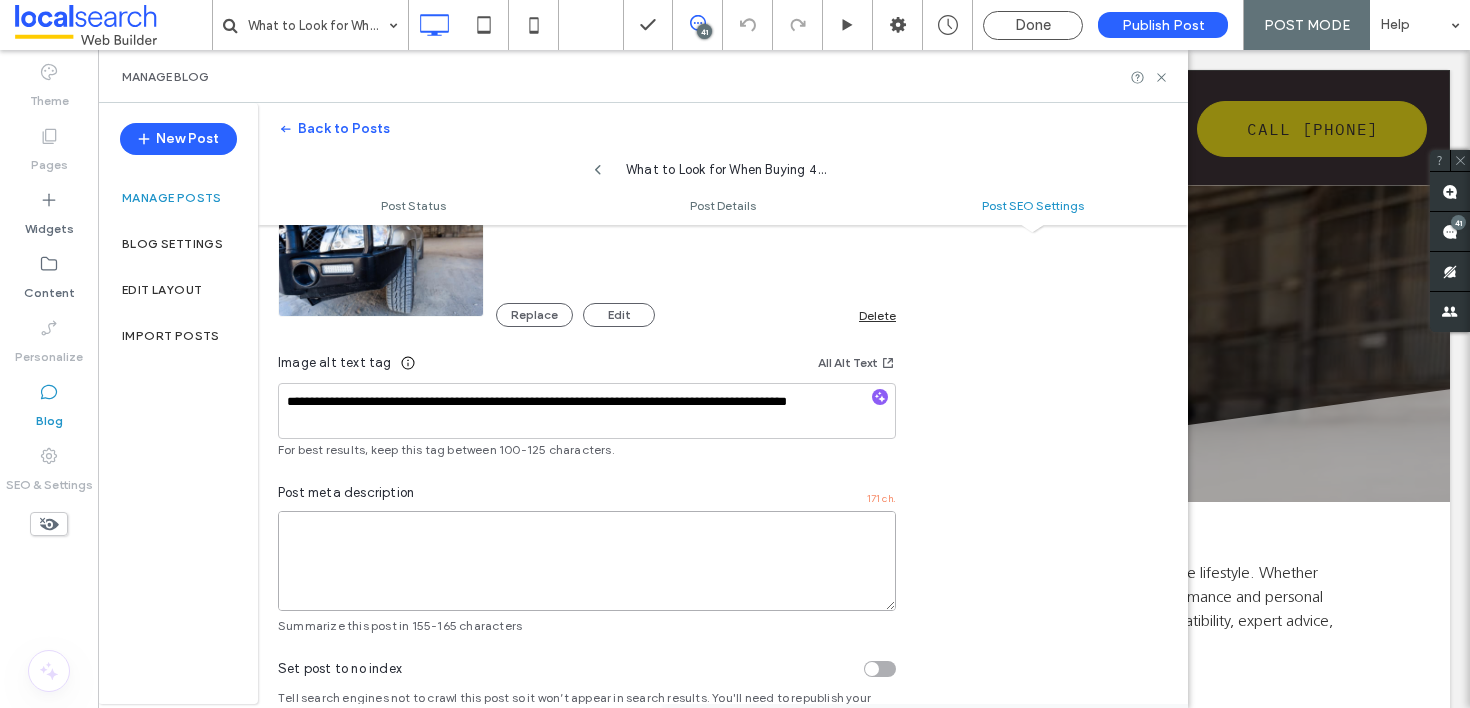 scroll, scrollTop: 178, scrollLeft: 0, axis: vertical 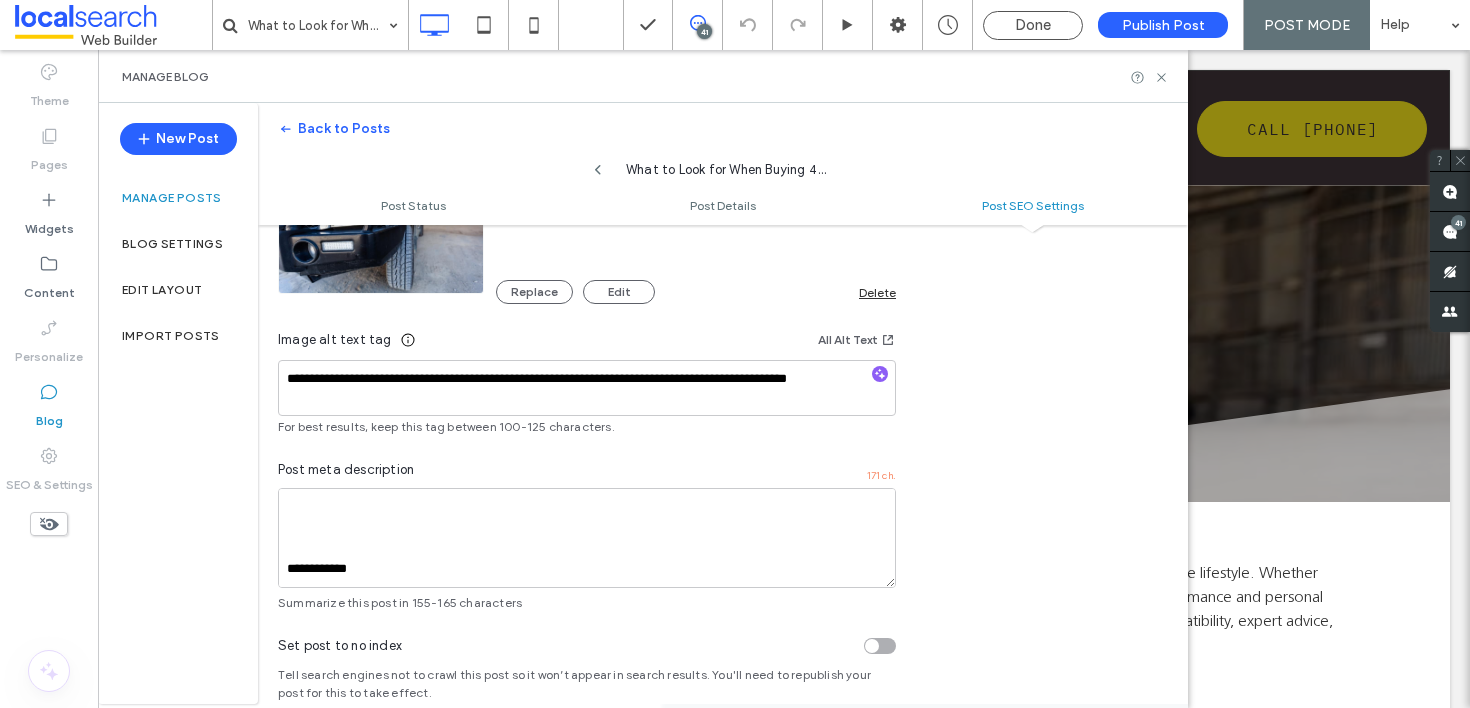 click on "**********" at bounding box center (587, 536) 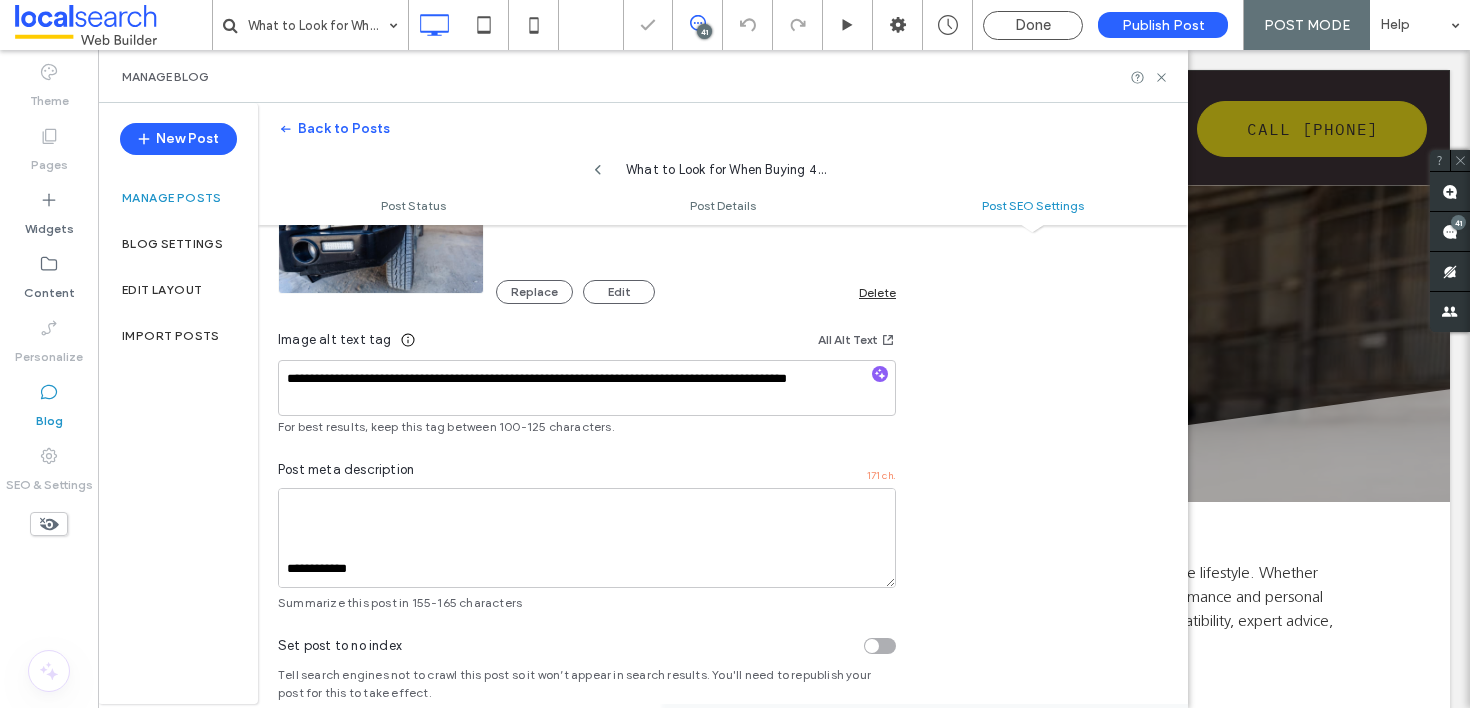 click at bounding box center [735, 354] 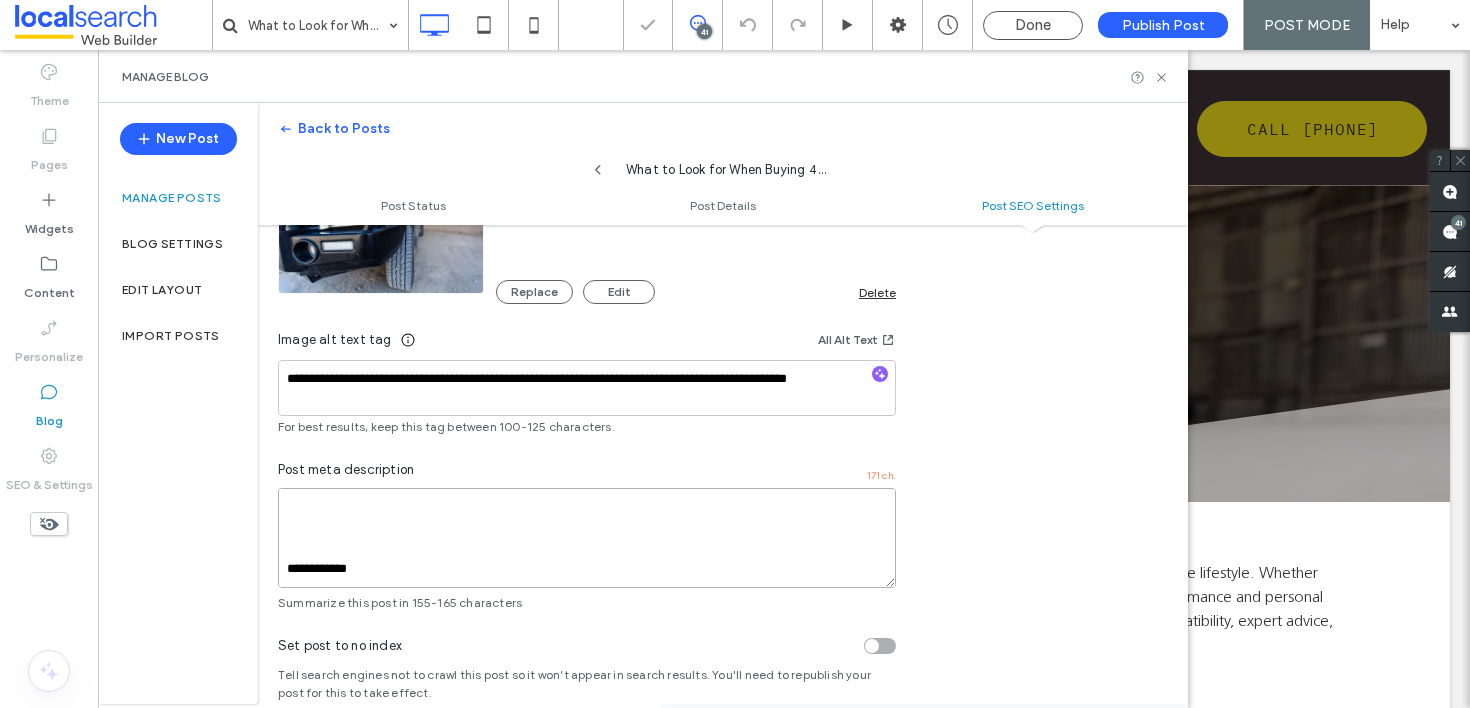click on "**********" at bounding box center [587, 538] 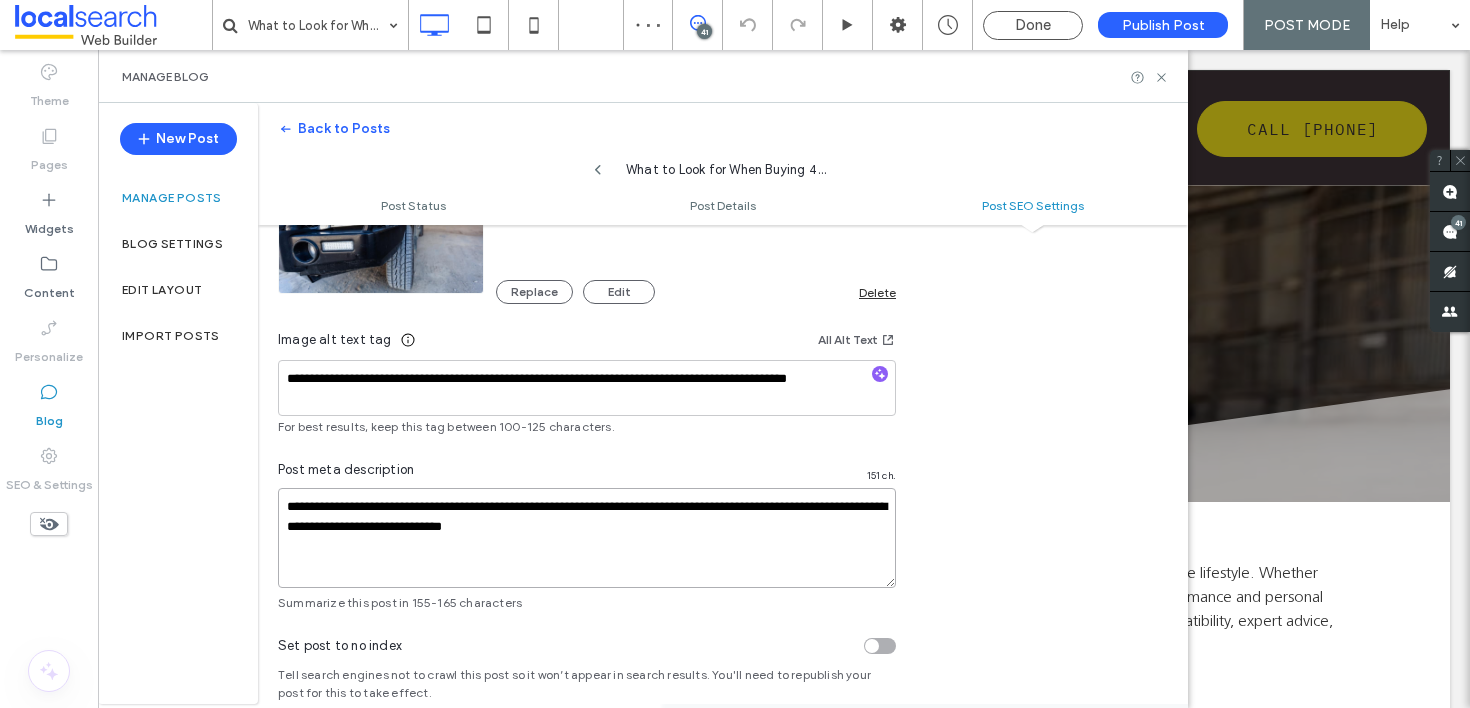 scroll, scrollTop: 0, scrollLeft: 0, axis: both 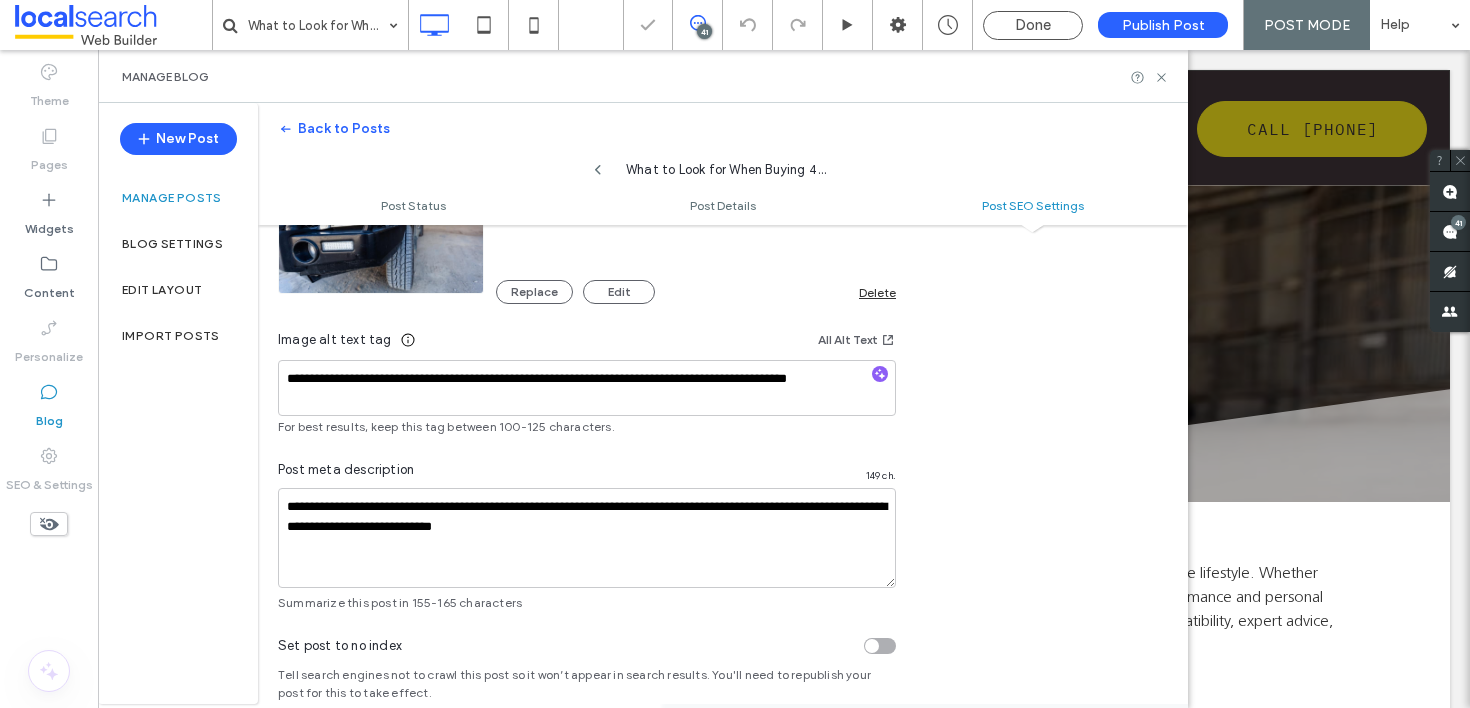 click on "**********" at bounding box center [723, 229] 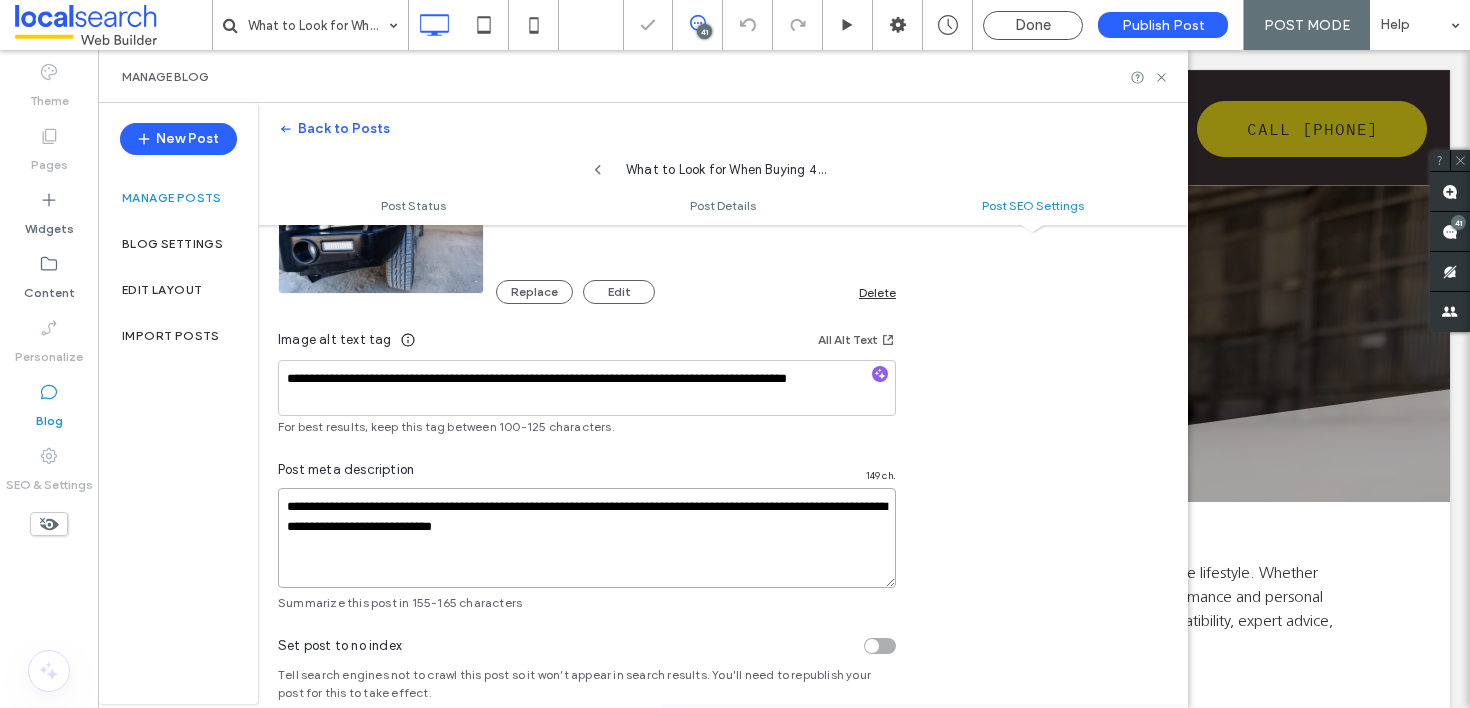 click on "**********" at bounding box center [587, 538] 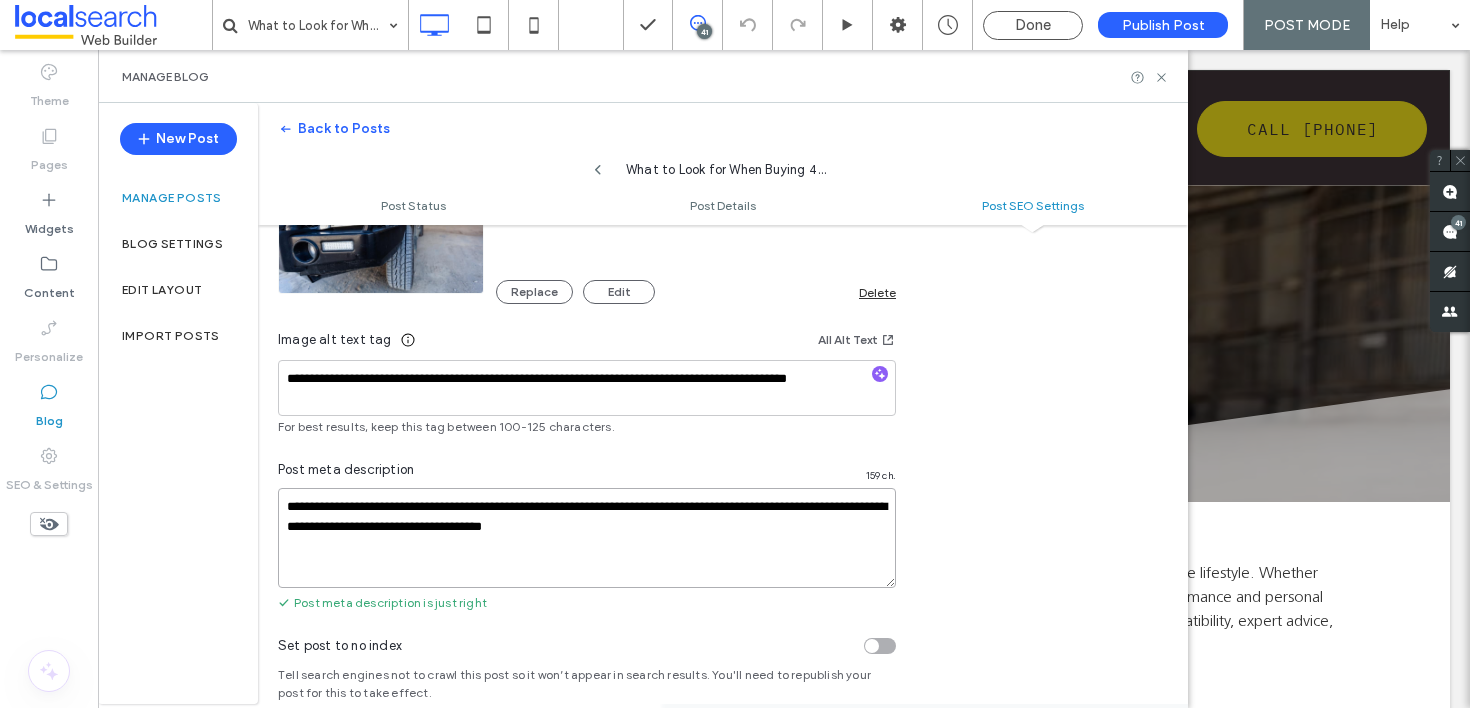 click on "**********" at bounding box center (587, 538) 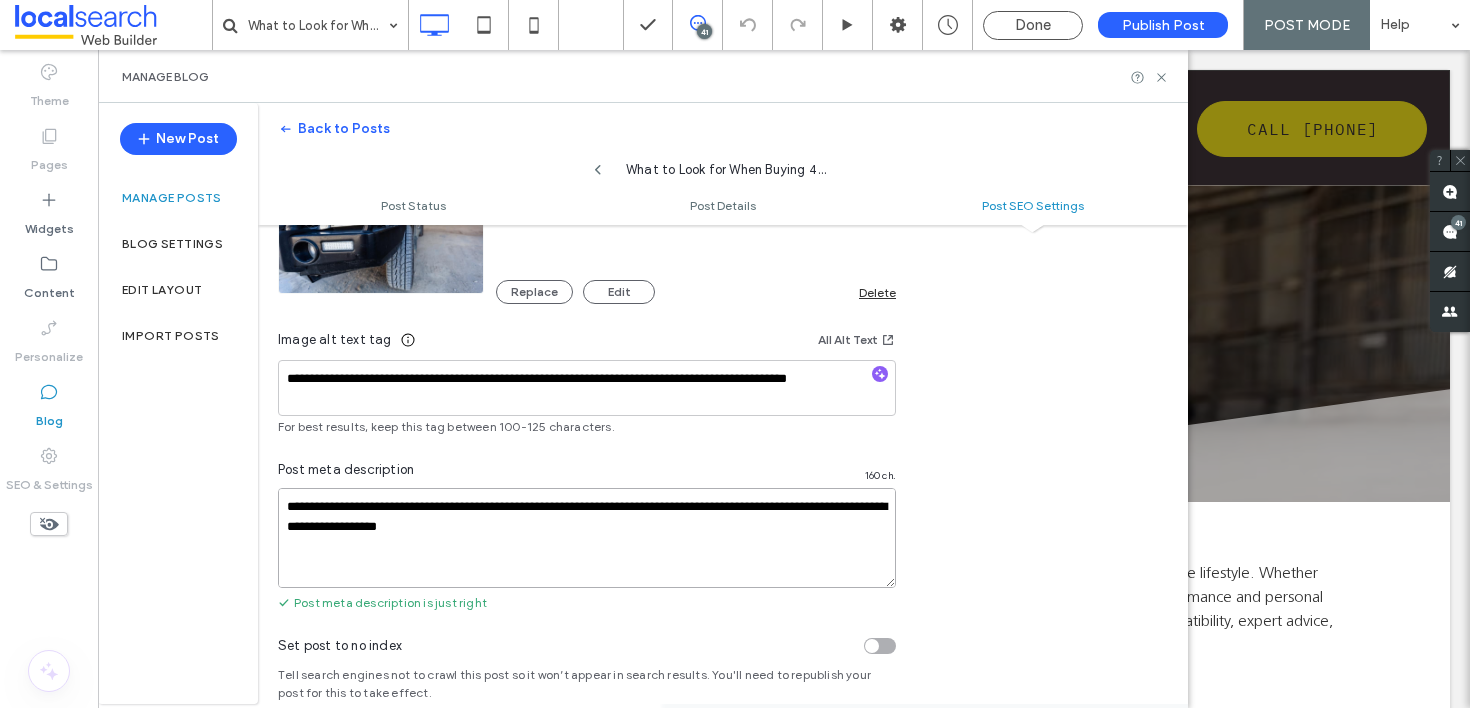 click on "**********" at bounding box center [587, 538] 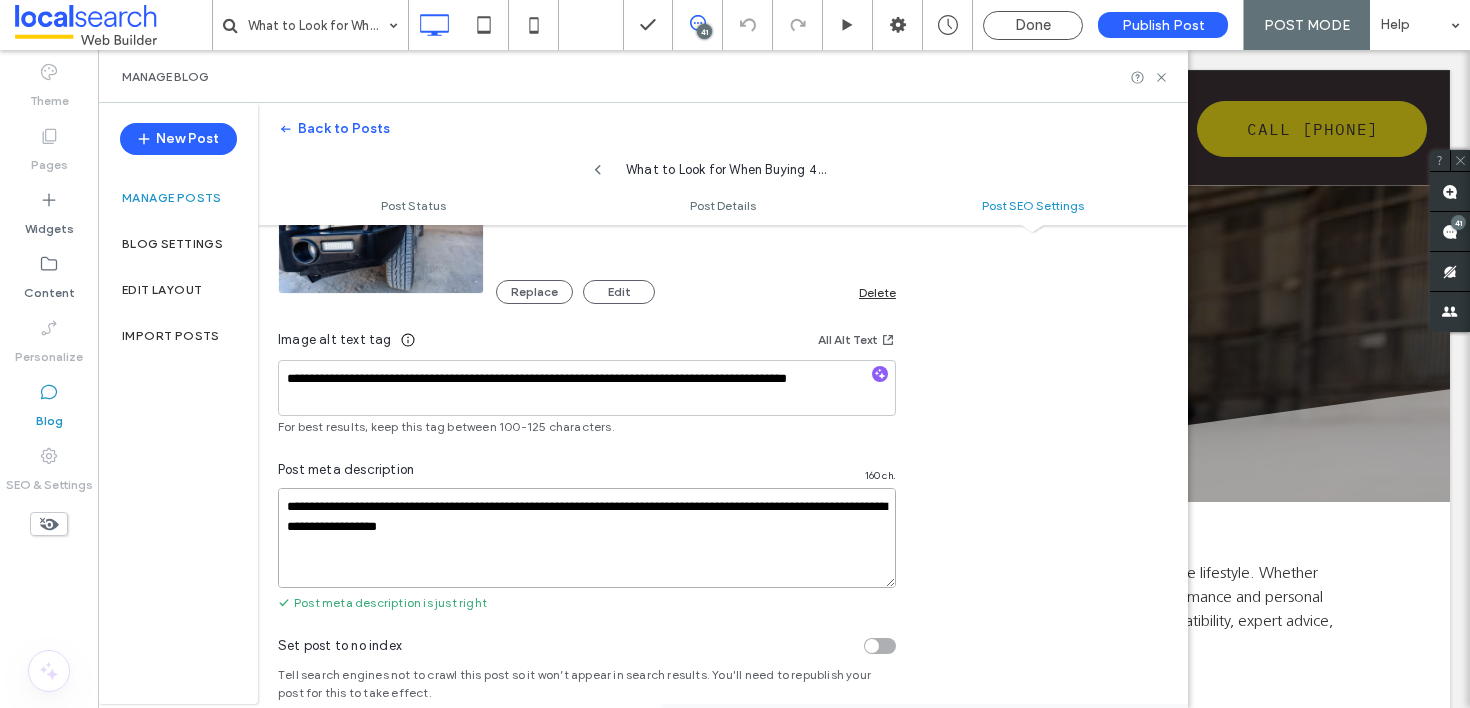 paste on "**********" 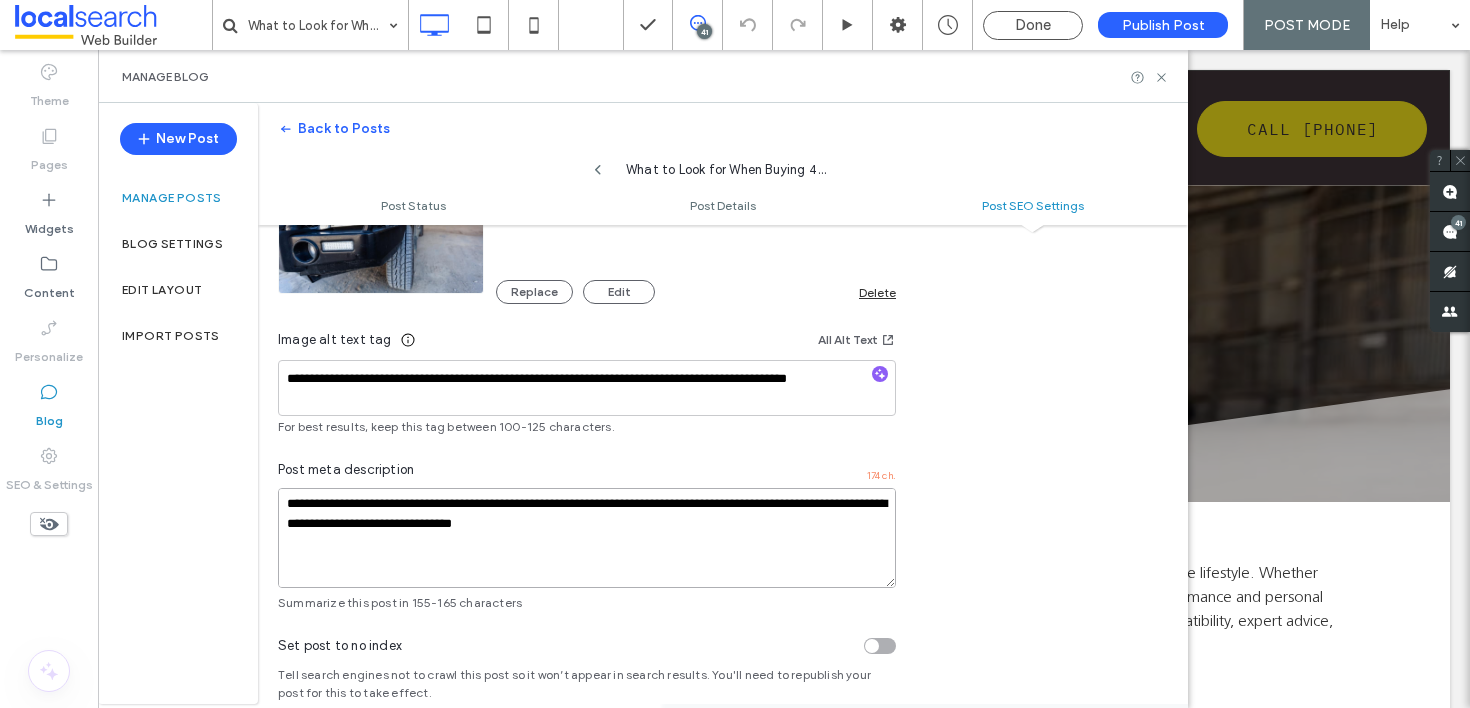 scroll, scrollTop: 0, scrollLeft: 0, axis: both 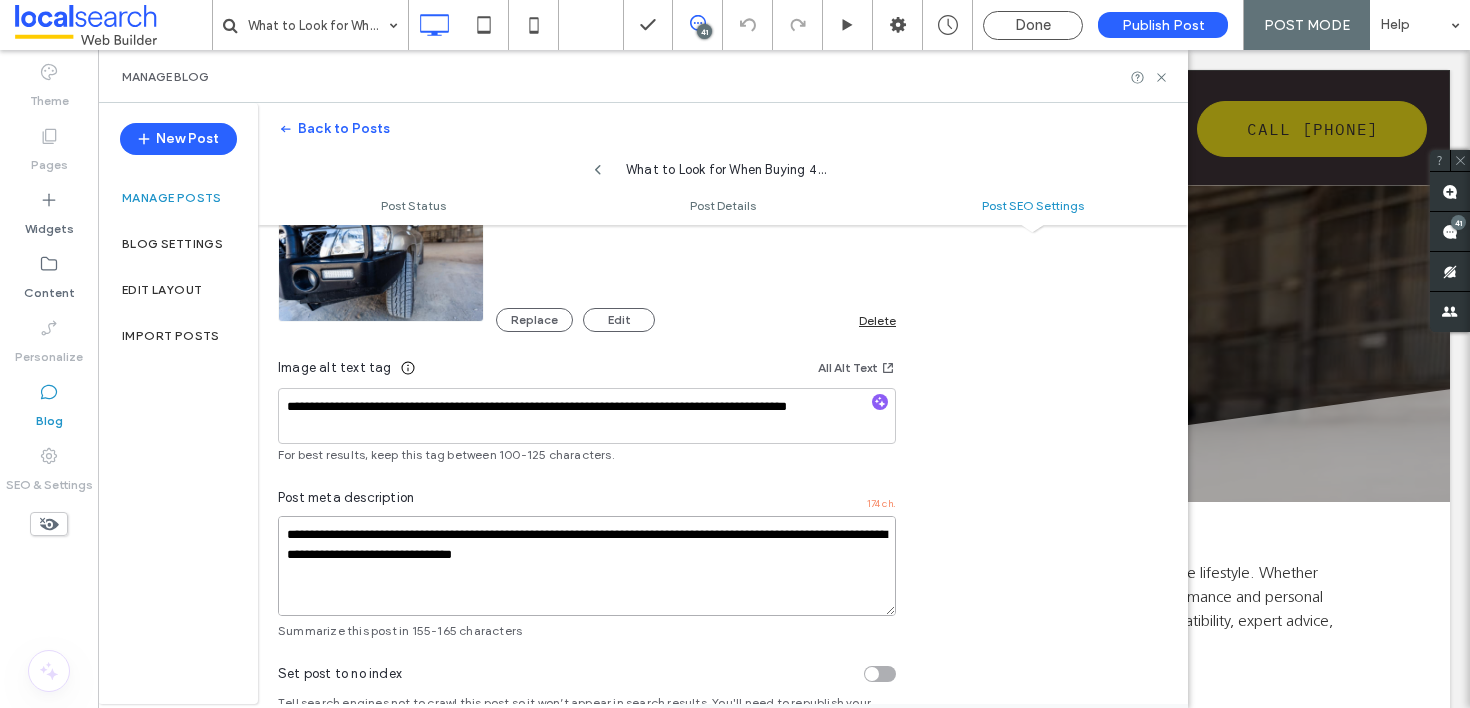 drag, startPoint x: 666, startPoint y: 536, endPoint x: 608, endPoint y: 528, distance: 58.549126 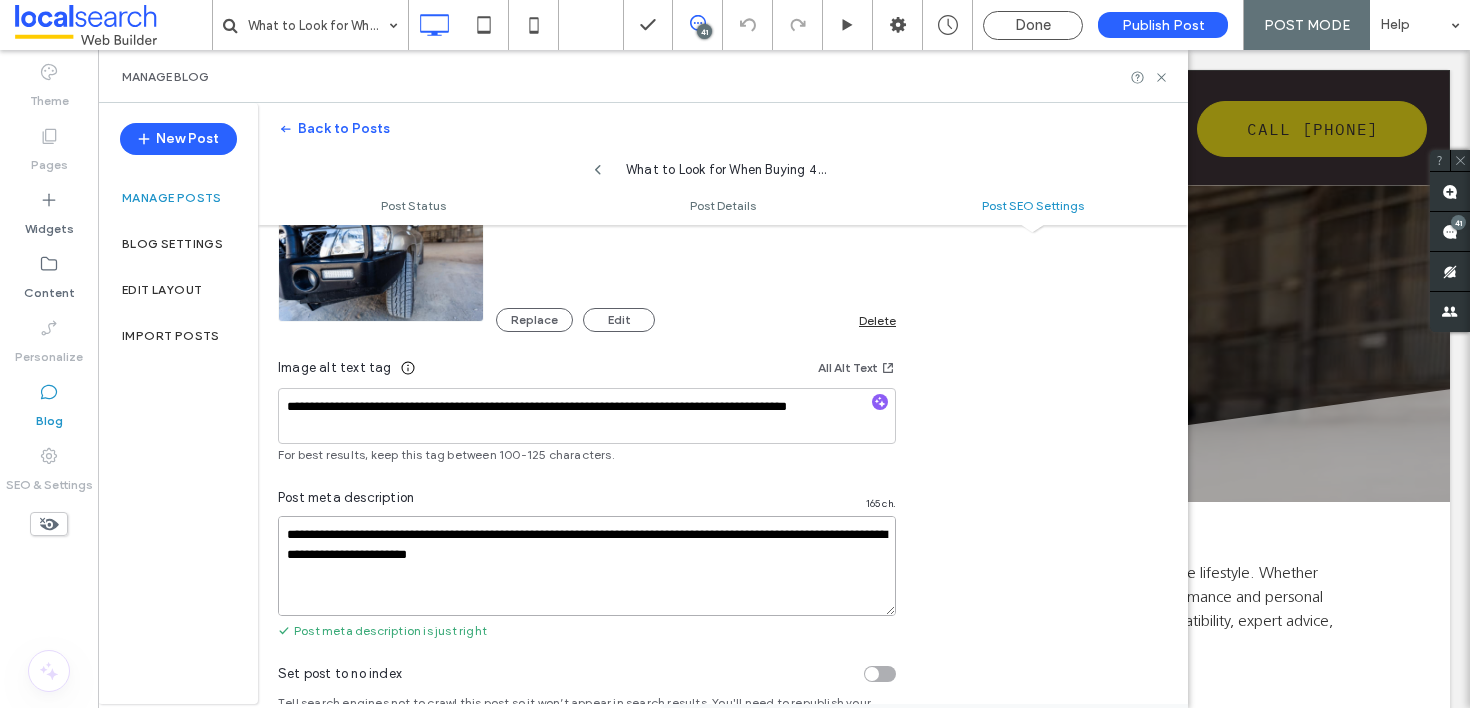 click on "**********" at bounding box center (587, 566) 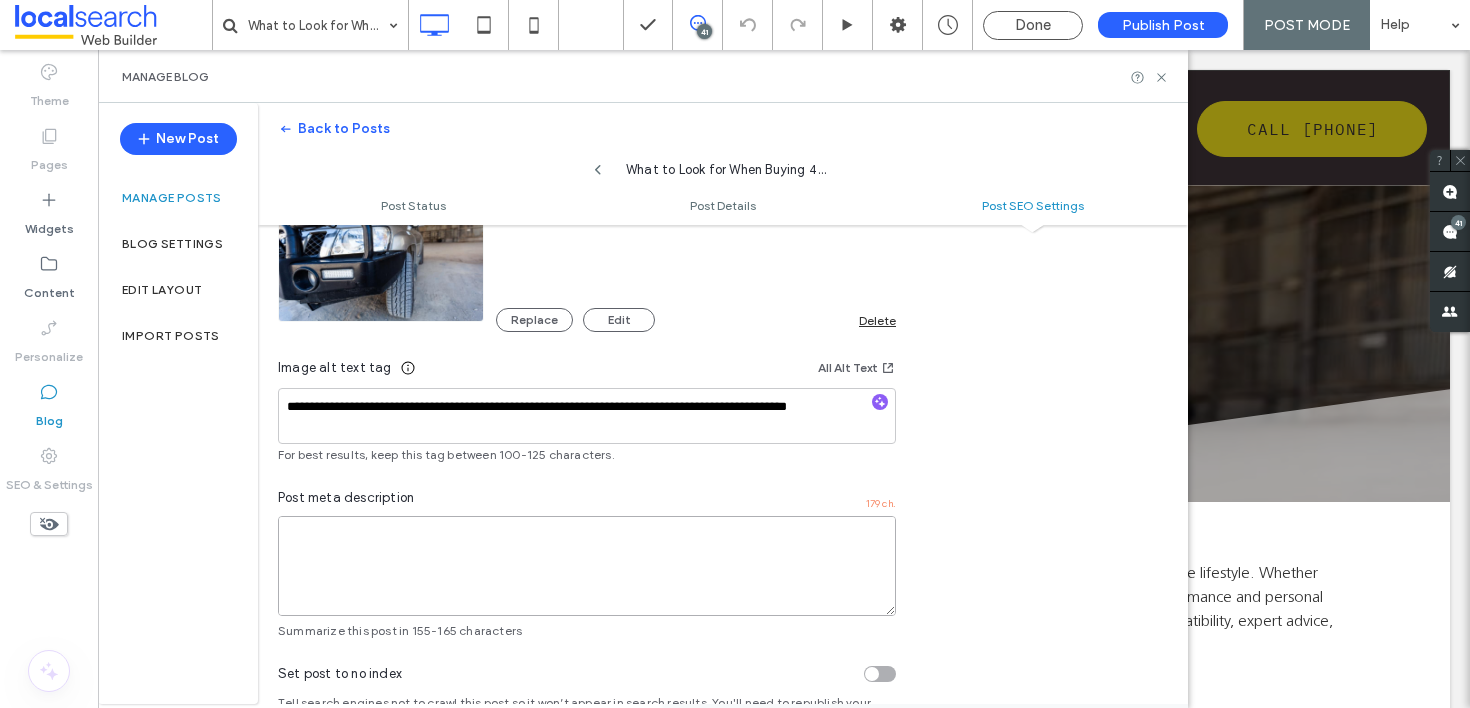 scroll, scrollTop: 158, scrollLeft: 0, axis: vertical 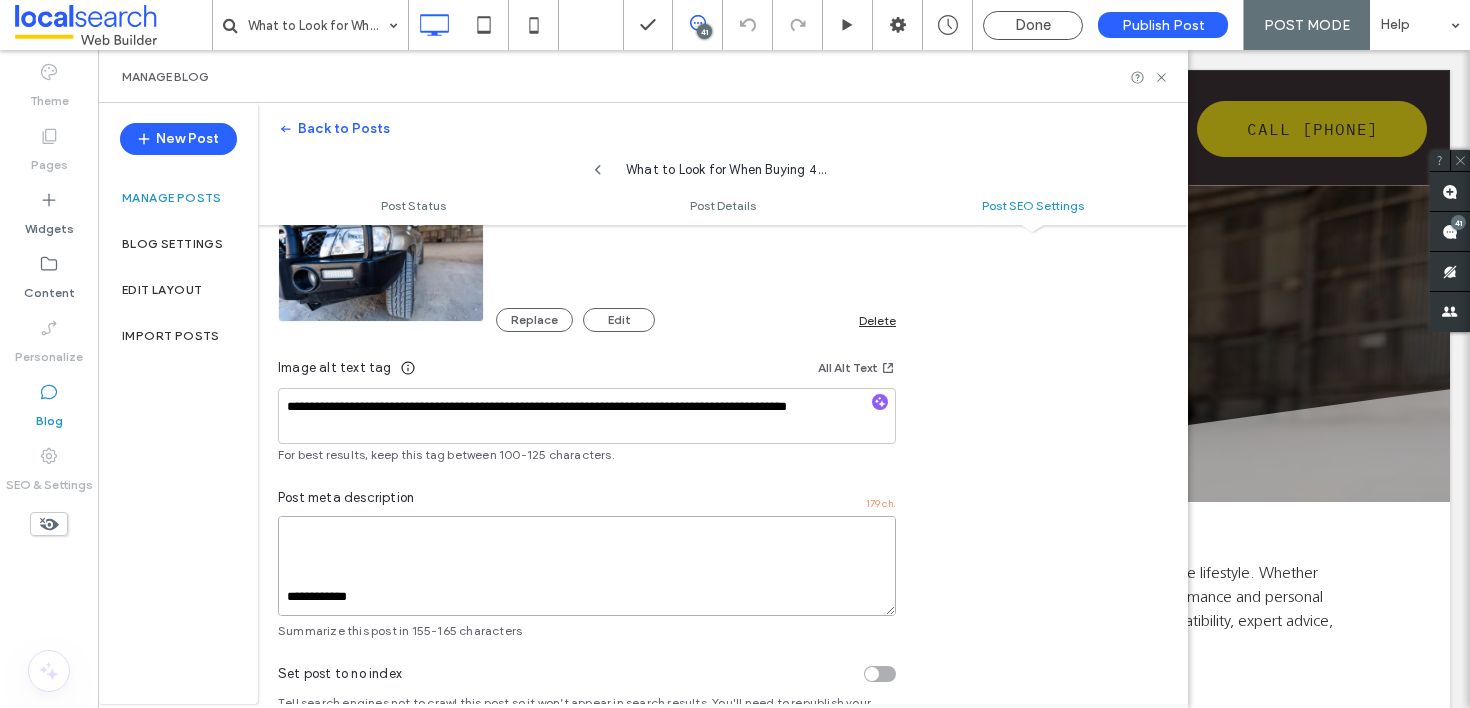 drag, startPoint x: 477, startPoint y: 591, endPoint x: 328, endPoint y: 537, distance: 158.48344 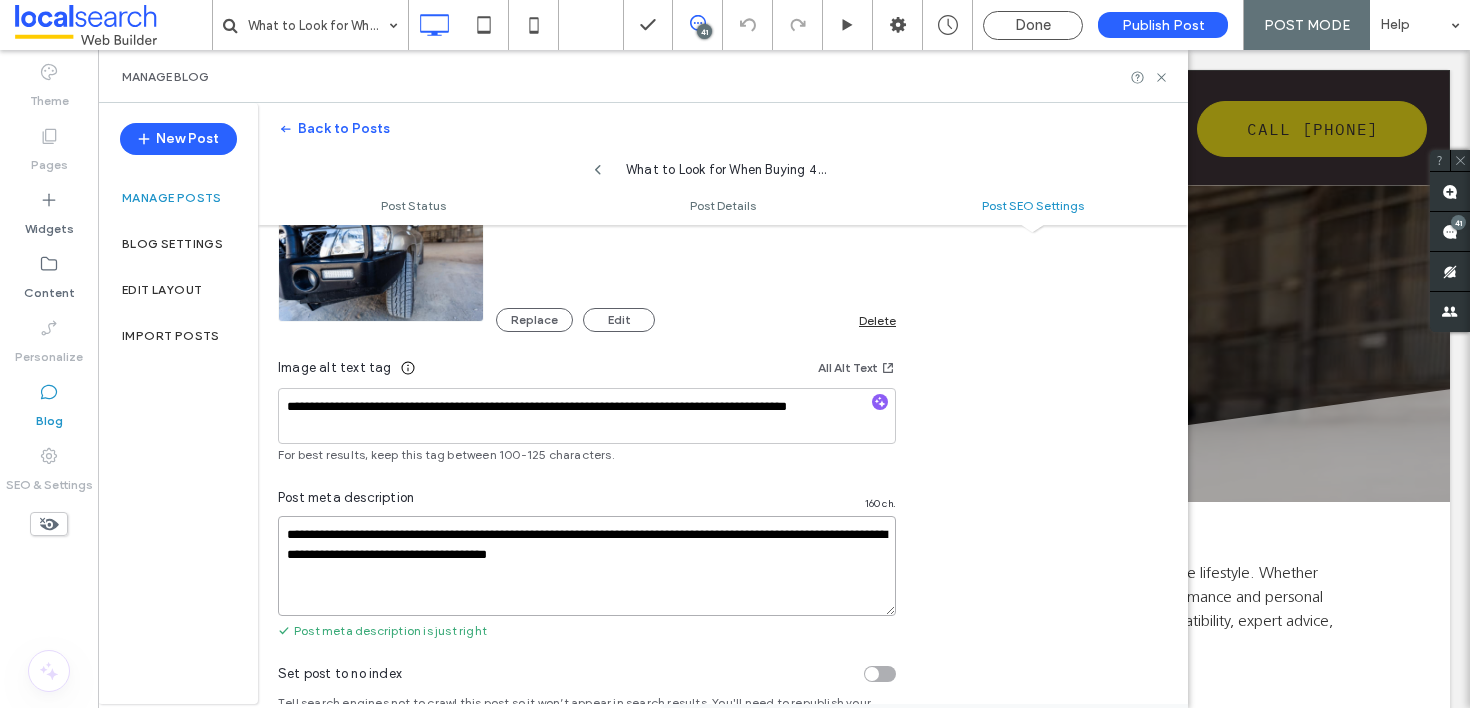 scroll, scrollTop: 0, scrollLeft: 0, axis: both 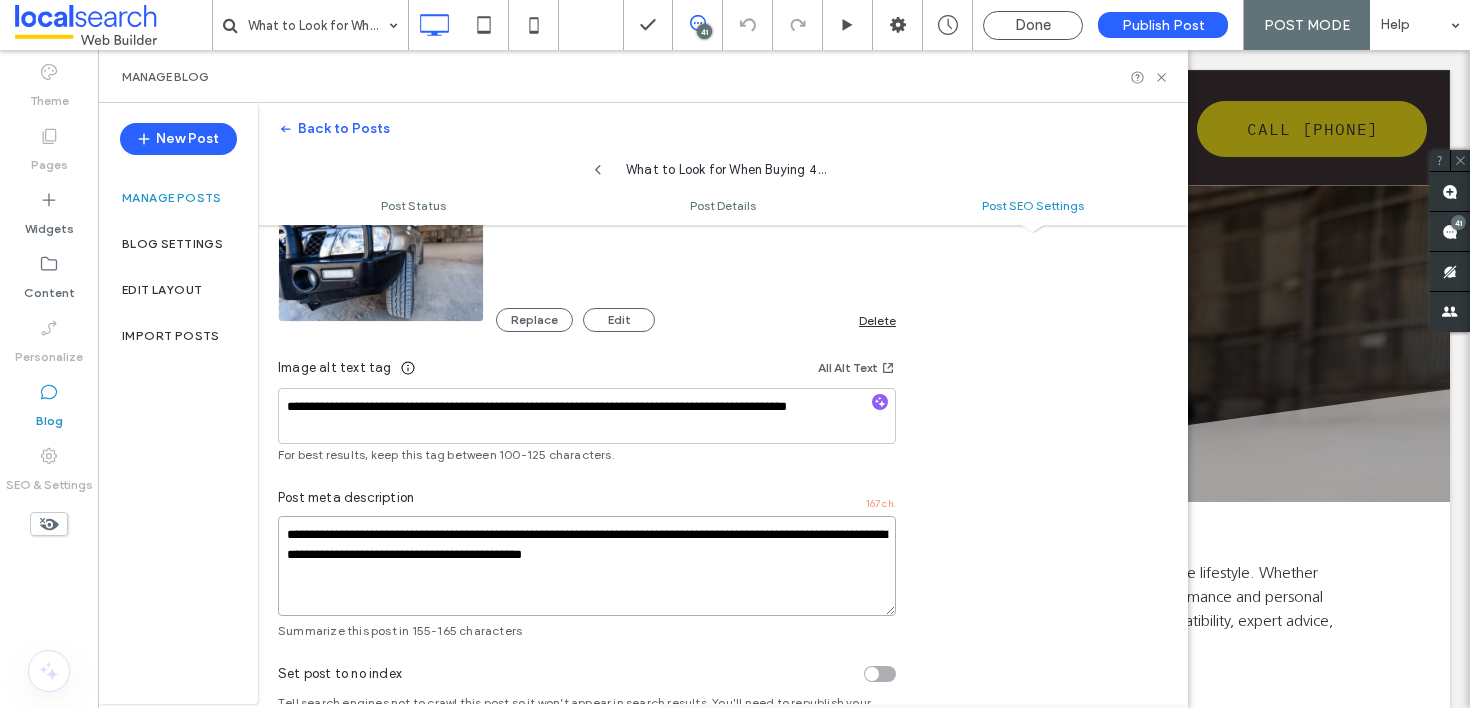 drag, startPoint x: 778, startPoint y: 559, endPoint x: 604, endPoint y: 563, distance: 174.04597 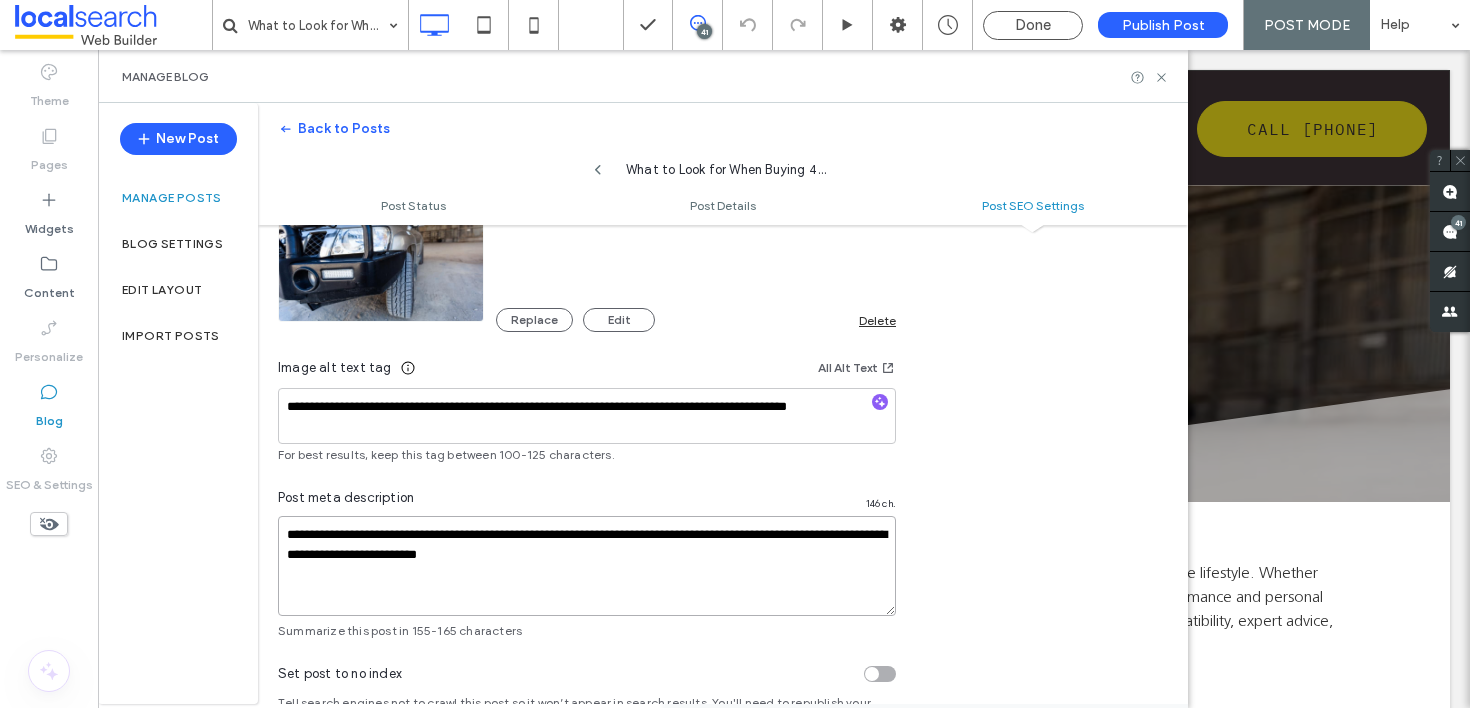 click on "**********" at bounding box center (587, 566) 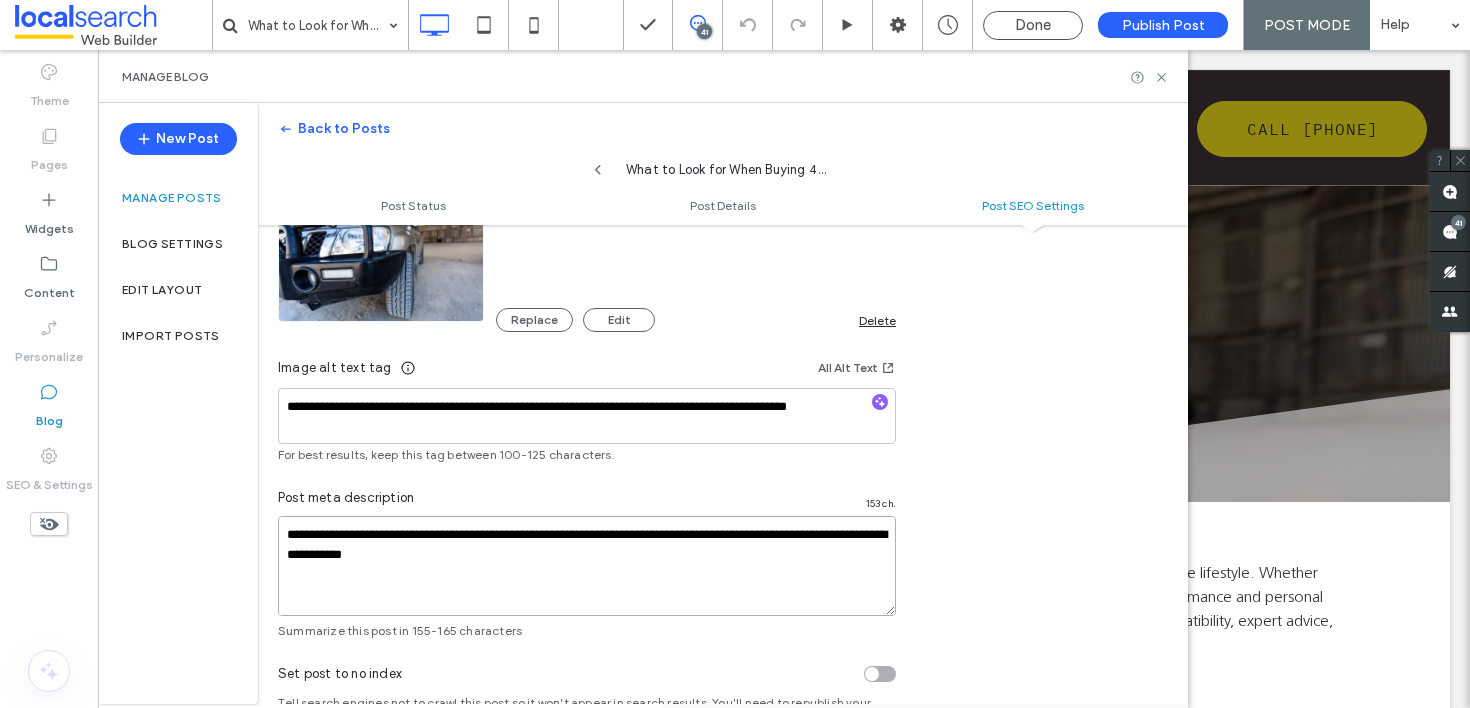 scroll, scrollTop: 178, scrollLeft: 0, axis: vertical 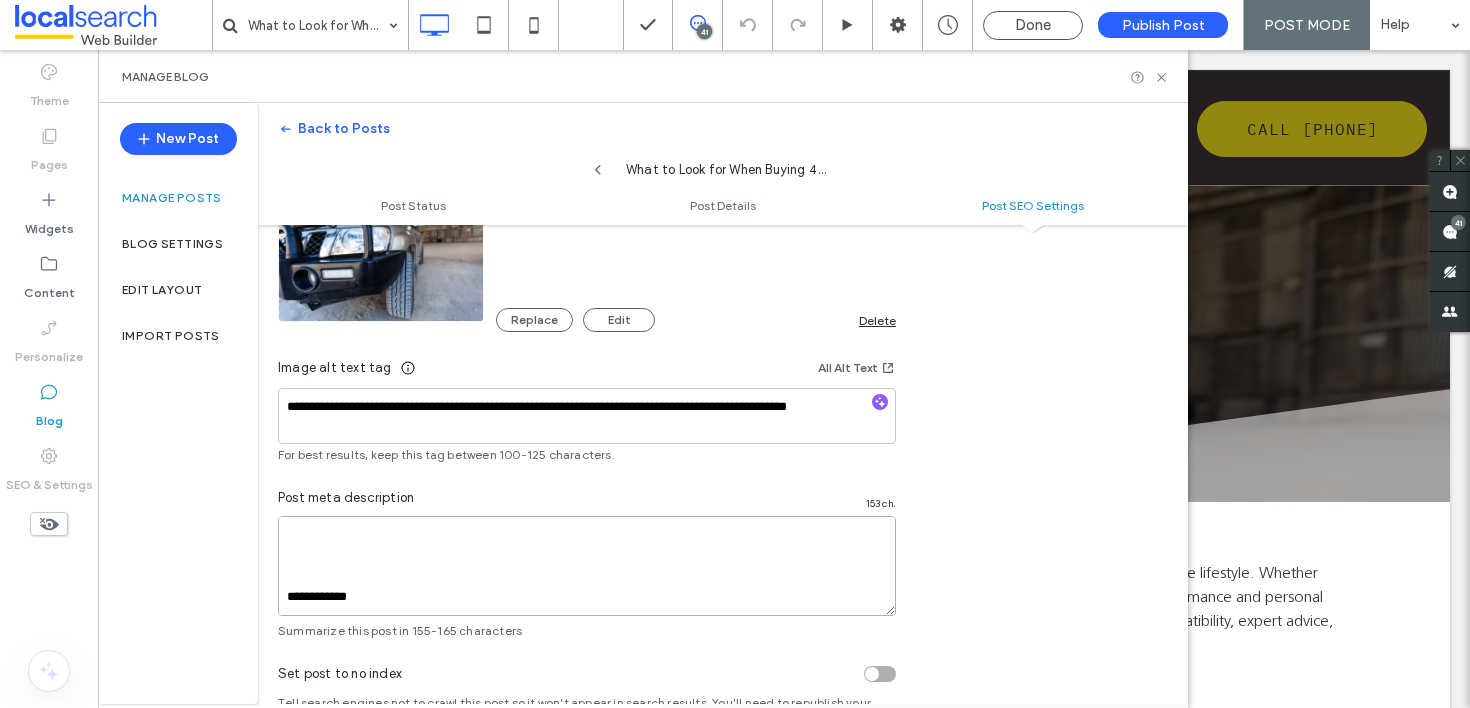 click on "**********" at bounding box center (587, 566) 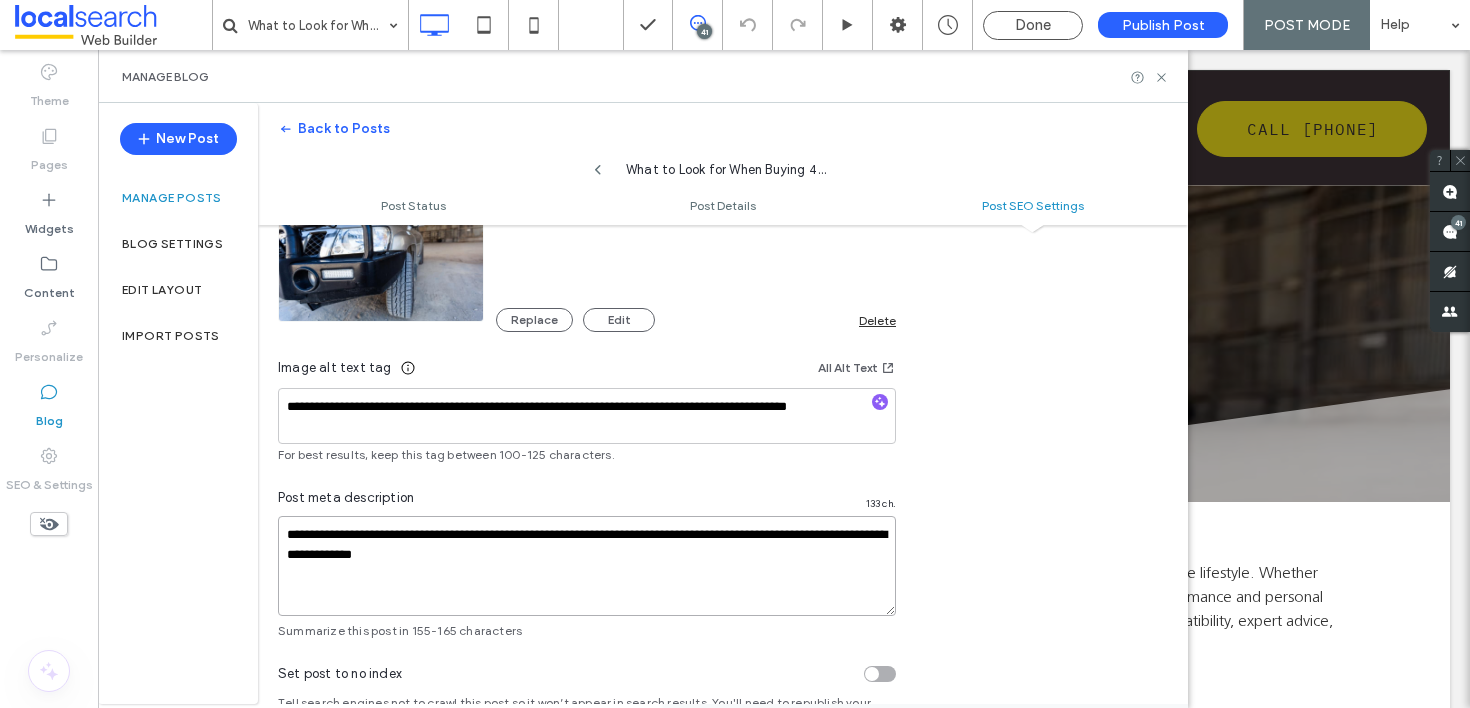 scroll, scrollTop: 0, scrollLeft: 0, axis: both 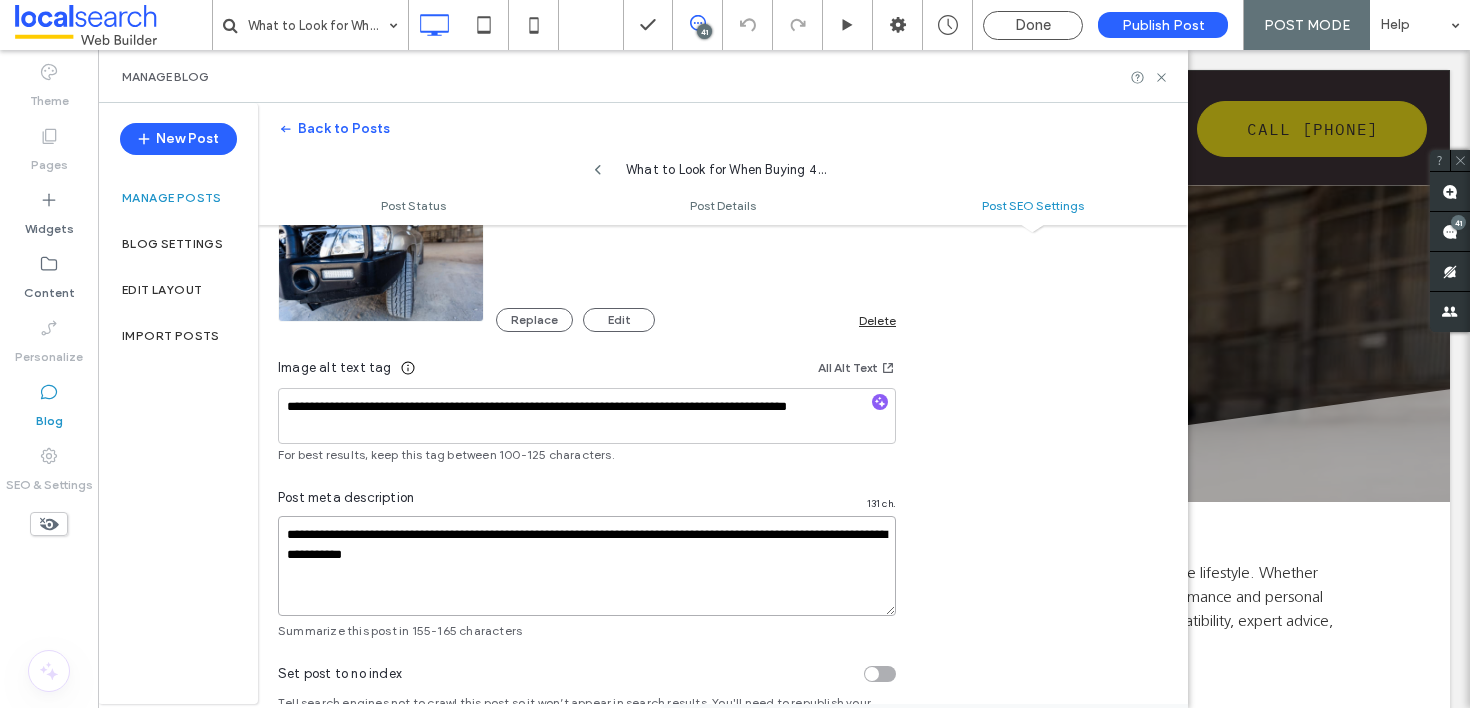 click on "**********" at bounding box center (587, 566) 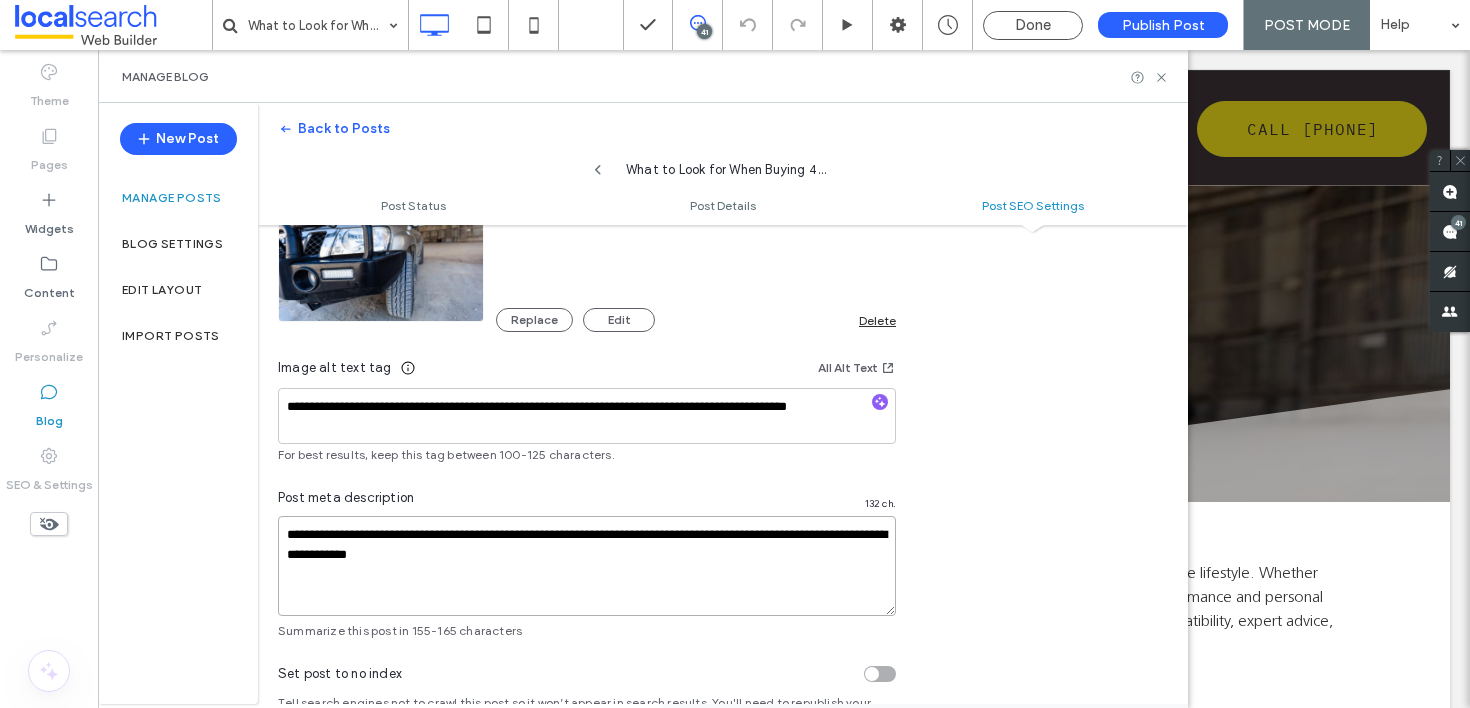click on "**********" at bounding box center (587, 566) 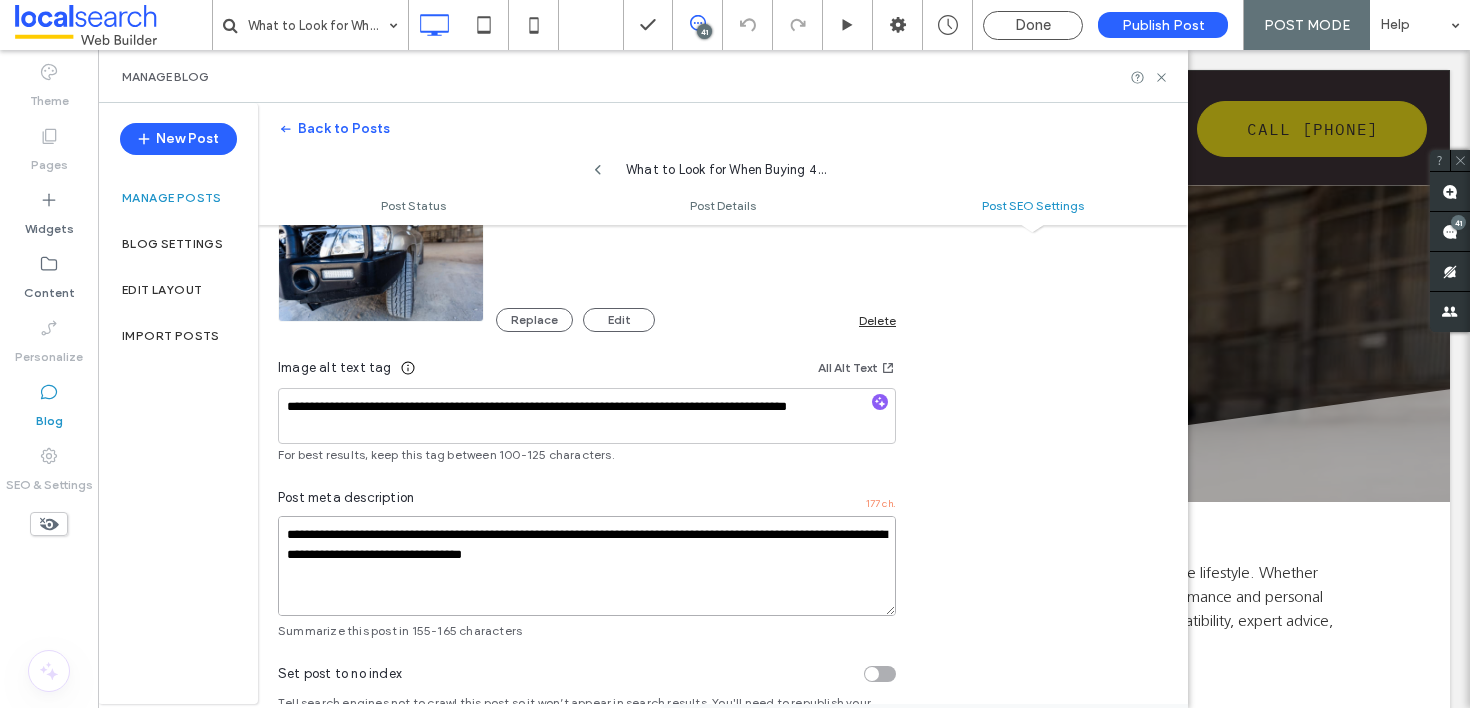 click on "**********" at bounding box center [587, 566] 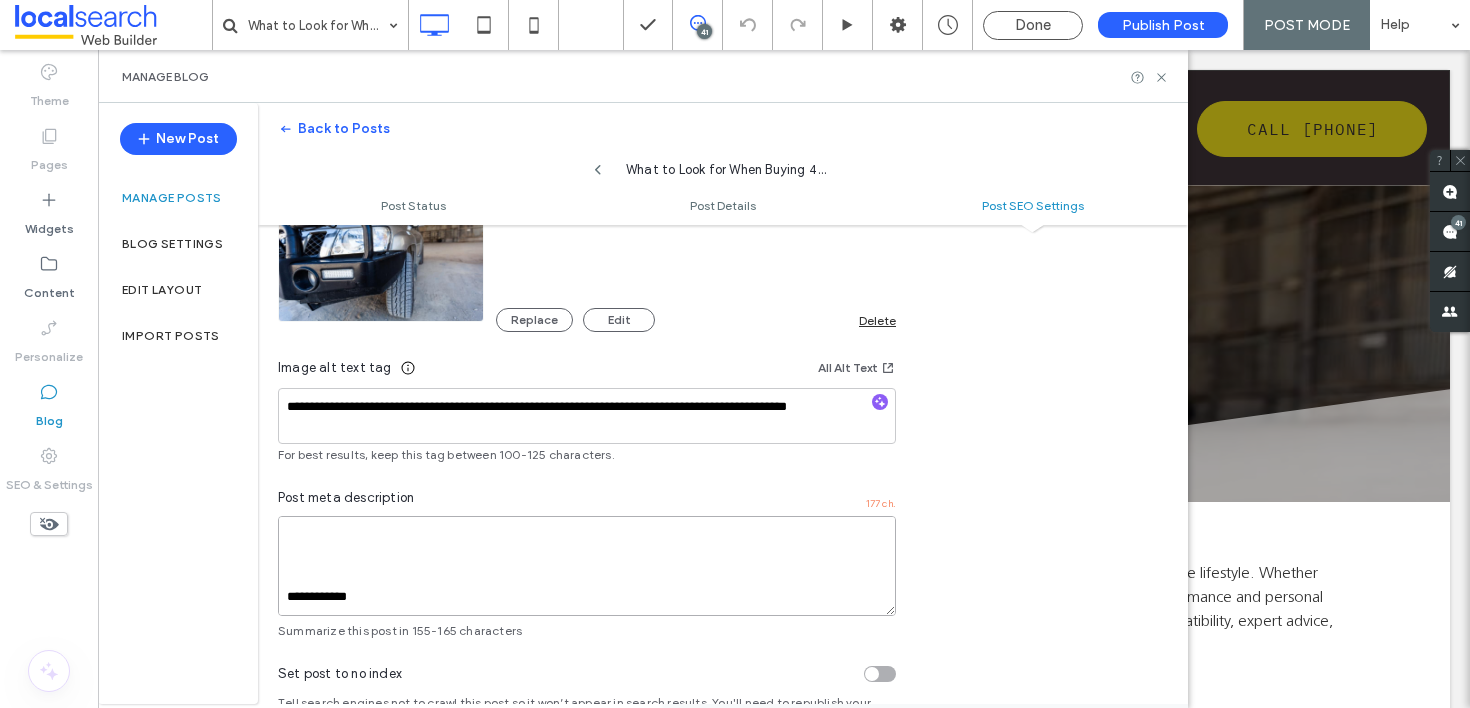 click on "**********" at bounding box center (587, 566) 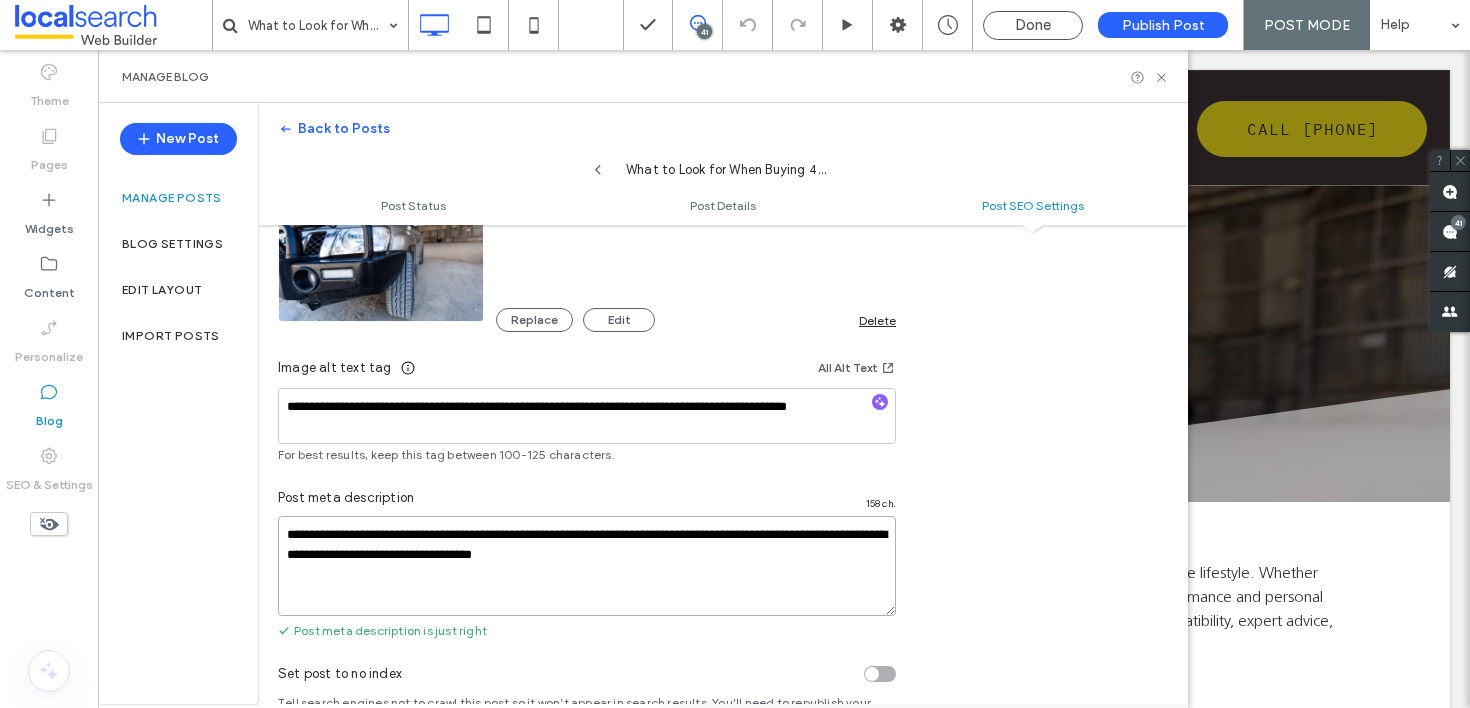 scroll, scrollTop: 0, scrollLeft: 0, axis: both 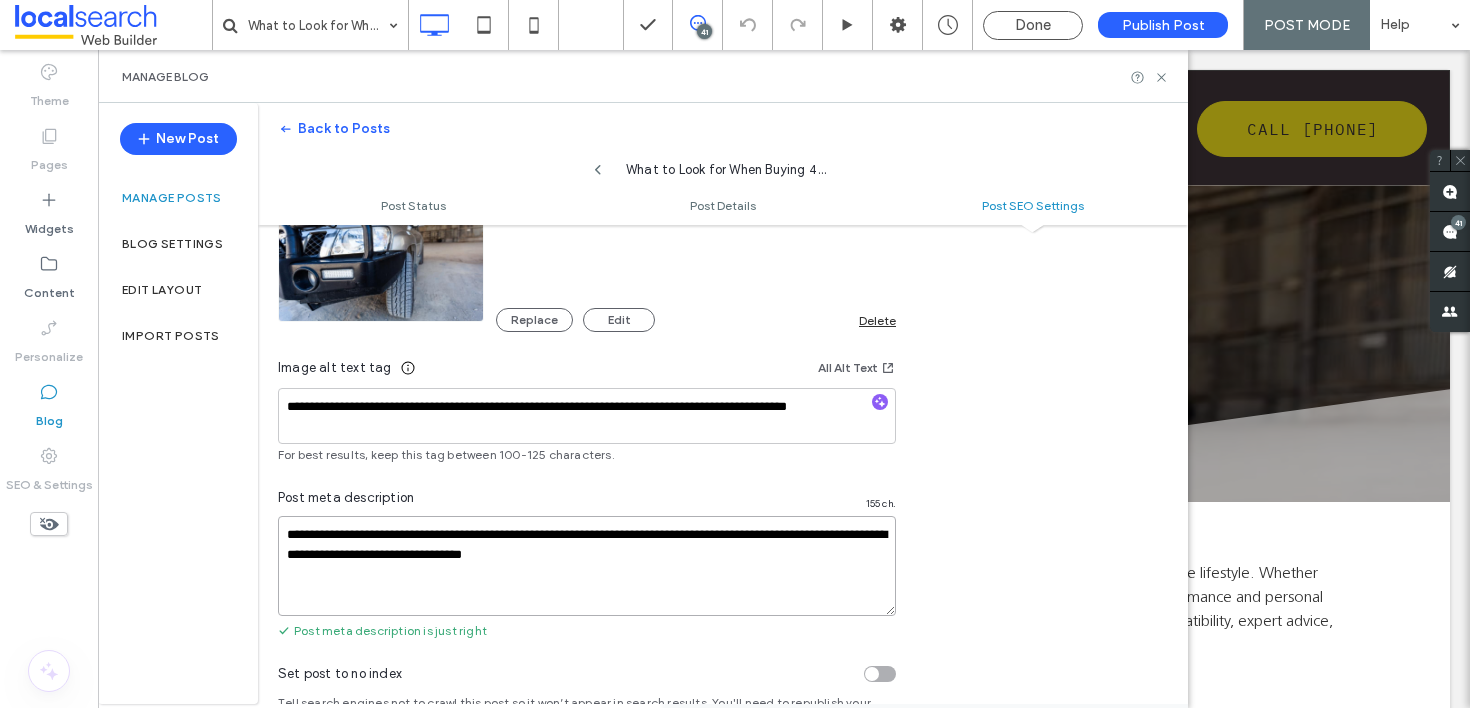 type on "**********" 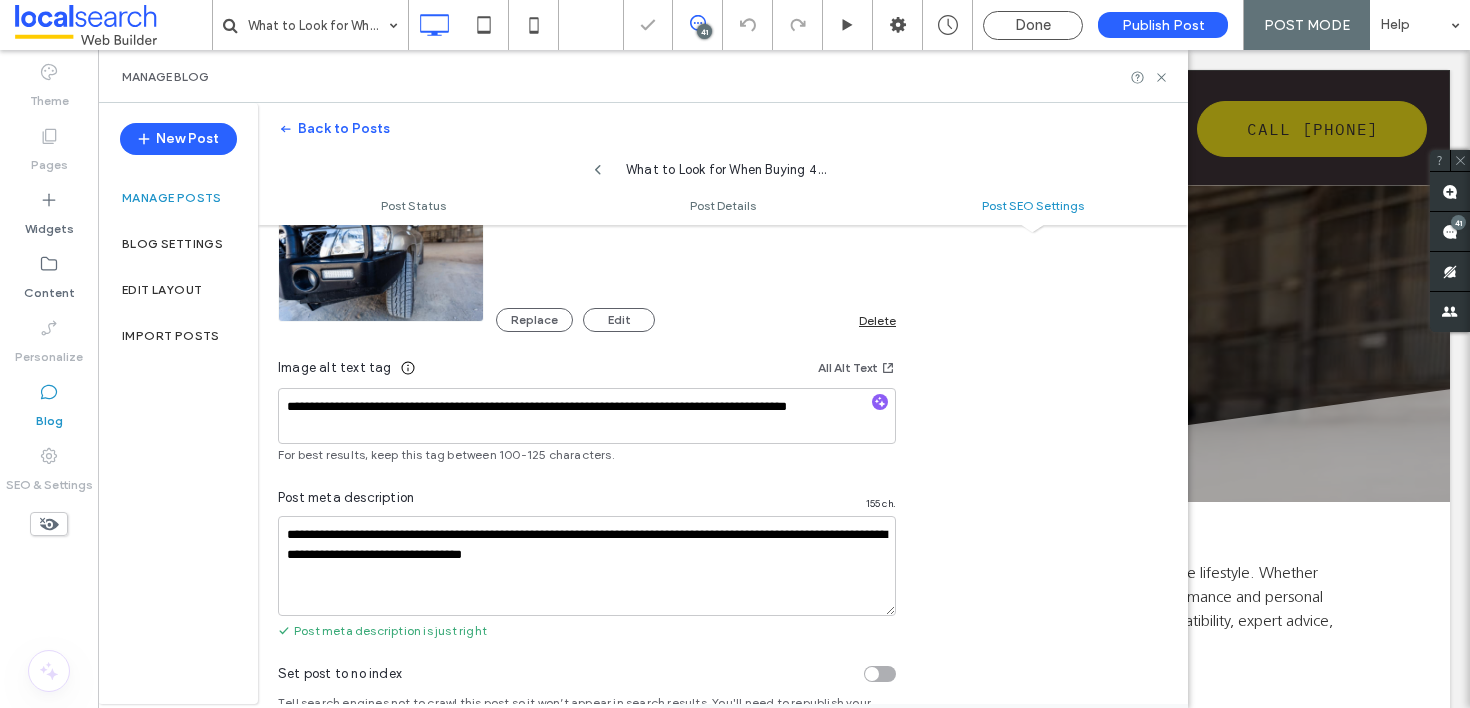 click on "**********" at bounding box center [723, 257] 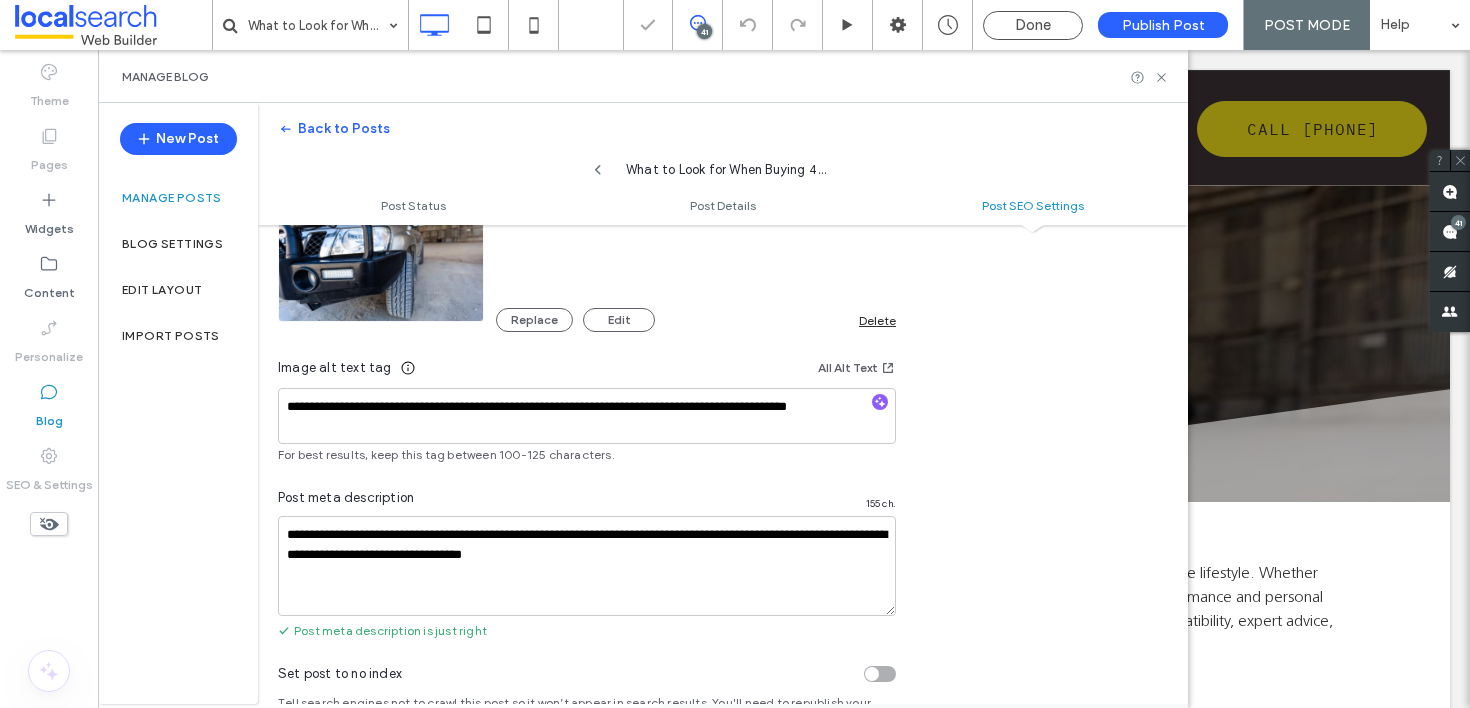 click on "**********" at bounding box center [723, 257] 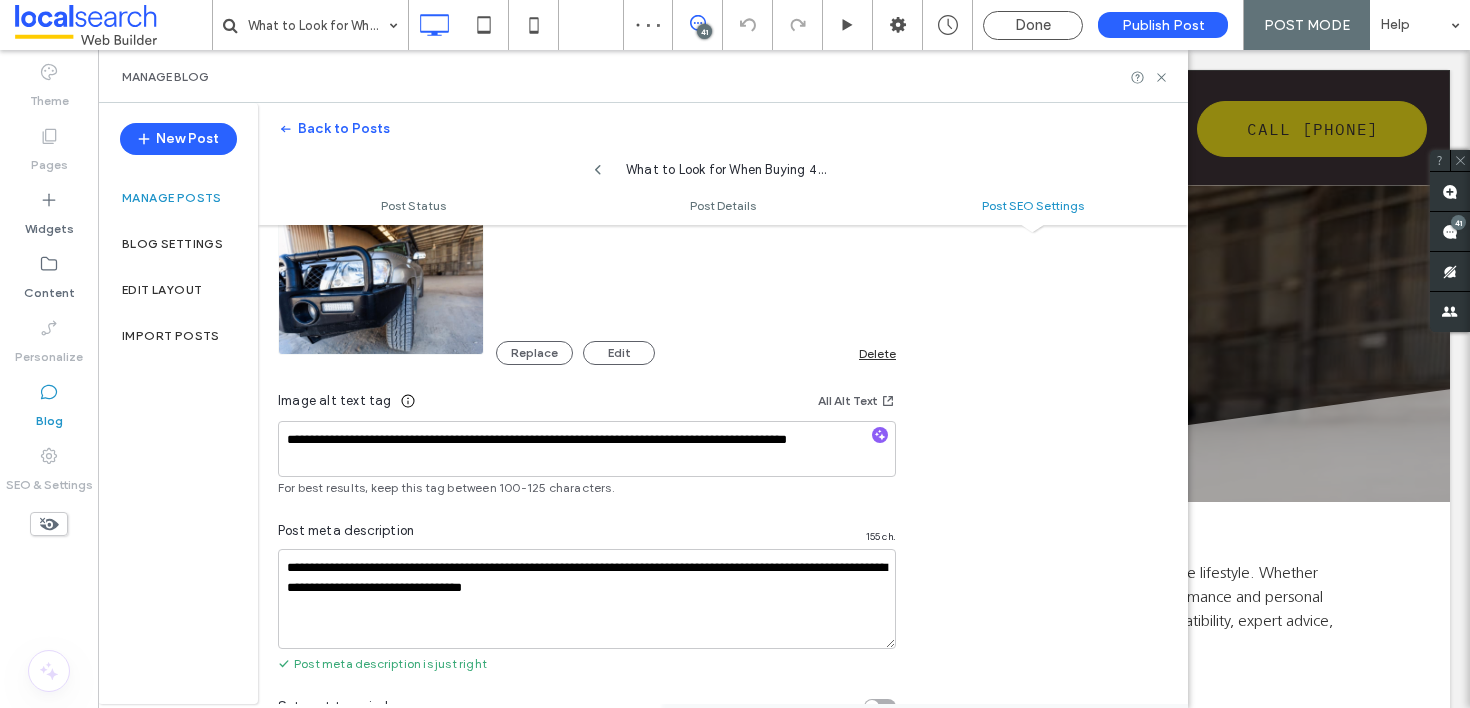 scroll, scrollTop: 1173, scrollLeft: 0, axis: vertical 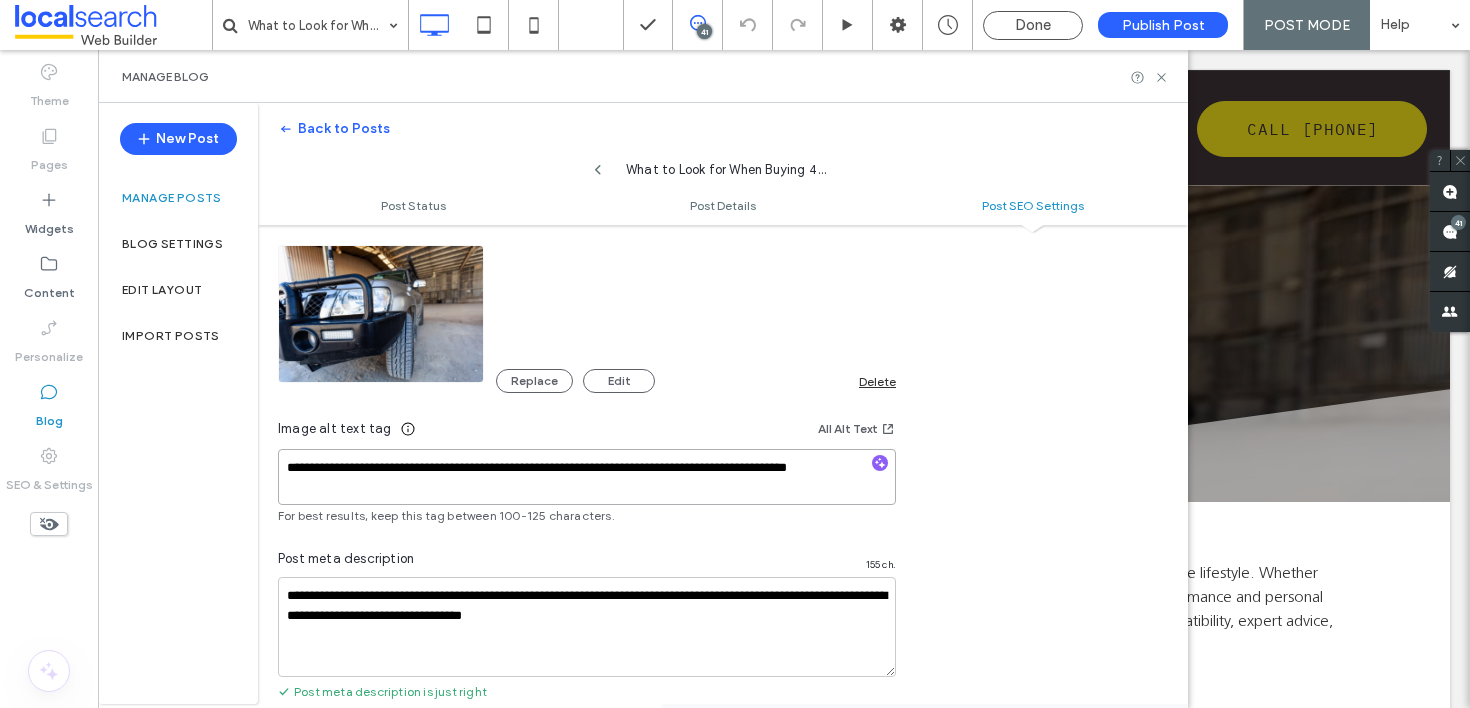 click on "**********" at bounding box center (587, 477) 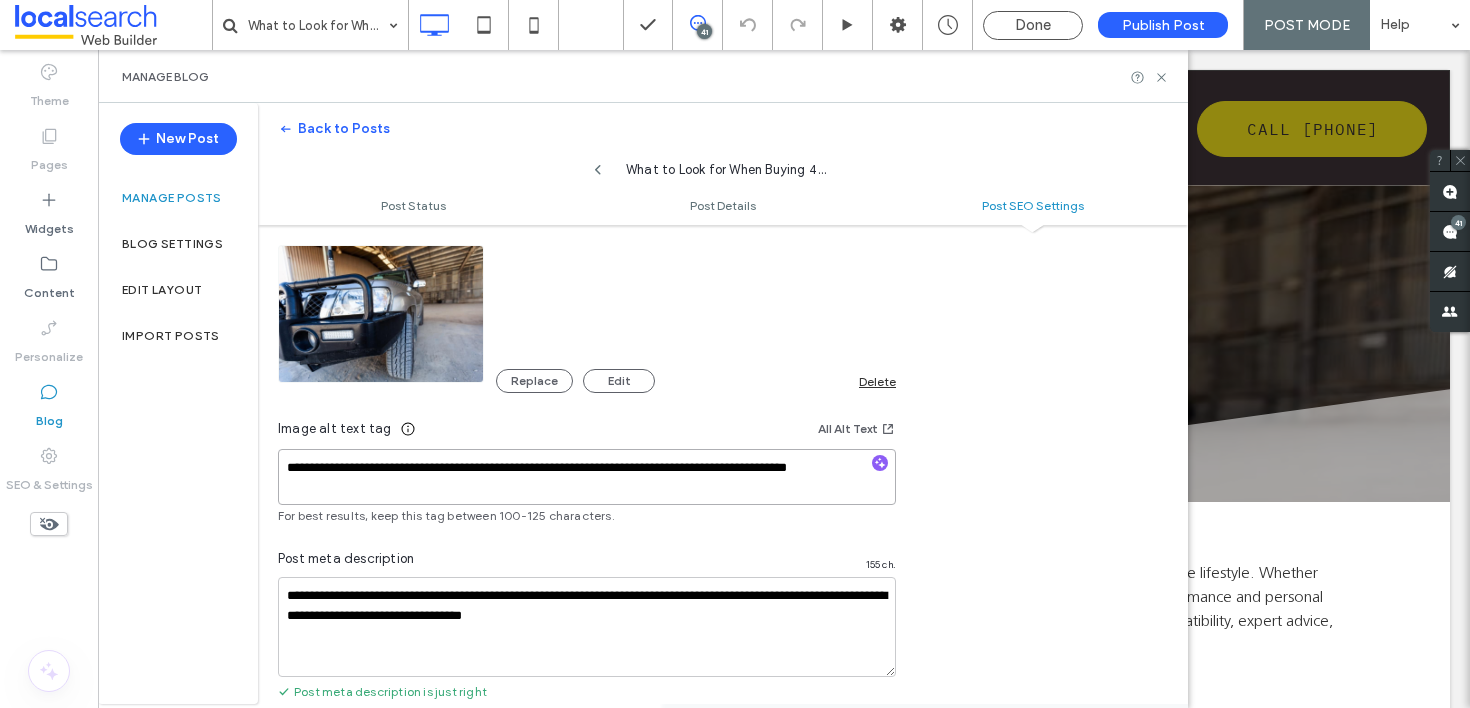 paste 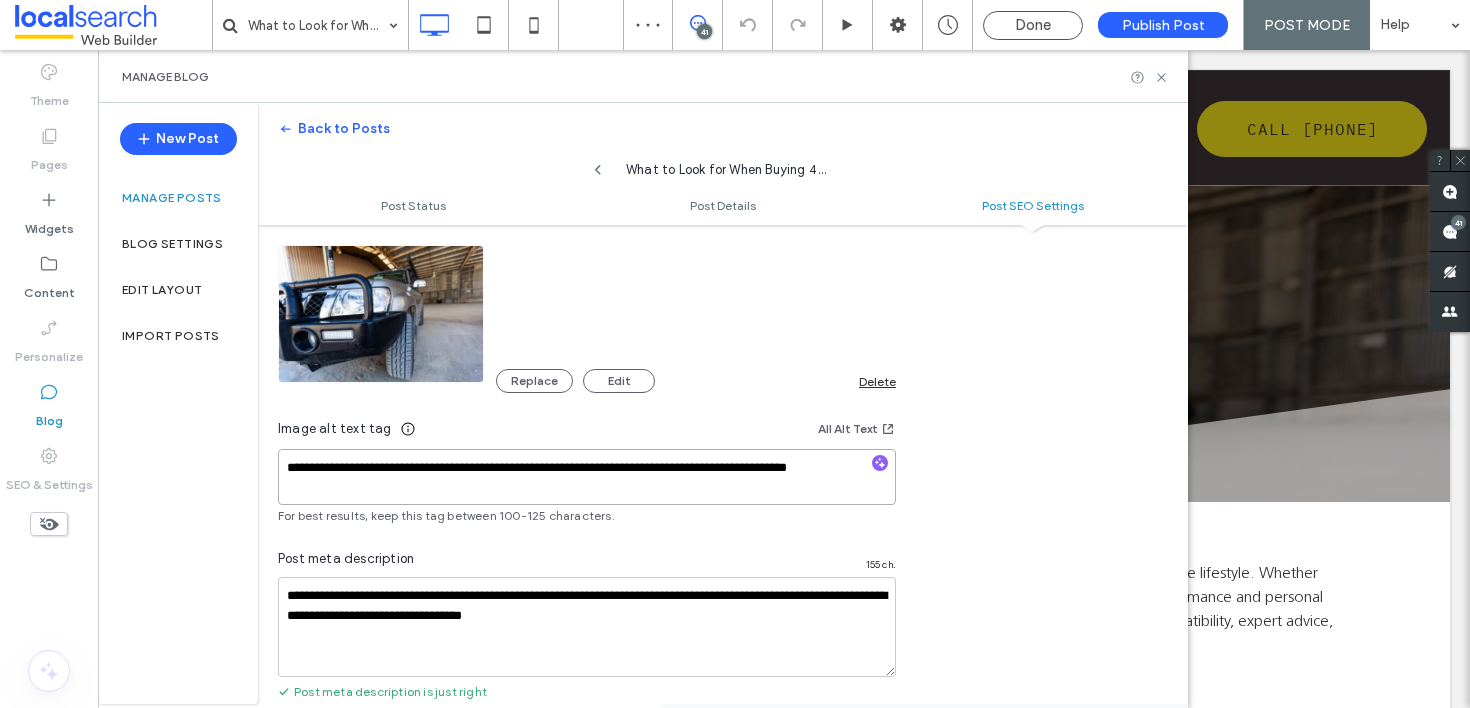 click on "**********" at bounding box center [587, 477] 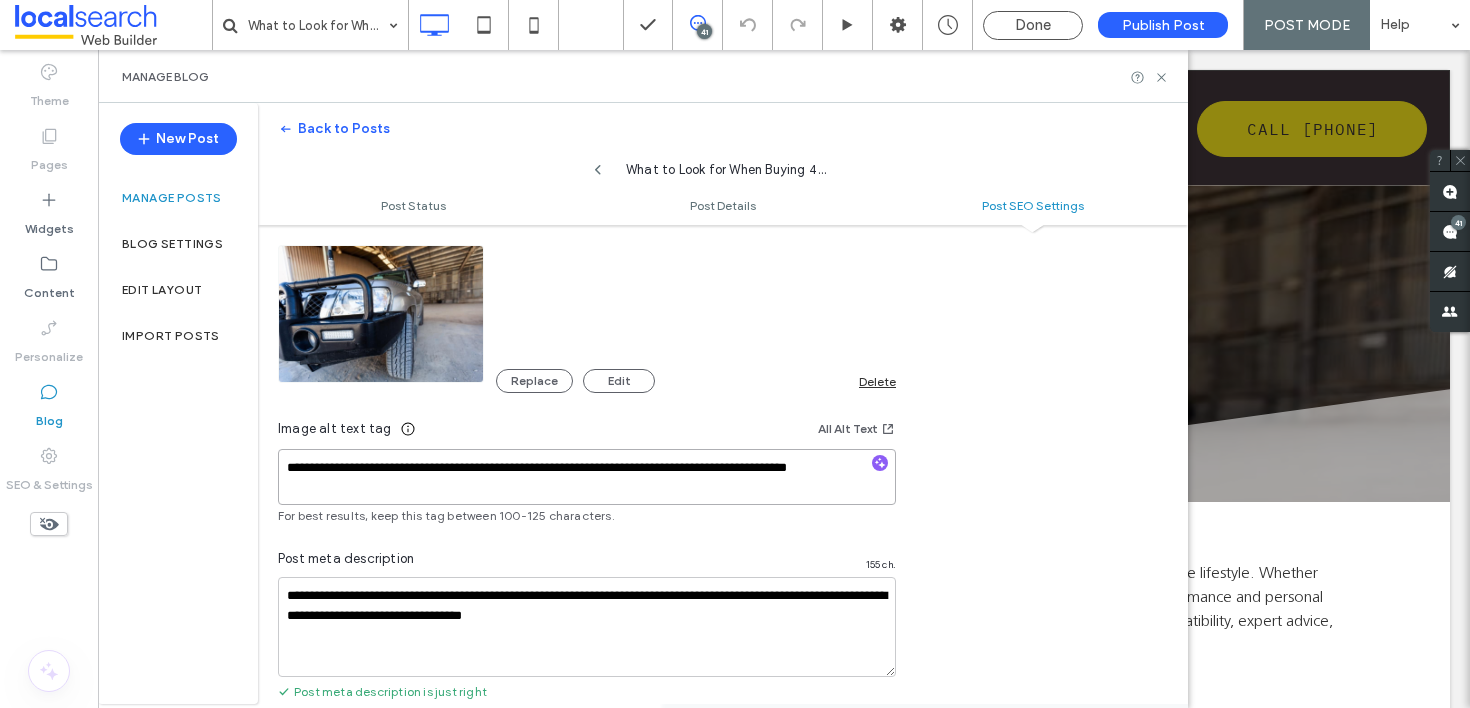 click on "**********" at bounding box center (587, 477) 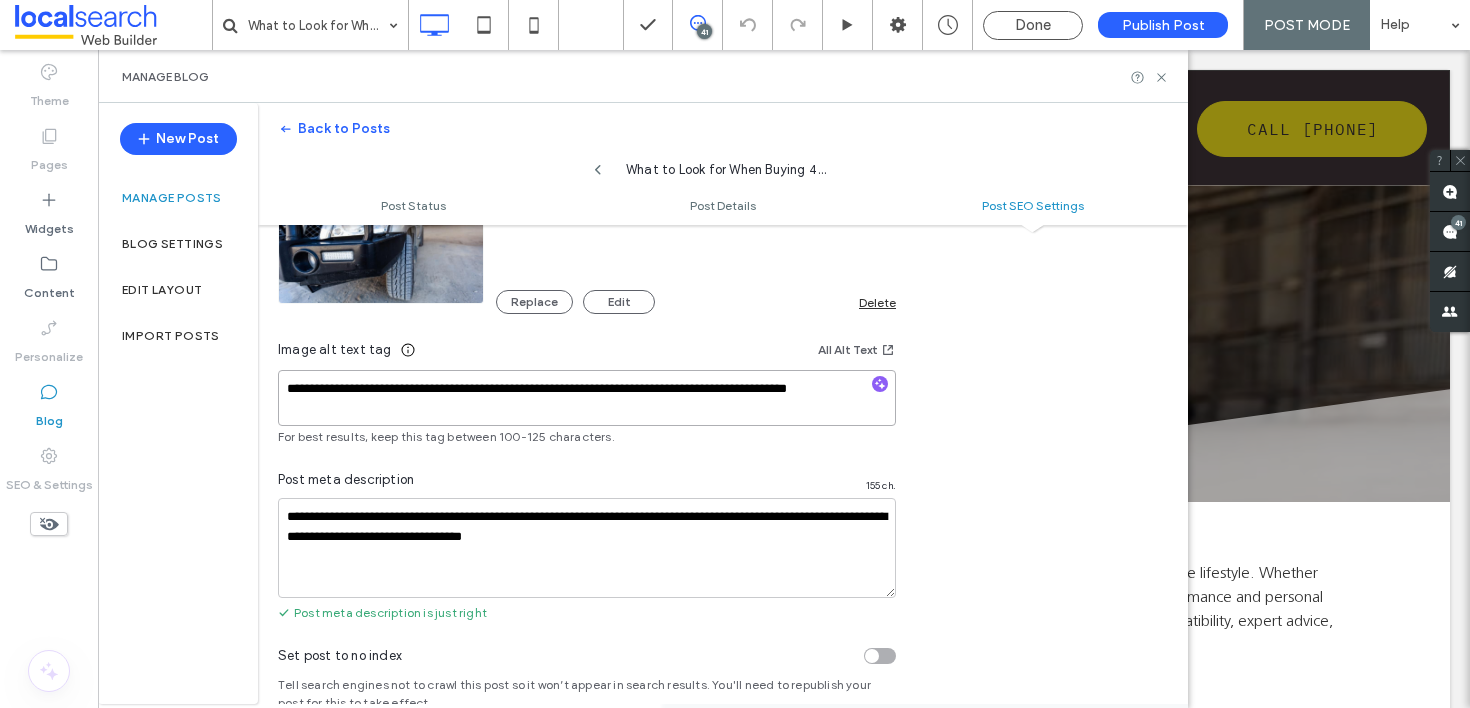 scroll, scrollTop: 1263, scrollLeft: 0, axis: vertical 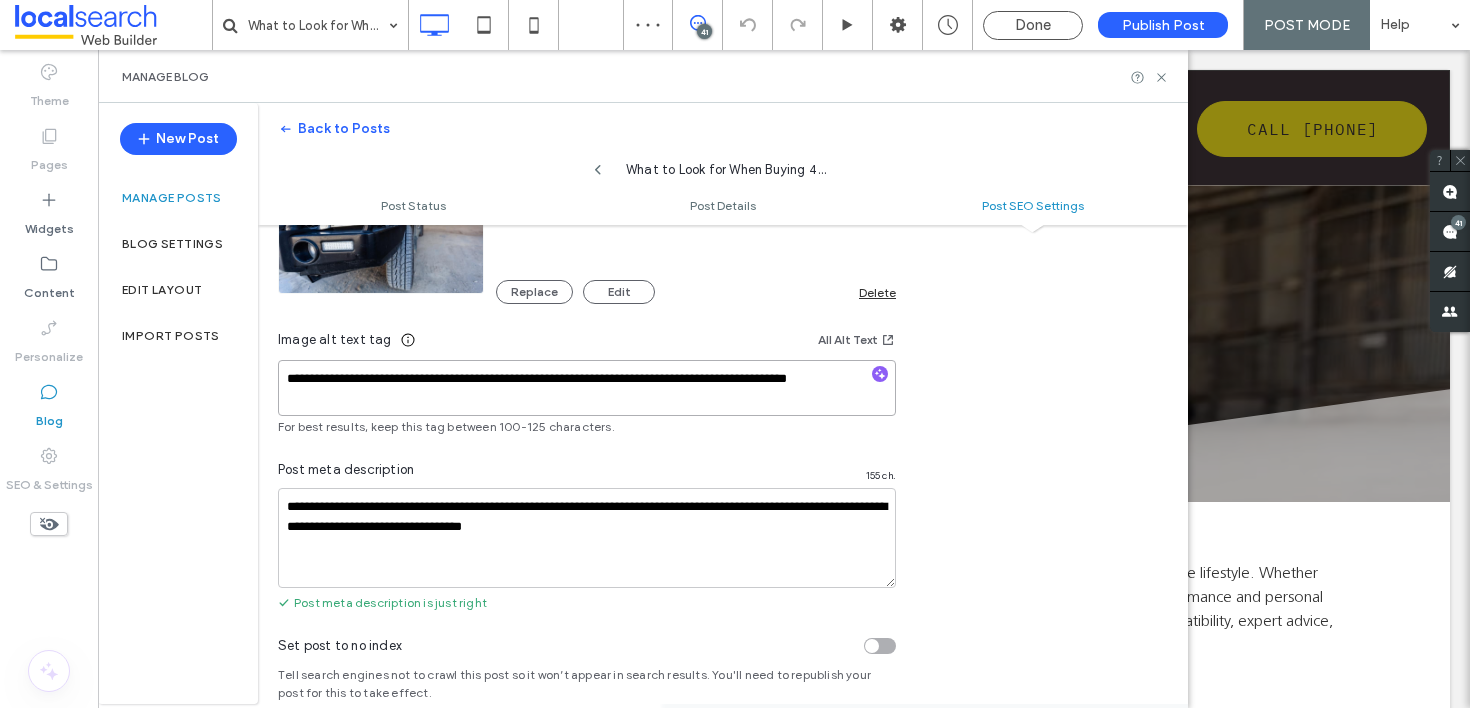click on "**********" at bounding box center [587, 388] 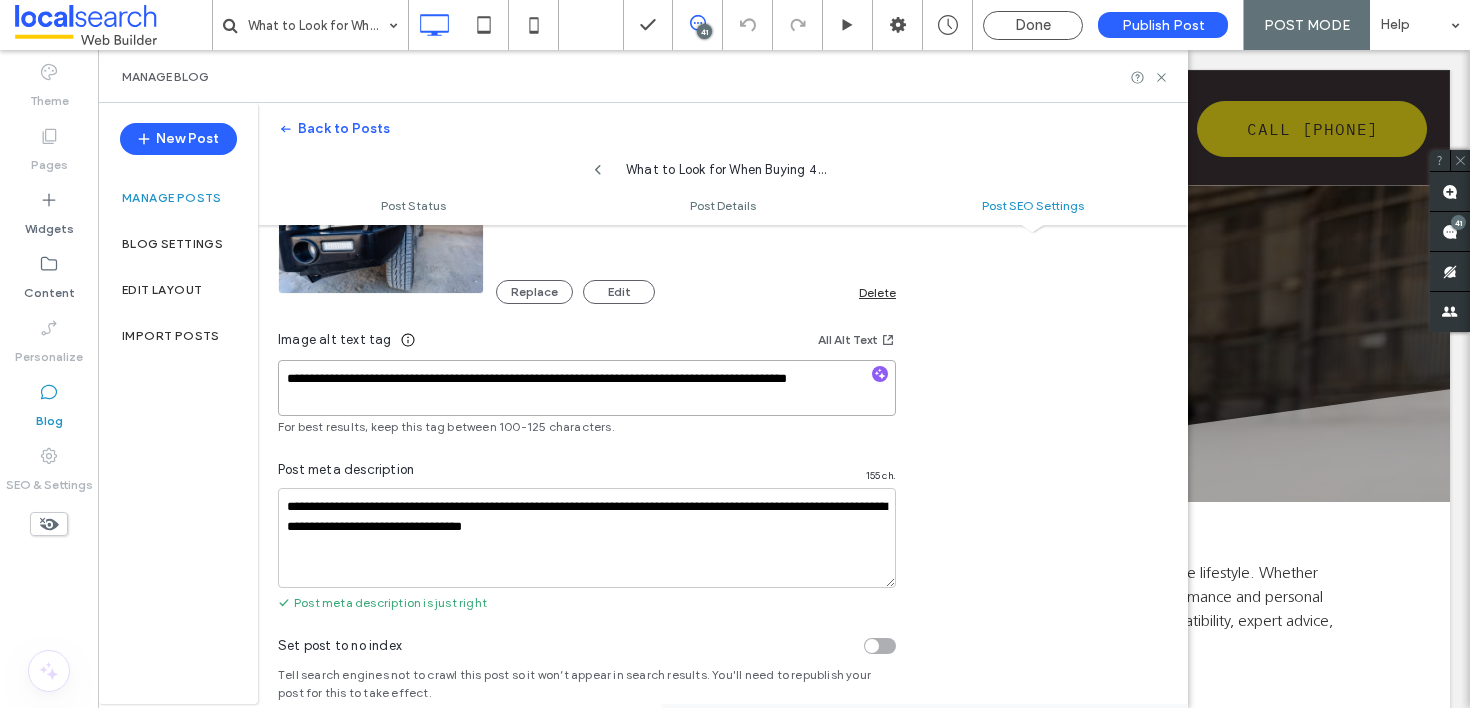 drag, startPoint x: 619, startPoint y: 392, endPoint x: 823, endPoint y: 384, distance: 204.1568 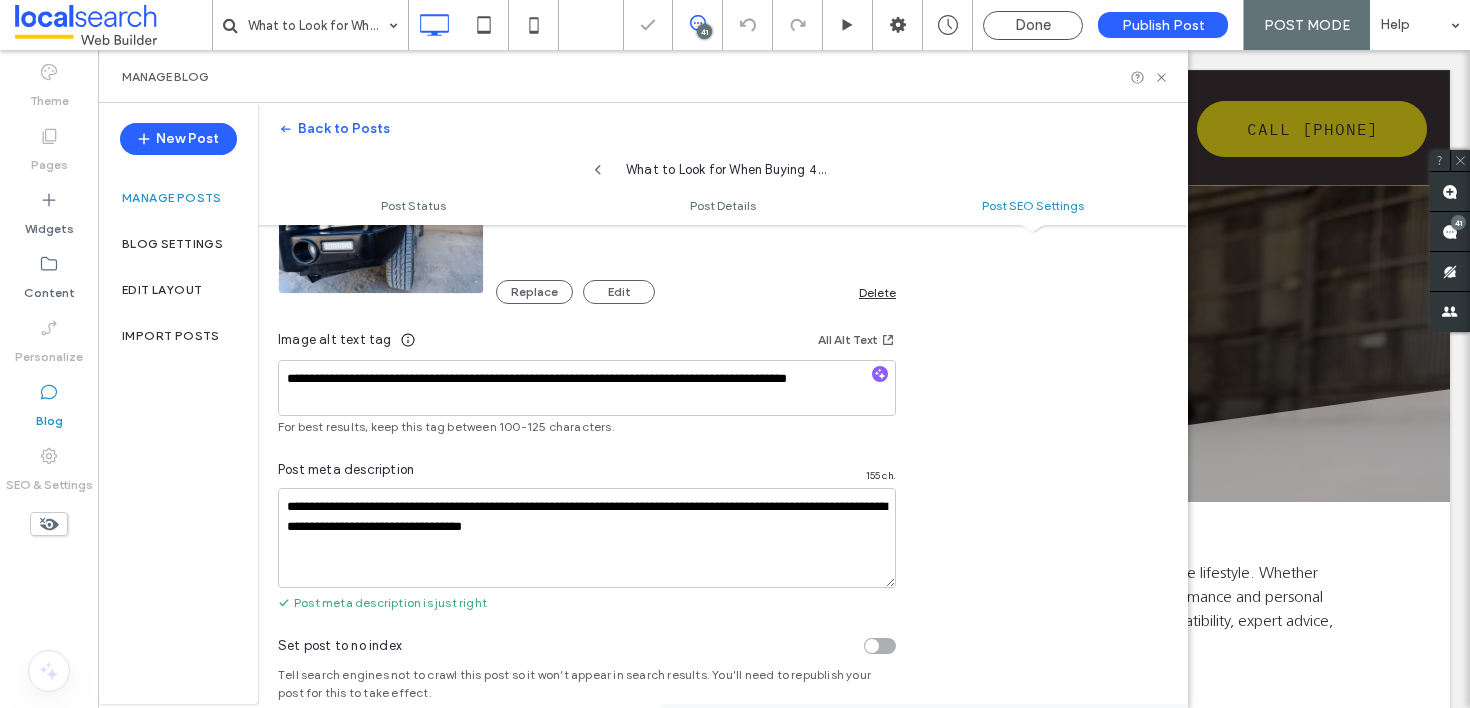 click at bounding box center [735, 354] 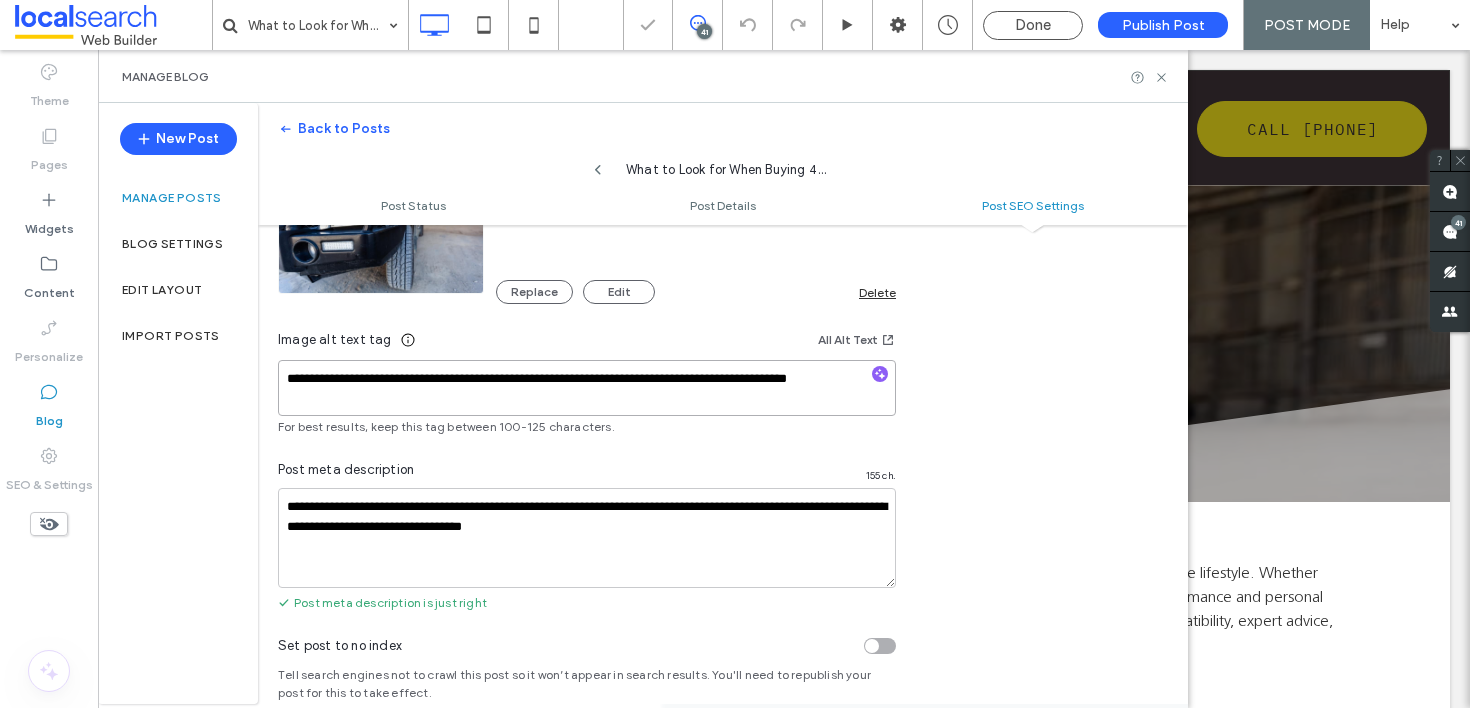 click on "**********" at bounding box center [587, 388] 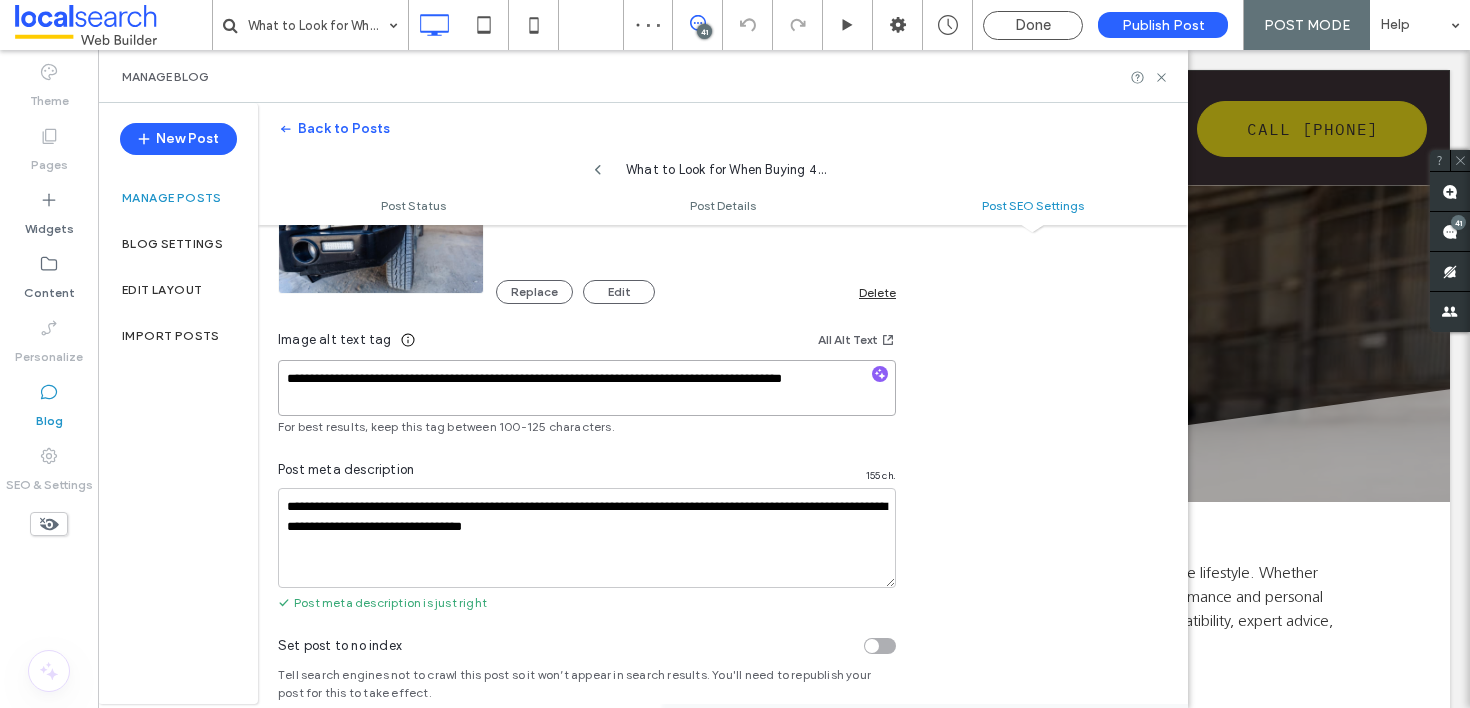 click on "**********" at bounding box center [587, 388] 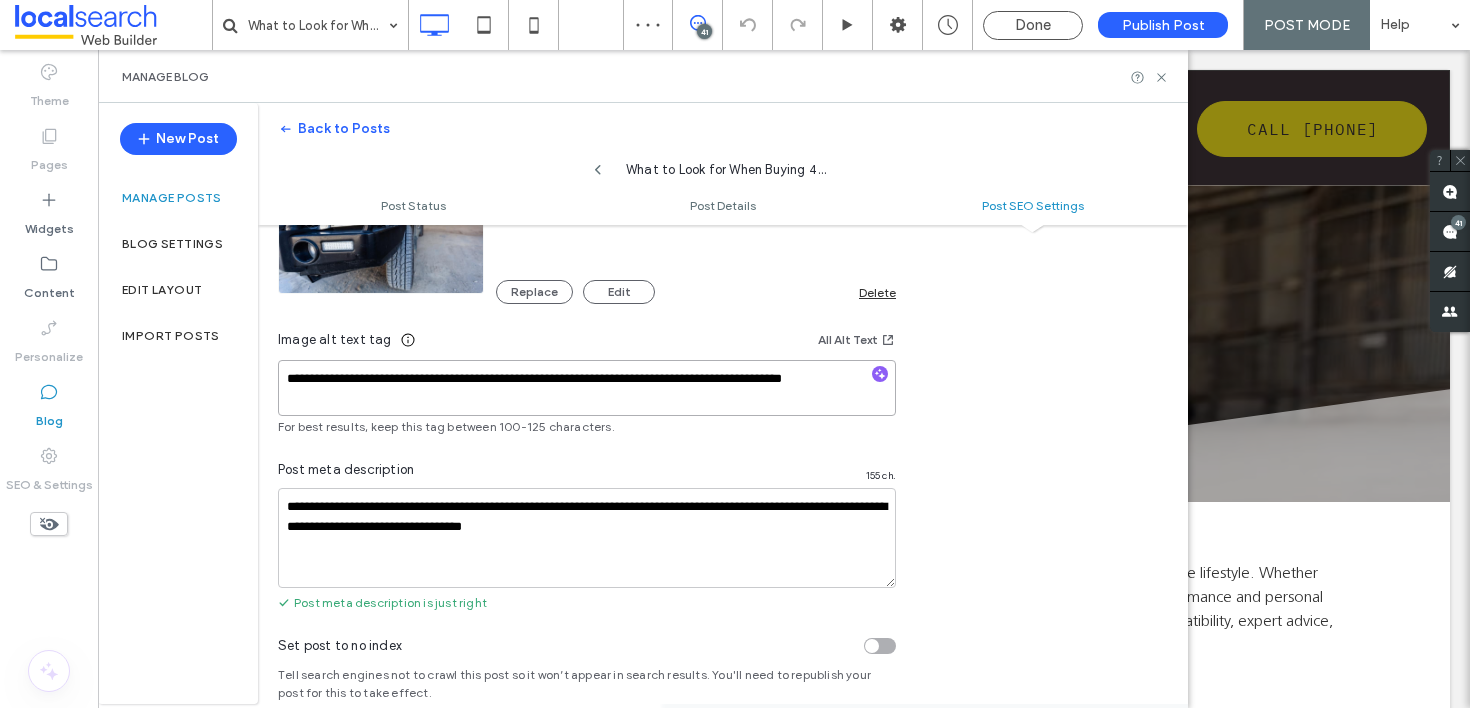 click on "**********" at bounding box center (587, 388) 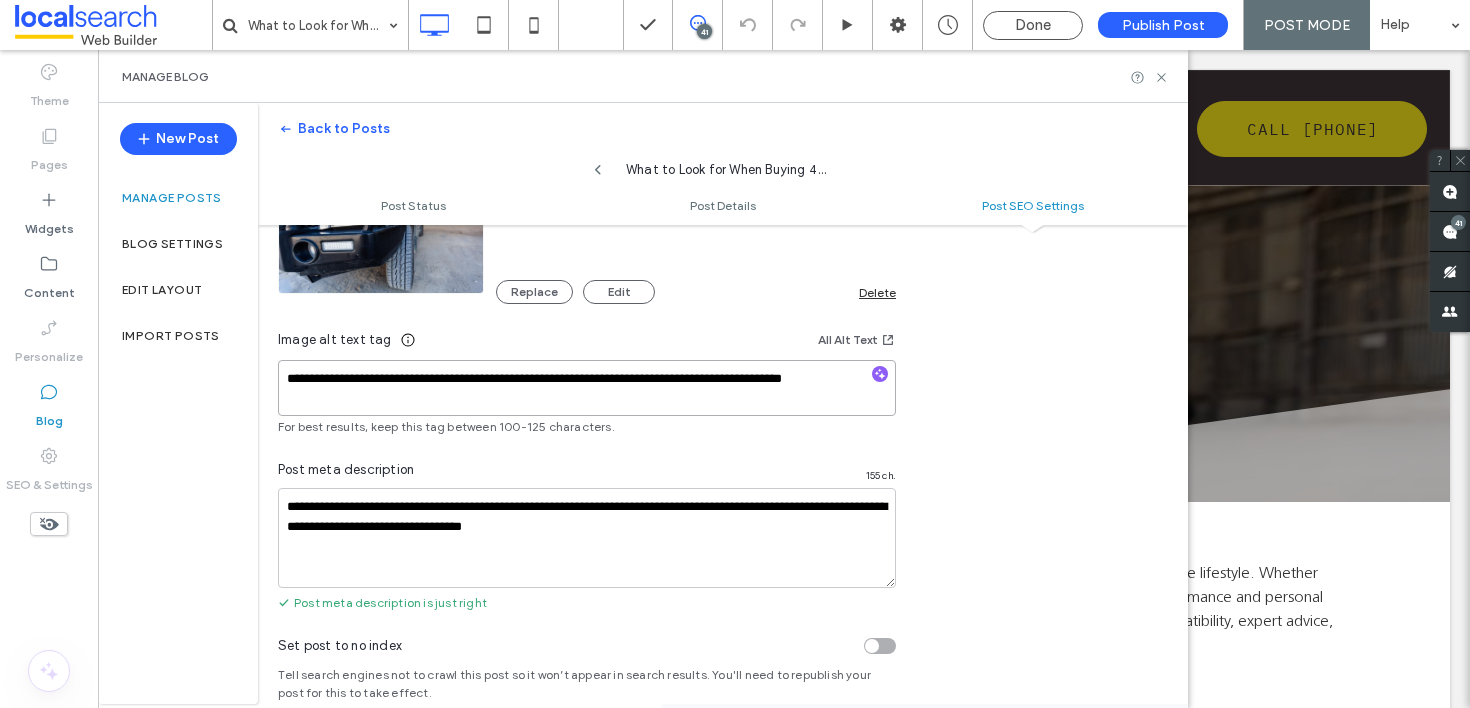 click on "**********" at bounding box center (587, 388) 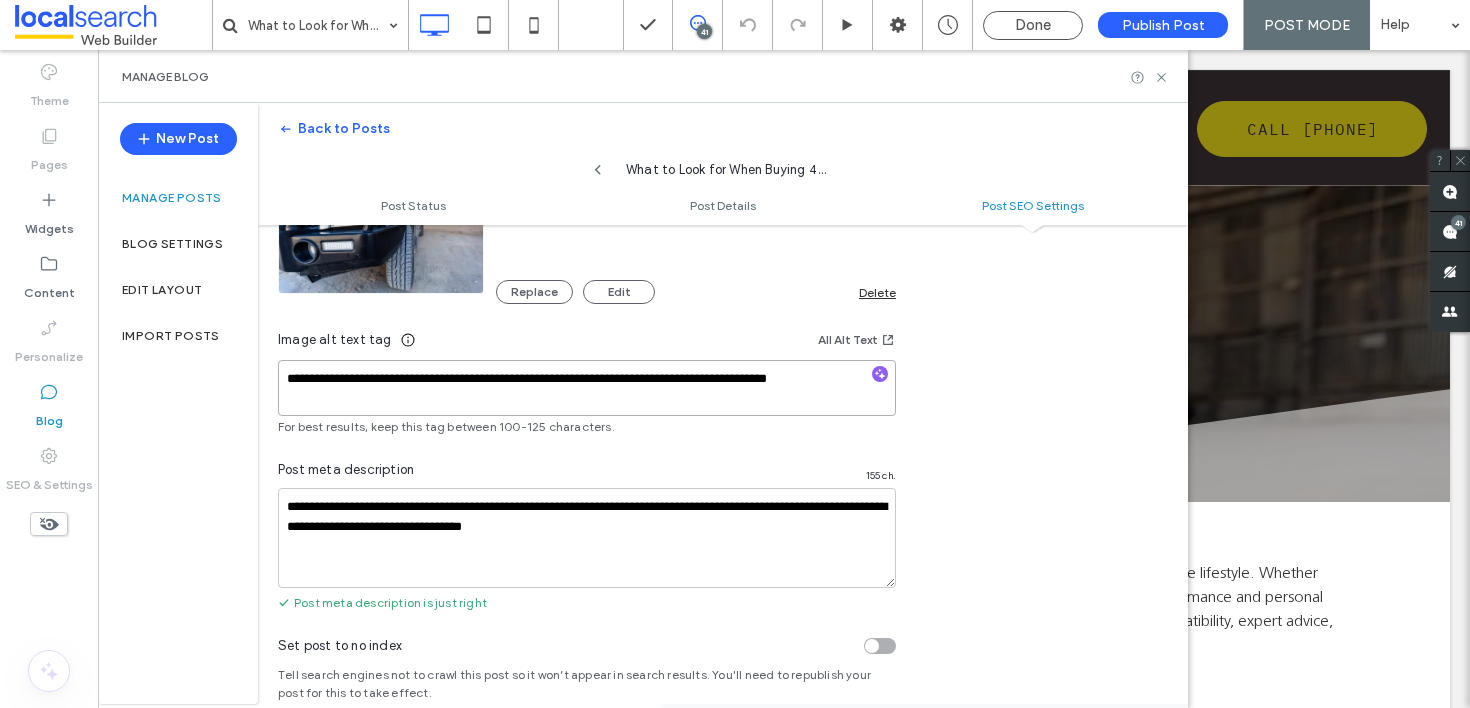 scroll, scrollTop: 0, scrollLeft: 0, axis: both 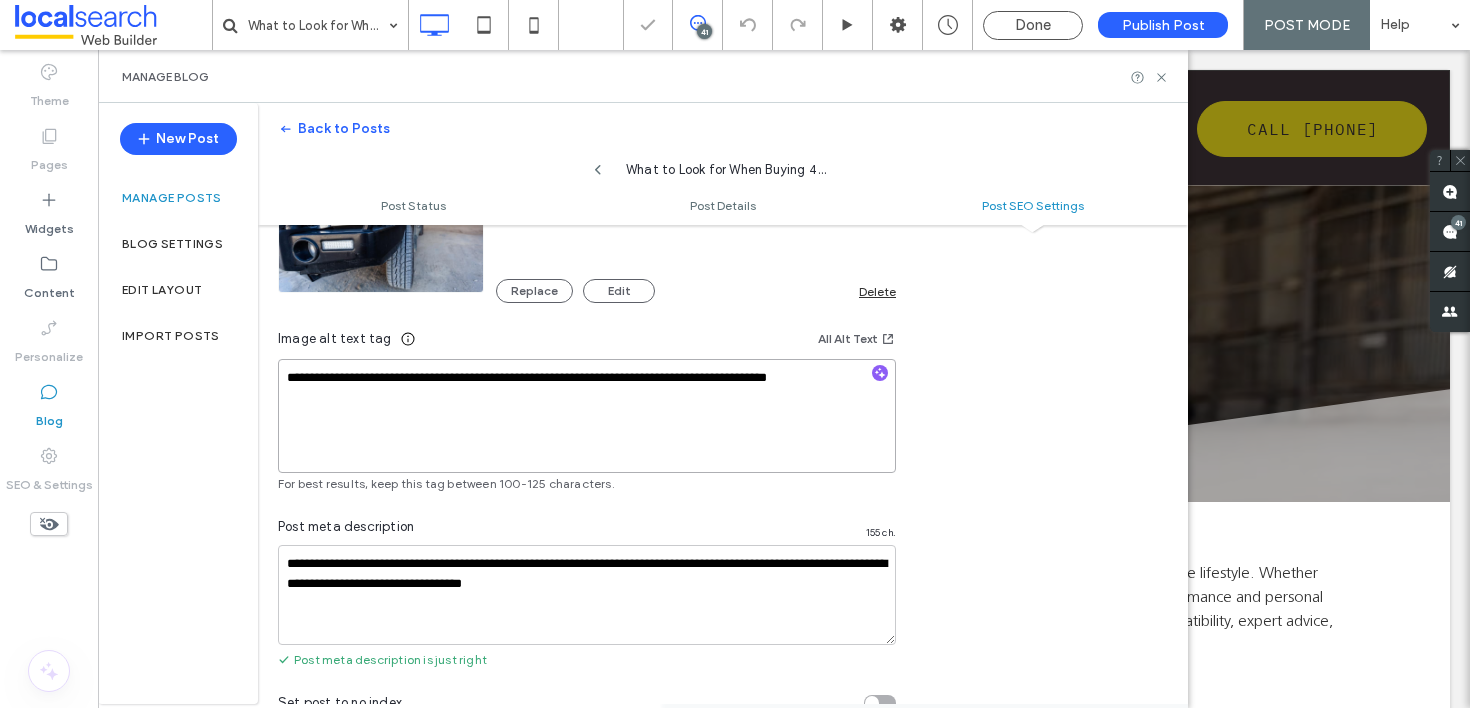 type on "**********" 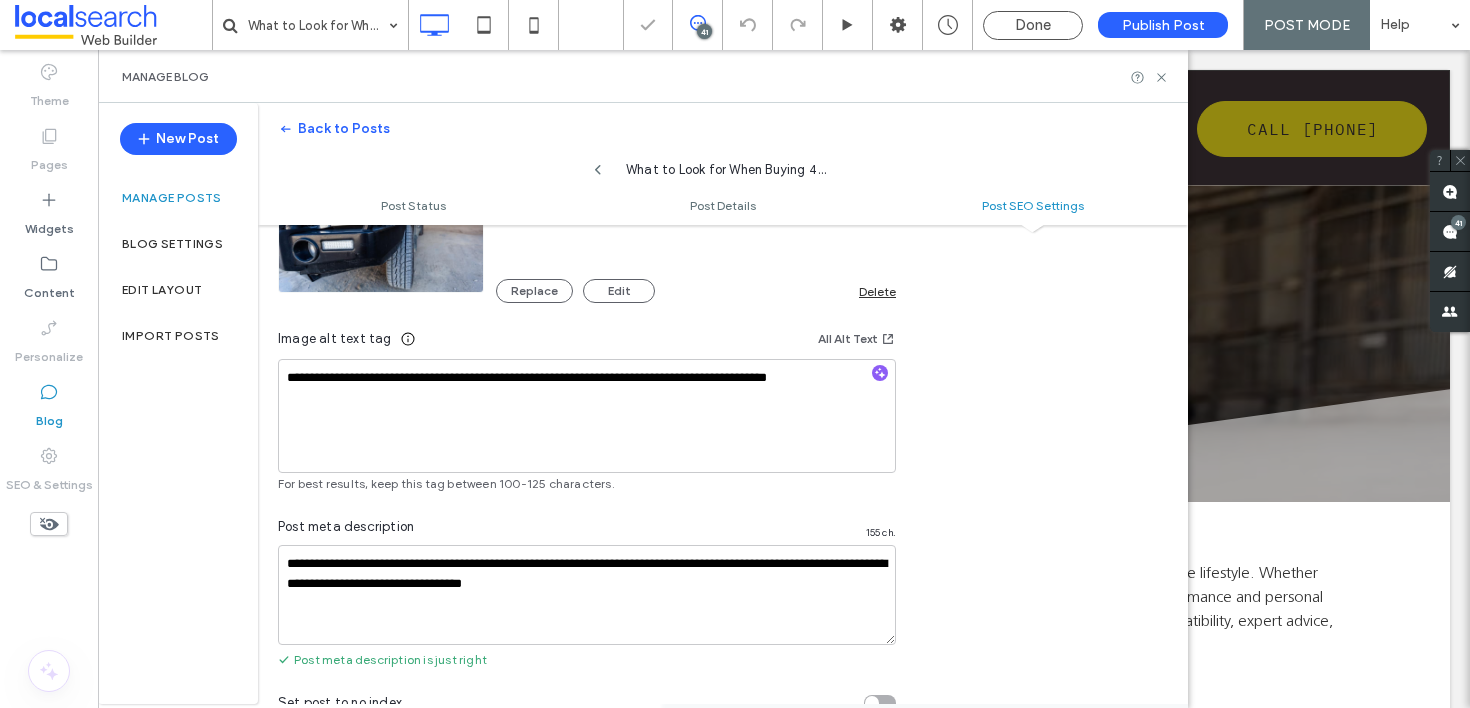 click on "**********" at bounding box center [735, 354] 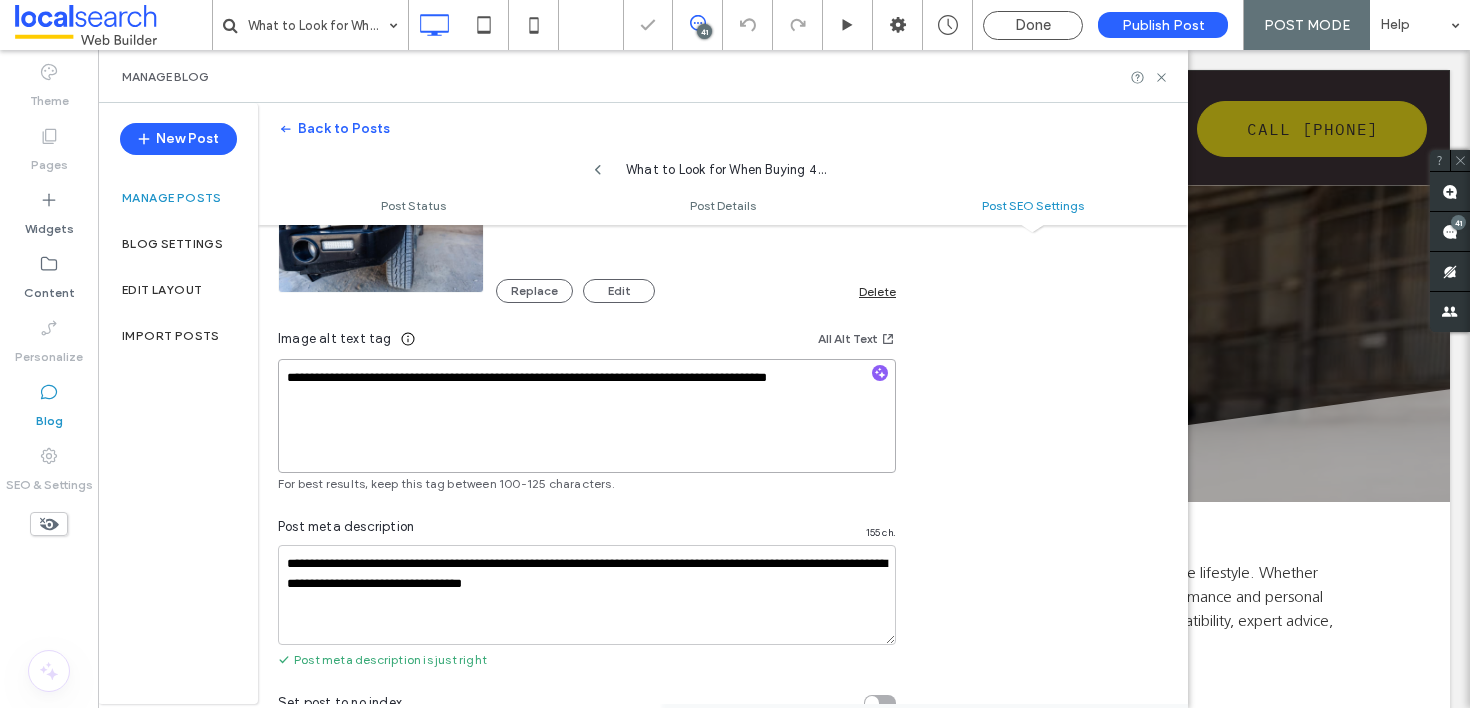 click on "**********" at bounding box center [587, 416] 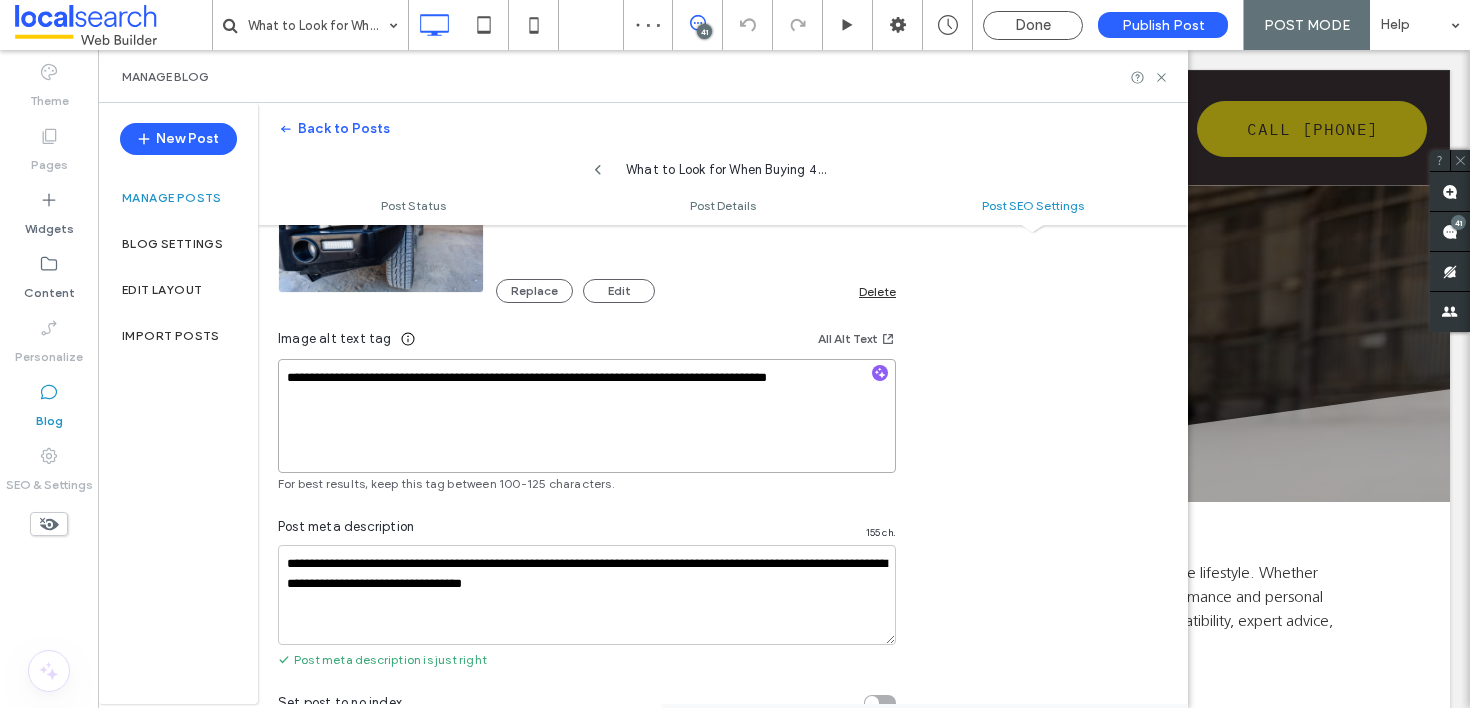 click on "**********" at bounding box center (587, 416) 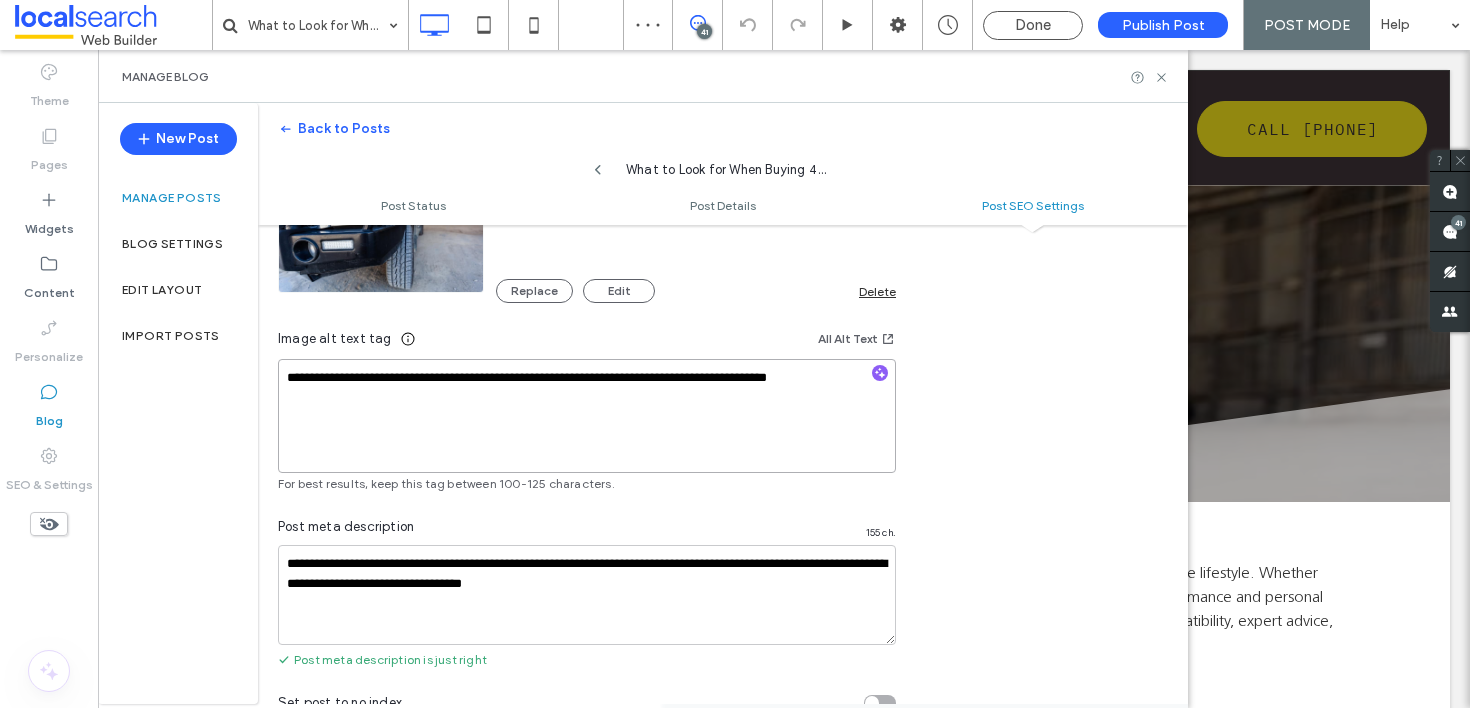 click on "**********" at bounding box center [587, 416] 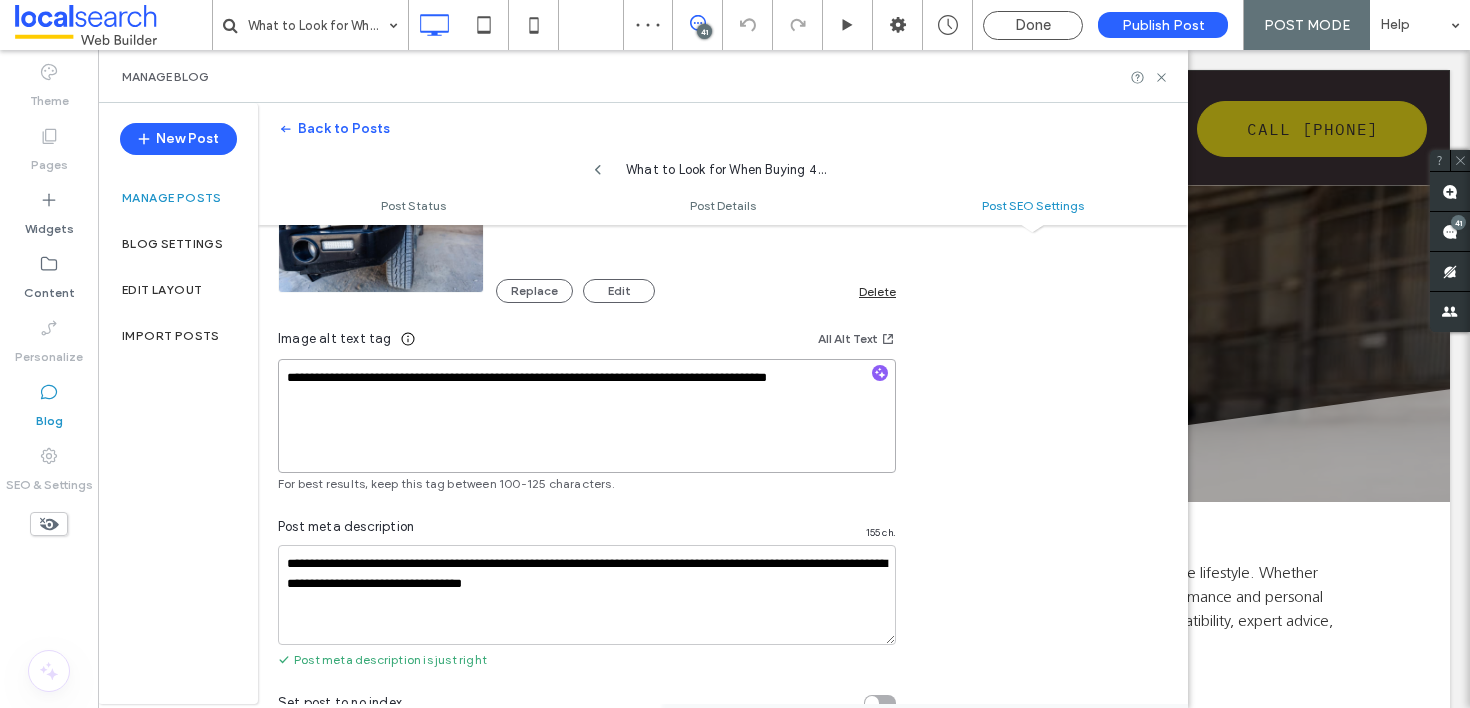 scroll, scrollTop: 1321, scrollLeft: 0, axis: vertical 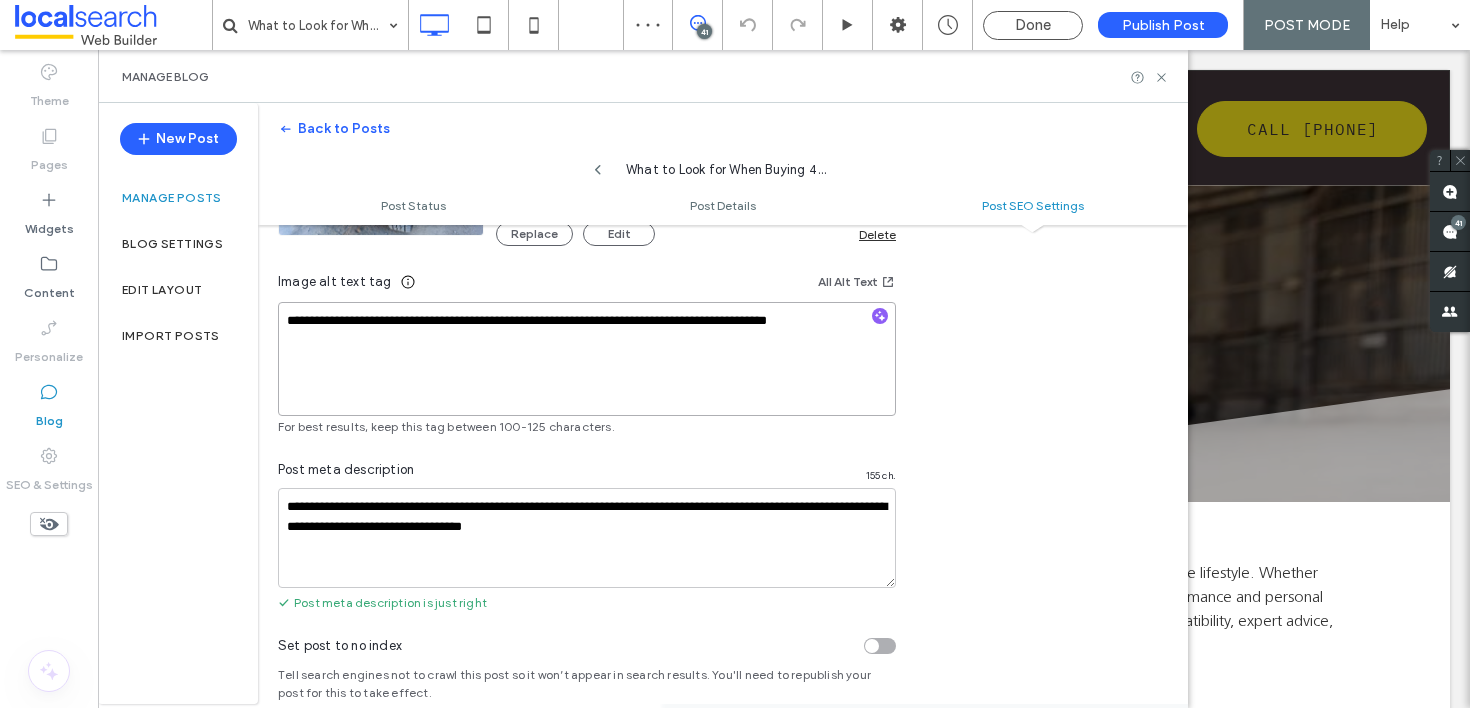 click on "**********" at bounding box center (587, 359) 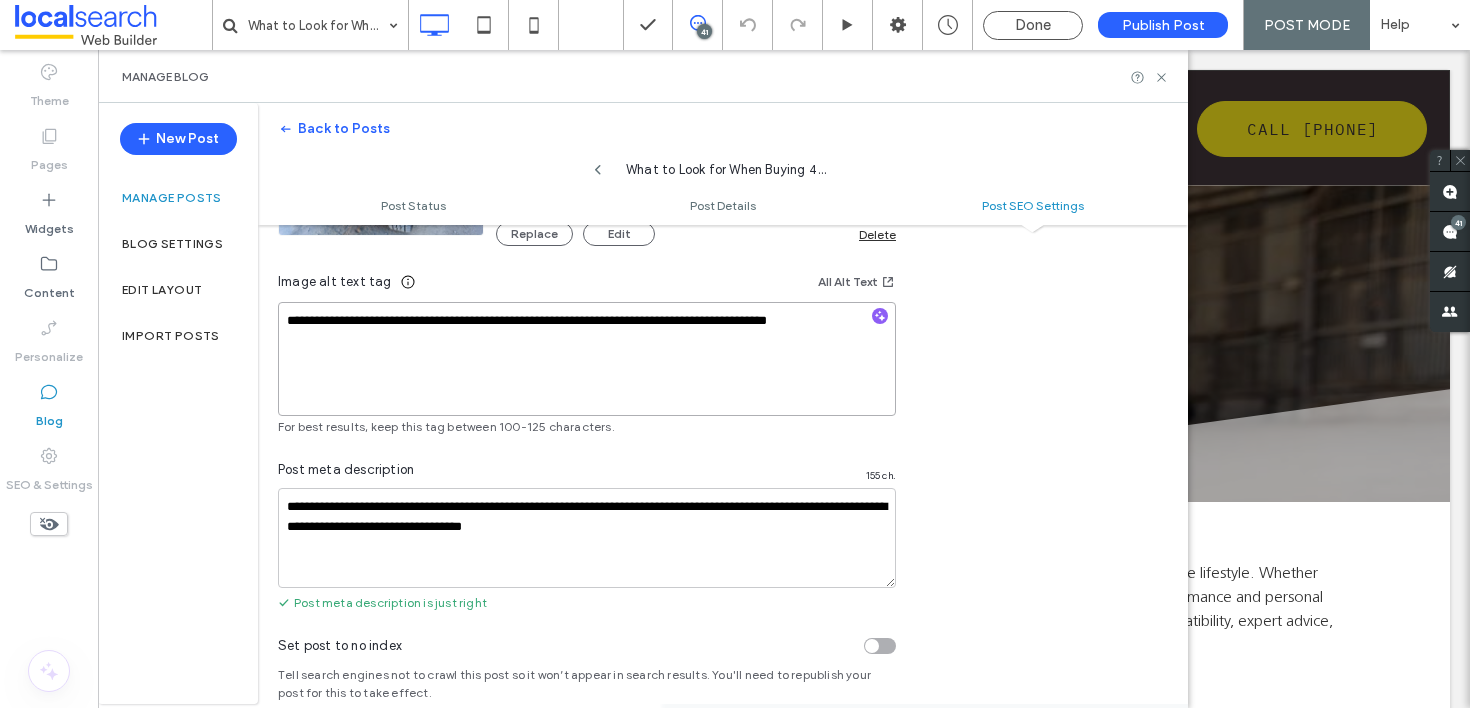 drag, startPoint x: 285, startPoint y: 320, endPoint x: 843, endPoint y: 506, distance: 588.18365 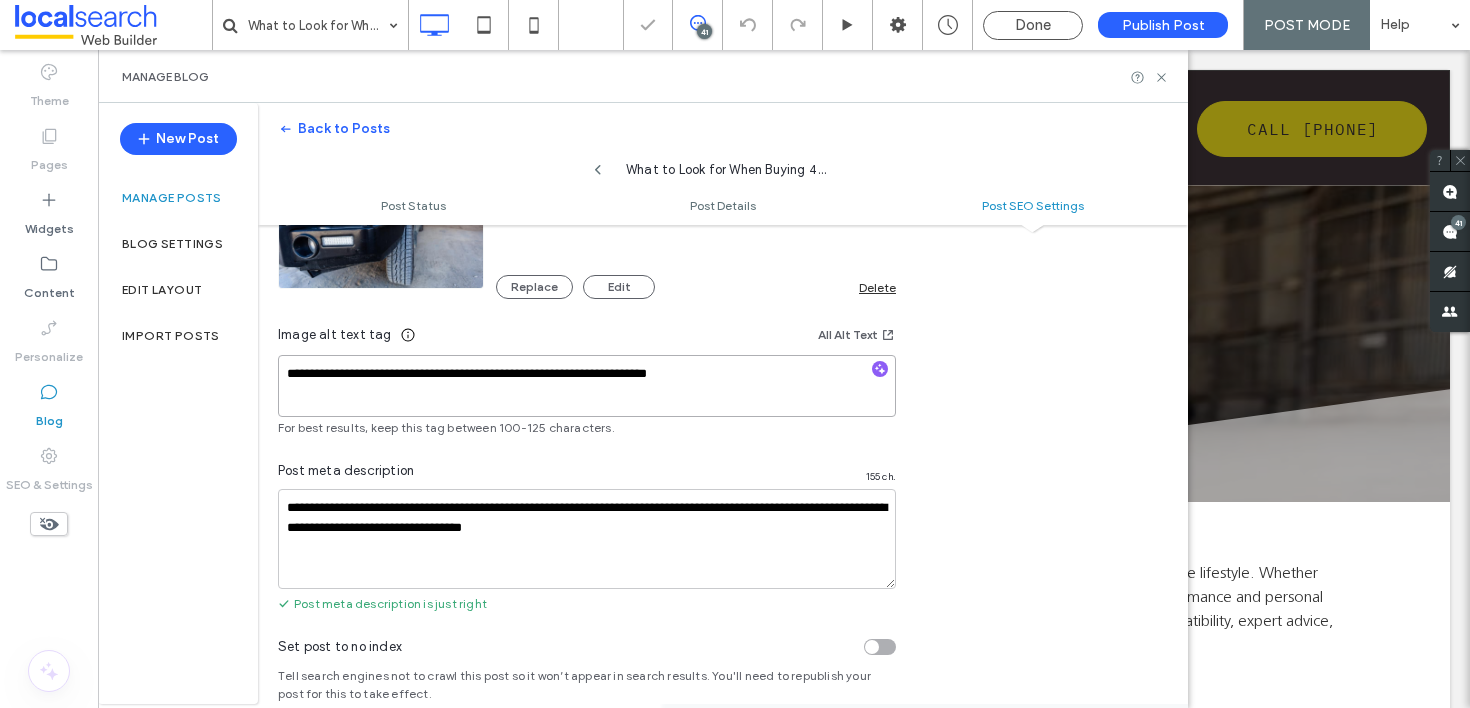 scroll, scrollTop: 1263, scrollLeft: 0, axis: vertical 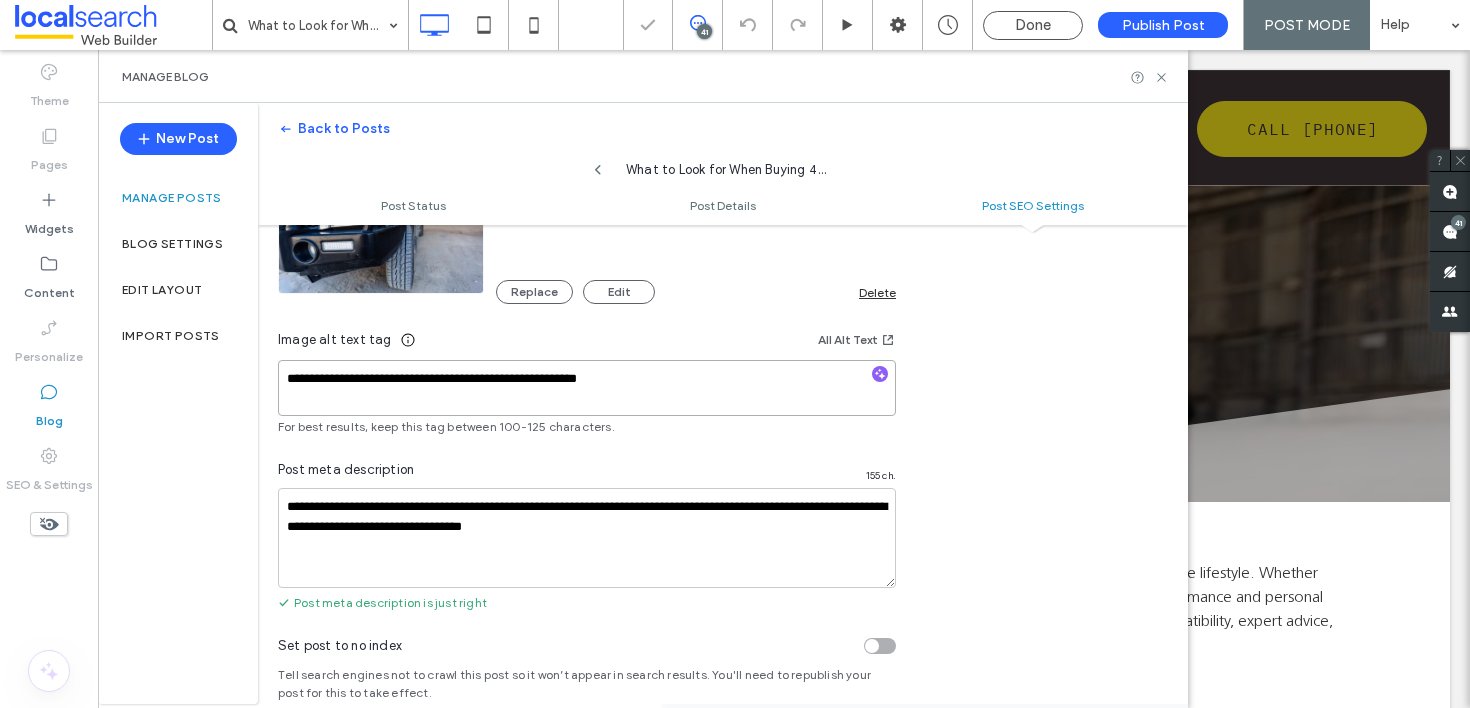 type on "**********" 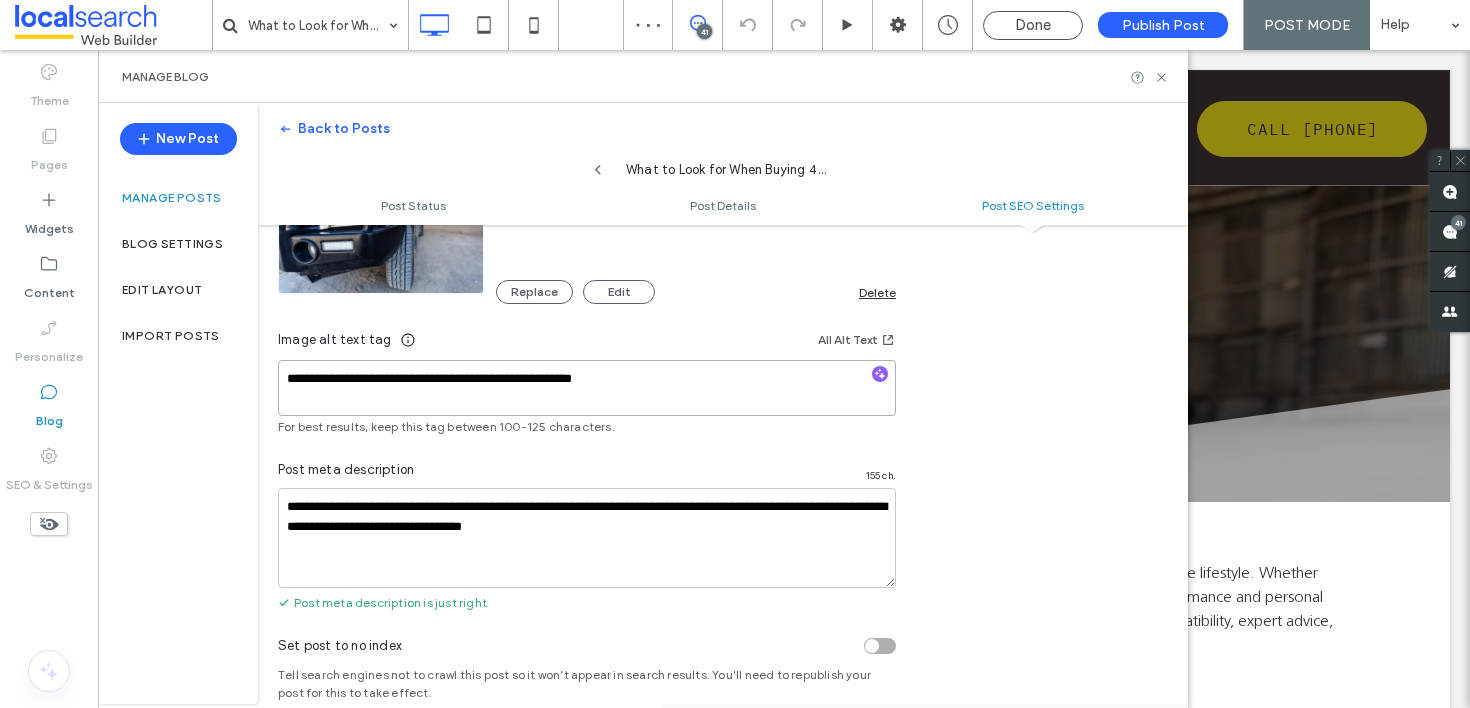 click on "**********" at bounding box center [587, 388] 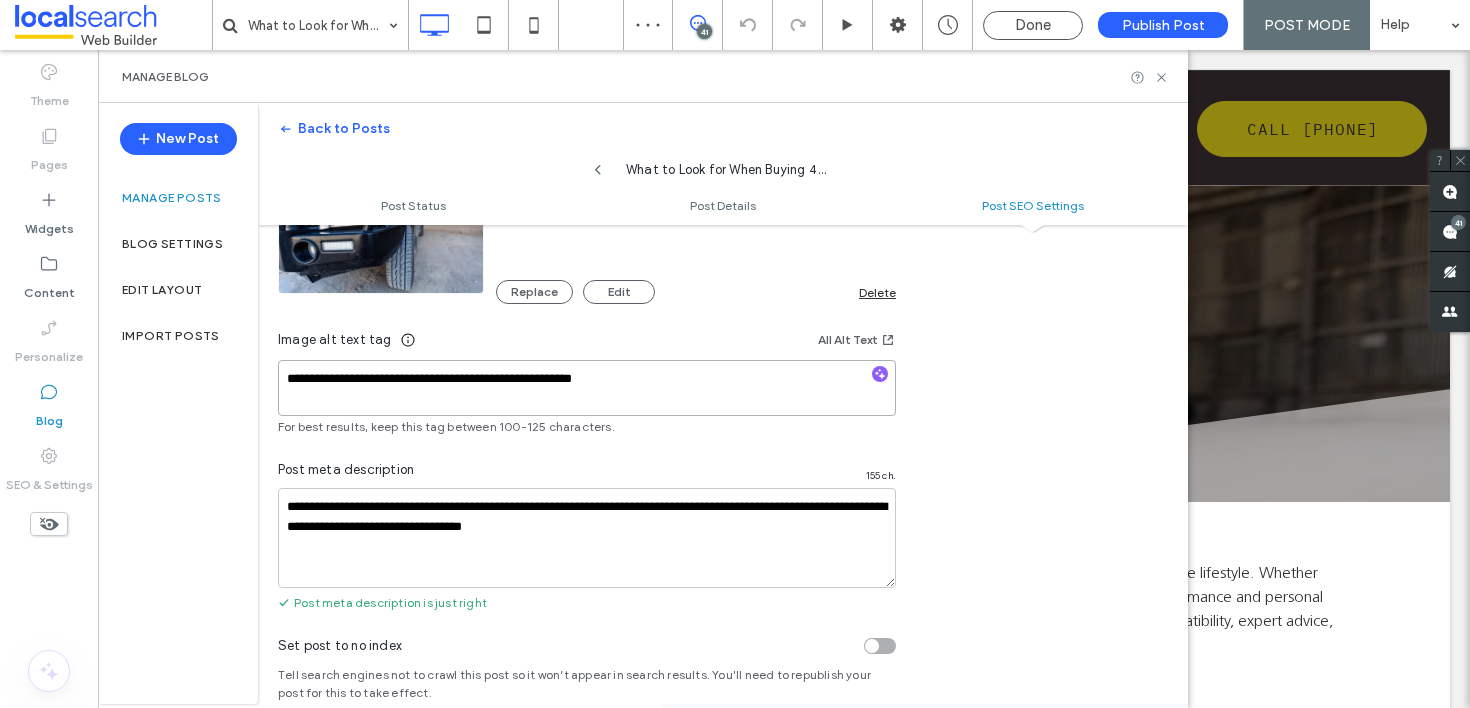 click on "**********" at bounding box center (587, 388) 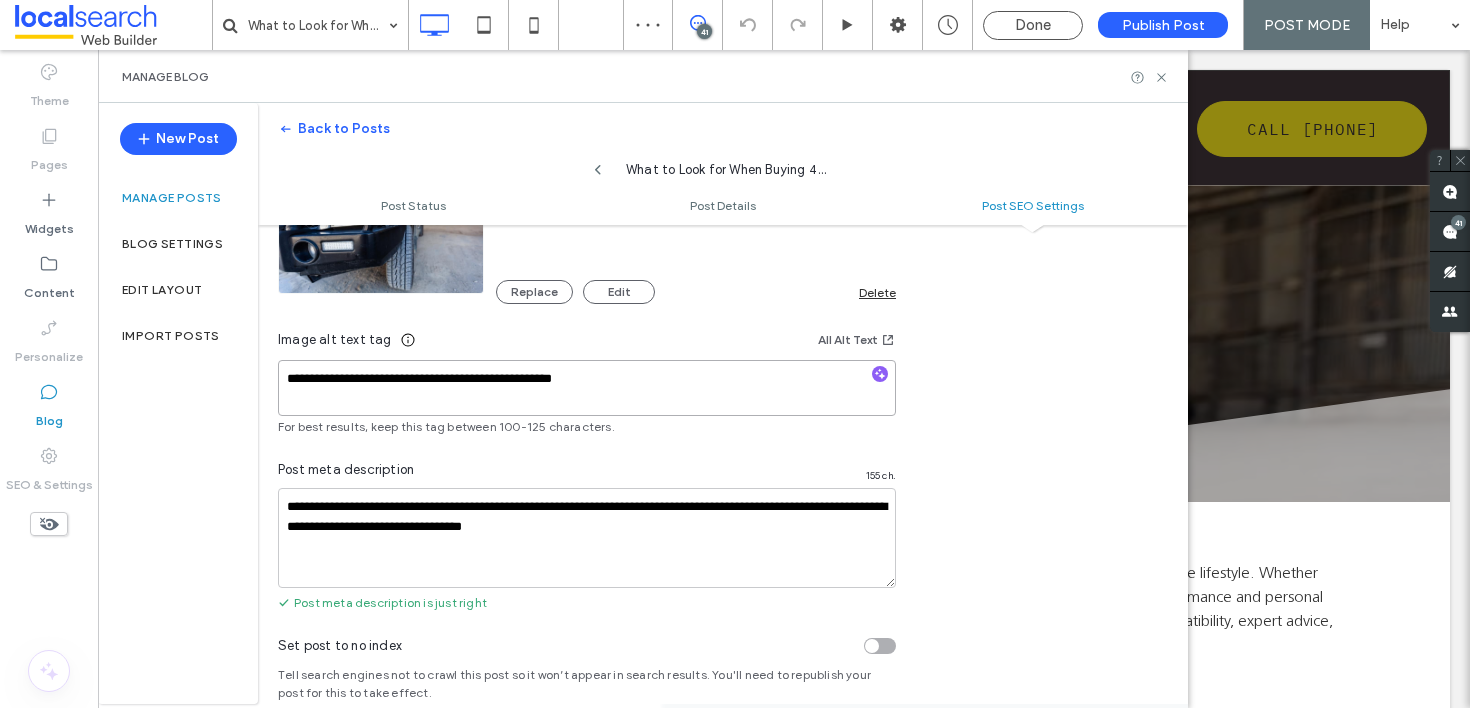 type on "**********" 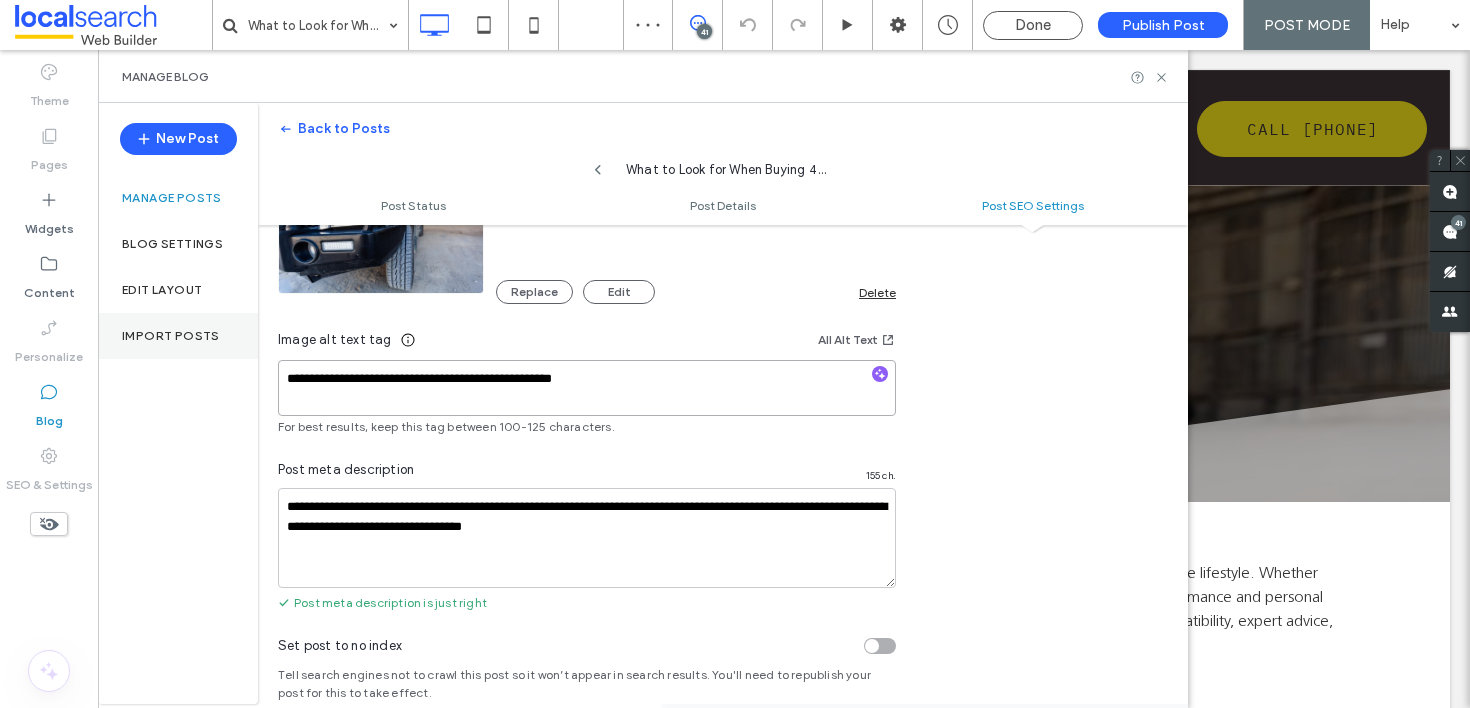 drag, startPoint x: 684, startPoint y: 388, endPoint x: 170, endPoint y: 348, distance: 515.5541 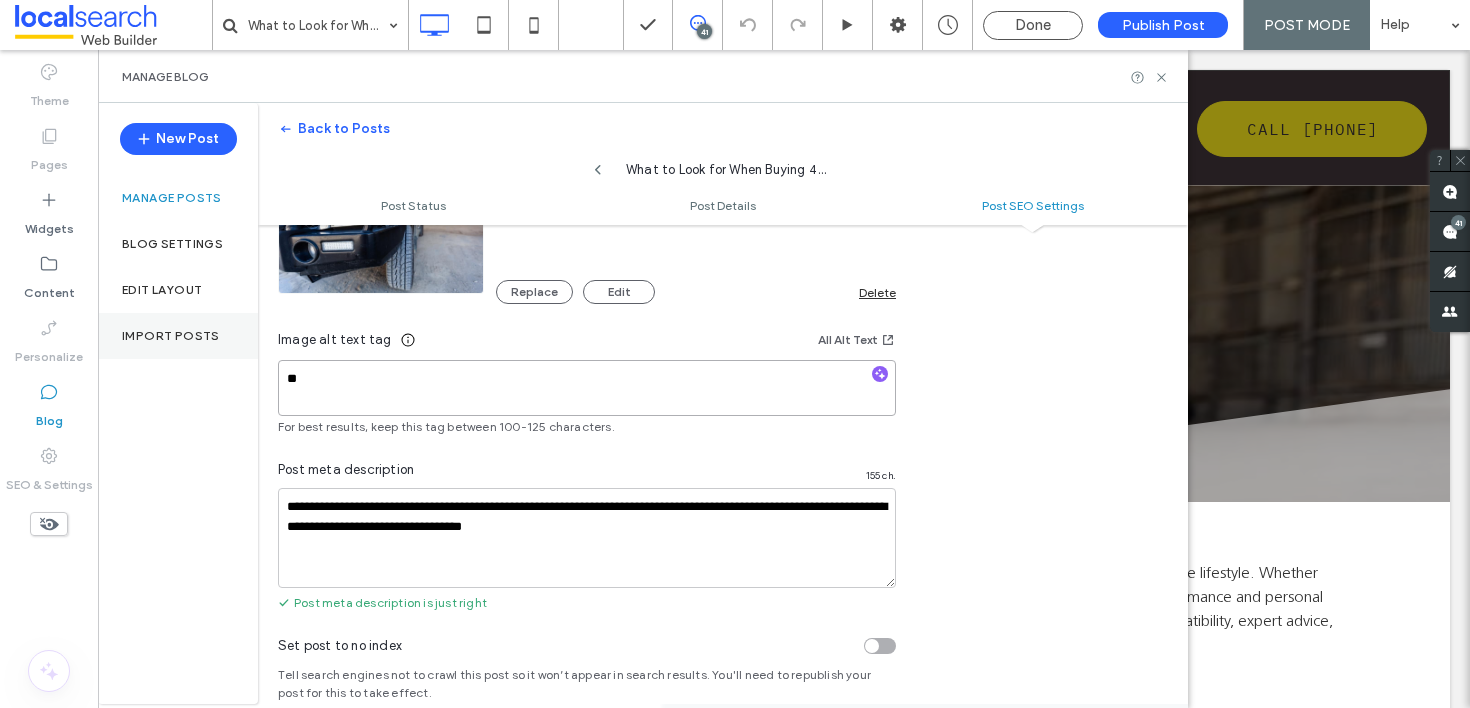 type on "*" 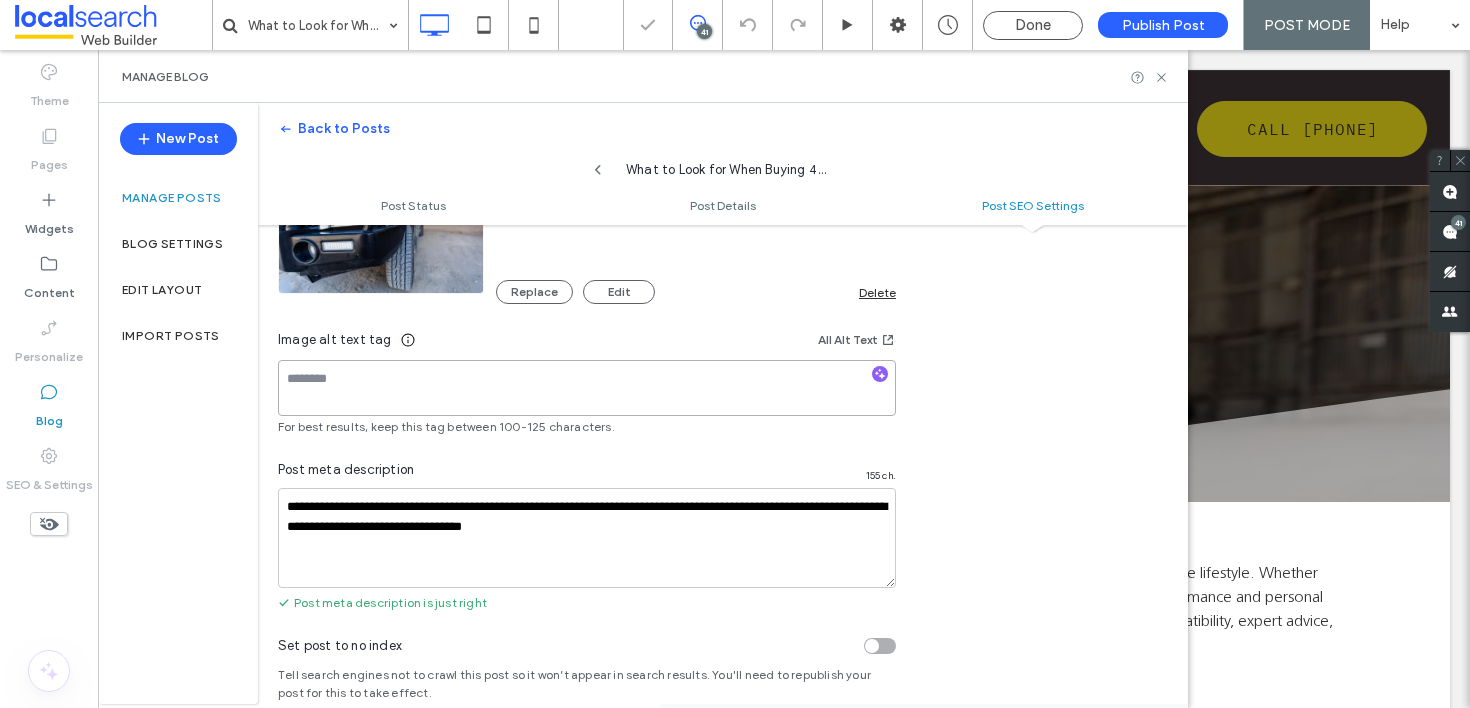 paste on "**********" 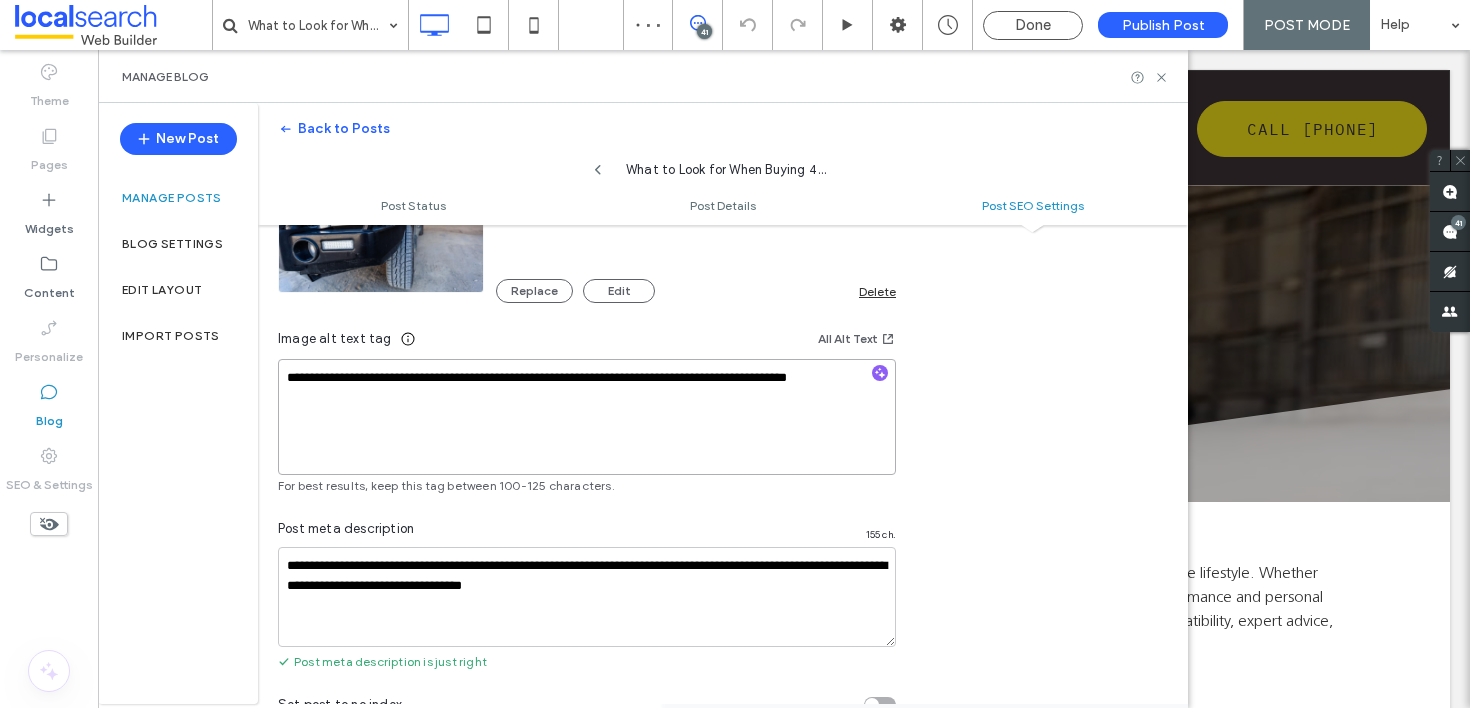 scroll, scrollTop: 2, scrollLeft: 0, axis: vertical 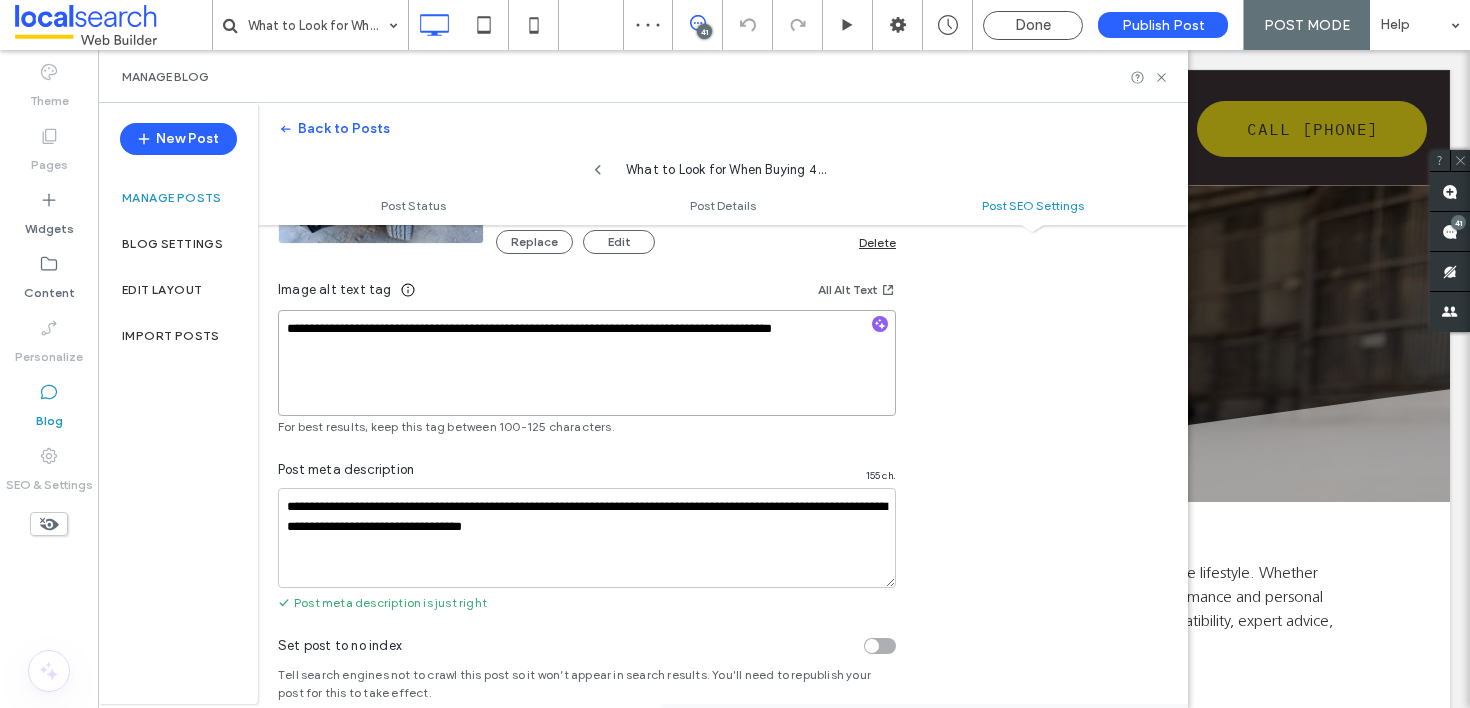 drag, startPoint x: 463, startPoint y: 351, endPoint x: 268, endPoint y: 326, distance: 196.59604 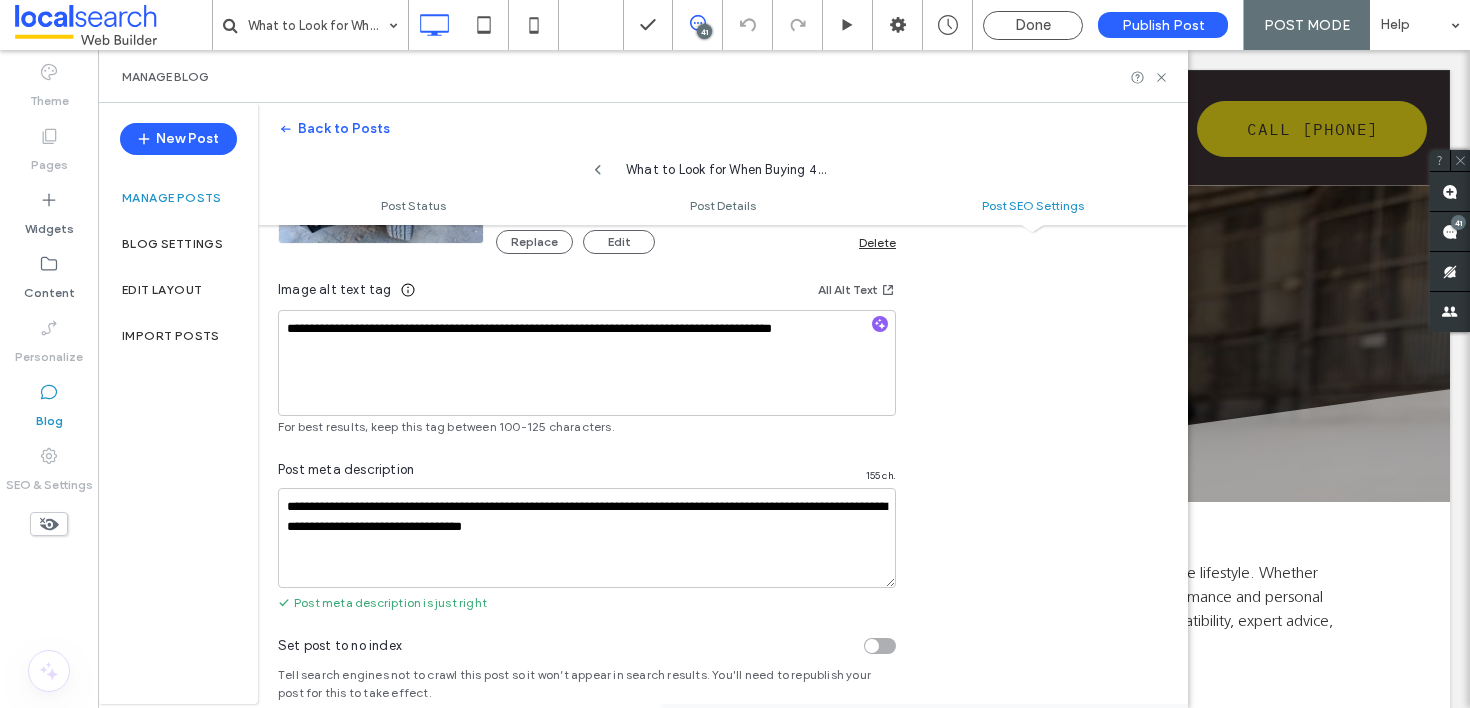 click on "**********" at bounding box center (723, 204) 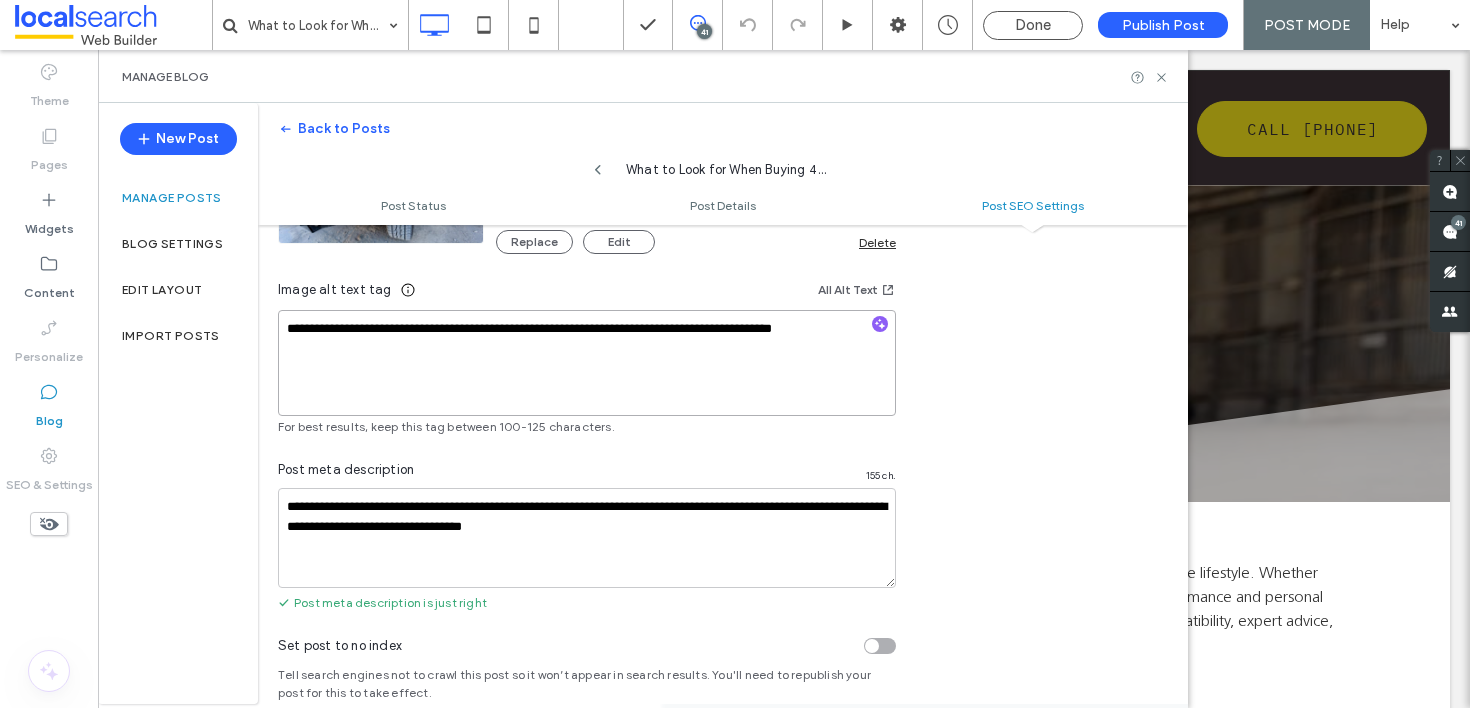 drag, startPoint x: 285, startPoint y: 333, endPoint x: 594, endPoint y: 493, distance: 347.96695 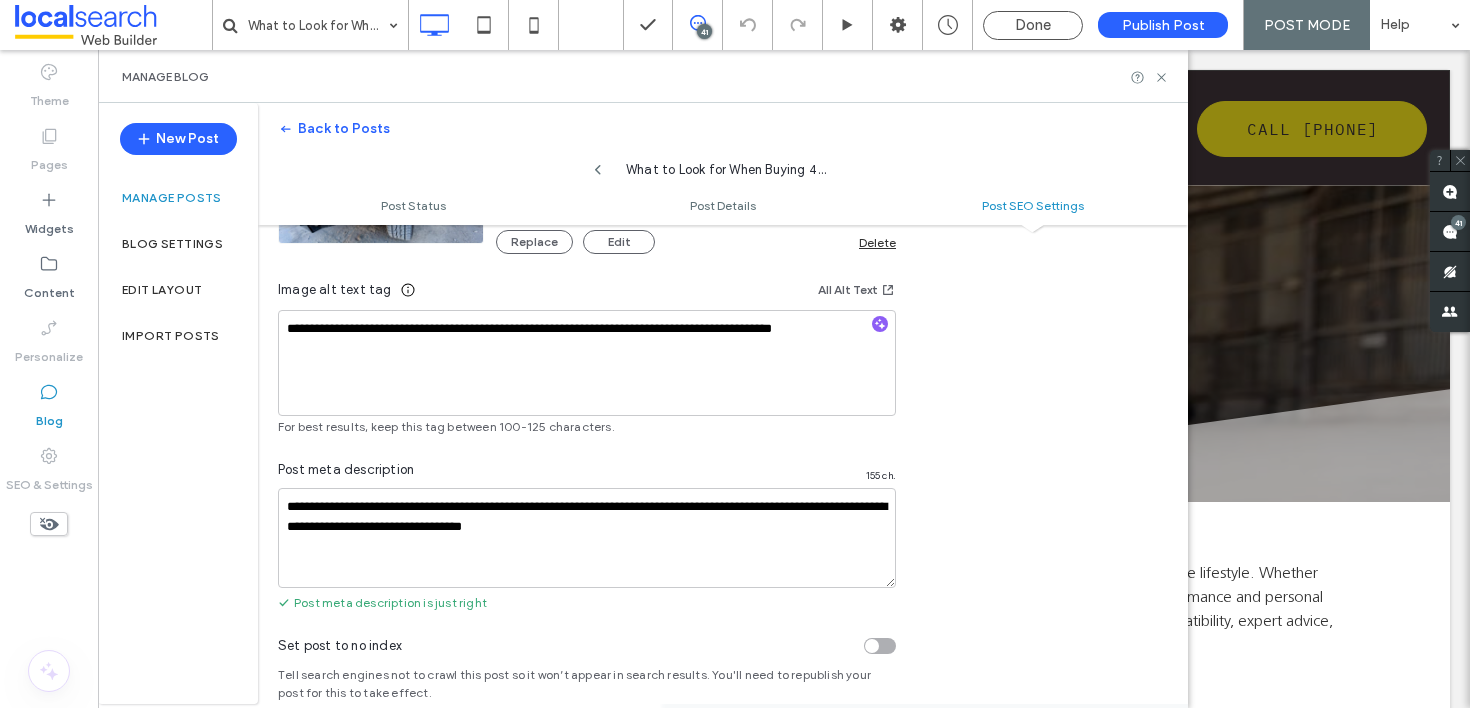 click on "**********" at bounding box center [723, 204] 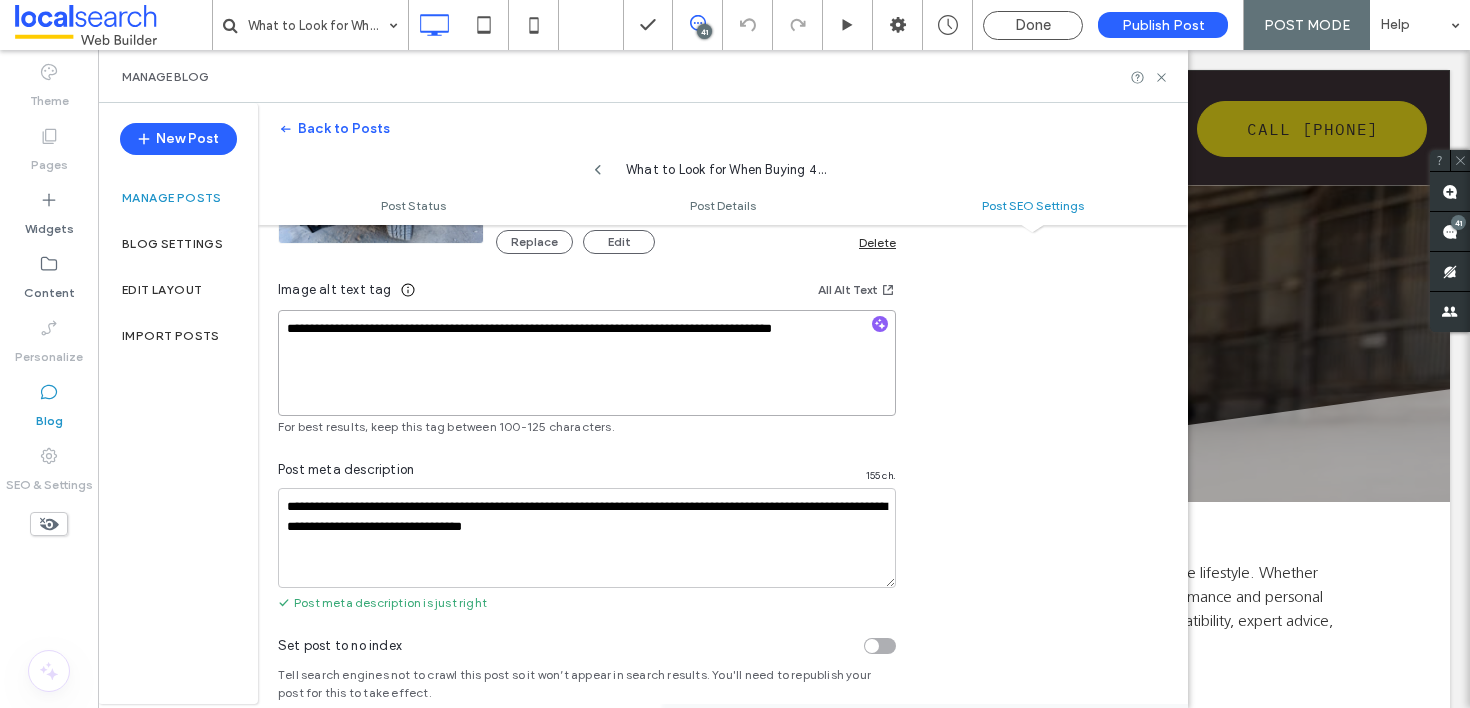 click on "**********" at bounding box center [587, 363] 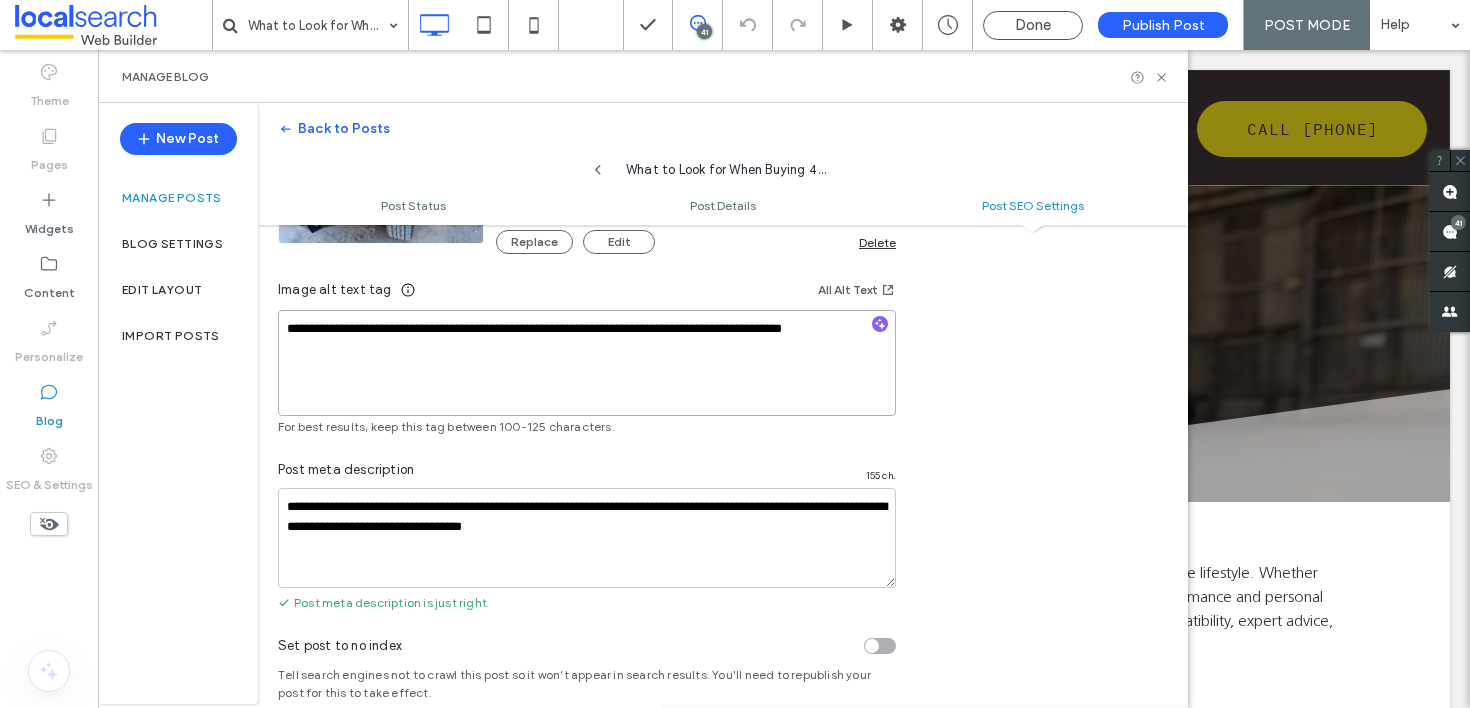 scroll, scrollTop: 1311, scrollLeft: 0, axis: vertical 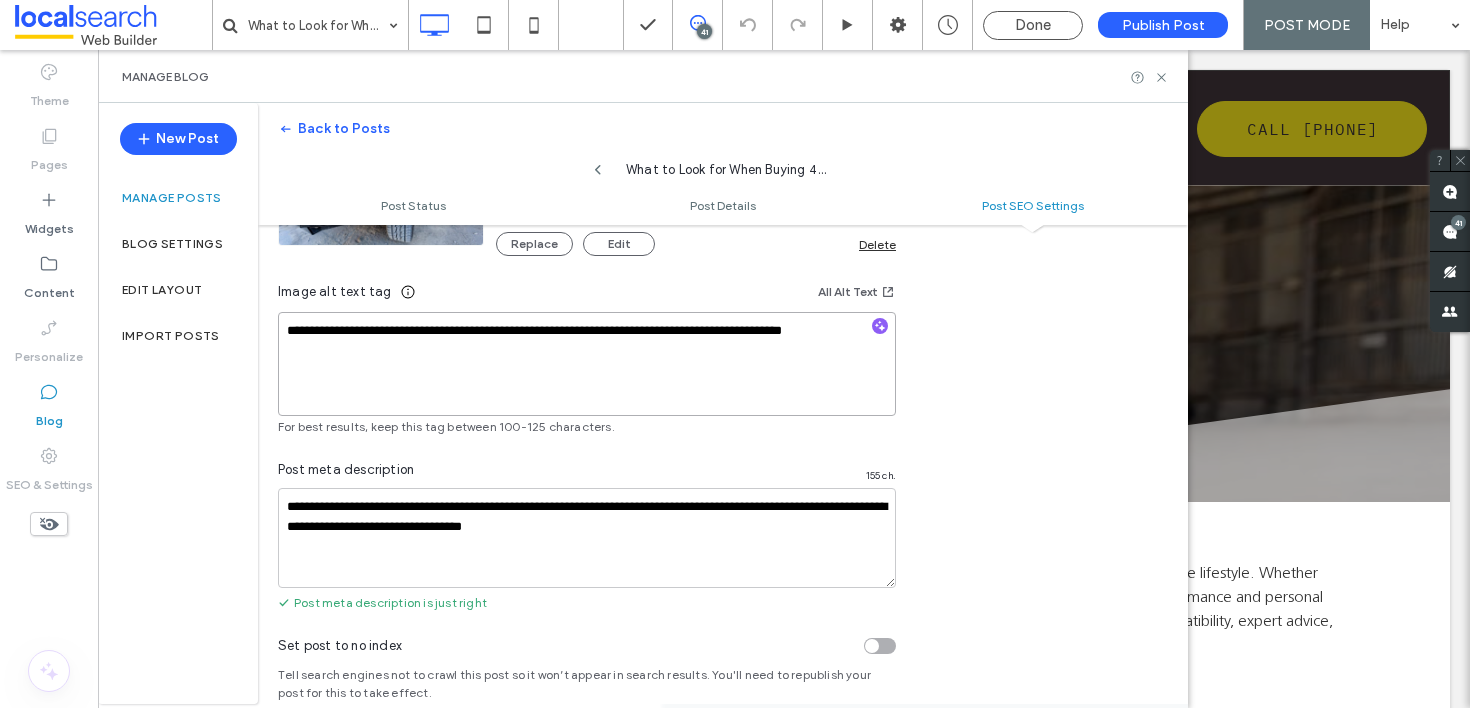 drag, startPoint x: 284, startPoint y: 333, endPoint x: 654, endPoint y: 424, distance: 381.02625 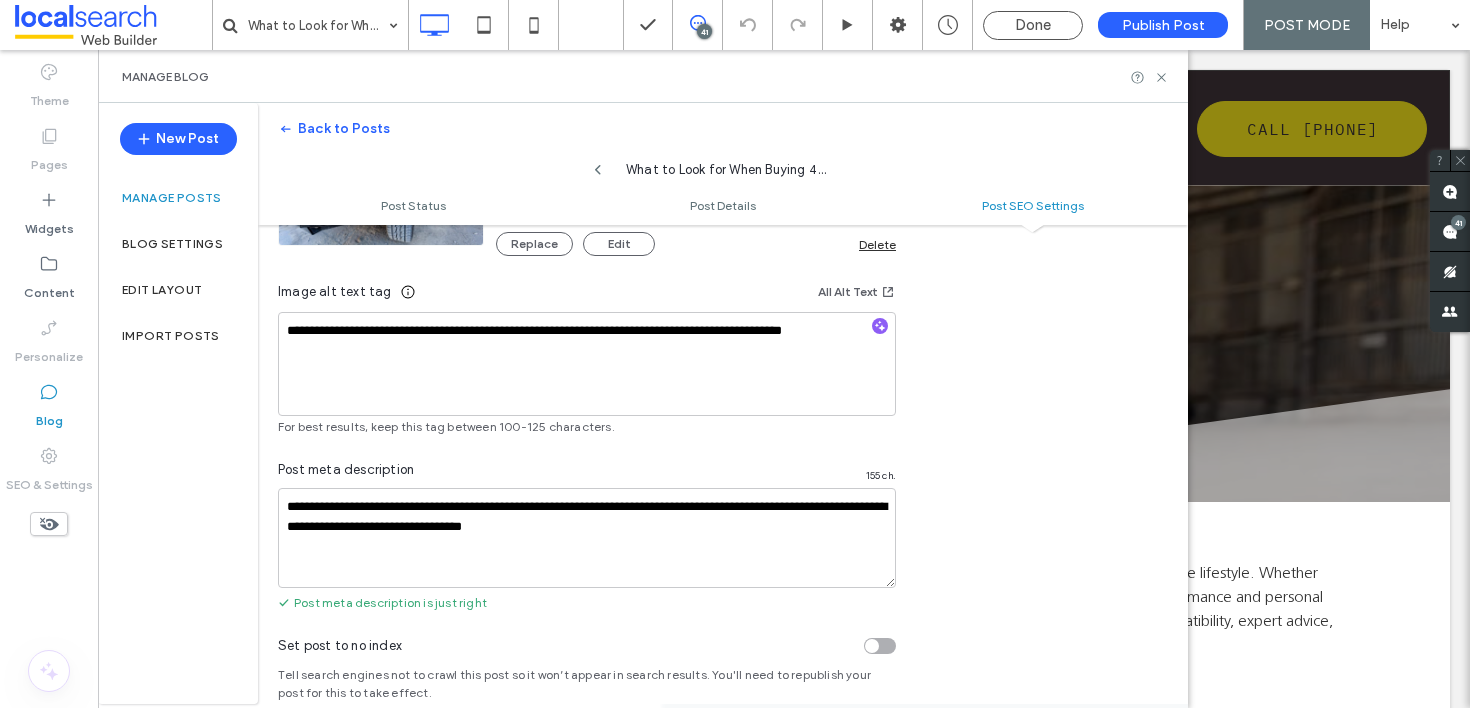 click on "**********" at bounding box center [723, 205] 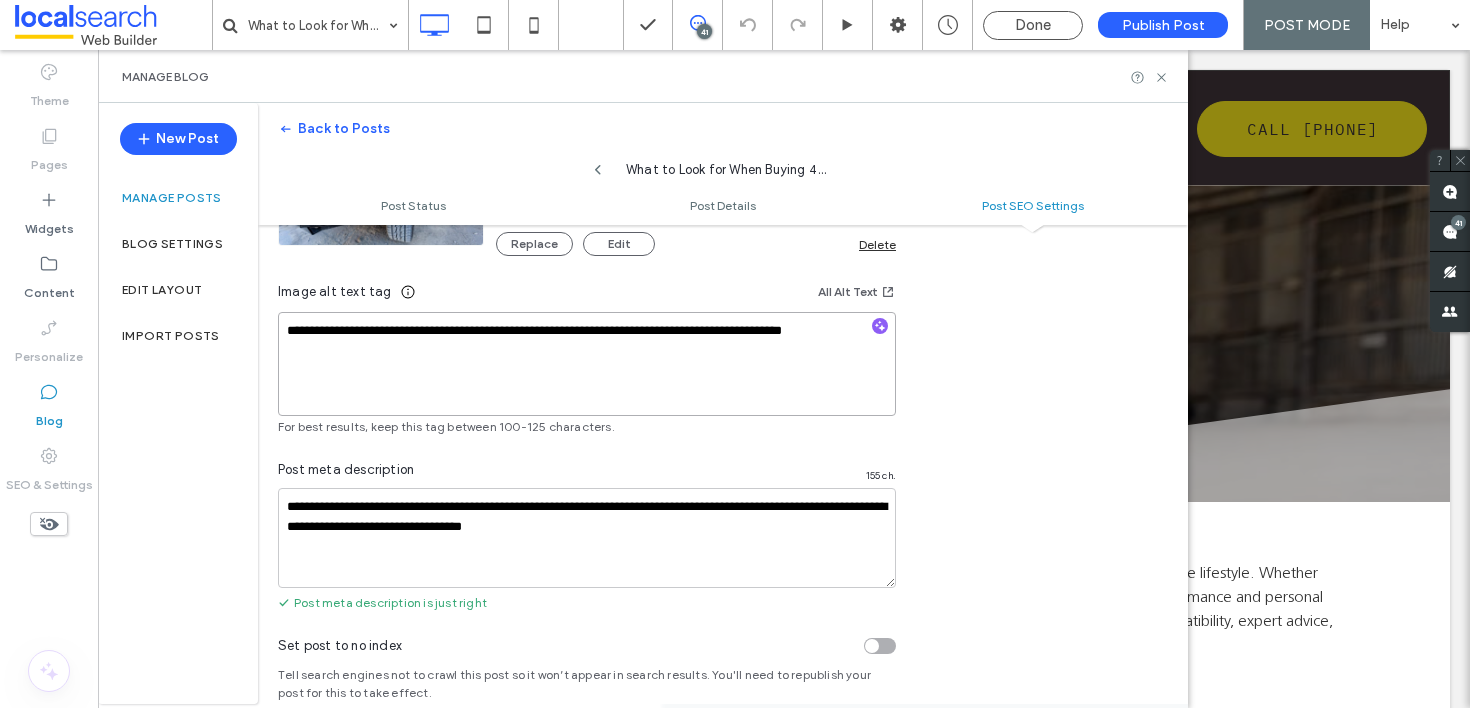 click on "**********" at bounding box center [587, 364] 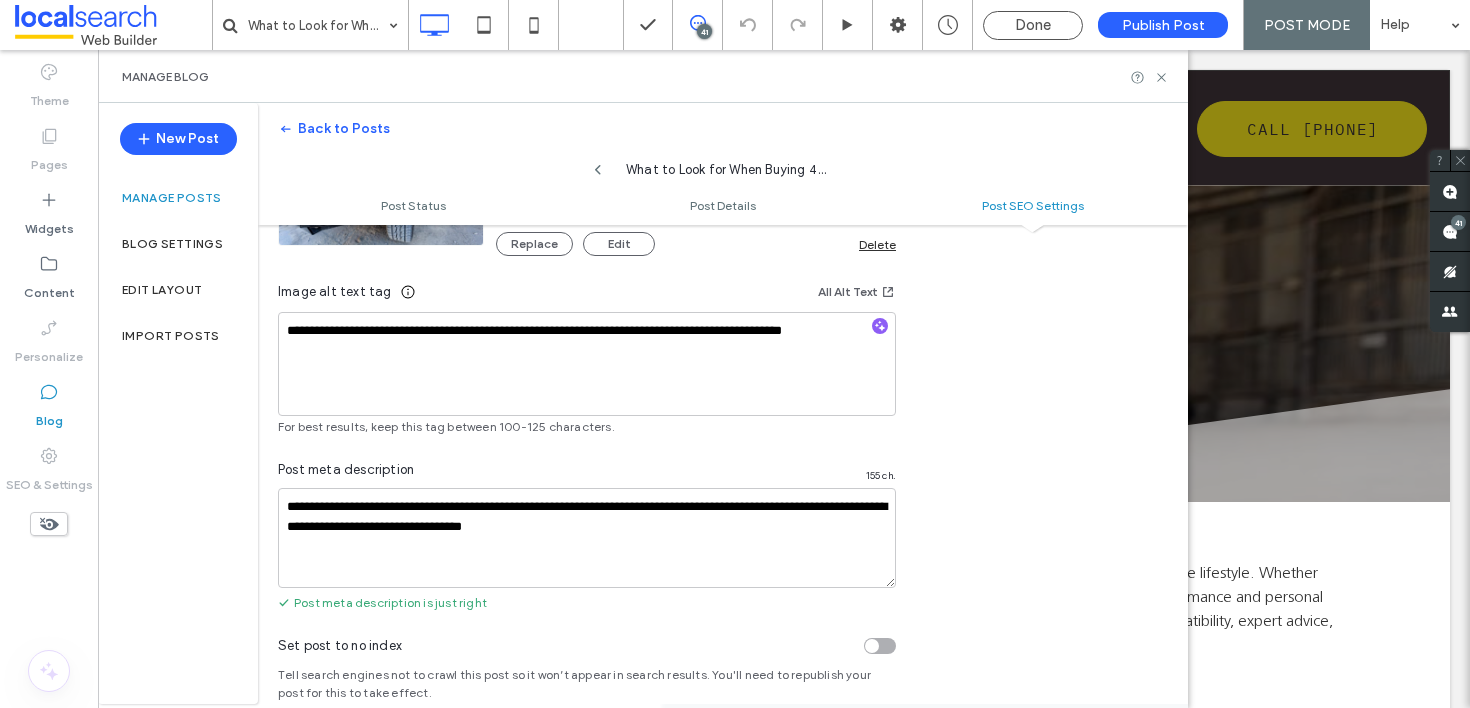 click on "**********" at bounding box center [723, 205] 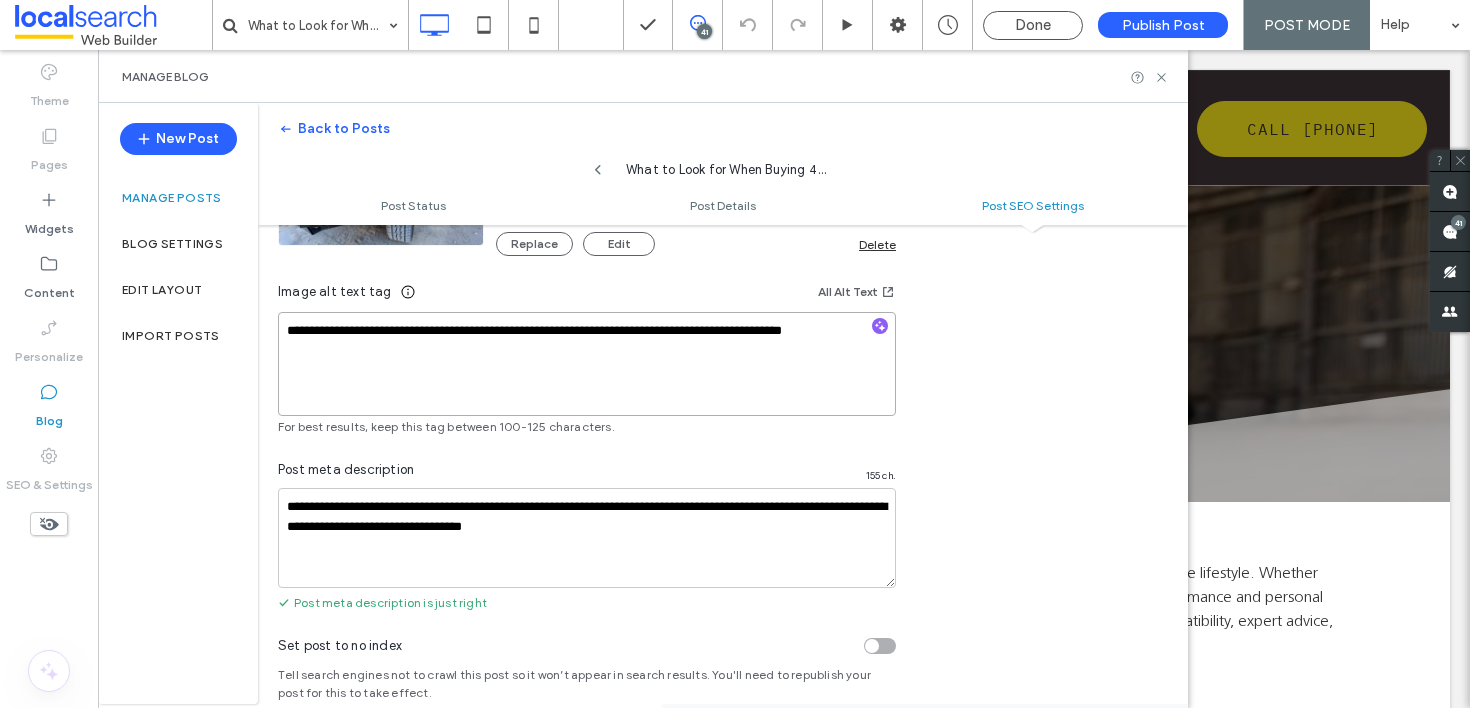 click on "**********" at bounding box center [587, 364] 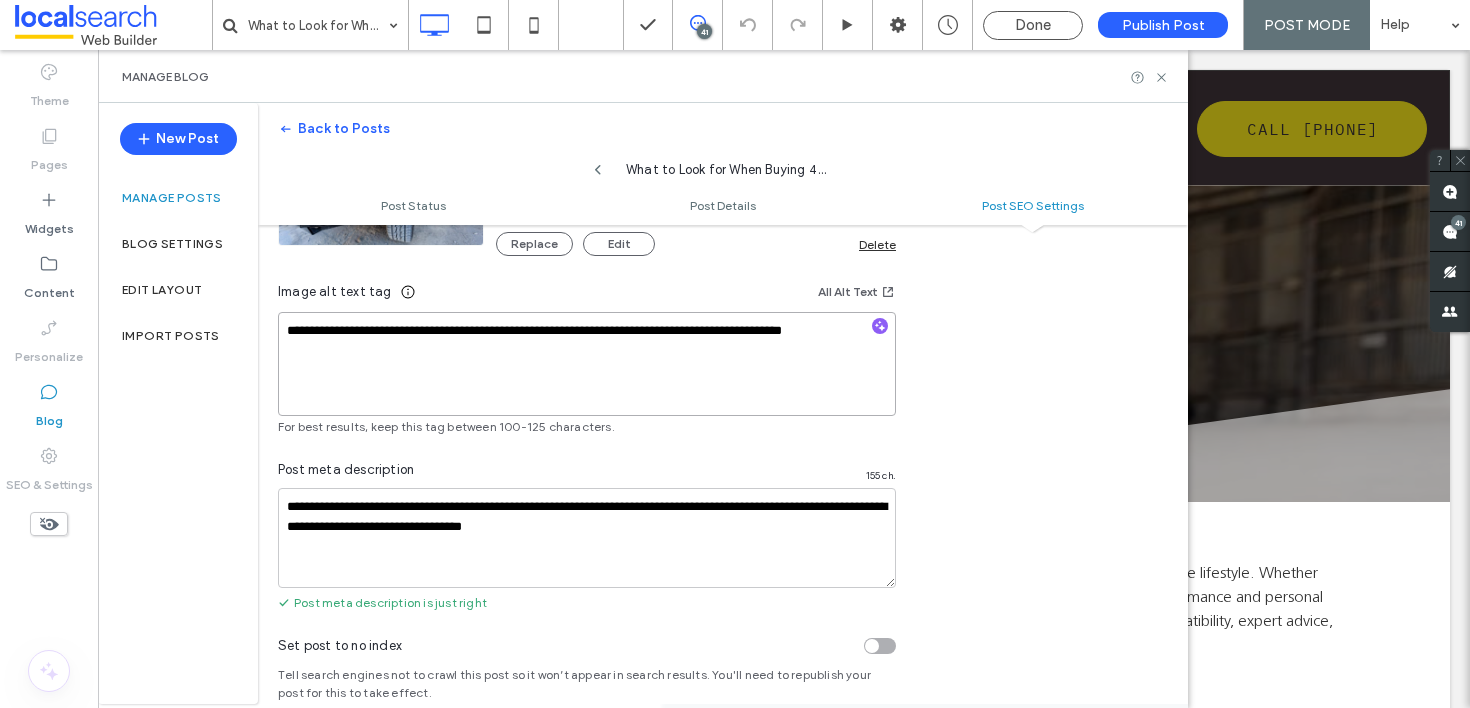 click on "**********" at bounding box center [587, 364] 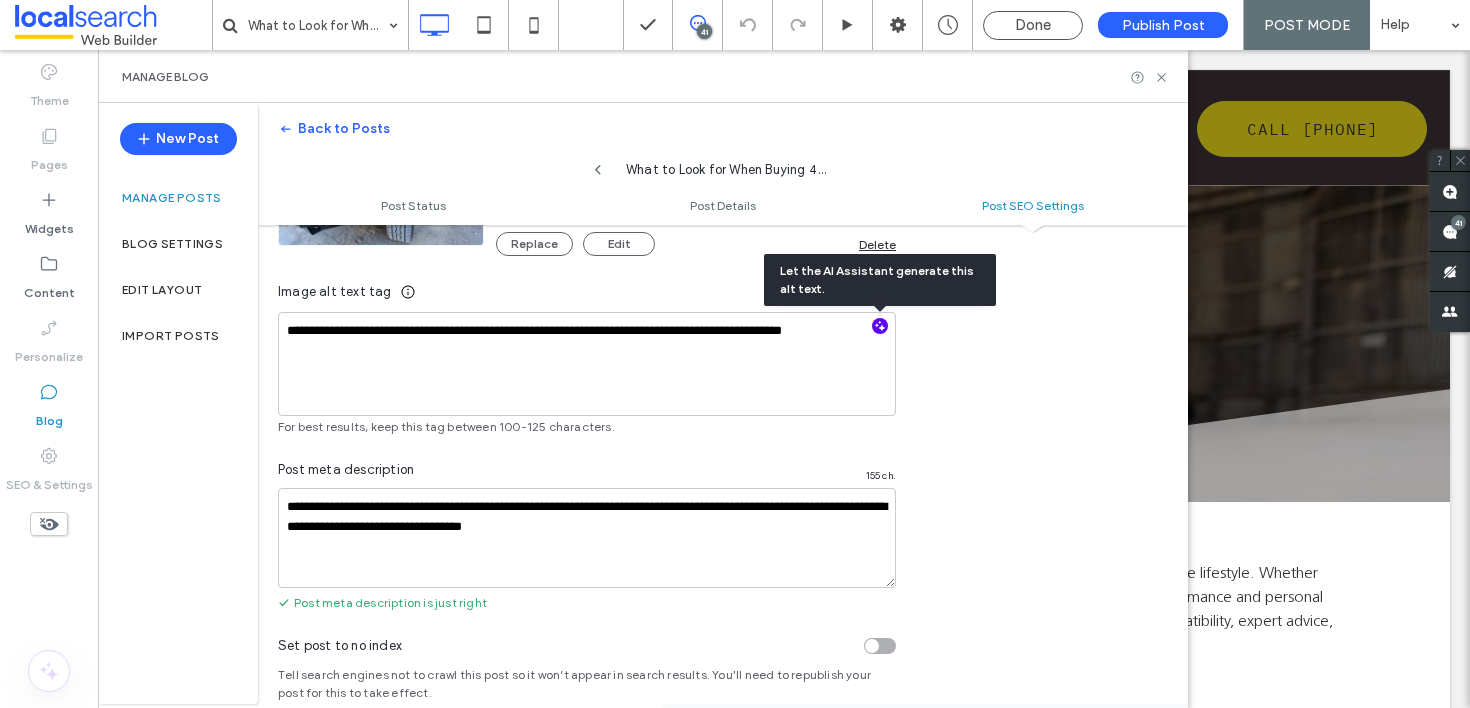 click 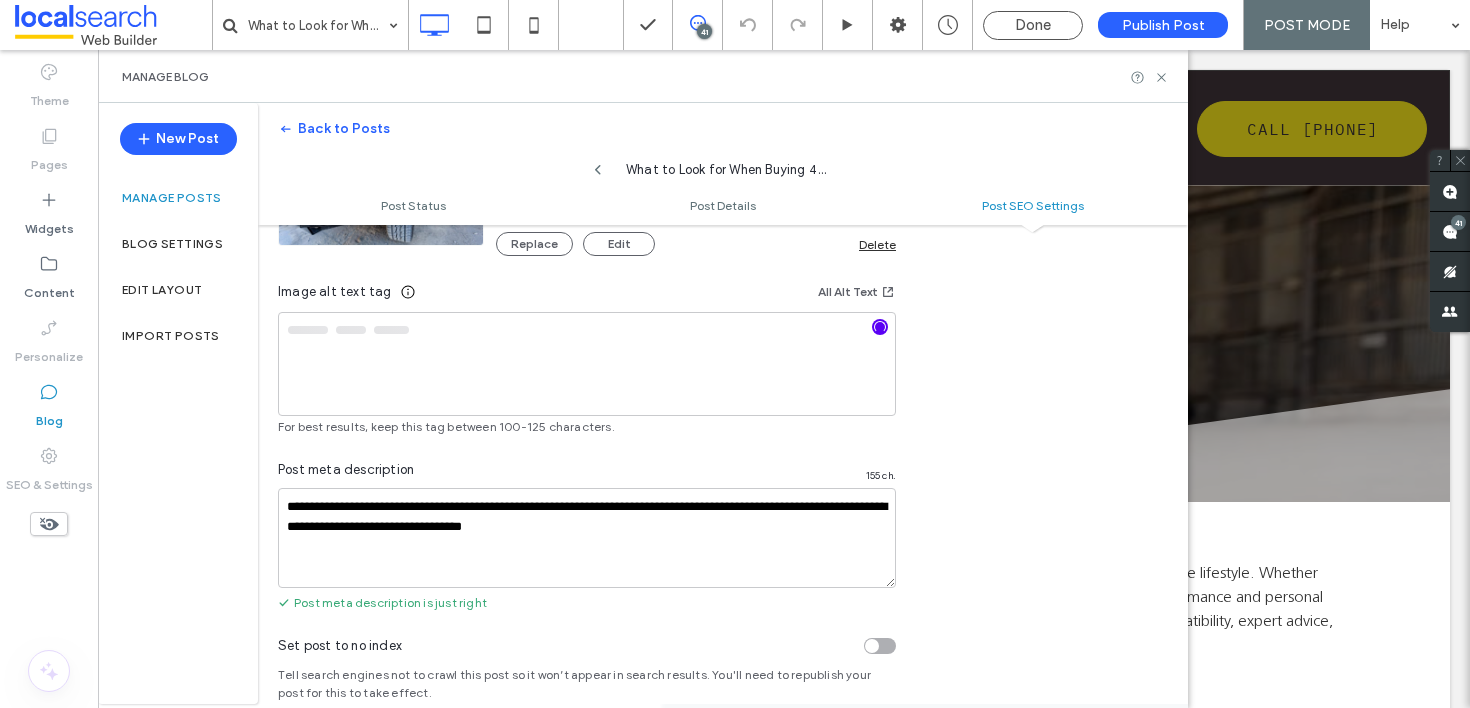 type on "**********" 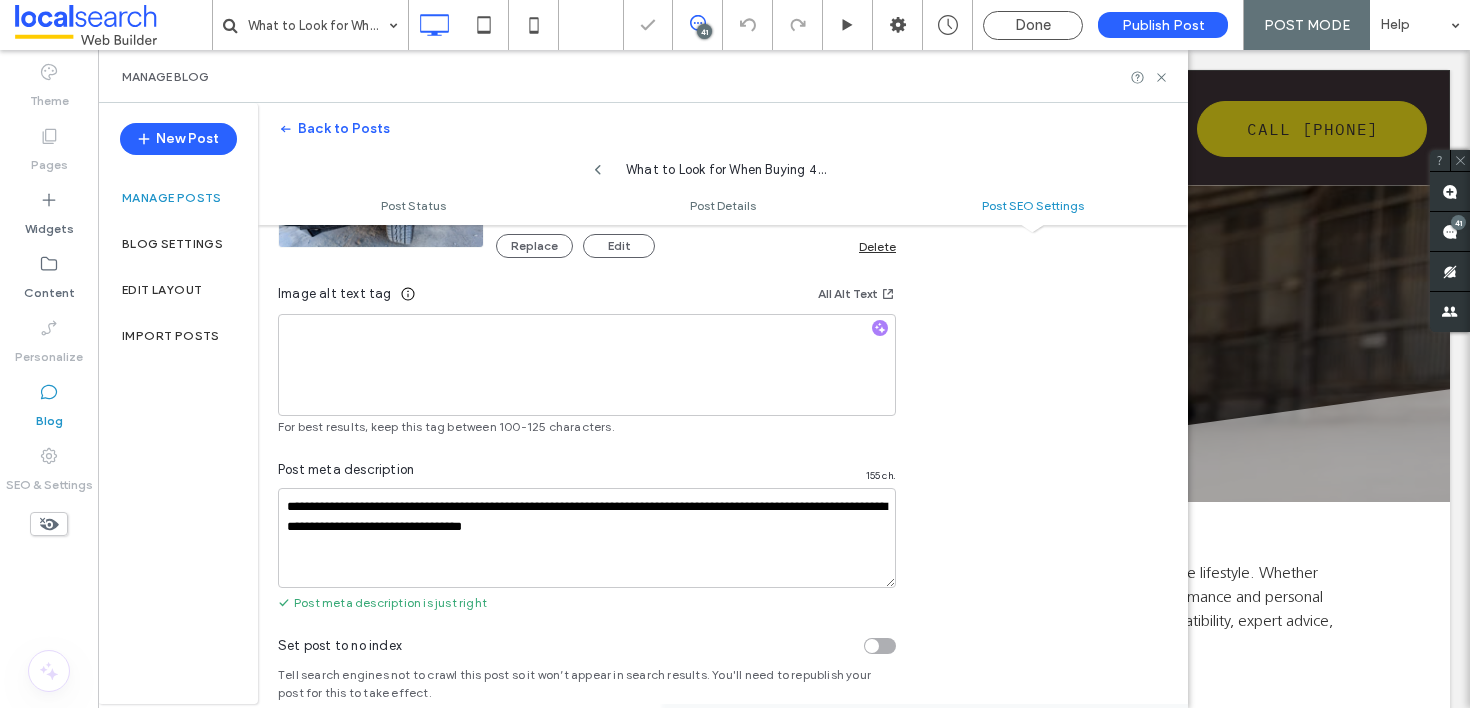 scroll, scrollTop: 1309, scrollLeft: 0, axis: vertical 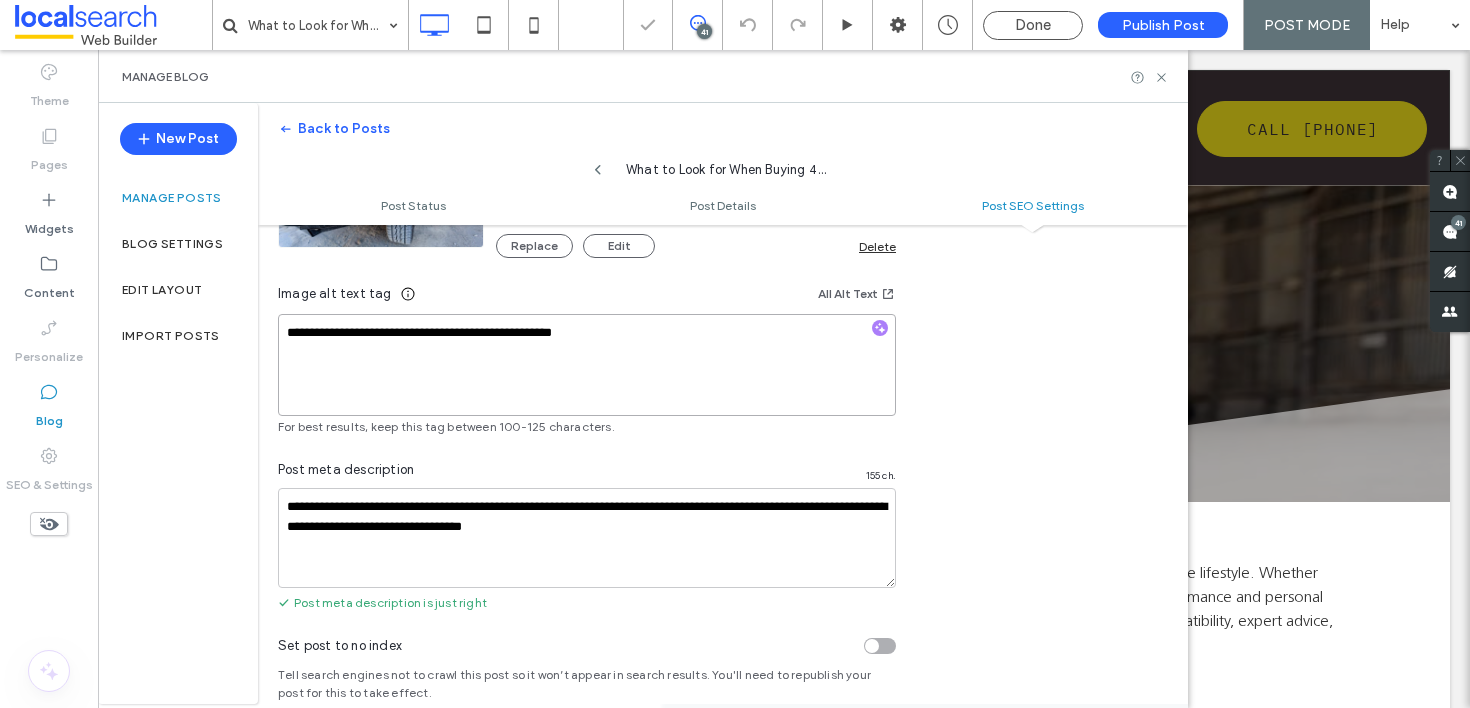 click on "**********" at bounding box center [587, 365] 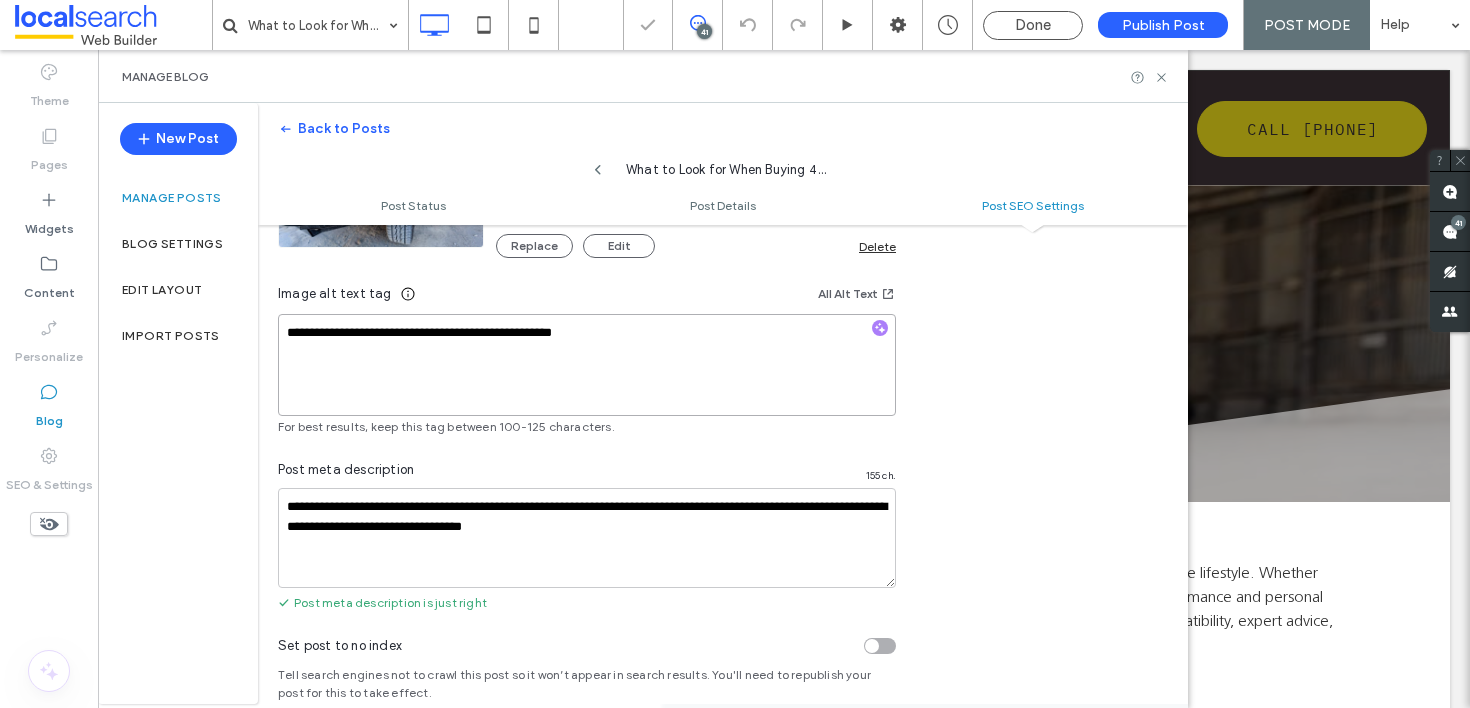 drag, startPoint x: 291, startPoint y: 333, endPoint x: 859, endPoint y: 468, distance: 583.82275 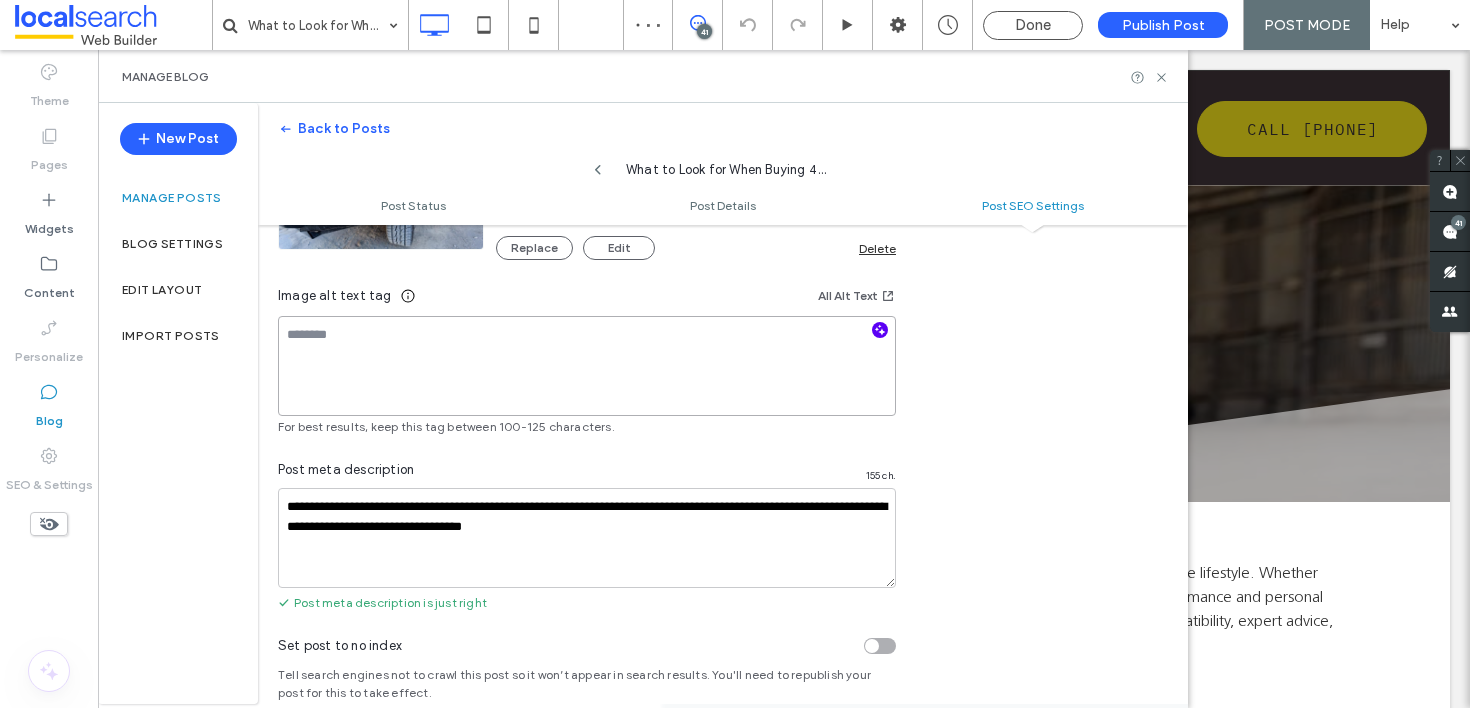 scroll, scrollTop: 1307, scrollLeft: 0, axis: vertical 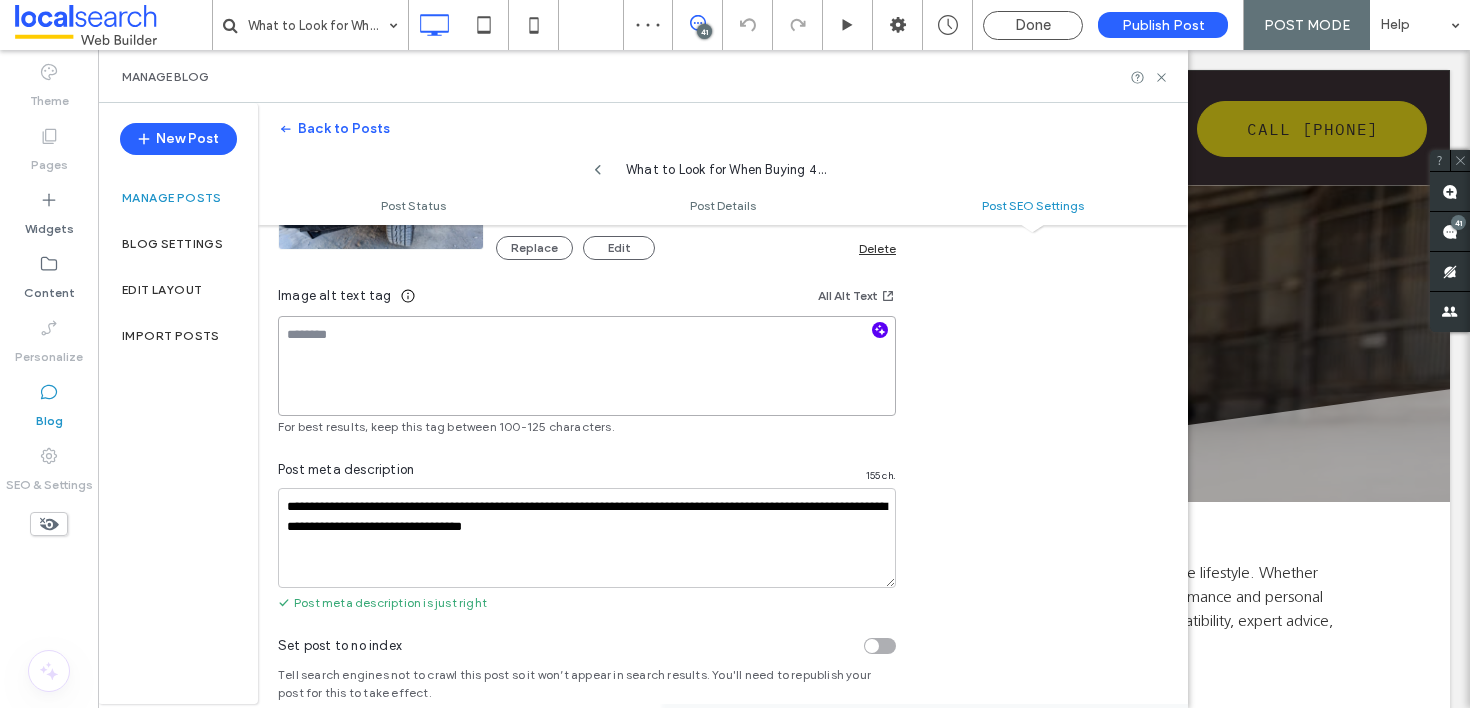 click at bounding box center (587, 366) 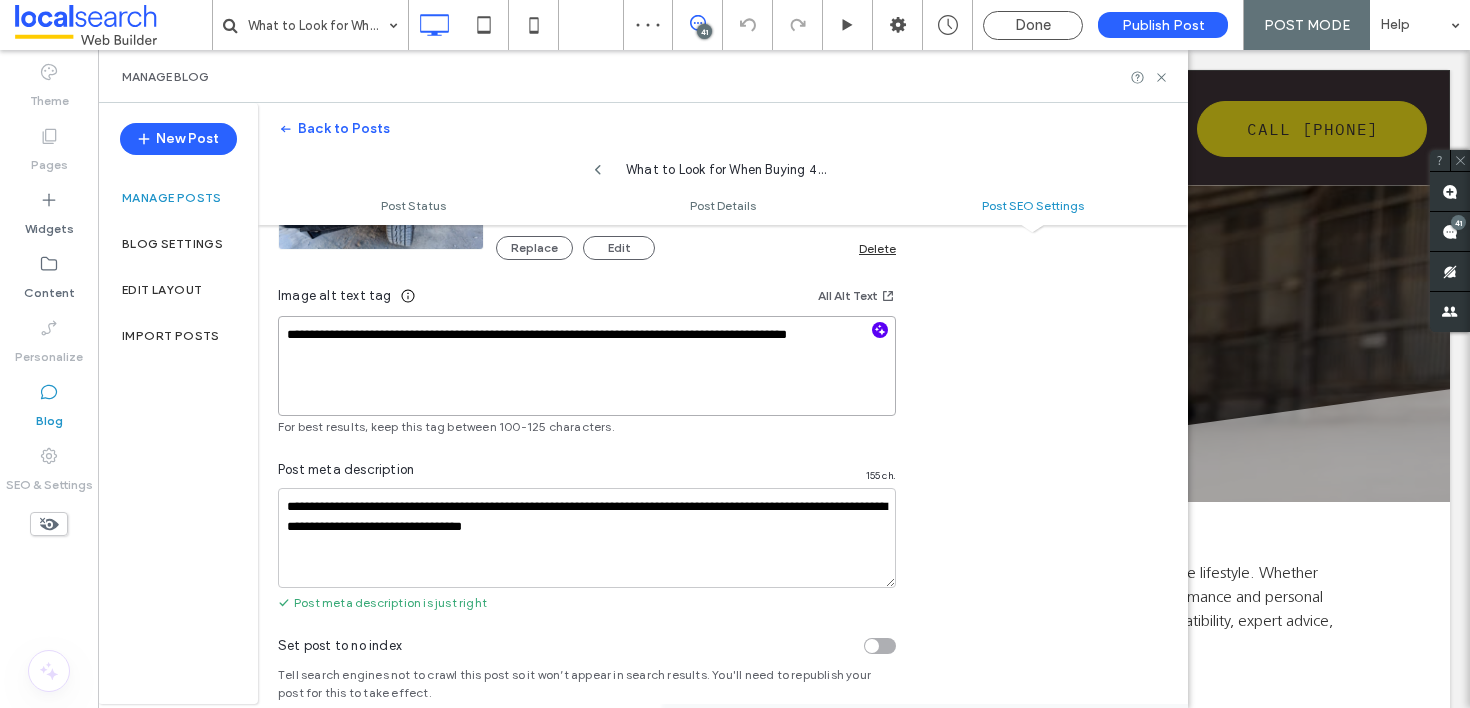 scroll, scrollTop: 2, scrollLeft: 0, axis: vertical 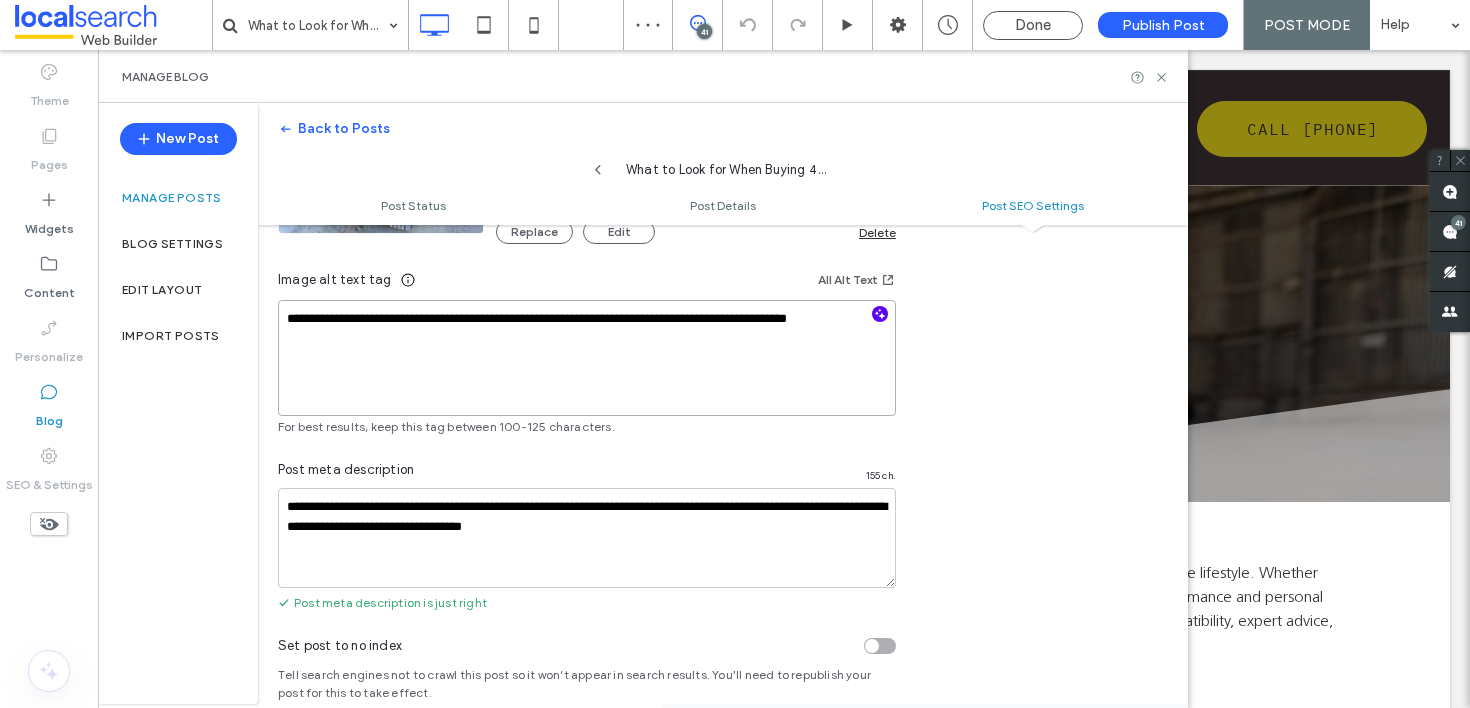 click on "**********" at bounding box center [587, 358] 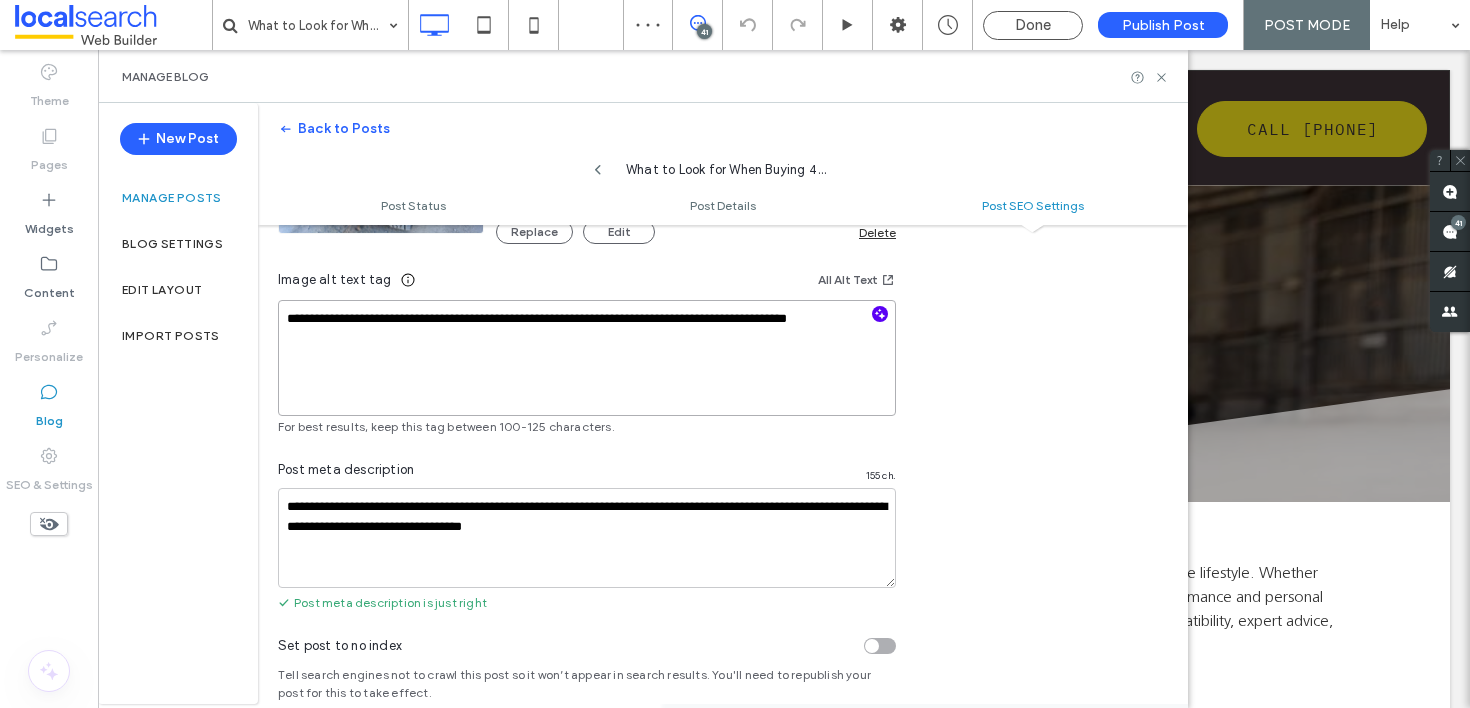 drag, startPoint x: 287, startPoint y: 316, endPoint x: 688, endPoint y: 505, distance: 443.308 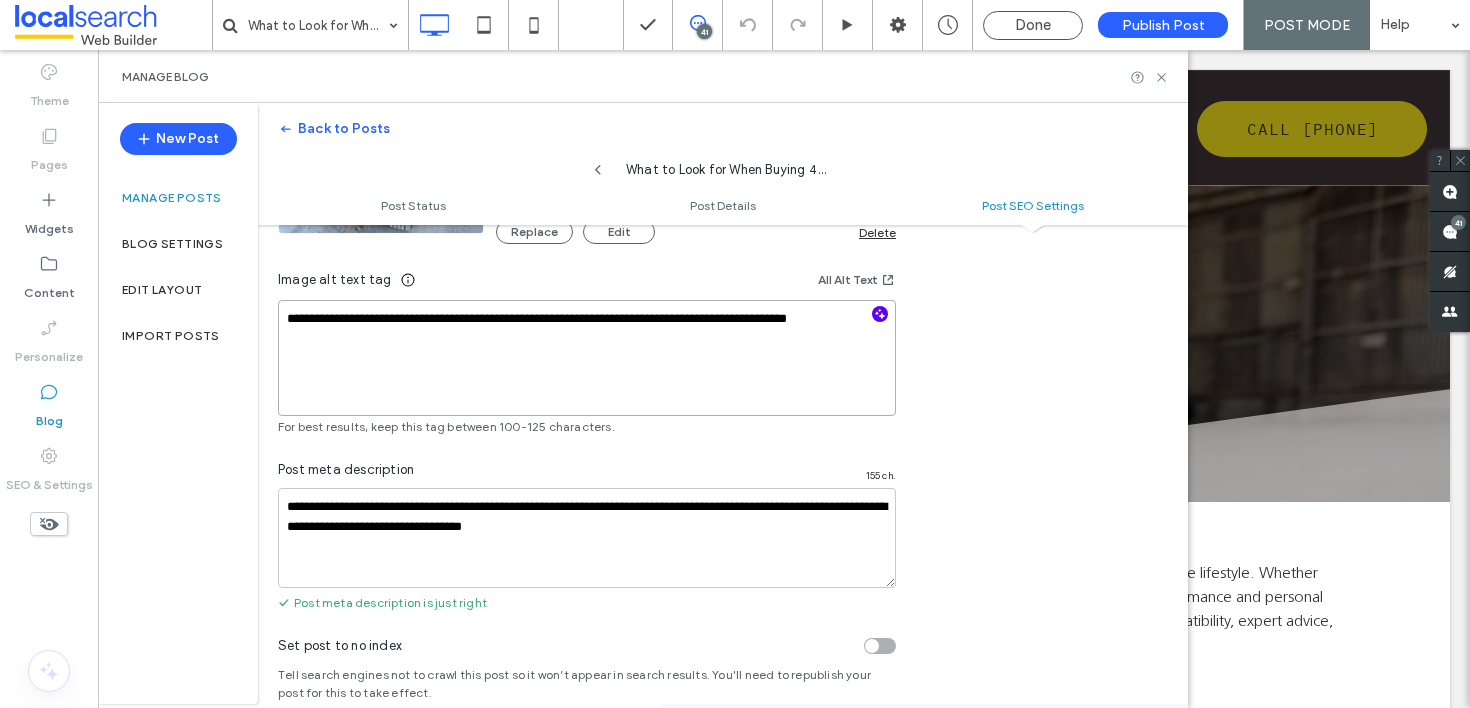 drag, startPoint x: 290, startPoint y: 355, endPoint x: 367, endPoint y: 563, distance: 221.79495 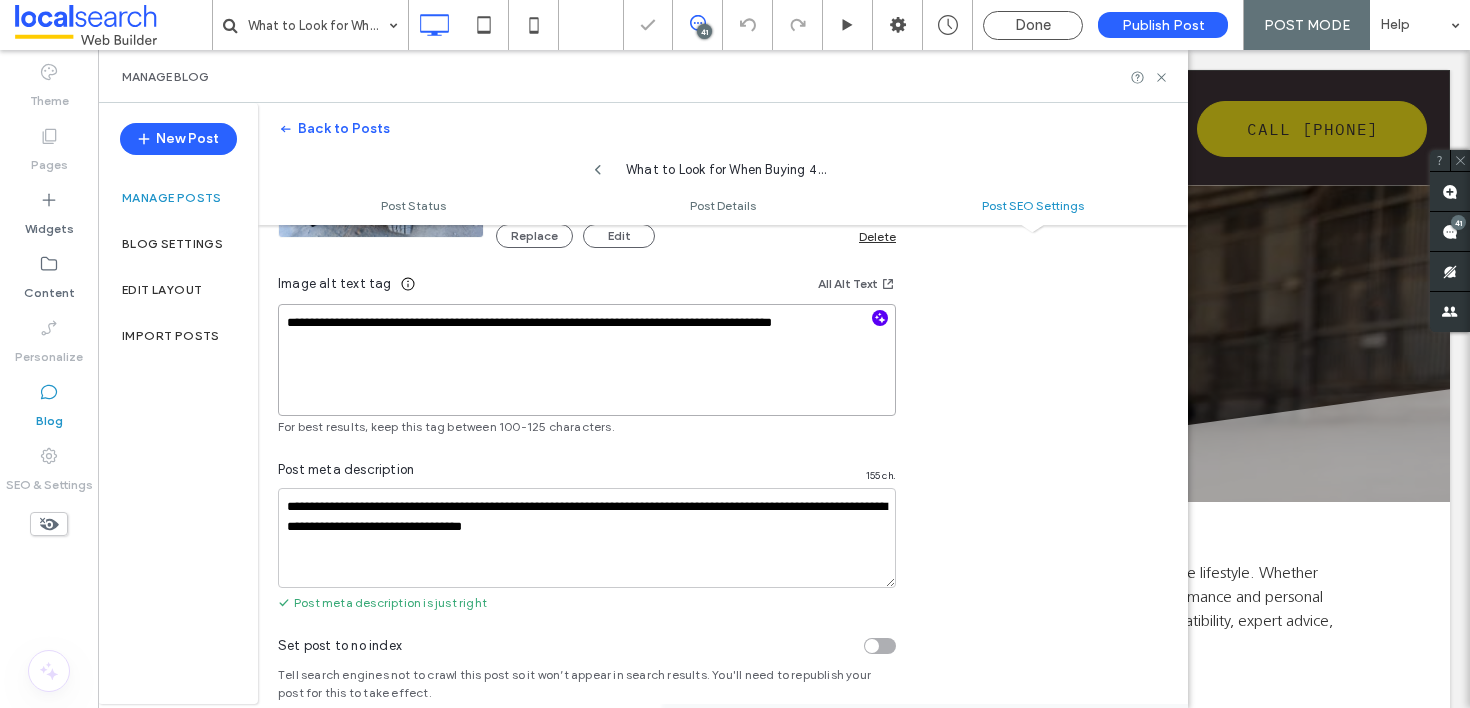 scroll, scrollTop: 1317, scrollLeft: 0, axis: vertical 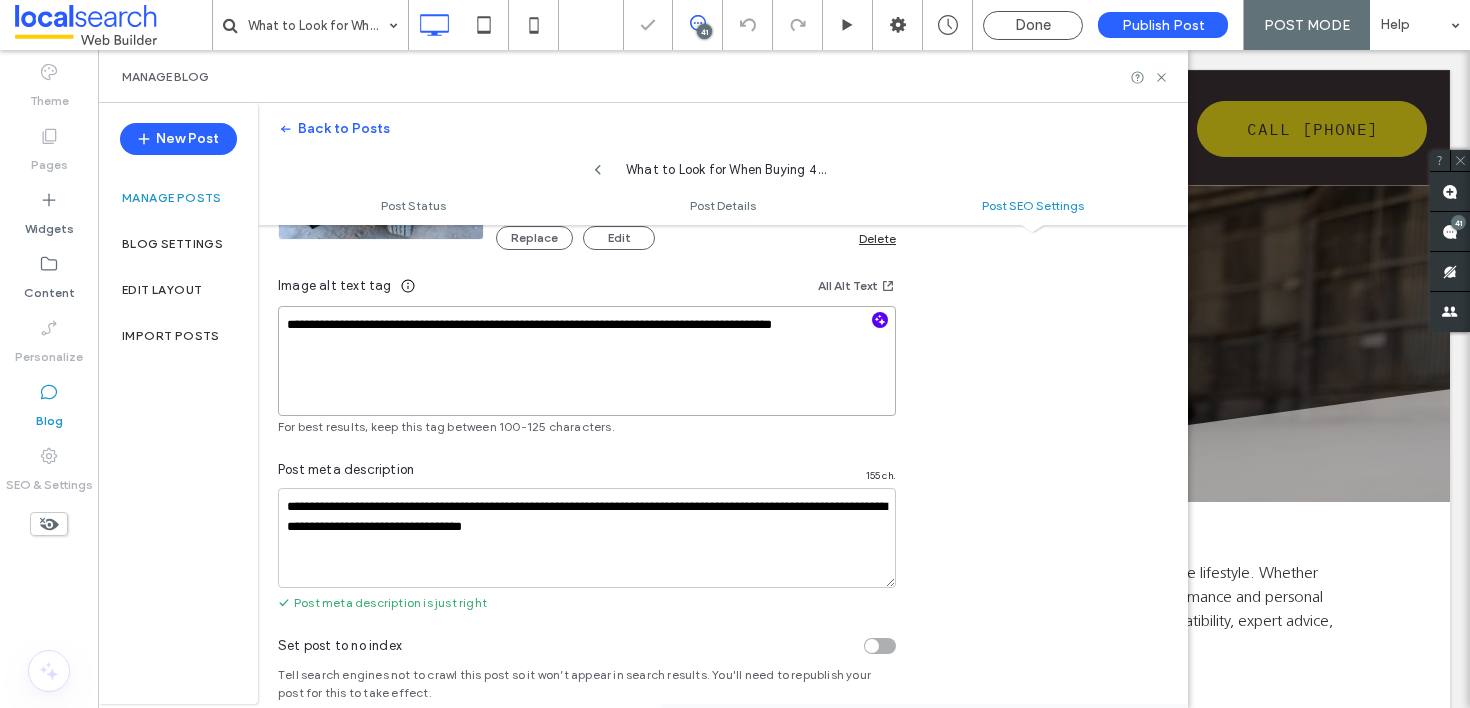 click on "**********" at bounding box center (587, 361) 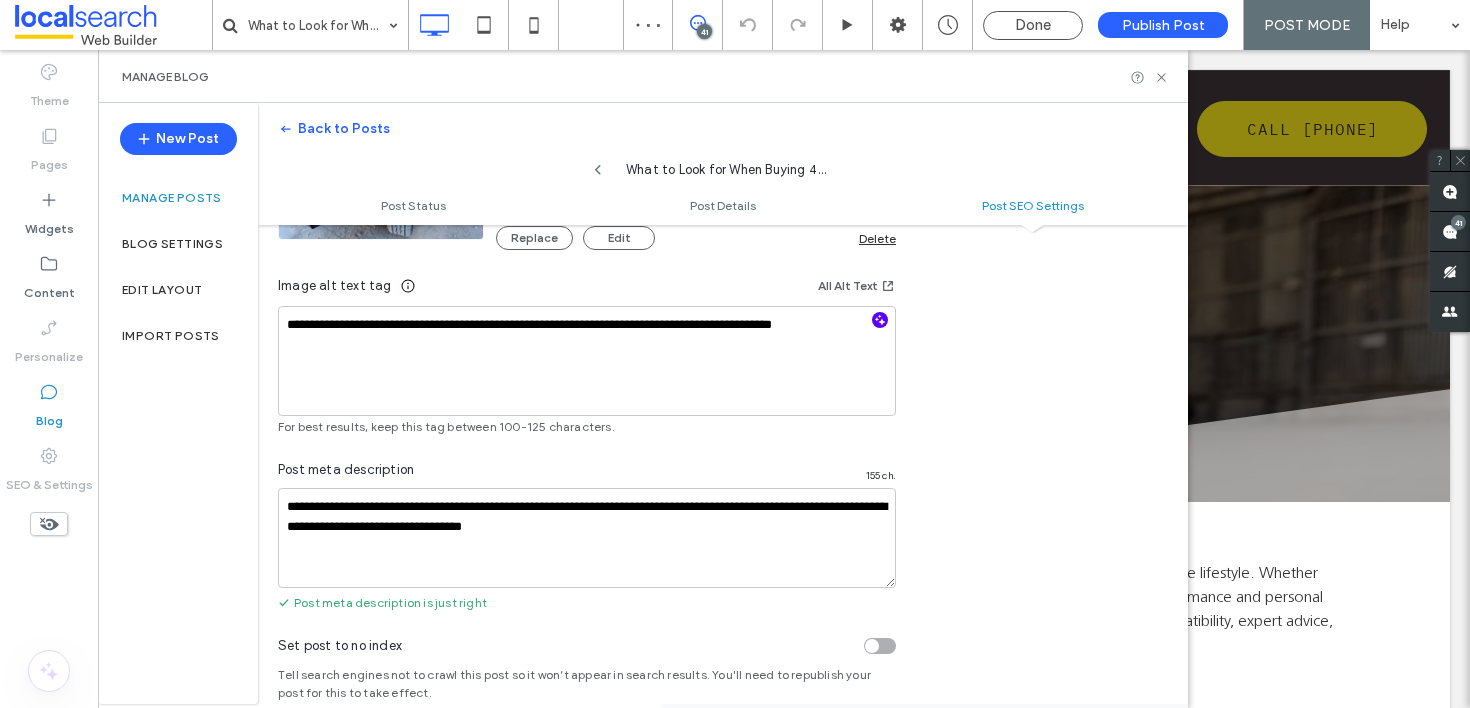 click on "**********" at bounding box center (723, 202) 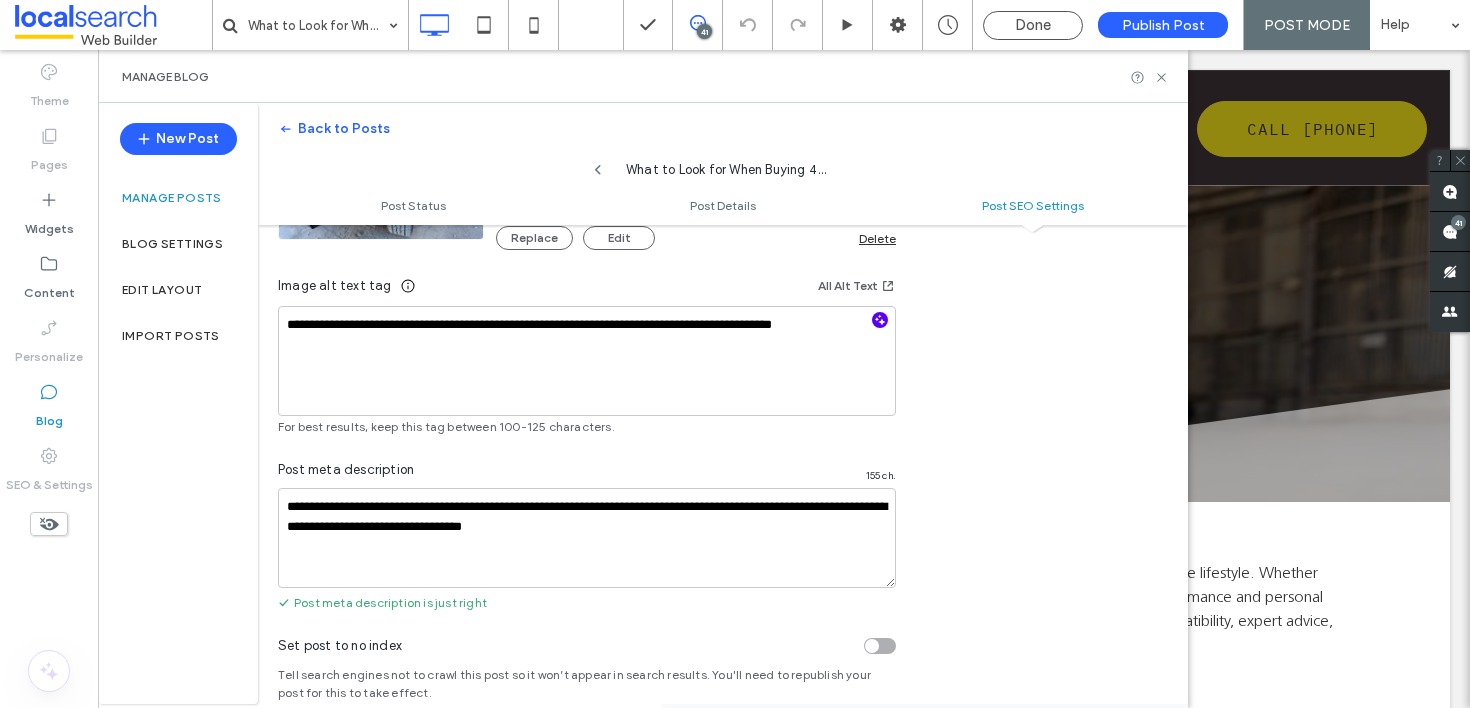 click on "**********" at bounding box center [723, 202] 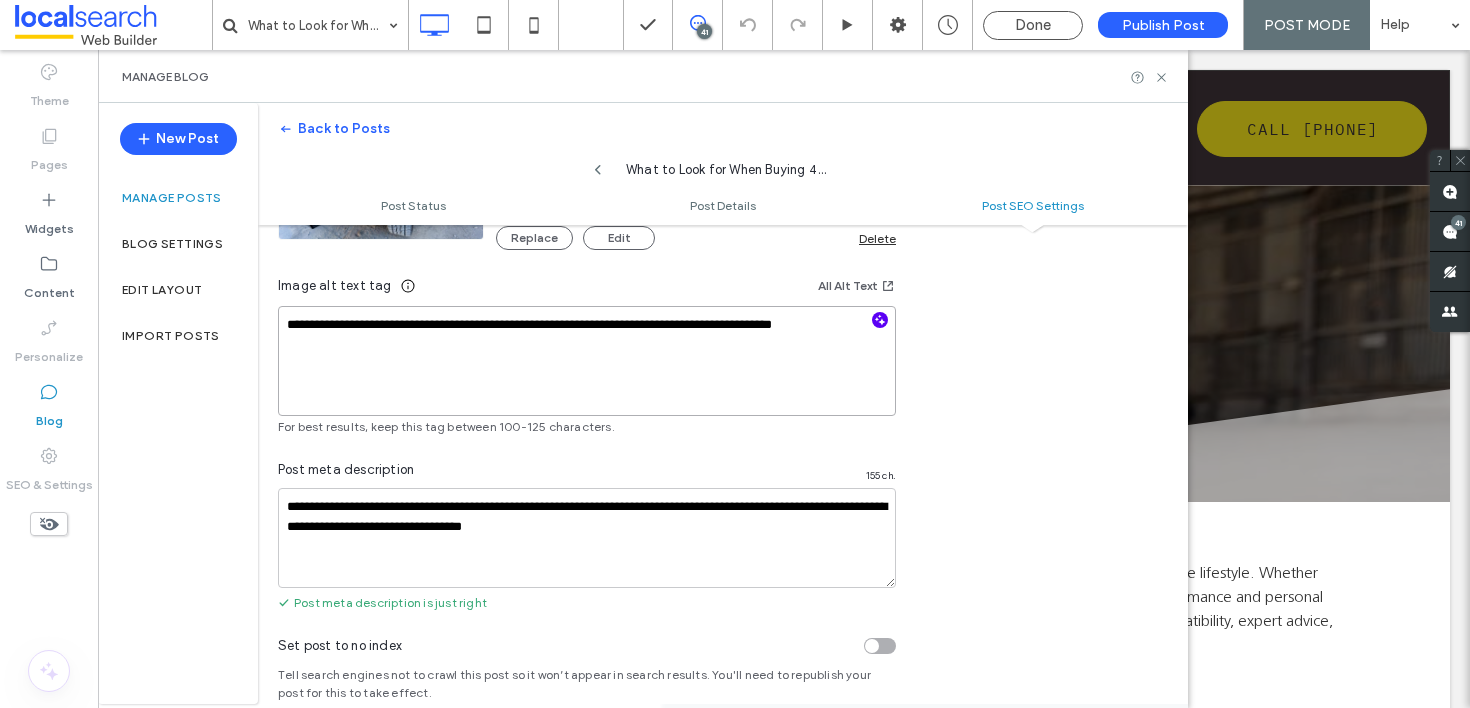 click on "**********" at bounding box center (587, 361) 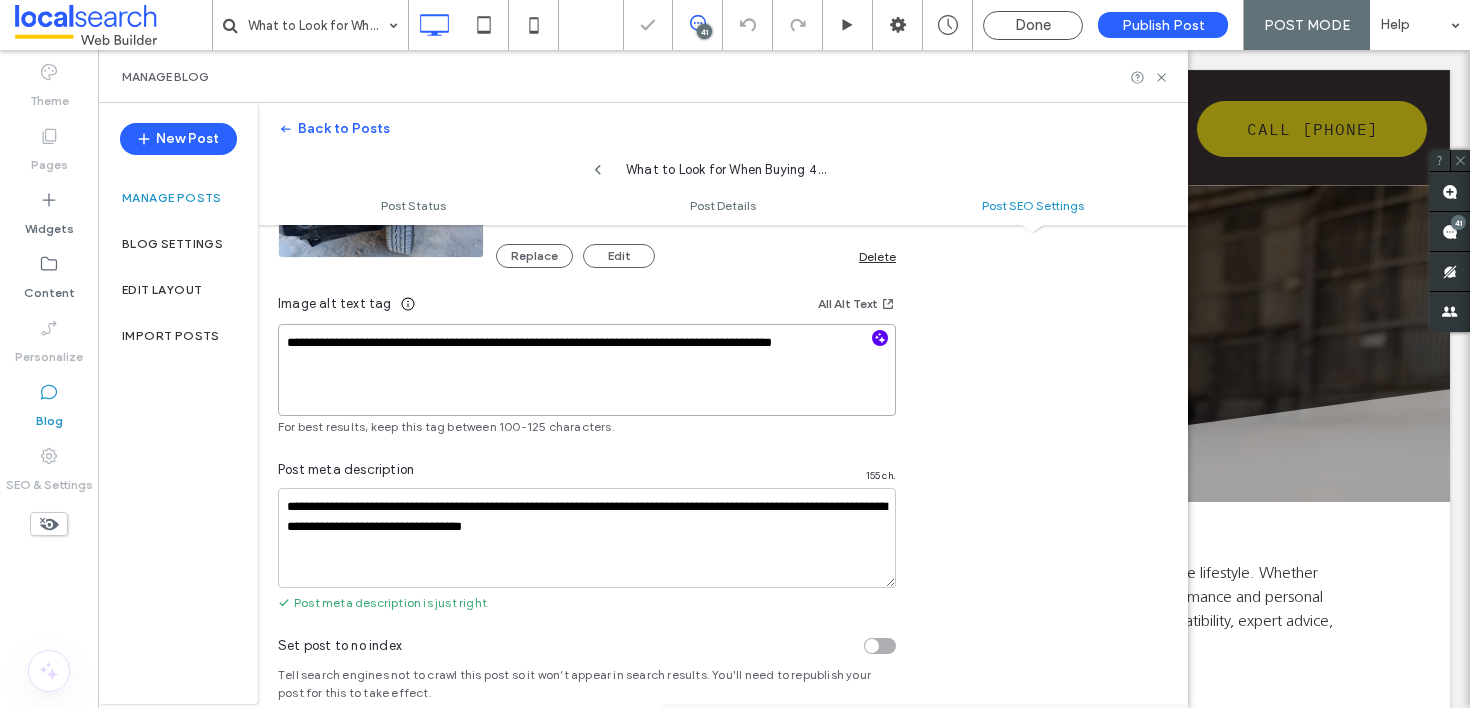 scroll, scrollTop: 1297, scrollLeft: 0, axis: vertical 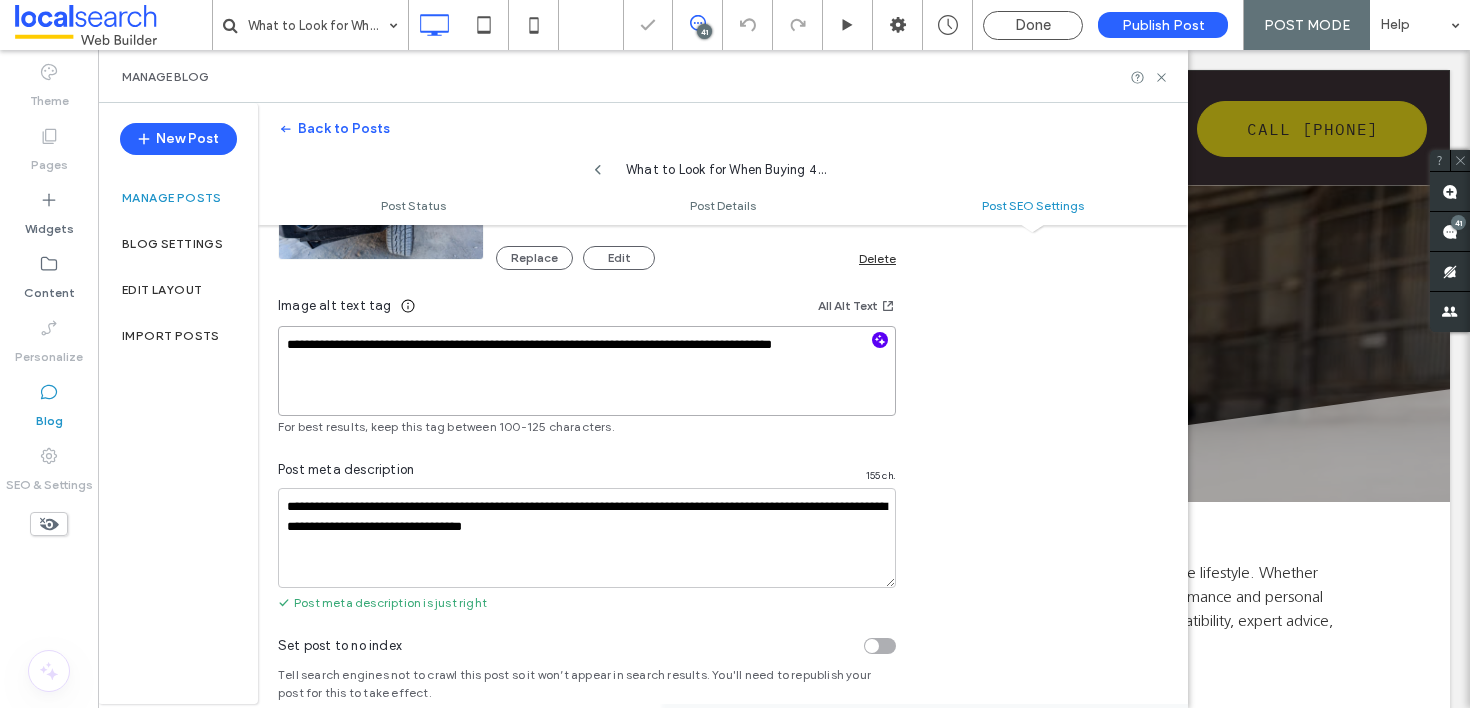 click on "**********" at bounding box center (587, 371) 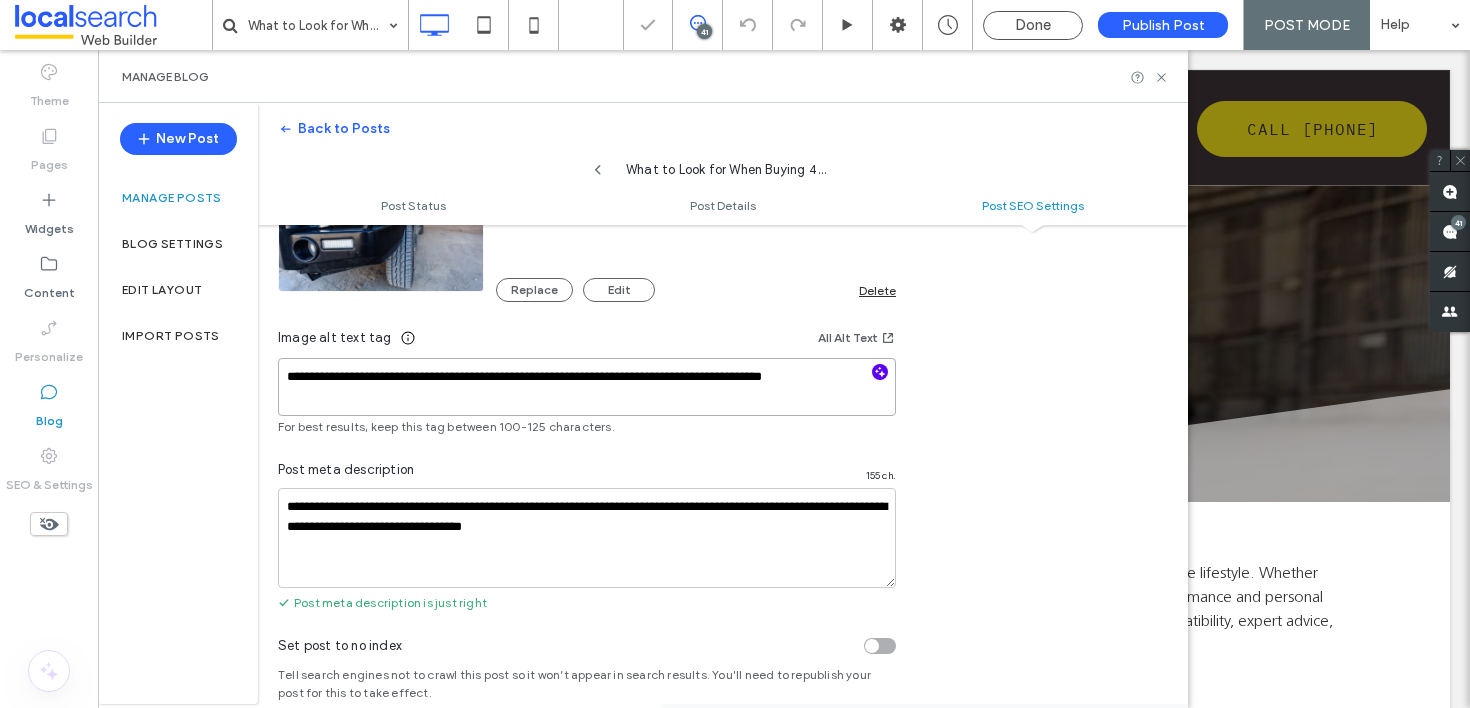 scroll, scrollTop: 1263, scrollLeft: 0, axis: vertical 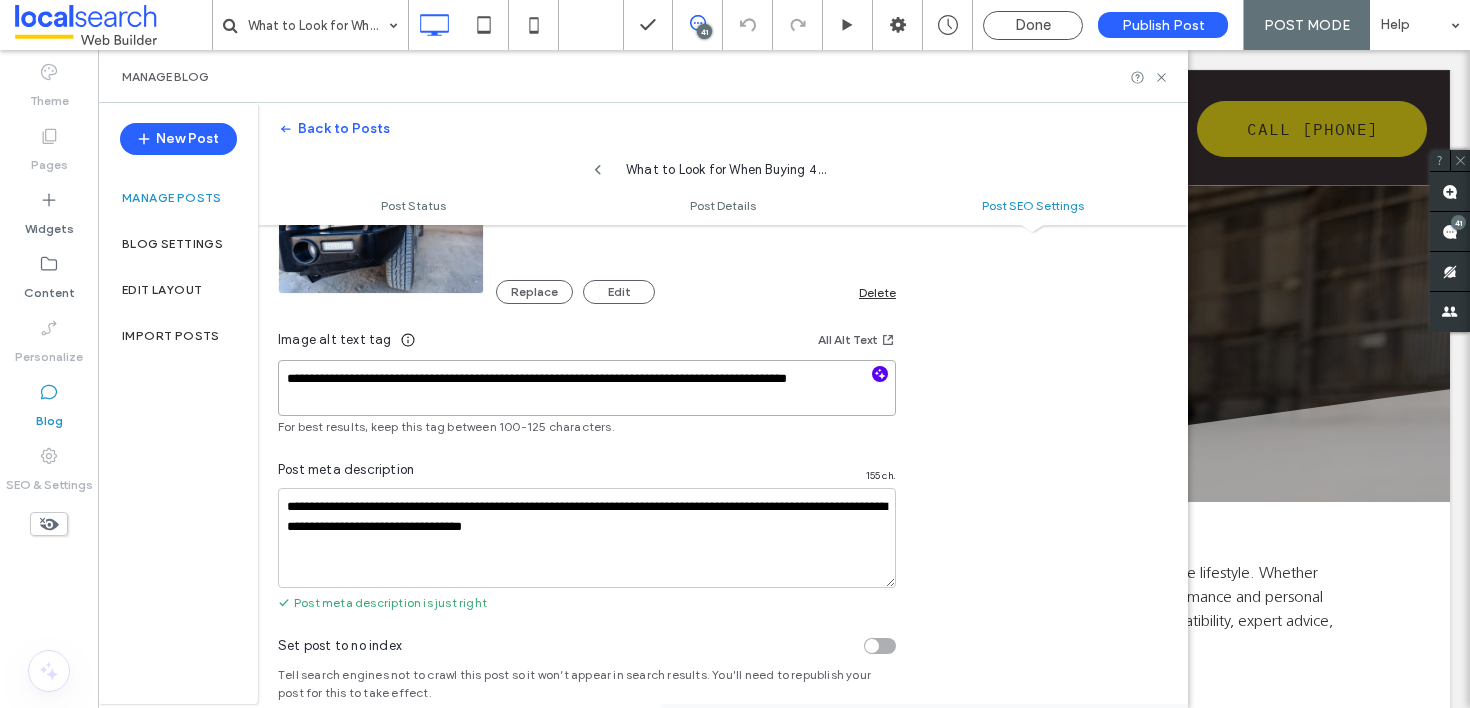 click on "**********" at bounding box center [587, 388] 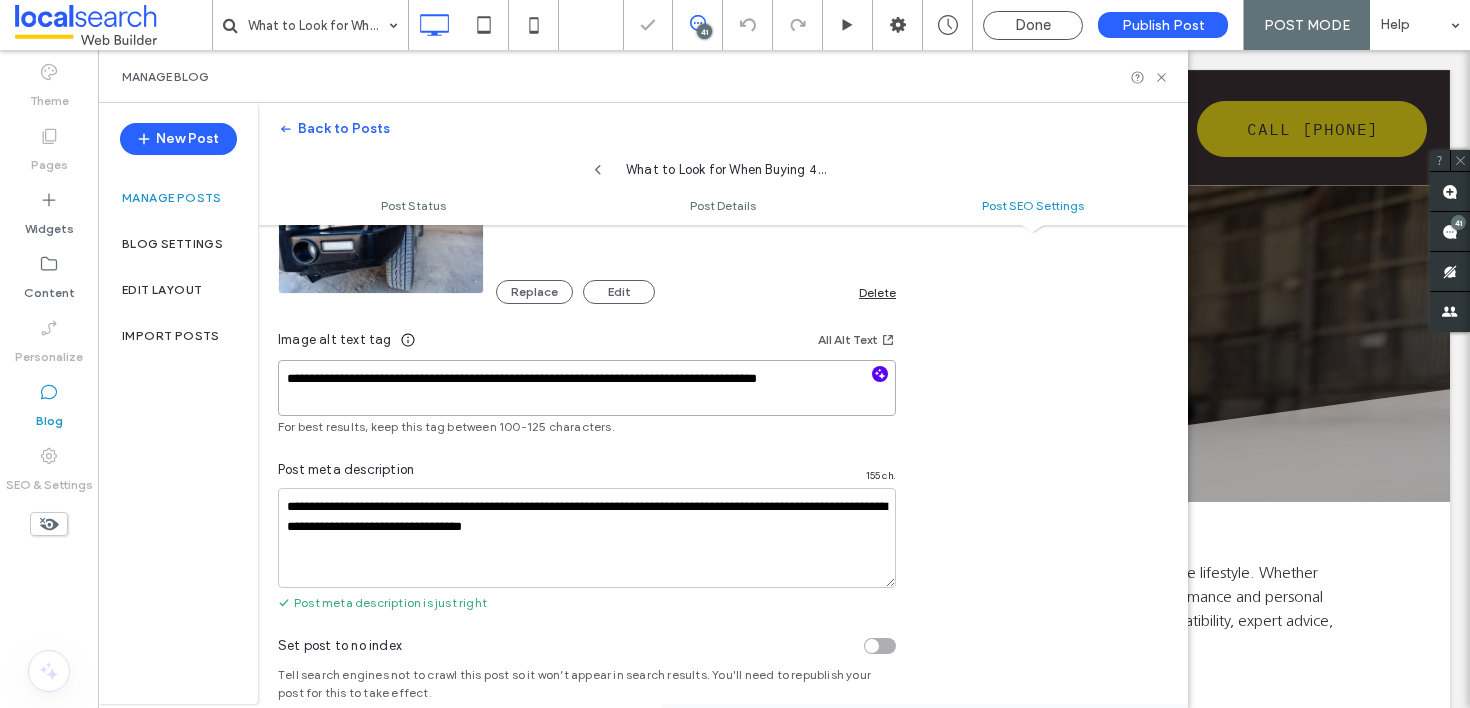 click on "**********" at bounding box center [587, 388] 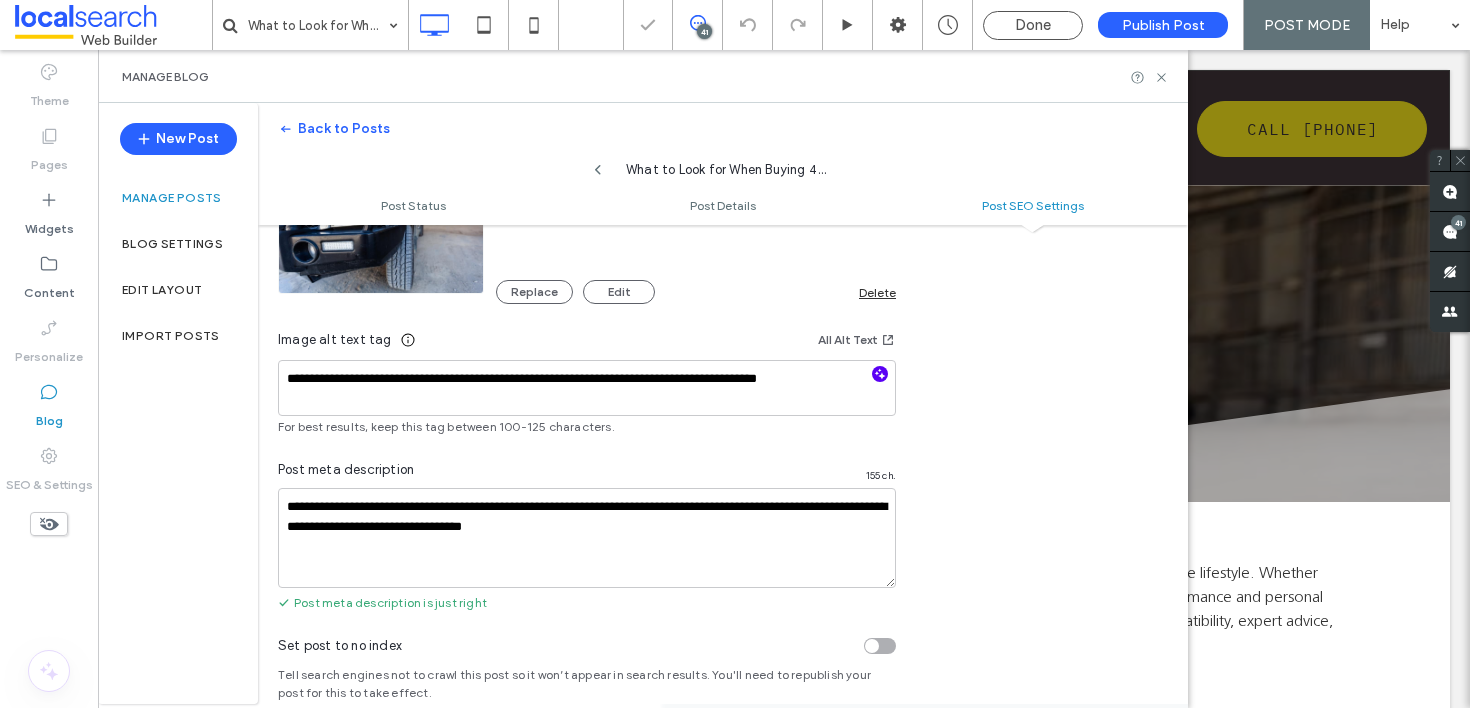 click on "**********" at bounding box center (723, 229) 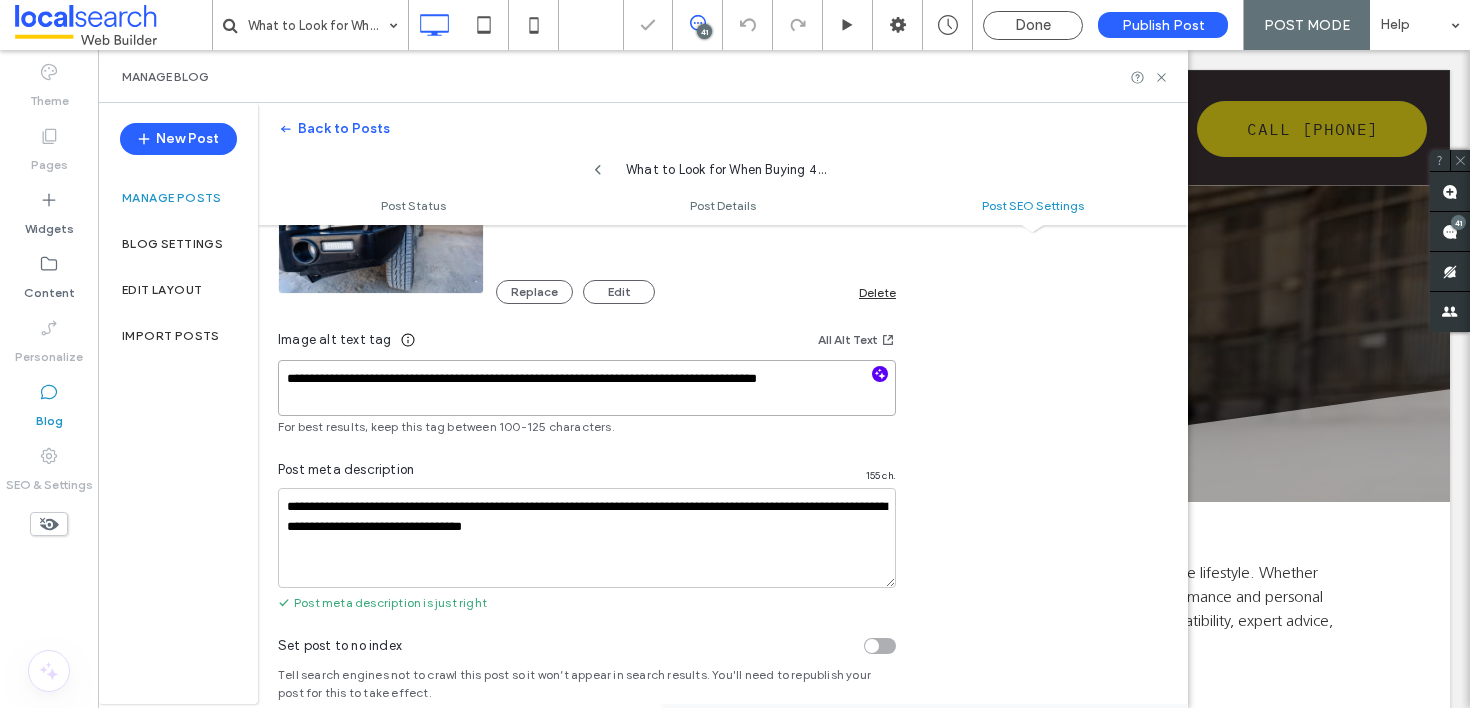 click on "**********" at bounding box center (587, 388) 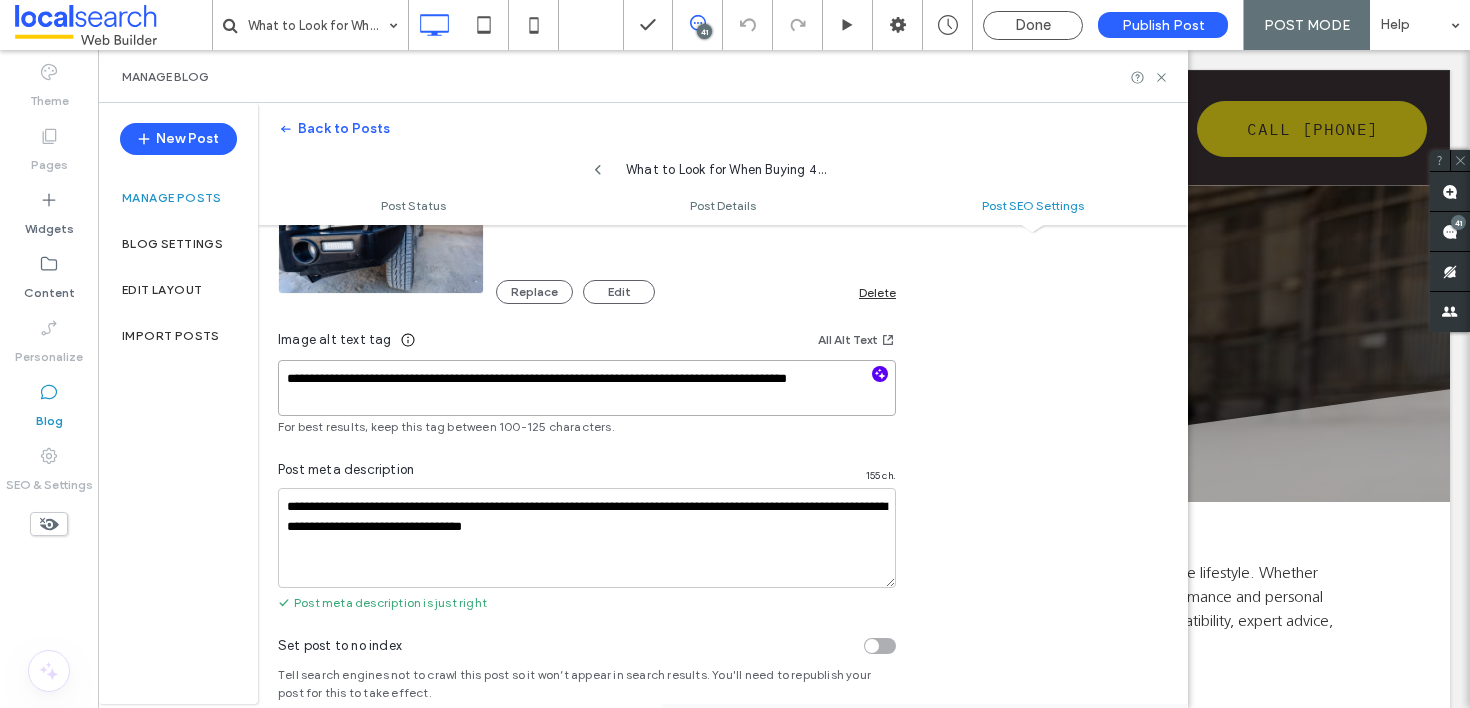 click on "**********" at bounding box center [587, 388] 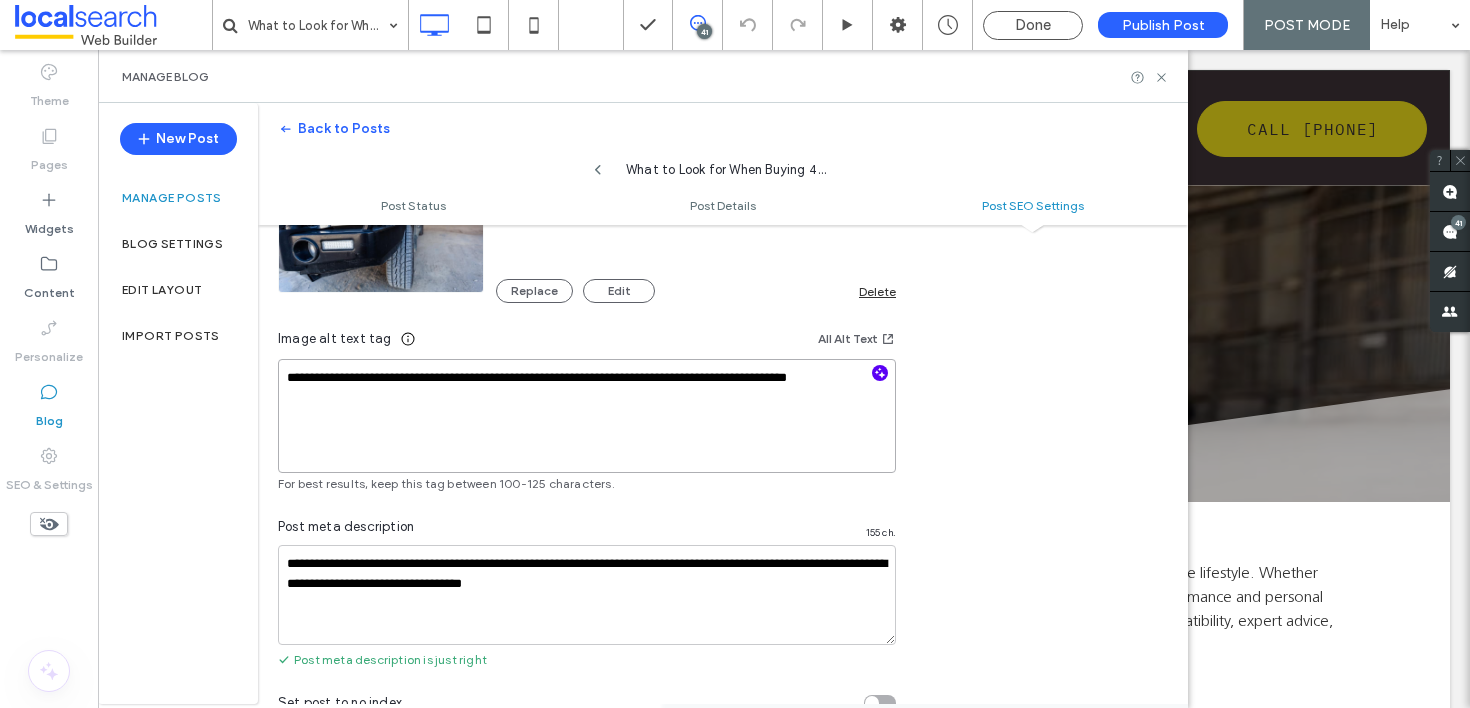 scroll, scrollTop: 0, scrollLeft: 0, axis: both 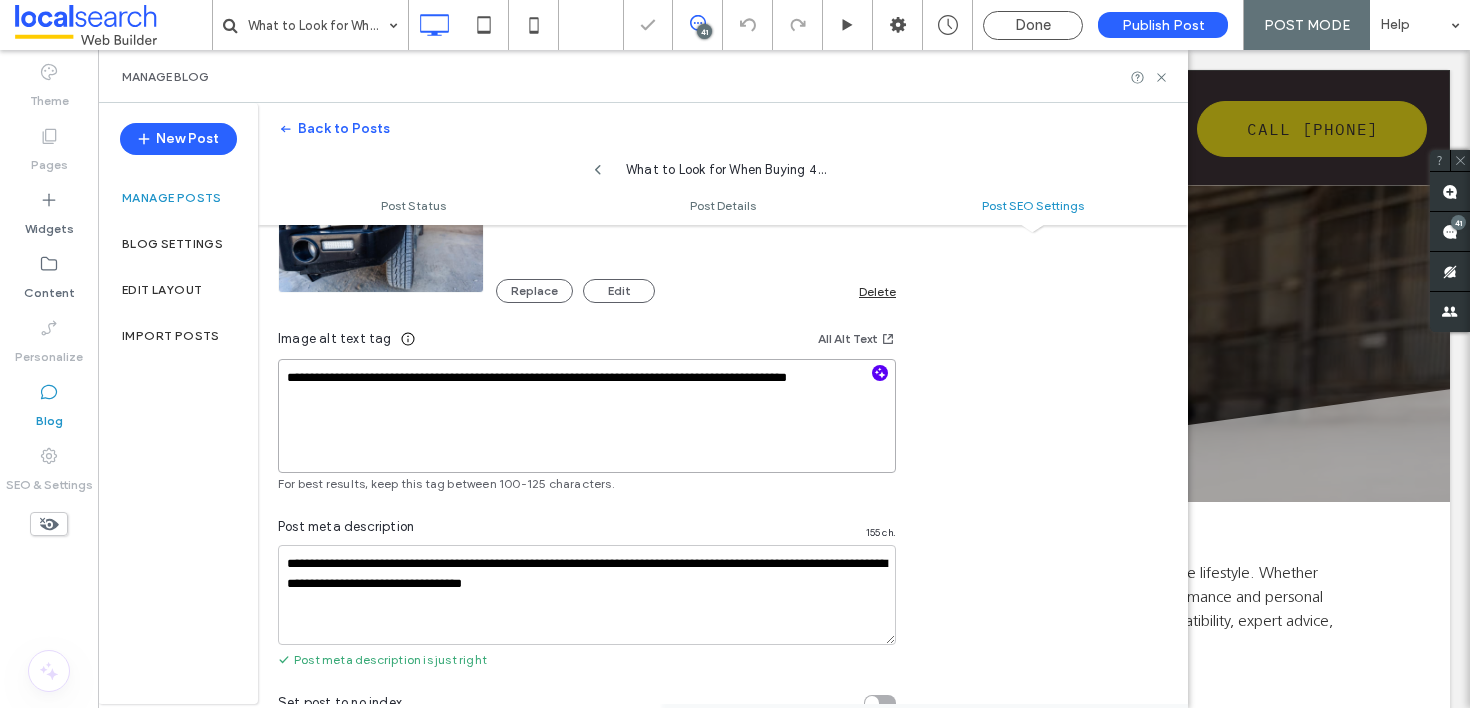 drag, startPoint x: 287, startPoint y: 420, endPoint x: 389, endPoint y: 469, distance: 113.15918 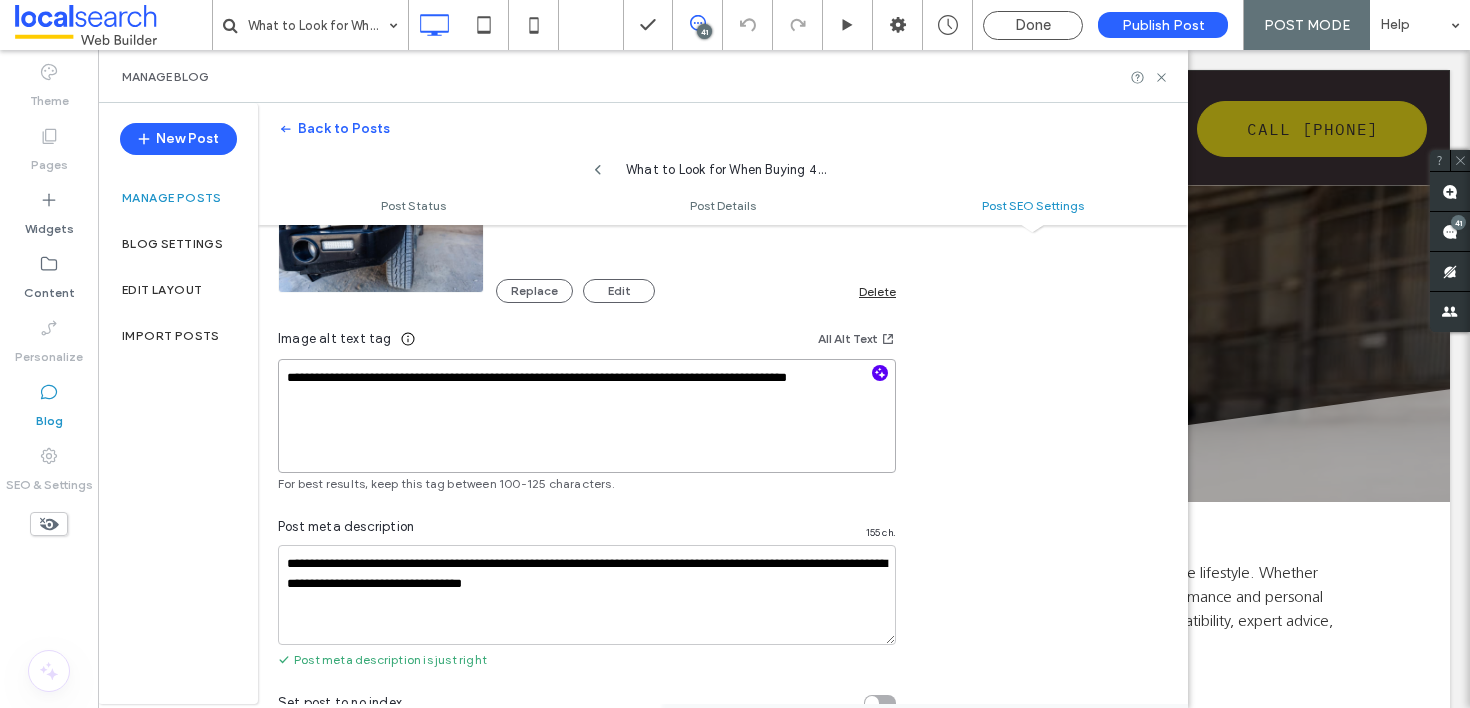 click on "**********" at bounding box center (587, 416) 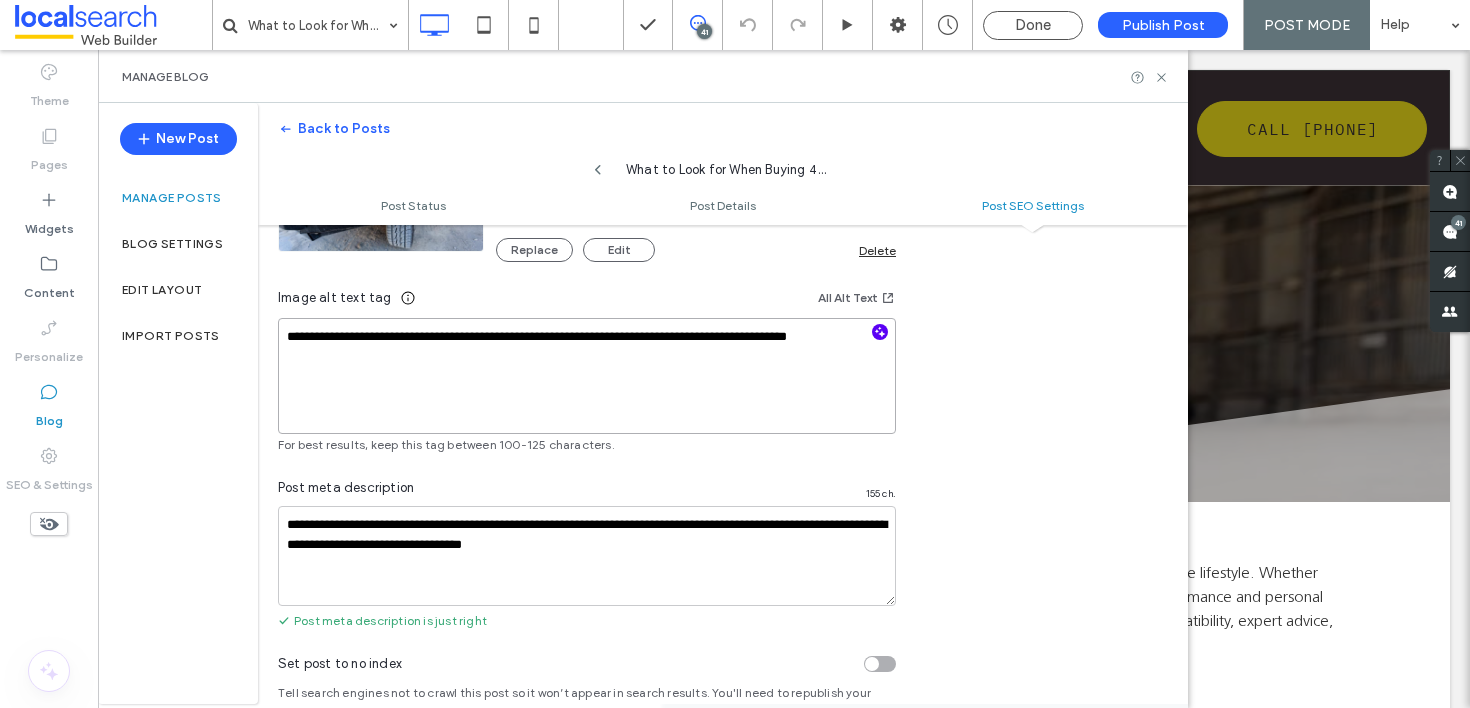 scroll, scrollTop: 1323, scrollLeft: 0, axis: vertical 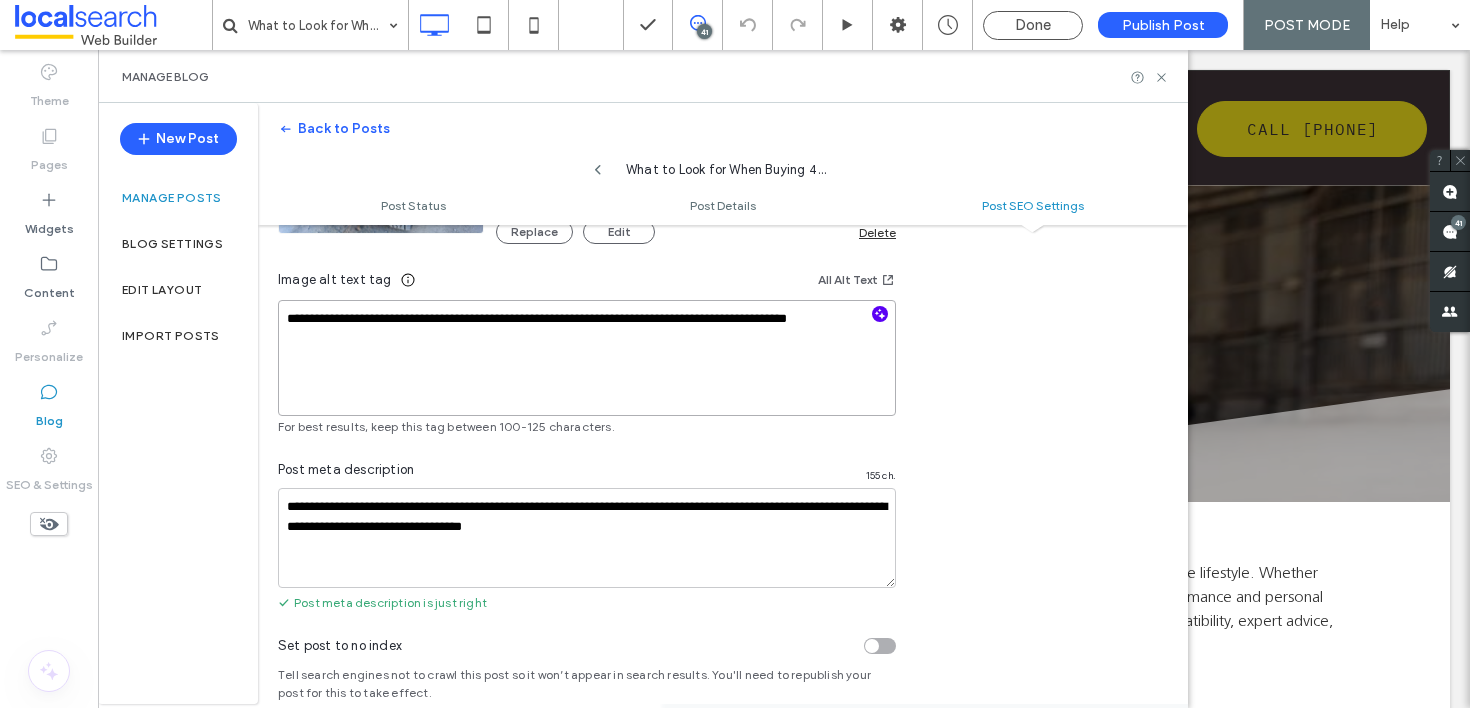 click on "**********" at bounding box center [587, 358] 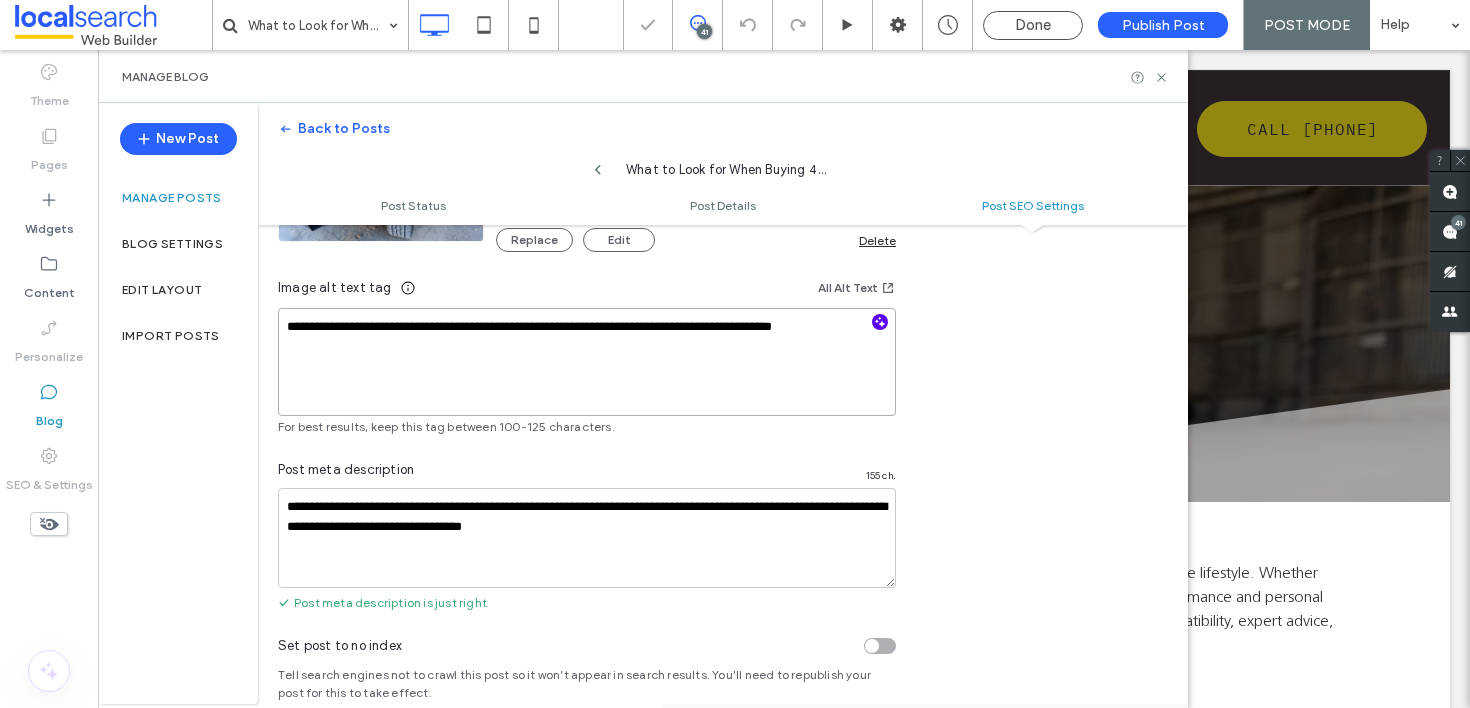 scroll, scrollTop: 1315, scrollLeft: 0, axis: vertical 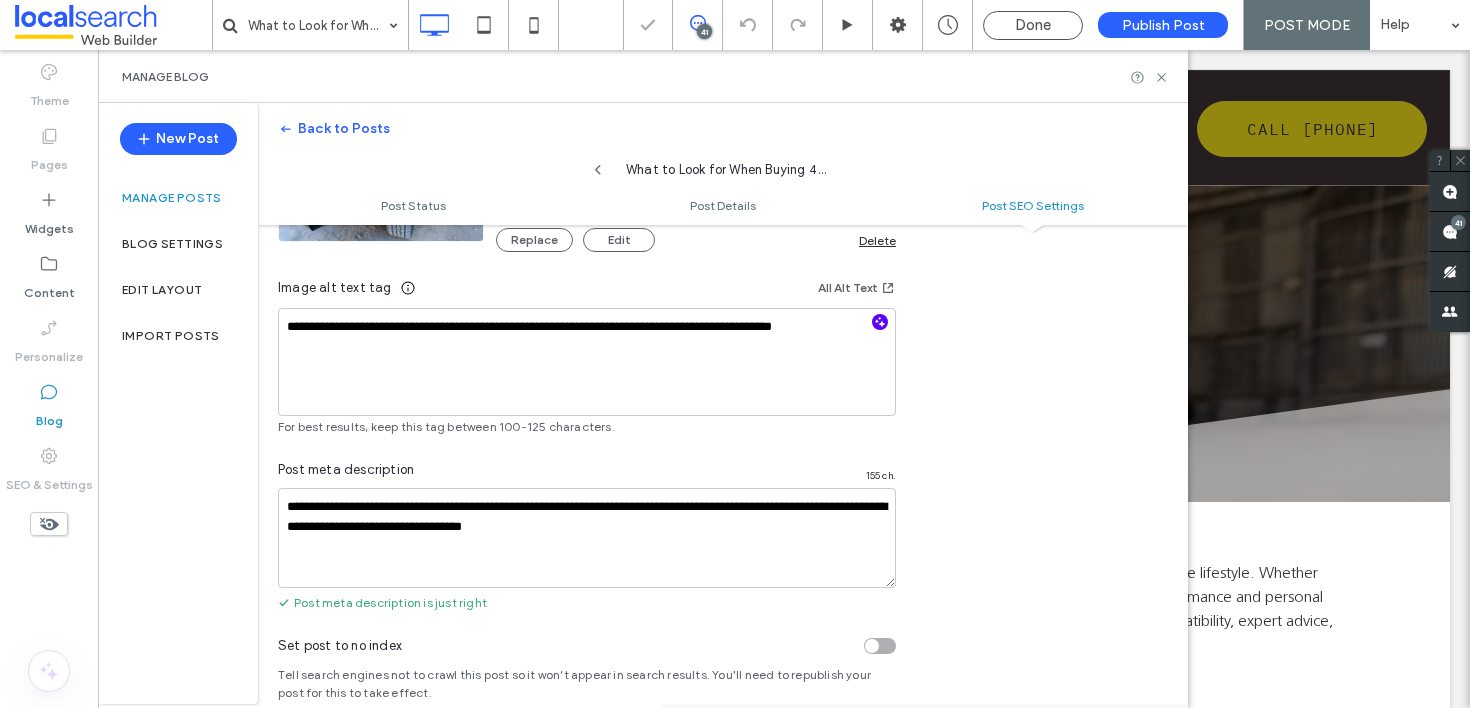 click on "**********" at bounding box center (723, 203) 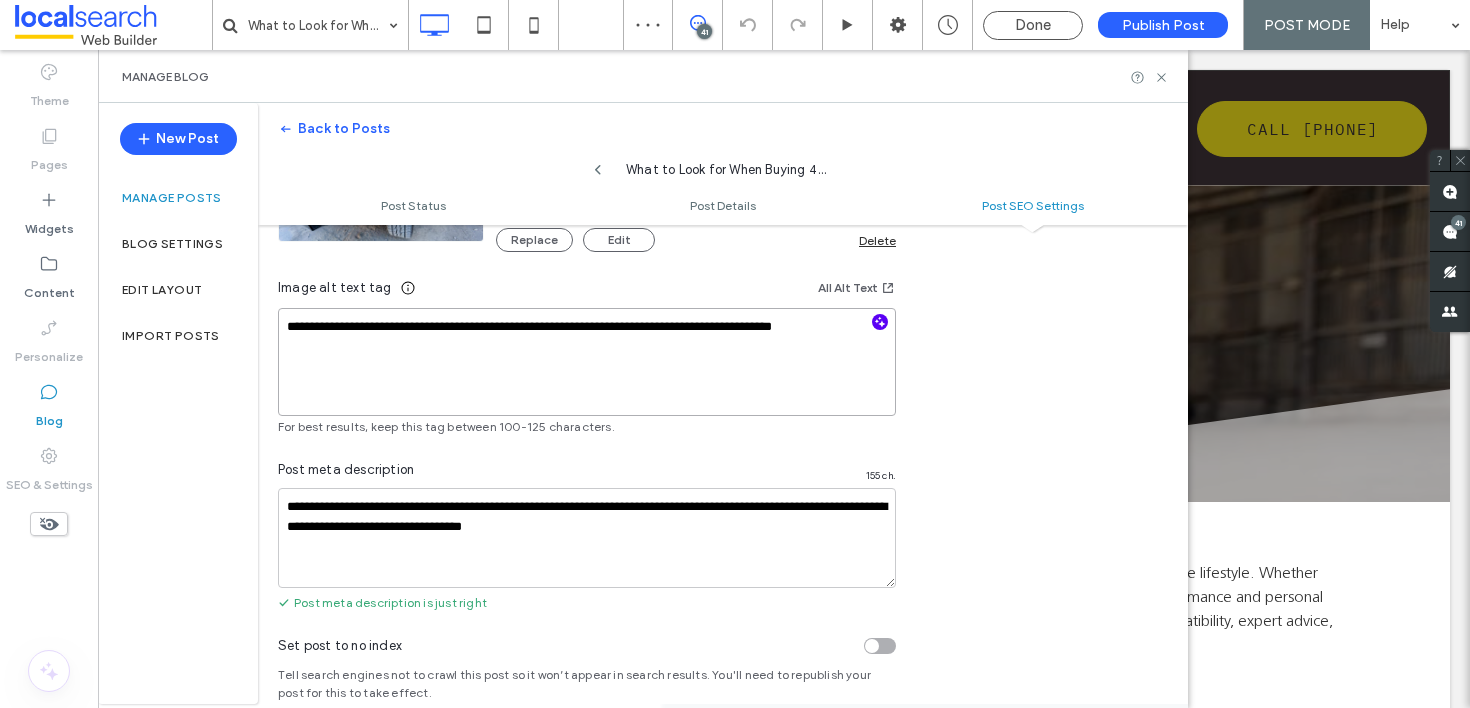 click on "**********" at bounding box center (587, 362) 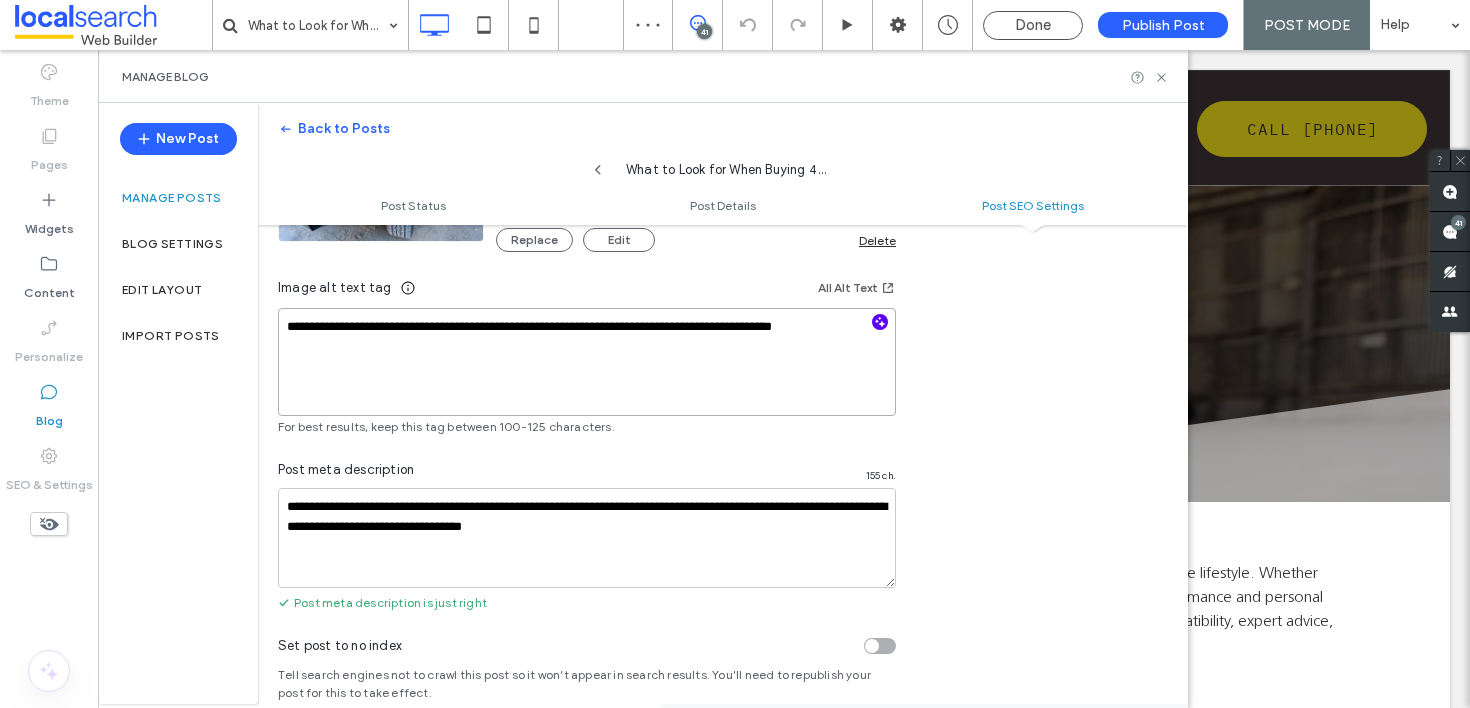 click on "**********" at bounding box center [587, 362] 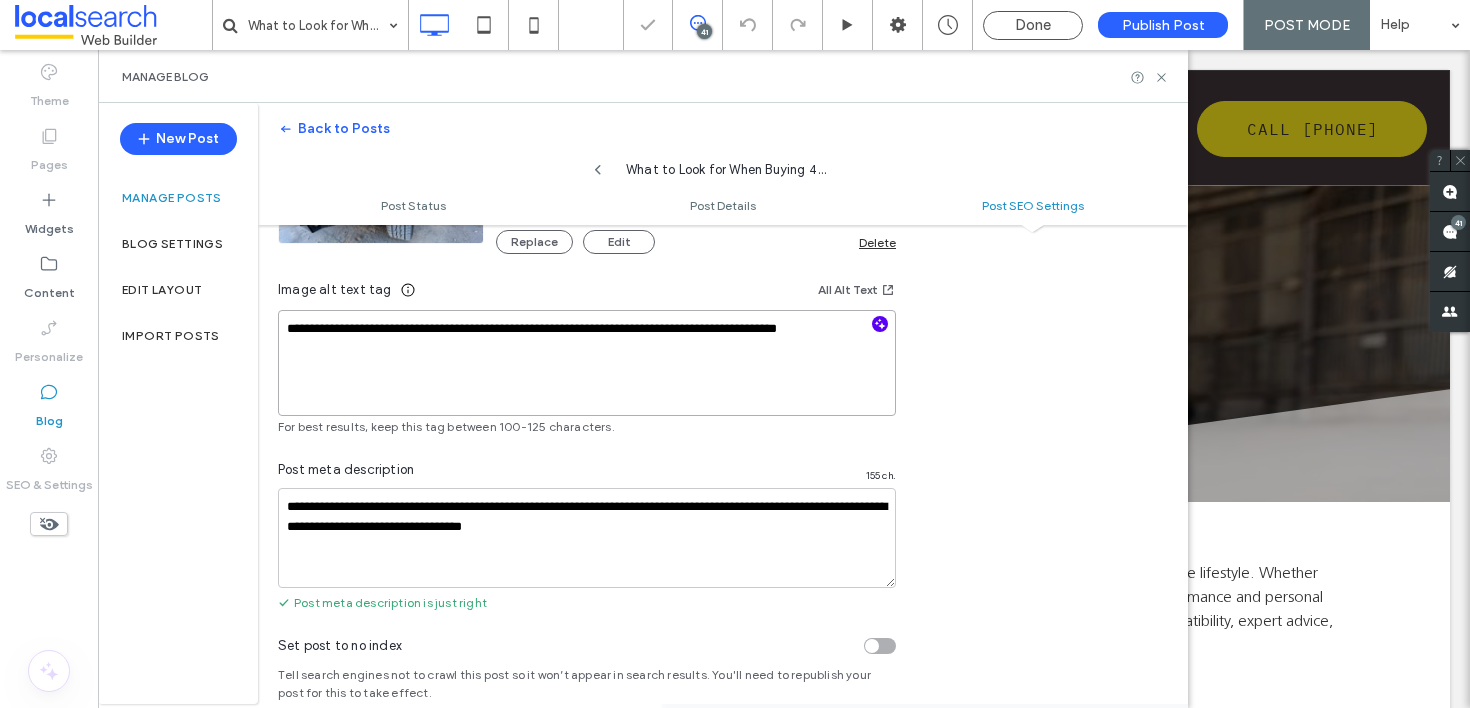 scroll, scrollTop: 1309, scrollLeft: 0, axis: vertical 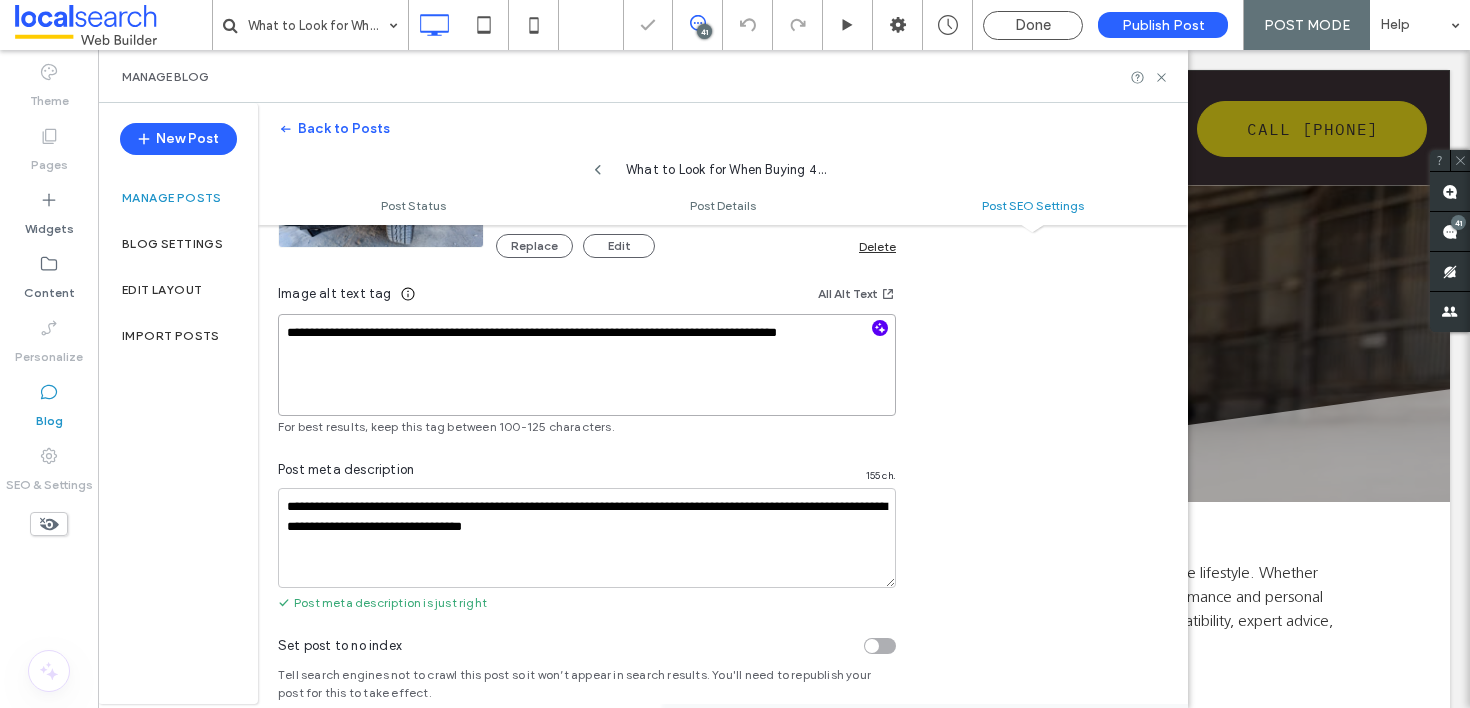 click on "**********" at bounding box center (587, 365) 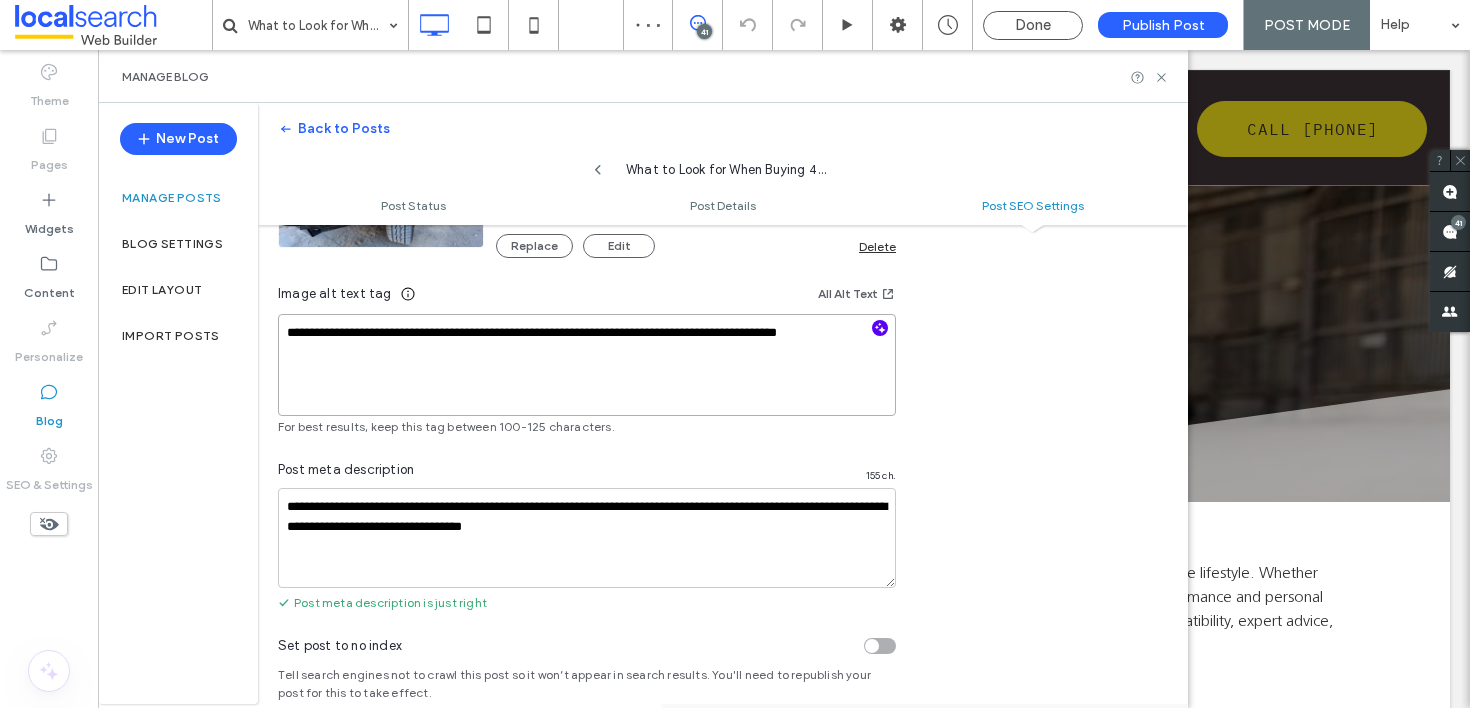 click on "**********" at bounding box center (587, 365) 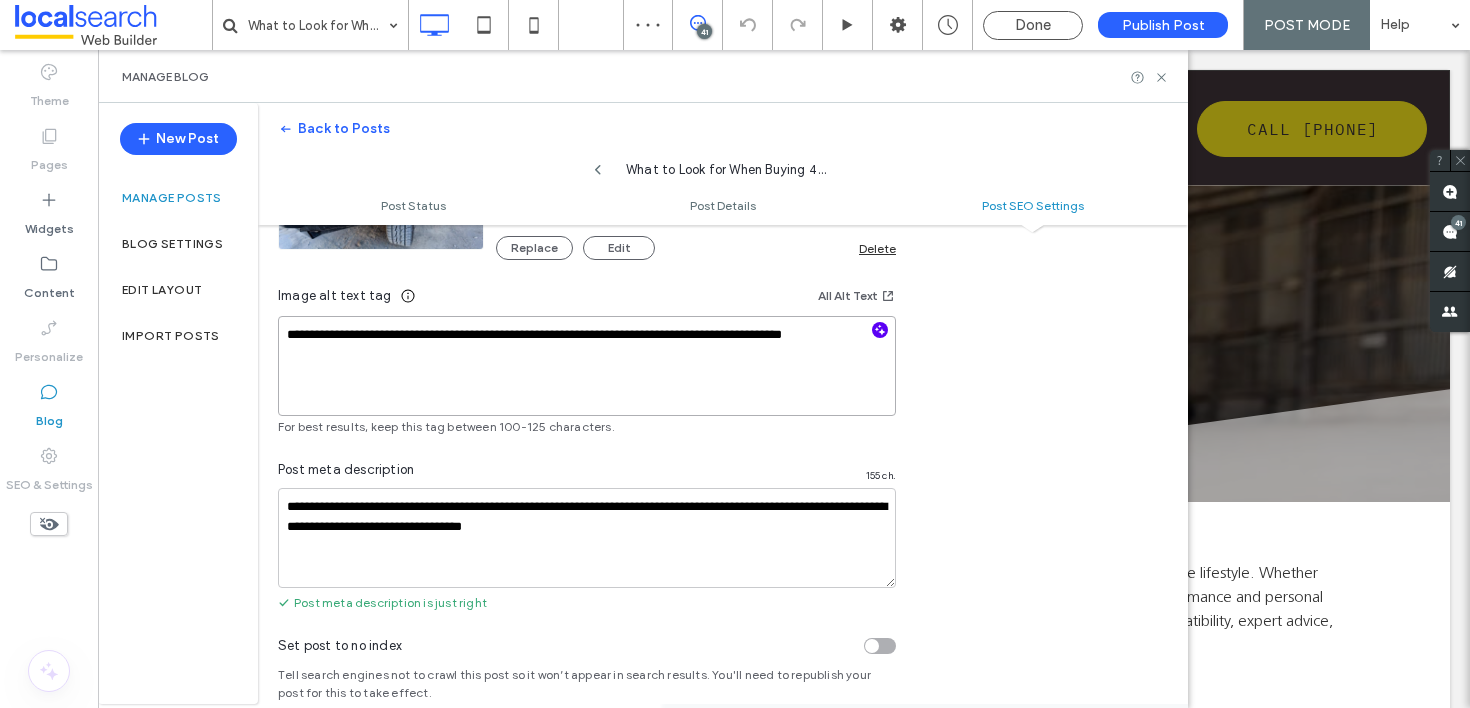 scroll, scrollTop: 1307, scrollLeft: 0, axis: vertical 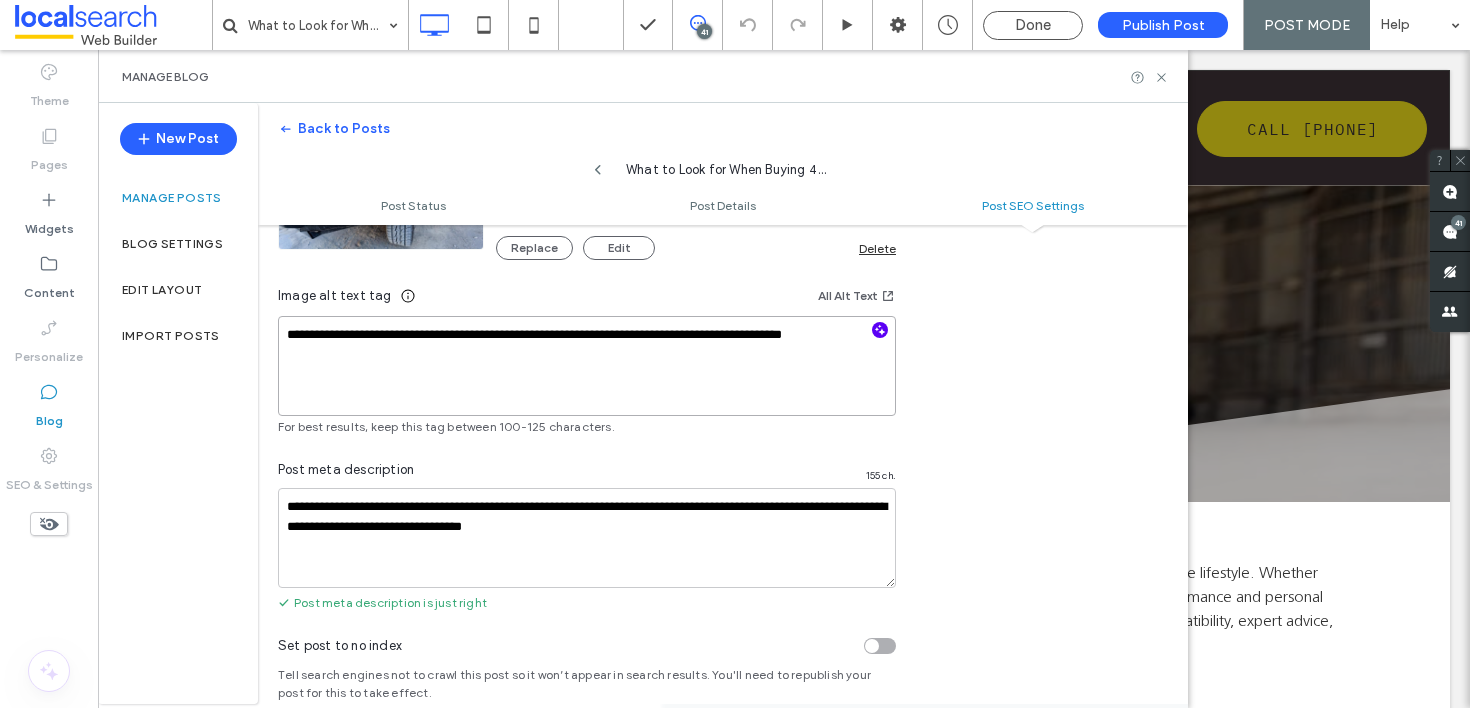 click on "**********" at bounding box center (587, 366) 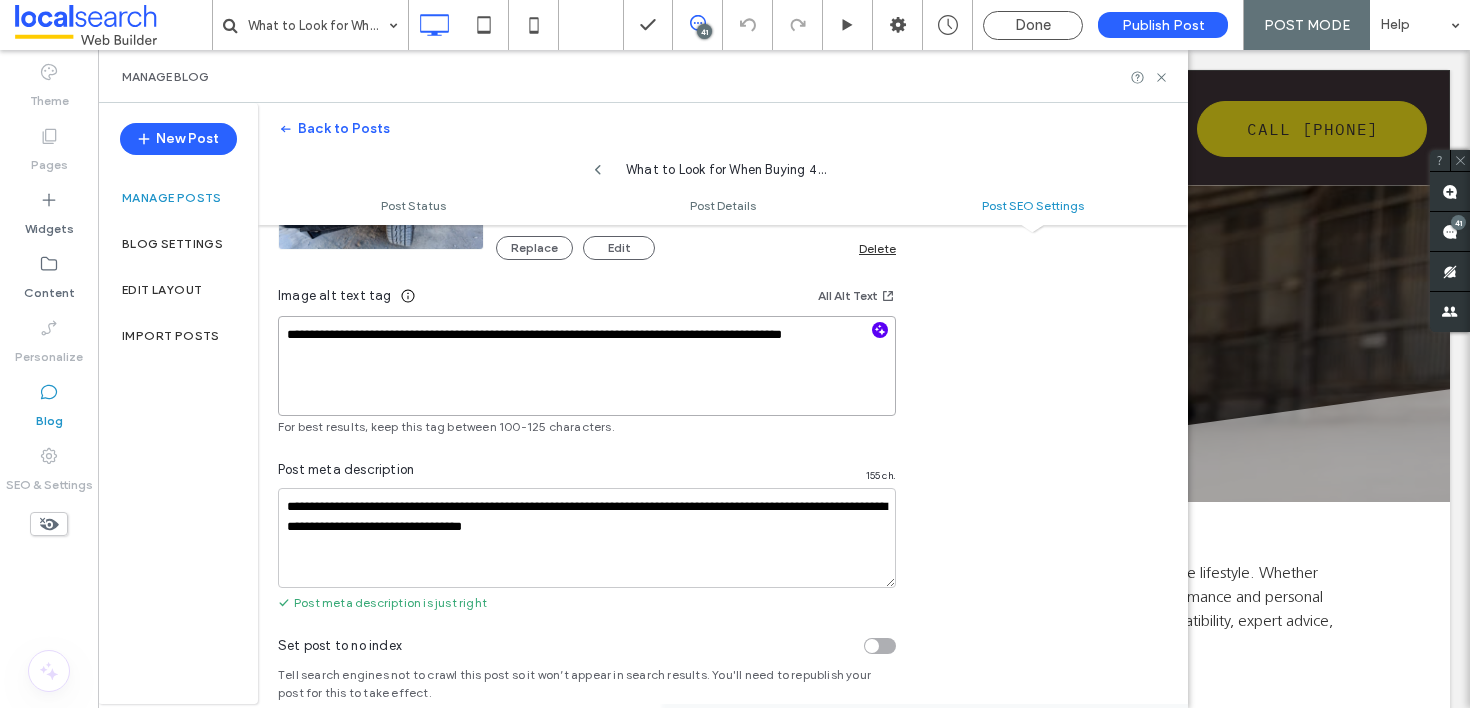 drag, startPoint x: 298, startPoint y: 379, endPoint x: 812, endPoint y: 672, distance: 591.646 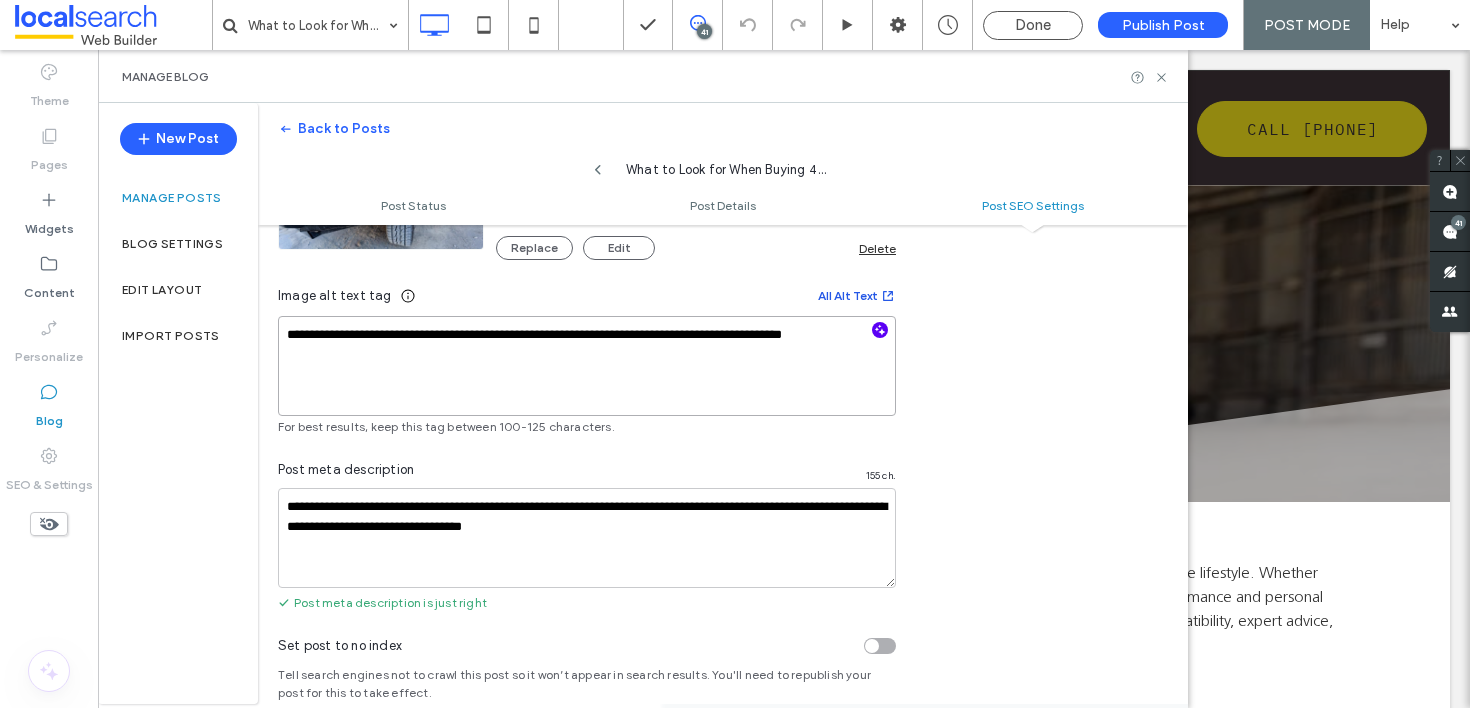type on "**********" 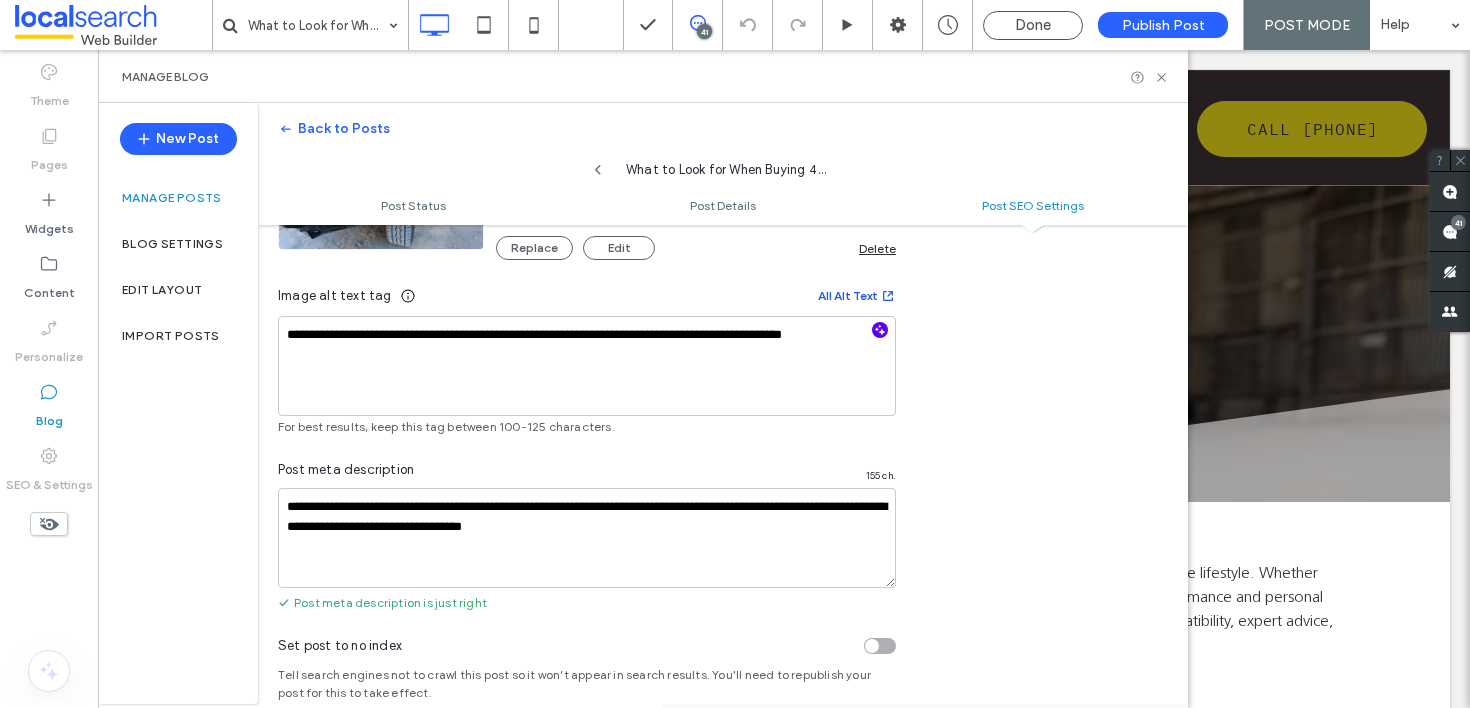 click on "All Alt Text" at bounding box center (857, 296) 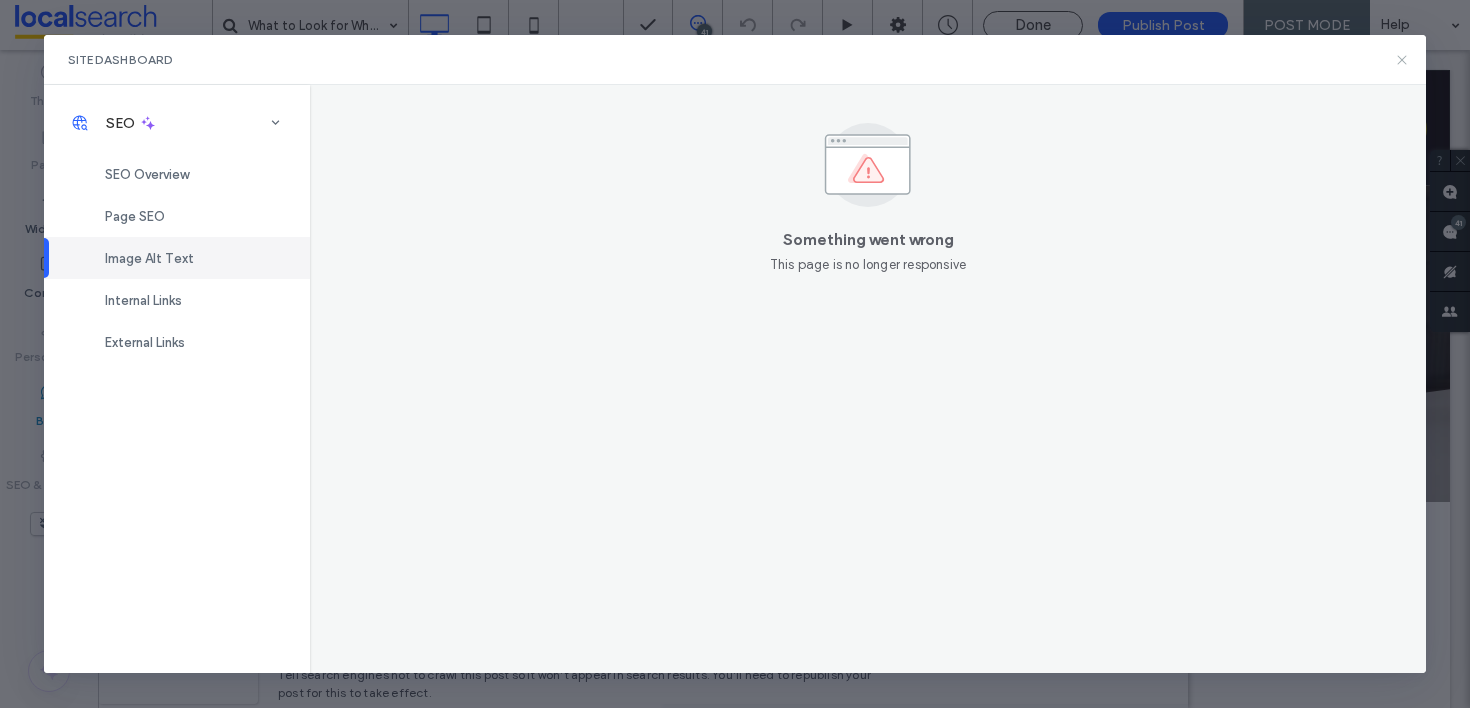 click 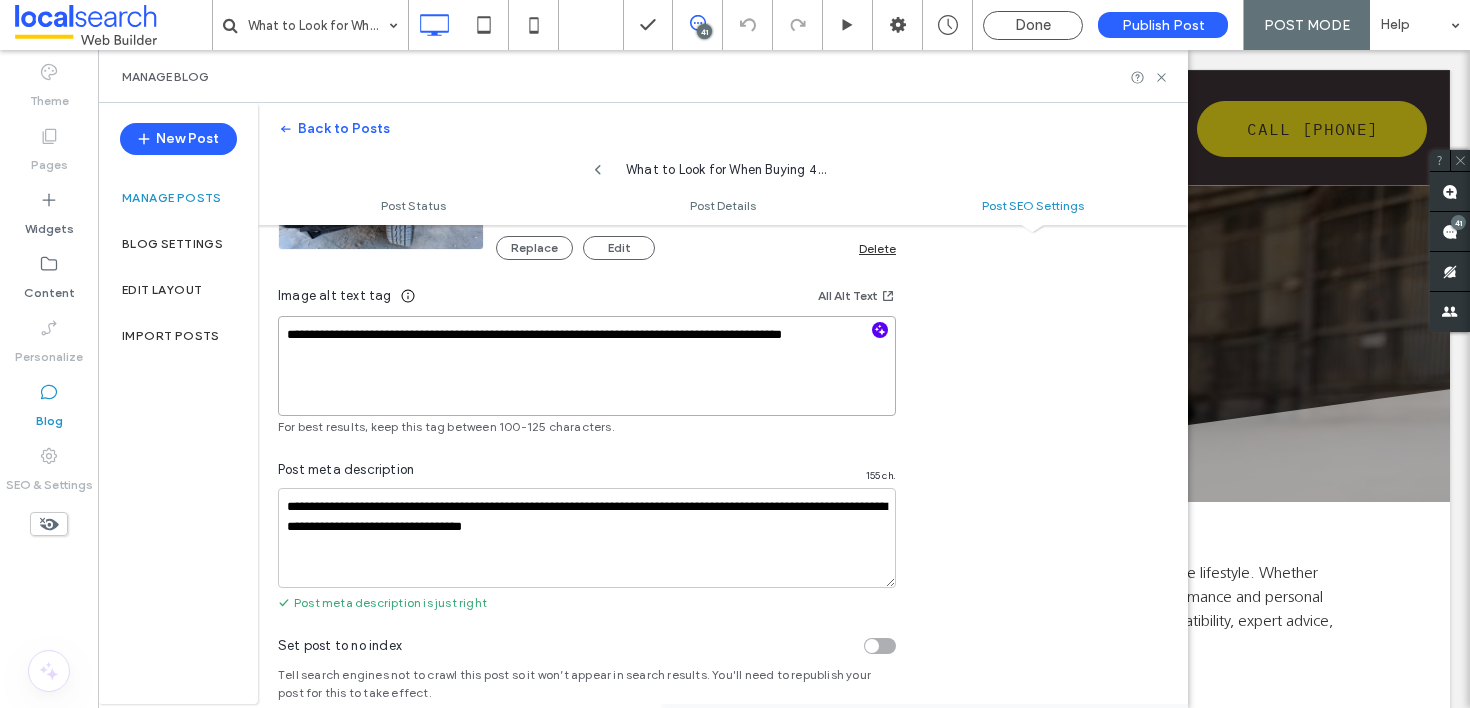 click on "**********" at bounding box center [587, 366] 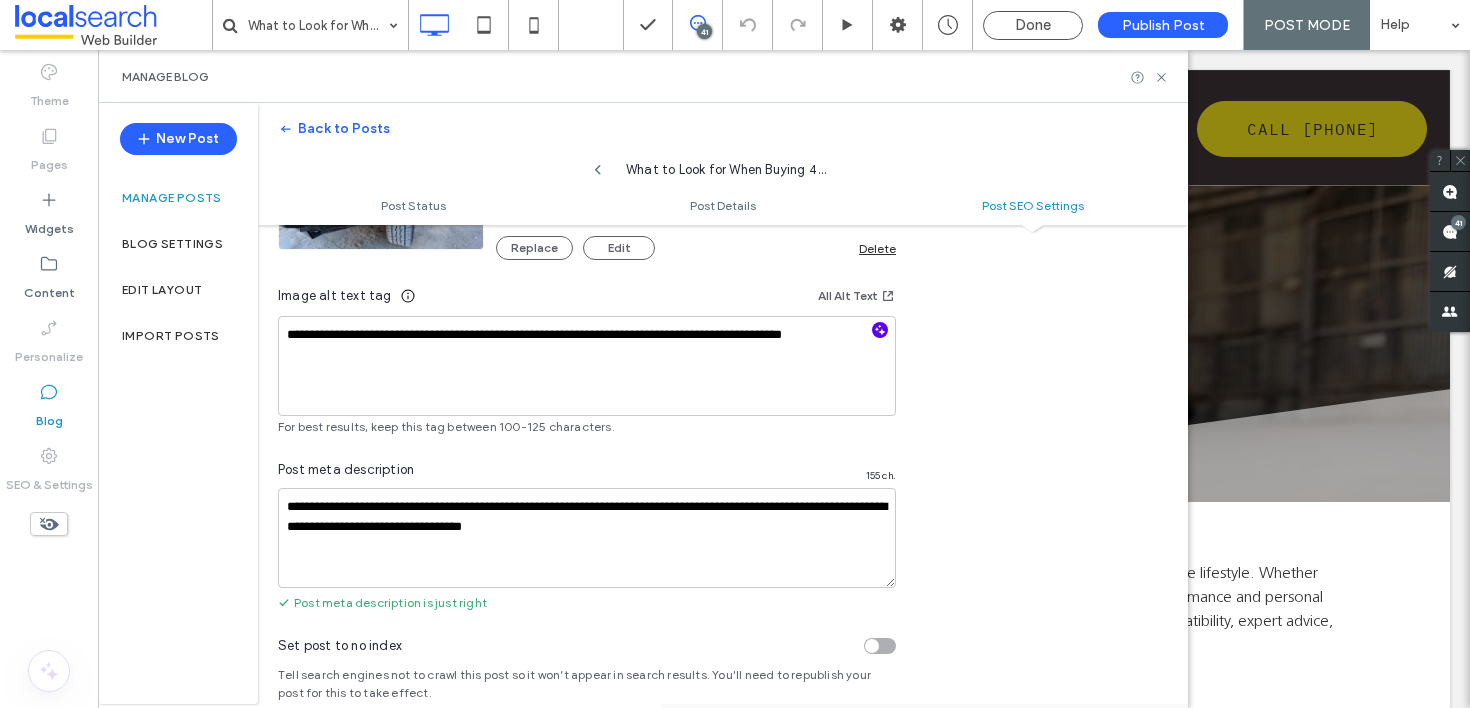 click on "**********" at bounding box center (723, 207) 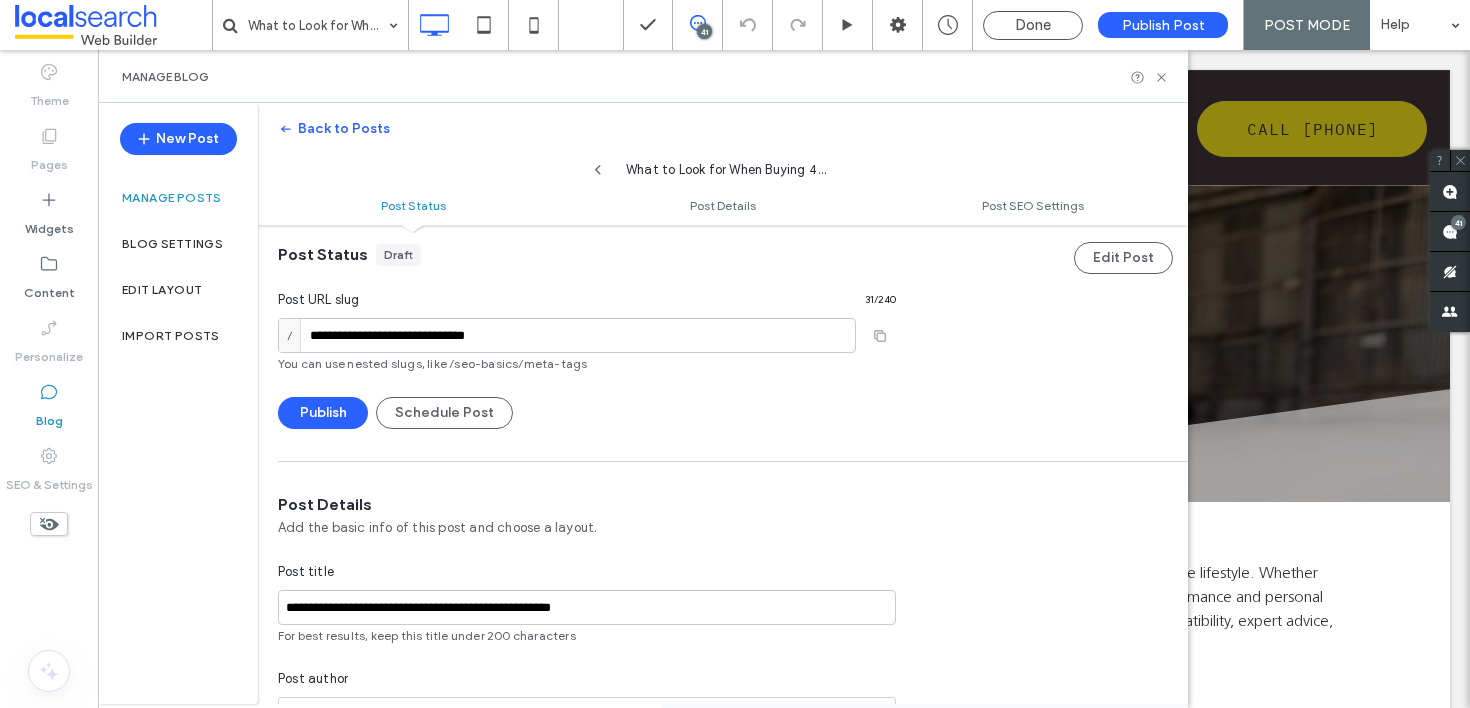 scroll, scrollTop: 0, scrollLeft: 0, axis: both 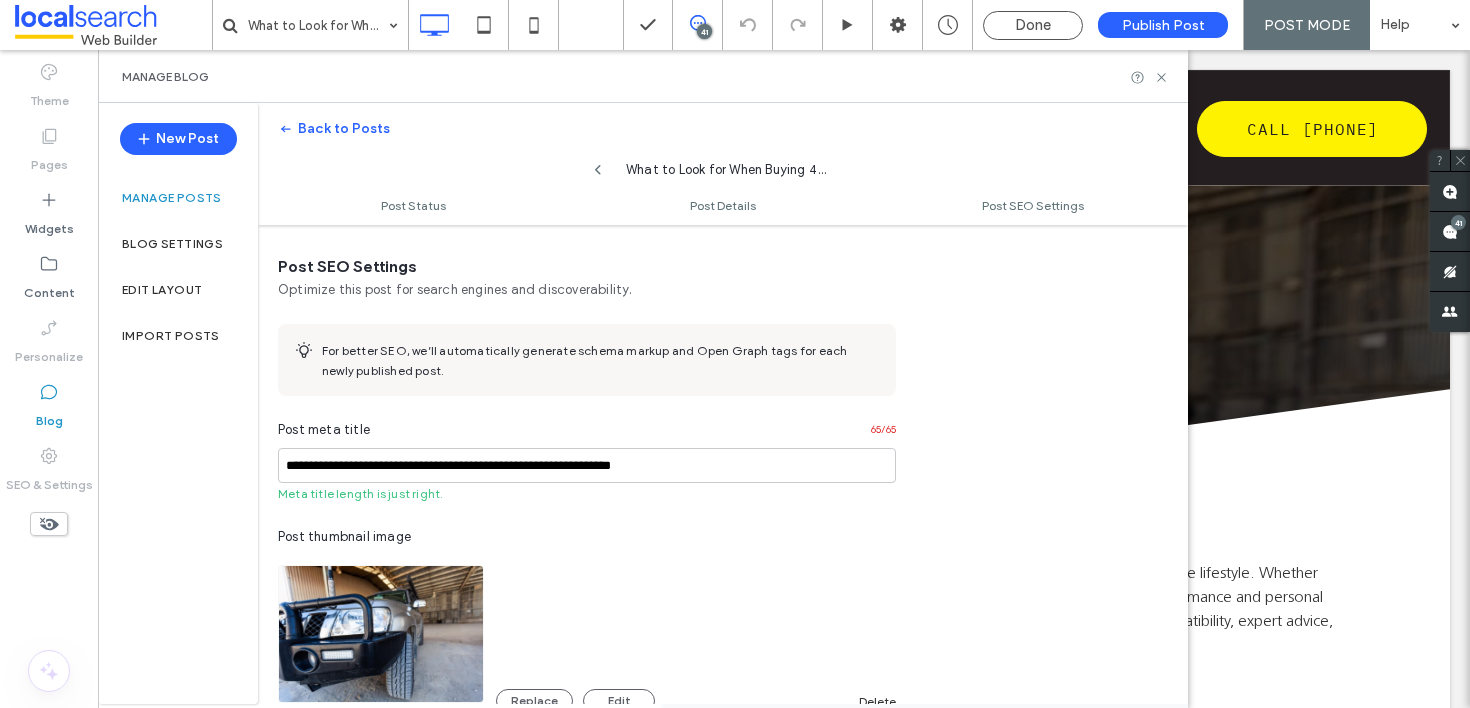 click on "Post thumbnail image" at bounding box center (587, 537) 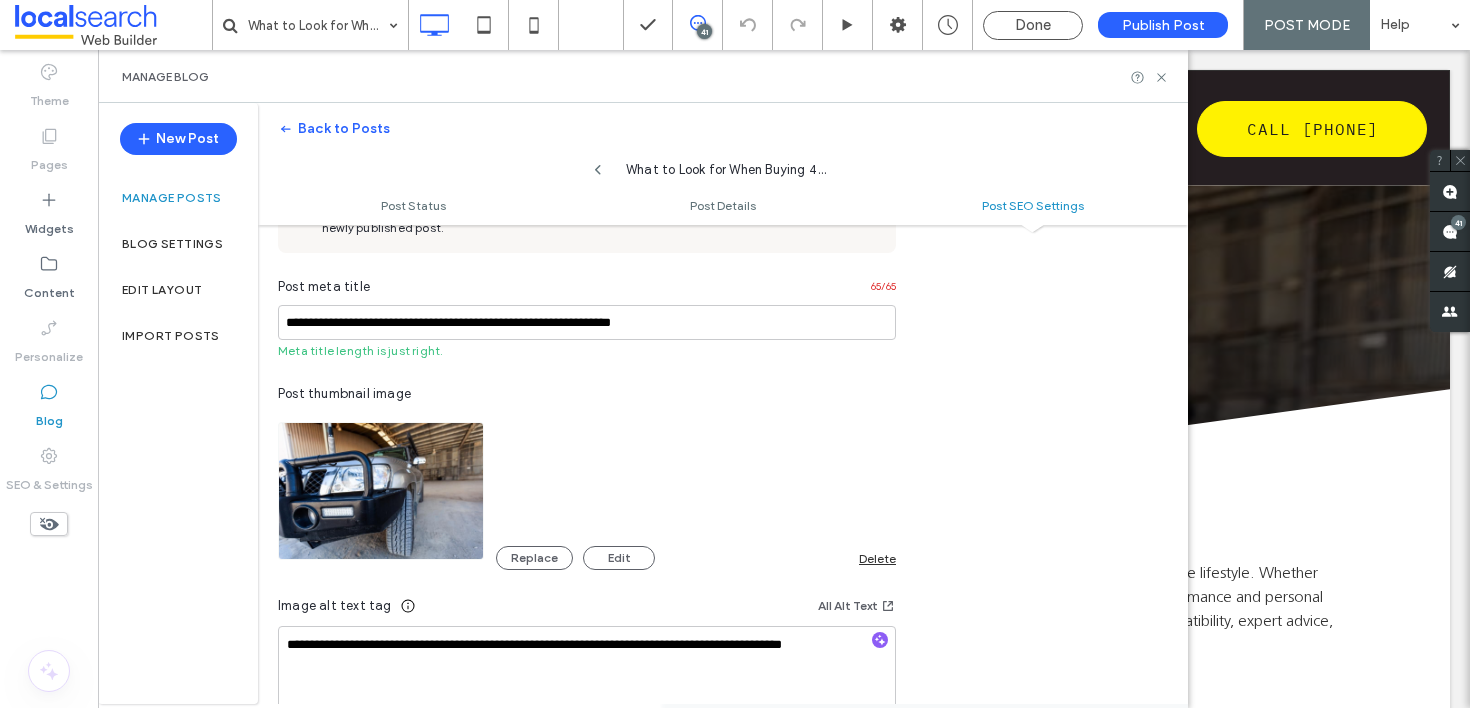scroll, scrollTop: 1307, scrollLeft: 0, axis: vertical 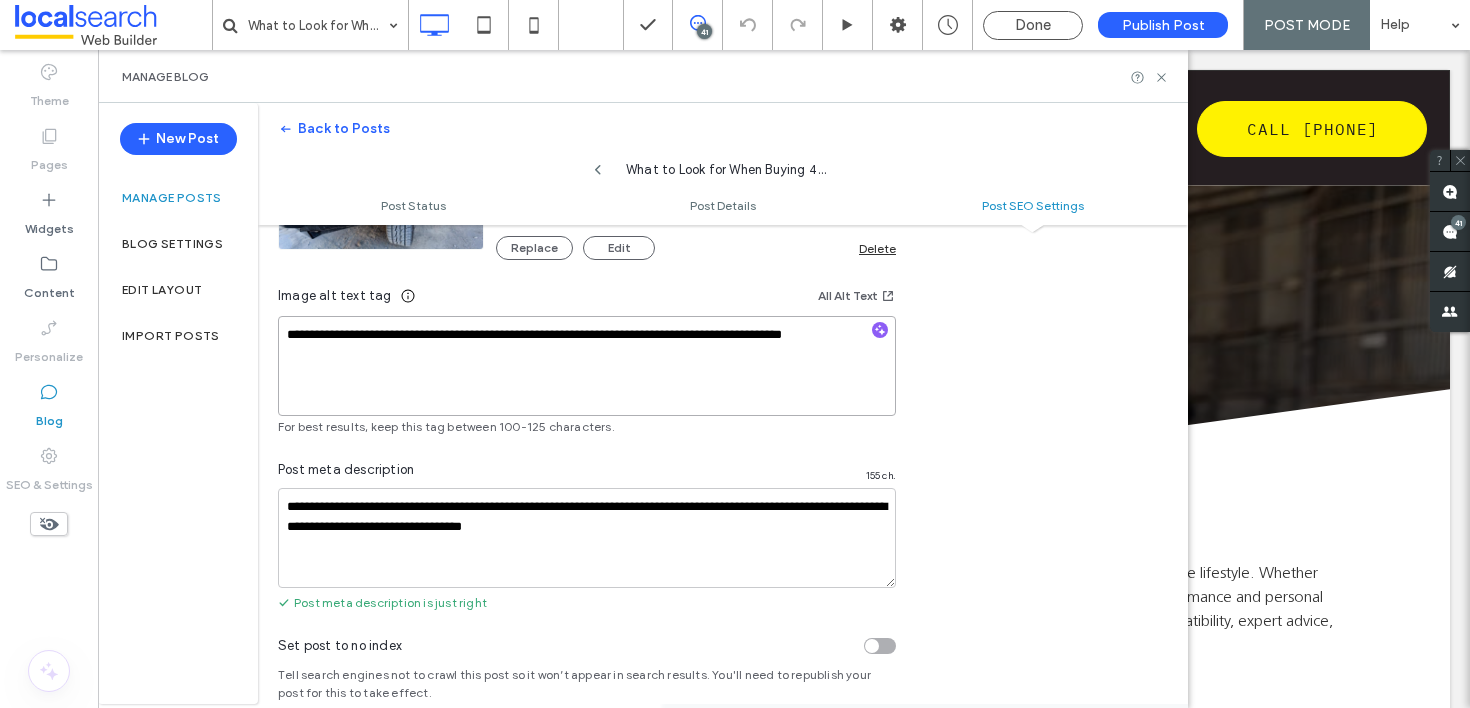 click on "**********" at bounding box center (587, 366) 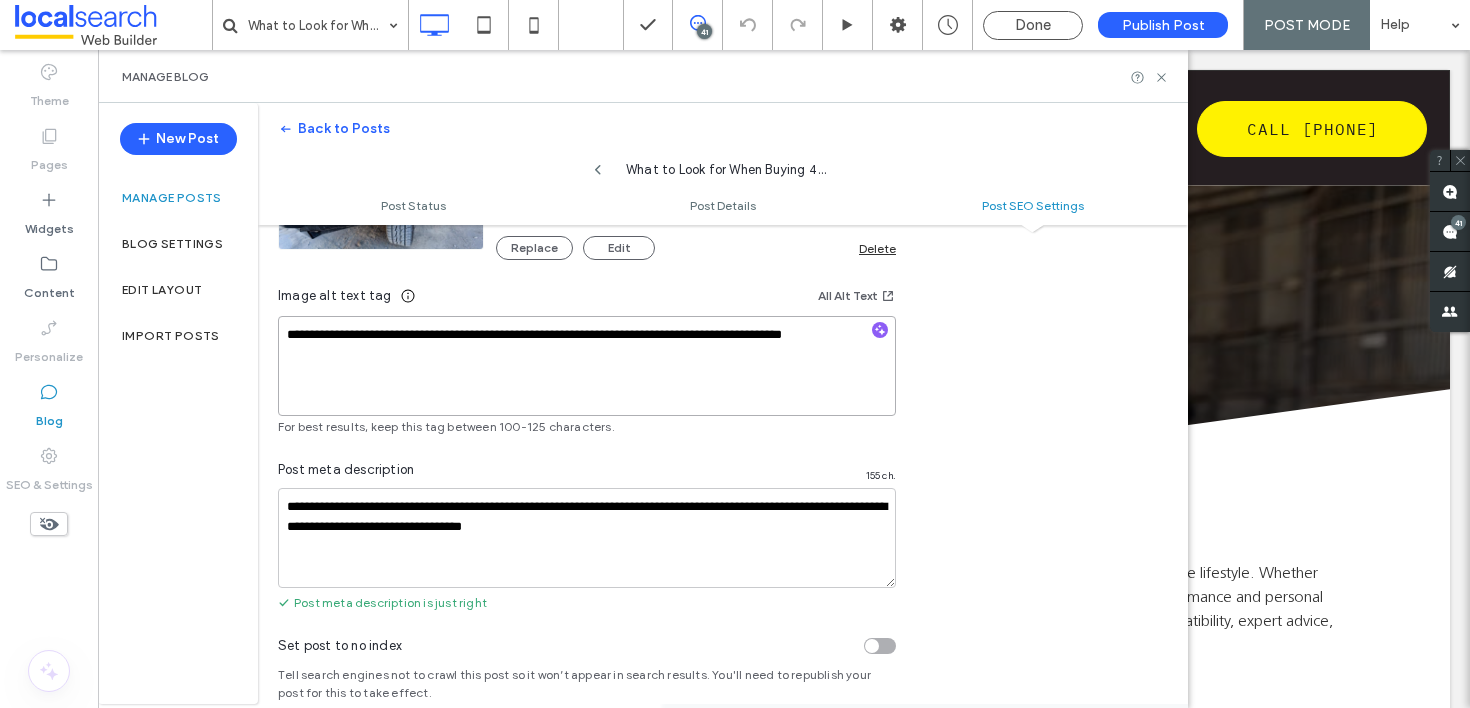 click on "**********" at bounding box center [587, 207] 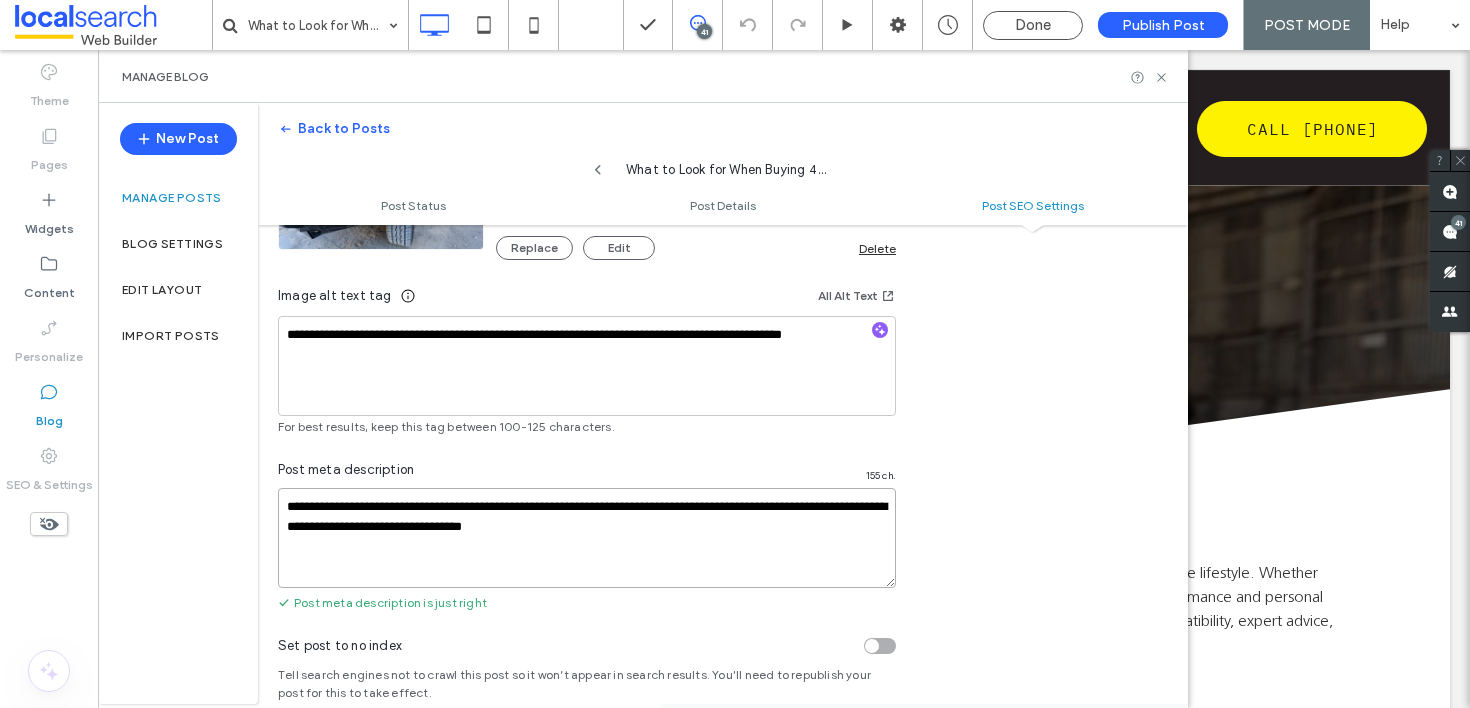 click on "**********" at bounding box center (587, 538) 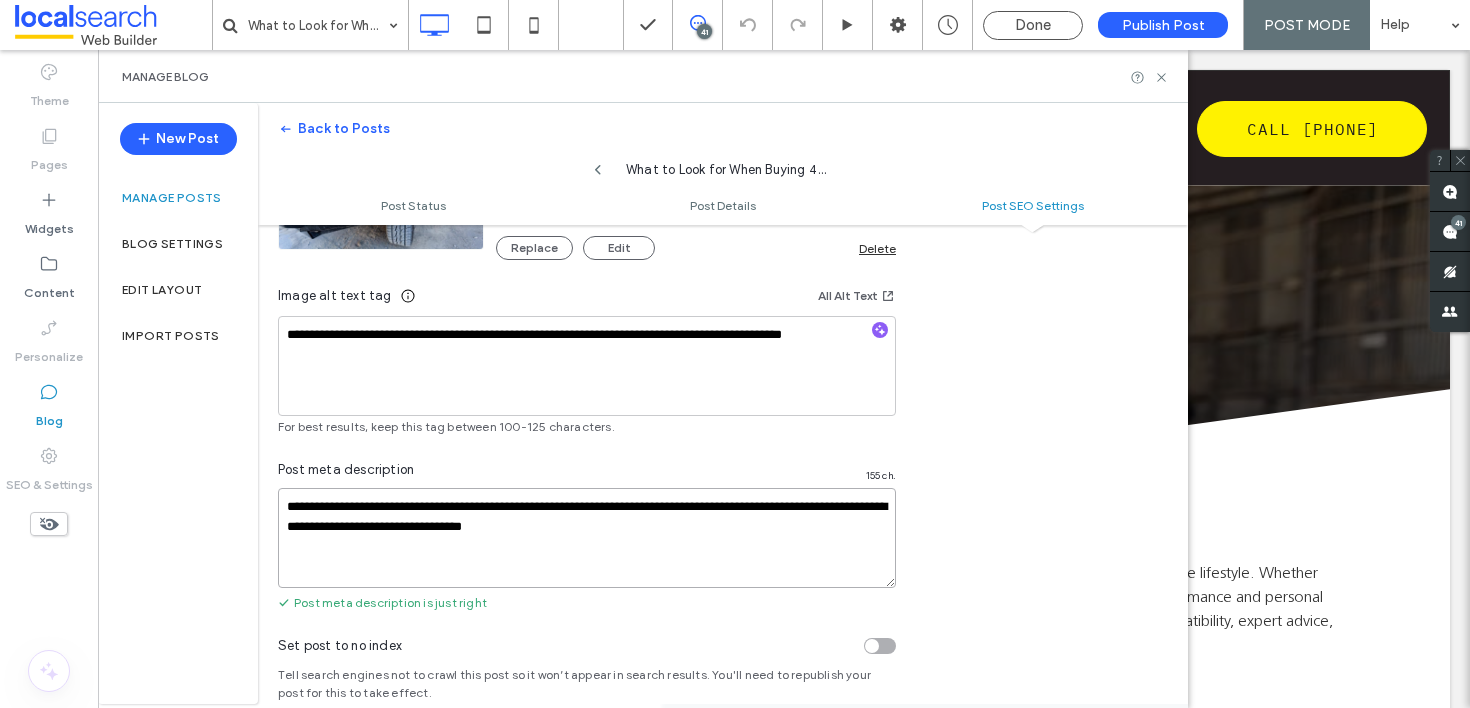 drag, startPoint x: 300, startPoint y: 555, endPoint x: 371, endPoint y: 722, distance: 181.46625 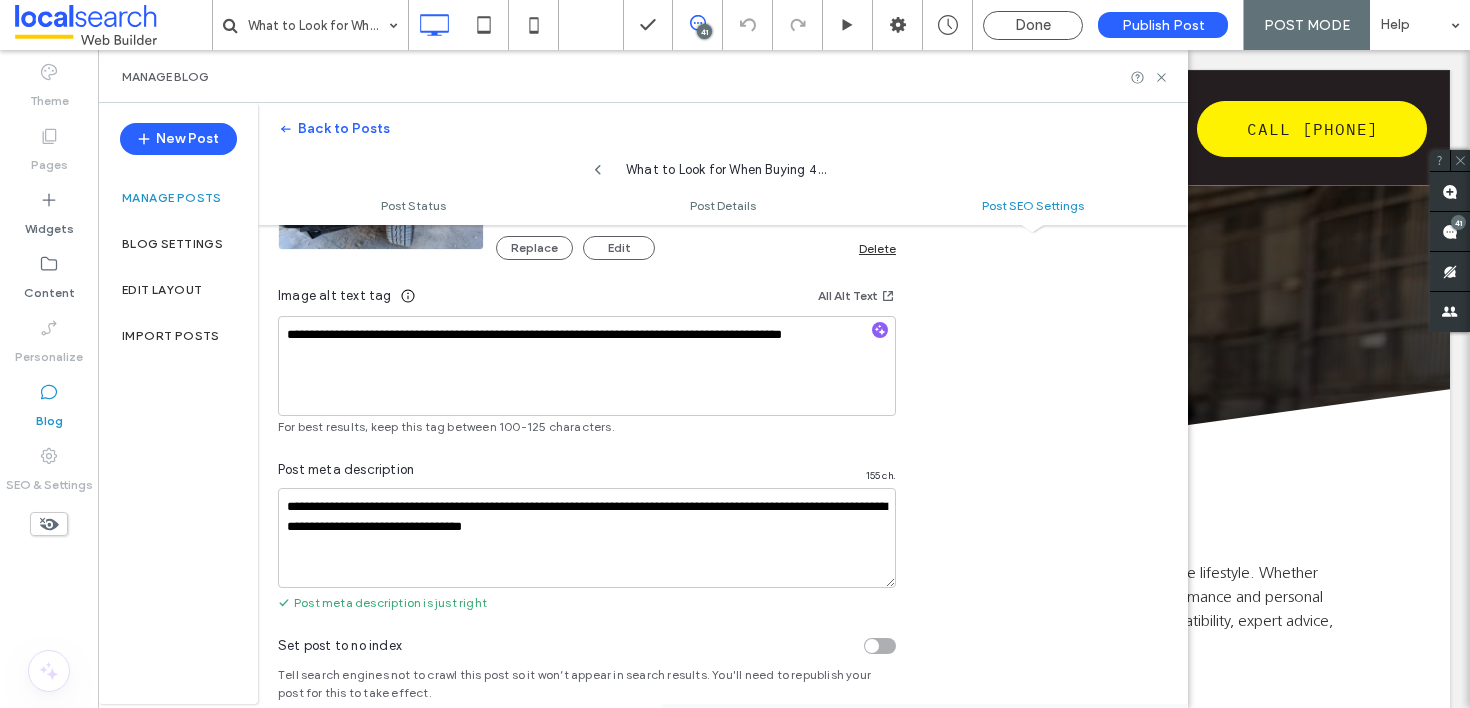 click on "**********" at bounding box center [723, 207] 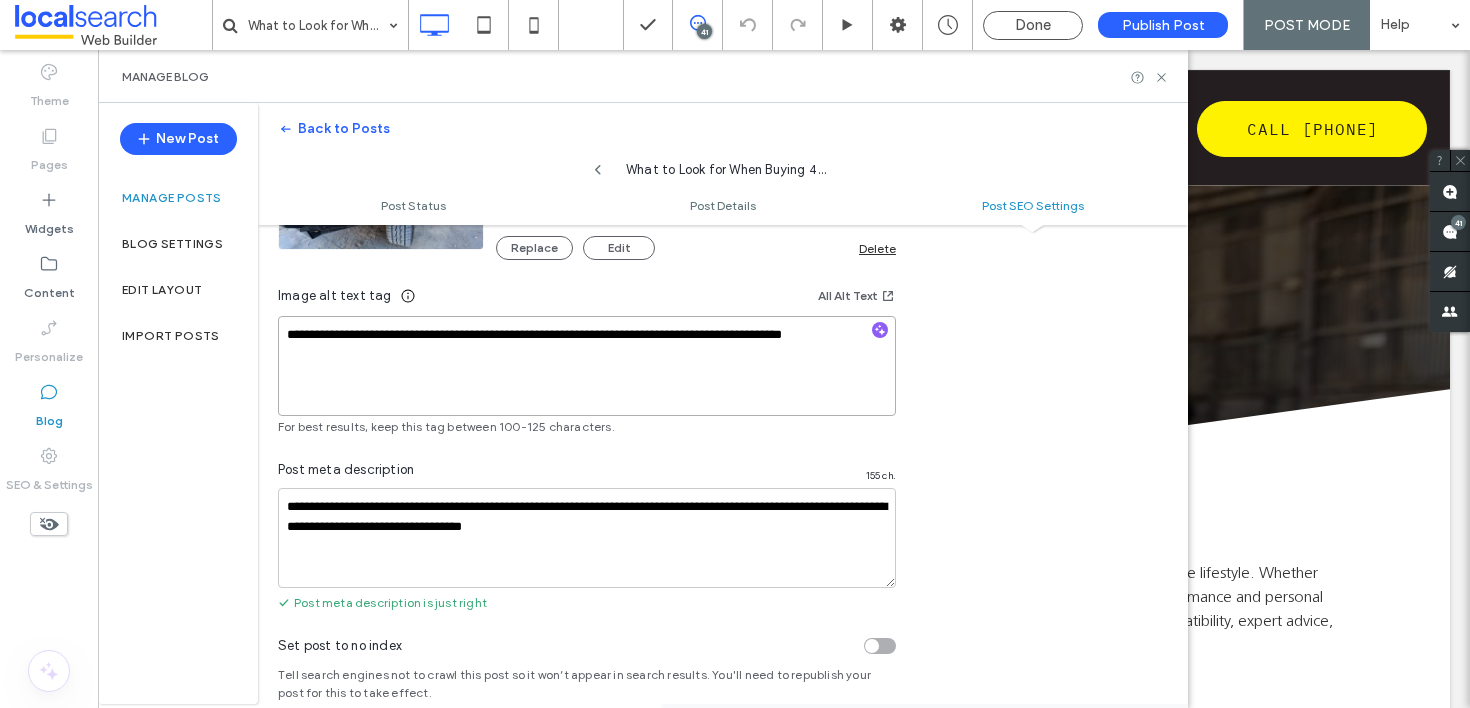 click on "**********" at bounding box center (587, 366) 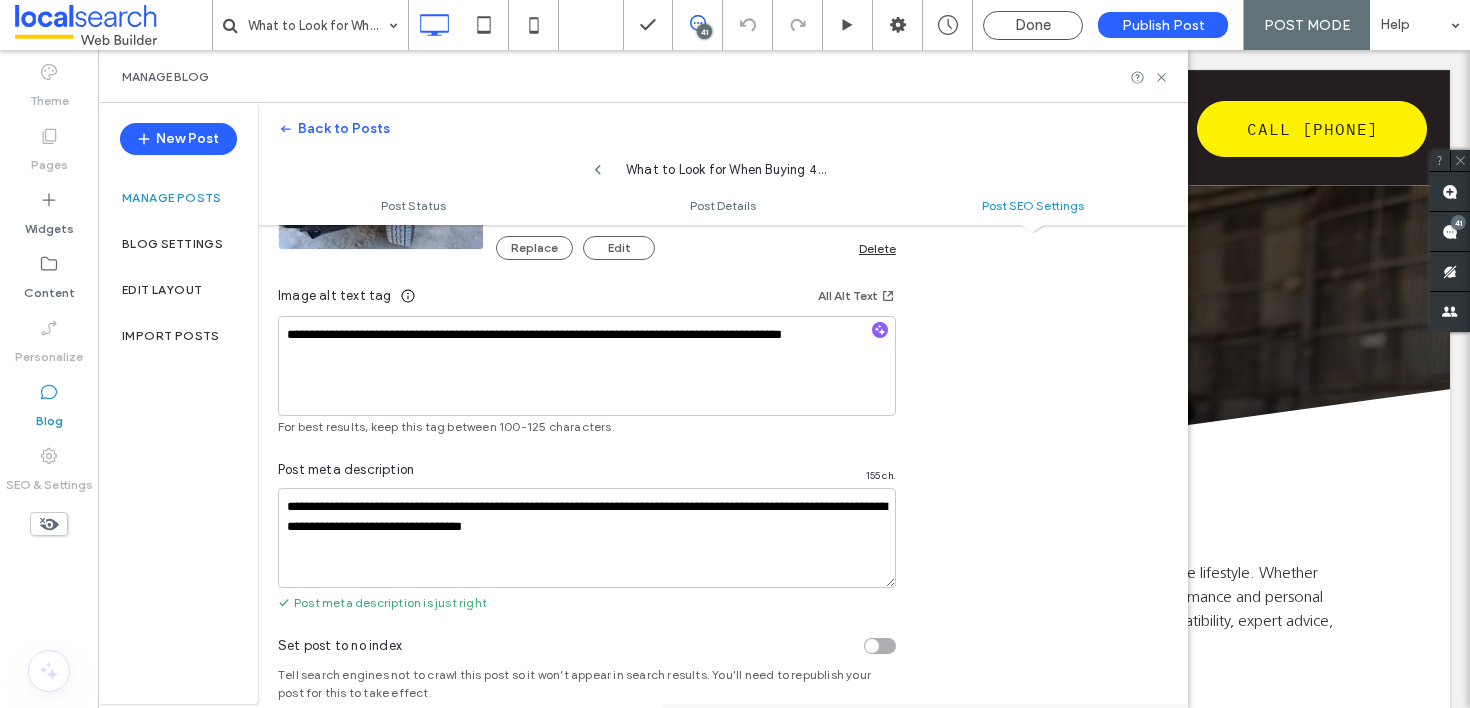 click on "**********" at bounding box center [723, 207] 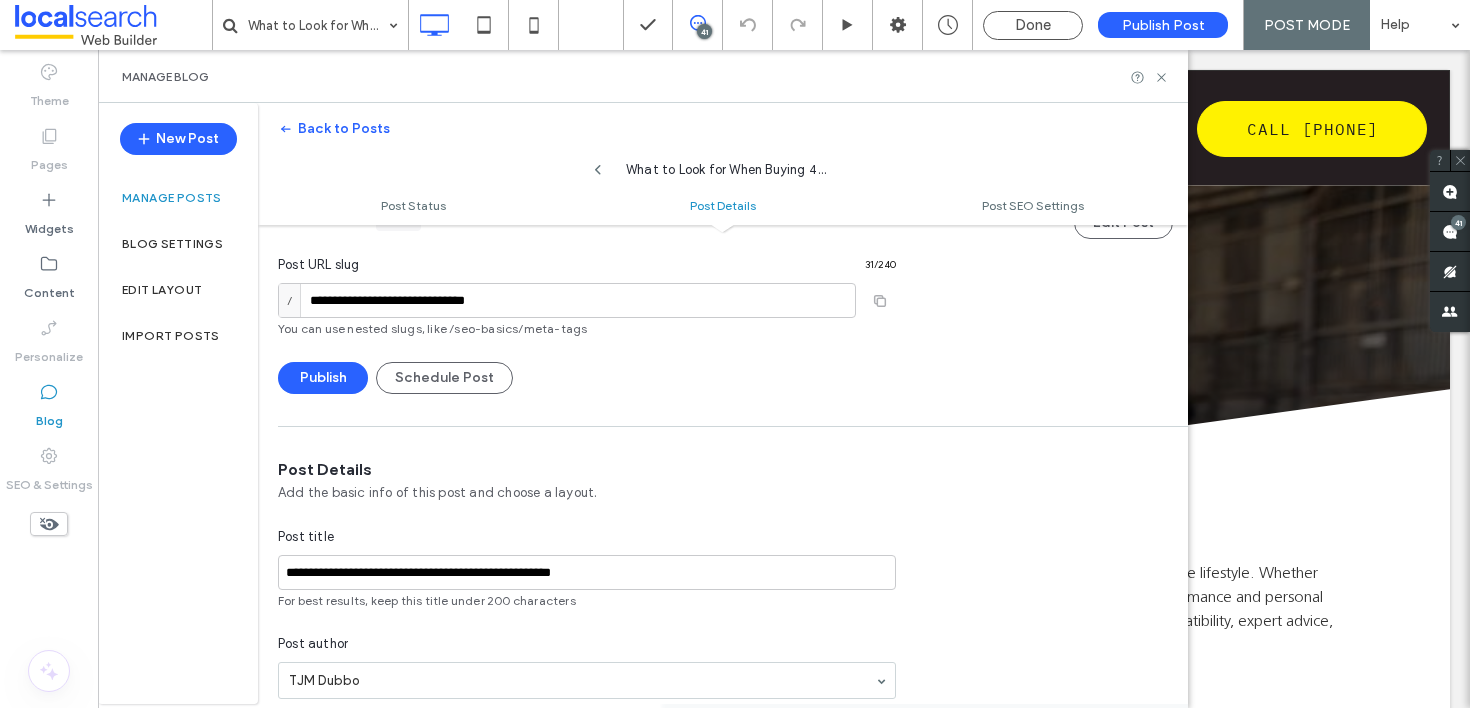 scroll, scrollTop: 0, scrollLeft: 0, axis: both 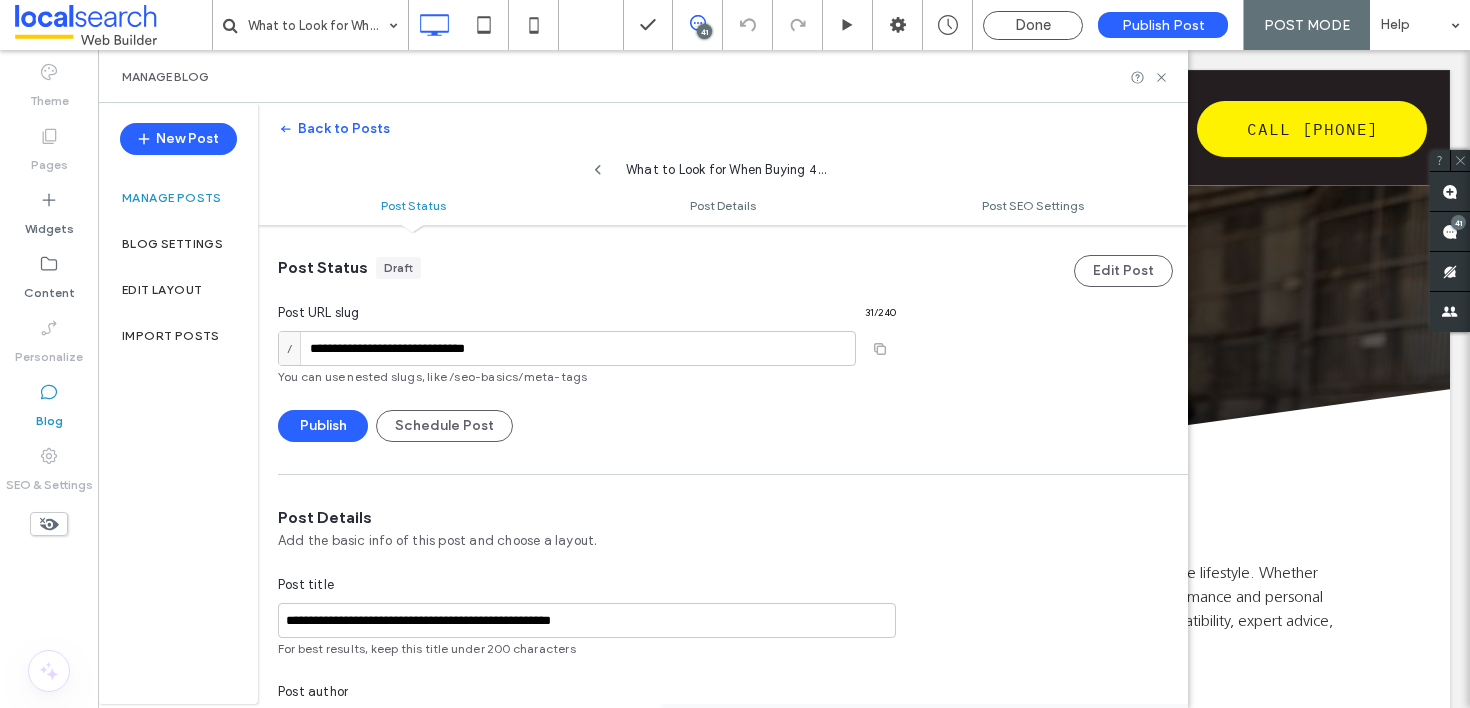 click on "**********" at bounding box center [723, 333] 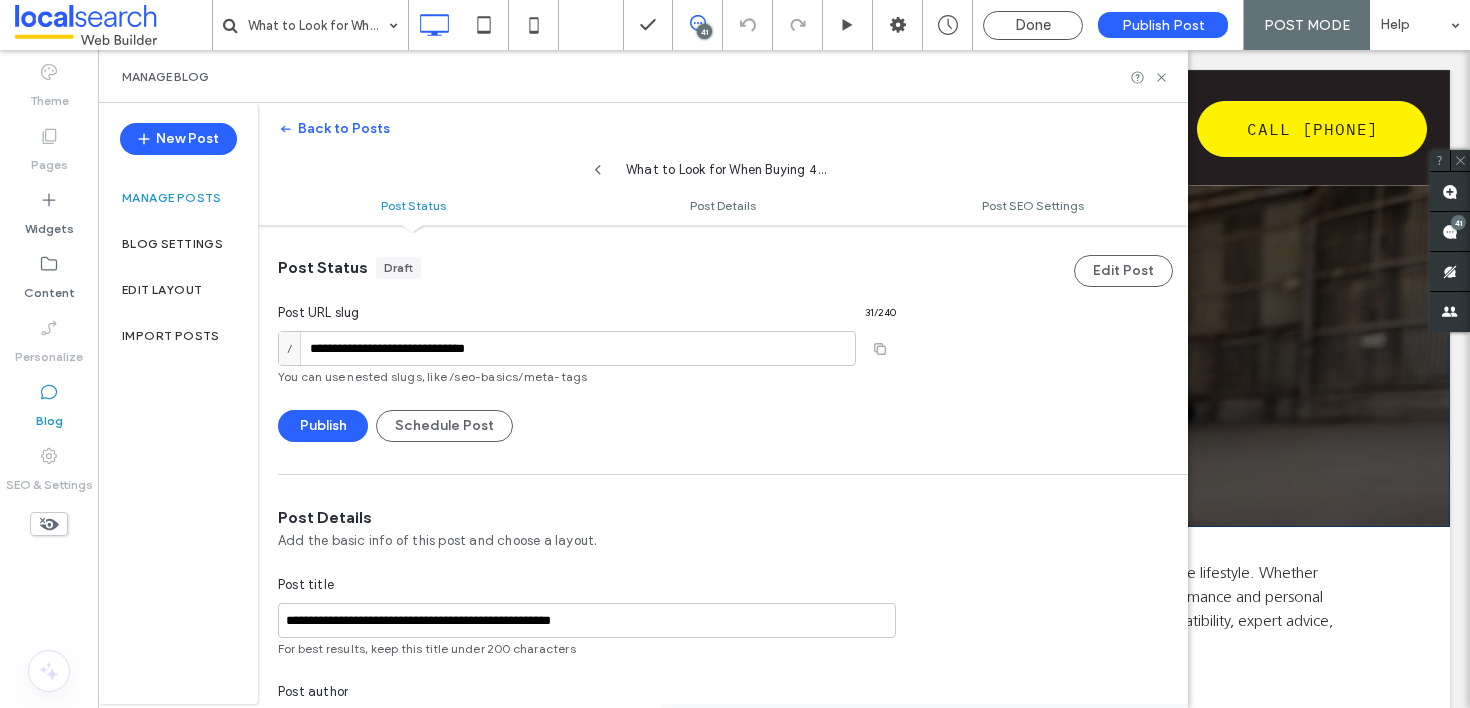 click on "What to Look for When Buying 4x4 Accessories in Dubbo   TJM Dubbo • August 1, 2025 Click To Paste
Row + Add Section" at bounding box center (784, 298) 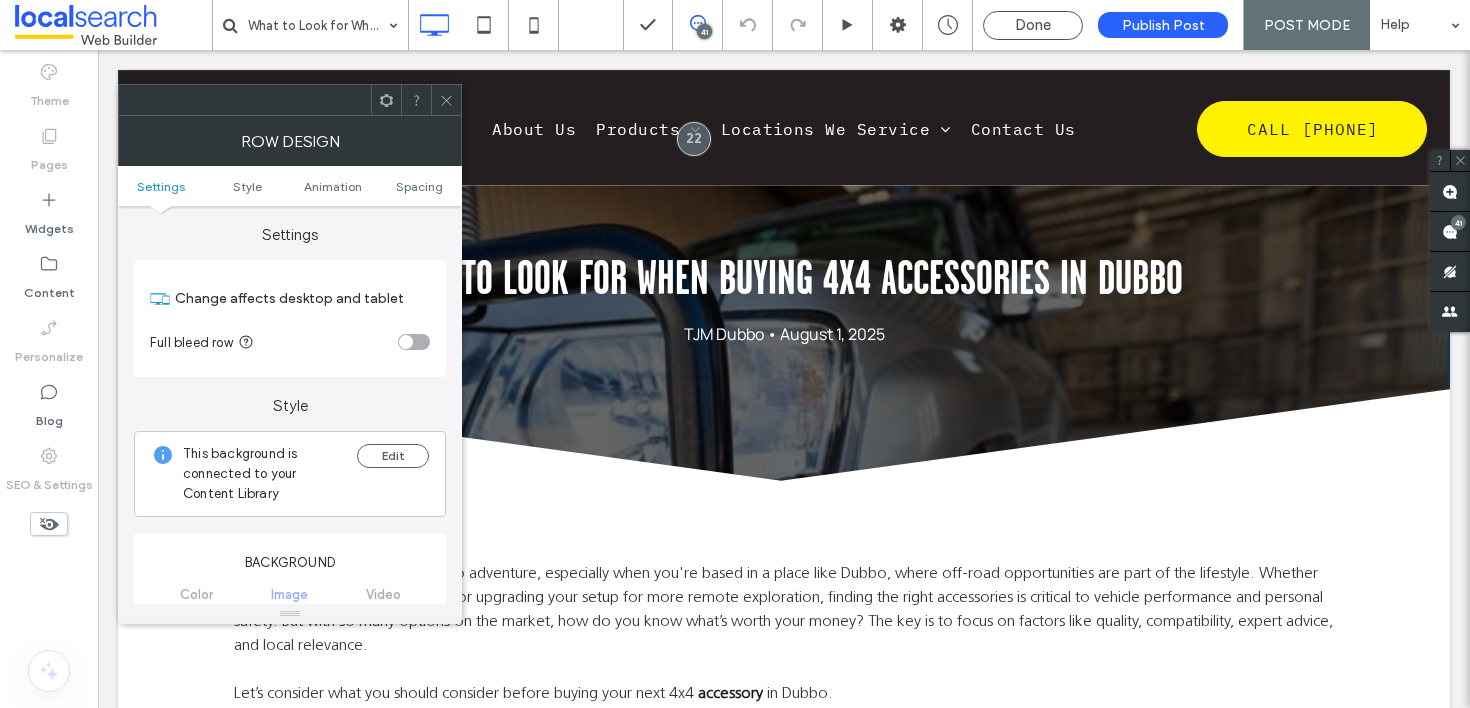click 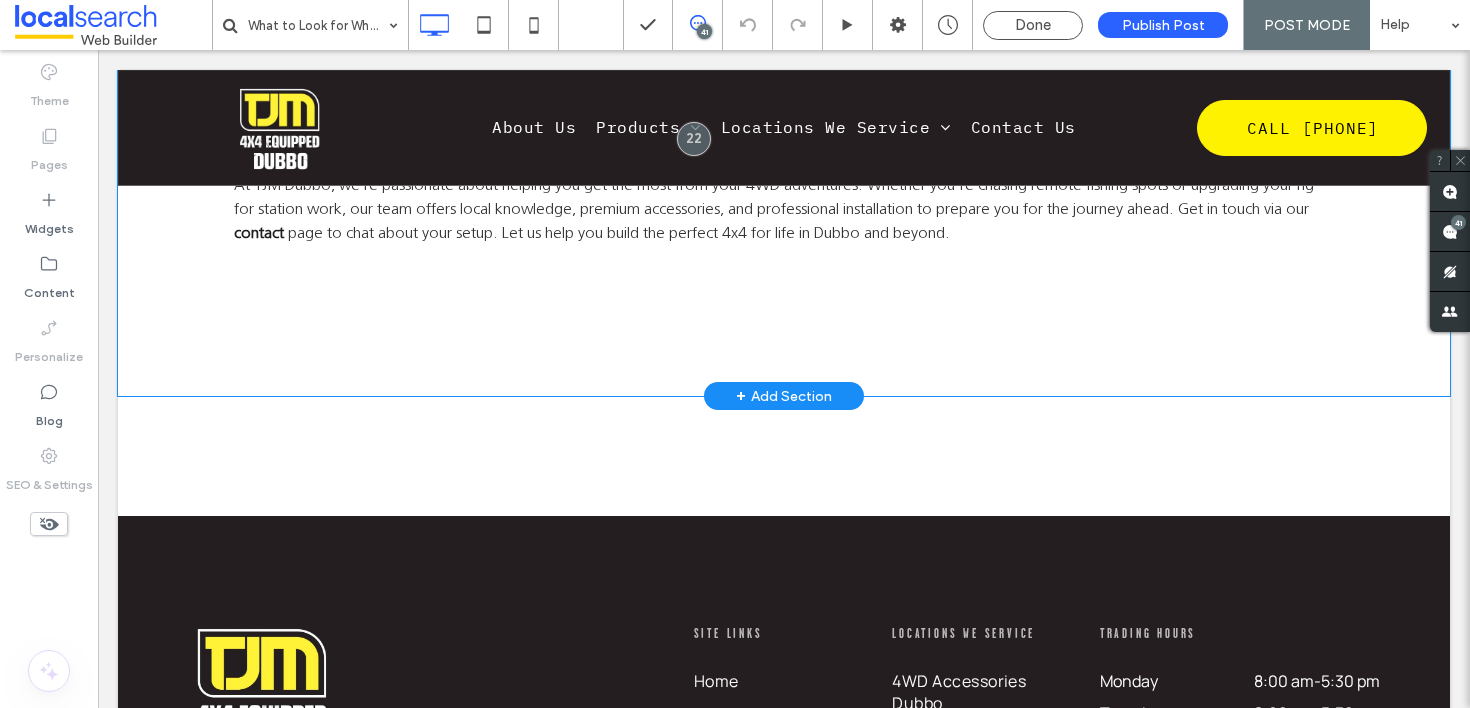scroll, scrollTop: 3827, scrollLeft: 0, axis: vertical 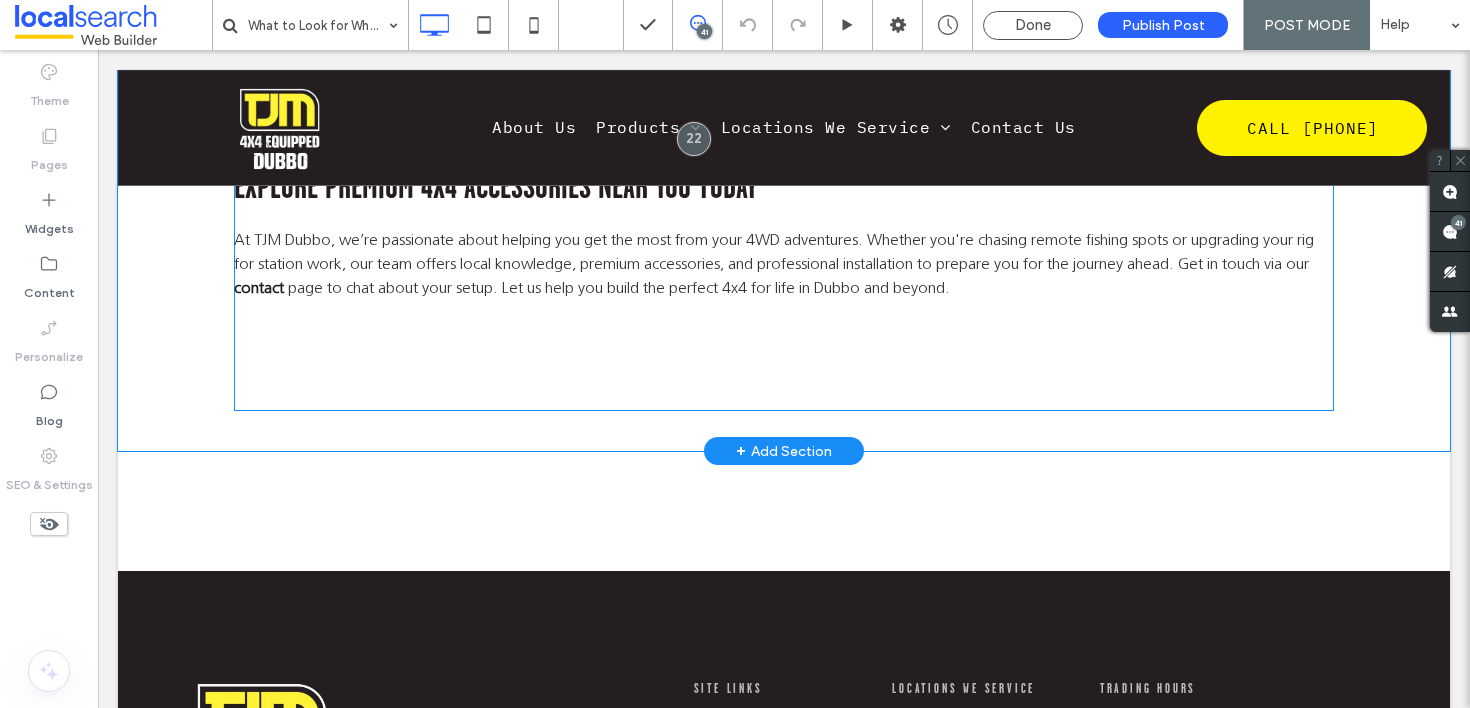 click on "Owning a 4WD opens the door to adventure, especially when you're based in a place like Dubbo, where off-road opportunities are part of the lifestyle. Whether you're new to the world of 4x4s or upgrading your setup for more remote exploration, finding the right accessories is critical to vehicle performance and personal safety. But with so many options on the market, how do you know what’s worth your money? The key is to focus on factors like quality, compatibility, expert advice, and local relevance. Let’s consider what you should consider before buying your next 4x4
accessory   in Dubbo.   Not All Accessories Are Built for the Bush: Prioritising Quality in 4x4 Gear
Look for accessories that are:   Engineered and tested for Australian off-road conditions Constructed from corrosion-resistant materials like stainless steel or powder-coated steel Built by reputable manufacturers who back their products with solid warranties Proven through customer feedback or endorsements from seasoned 4WDers" at bounding box center [784, -1457] 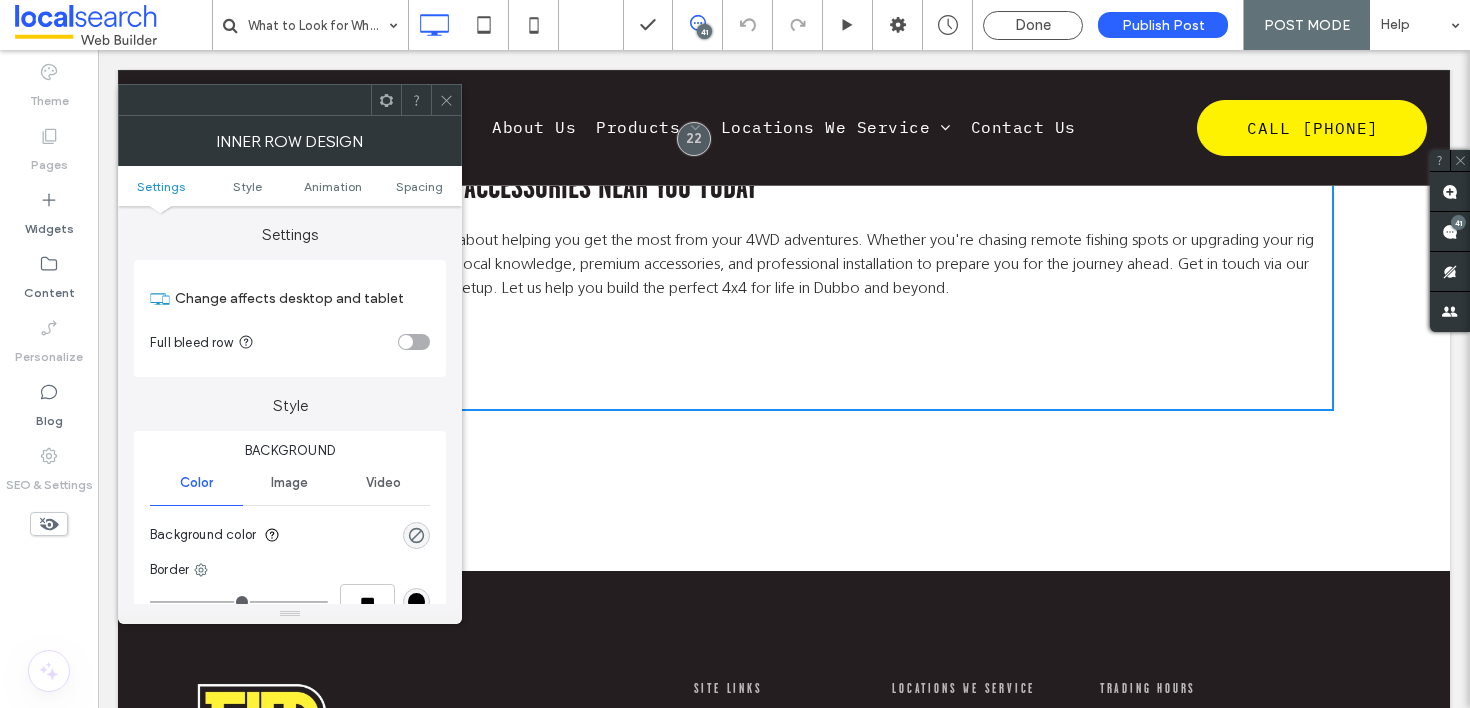 click at bounding box center (446, 100) 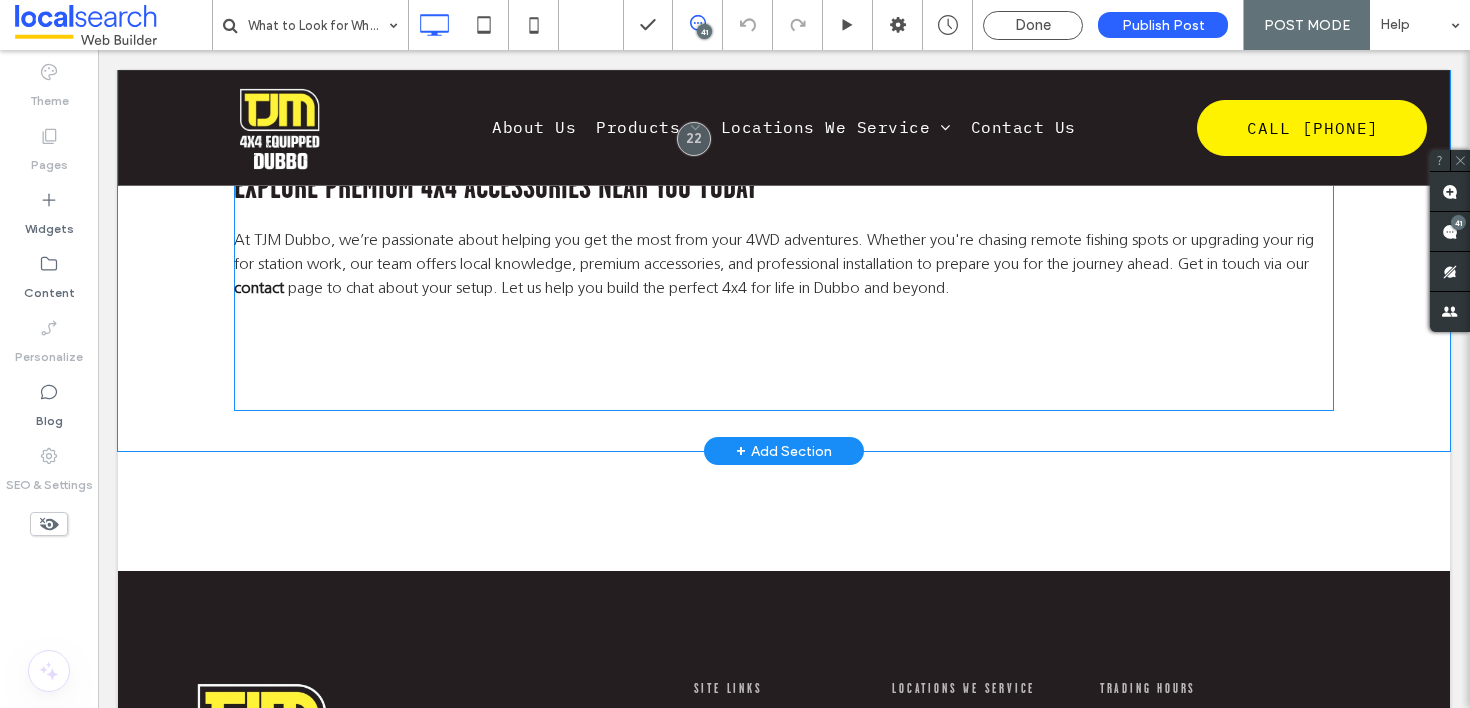 click on "Owning a 4WD opens the door to adventure, especially when you're based in a place like Dubbo, where off-road opportunities are part of the lifestyle. Whether you're new to the world of 4x4s or upgrading your setup for more remote exploration, finding the right accessories is critical to vehicle performance and personal safety. But with so many options on the market, how do you know what’s worth your money? The key is to focus on factors like quality, compatibility, expert advice, and local relevance. Let’s consider what you should consider before buying your next 4x4
accessory   in Dubbo.   Not All Accessories Are Built for the Bush: Prioritising Quality in 4x4 Gear
Look for accessories that are:   Engineered and tested for Australian off-road conditions Constructed from corrosion-resistant materials like stainless steel or powder-coated steel Built by reputable manufacturers who back their products with solid warranties Proven through customer feedback or endorsements from seasoned 4WDers" at bounding box center (784, -1457) 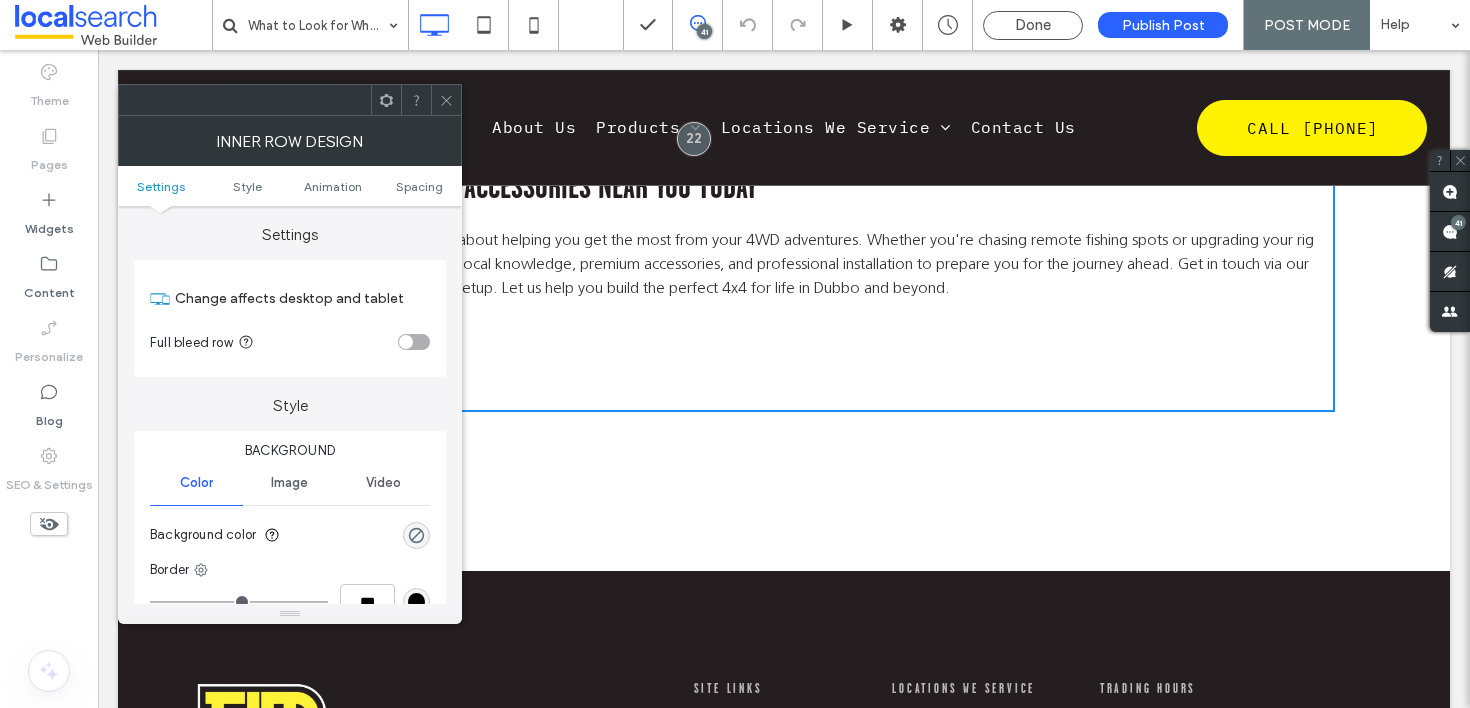 click on "At TJM Dubbo, we’re passionate about helping you get the most from your 4WD adventures. Whether you're chasing remote fishing spots or upgrading your rig for station work, our team offers local knowledge, premium accessories, and professional installation to prepare you for the journey ahead. Get in touch via our" at bounding box center (774, 253) 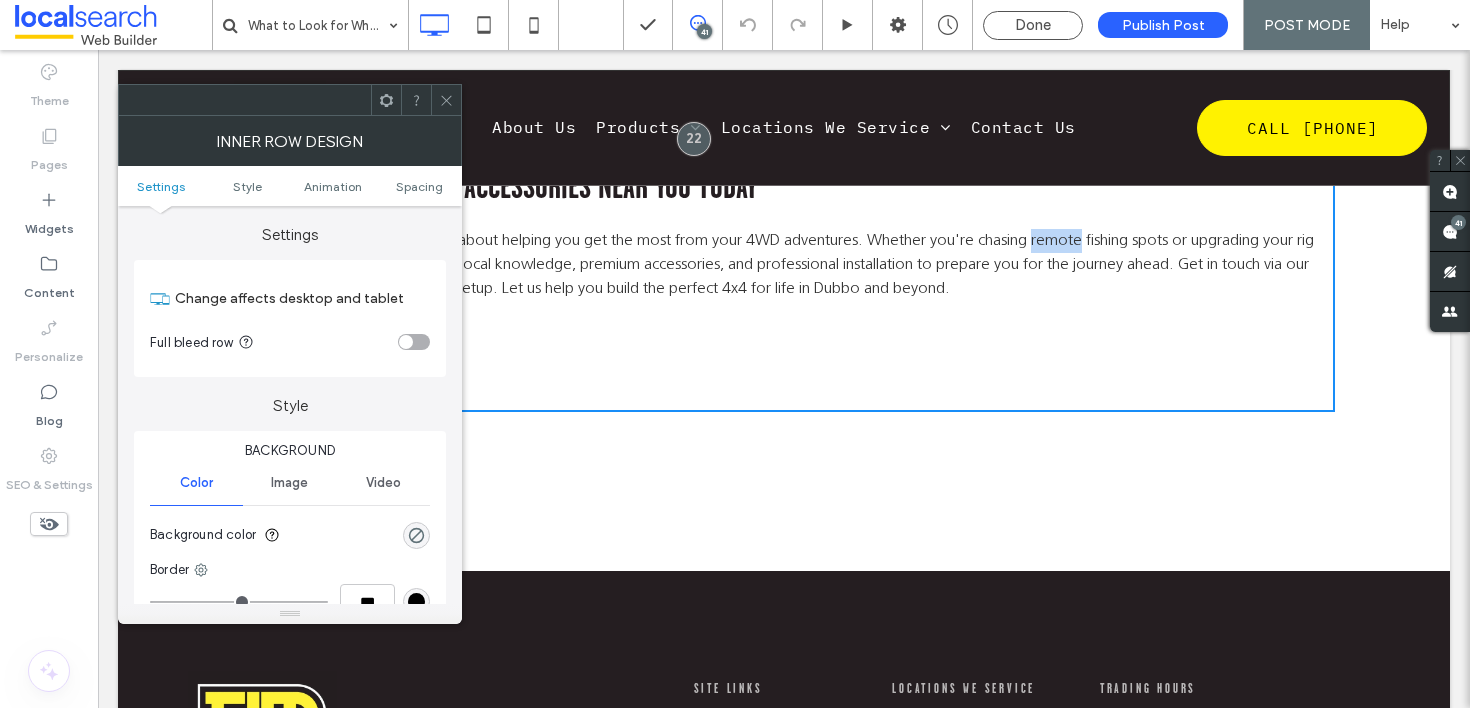 click on "At TJM Dubbo, we’re passionate about helping you get the most from your 4WD adventures. Whether you're chasing remote fishing spots or upgrading your rig for station work, our team offers local knowledge, premium accessories, and professional installation to prepare you for the journey ahead. Get in touch via our" at bounding box center [774, 253] 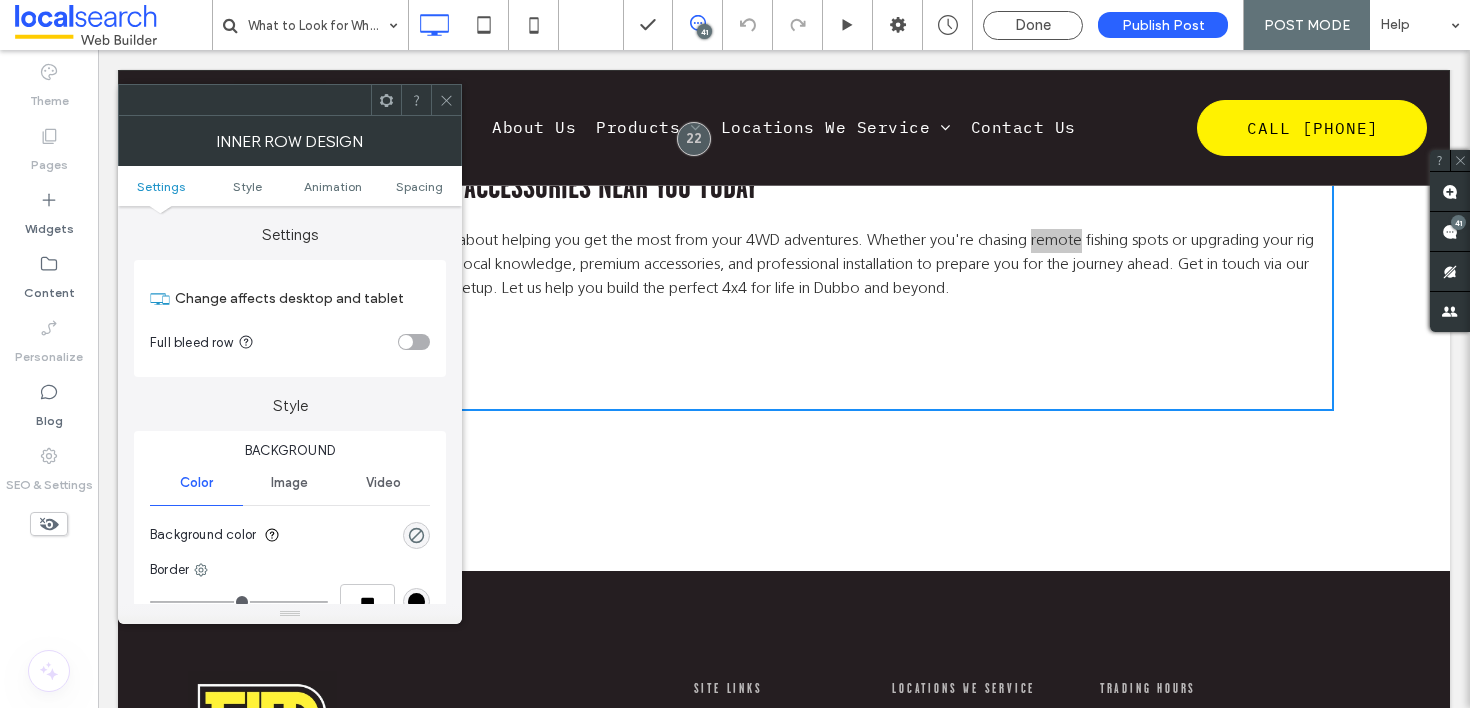 click at bounding box center [446, 100] 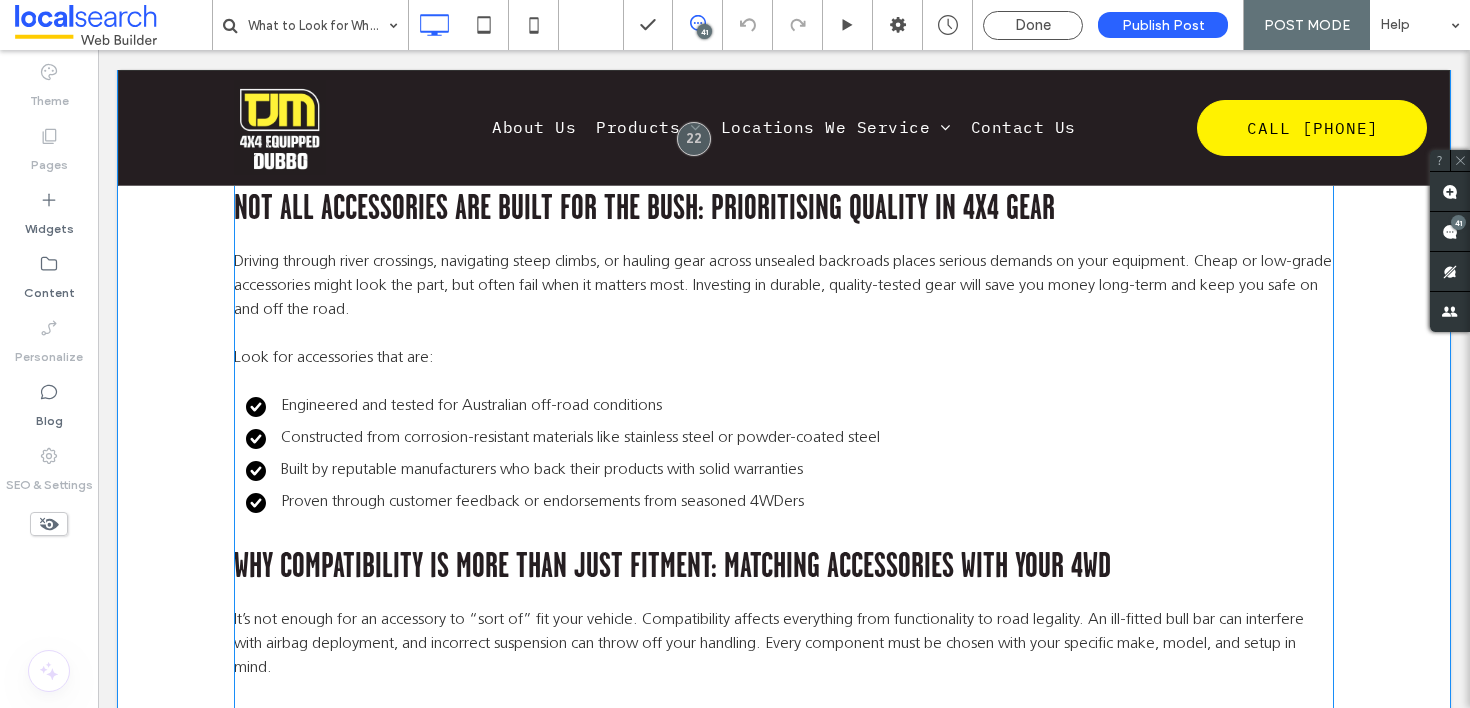 scroll, scrollTop: 533, scrollLeft: 0, axis: vertical 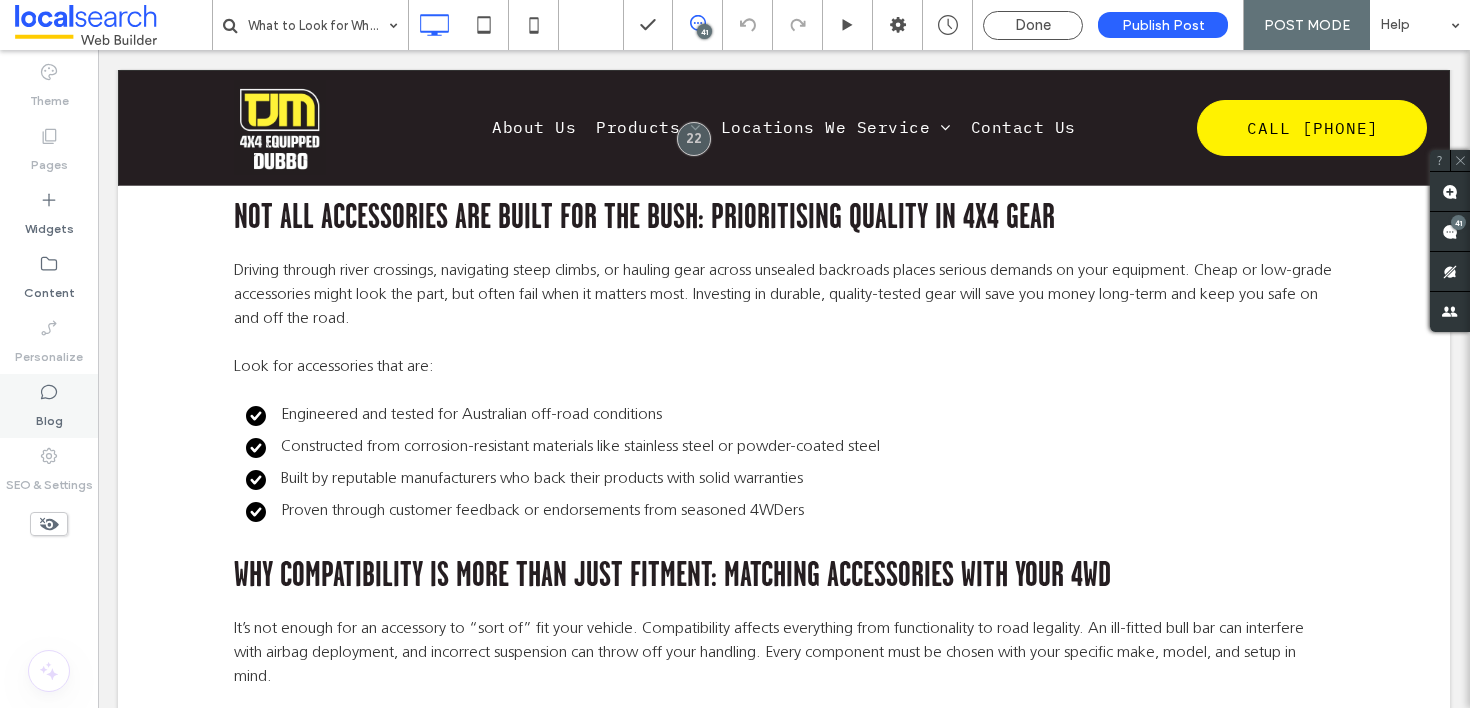 click on "Blog" at bounding box center (49, 416) 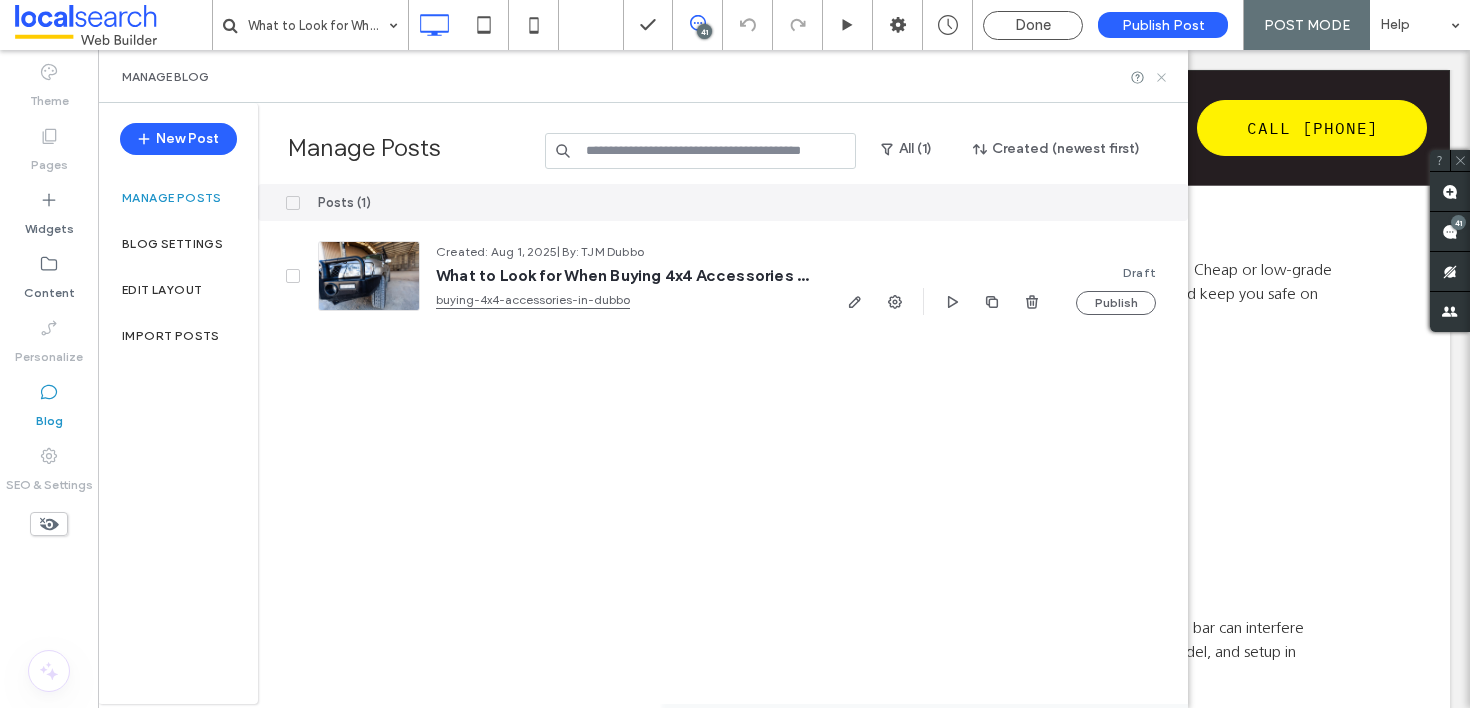 click 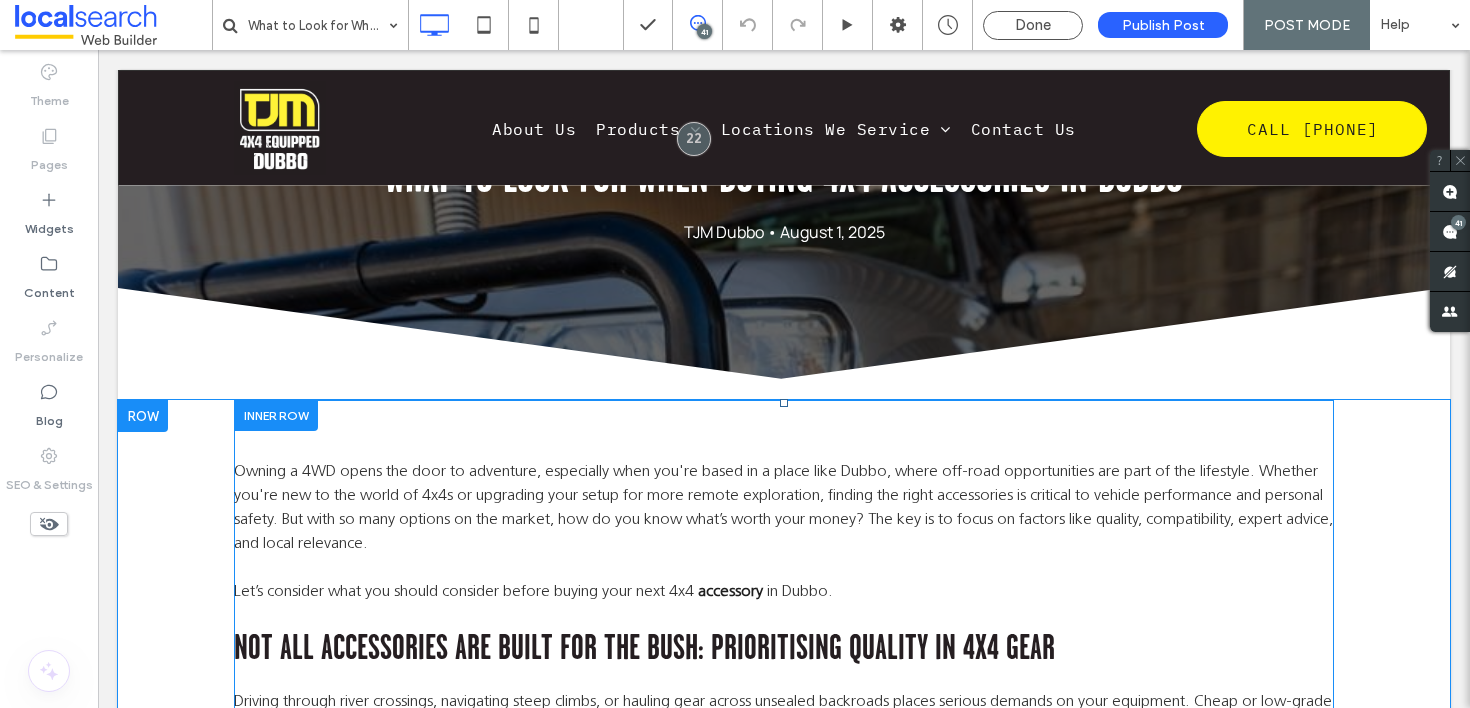 scroll, scrollTop: 0, scrollLeft: 0, axis: both 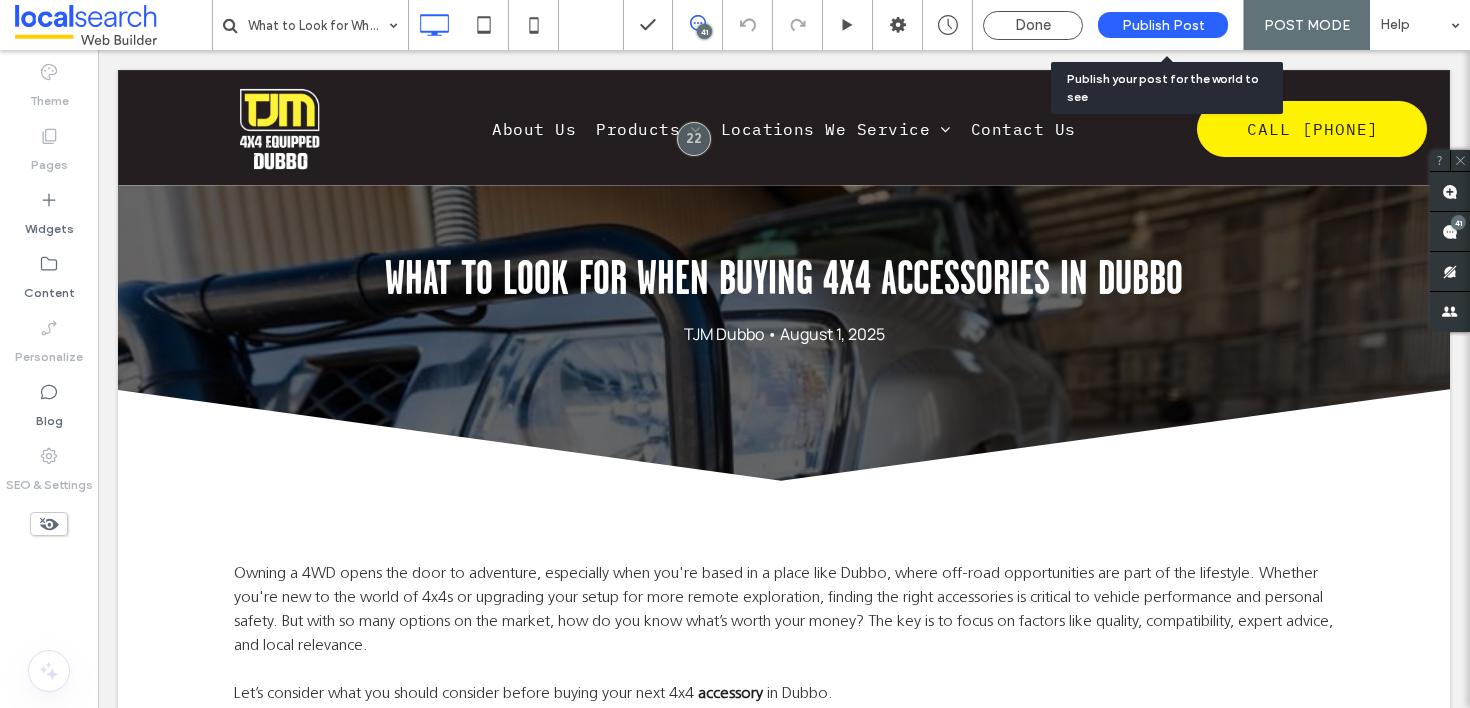 click on "Publish Post" at bounding box center (1163, 25) 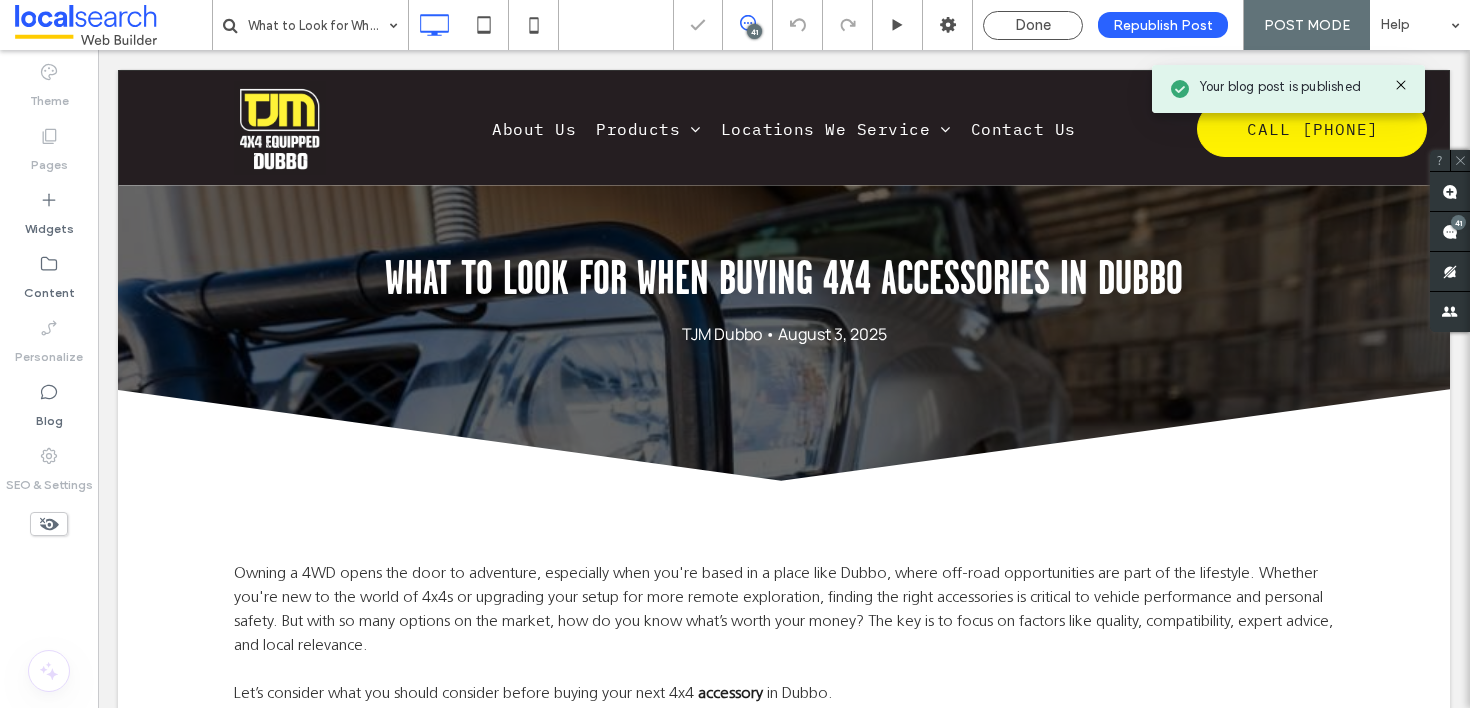scroll, scrollTop: 0, scrollLeft: 0, axis: both 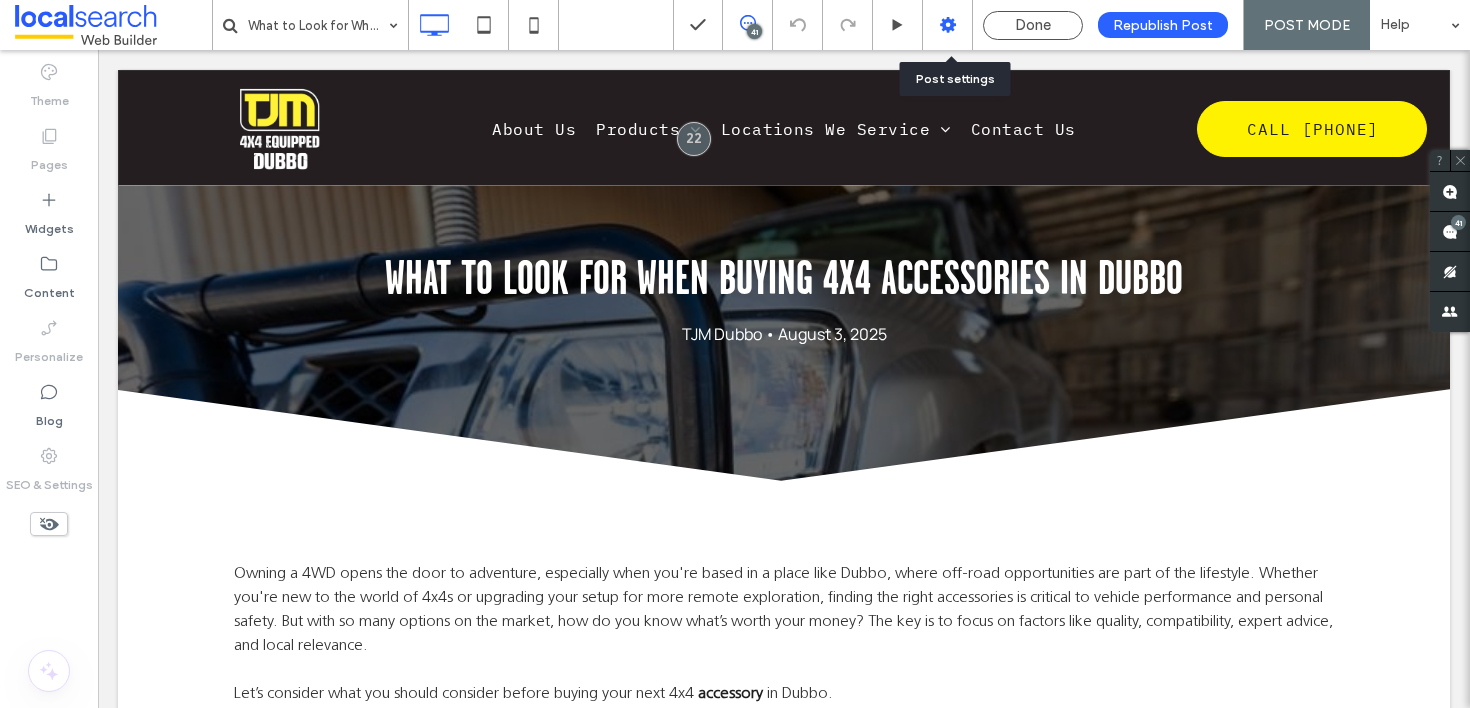 click 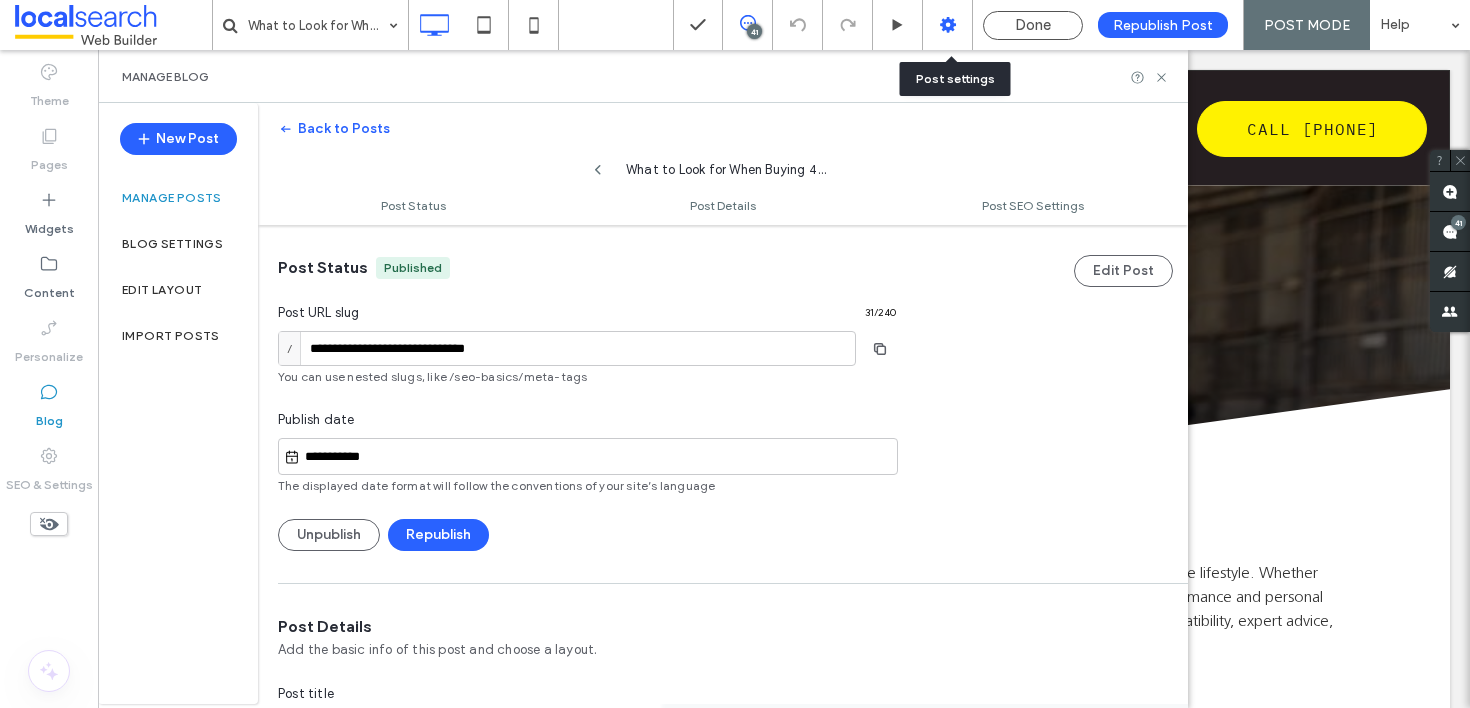 scroll, scrollTop: 1, scrollLeft: 0, axis: vertical 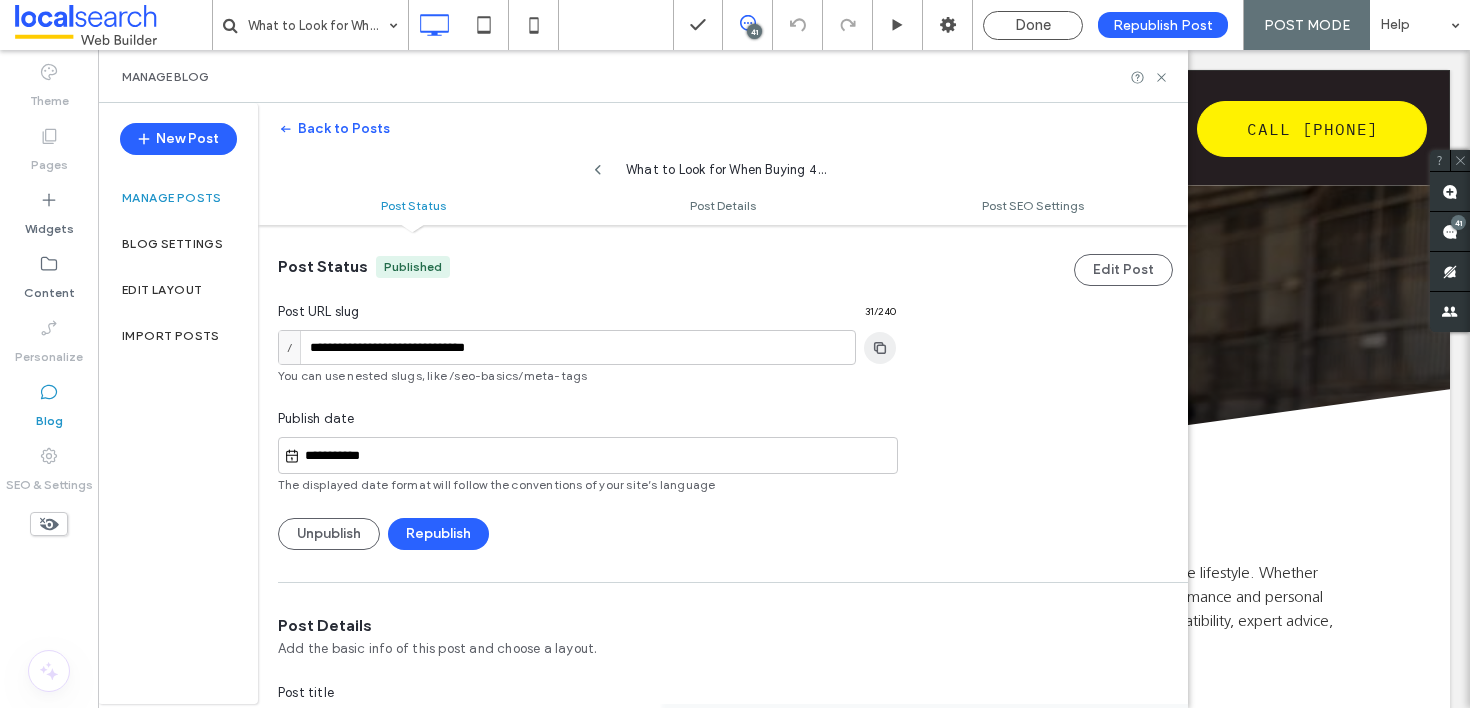 click 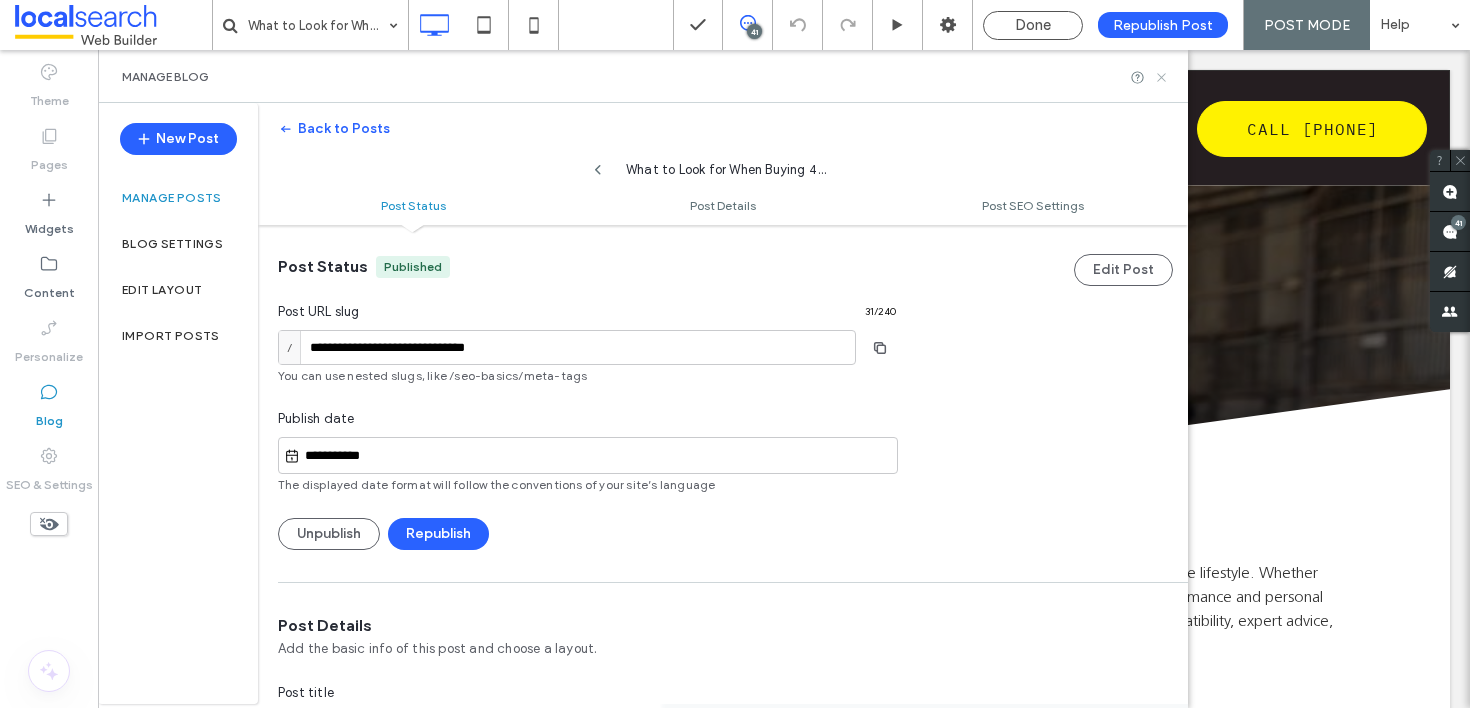 click 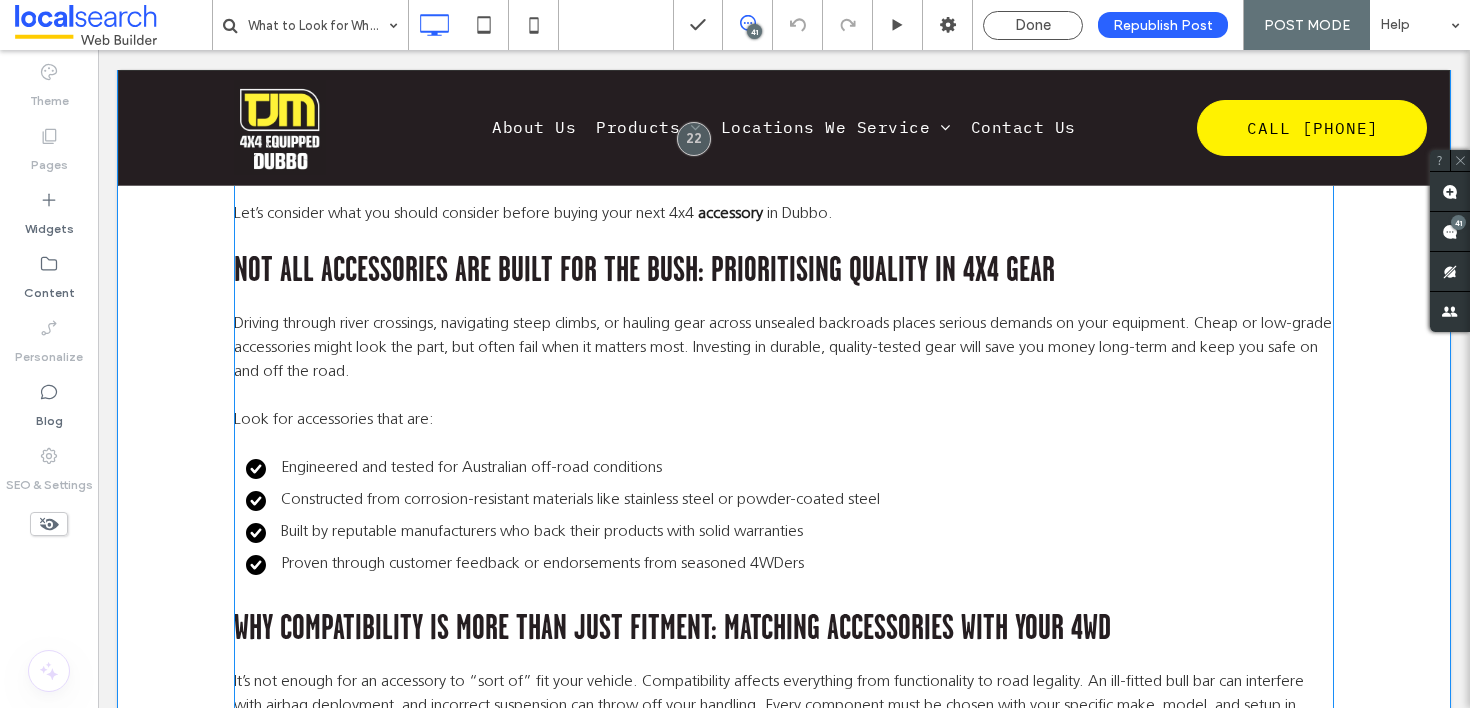 scroll, scrollTop: 492, scrollLeft: 0, axis: vertical 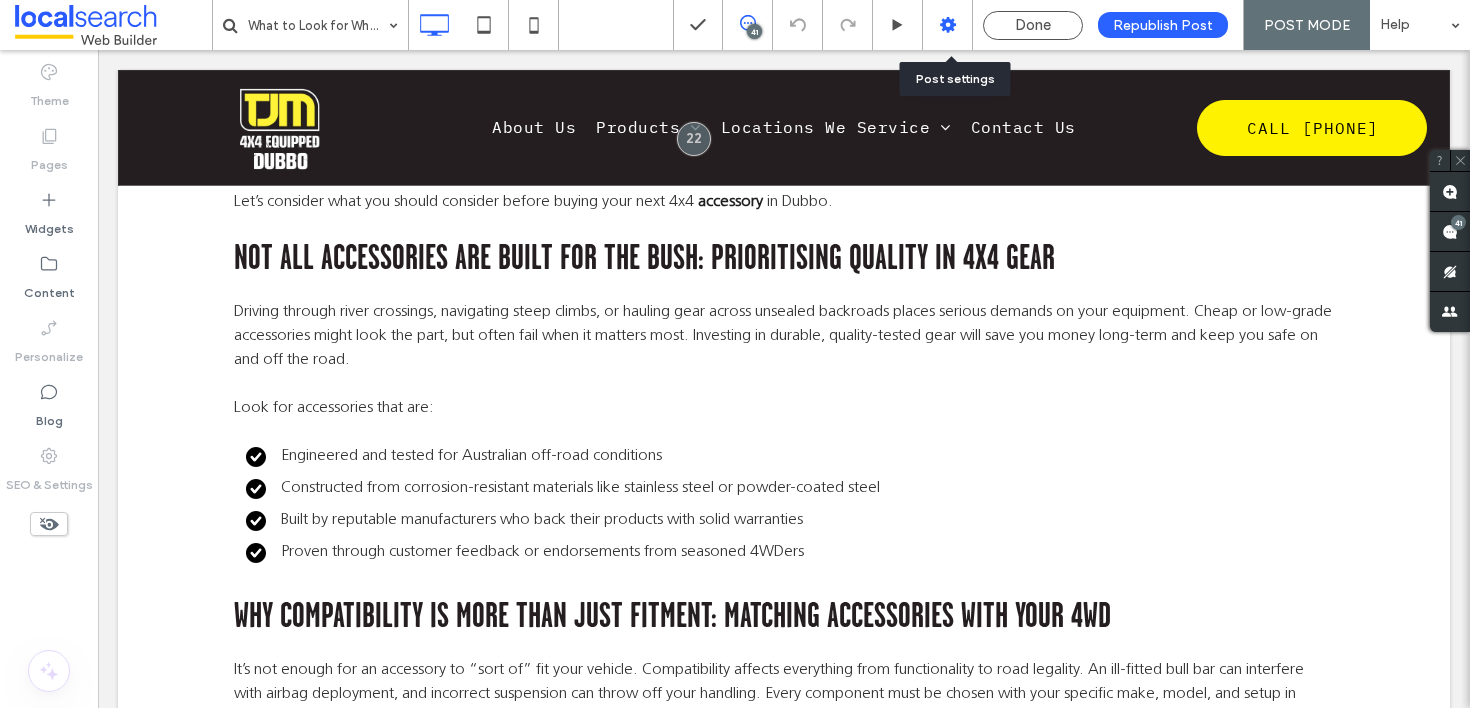 click 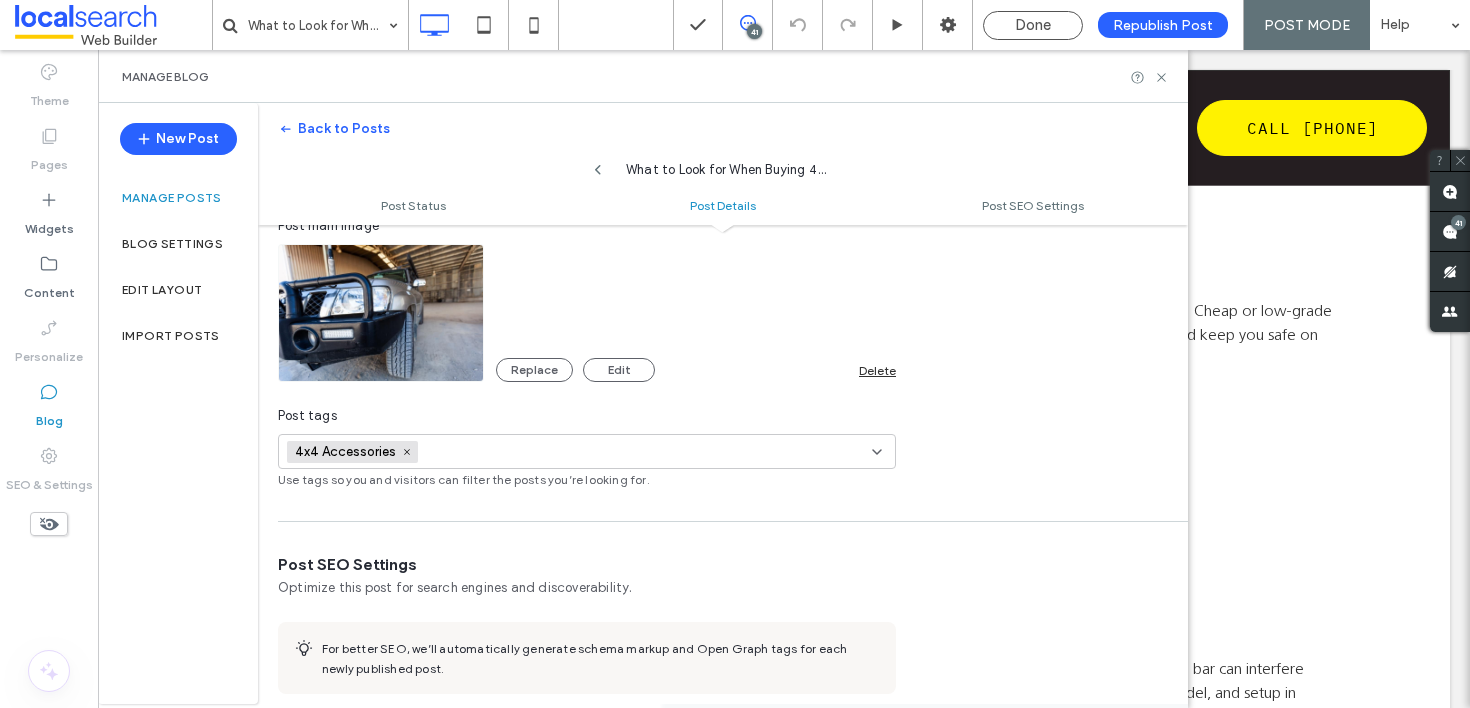 scroll, scrollTop: 697, scrollLeft: 0, axis: vertical 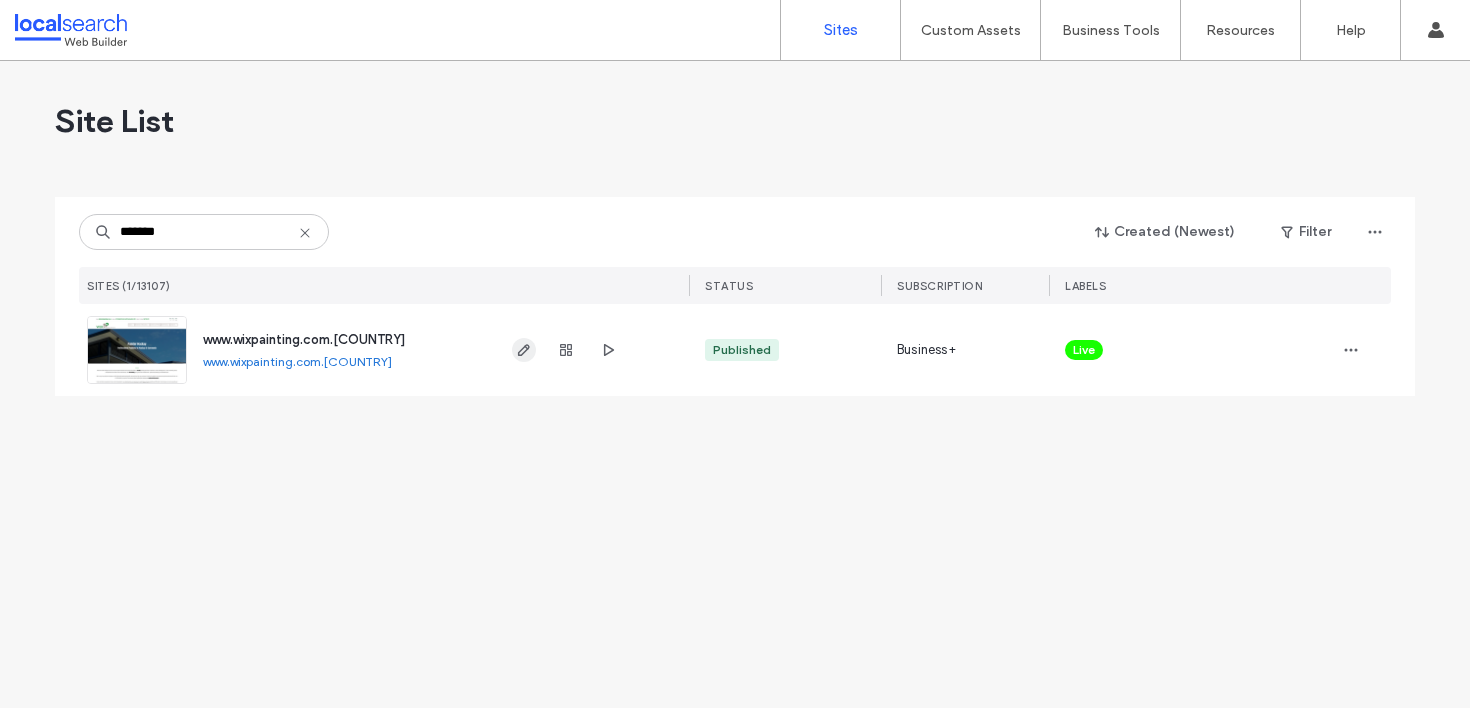 type on "*******" 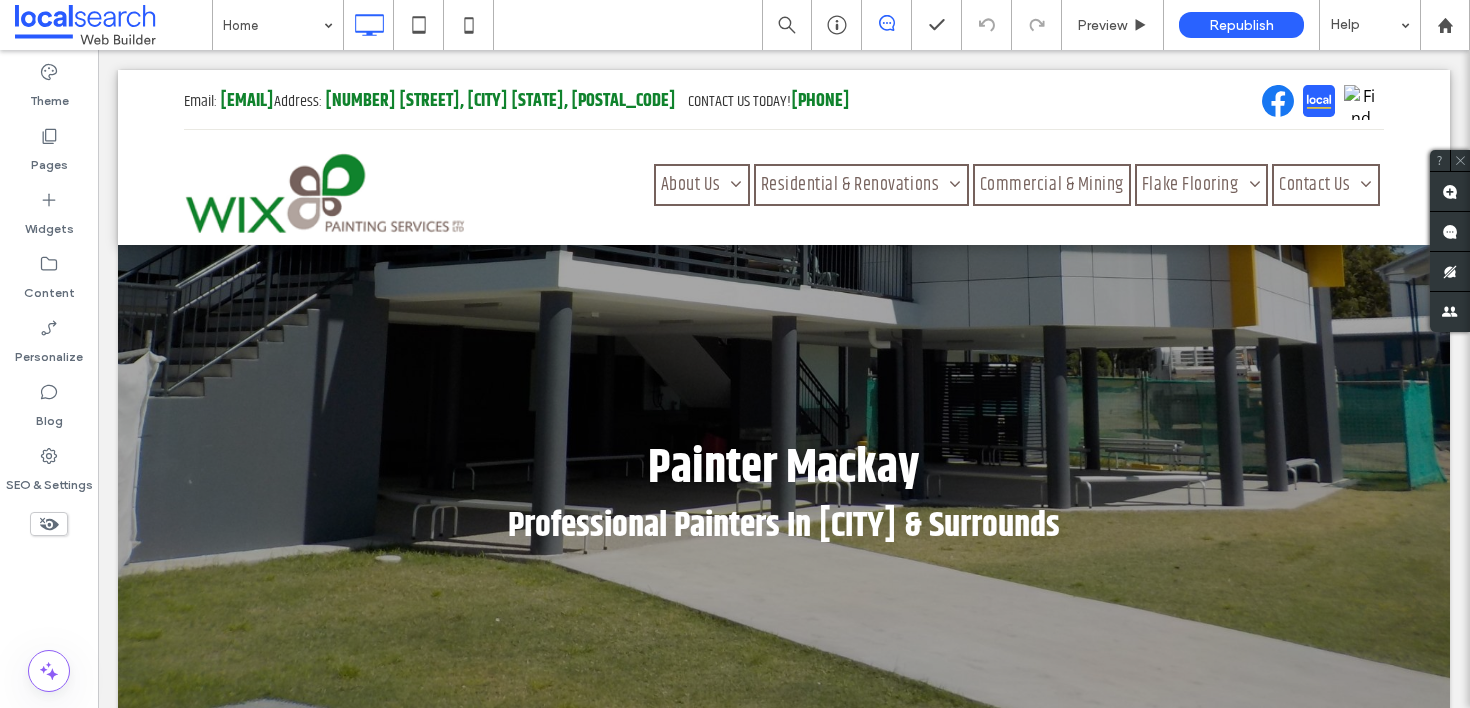 scroll, scrollTop: 0, scrollLeft: 0, axis: both 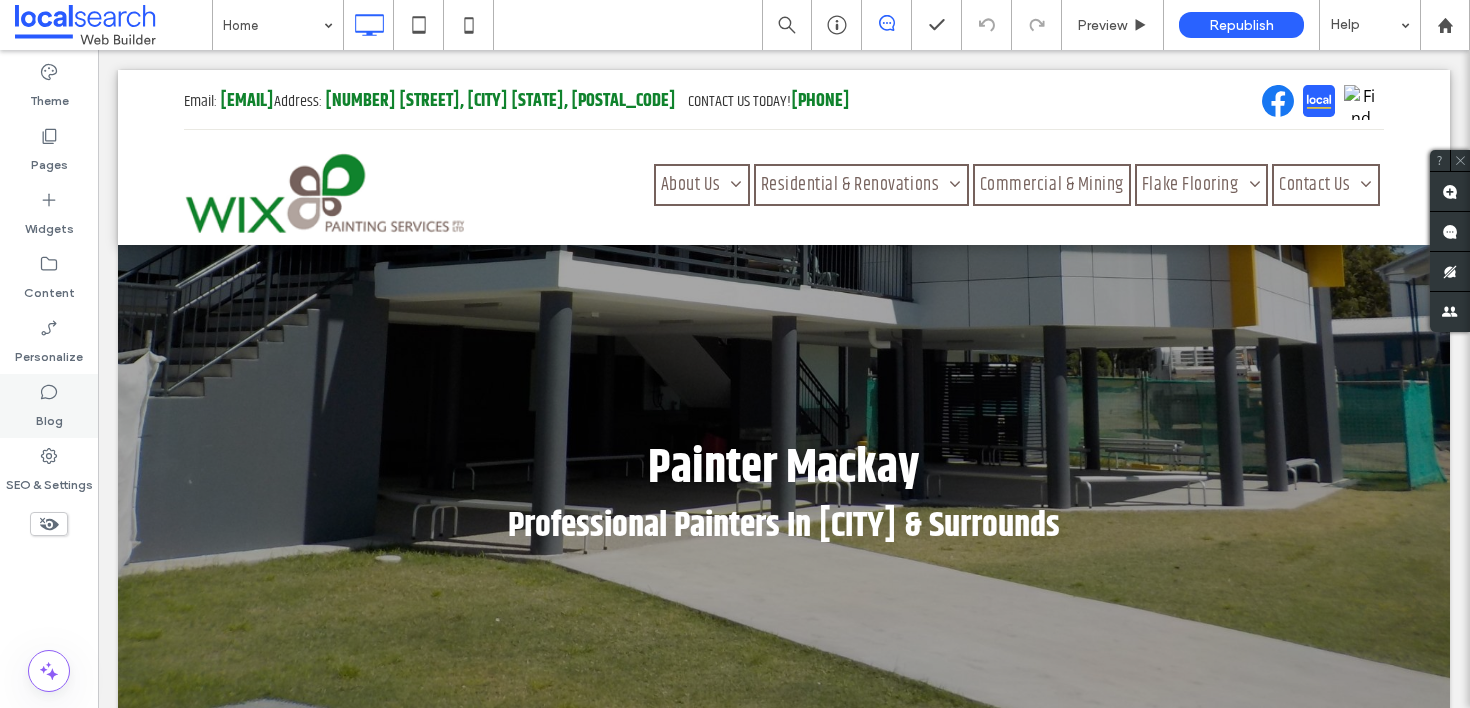 click on "Blog" at bounding box center [49, 406] 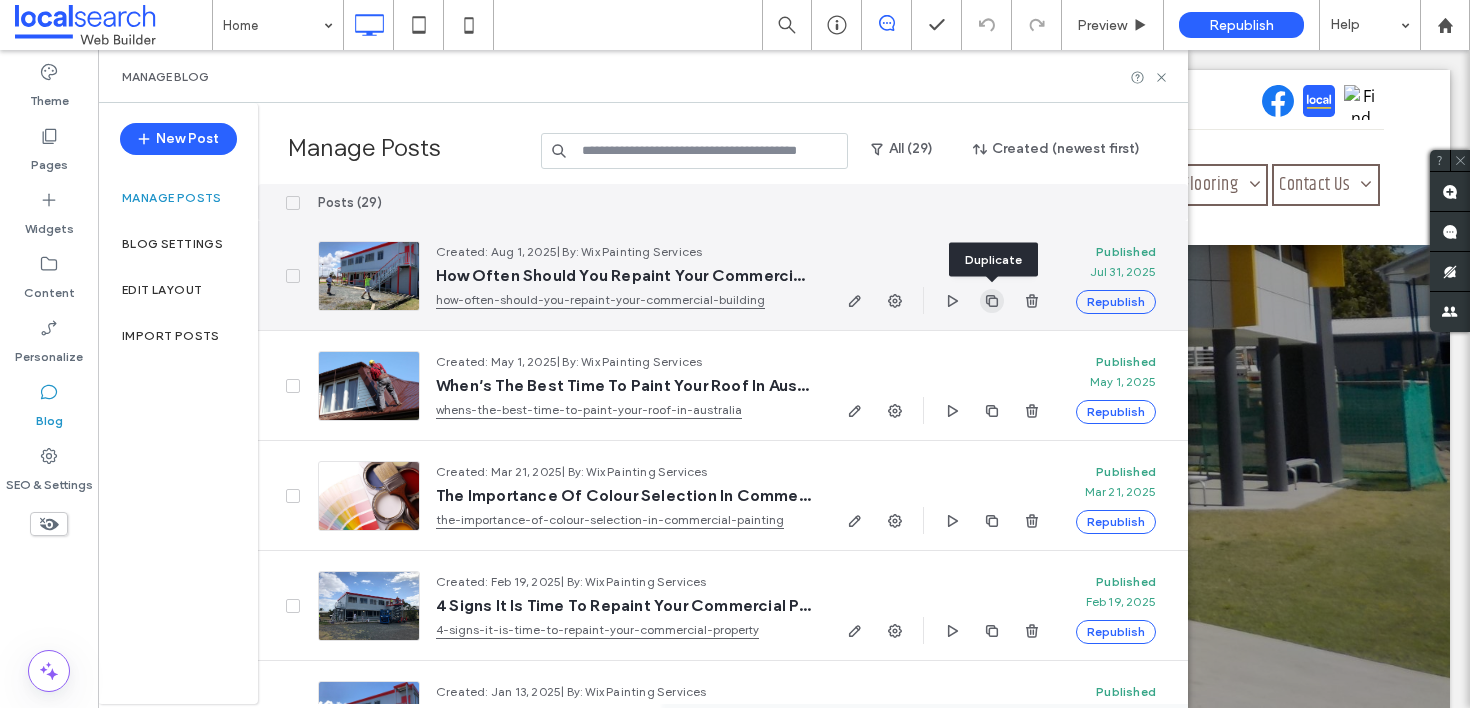 click 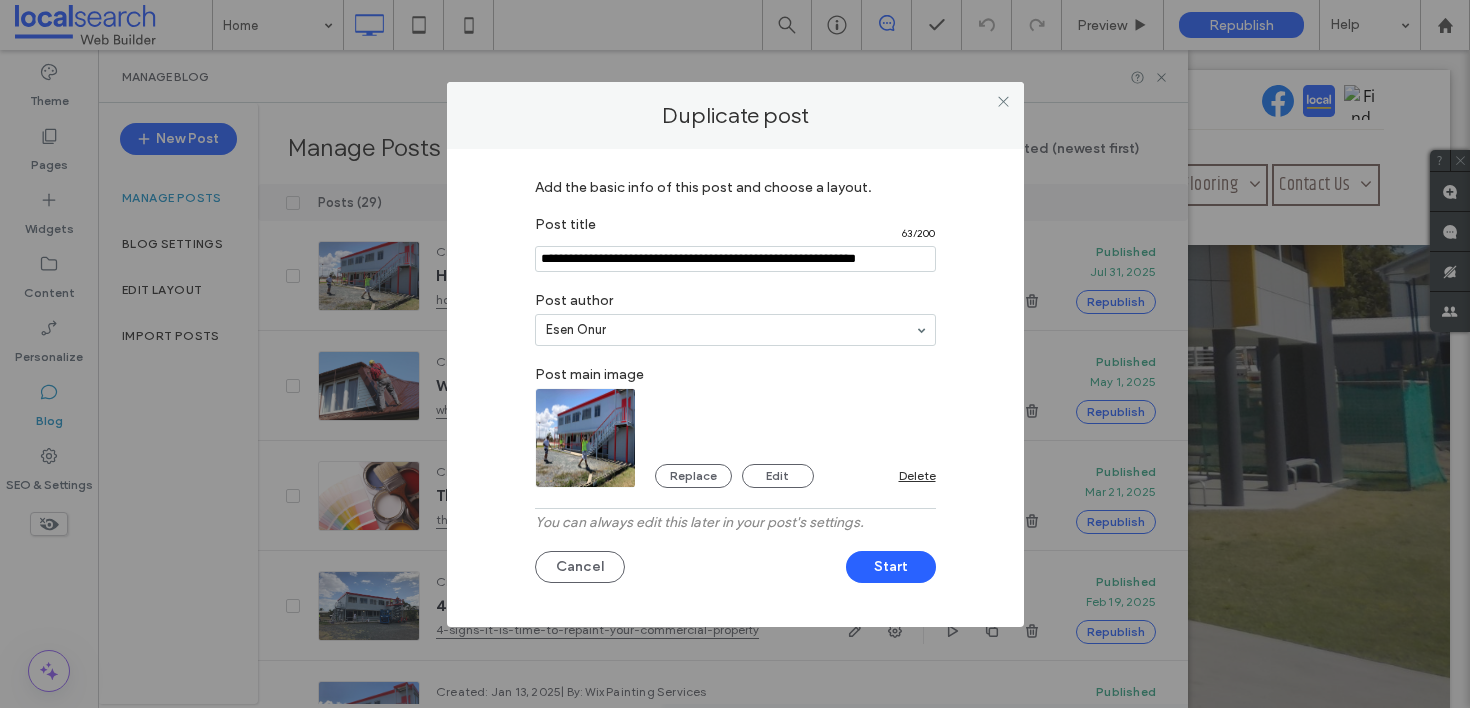 click at bounding box center (735, 259) 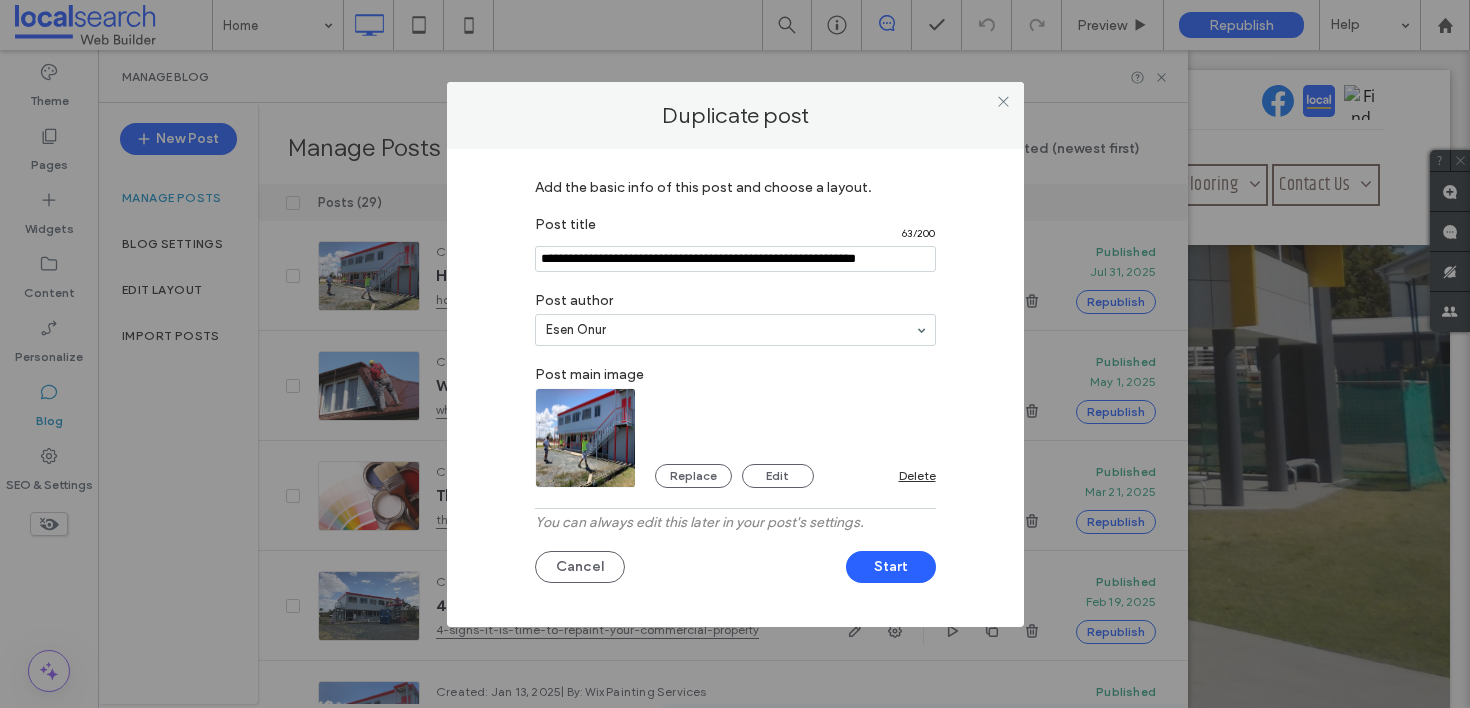 paste on "**********" 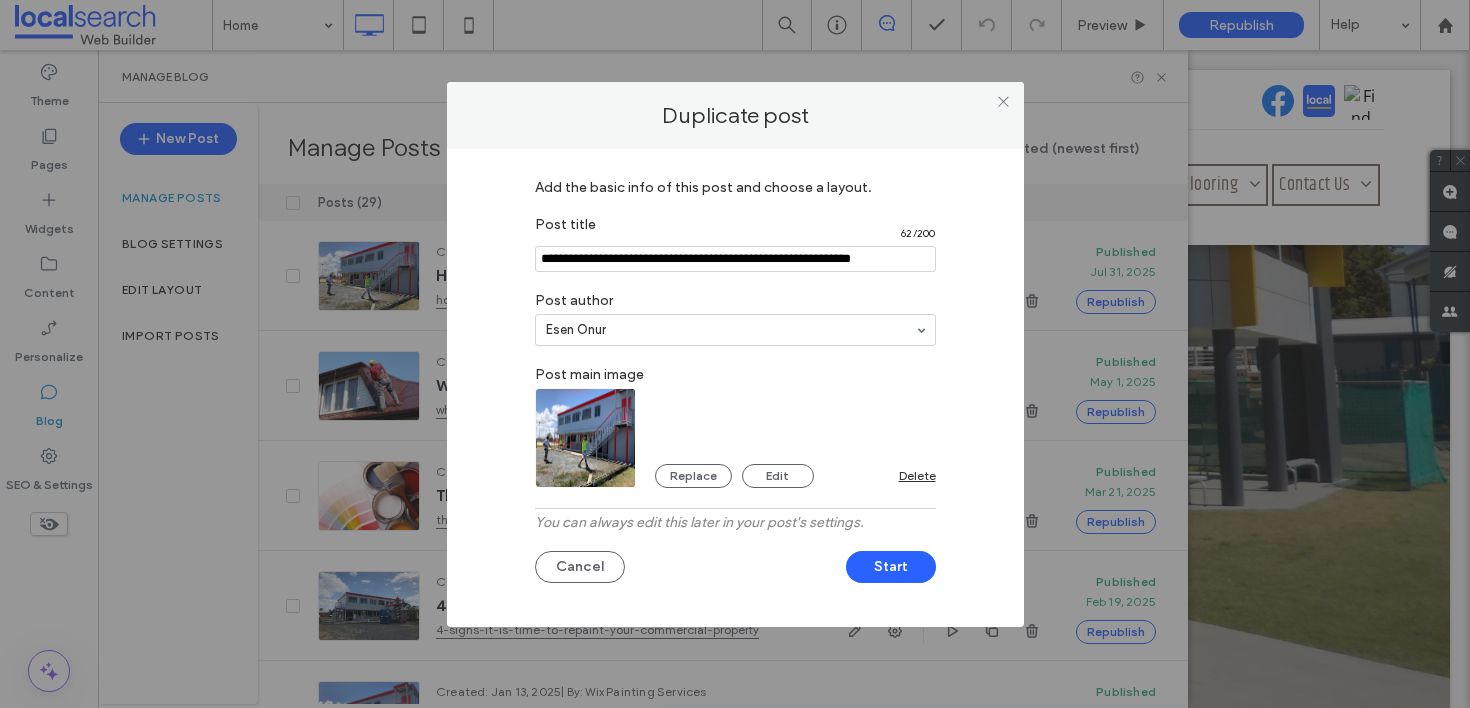 scroll, scrollTop: 0, scrollLeft: 4, axis: horizontal 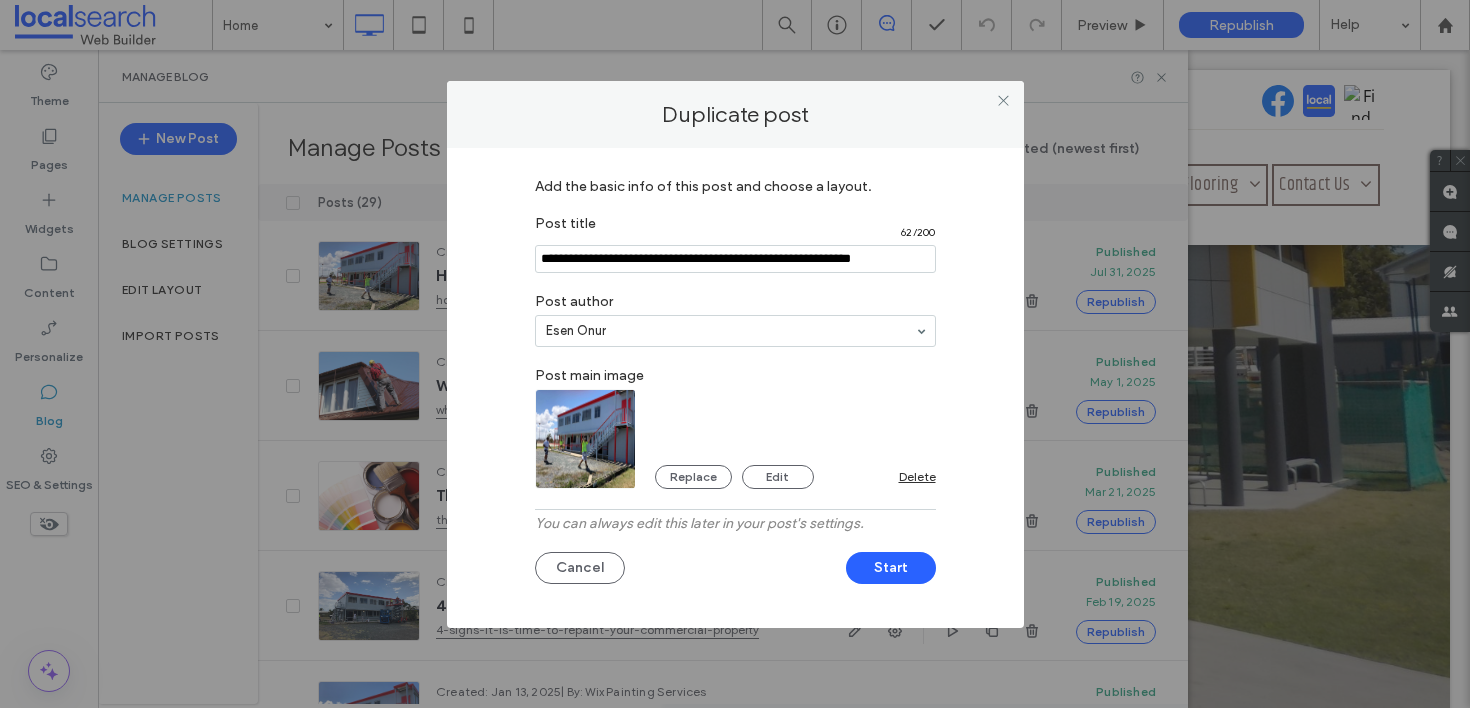 type on "**********" 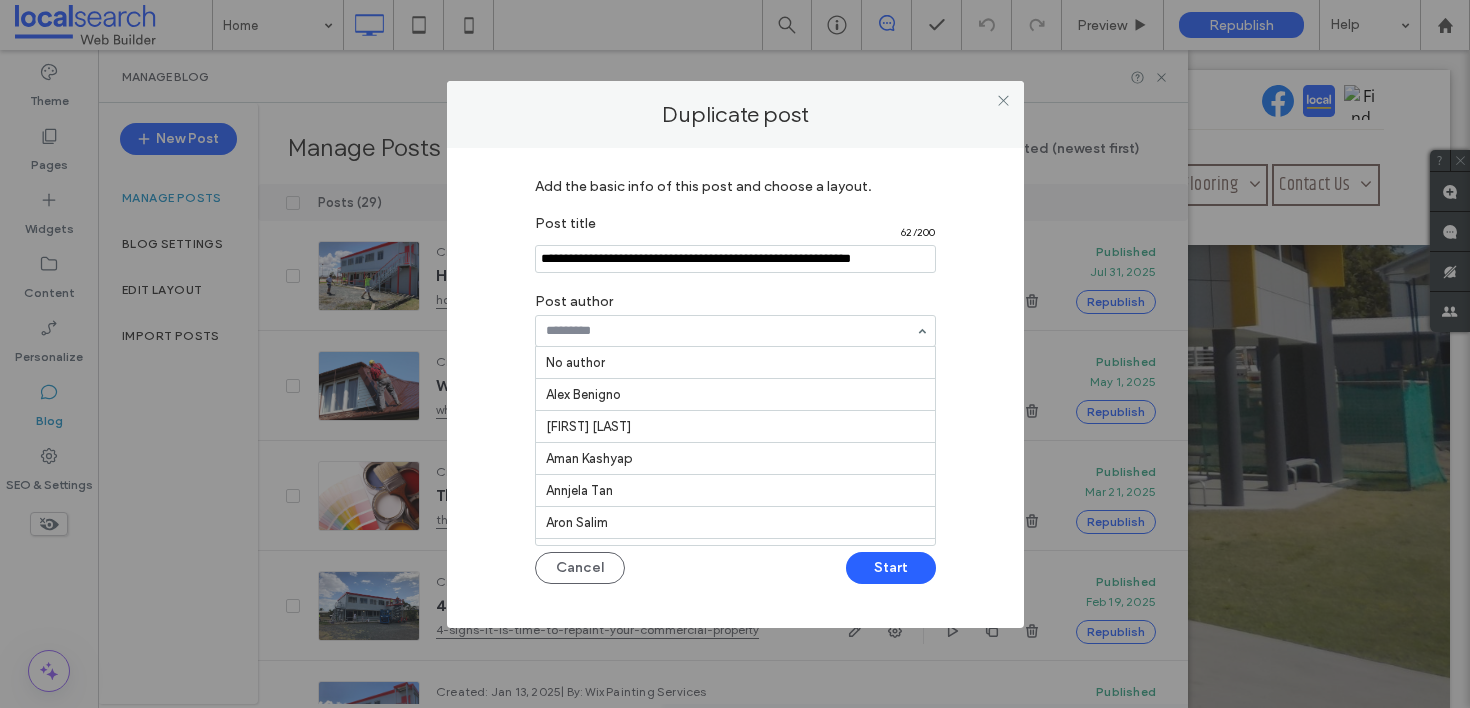 scroll, scrollTop: 297, scrollLeft: 0, axis: vertical 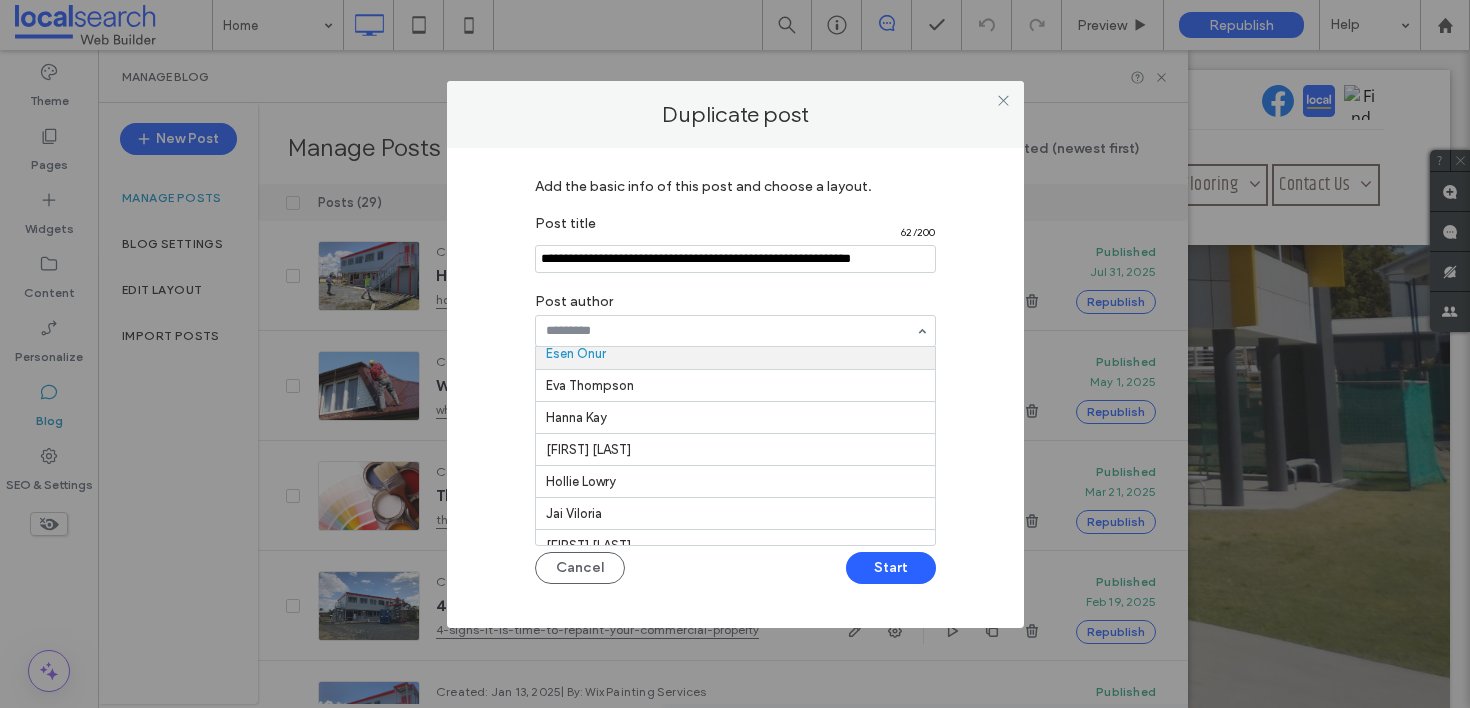 paste on "**********" 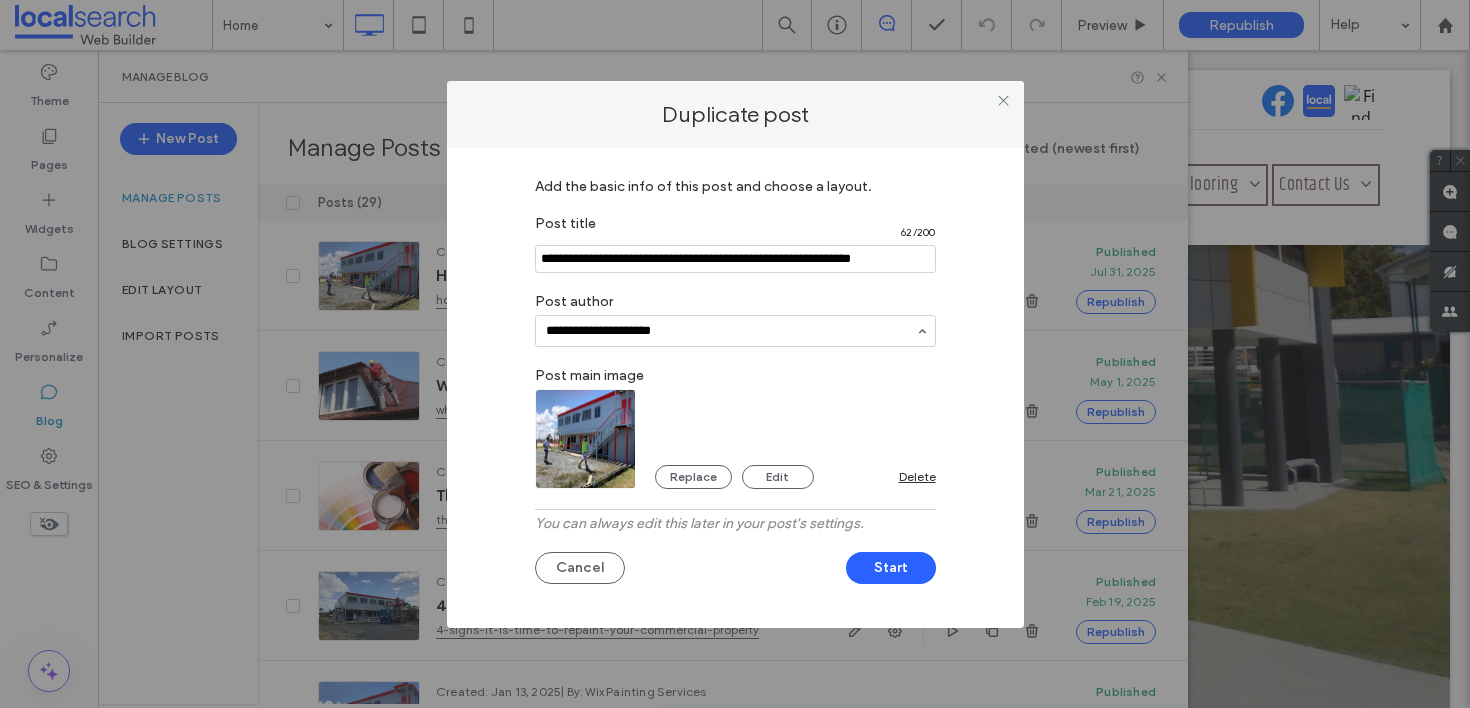 type on "**********" 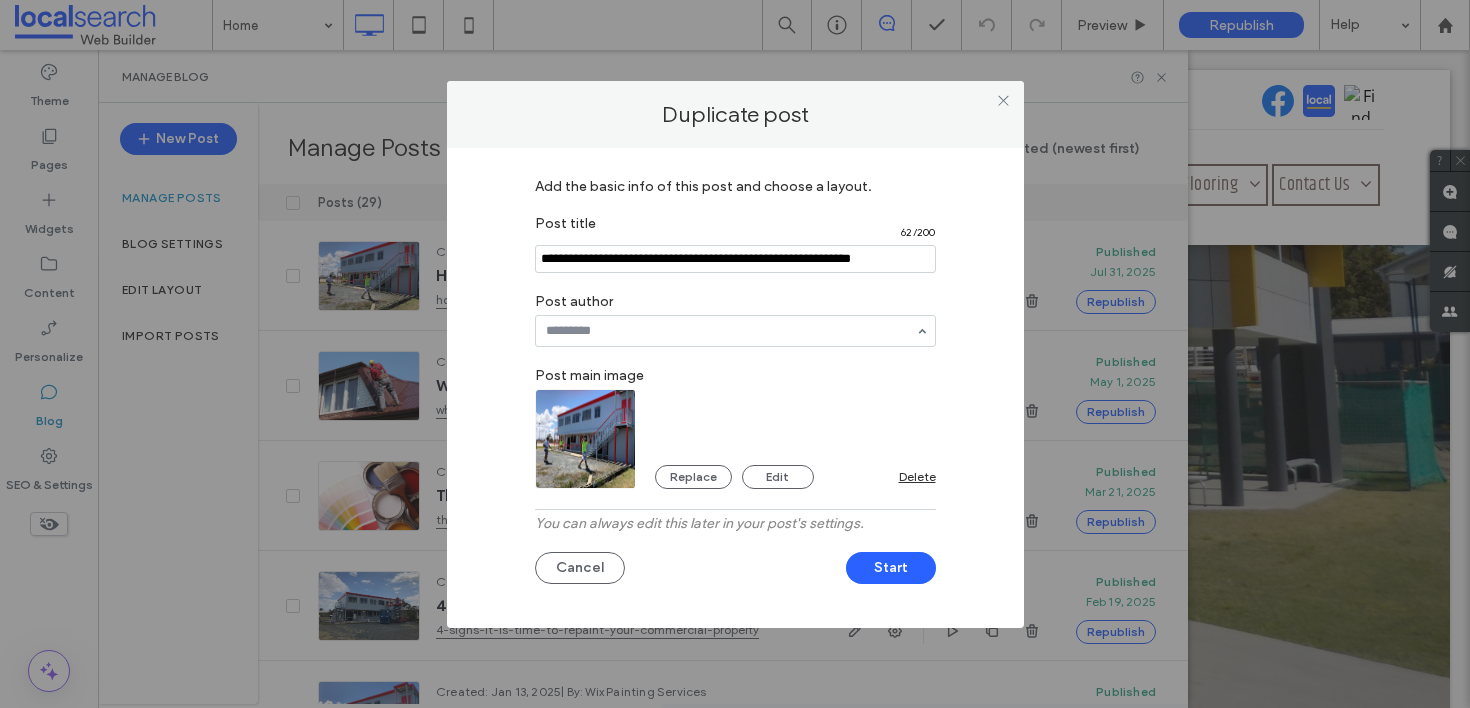 click on "Add the basic info of this post and choose a layout. Post title 62 / 200 Post author Post main image Replace Edit Delete You can always edit this later in your post's settings. Cancel Start" at bounding box center [735, 383] 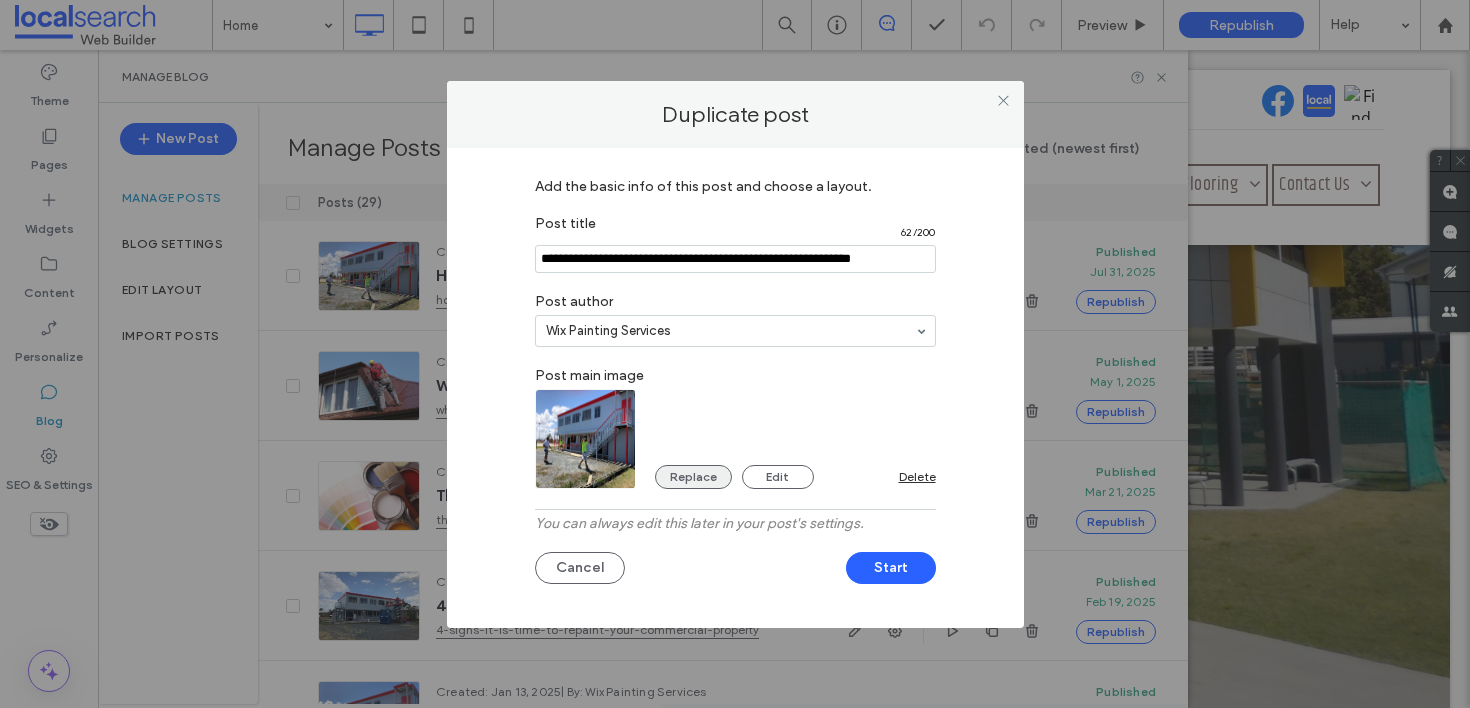 click on "Replace" at bounding box center [693, 477] 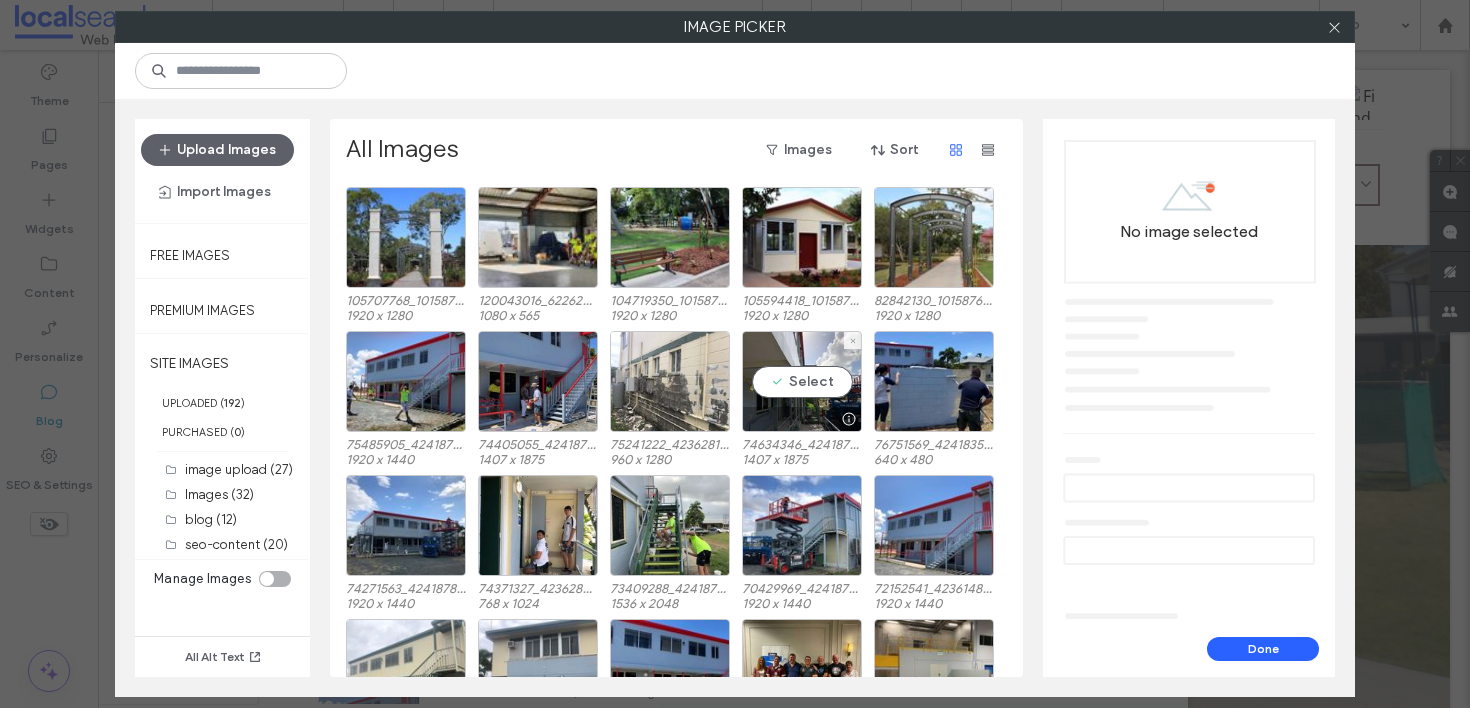 scroll, scrollTop: 1904, scrollLeft: 0, axis: vertical 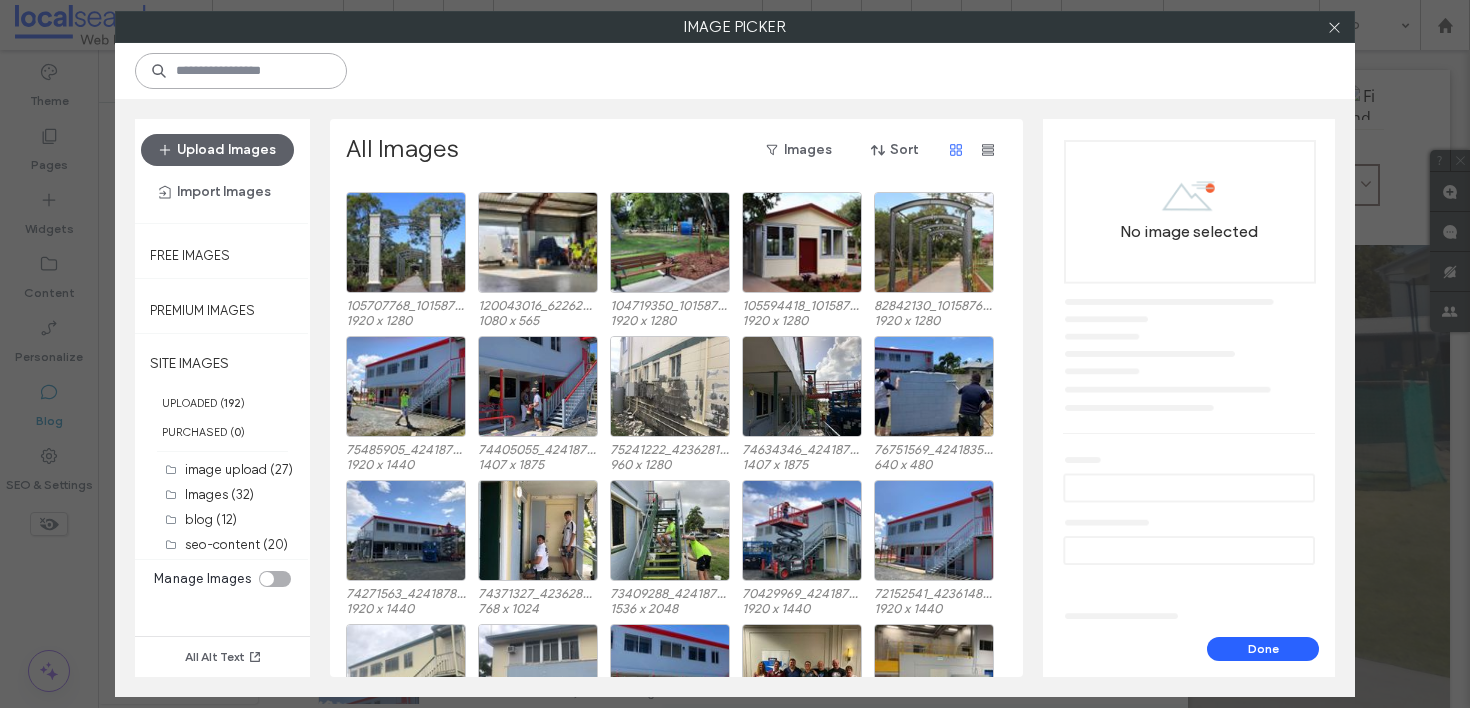 click at bounding box center [241, 71] 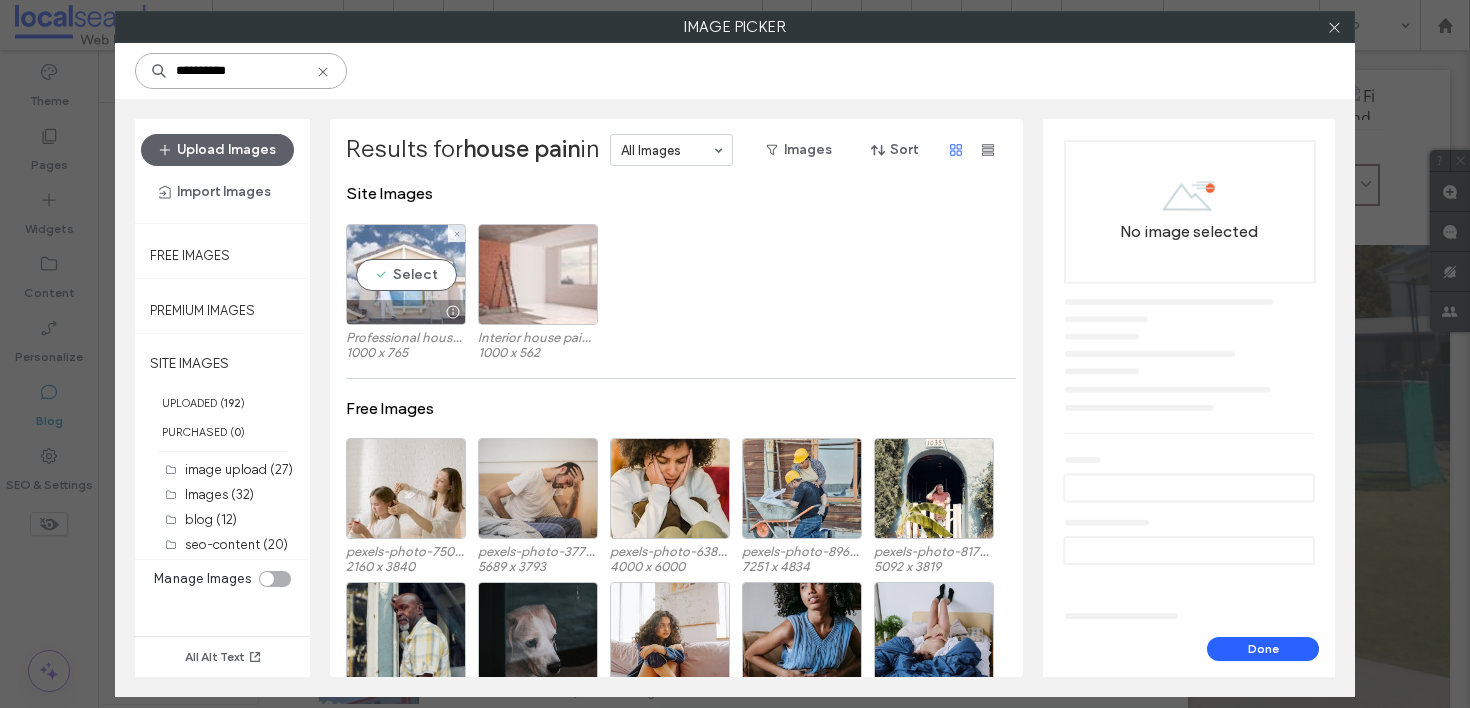 type on "**********" 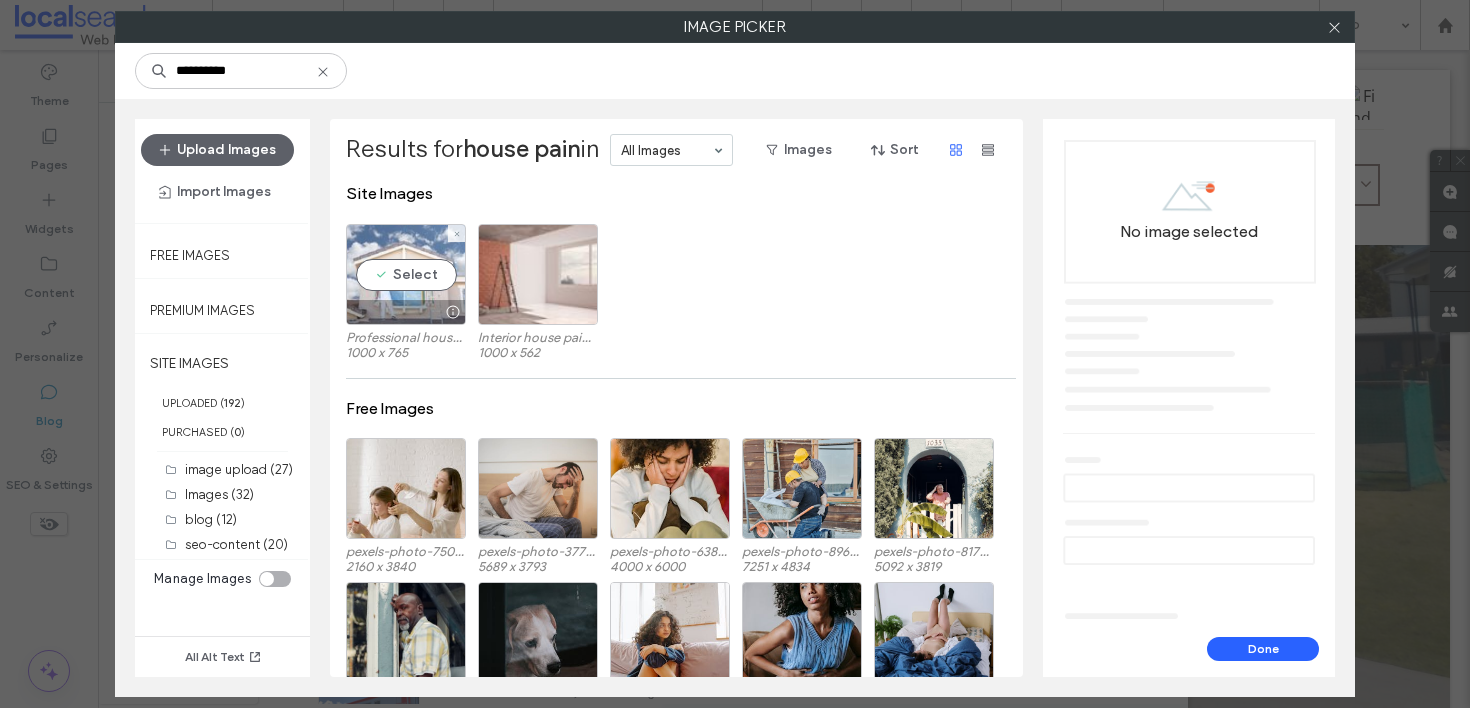 click on "Select" at bounding box center (406, 274) 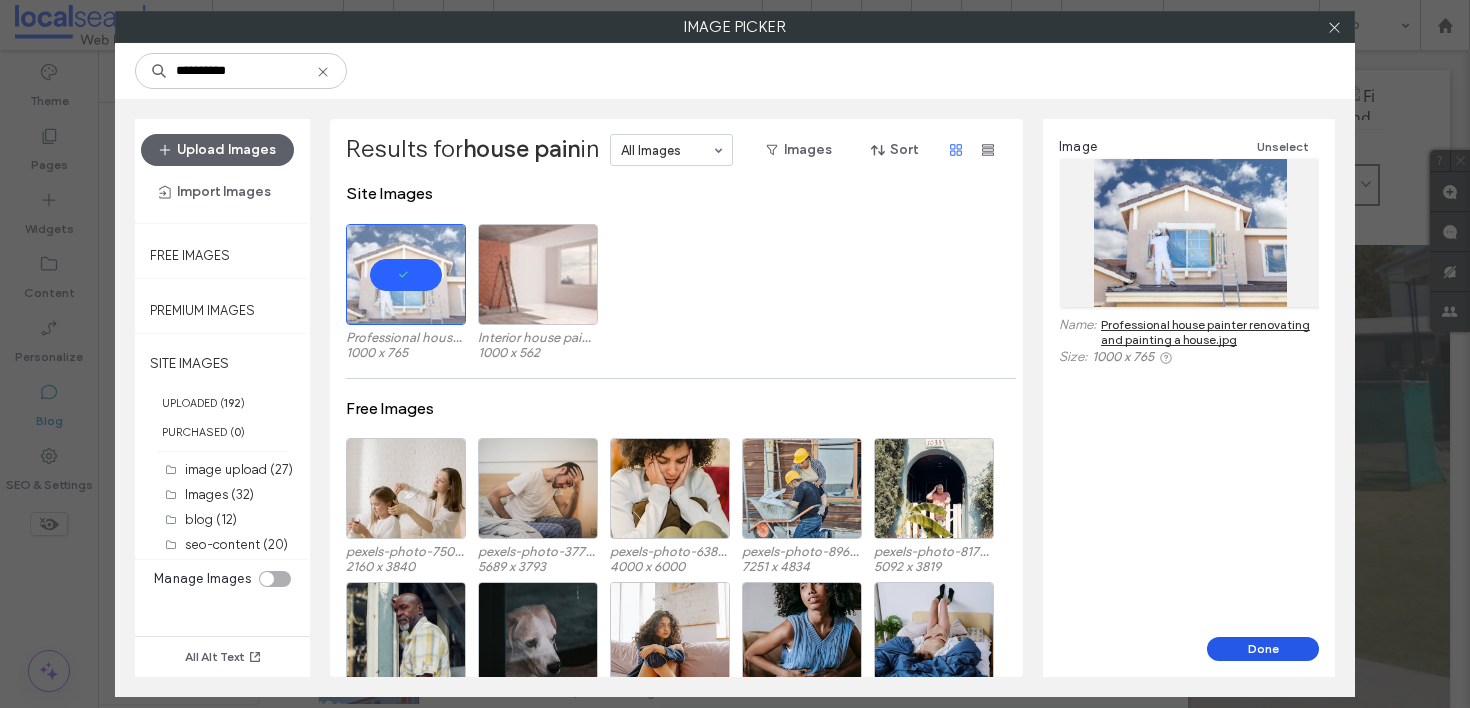 click on "Done" at bounding box center [1263, 649] 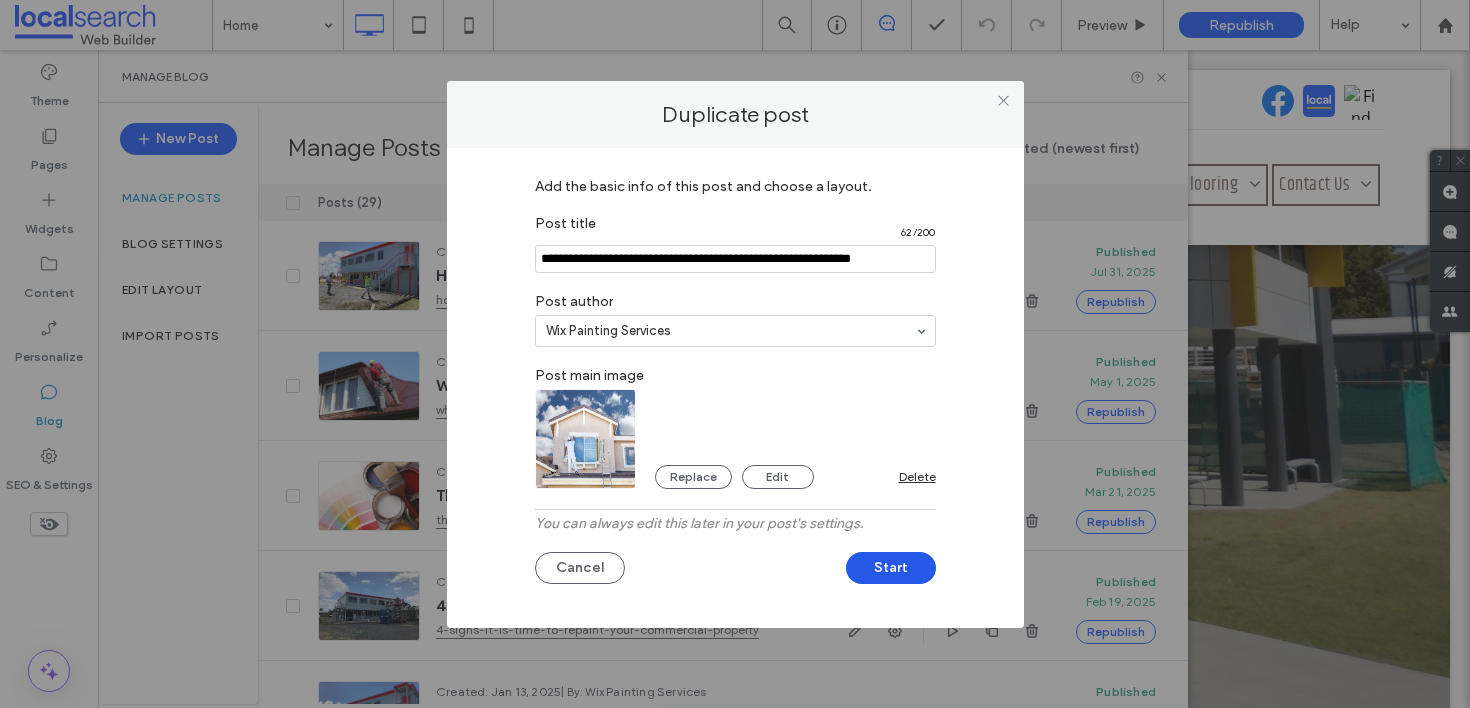 click on "Start" at bounding box center (891, 568) 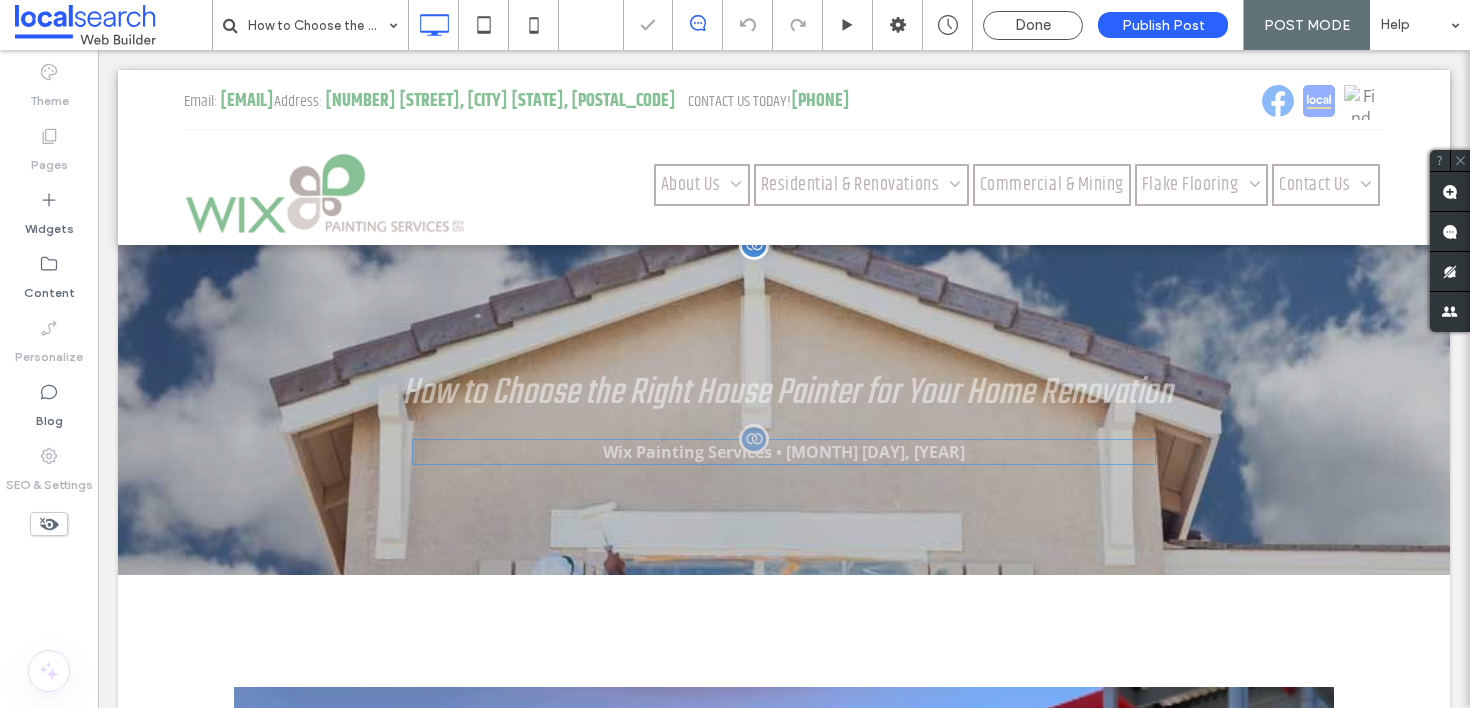 scroll, scrollTop: 0, scrollLeft: 0, axis: both 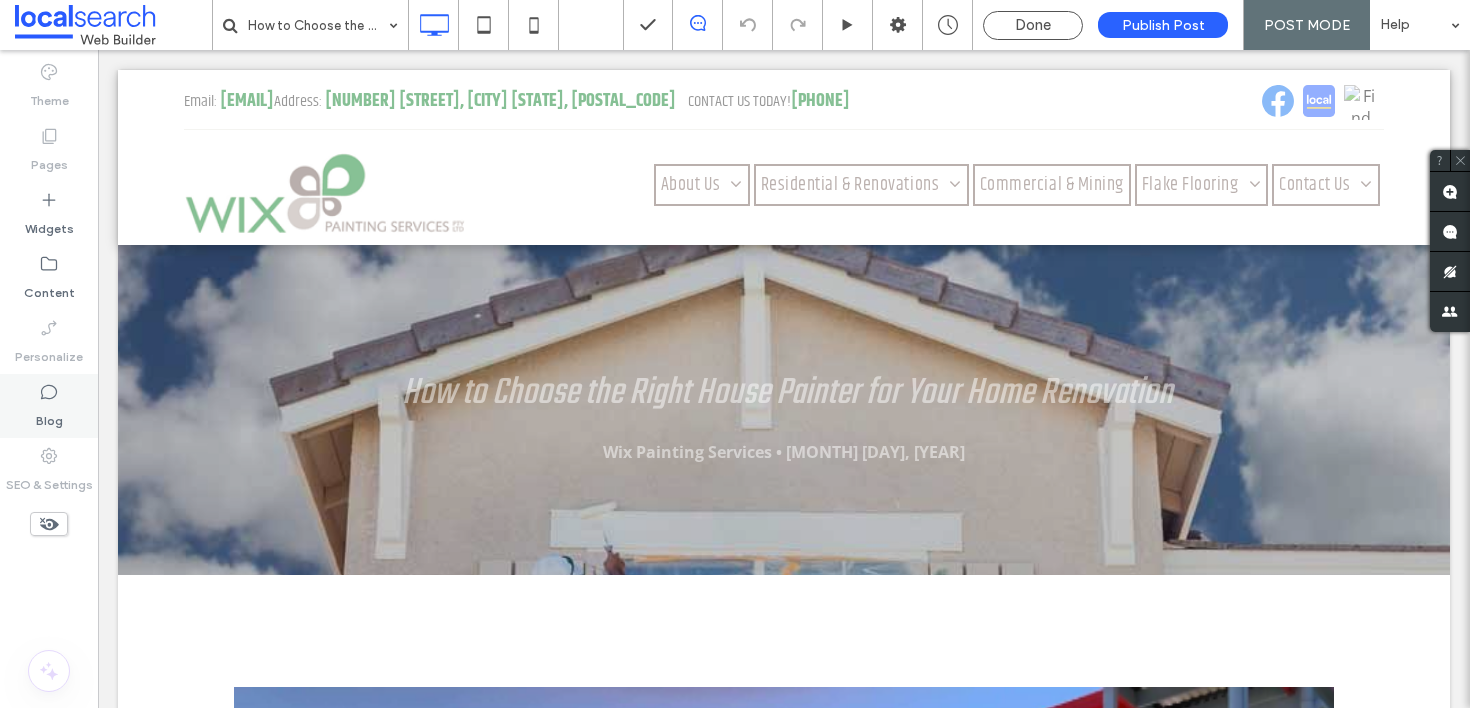 click on "Blog" at bounding box center [49, 416] 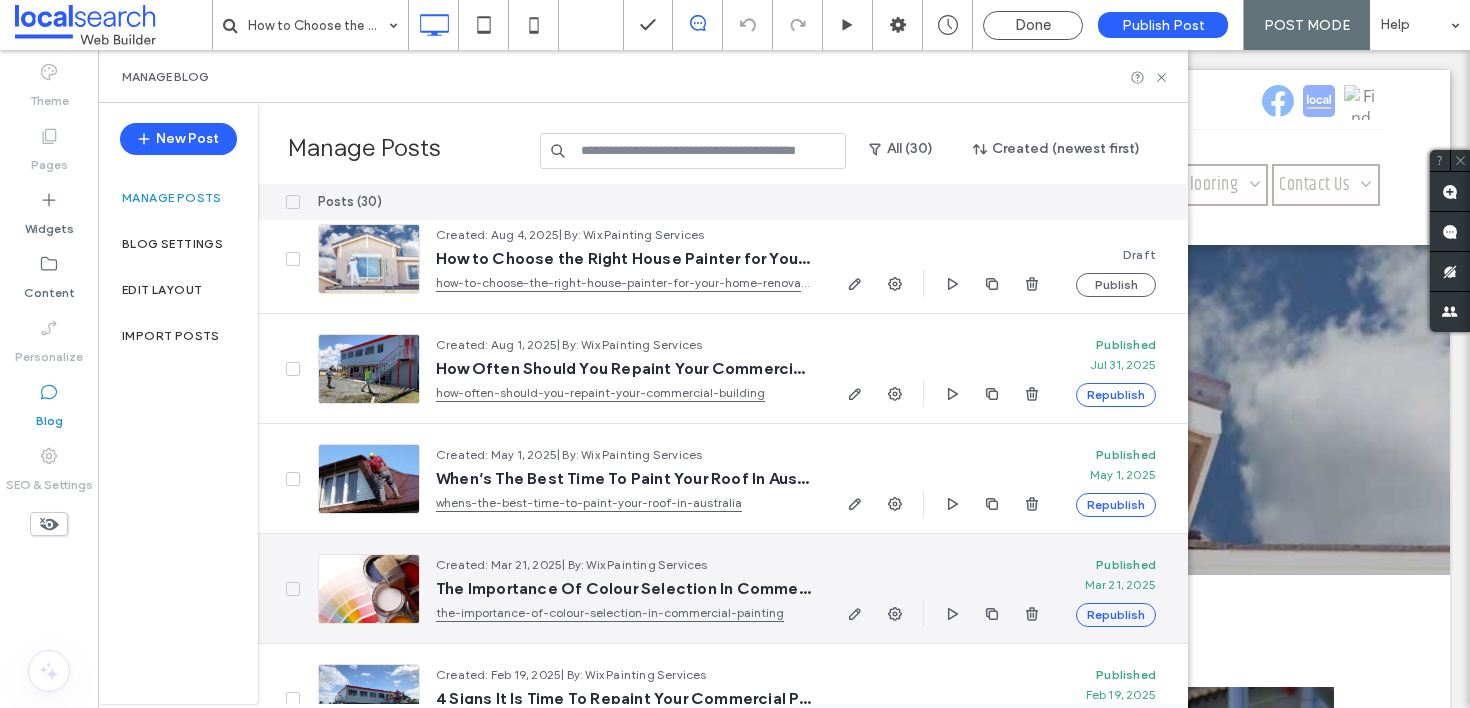scroll, scrollTop: 0, scrollLeft: 0, axis: both 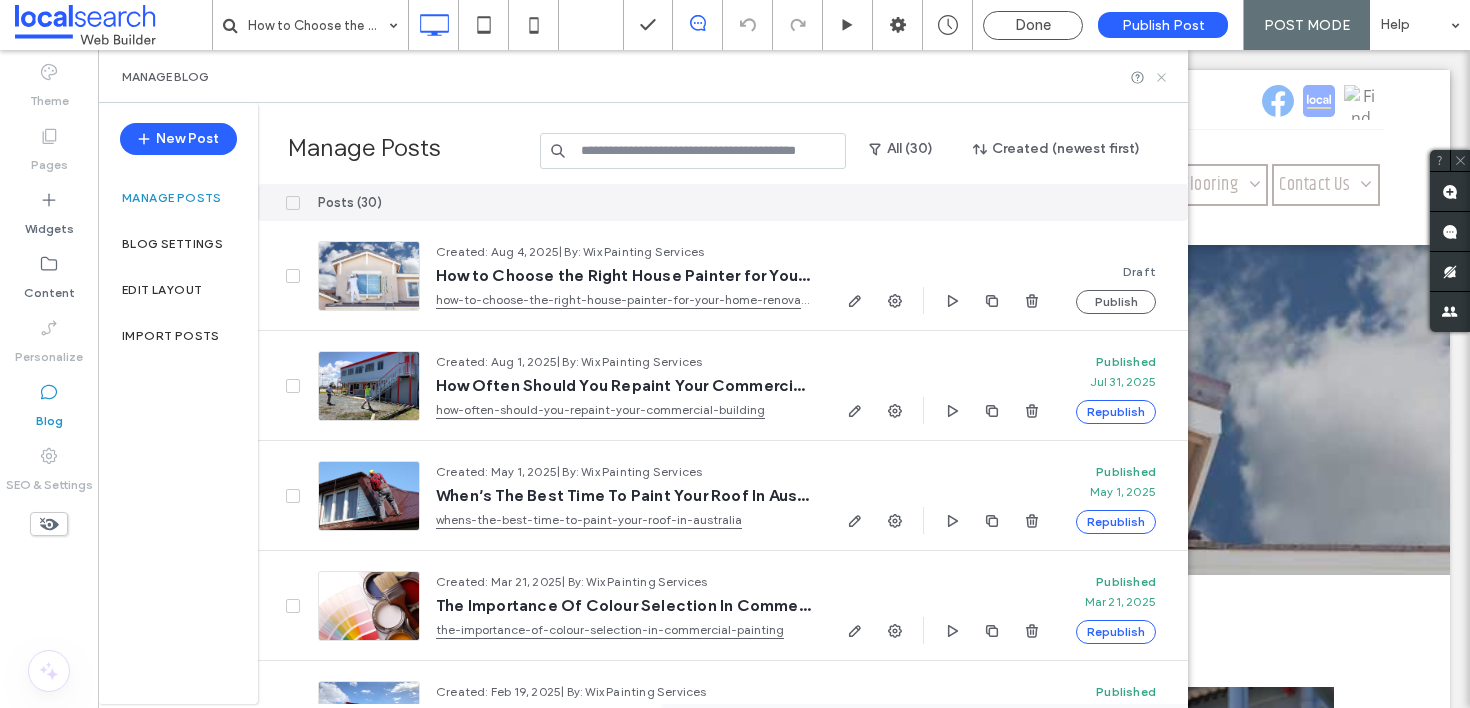 click 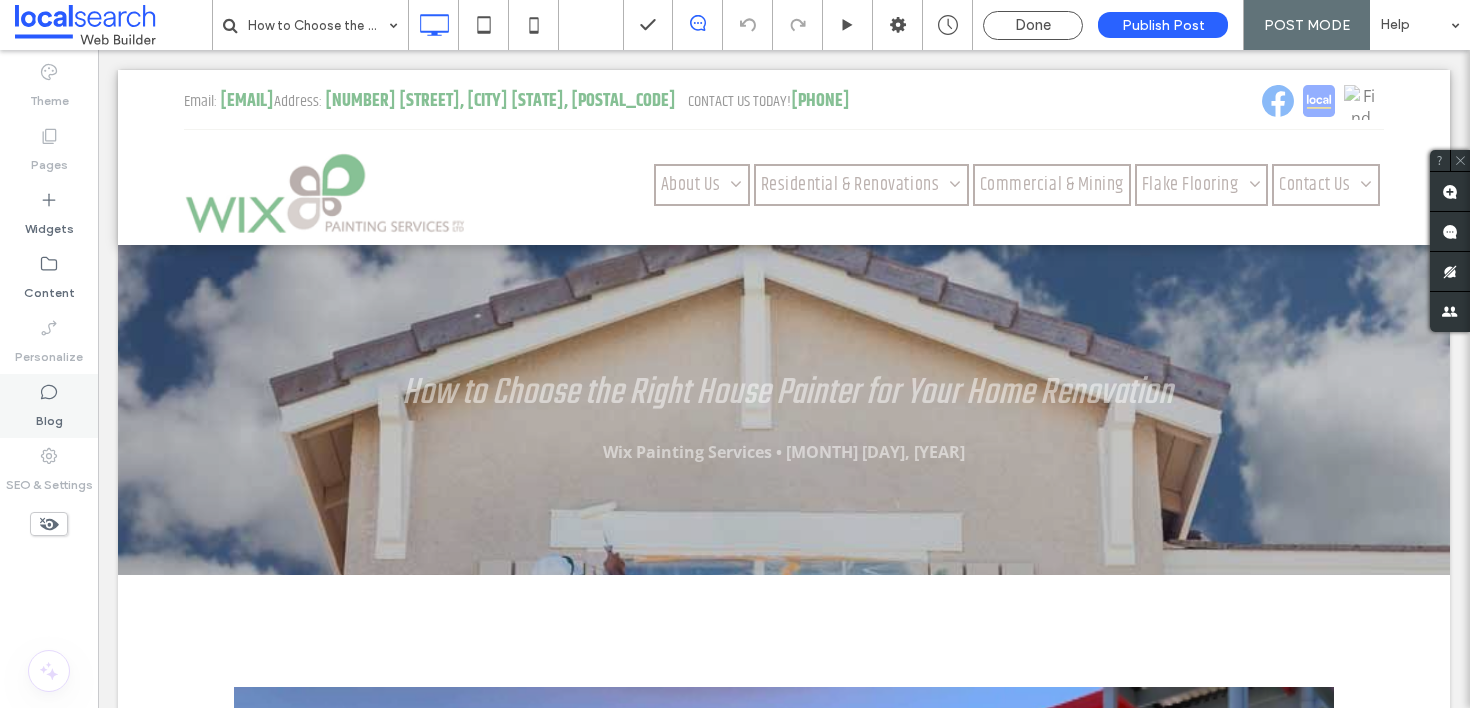 click on "Blog" at bounding box center [49, 406] 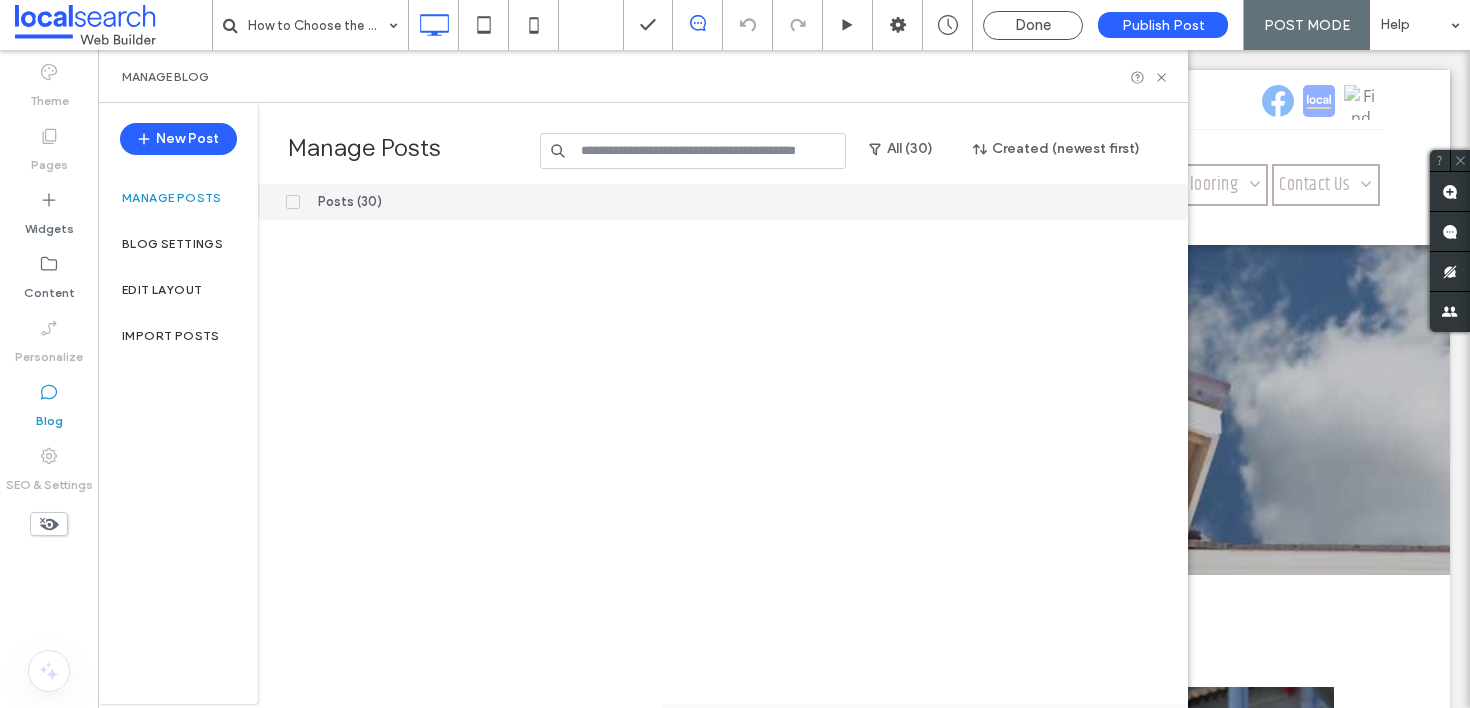 scroll, scrollTop: 0, scrollLeft: 0, axis: both 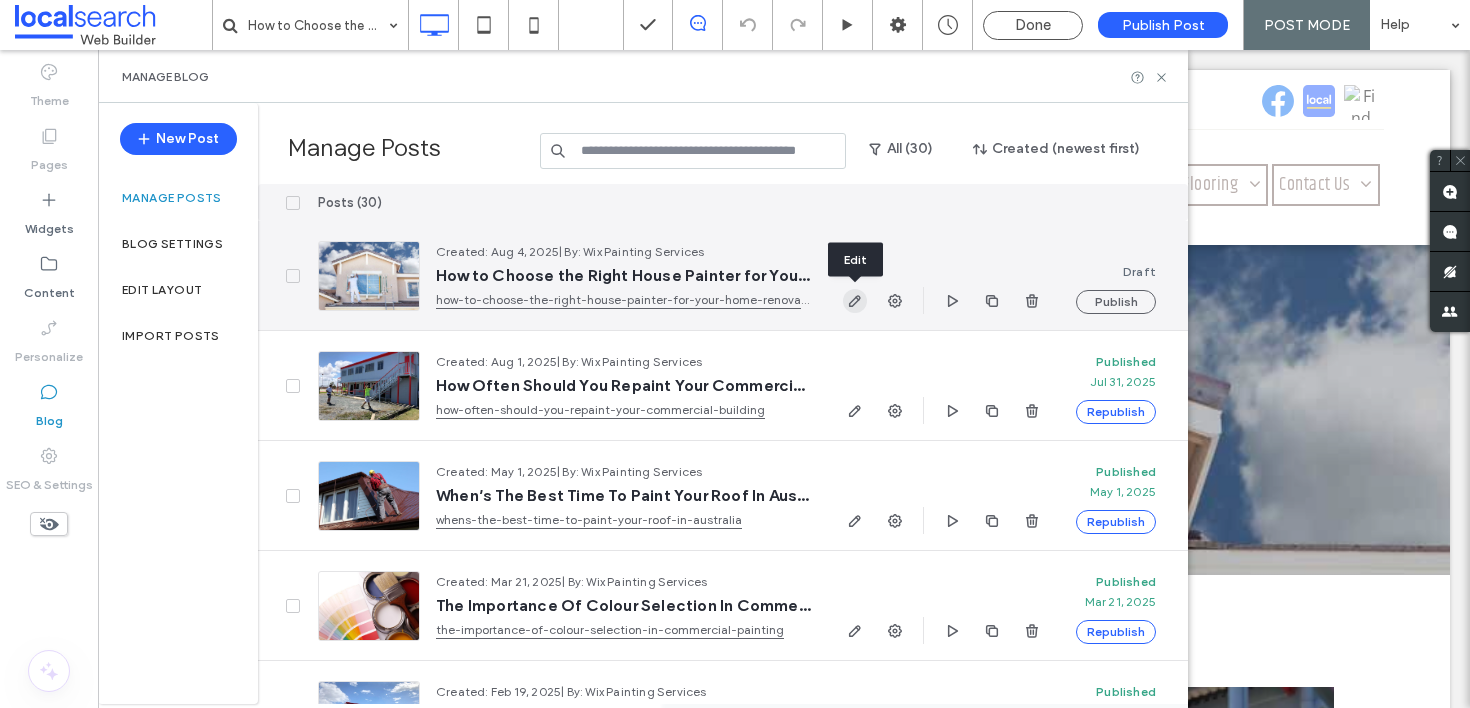 click 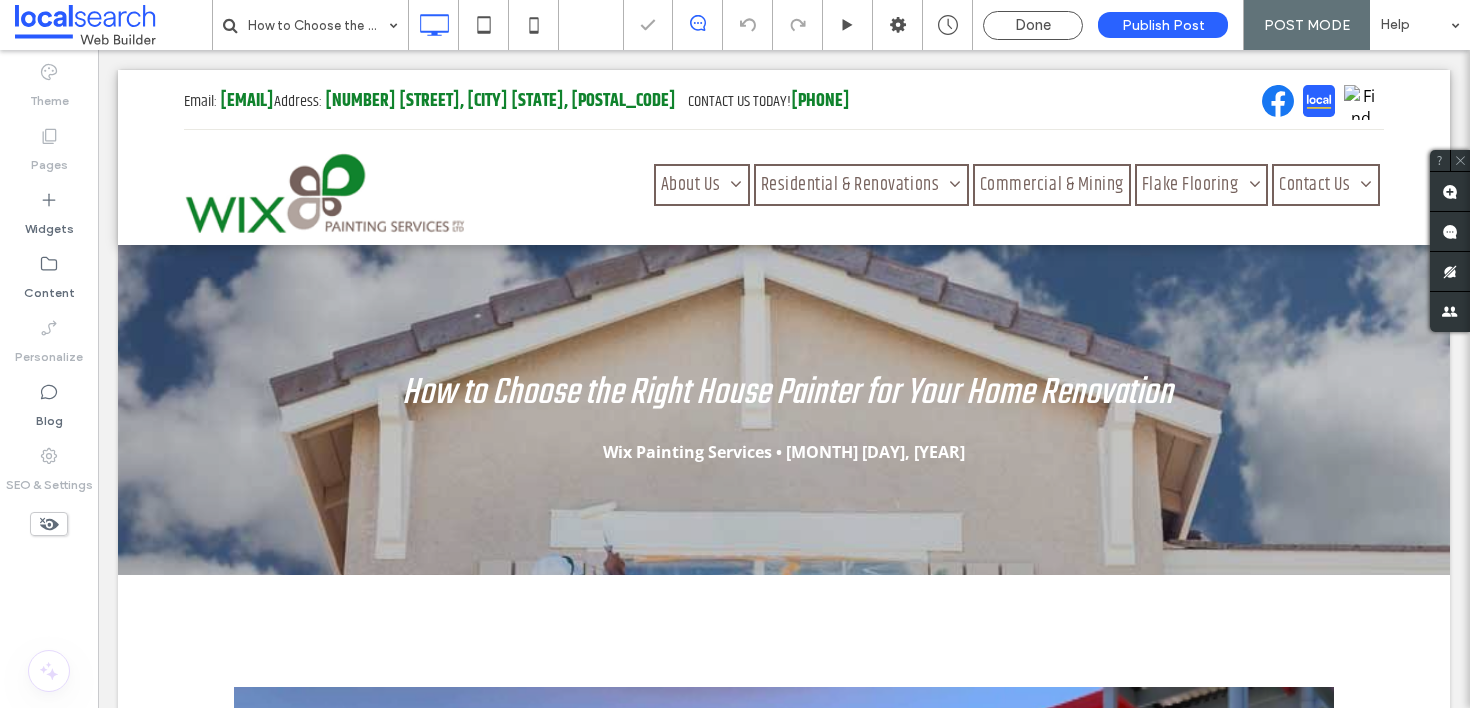 scroll, scrollTop: 0, scrollLeft: 0, axis: both 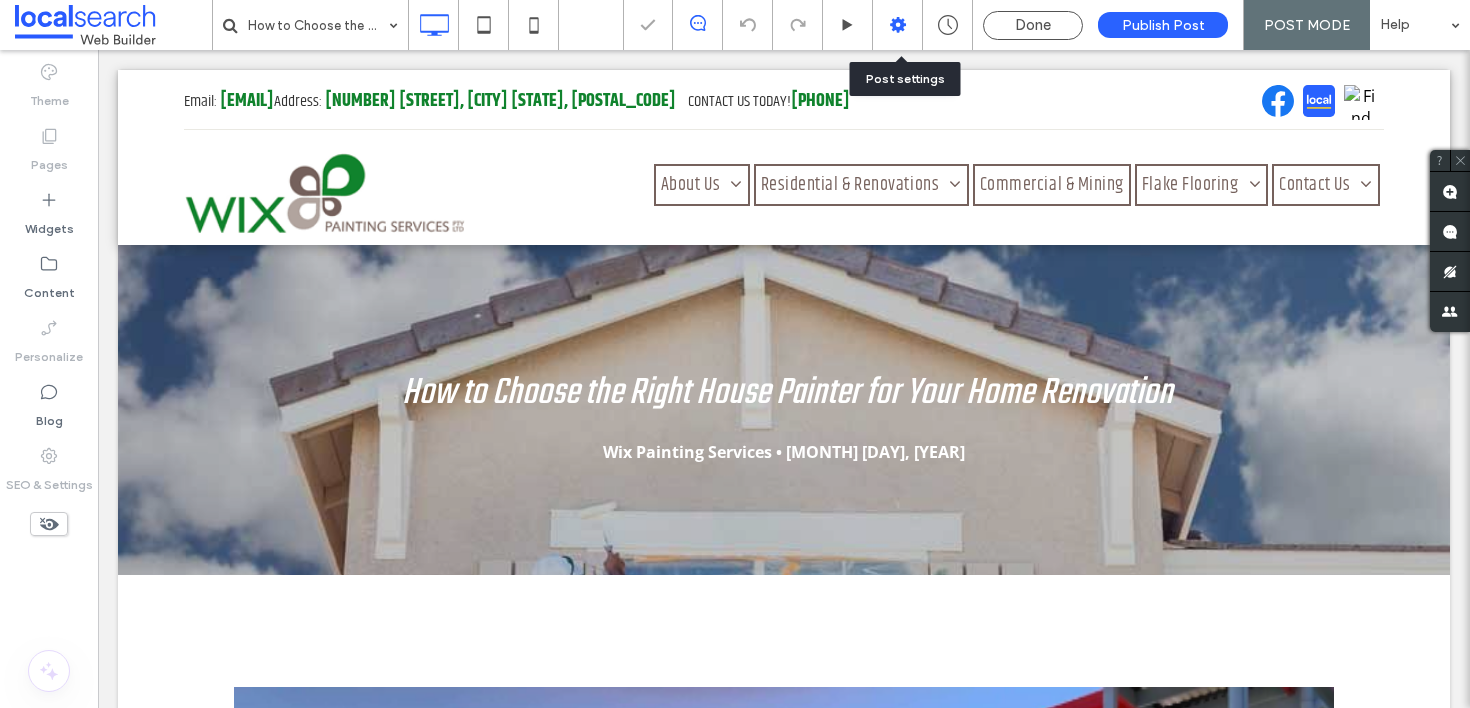 click 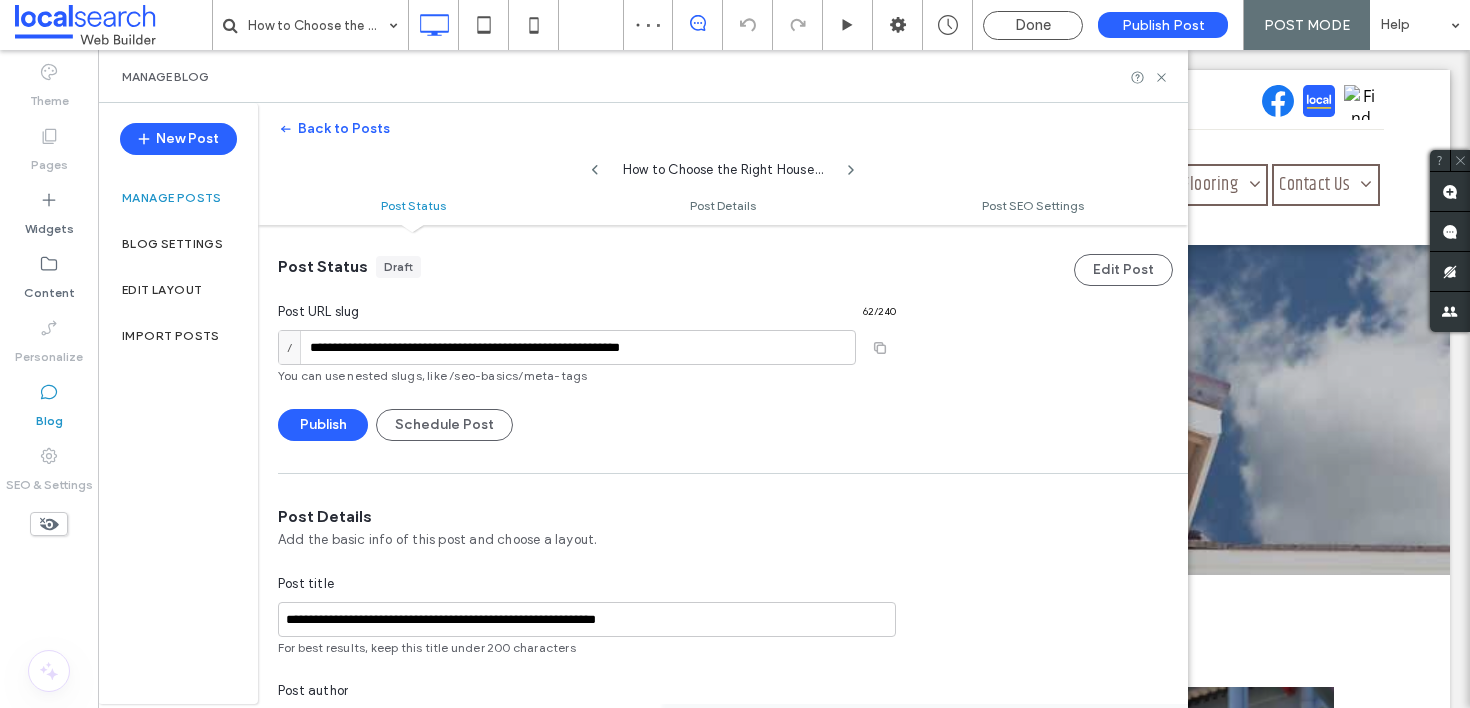 scroll, scrollTop: 522, scrollLeft: 0, axis: vertical 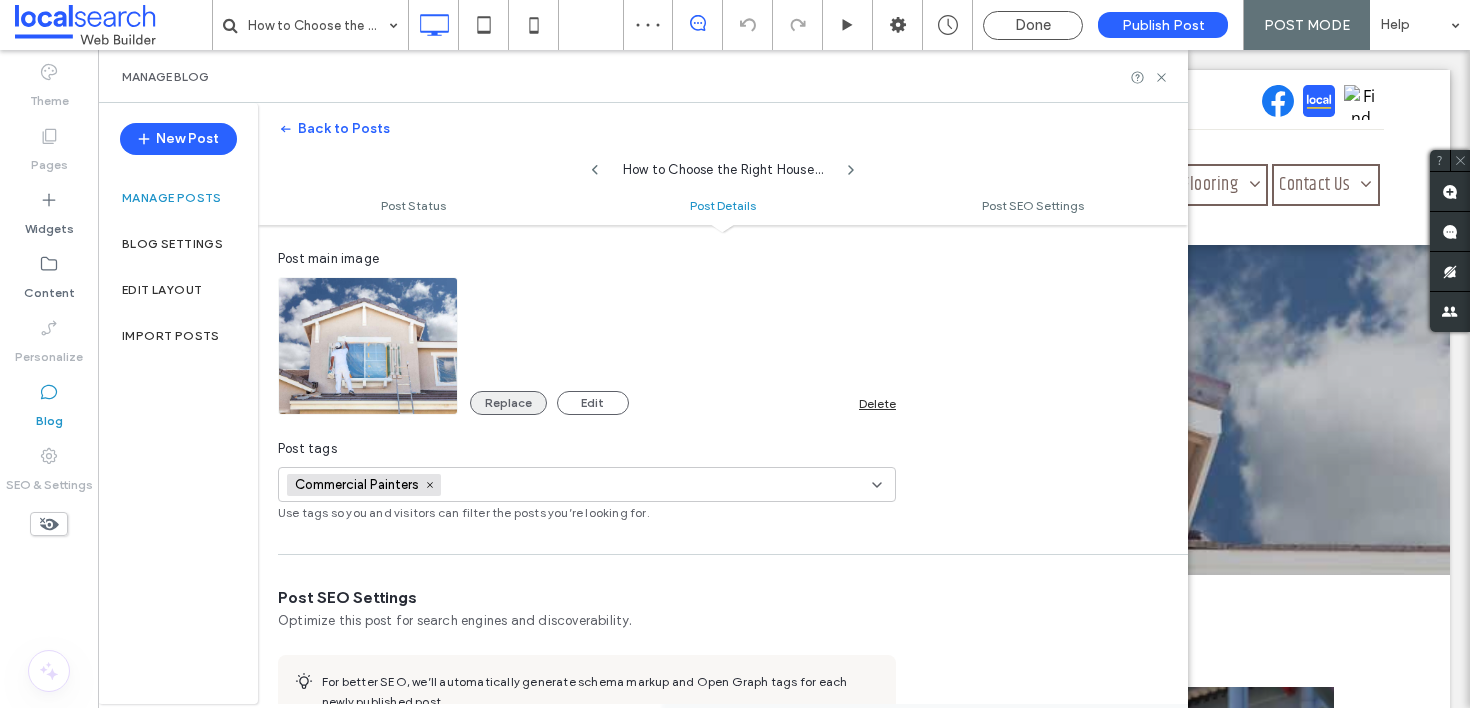 click on "Replace" at bounding box center (508, 403) 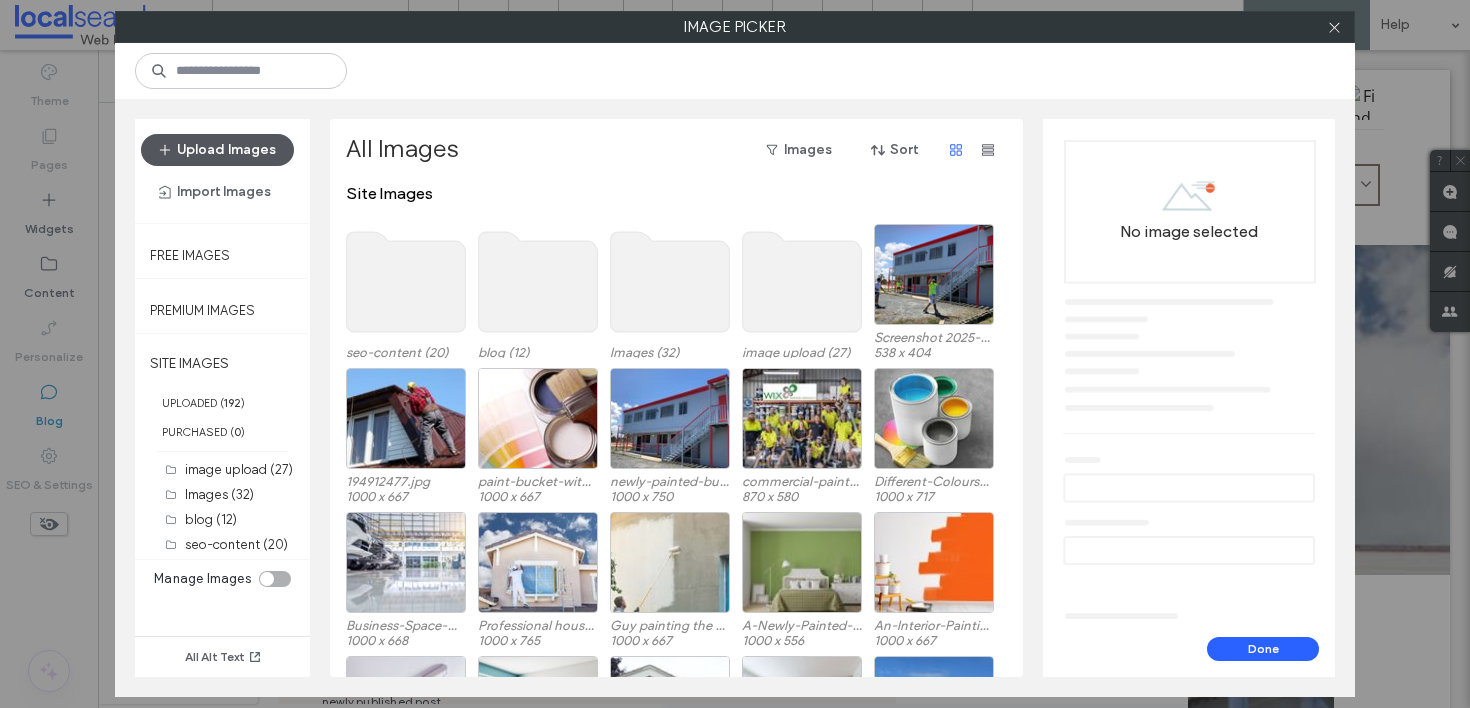 click on "Upload Images" at bounding box center [217, 150] 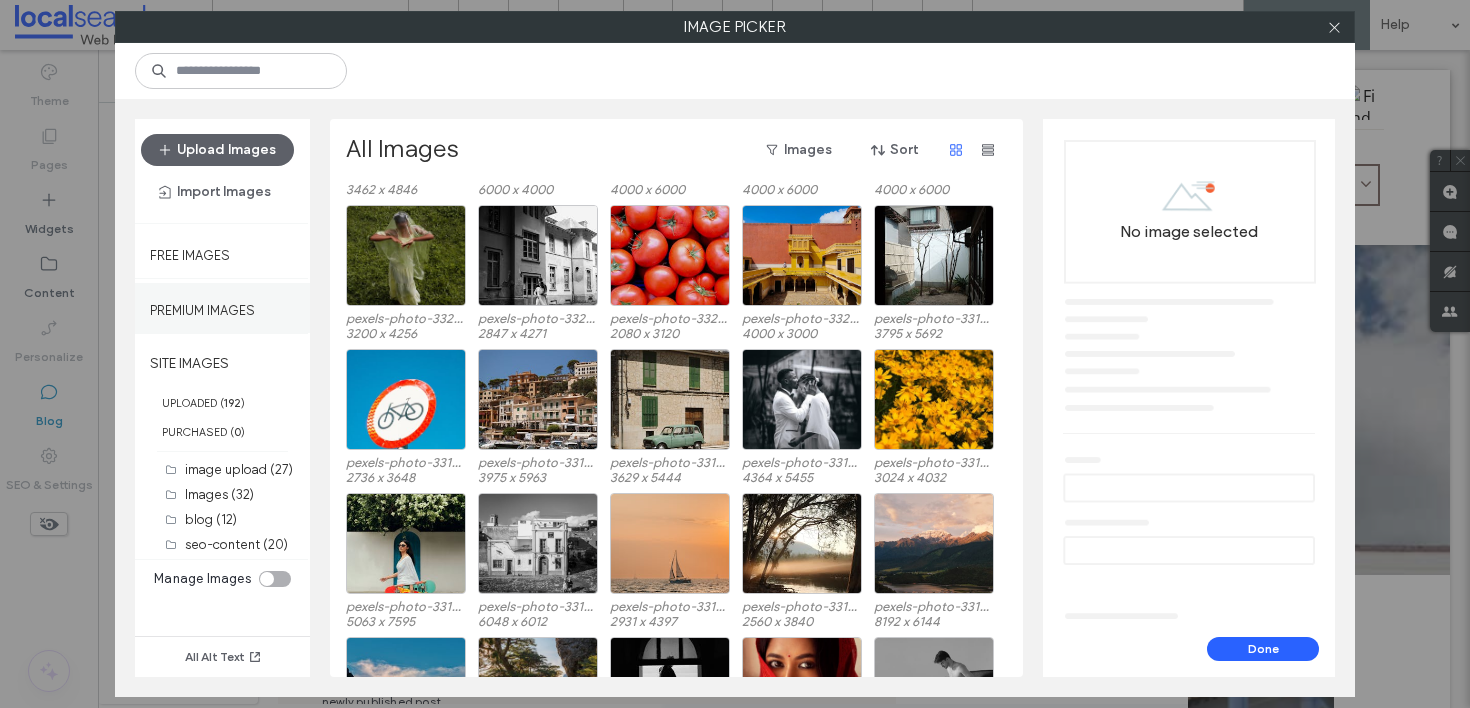 scroll, scrollTop: 3429, scrollLeft: 0, axis: vertical 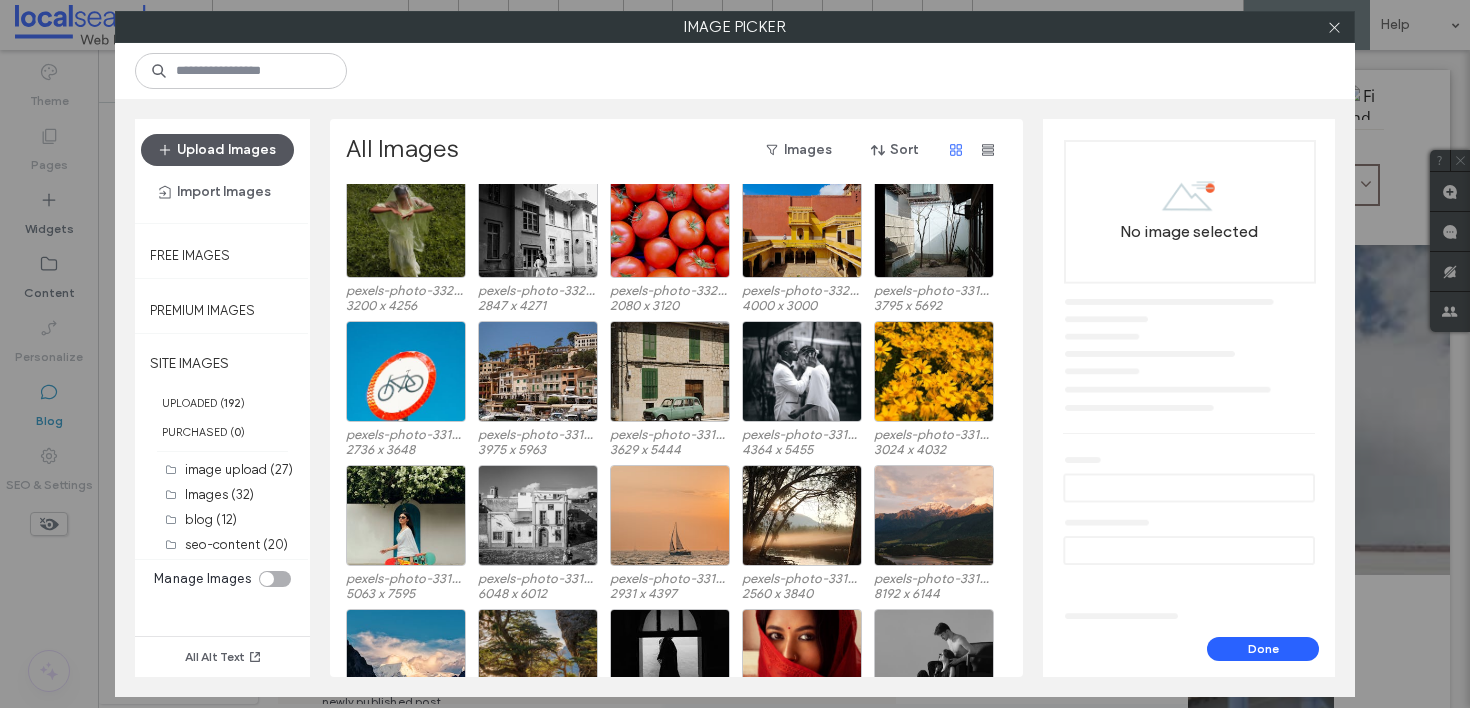 click on "Upload Images" at bounding box center [217, 150] 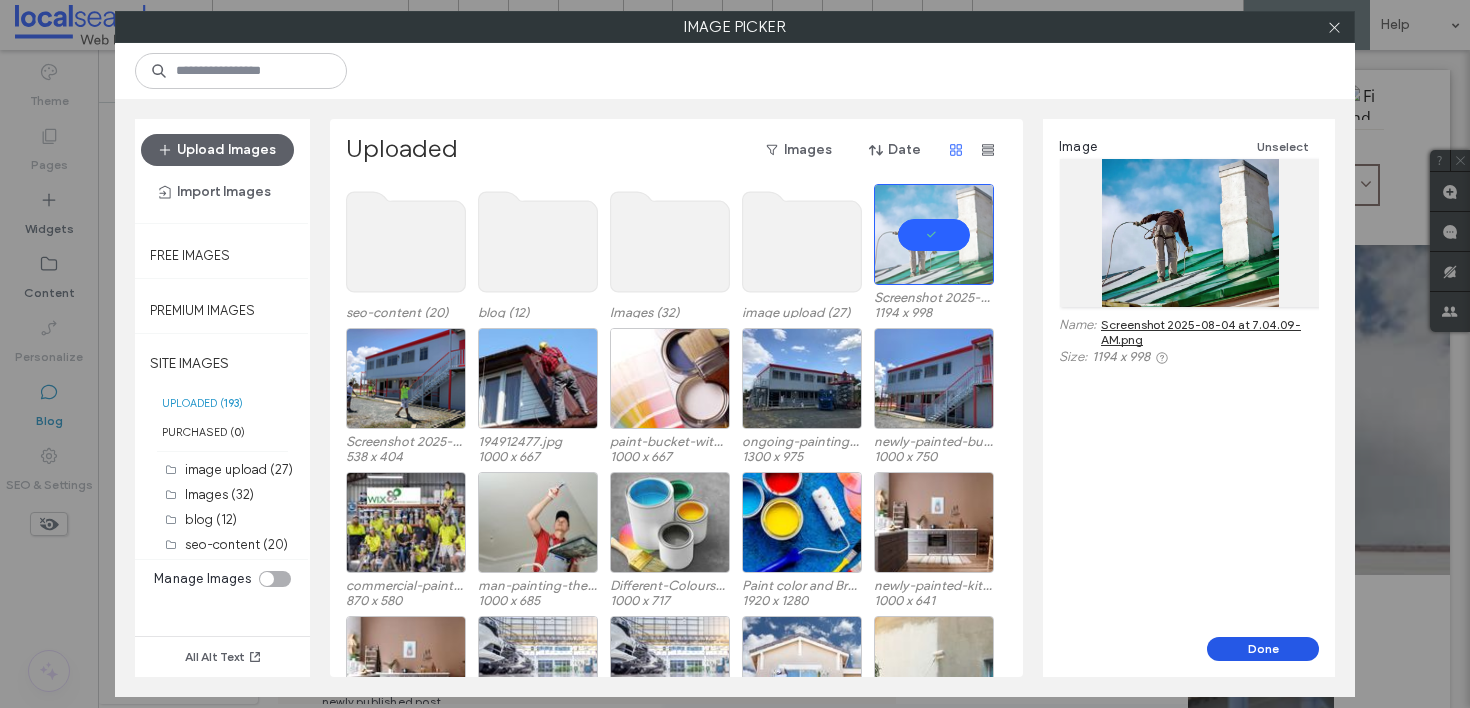 click on "Done" at bounding box center (1263, 649) 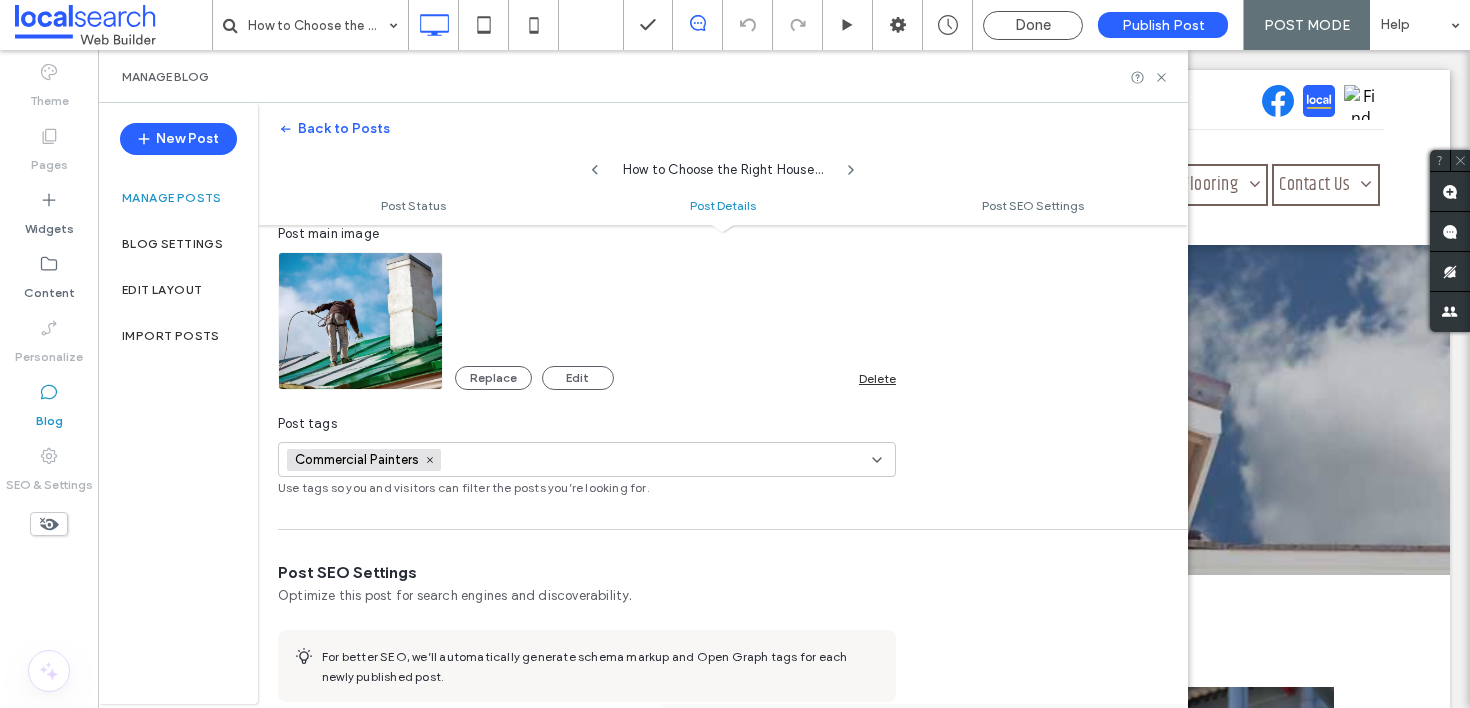 scroll, scrollTop: 691, scrollLeft: 0, axis: vertical 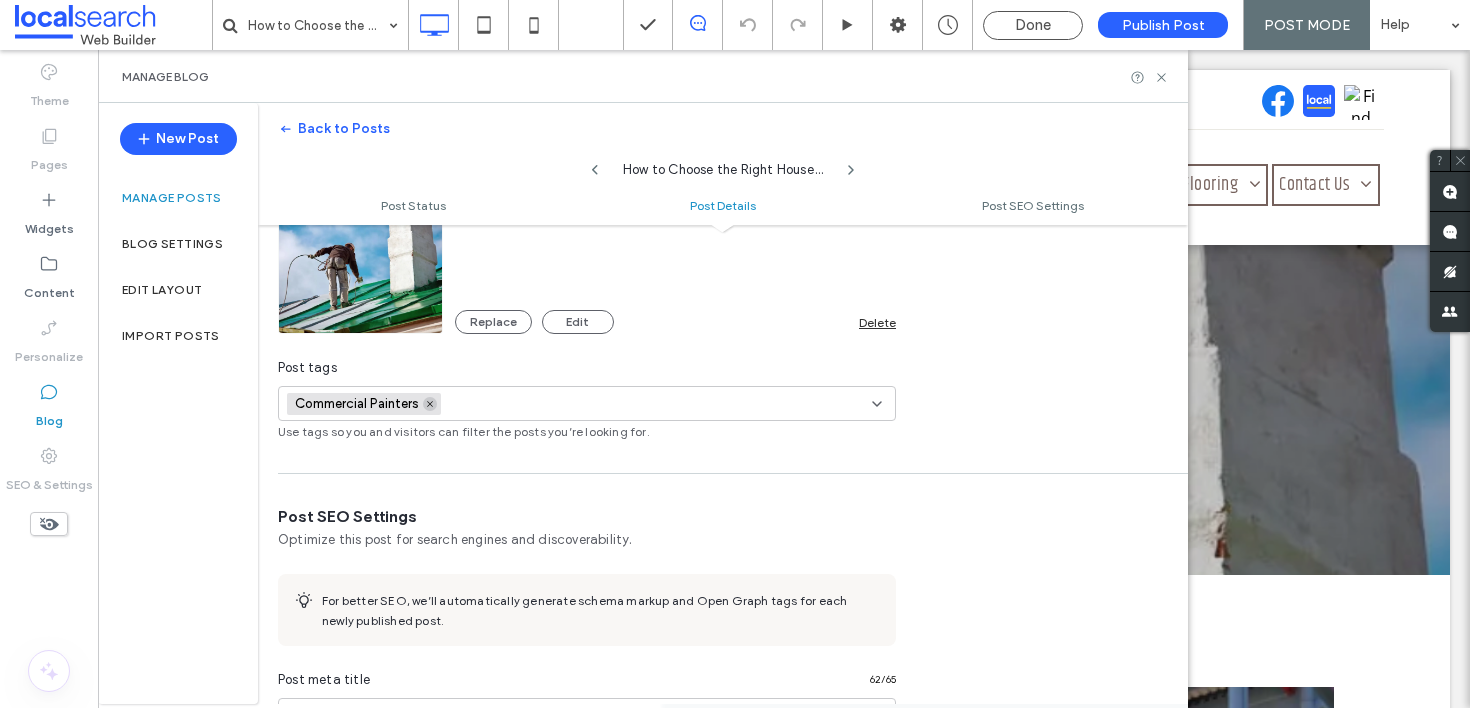 click 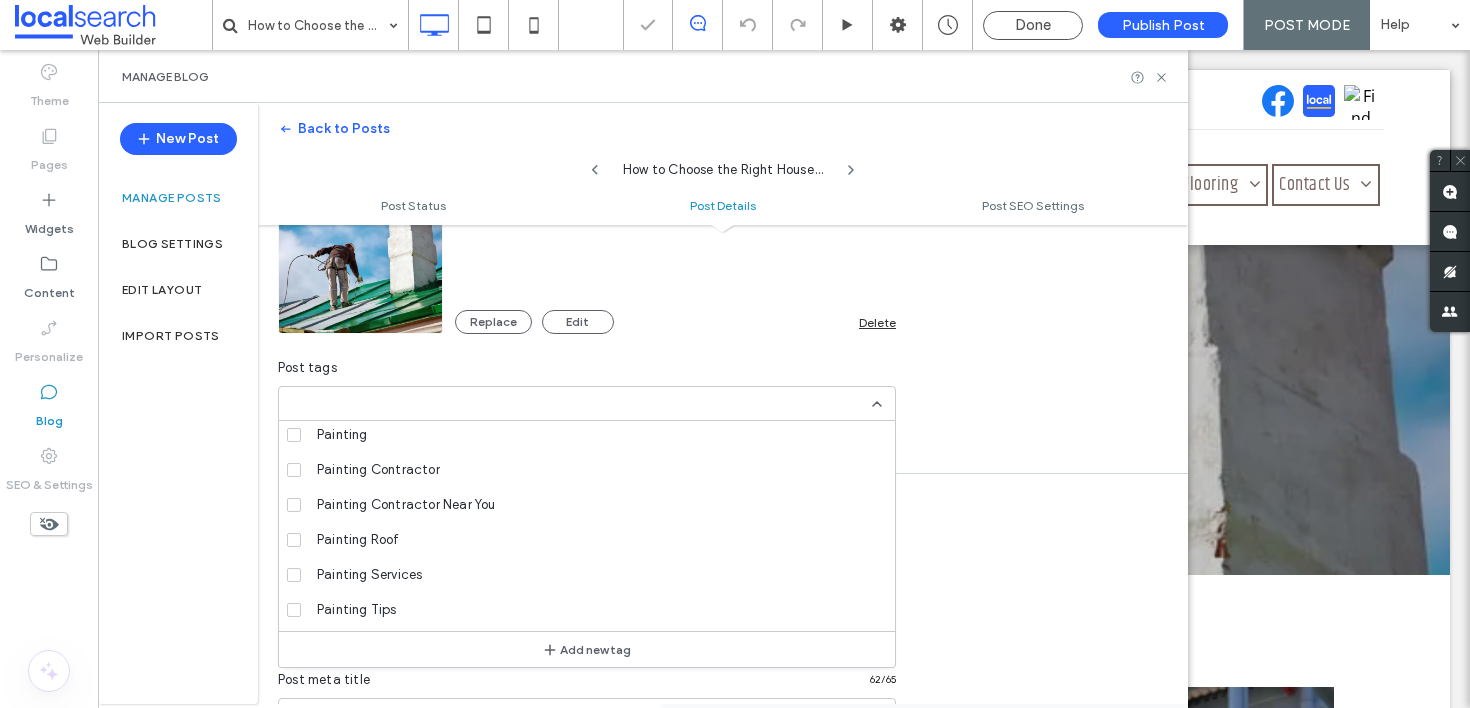 scroll, scrollTop: 638, scrollLeft: 0, axis: vertical 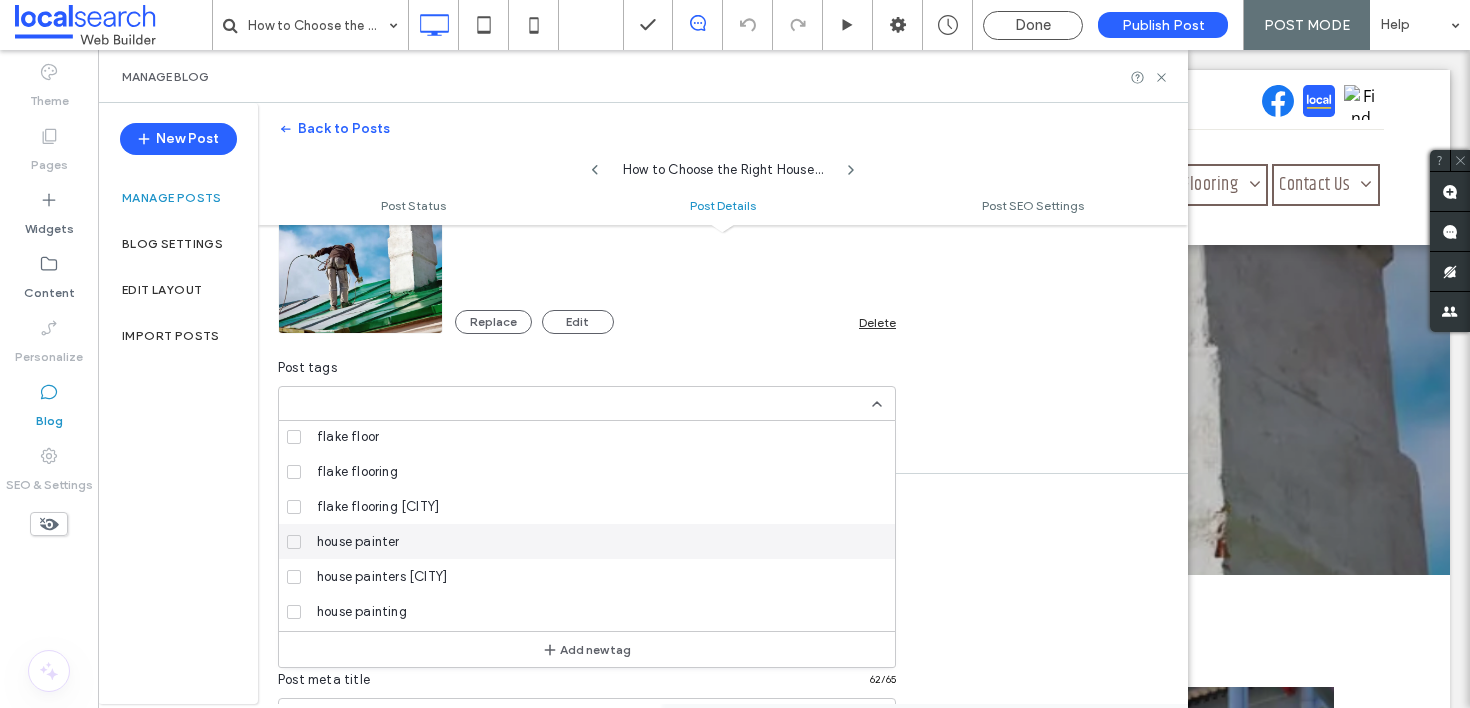 click 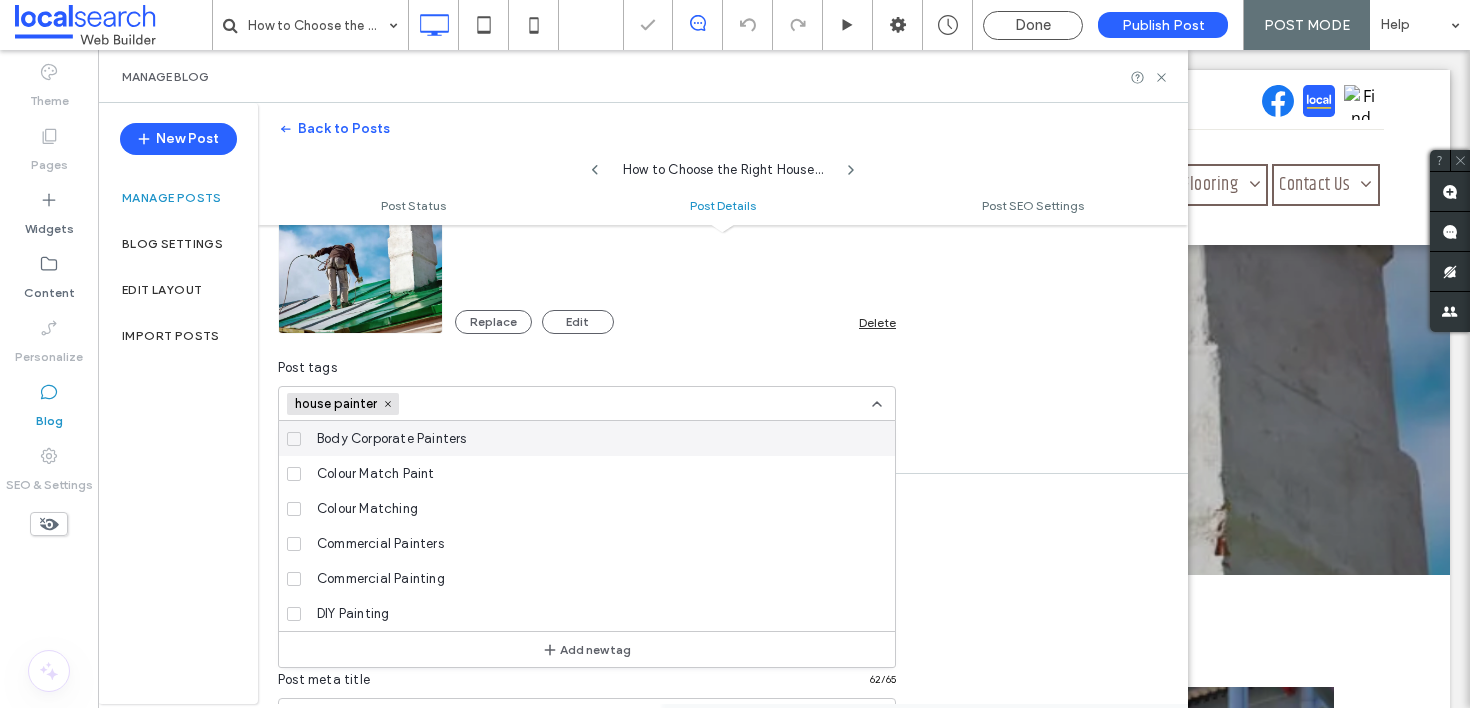 scroll, scrollTop: 0, scrollLeft: 0, axis: both 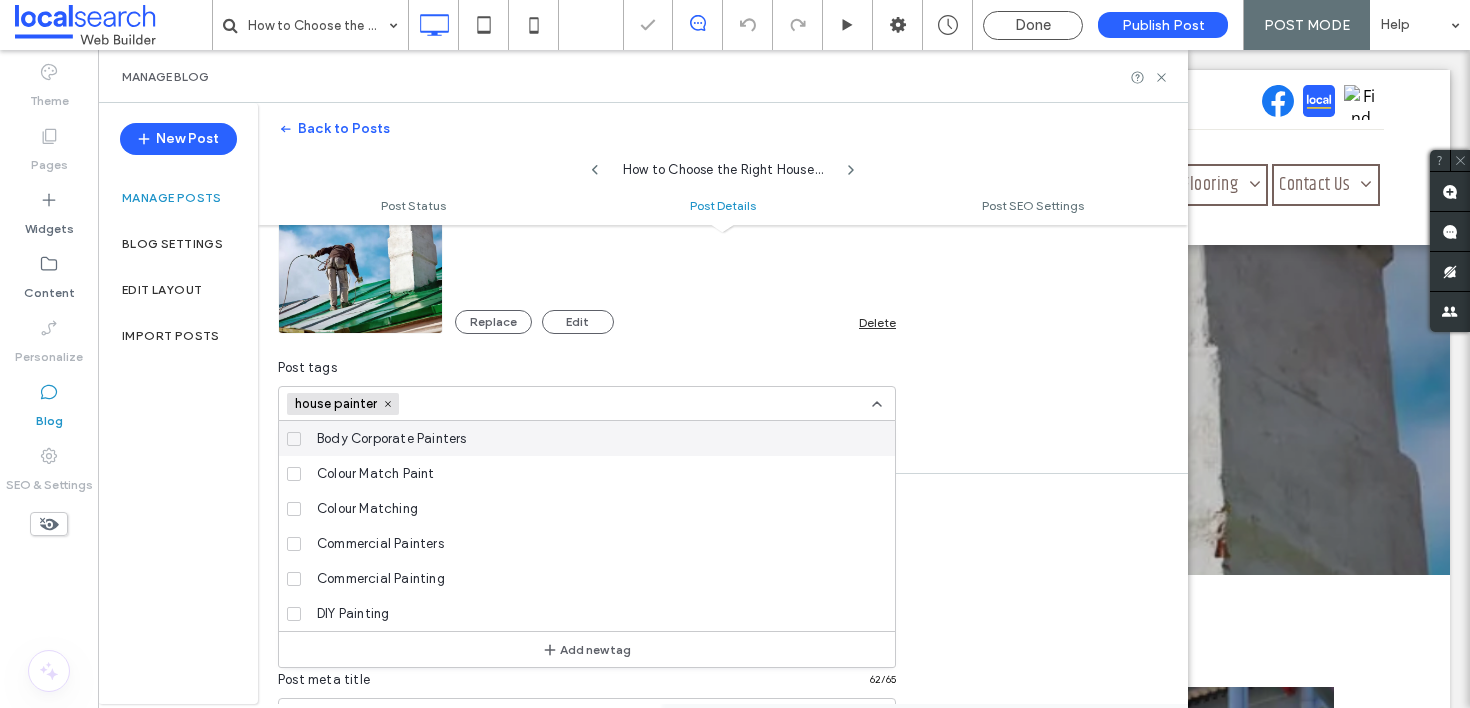 click 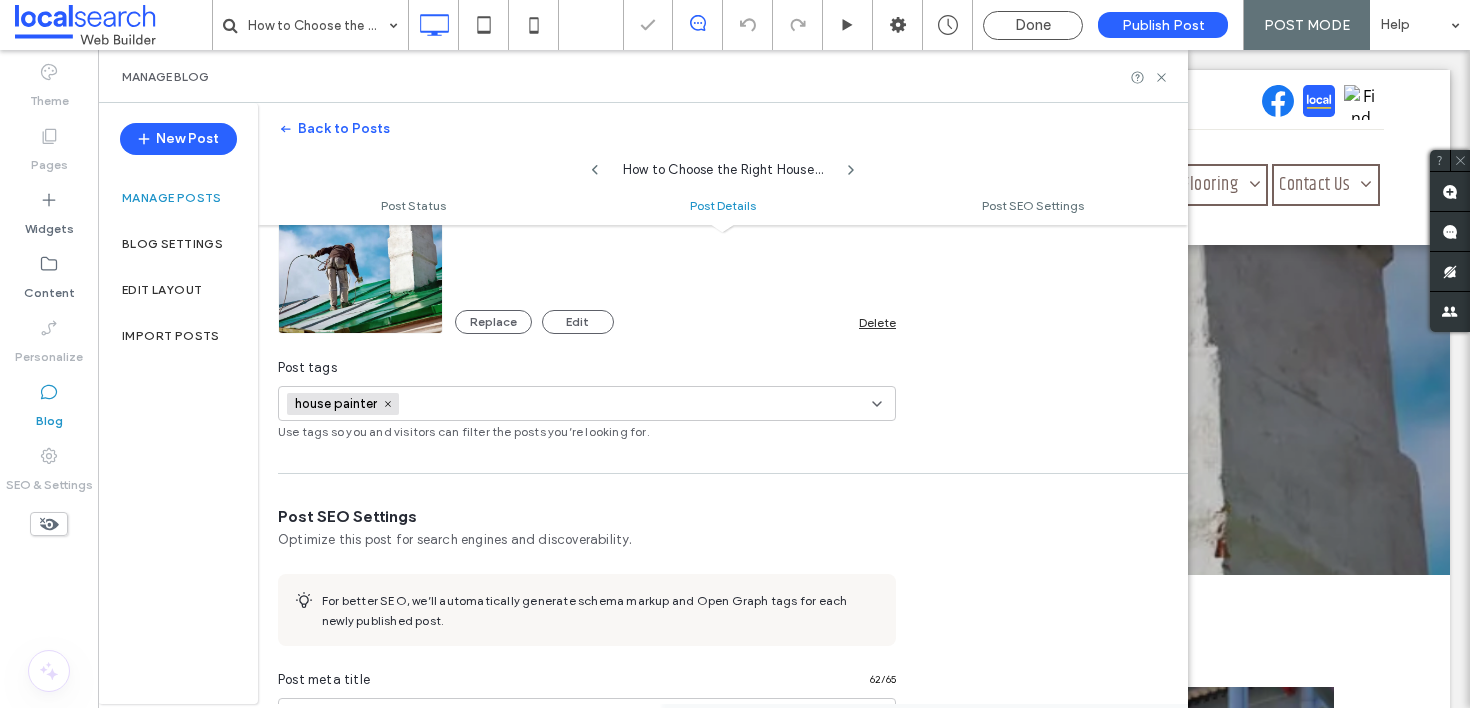 click on "**********" at bounding box center [723, 497] 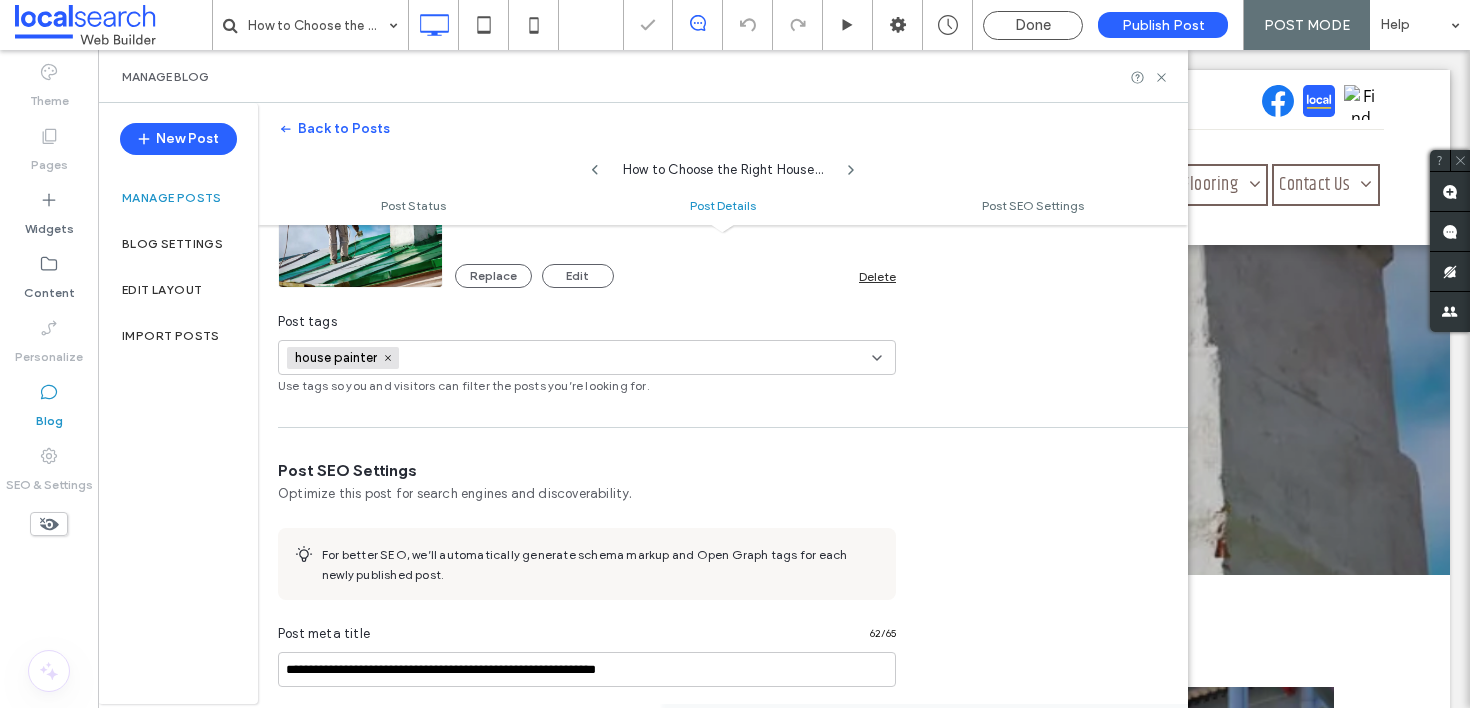 scroll, scrollTop: 926, scrollLeft: 0, axis: vertical 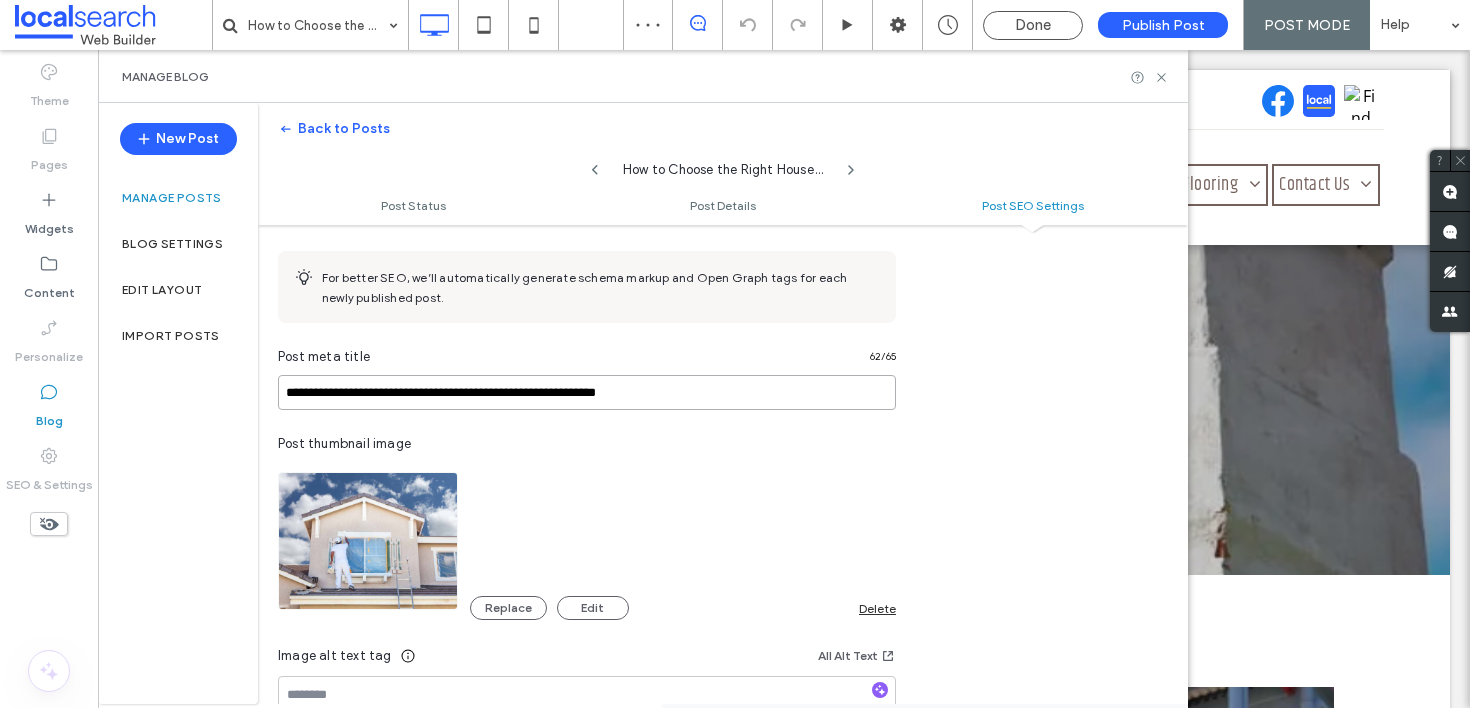 click on "**********" at bounding box center (587, 392) 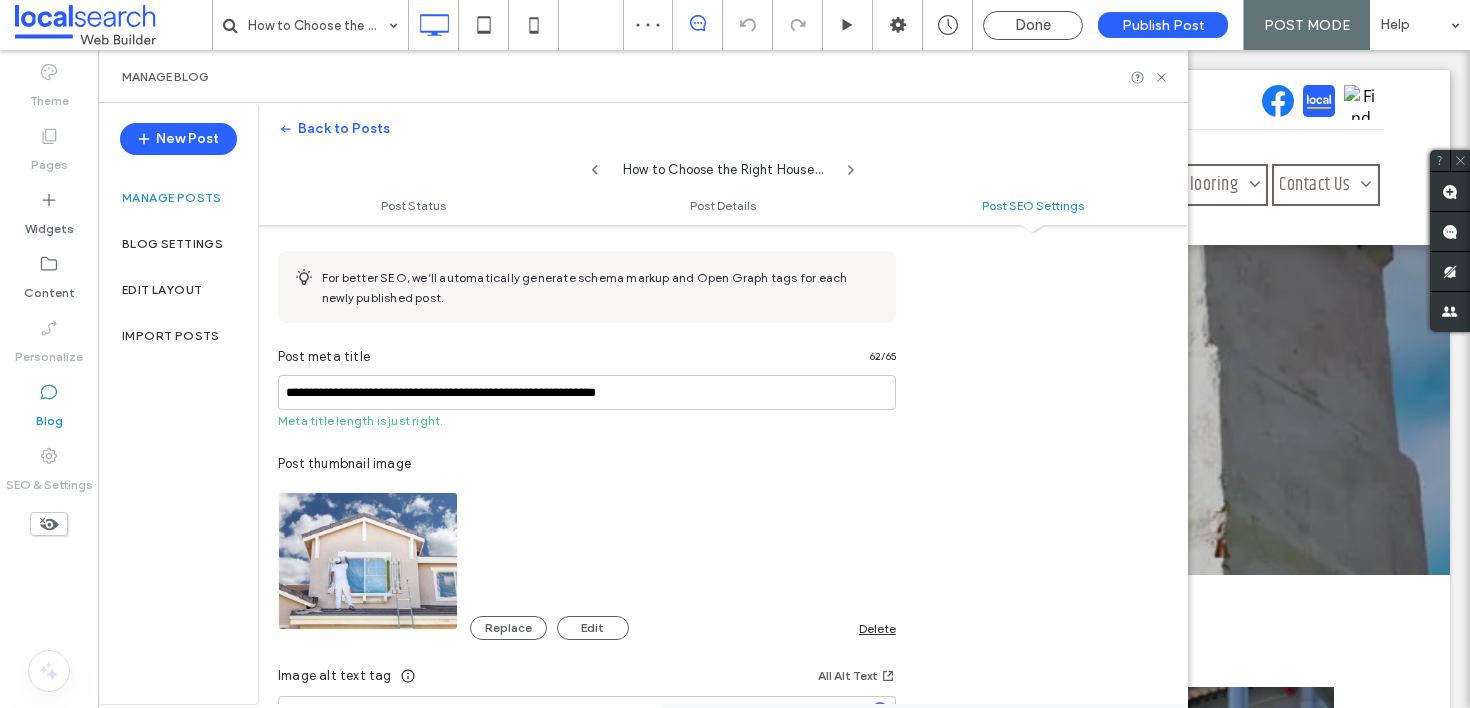 click on "Post thumbnail image Replace Edit Delete" at bounding box center (587, 547) 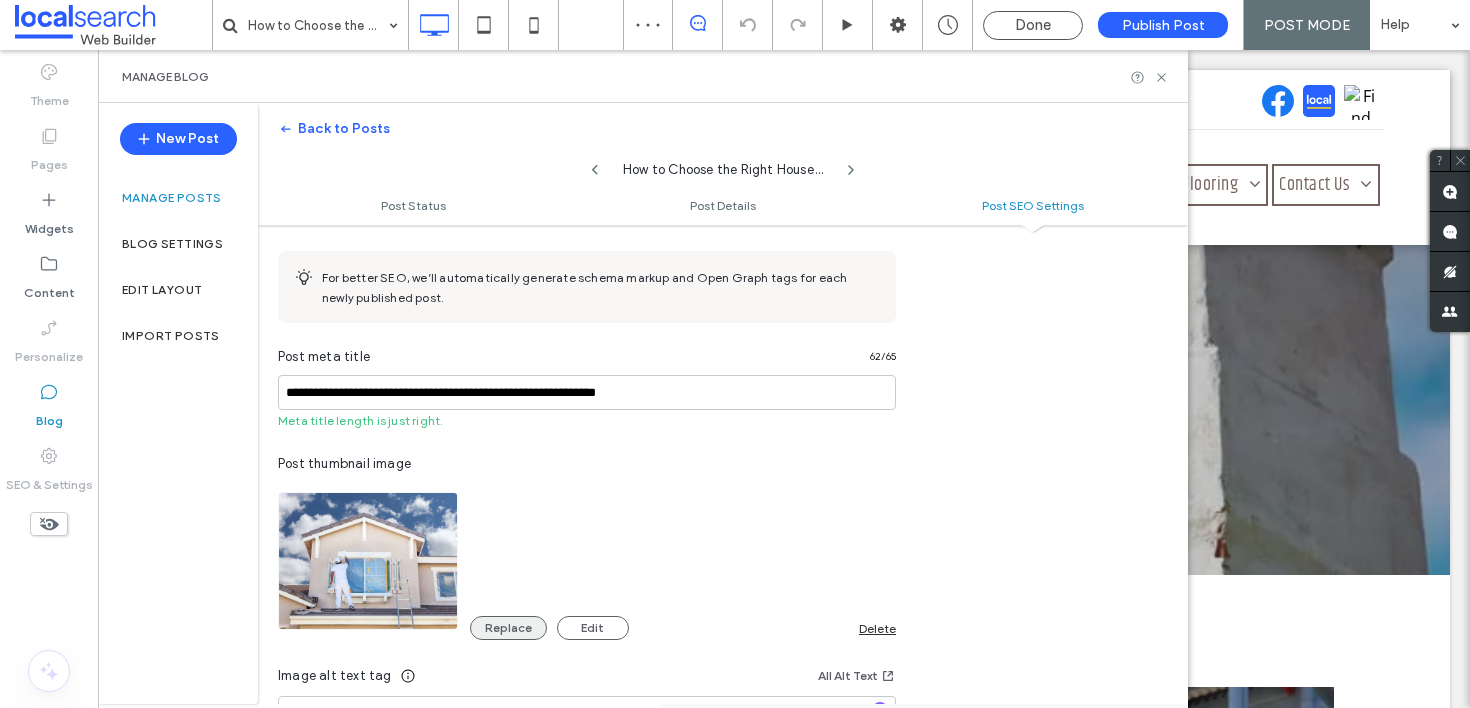 click on "Replace" at bounding box center (508, 628) 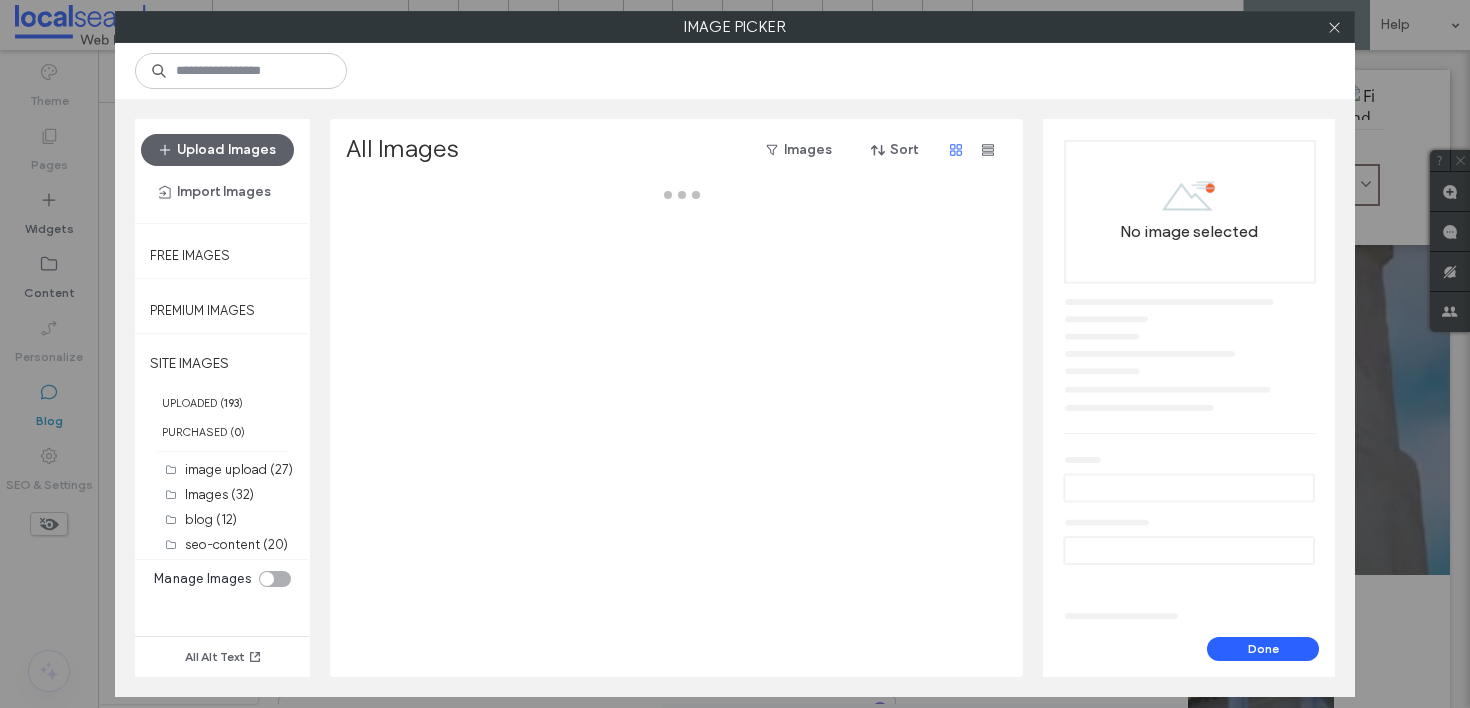 scroll, scrollTop: 0, scrollLeft: 0, axis: both 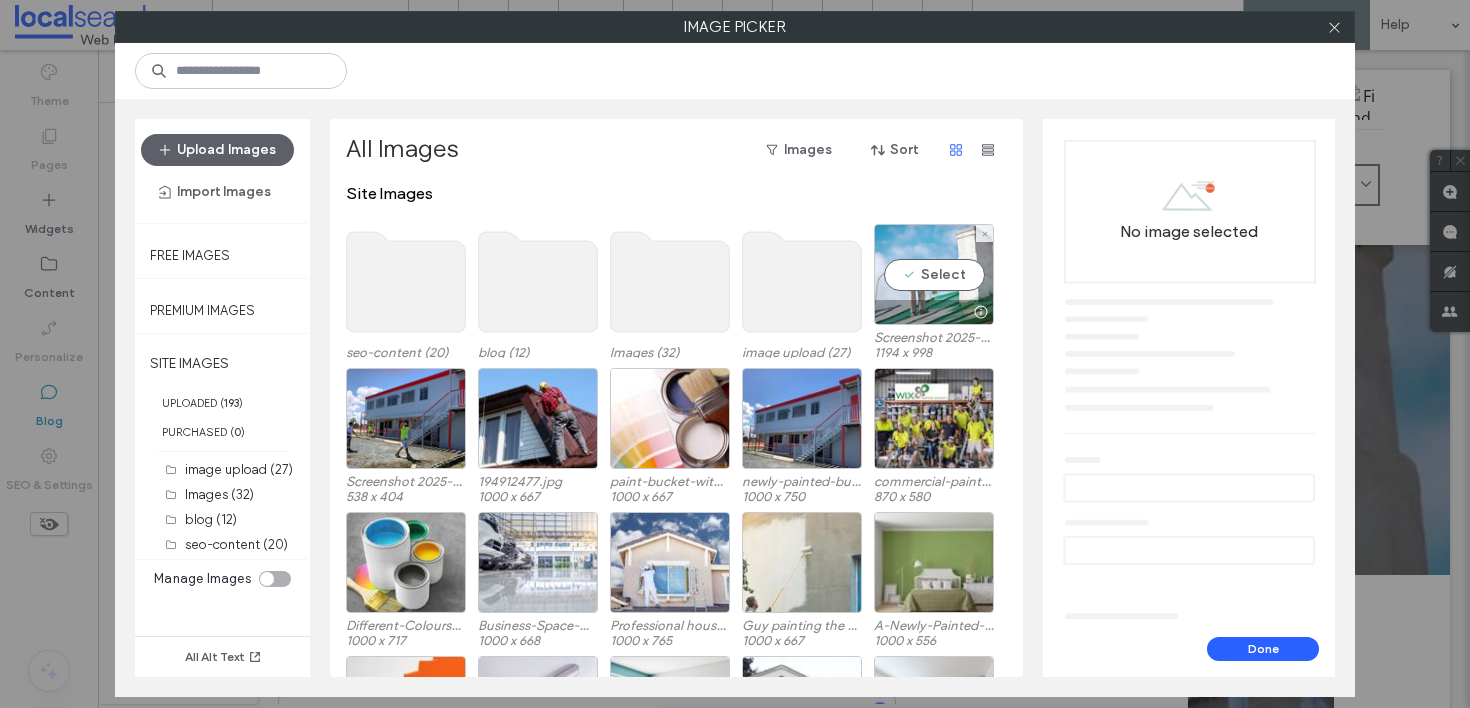 click at bounding box center [934, 312] 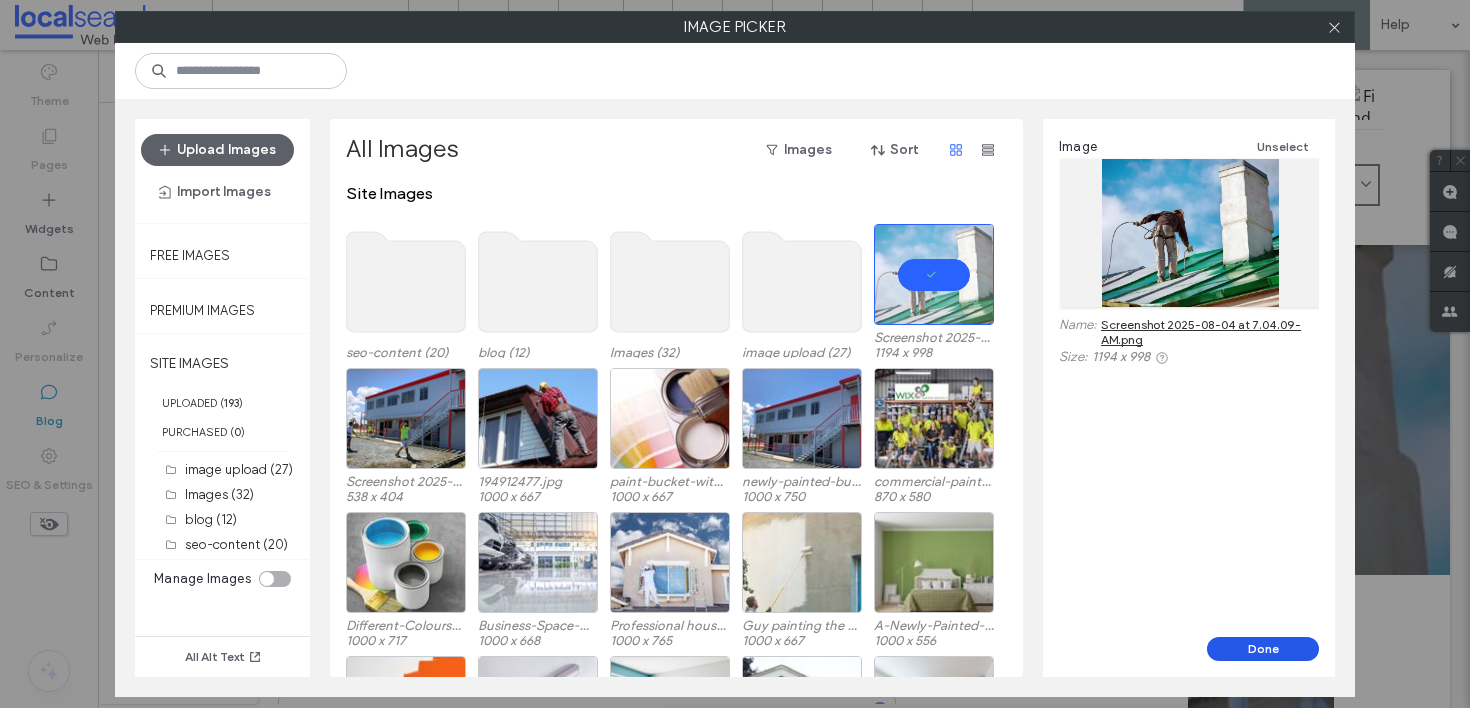 click on "Done" at bounding box center [1263, 649] 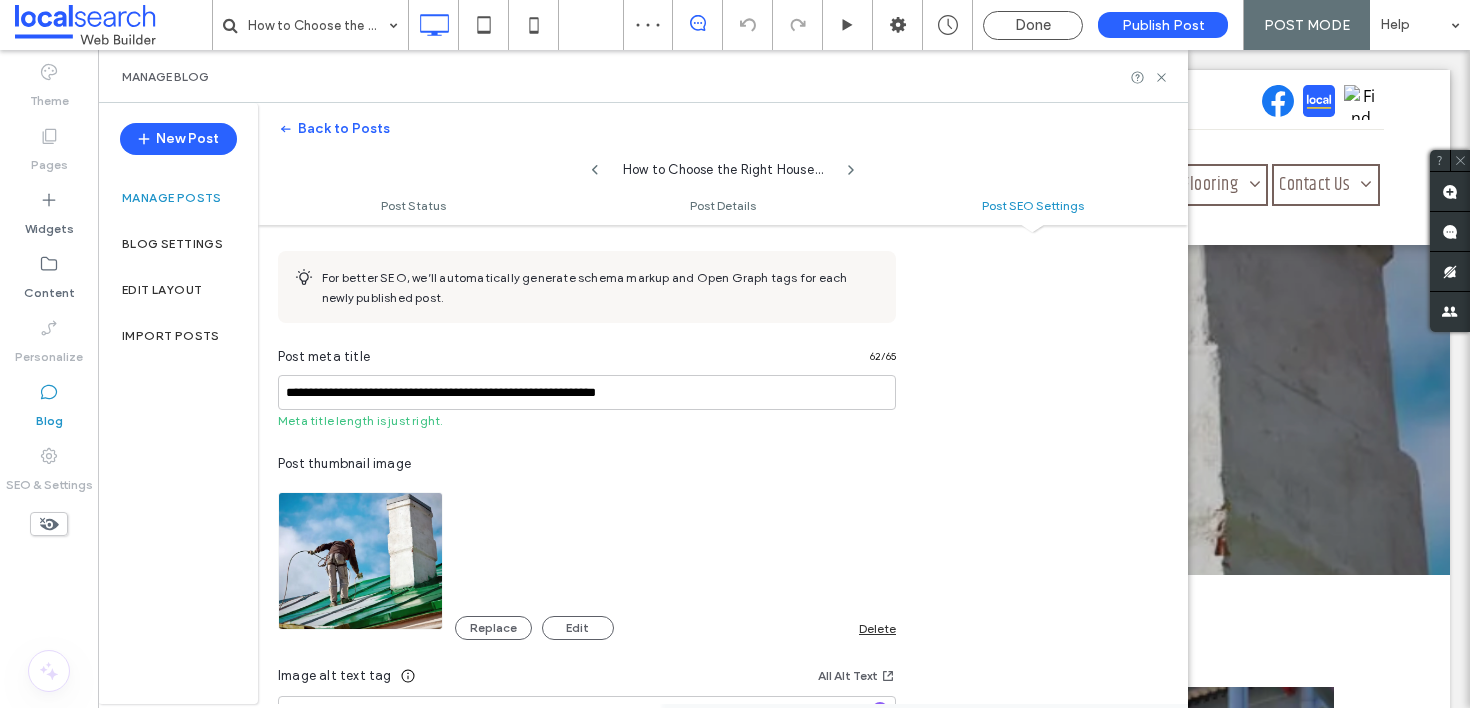 scroll, scrollTop: 0, scrollLeft: 0, axis: both 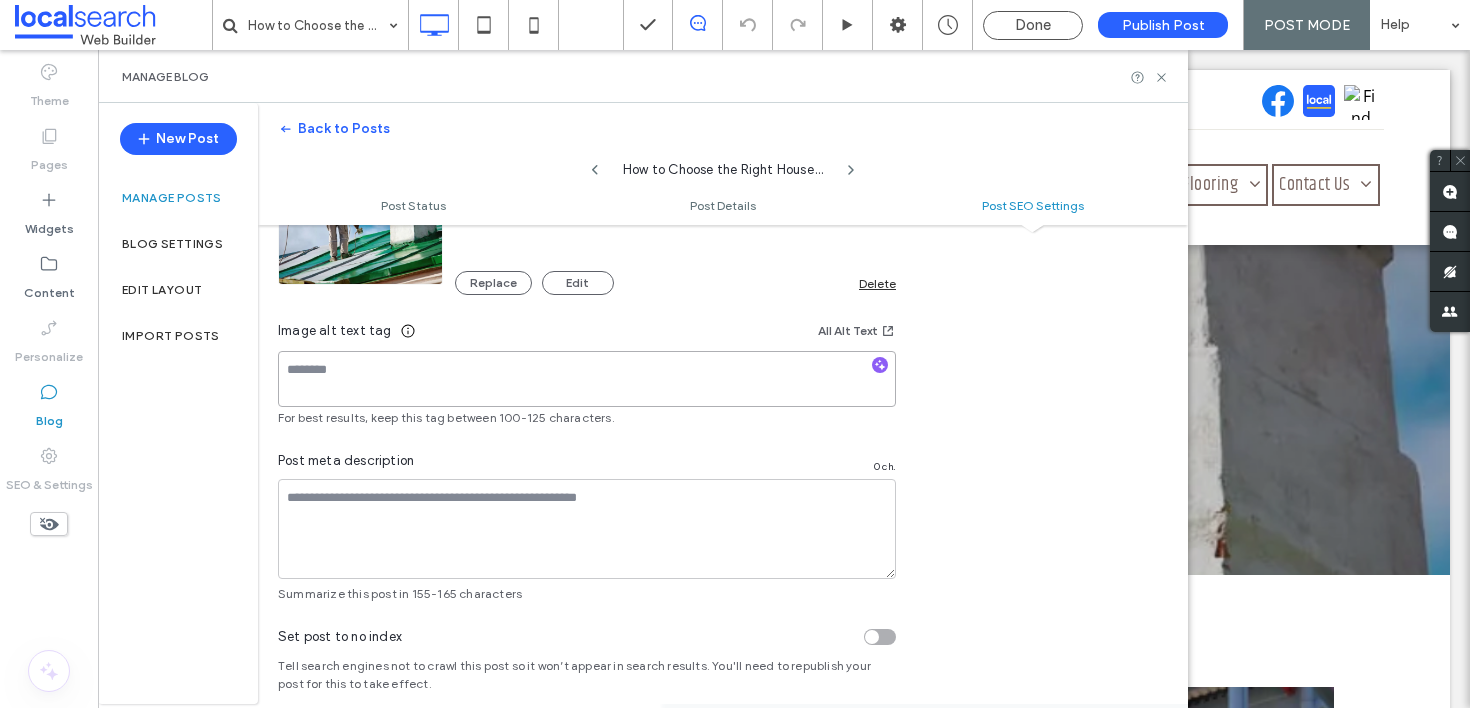 click at bounding box center (587, 379) 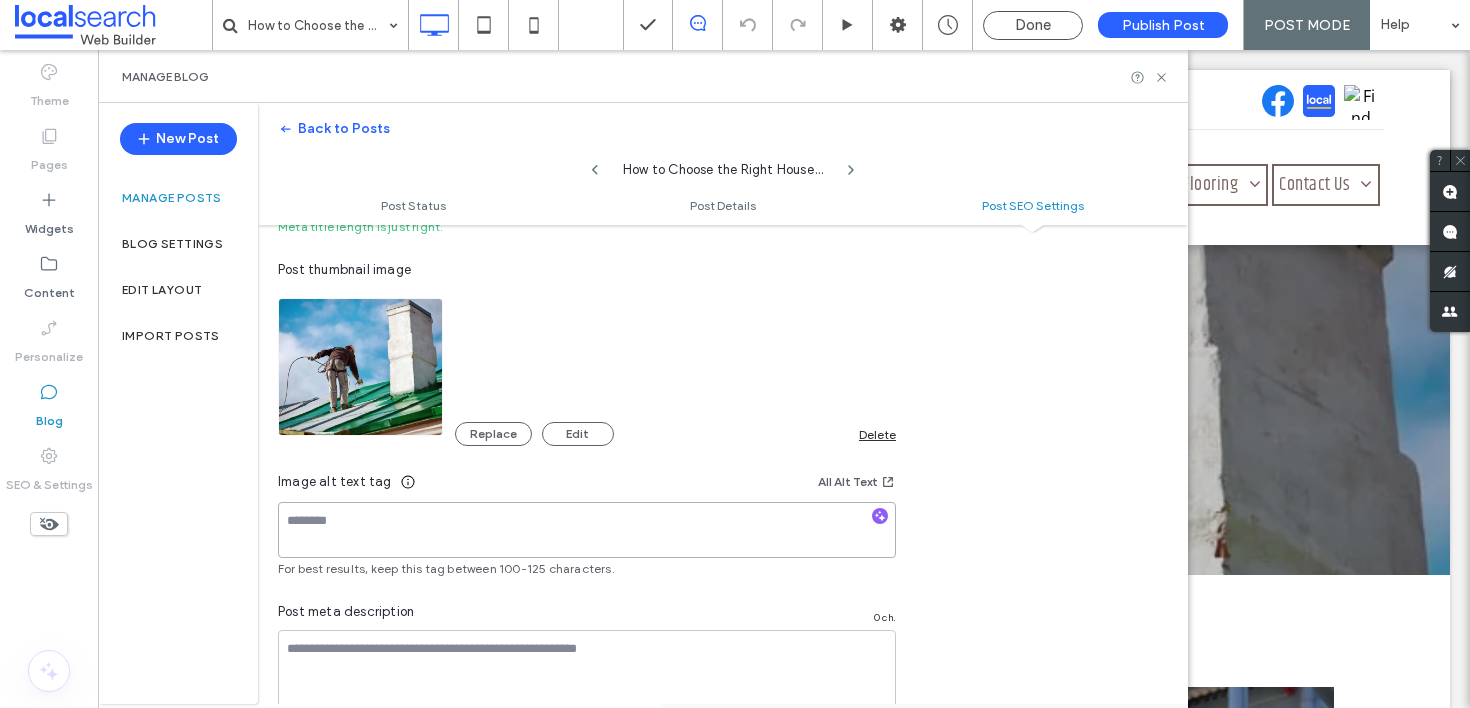 scroll, scrollTop: 1232, scrollLeft: 0, axis: vertical 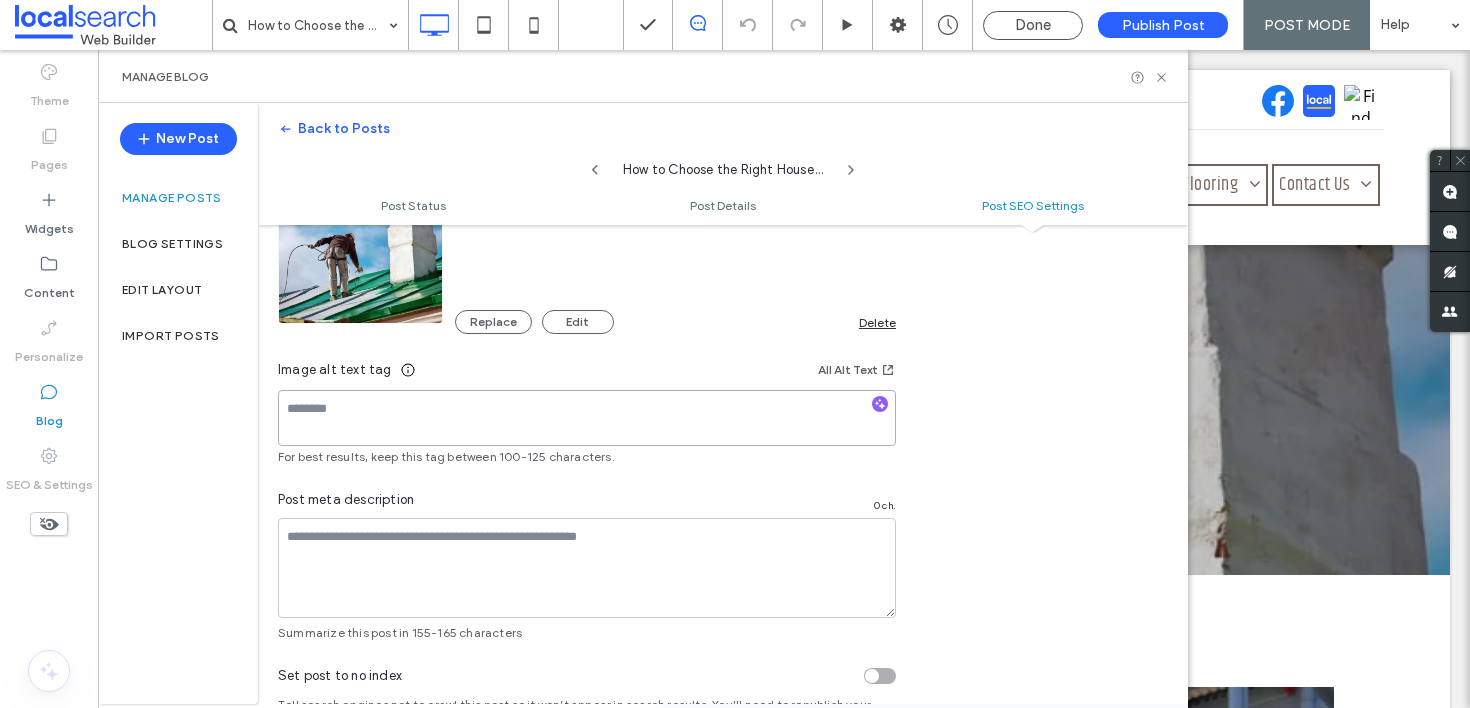 click at bounding box center (587, 418) 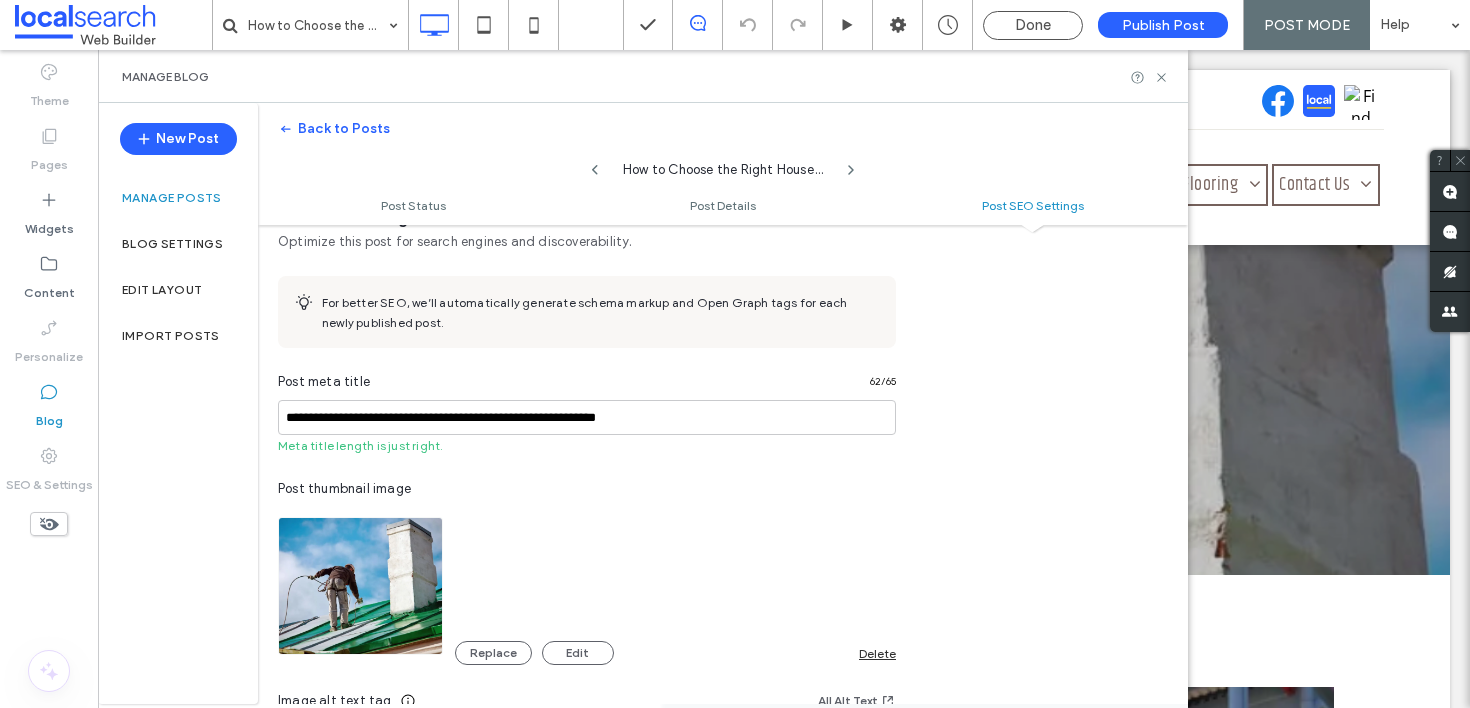 scroll, scrollTop: 898, scrollLeft: 0, axis: vertical 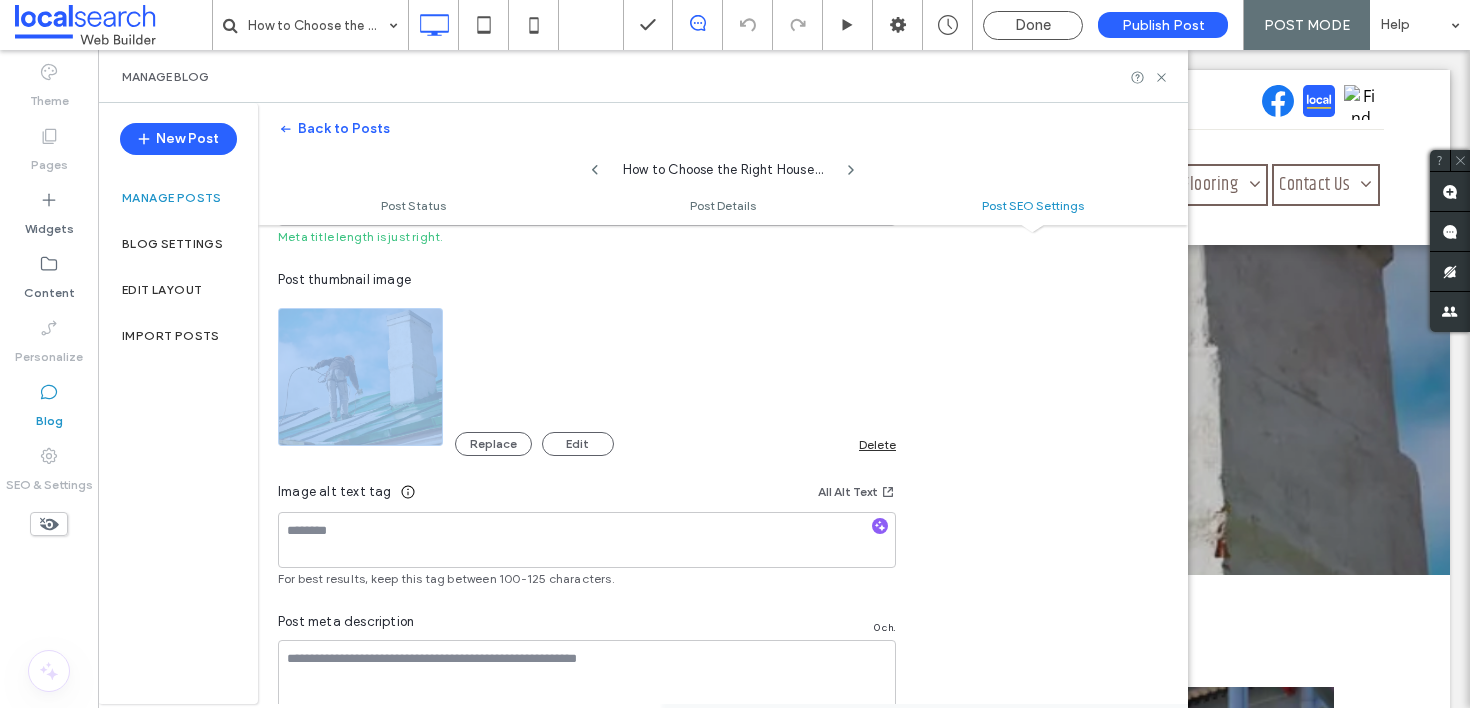 click on "Replace Edit Delete" at bounding box center [587, 377] 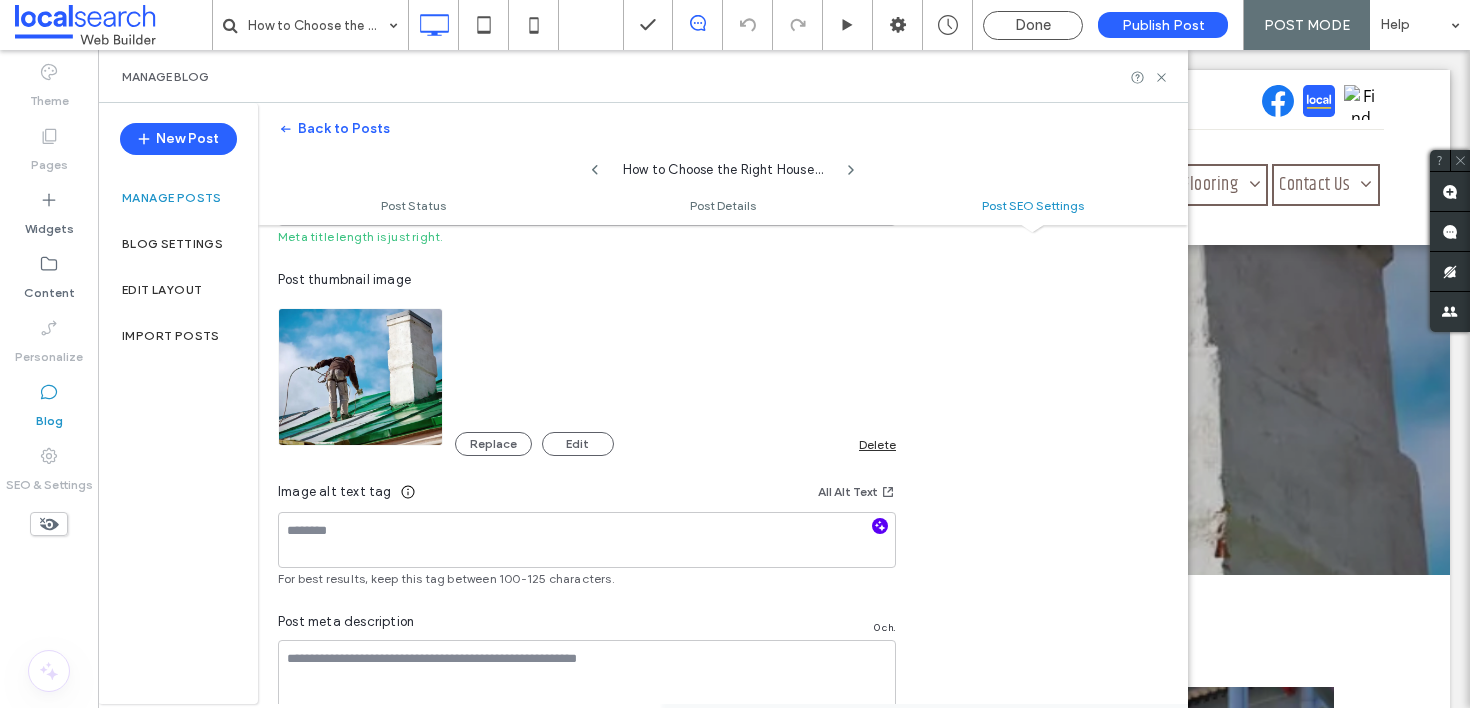 click 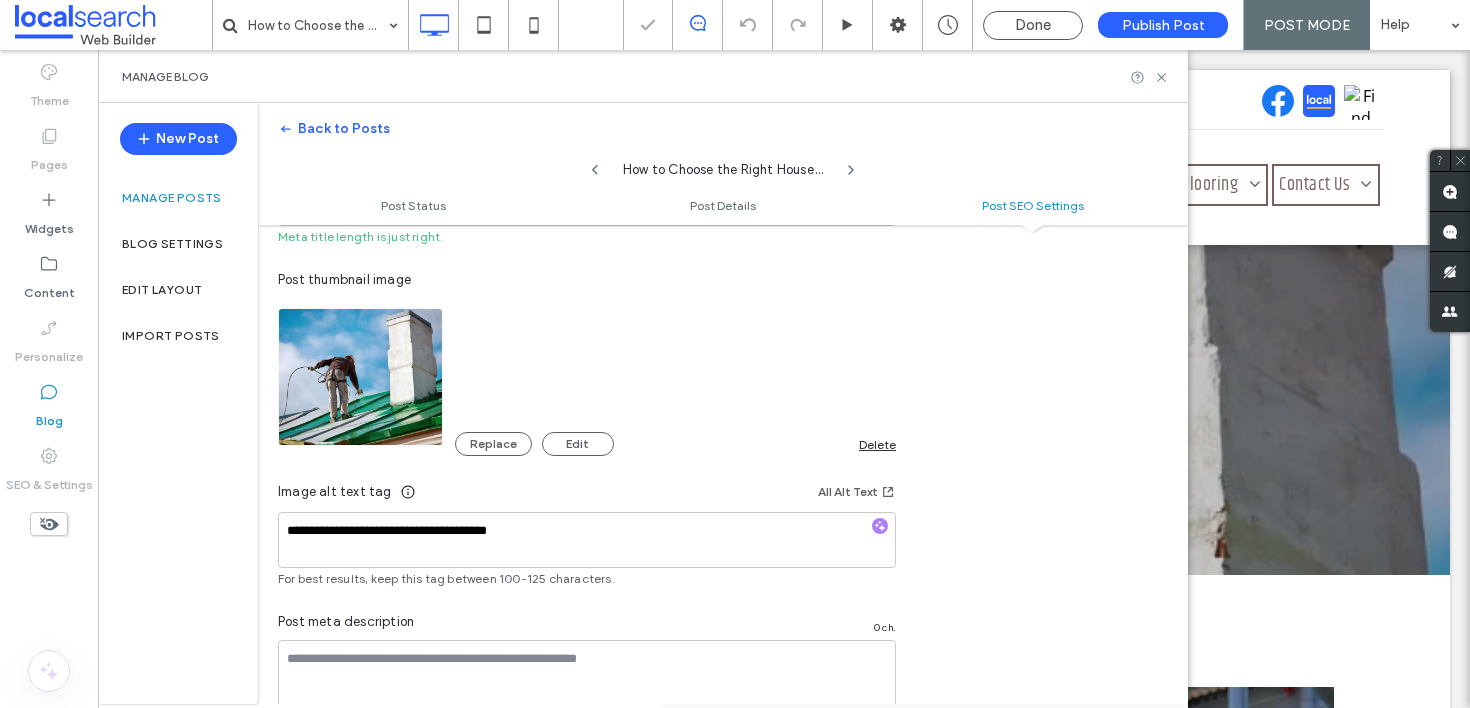scroll, scrollTop: 0, scrollLeft: 0, axis: both 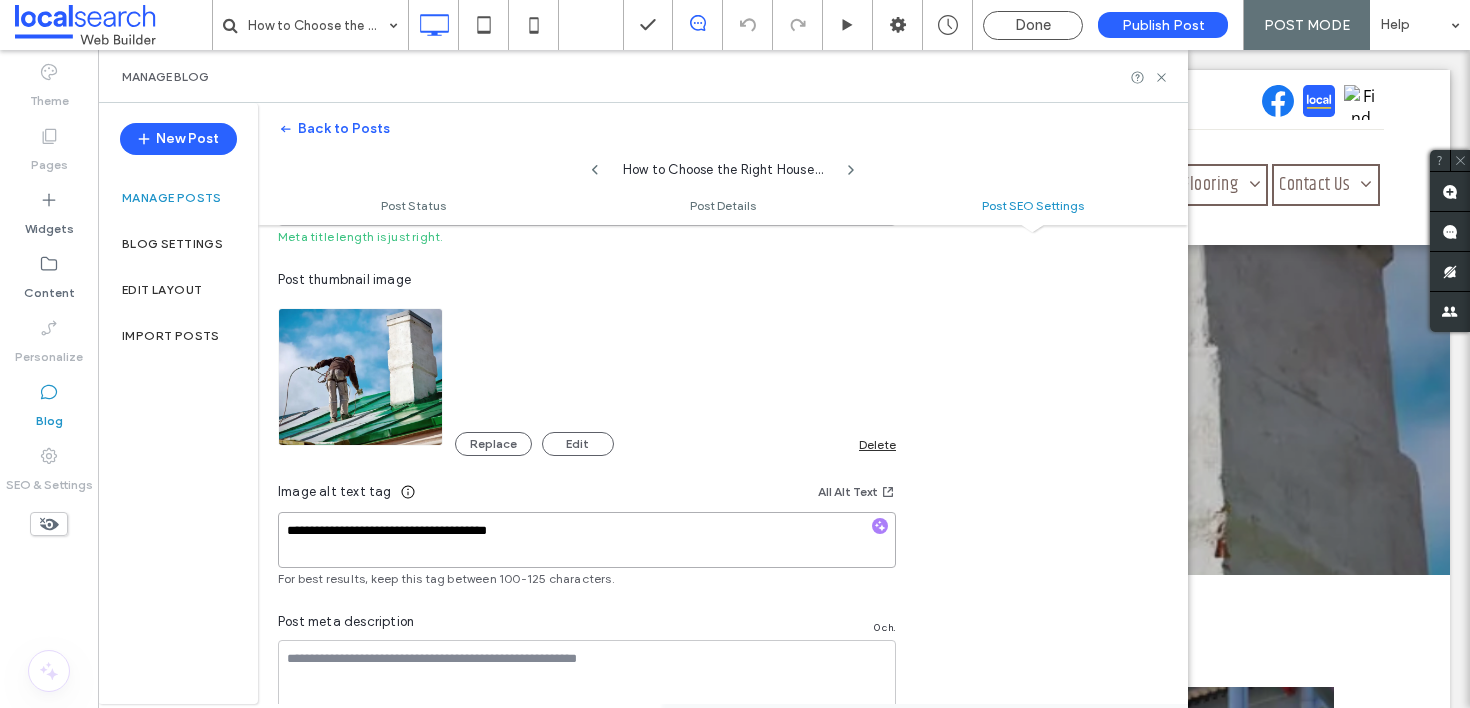 click on "**********" at bounding box center (587, 540) 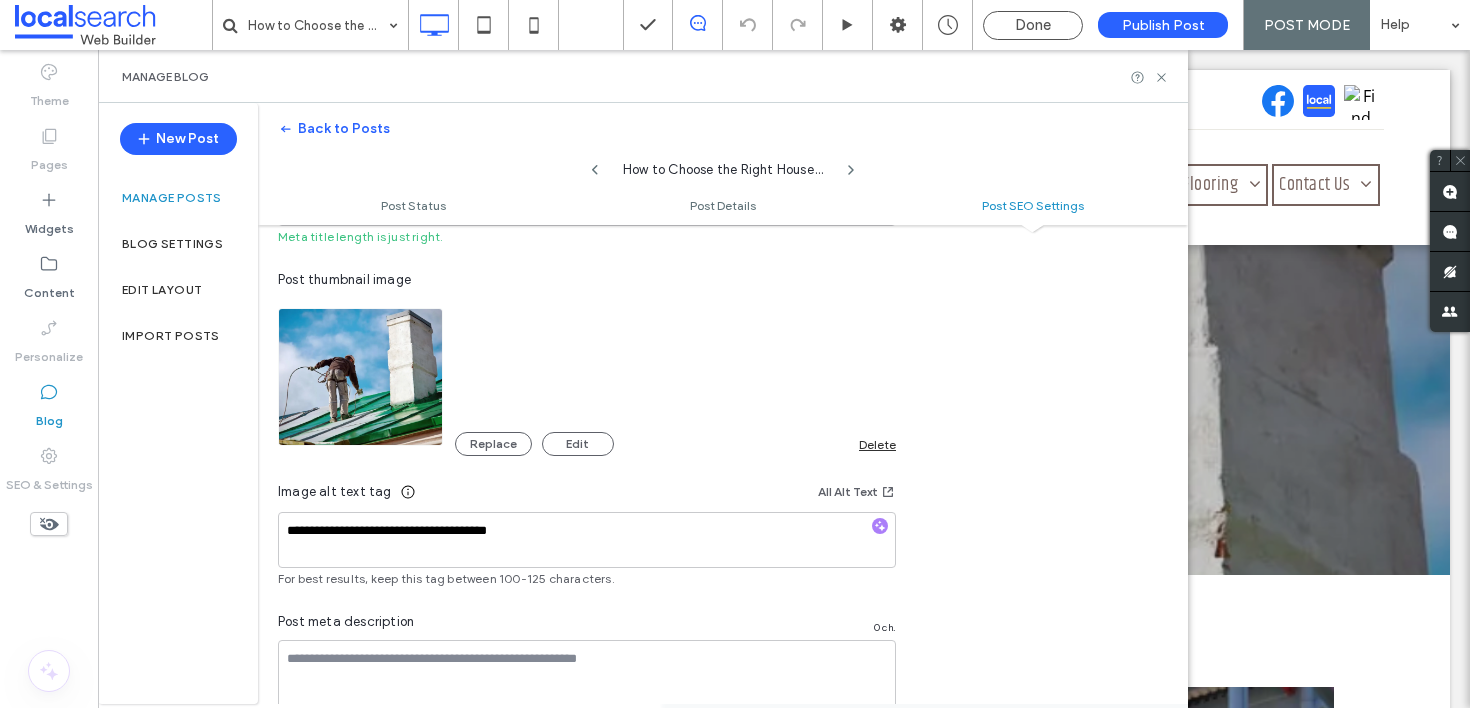 click at bounding box center (360, 377) 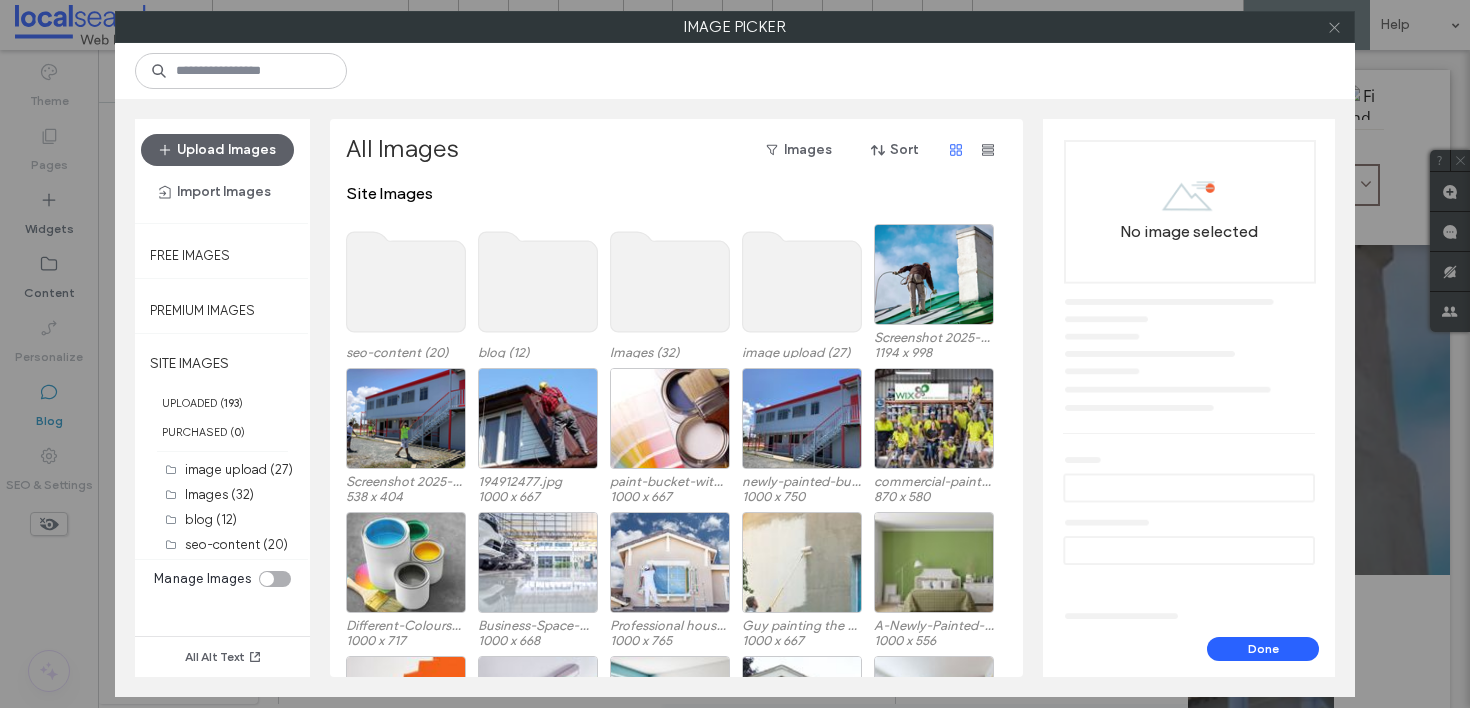 click 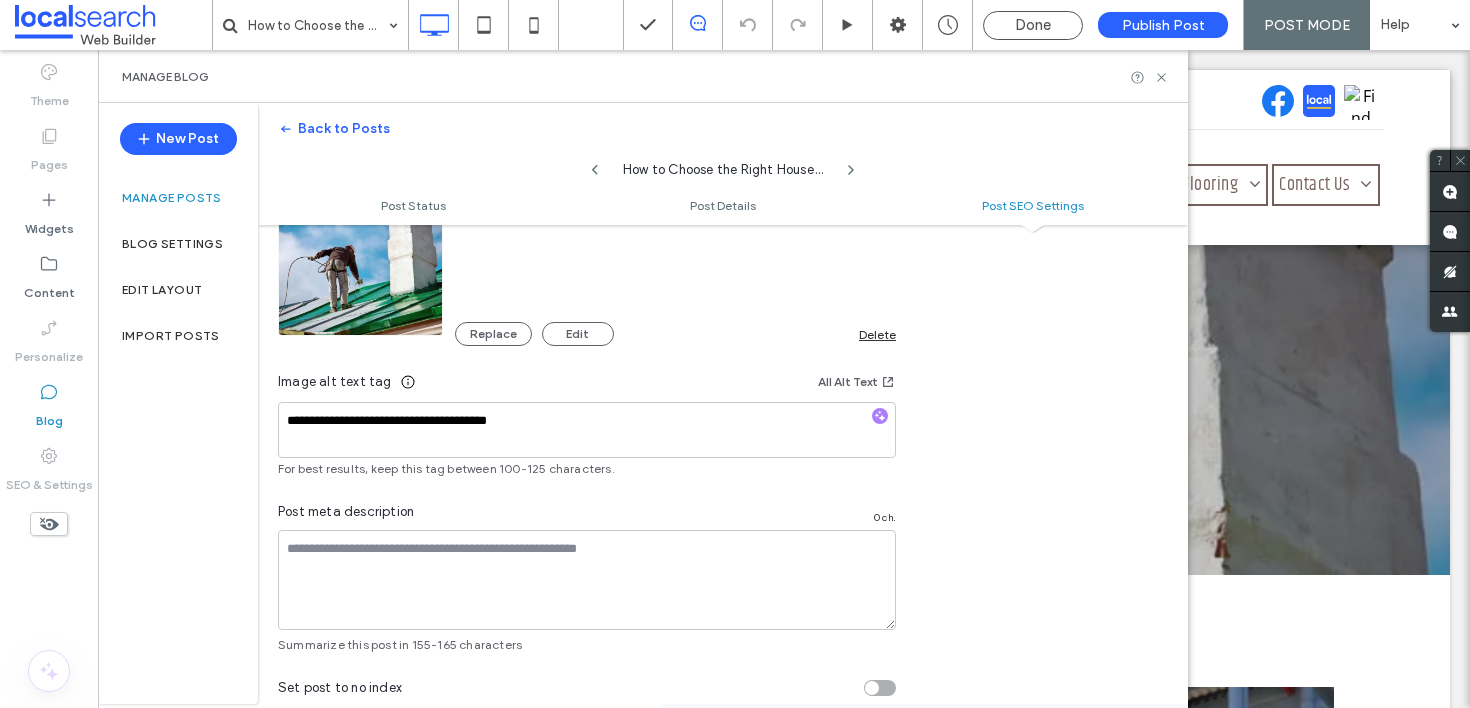 scroll, scrollTop: 1201, scrollLeft: 0, axis: vertical 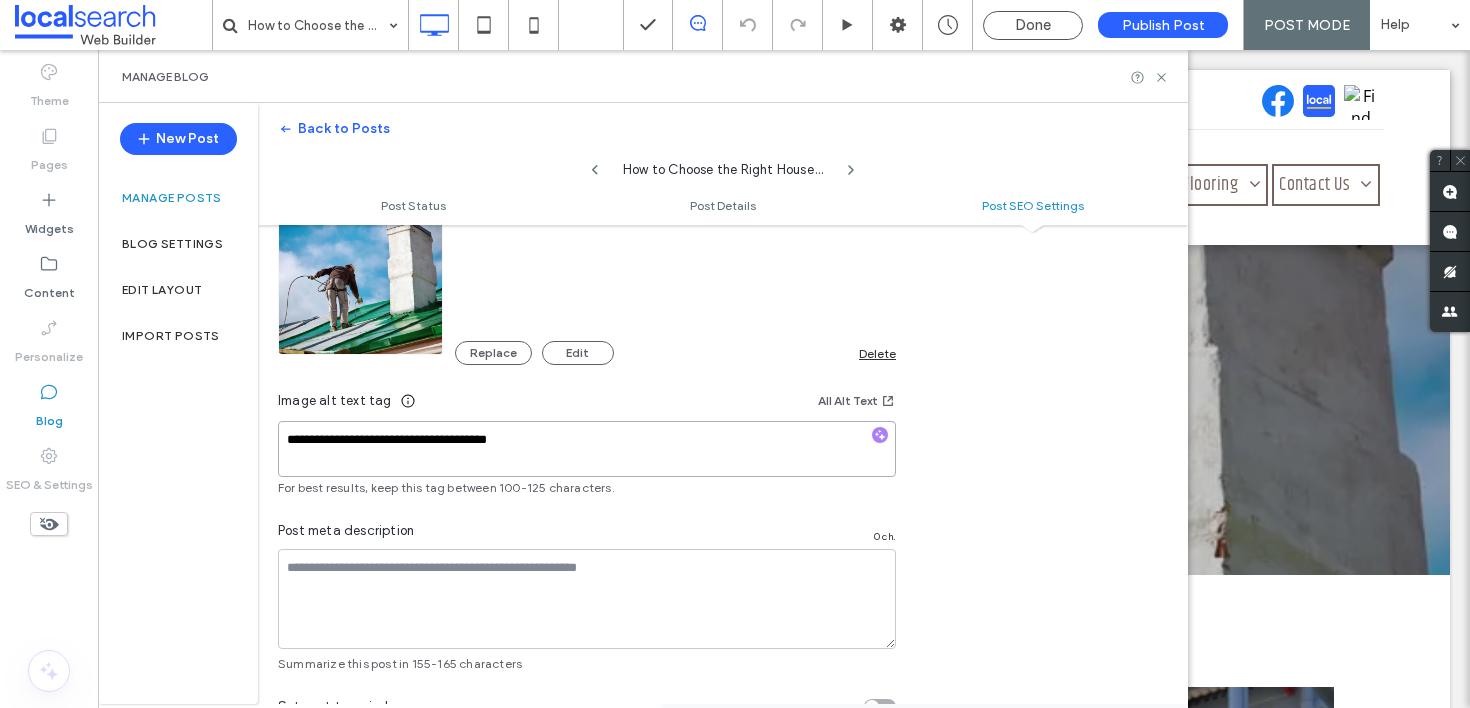 click on "**********" at bounding box center [587, 449] 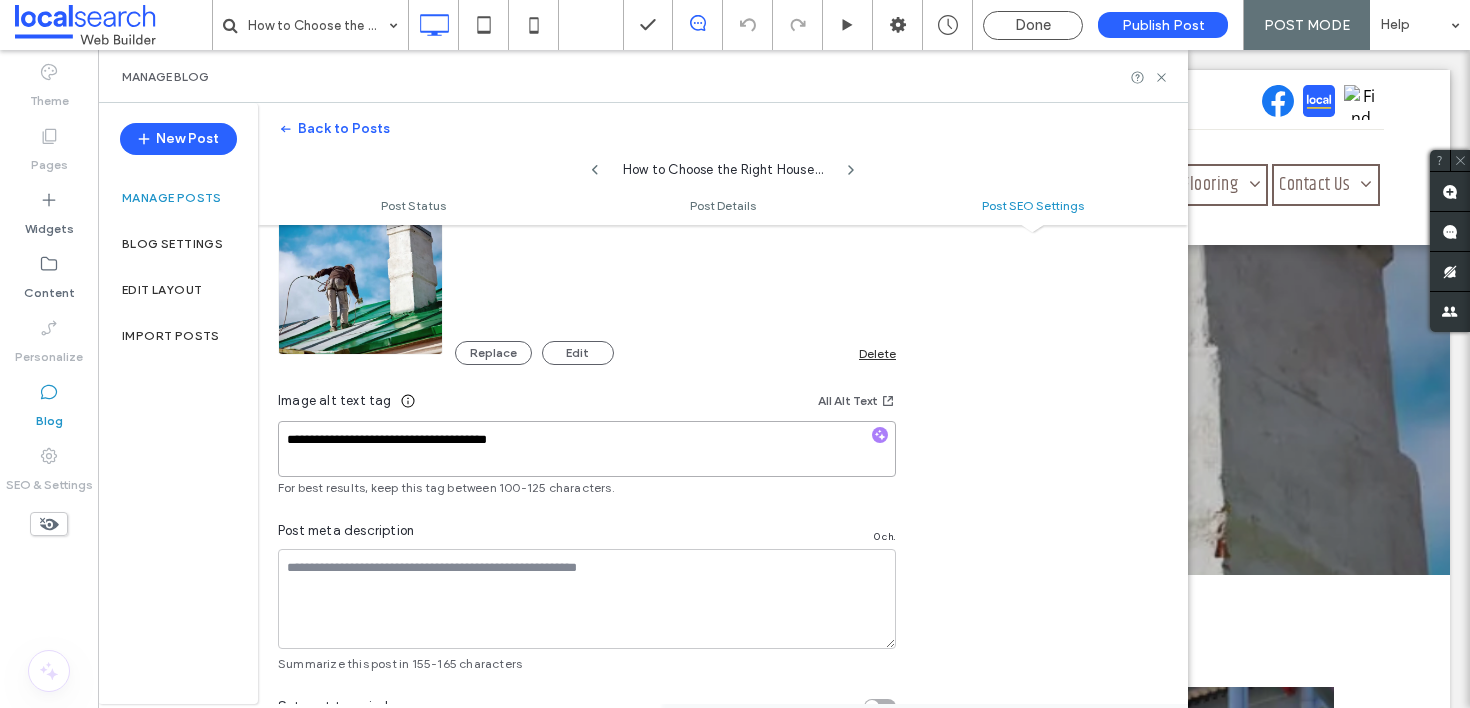 click on "**********" at bounding box center [587, 449] 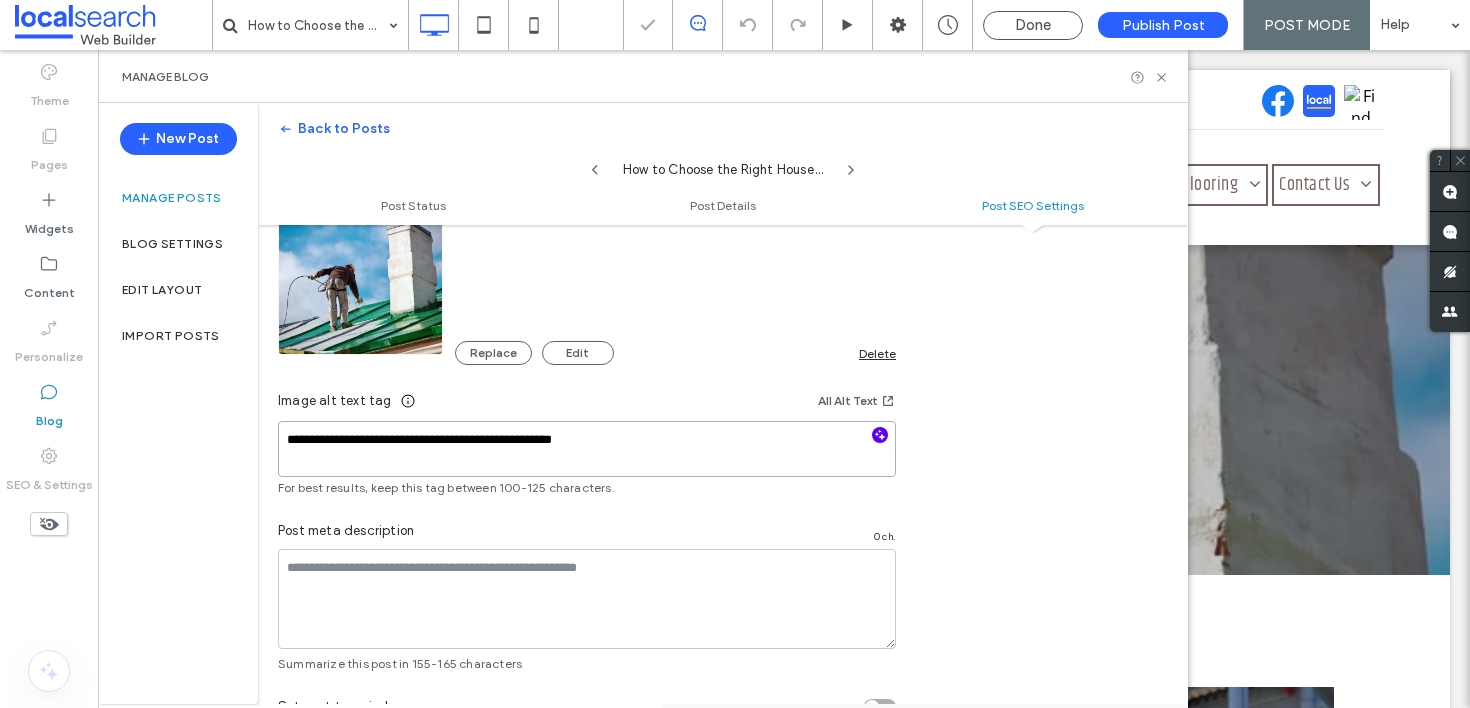 scroll, scrollTop: 0, scrollLeft: 0, axis: both 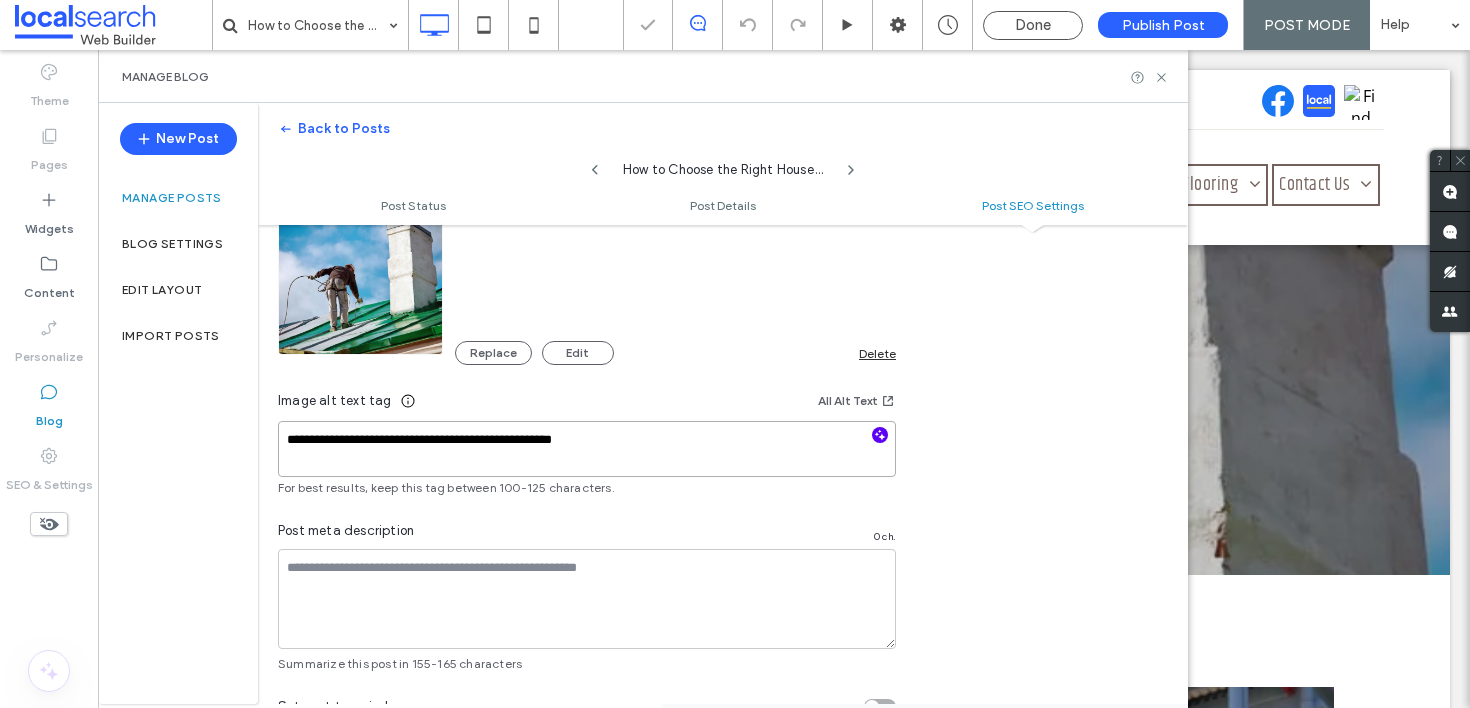 click on "**********" at bounding box center (587, 449) 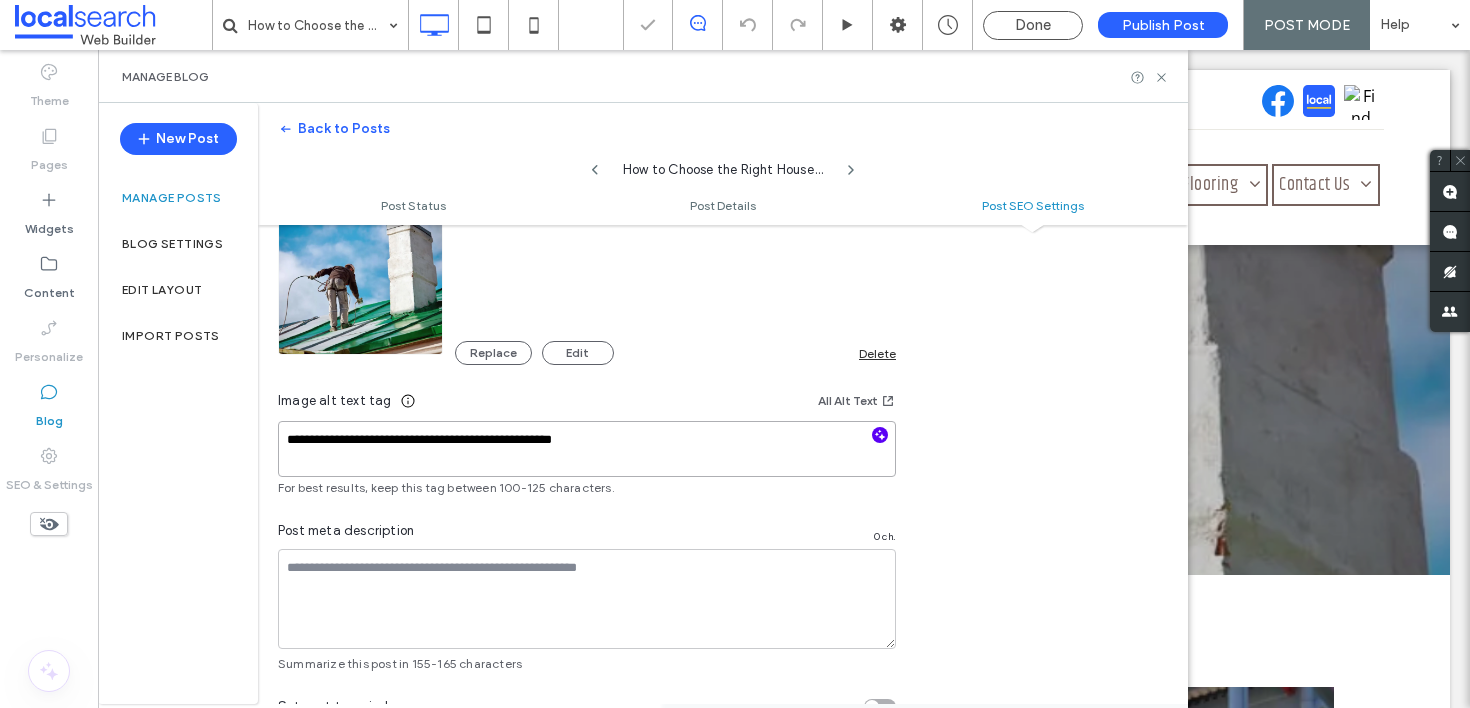 scroll, scrollTop: 0, scrollLeft: 0, axis: both 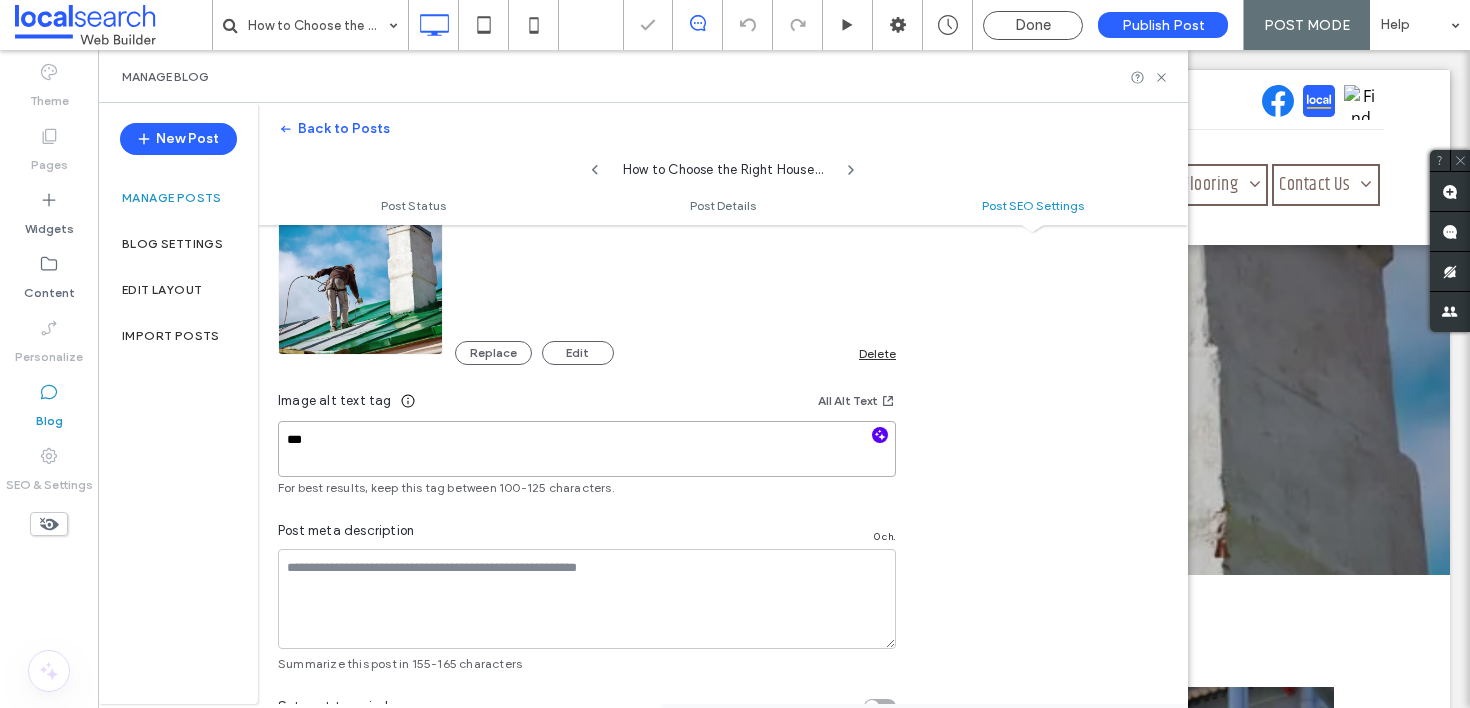type on "****" 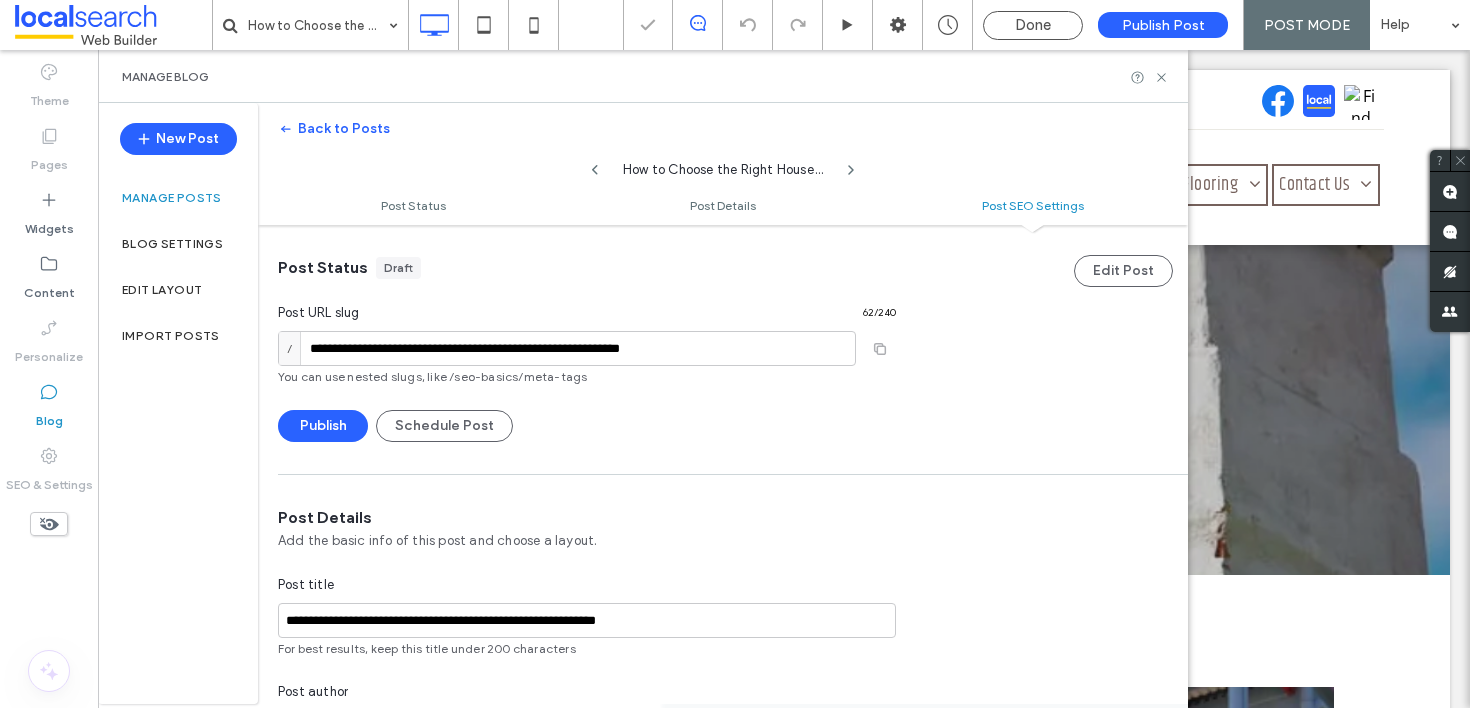 scroll, scrollTop: 0, scrollLeft: 0, axis: both 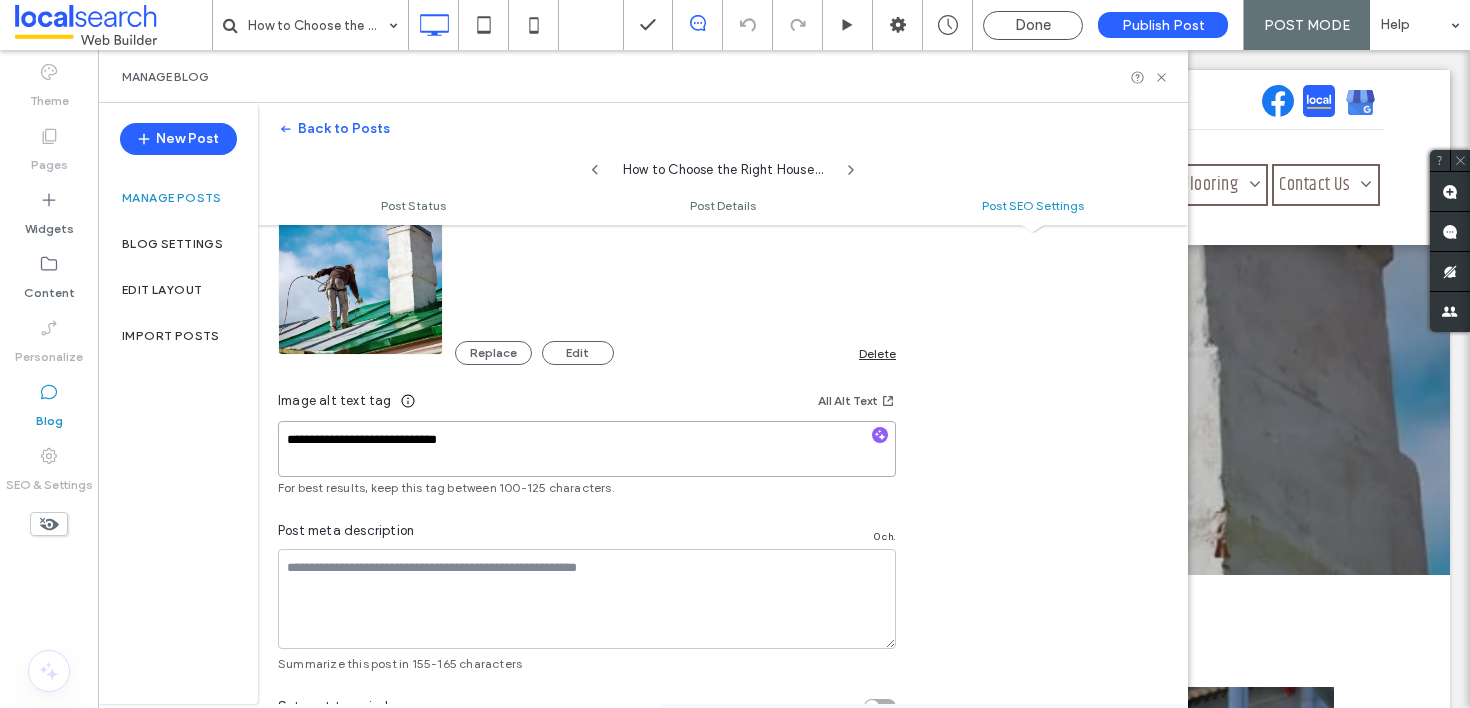 click on "**********" at bounding box center [587, 449] 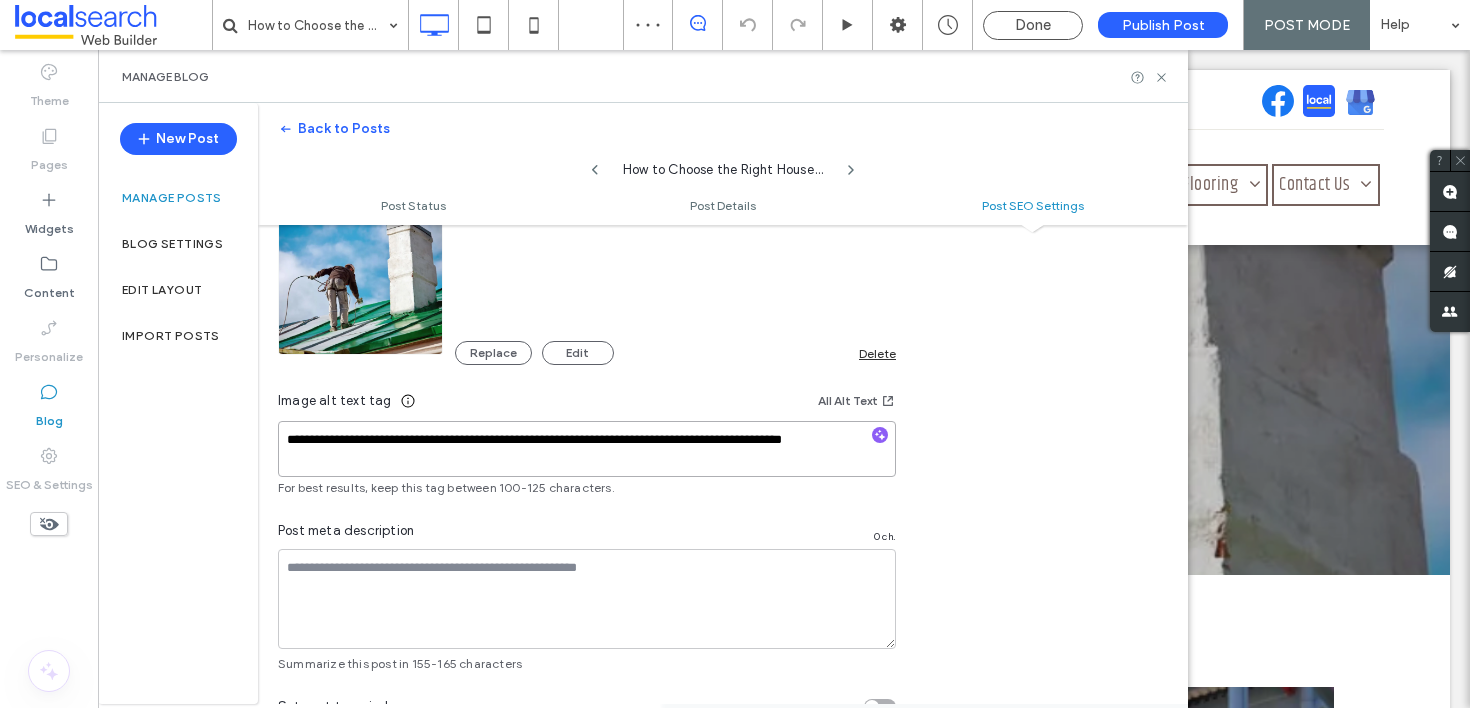 scroll, scrollTop: 0, scrollLeft: 0, axis: both 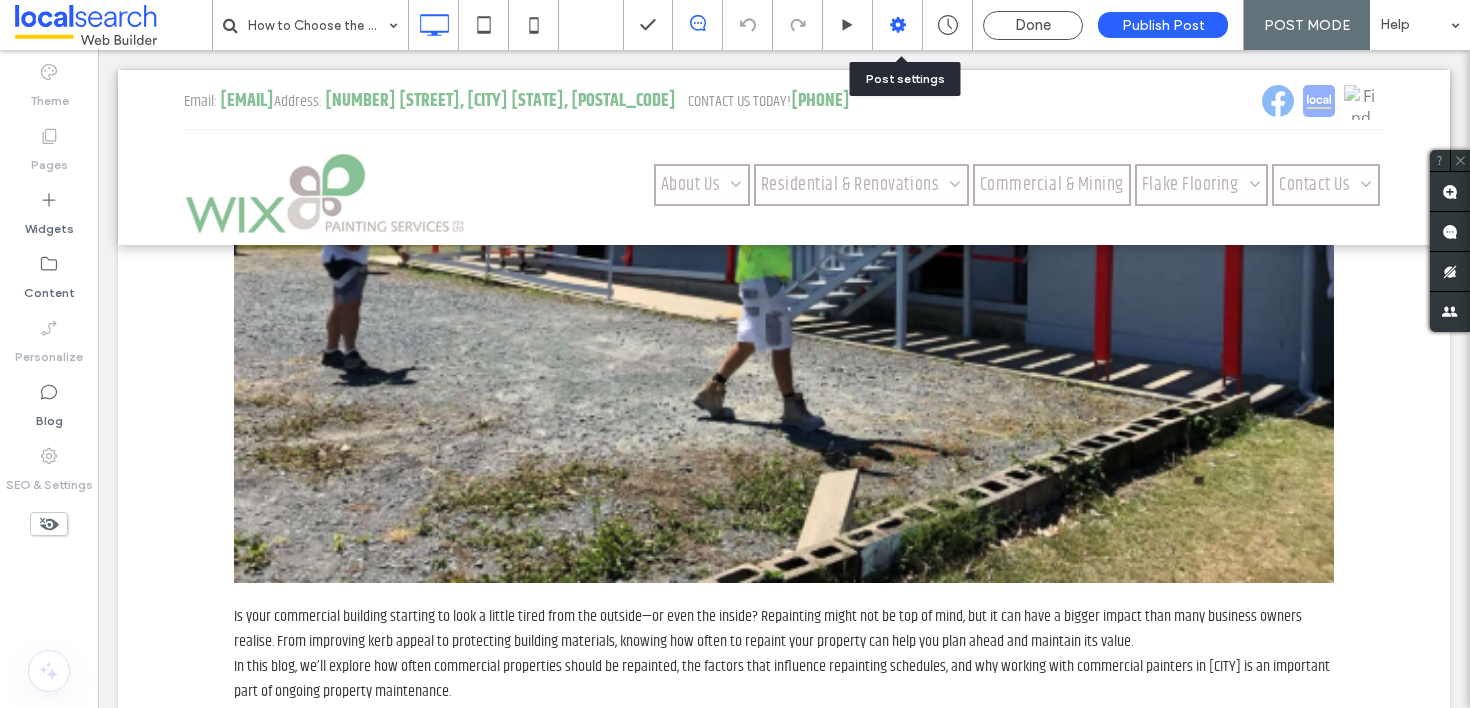 click at bounding box center (897, 25) 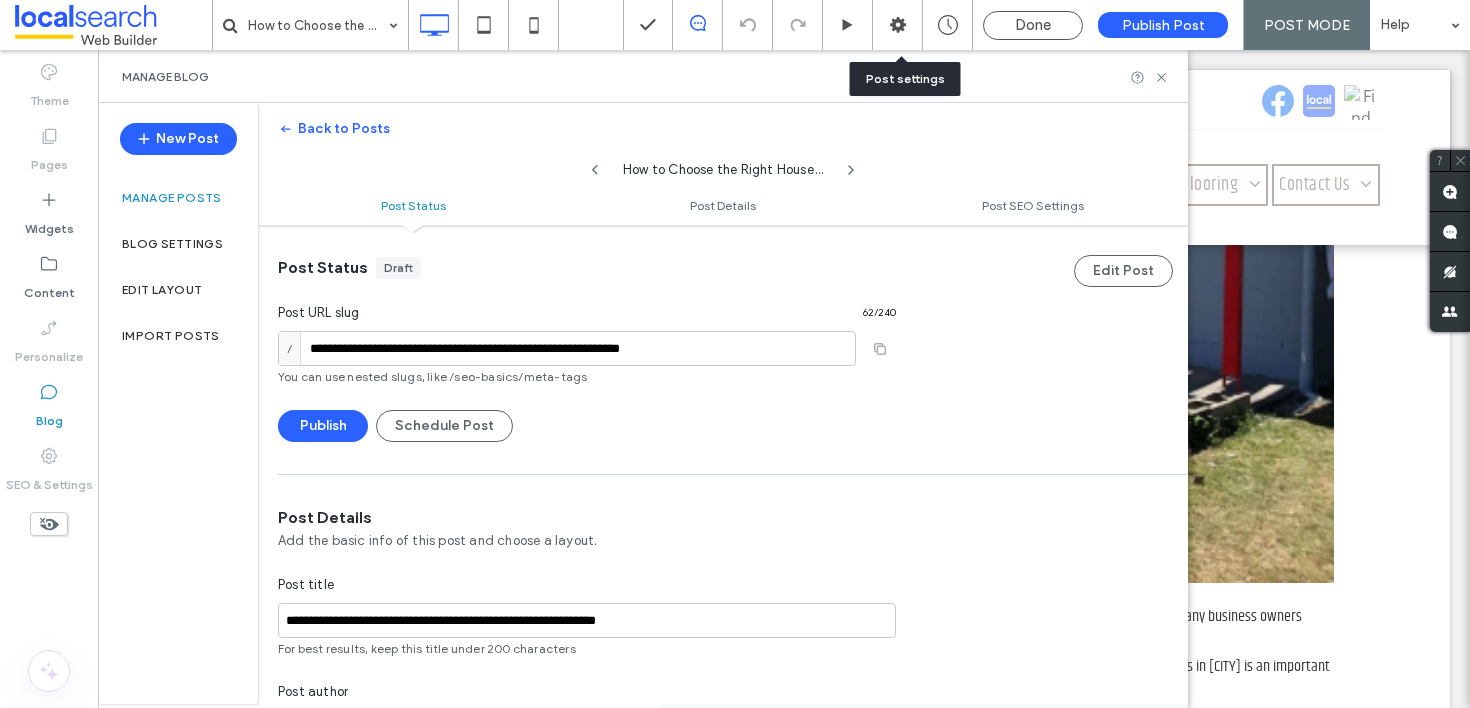 scroll, scrollTop: 1, scrollLeft: 0, axis: vertical 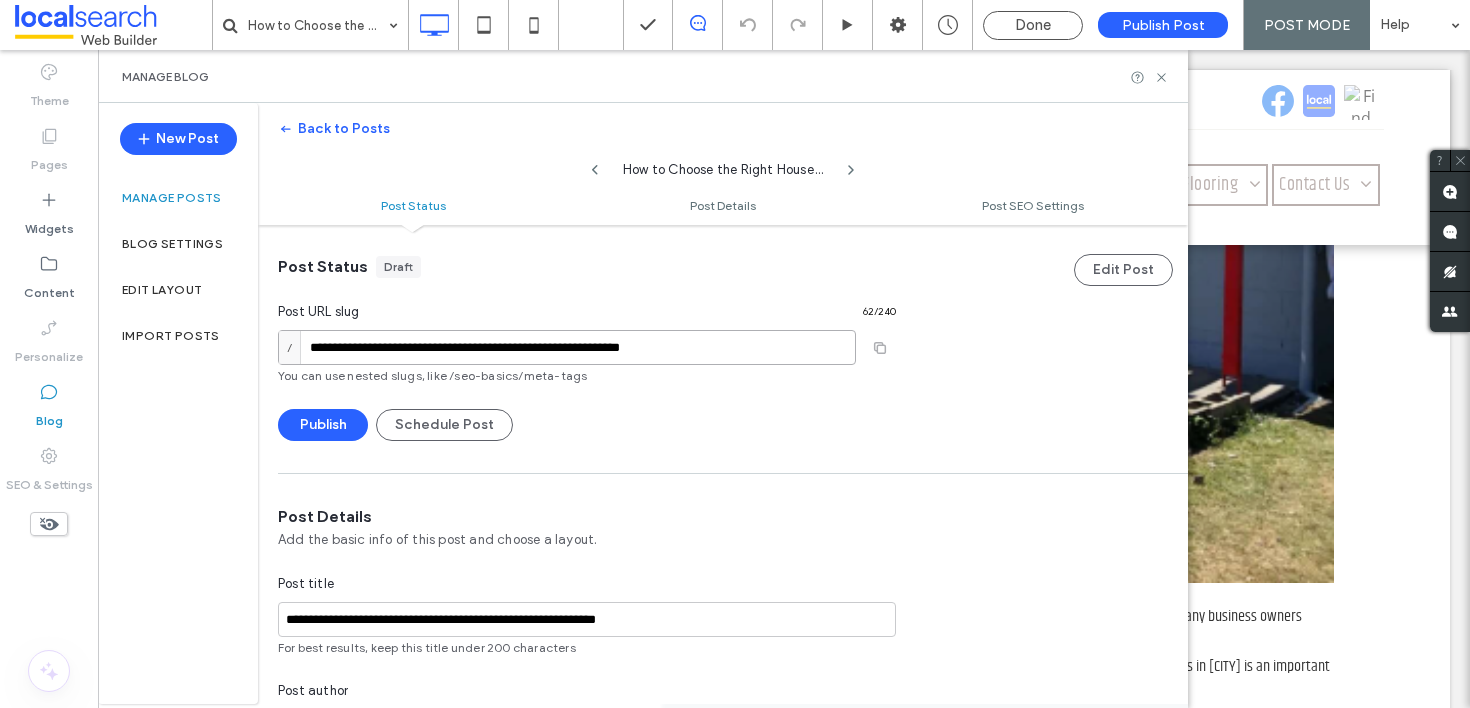 drag, startPoint x: 362, startPoint y: 354, endPoint x: 251, endPoint y: 359, distance: 111.11256 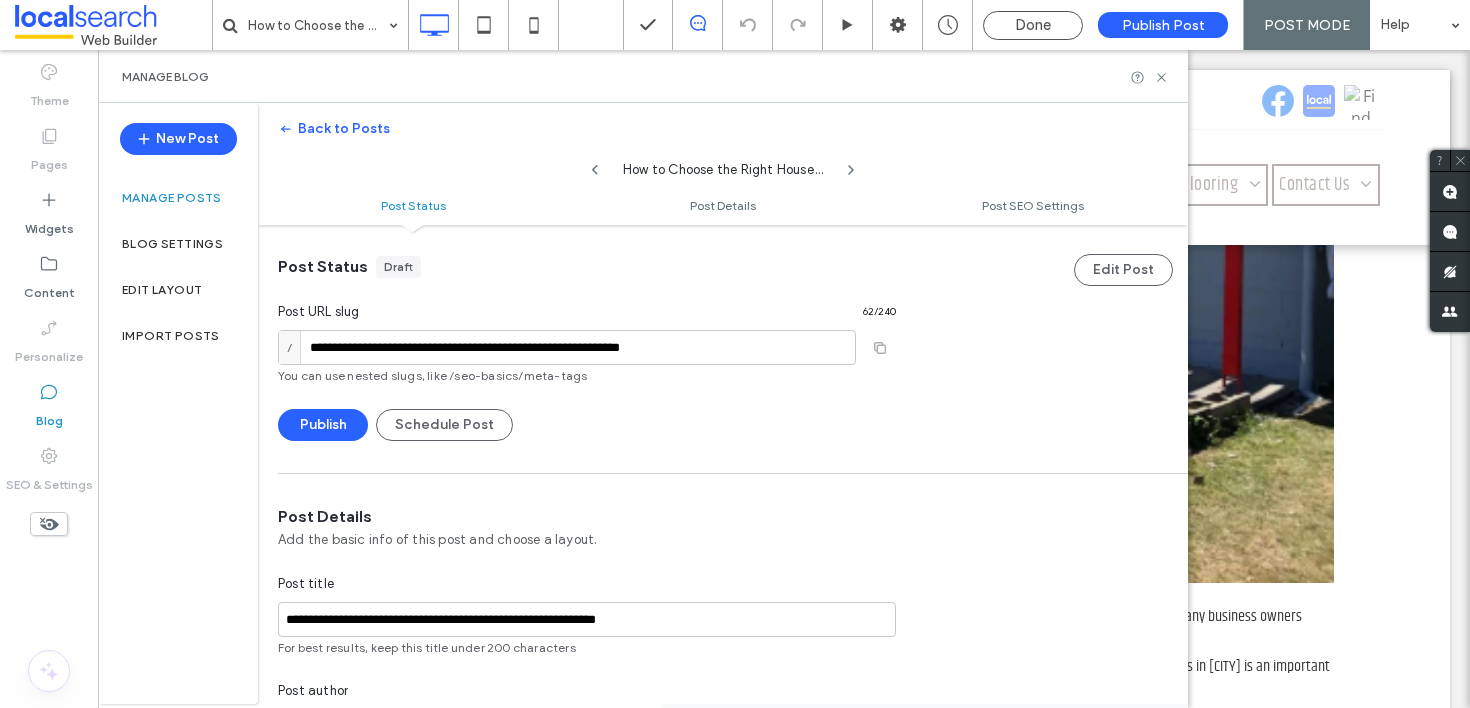 click on "Post URL slug 62 / 240" at bounding box center (587, 316) 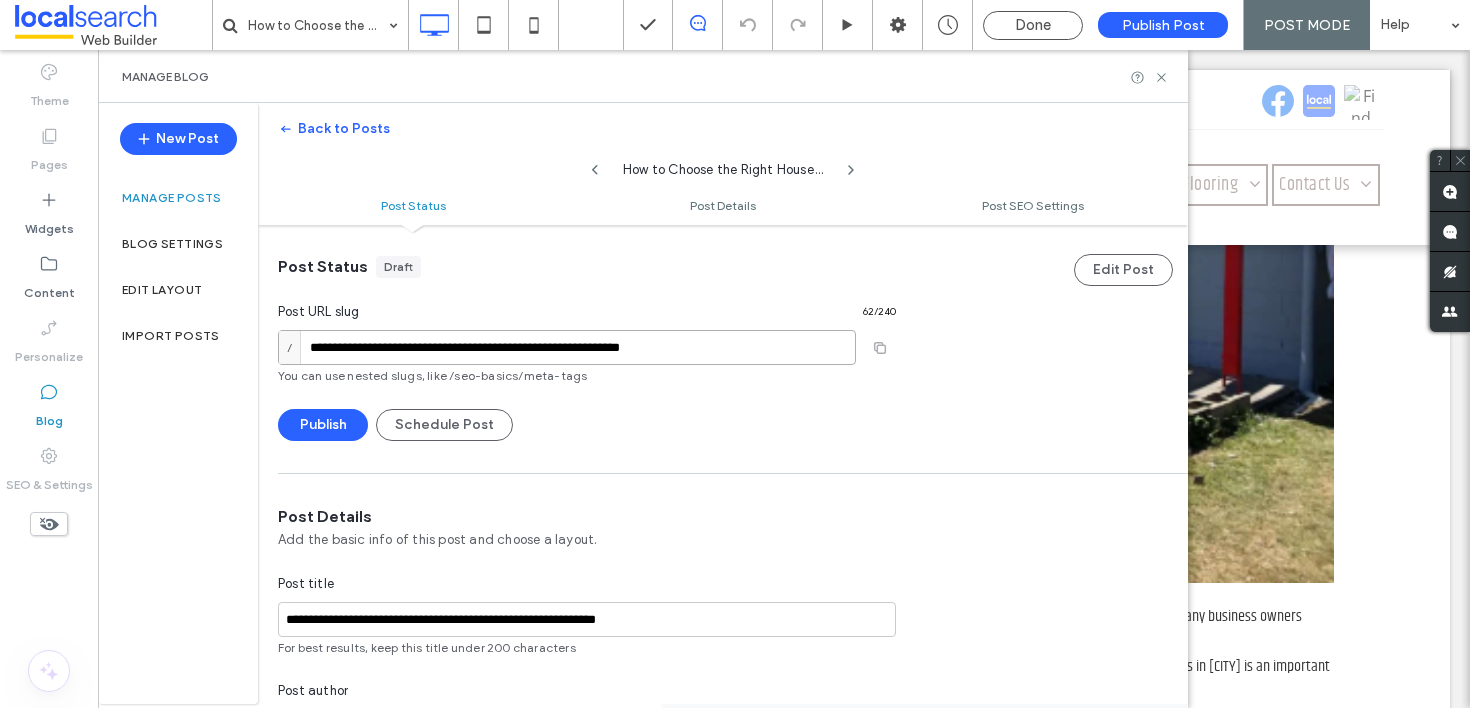 drag, startPoint x: 362, startPoint y: 349, endPoint x: 278, endPoint y: 350, distance: 84.00595 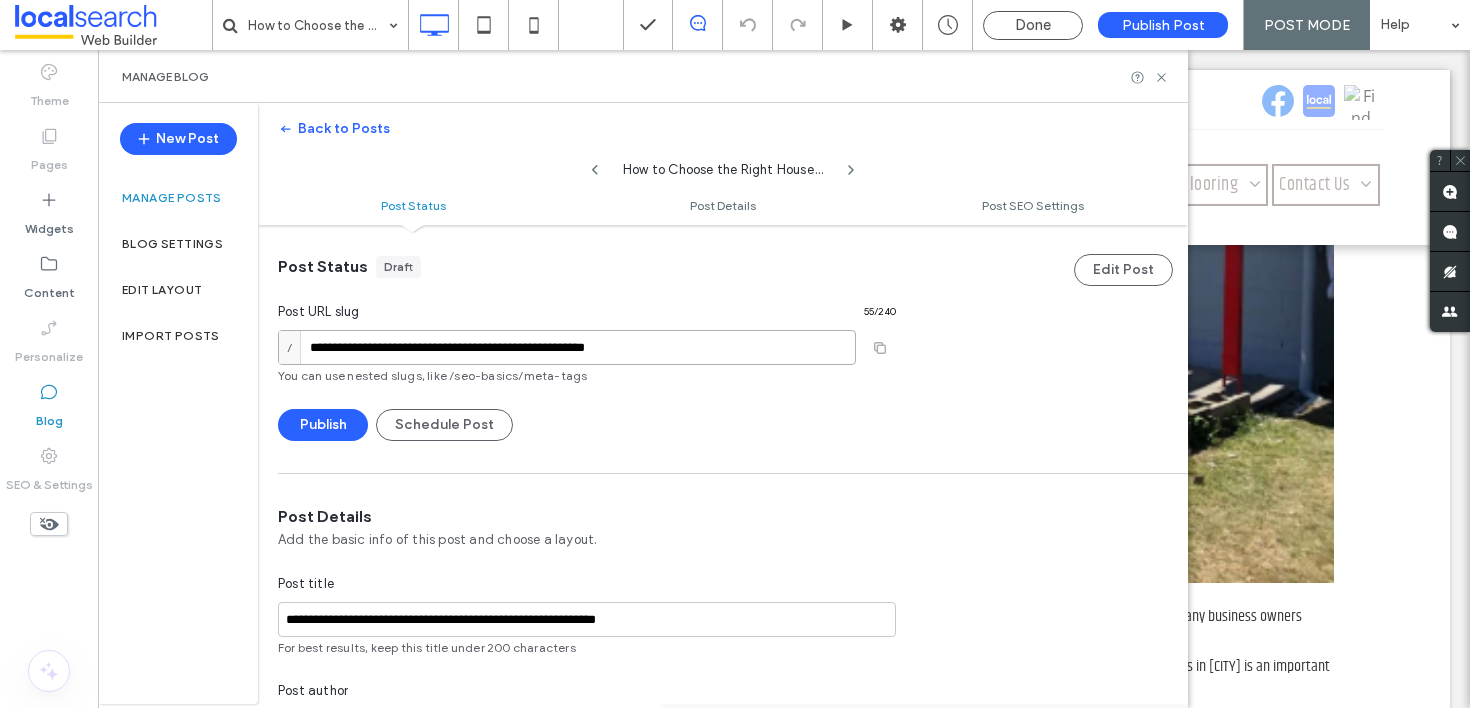 type on "**********" 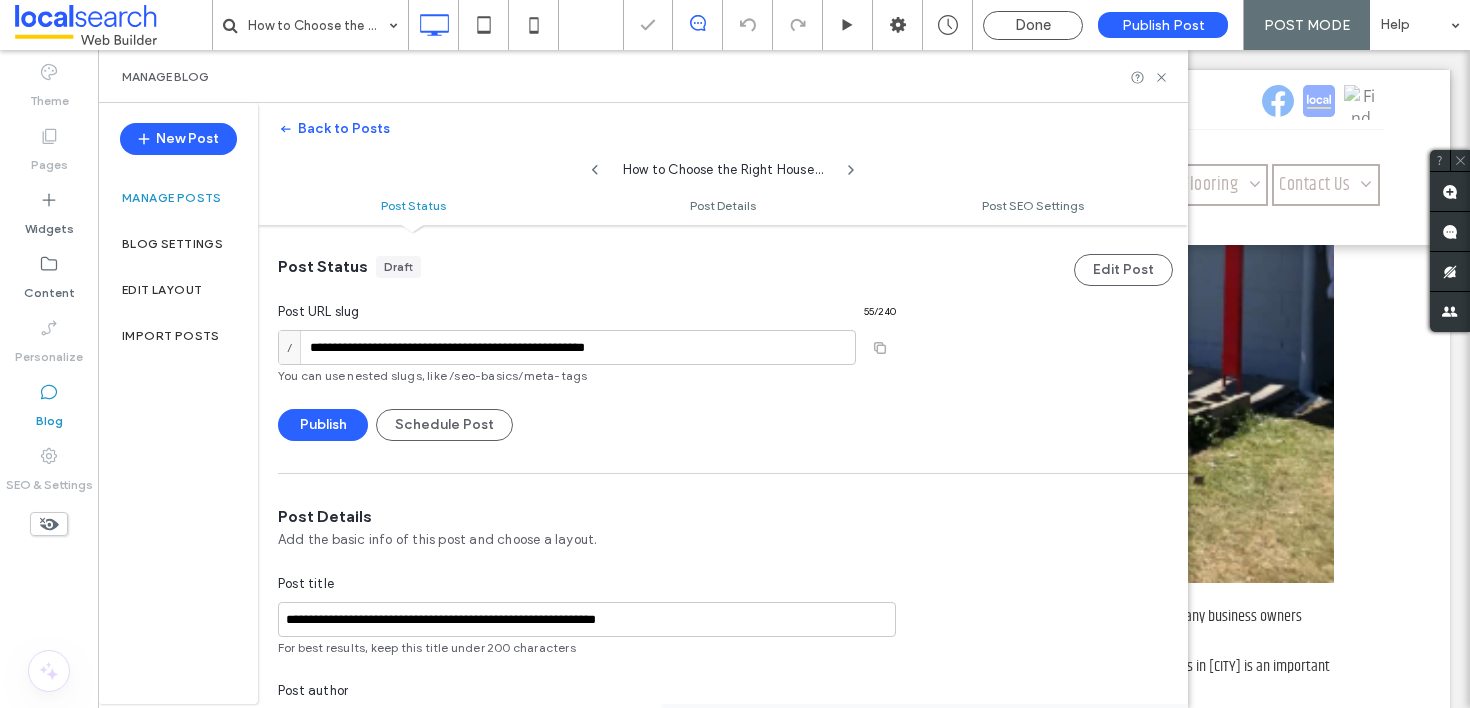 click on "Post Details" at bounding box center [587, 517] 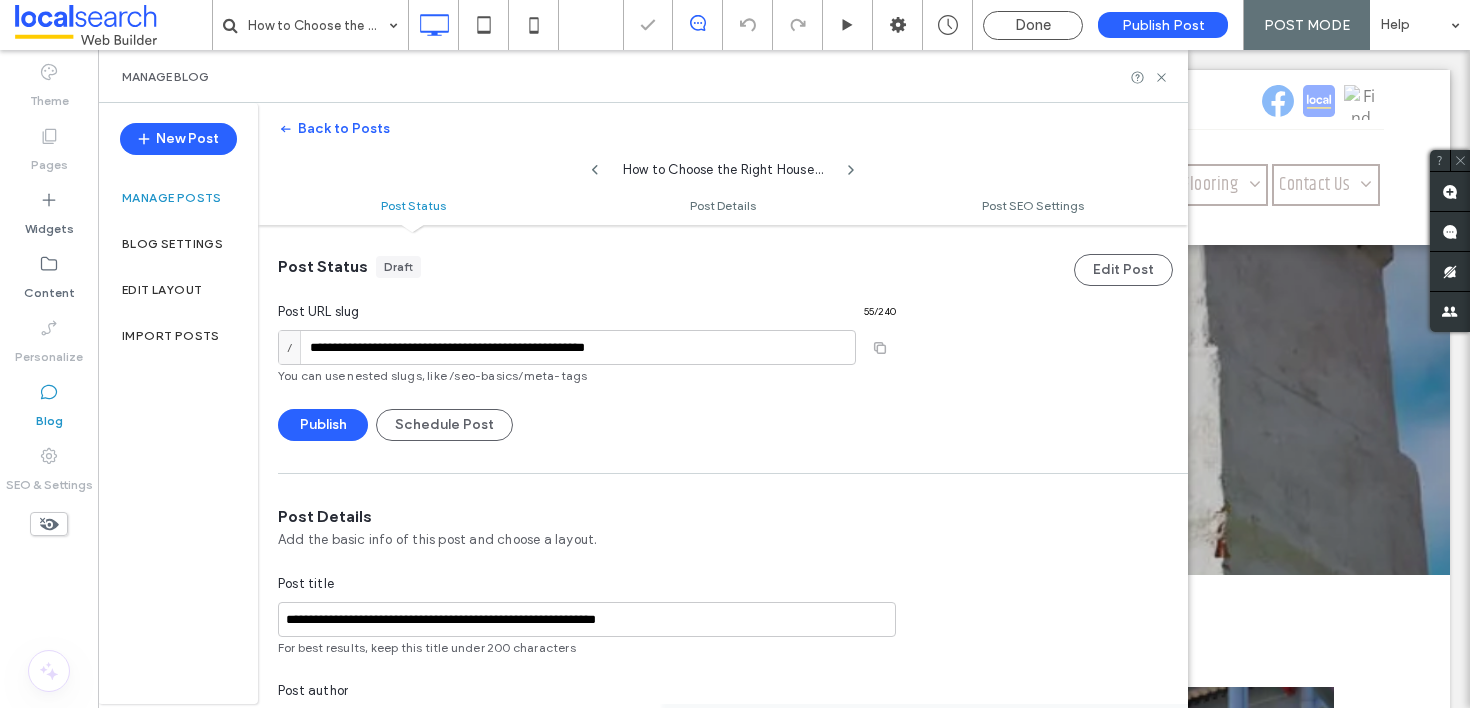 scroll, scrollTop: 0, scrollLeft: 0, axis: both 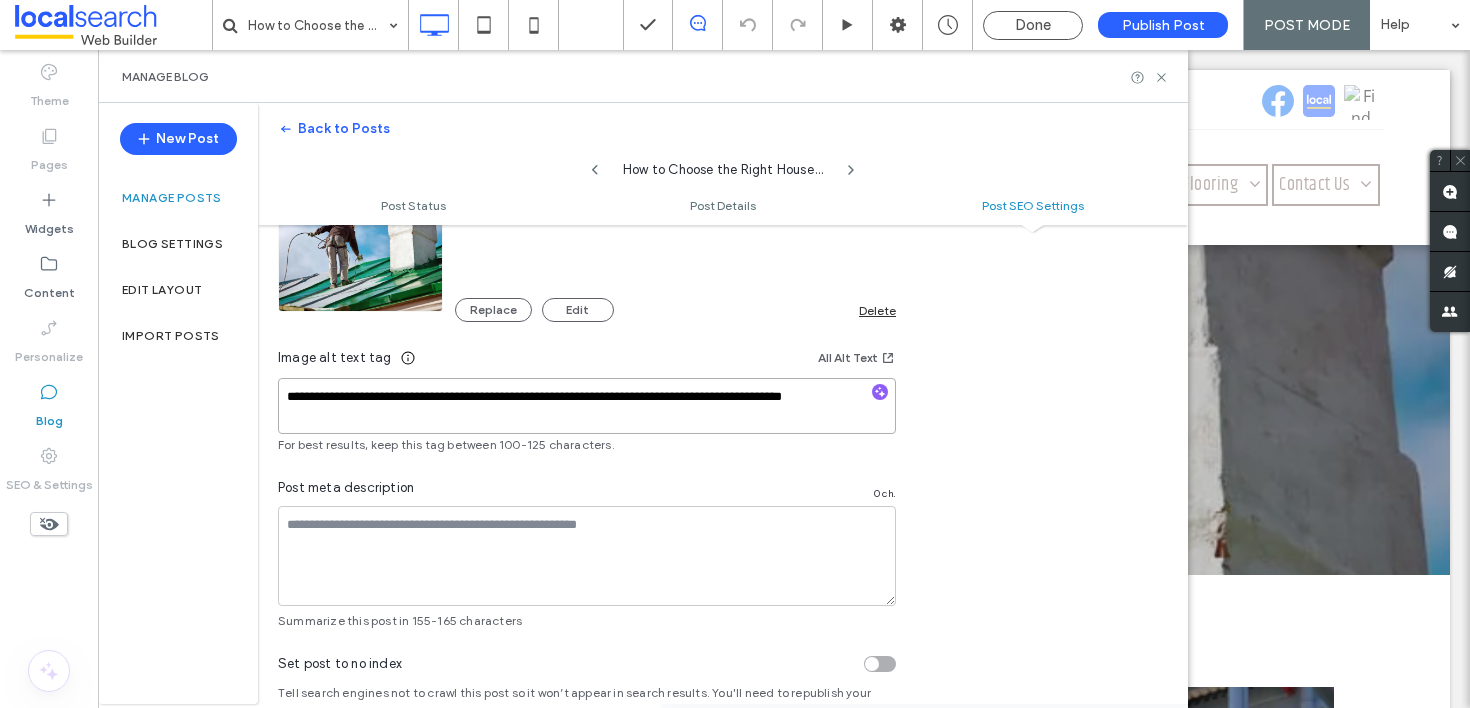 click on "**********" at bounding box center (587, 406) 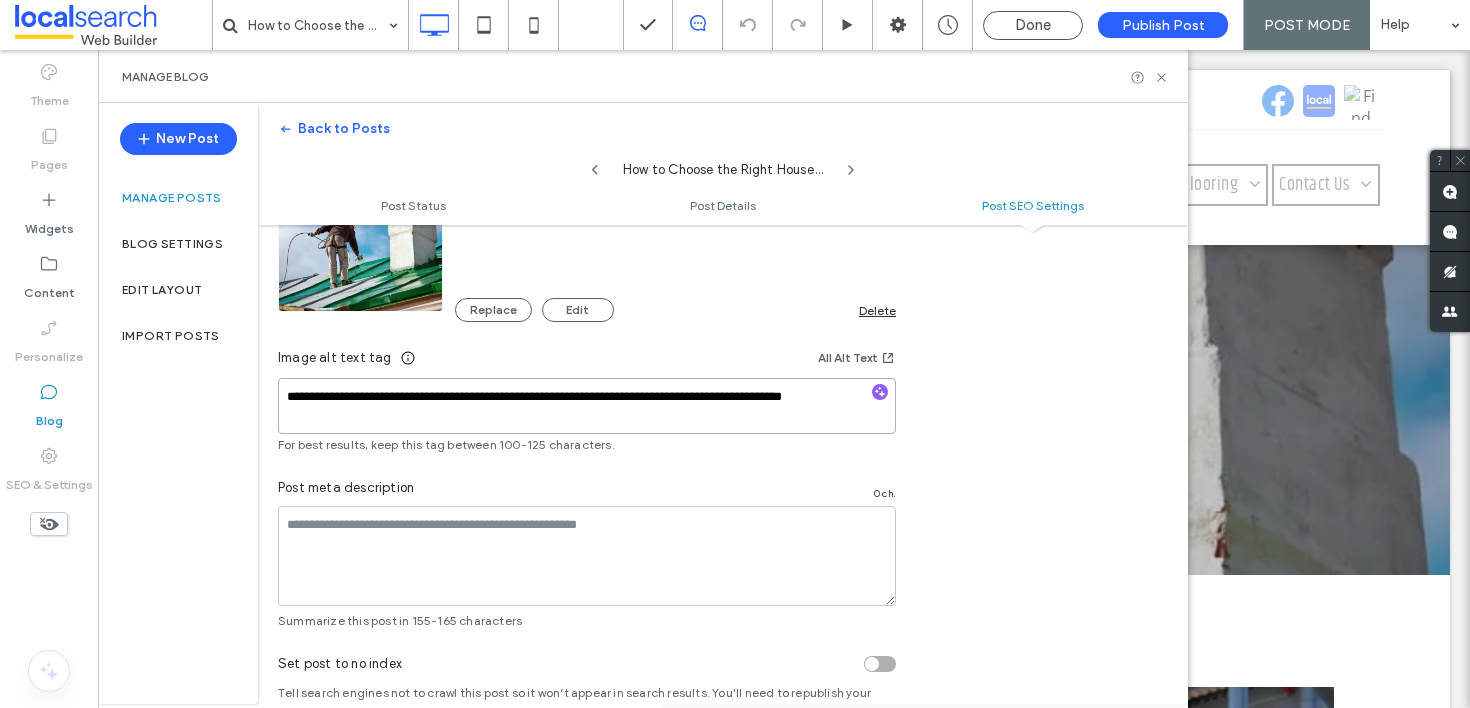 drag, startPoint x: 487, startPoint y: 424, endPoint x: 256, endPoint y: 390, distance: 233.48875 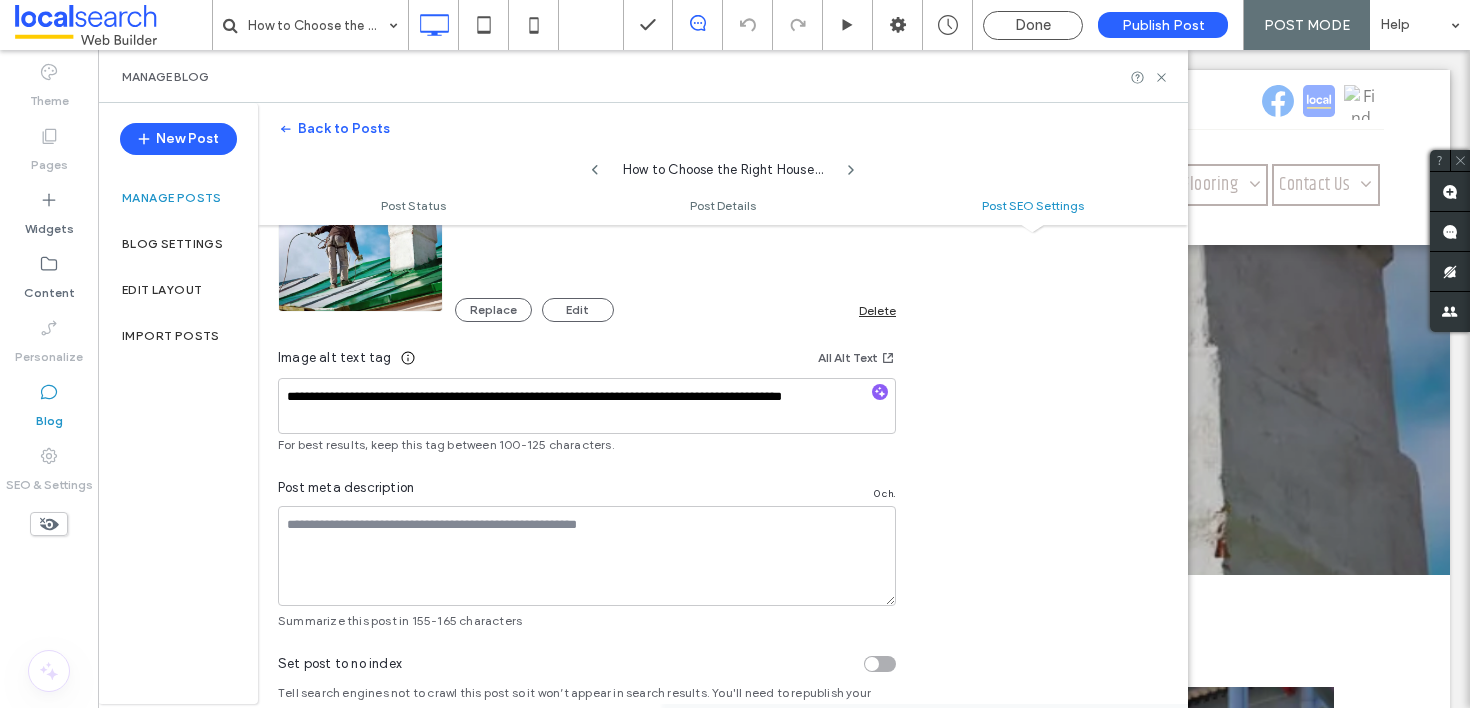 click on "**********" at bounding box center [587, 247] 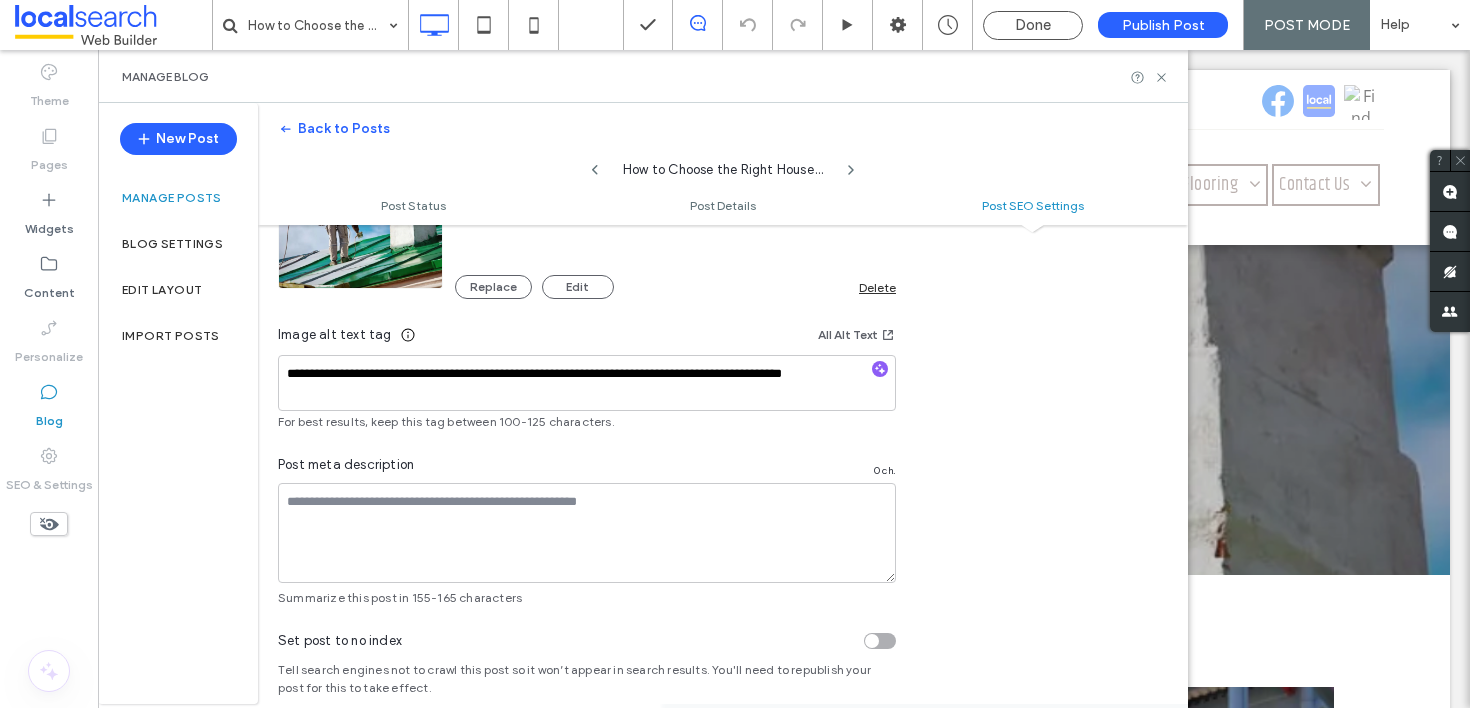 scroll, scrollTop: 1295, scrollLeft: 0, axis: vertical 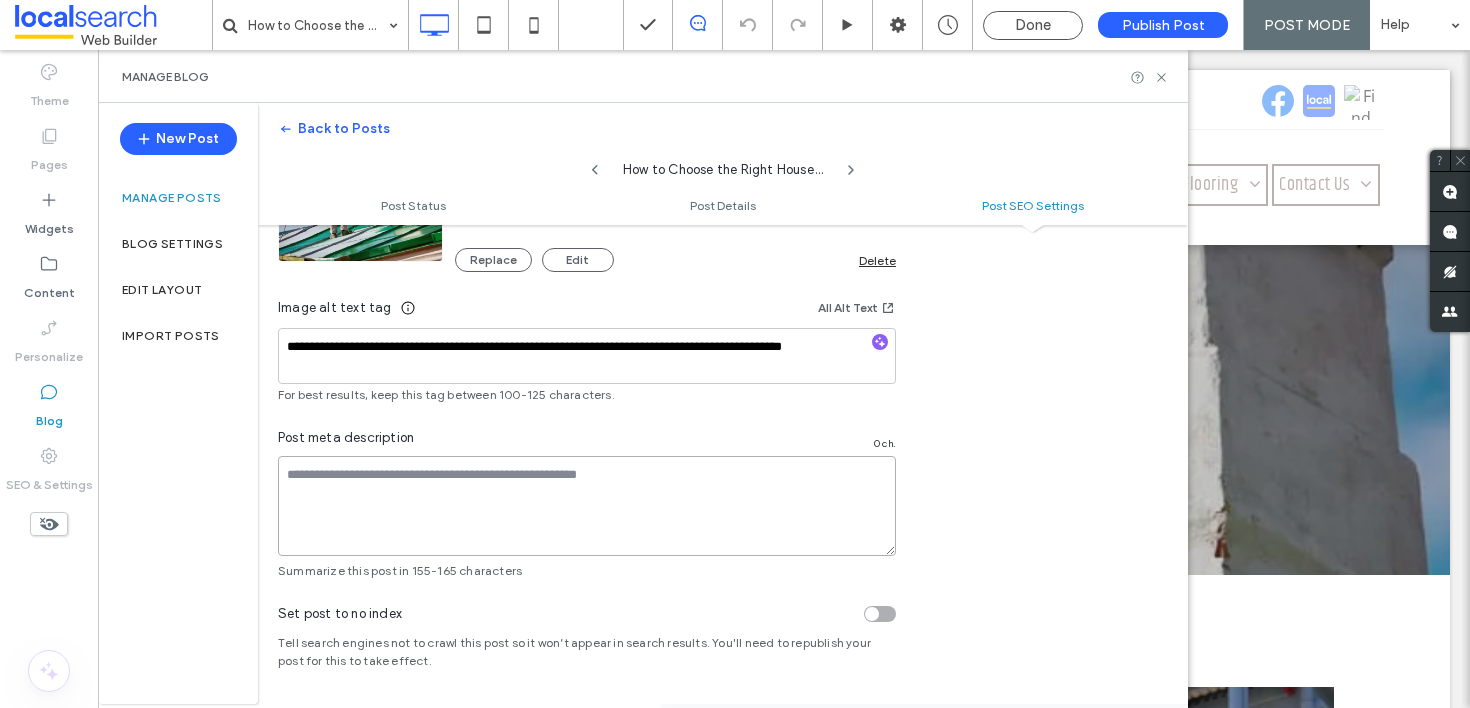 click at bounding box center (587, 506) 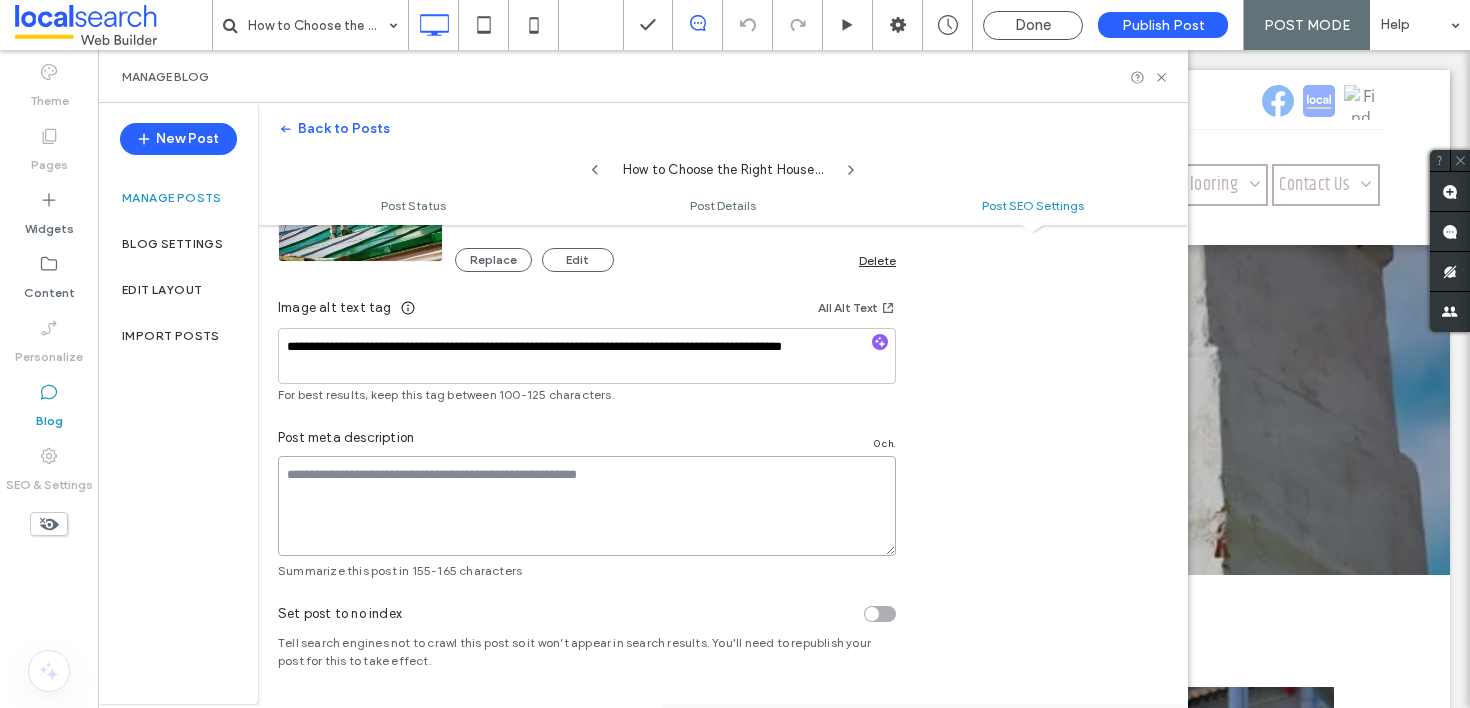 paste on "**********" 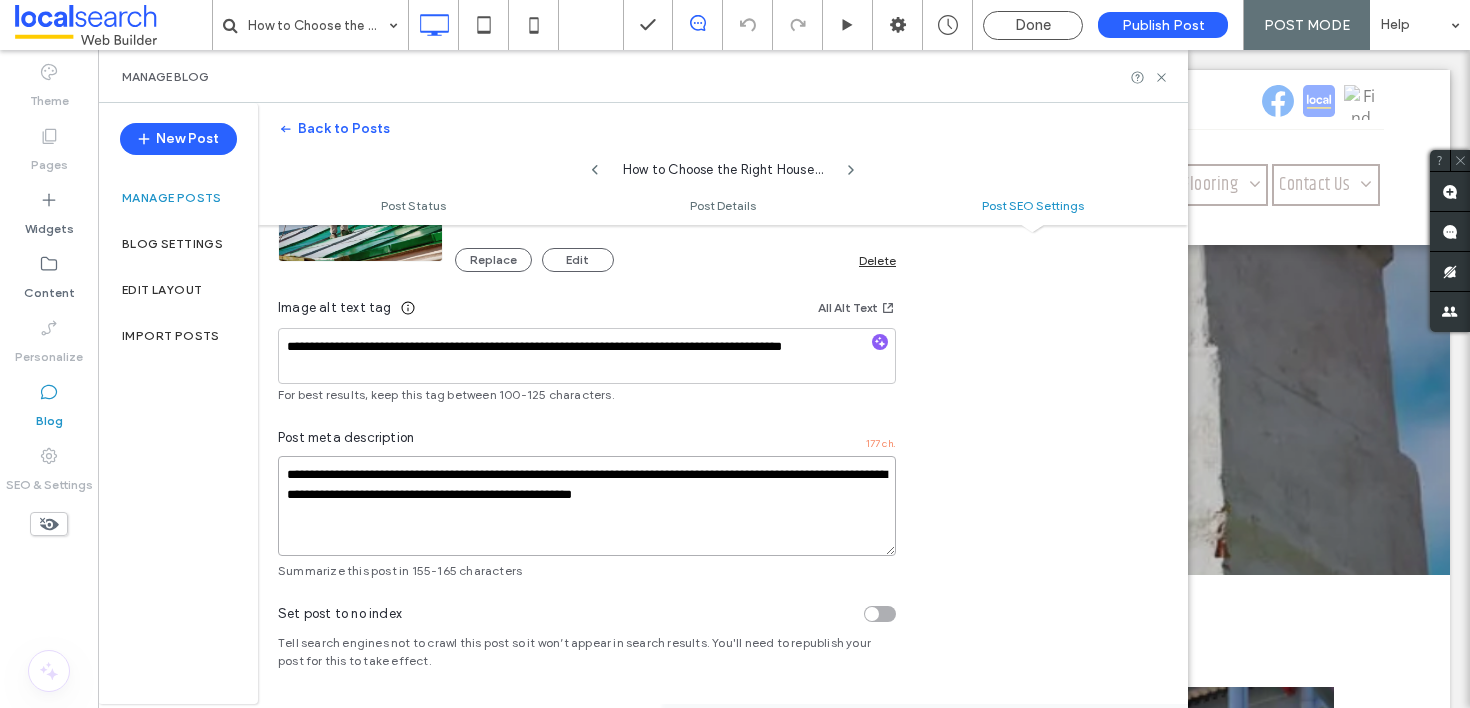 click on "**********" at bounding box center (587, 506) 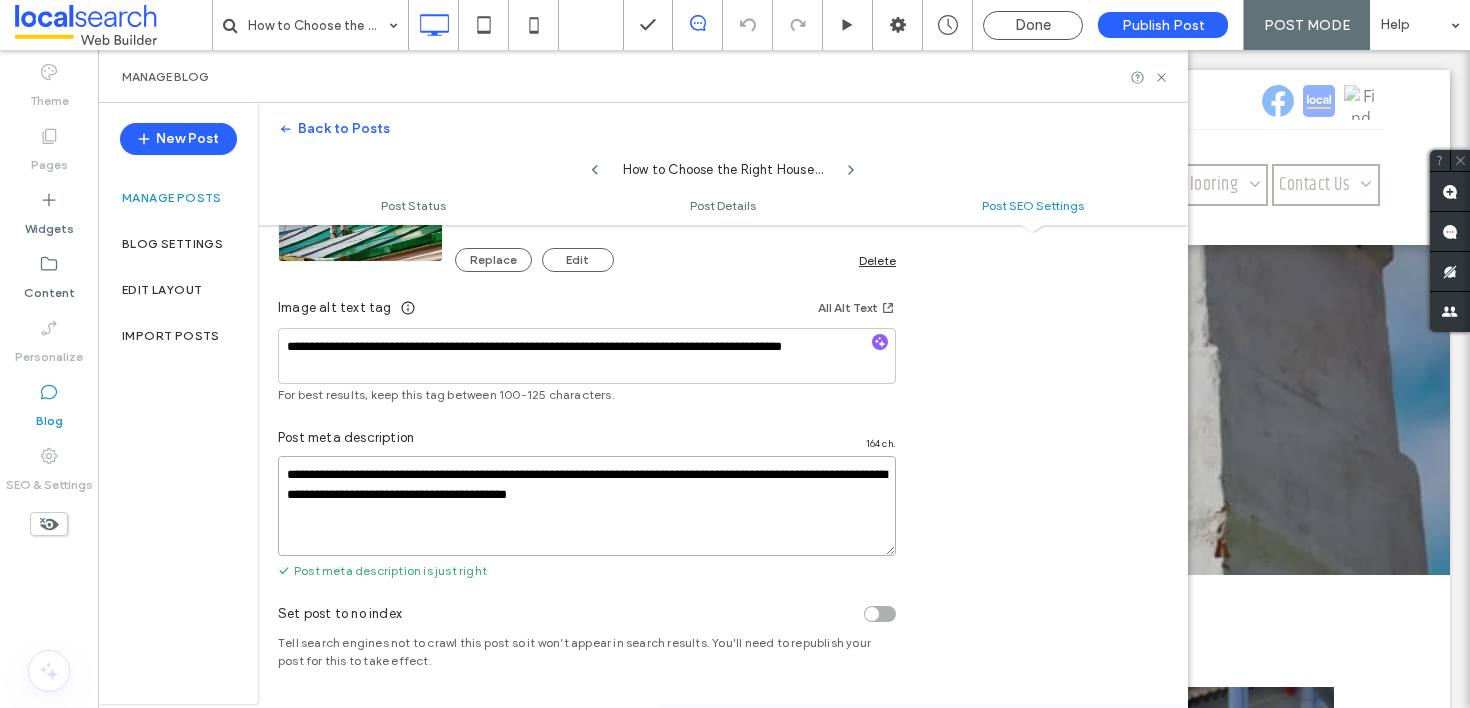 click on "**********" at bounding box center (587, 506) 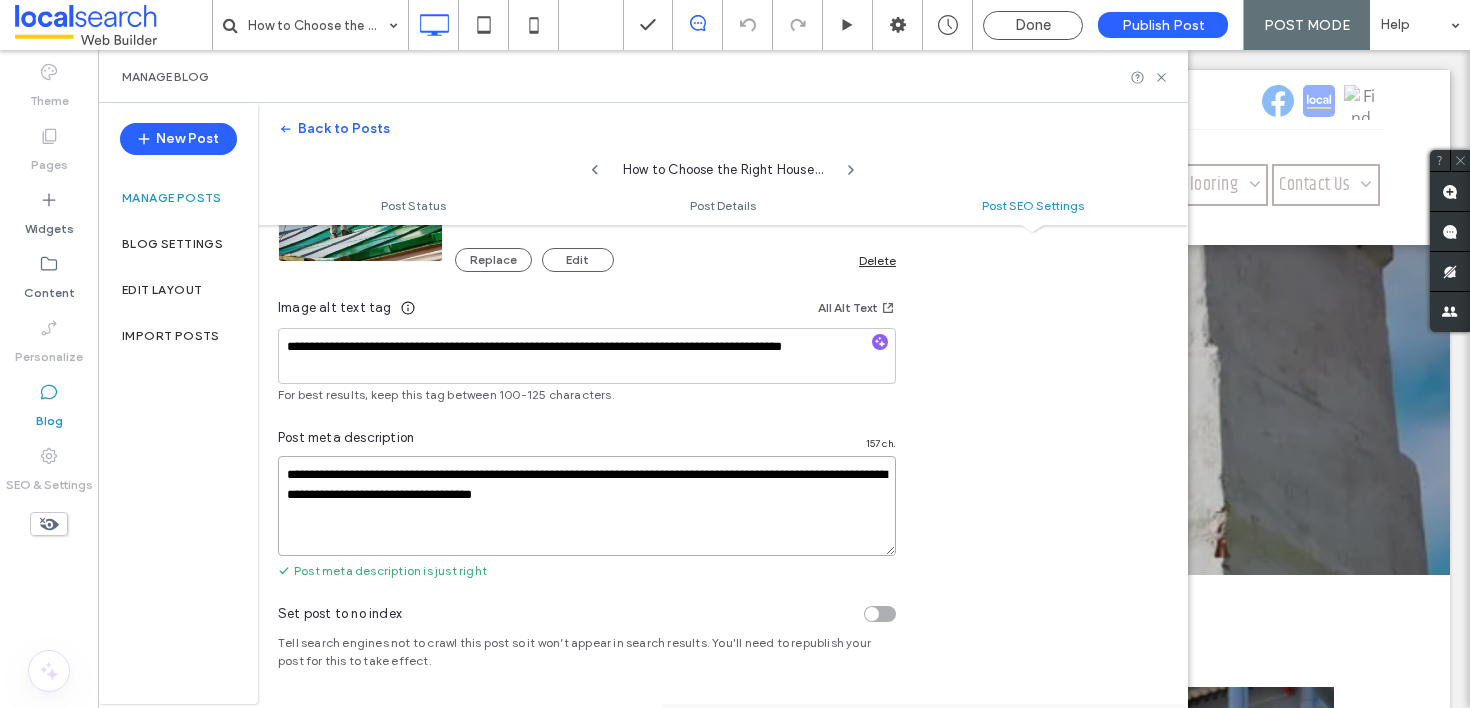 click on "**********" at bounding box center (587, 506) 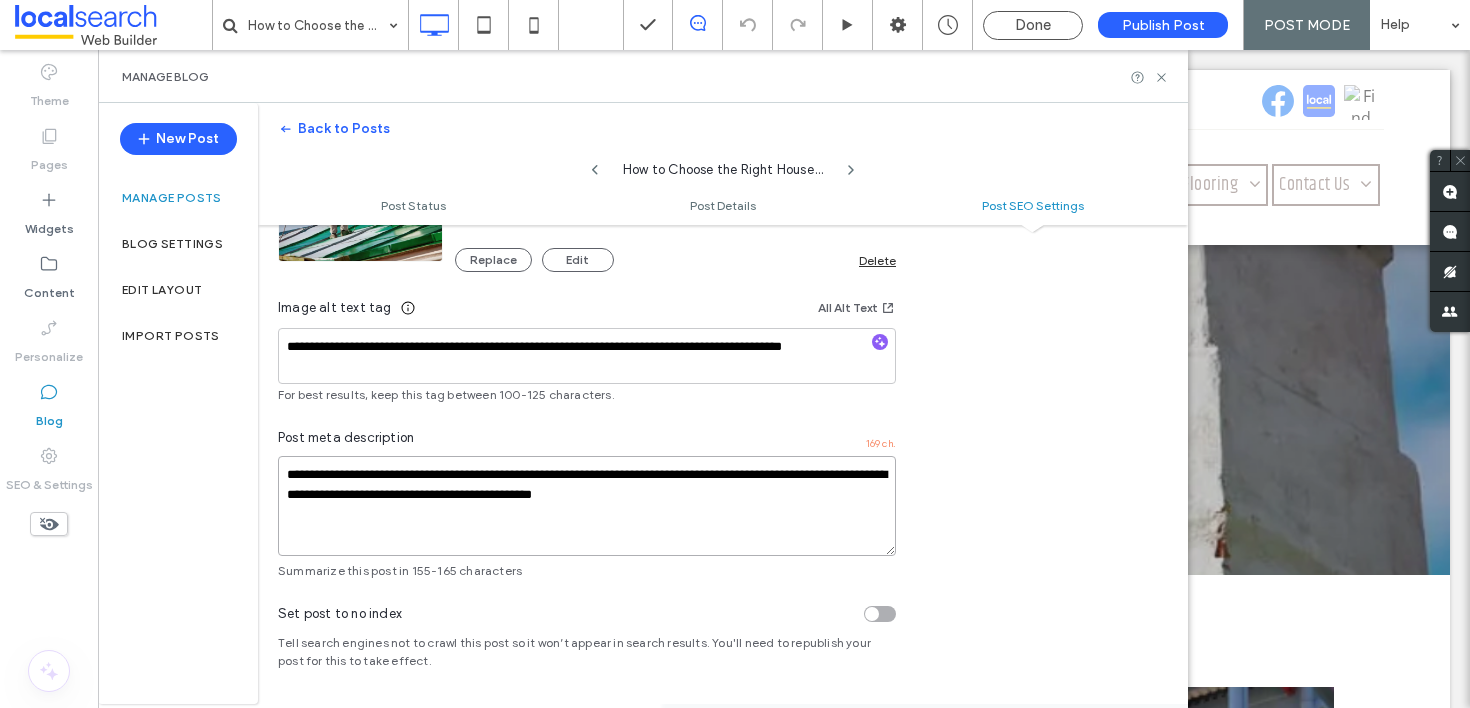 drag, startPoint x: 676, startPoint y: 498, endPoint x: 558, endPoint y: 502, distance: 118.06778 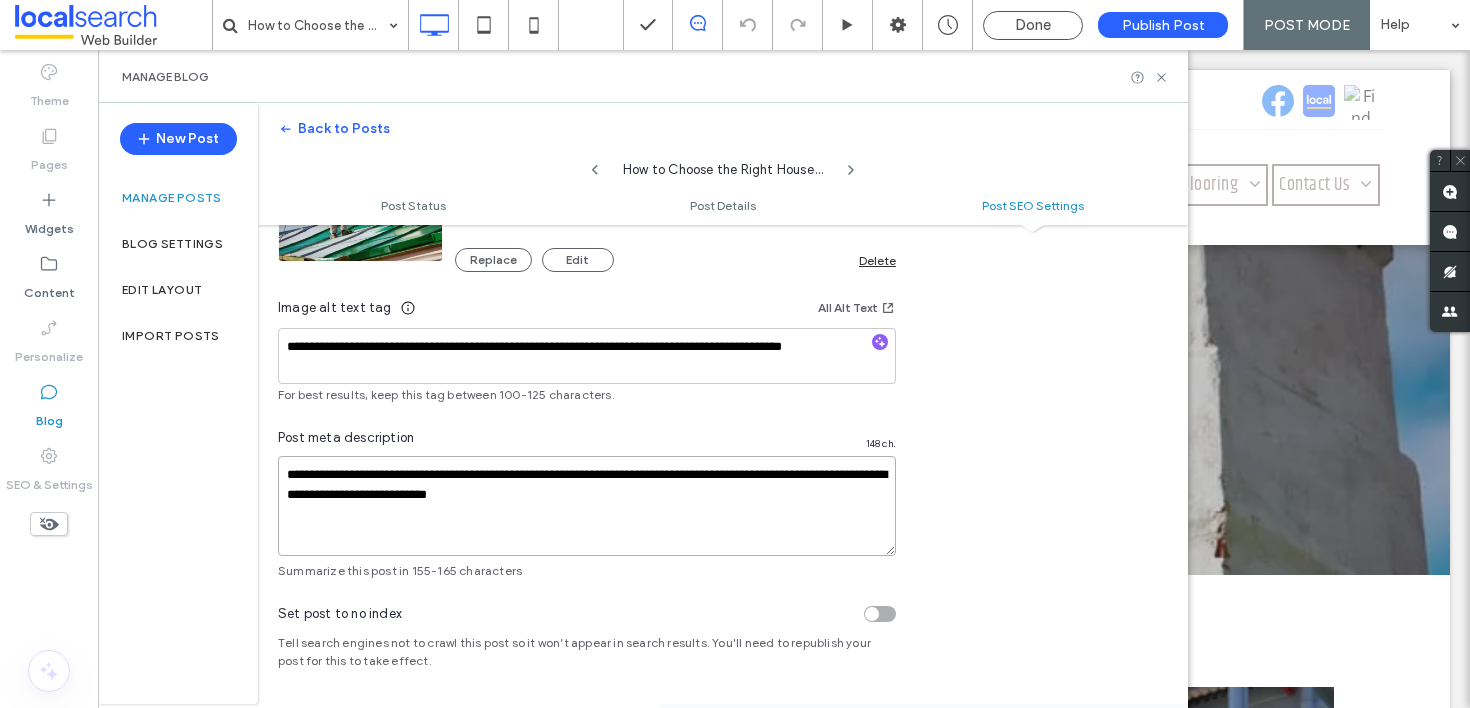 click on "**********" at bounding box center [587, 506] 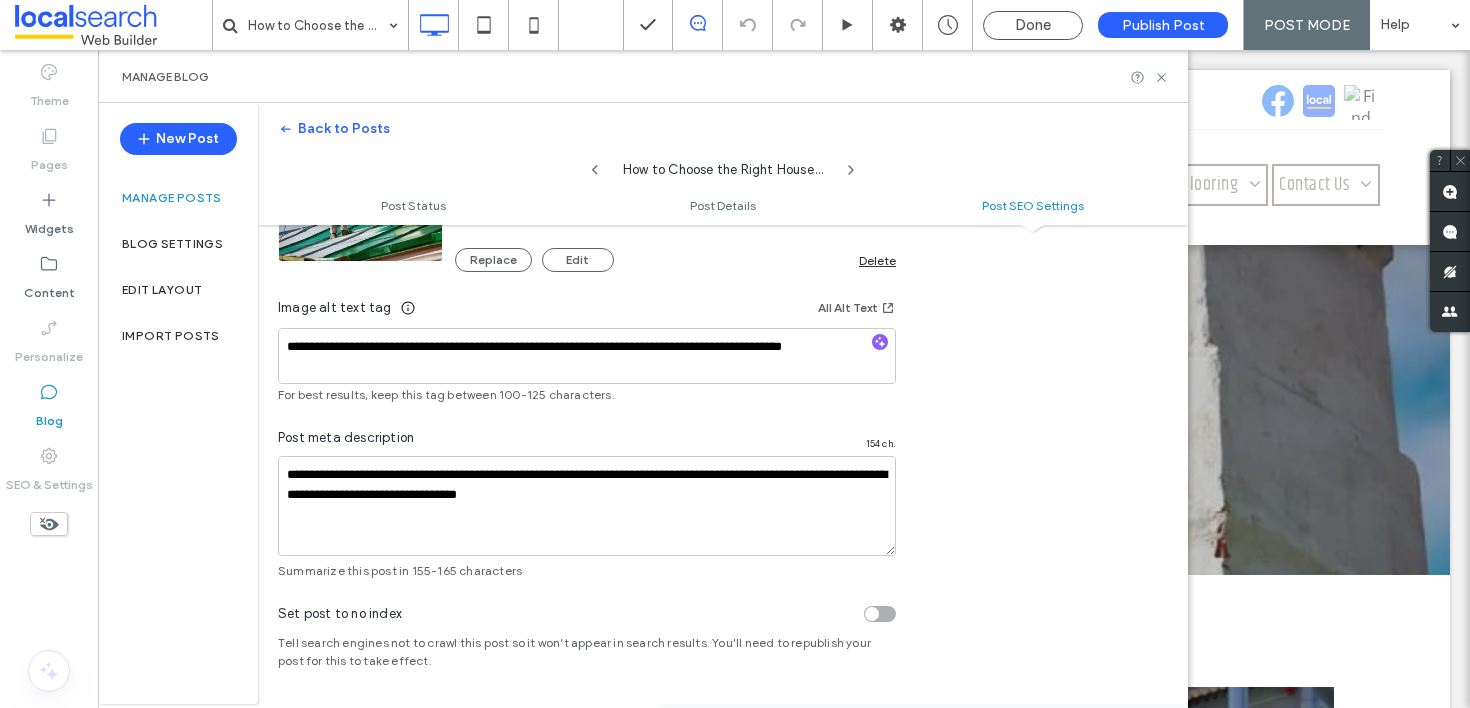 click on "**********" at bounding box center [587, 197] 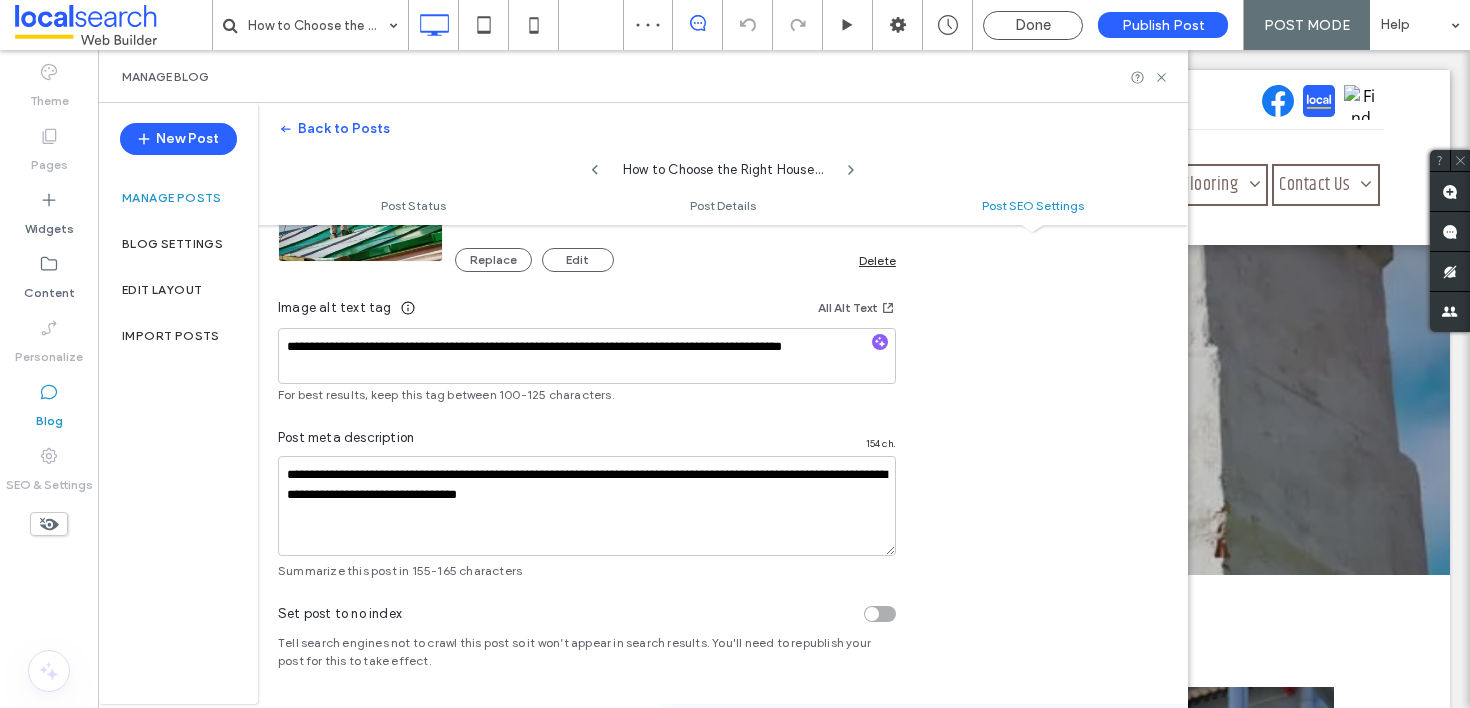 scroll, scrollTop: 0, scrollLeft: 0, axis: both 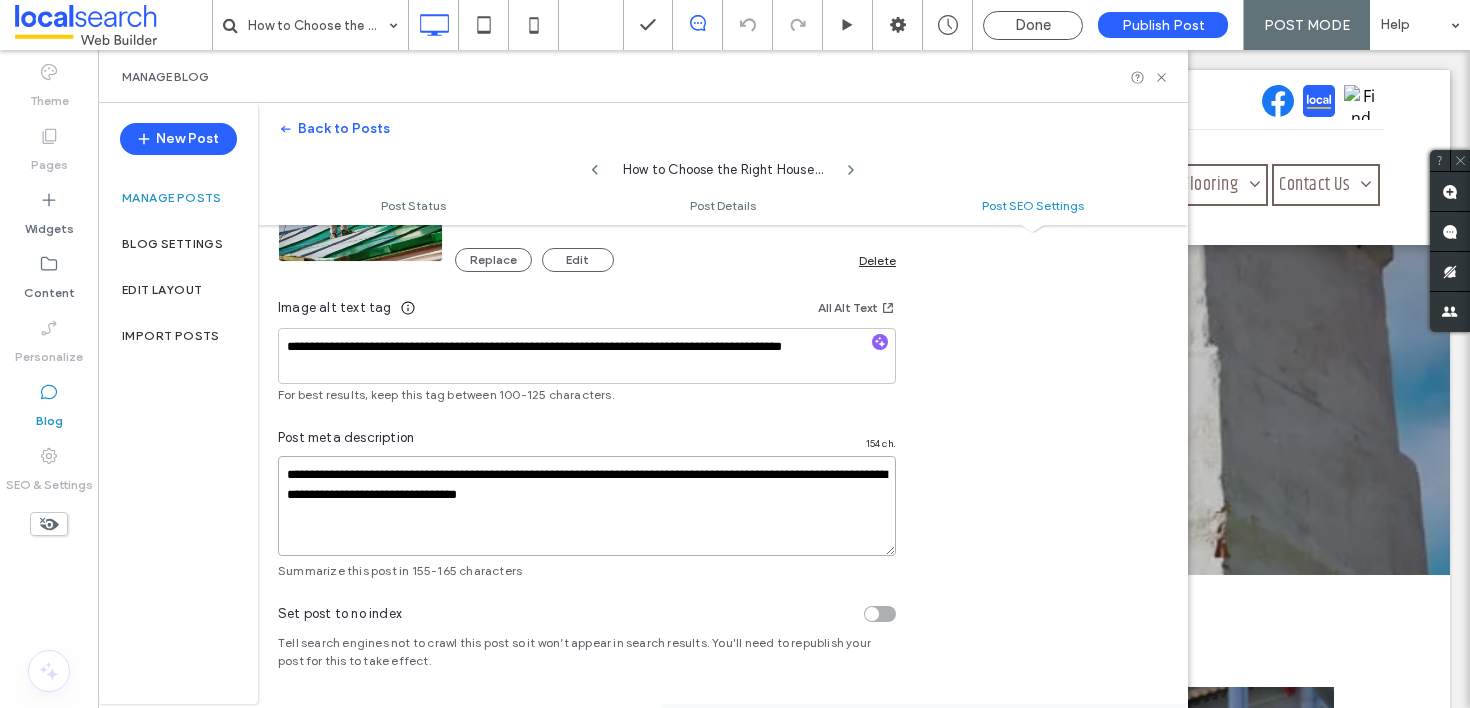 click on "**********" at bounding box center (587, 506) 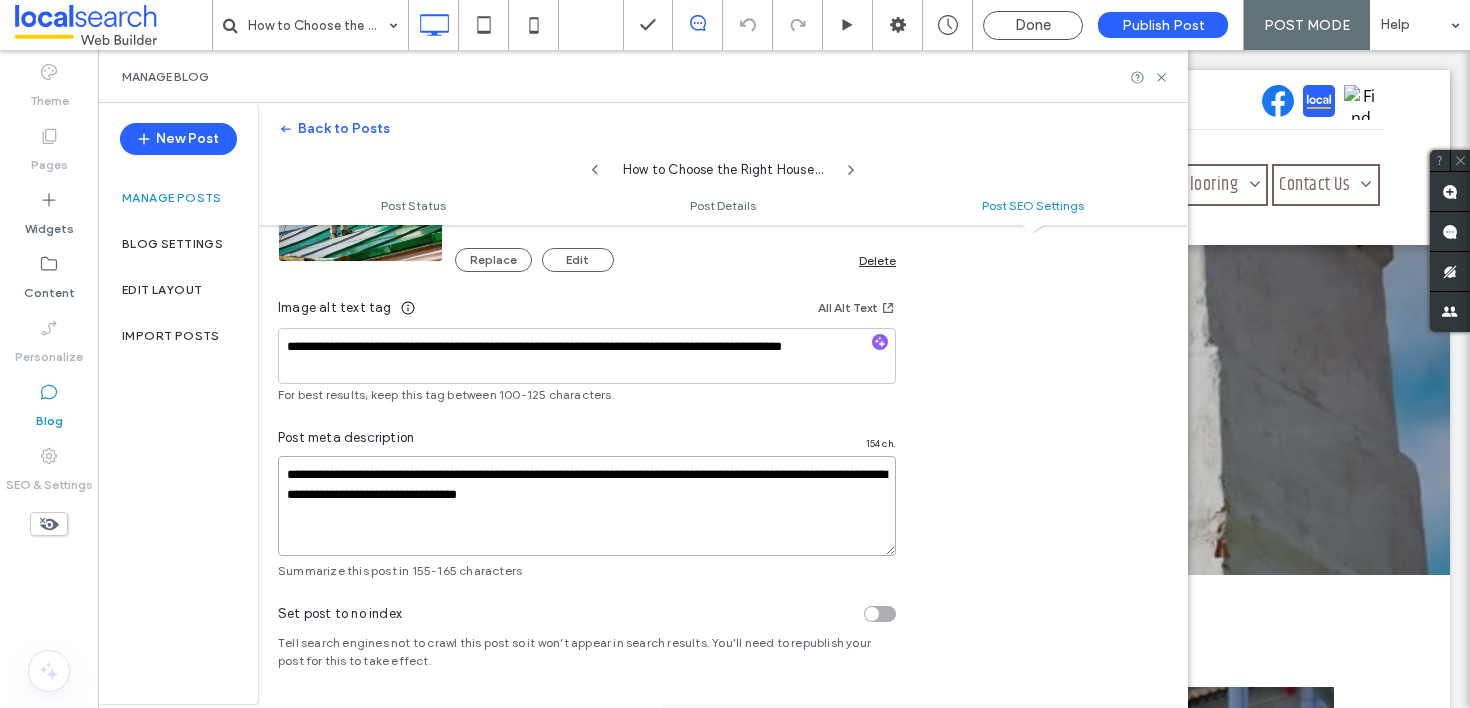 paste on "******" 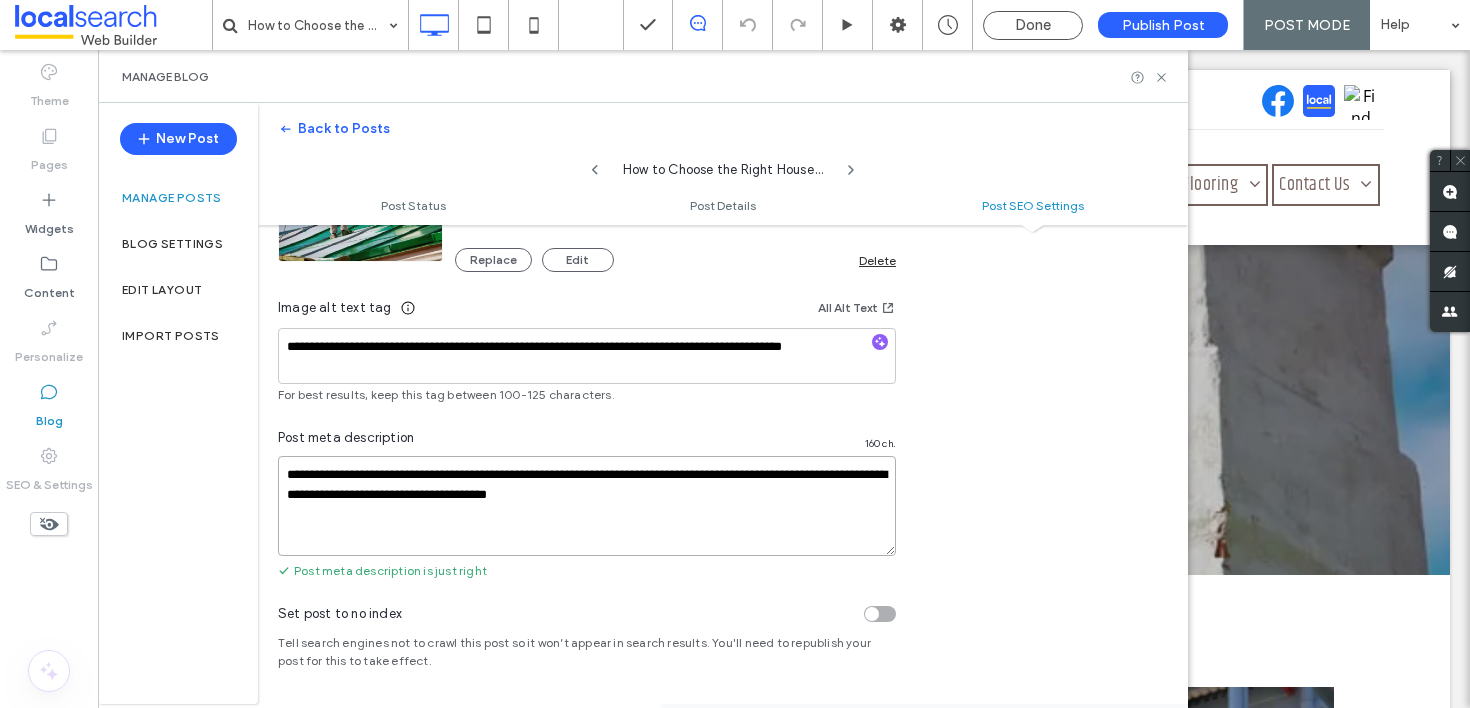 click on "**********" at bounding box center [587, 506] 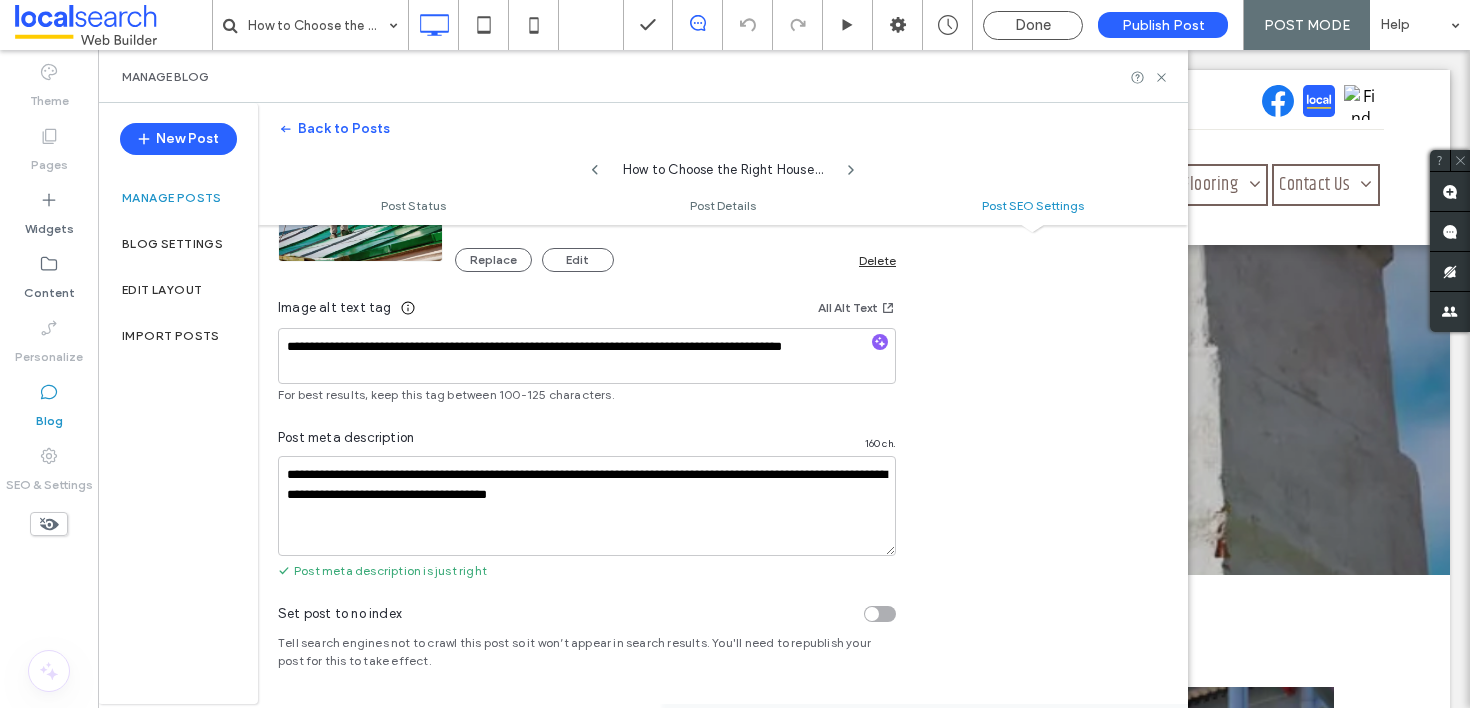 click on "**********" at bounding box center [723, 197] 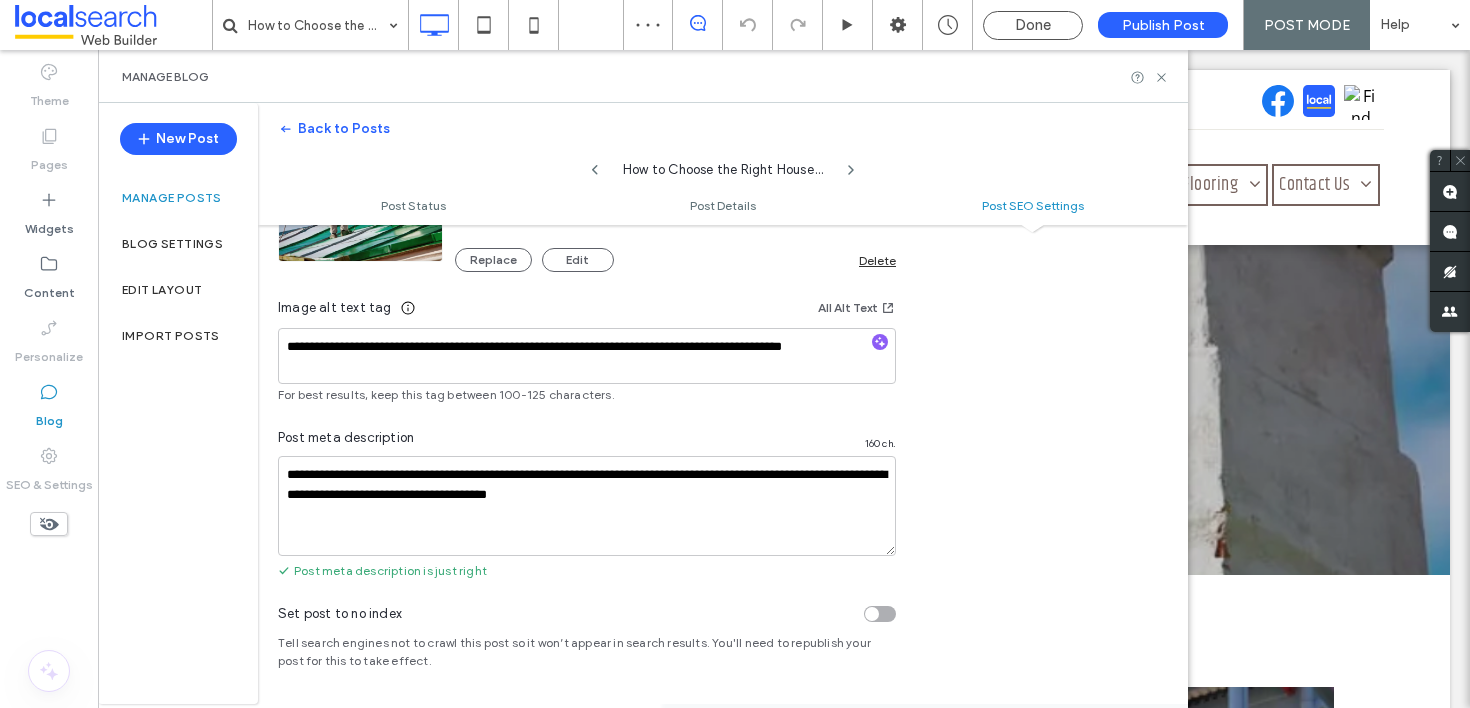scroll, scrollTop: 0, scrollLeft: 0, axis: both 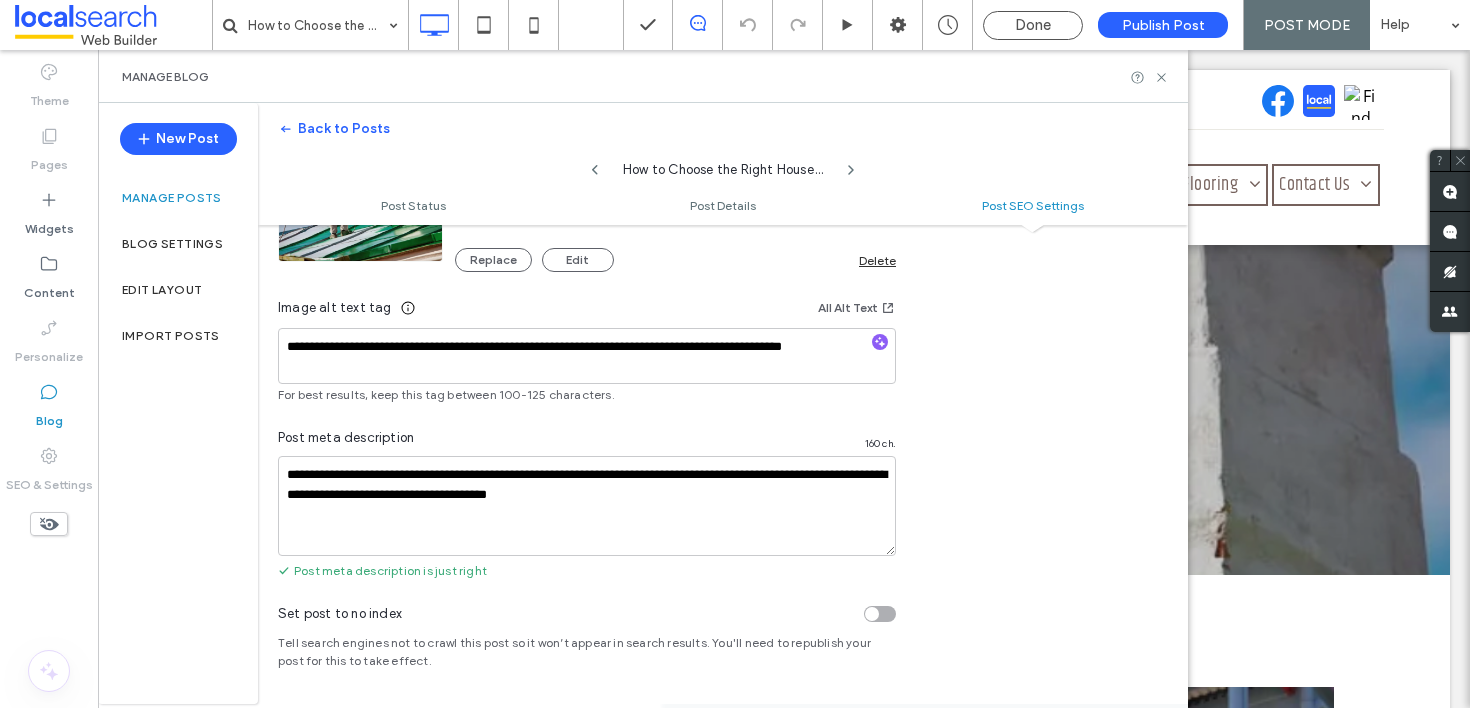 click on "**********" at bounding box center (723, 197) 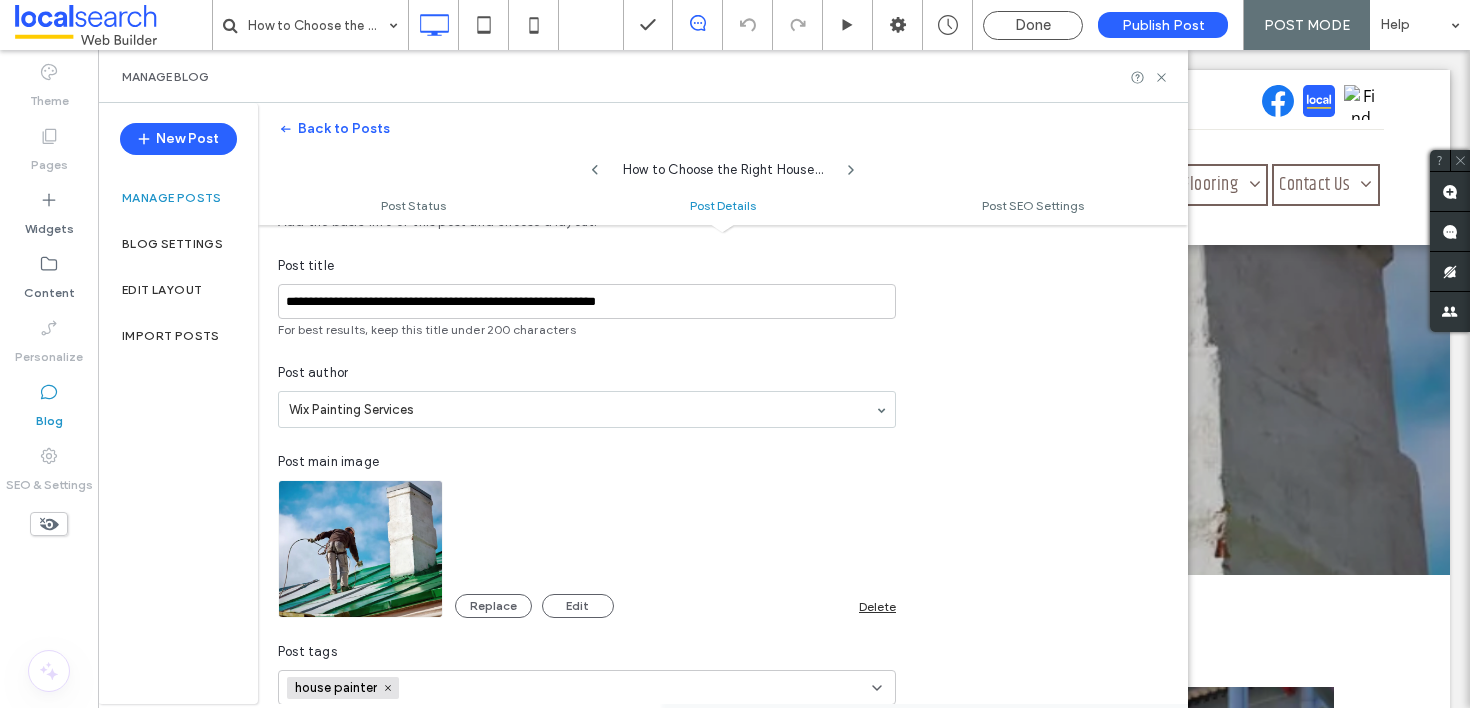 scroll, scrollTop: 0, scrollLeft: 0, axis: both 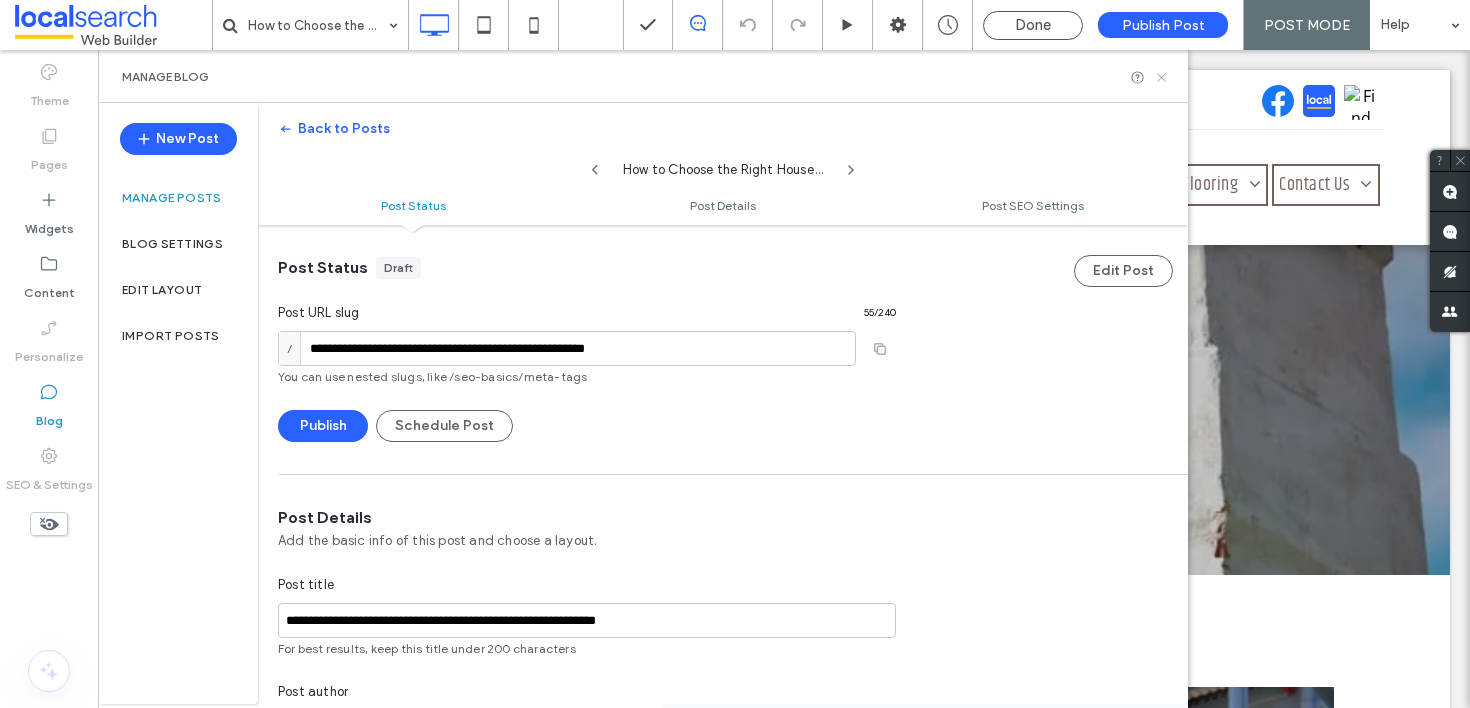 click 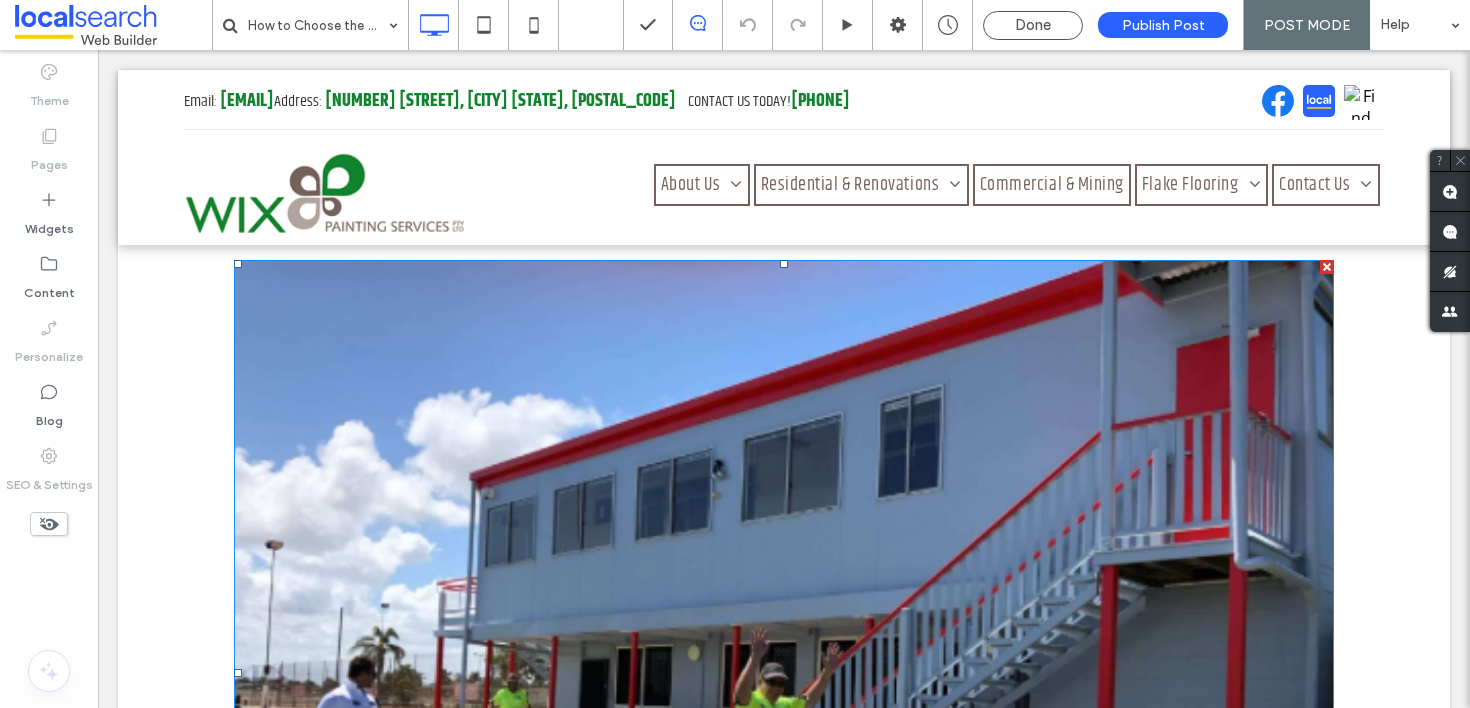 scroll, scrollTop: 412, scrollLeft: 0, axis: vertical 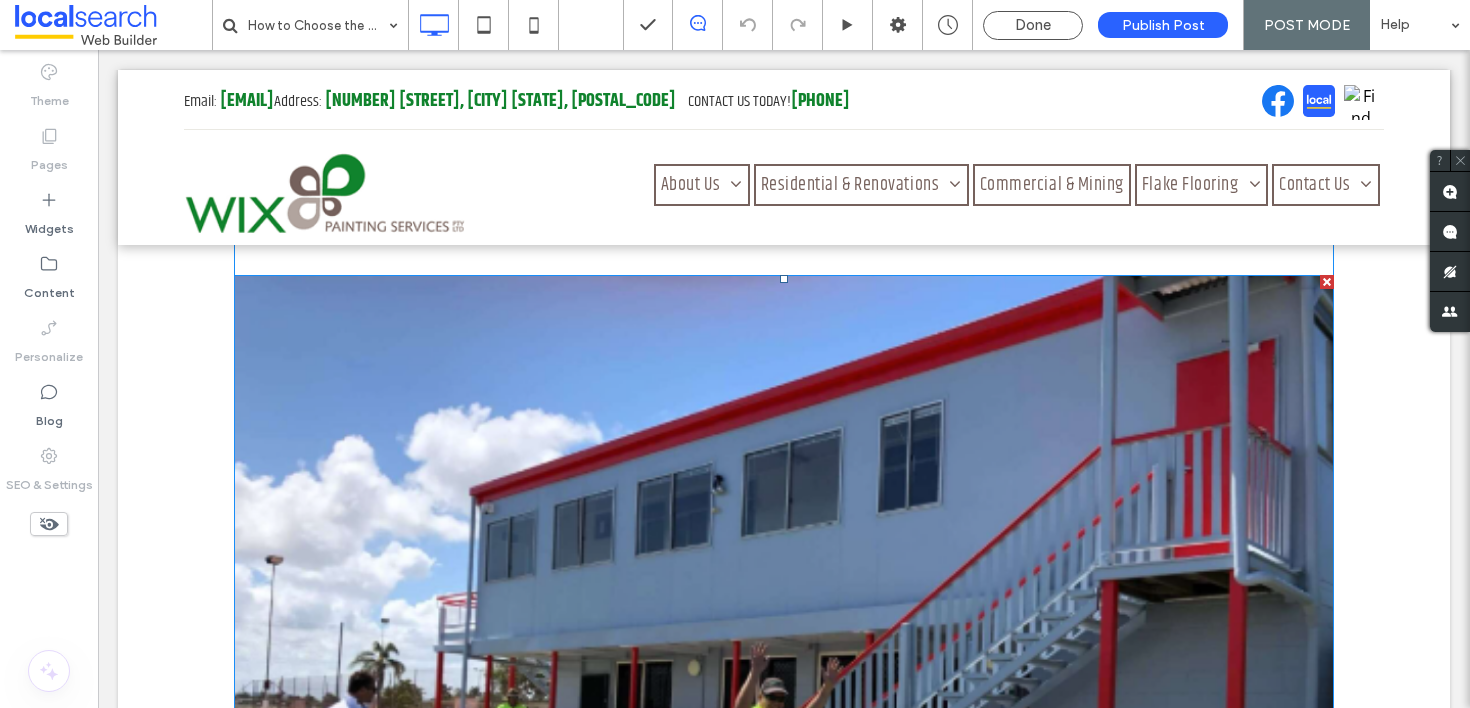 click at bounding box center [784, 688] 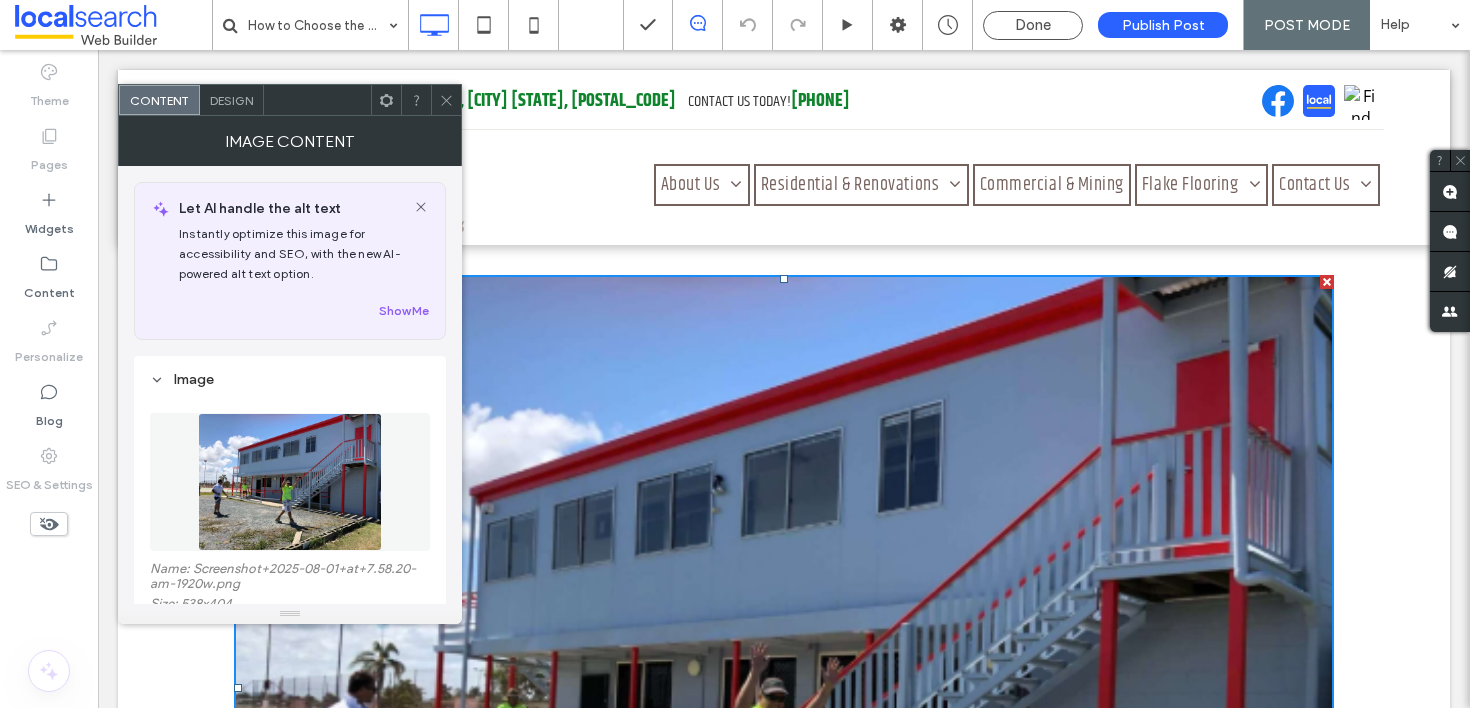click at bounding box center (290, 482) 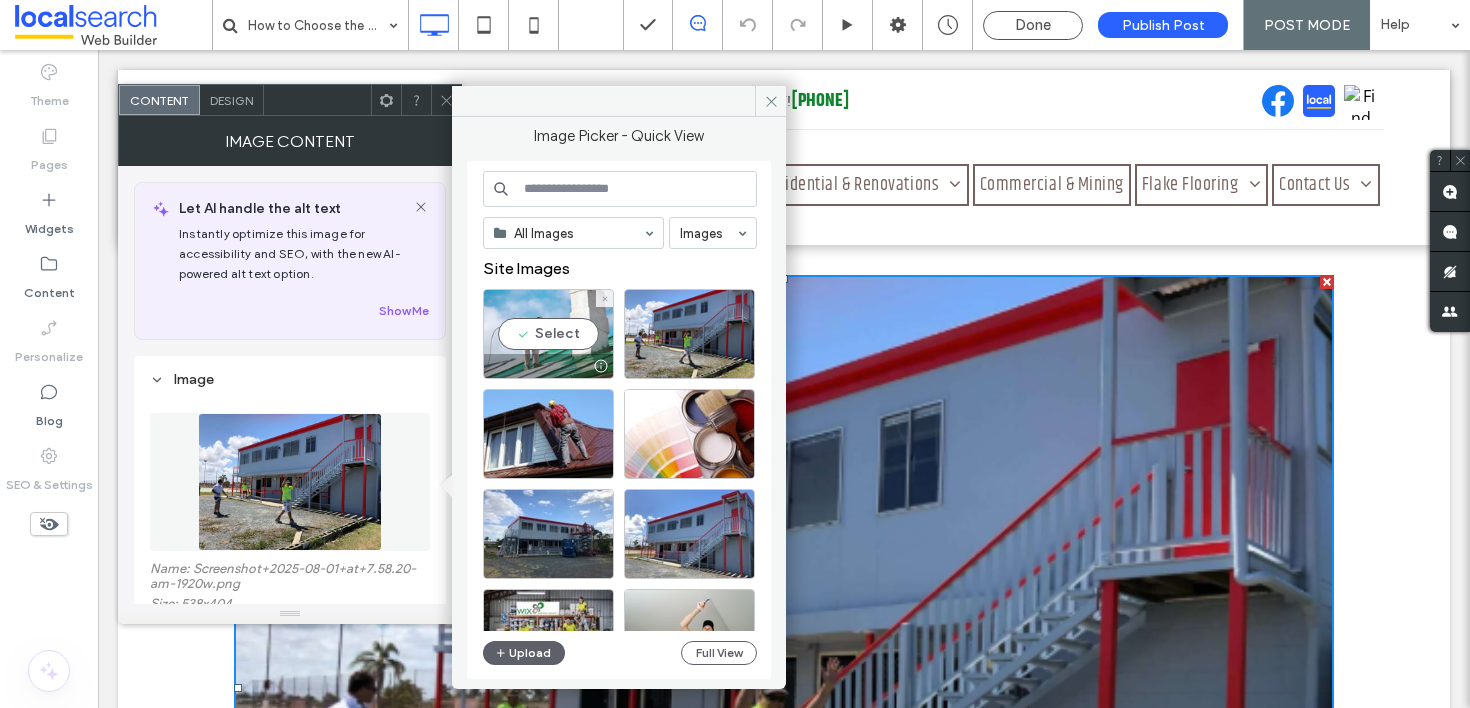 click on "Select" at bounding box center (548, 334) 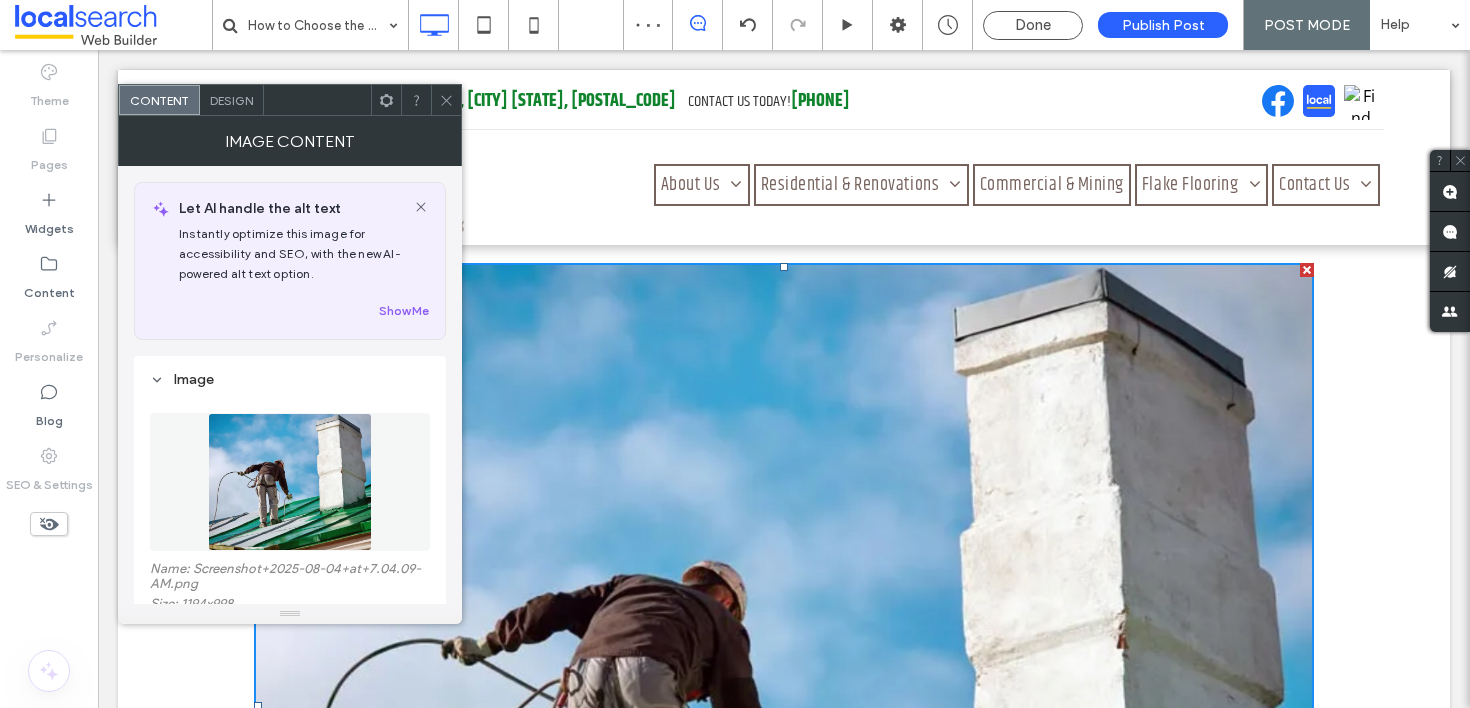 click 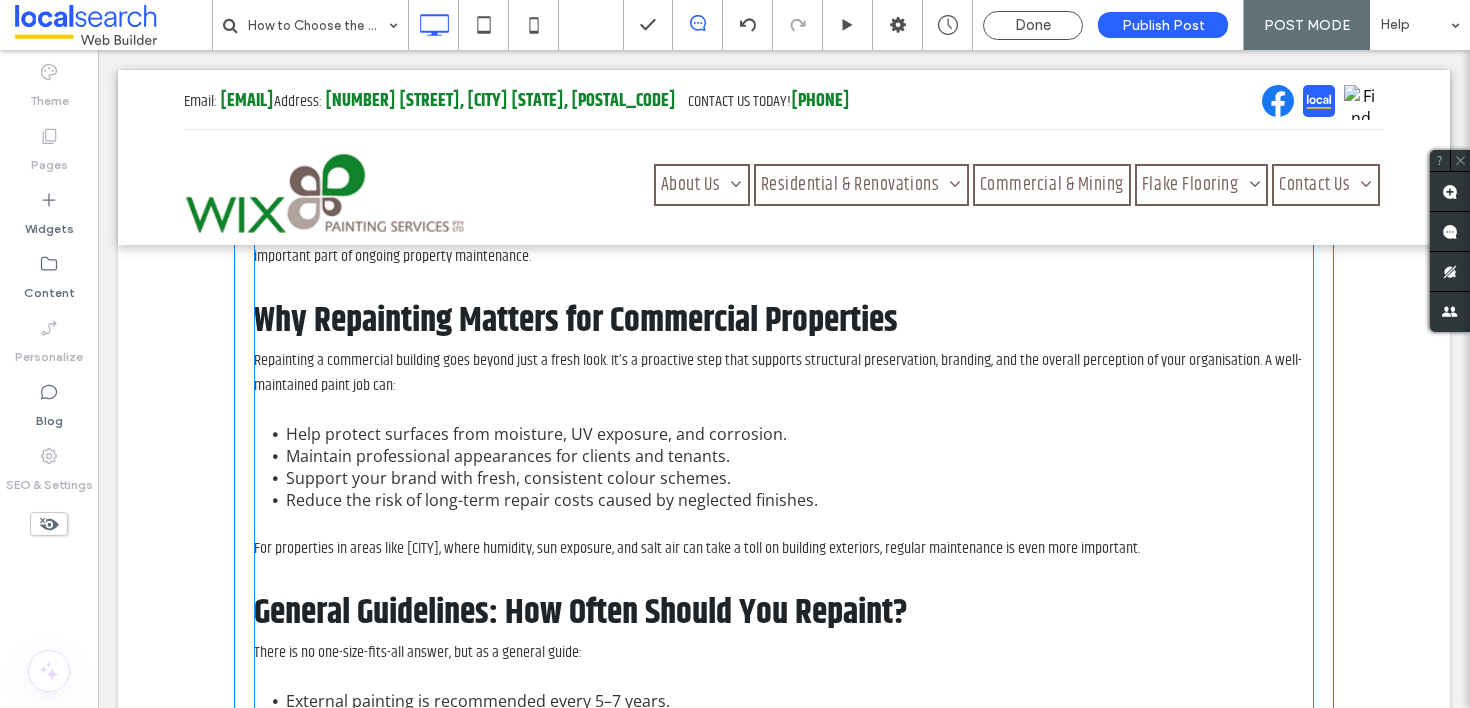 scroll, scrollTop: 1381, scrollLeft: 0, axis: vertical 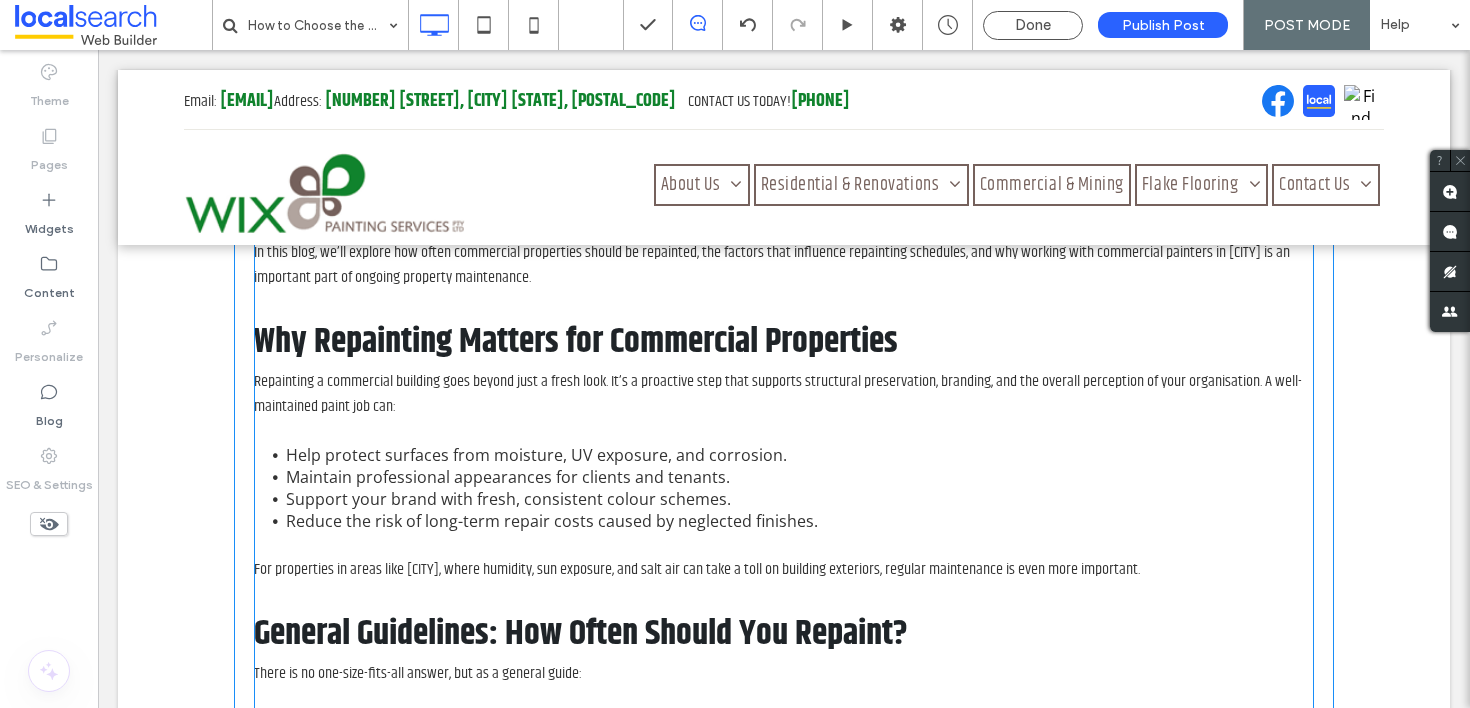 click on "Why Repainting Matters for Commercial Properties" at bounding box center (576, 342) 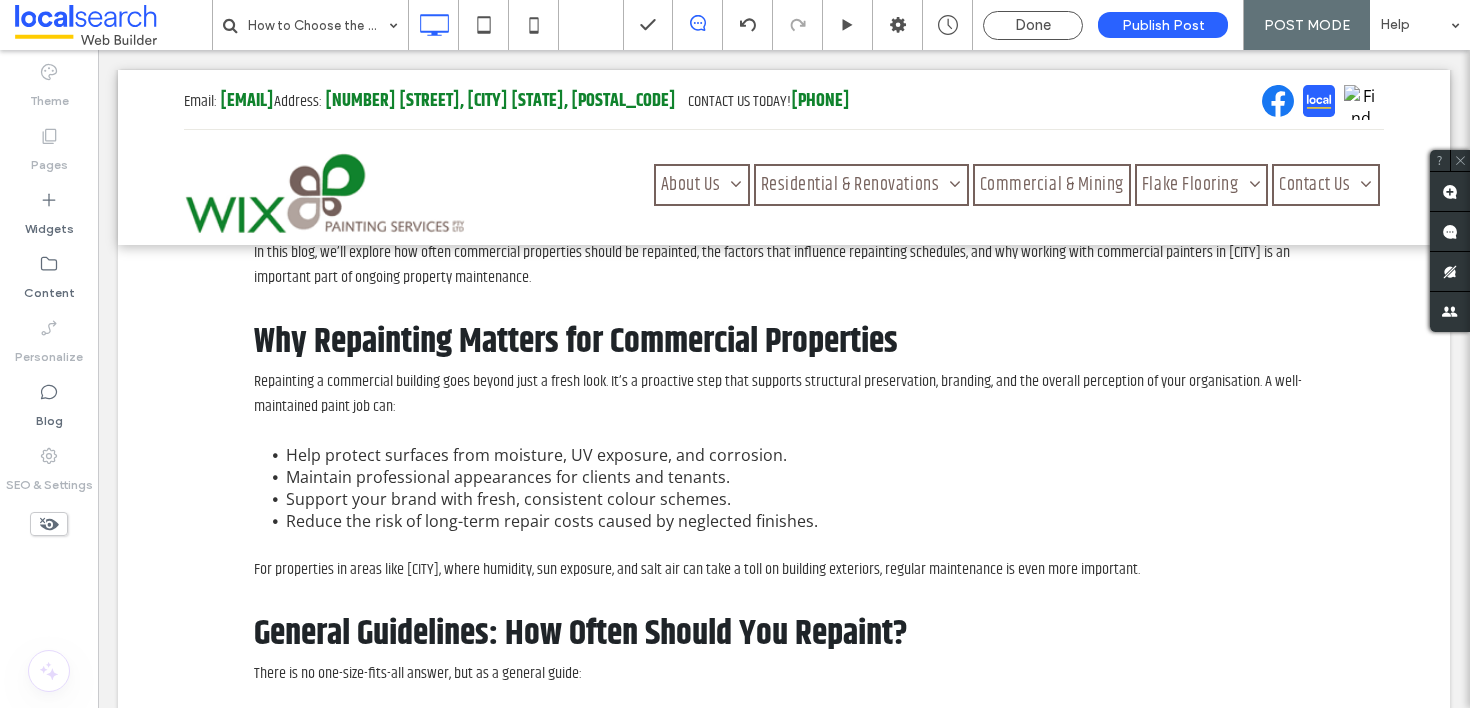 click on "Why Repainting Matters for Commercial Properties" at bounding box center [576, 342] 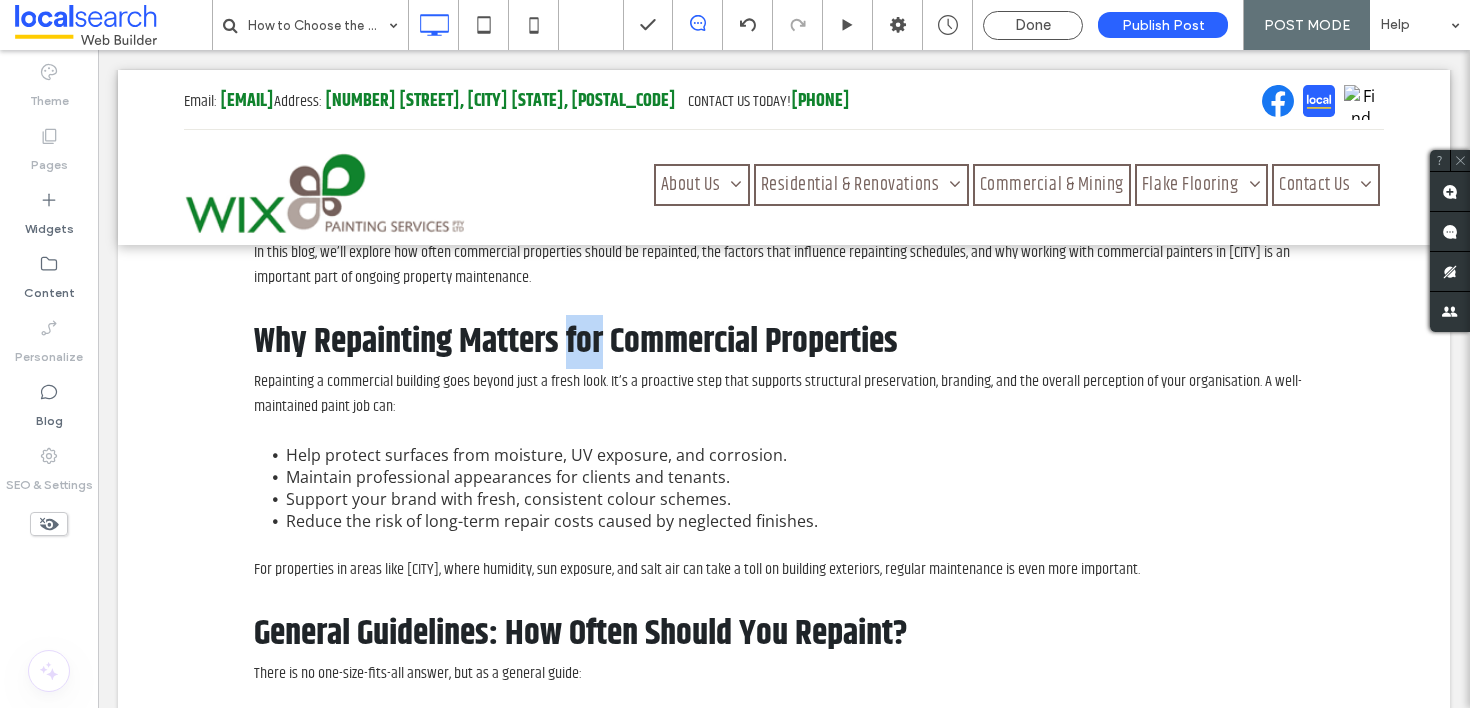click on "Why Repainting Matters for Commercial Properties" at bounding box center (576, 342) 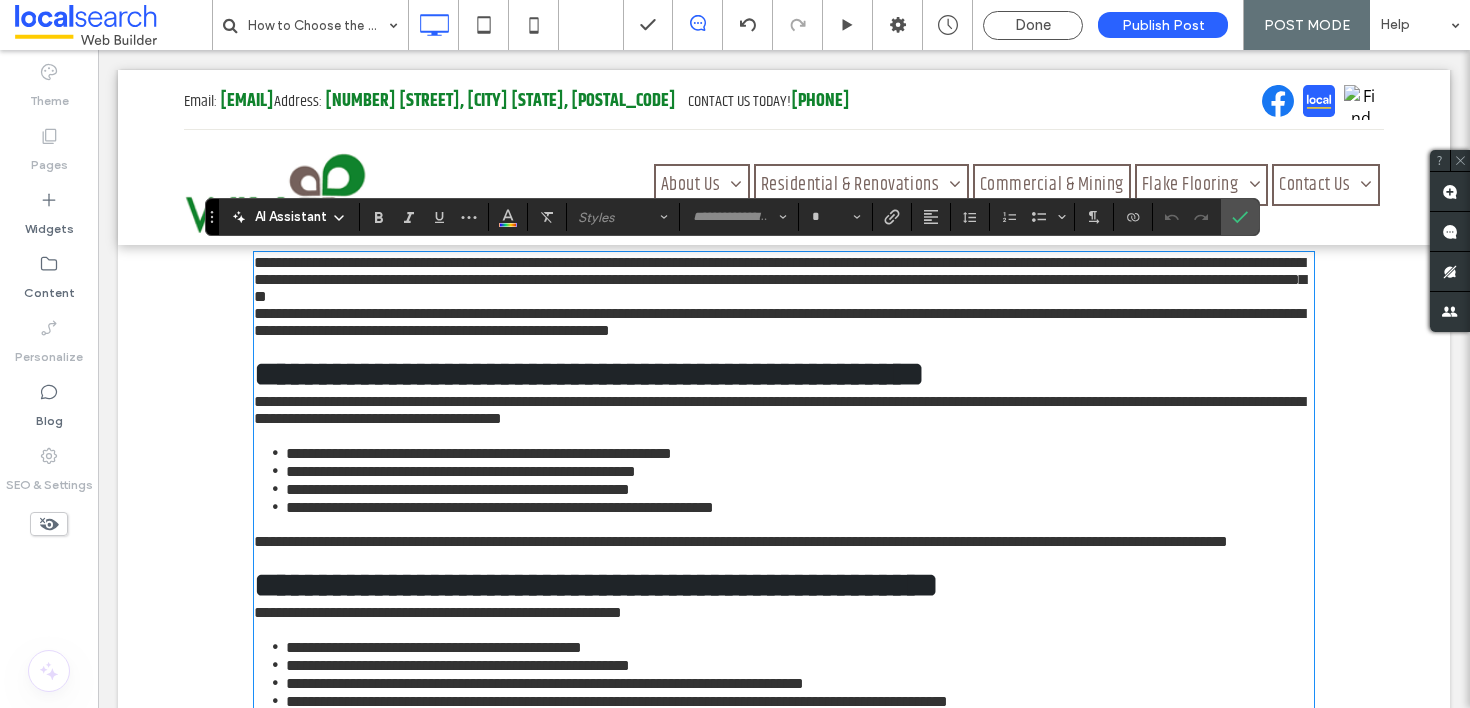 click at bounding box center [784, 347] 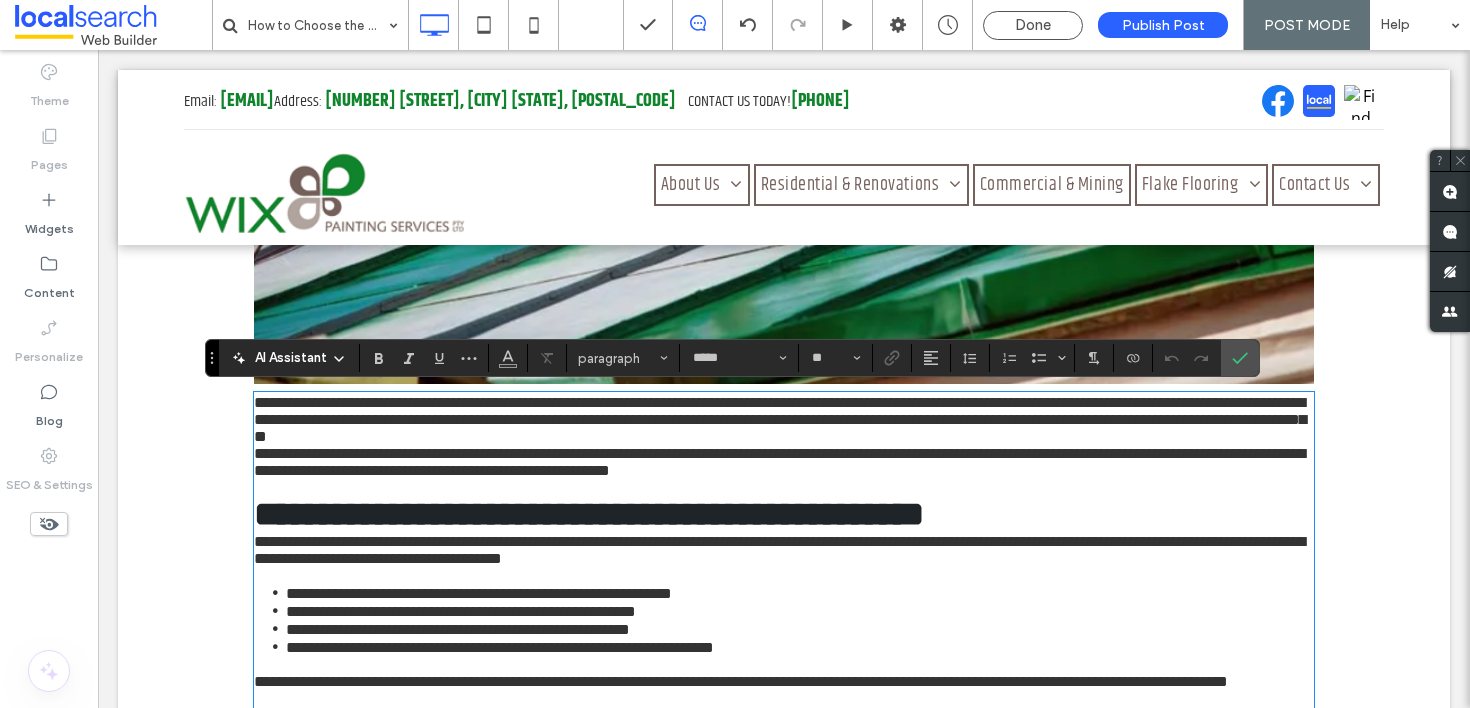scroll, scrollTop: 1176, scrollLeft: 0, axis: vertical 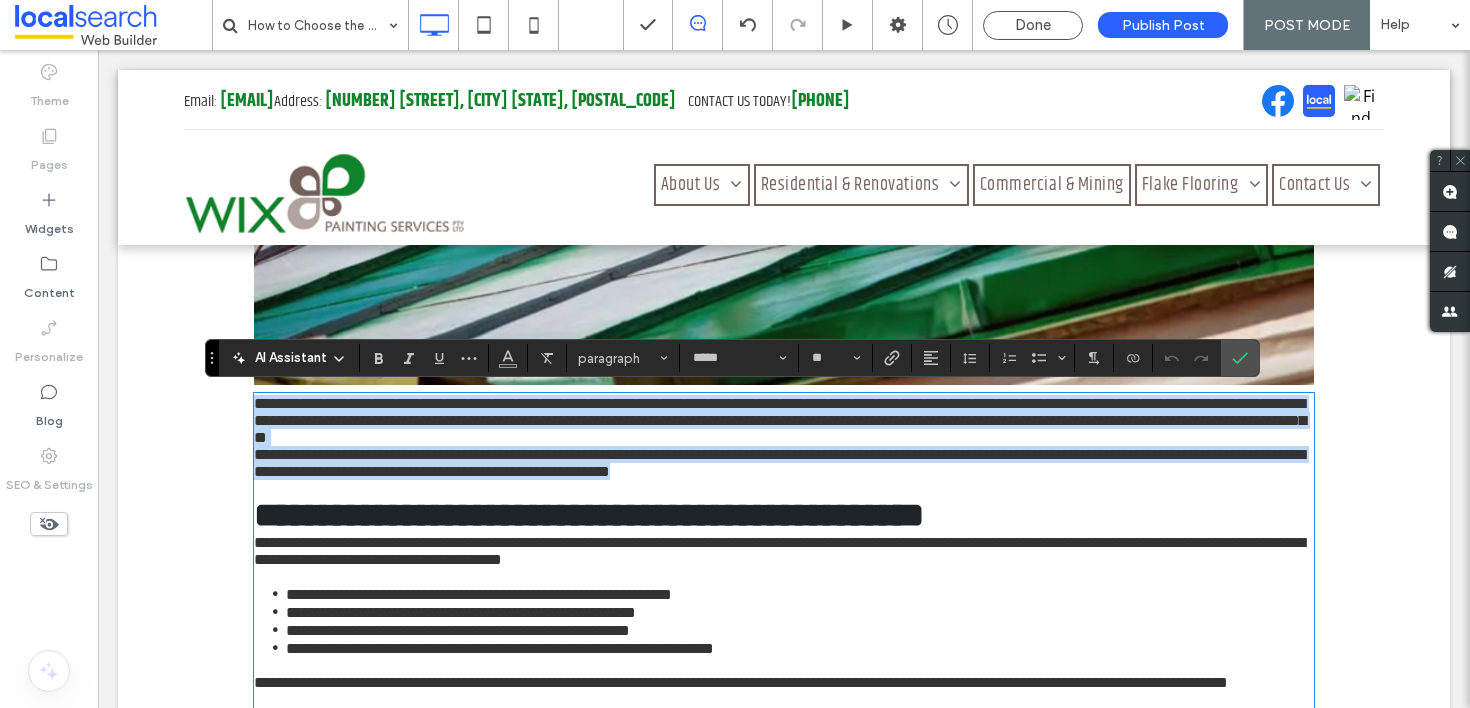 type on "*" 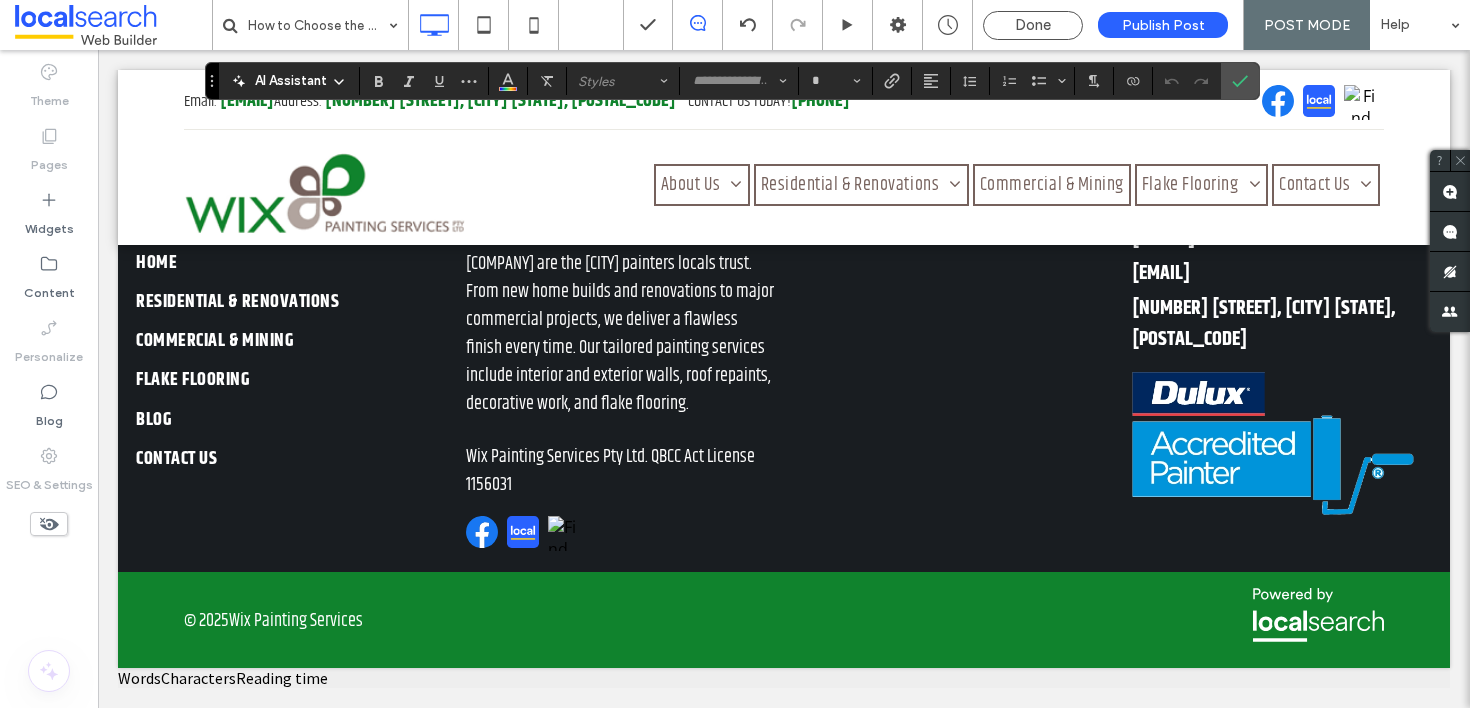 drag, startPoint x: 246, startPoint y: 407, endPoint x: 697, endPoint y: 796, distance: 595.58545 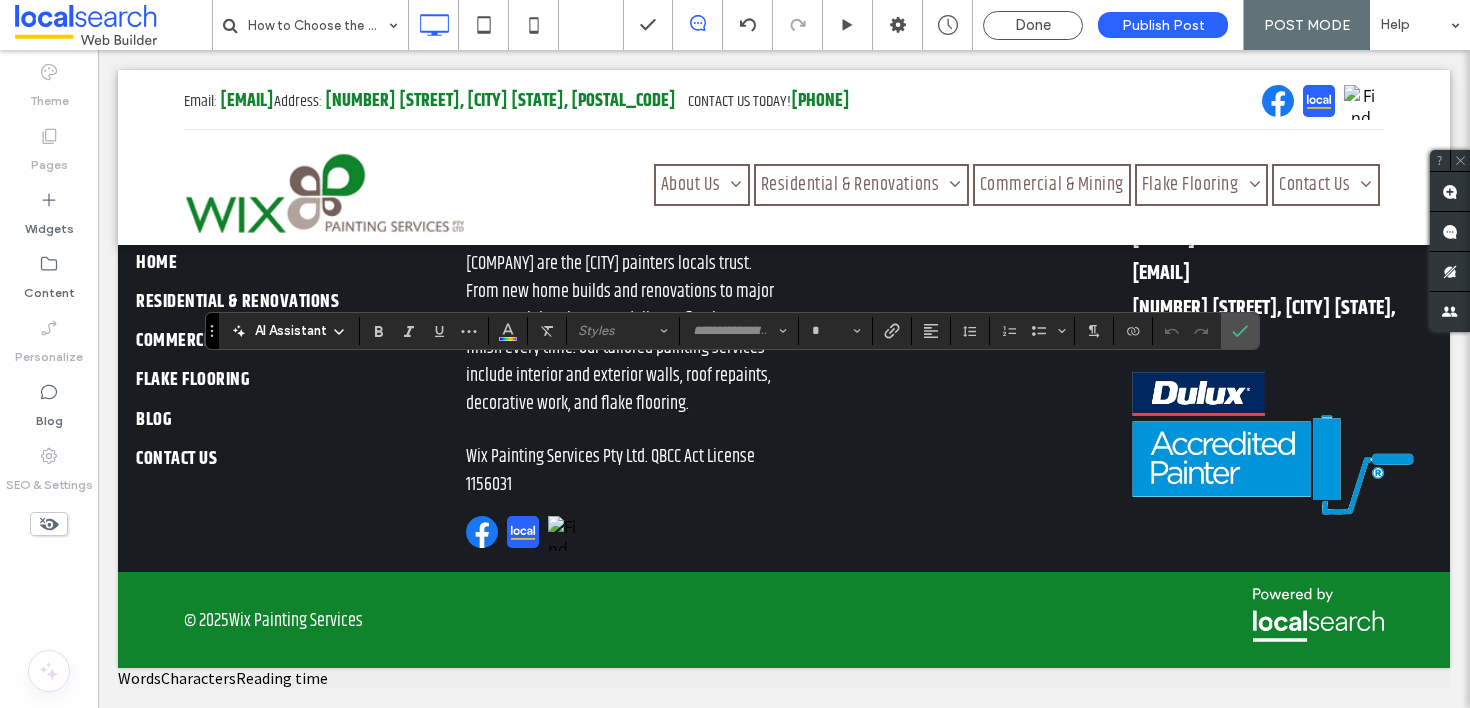 scroll, scrollTop: 1204, scrollLeft: 0, axis: vertical 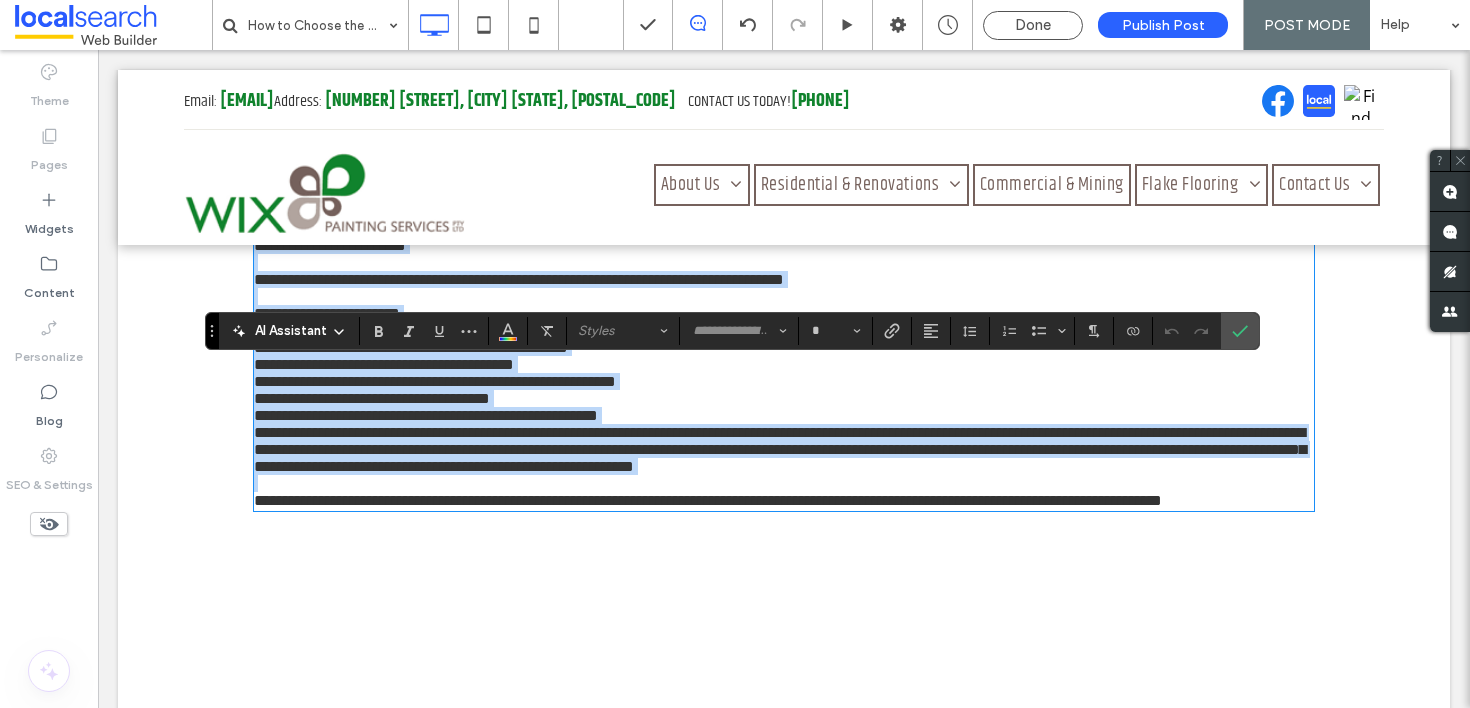 type on "*****" 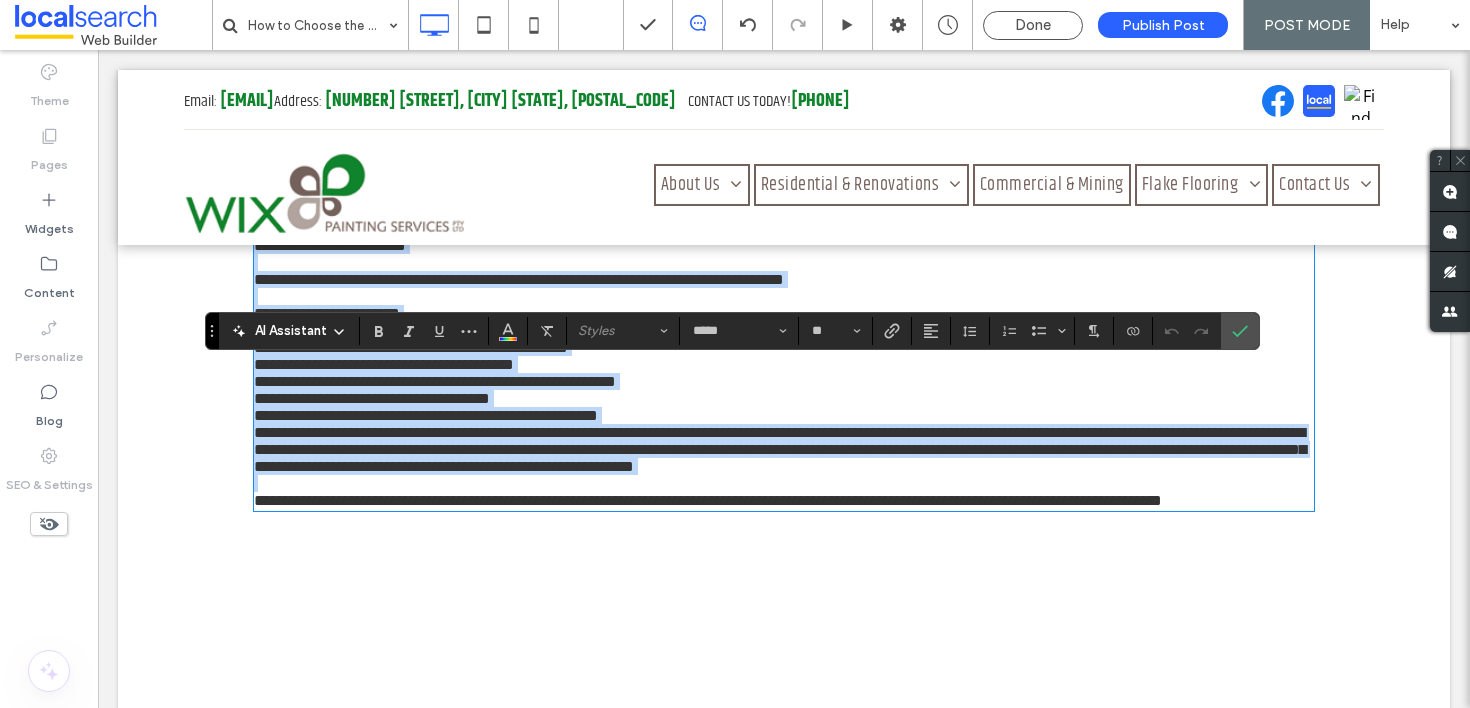 scroll, scrollTop: 3664, scrollLeft: 0, axis: vertical 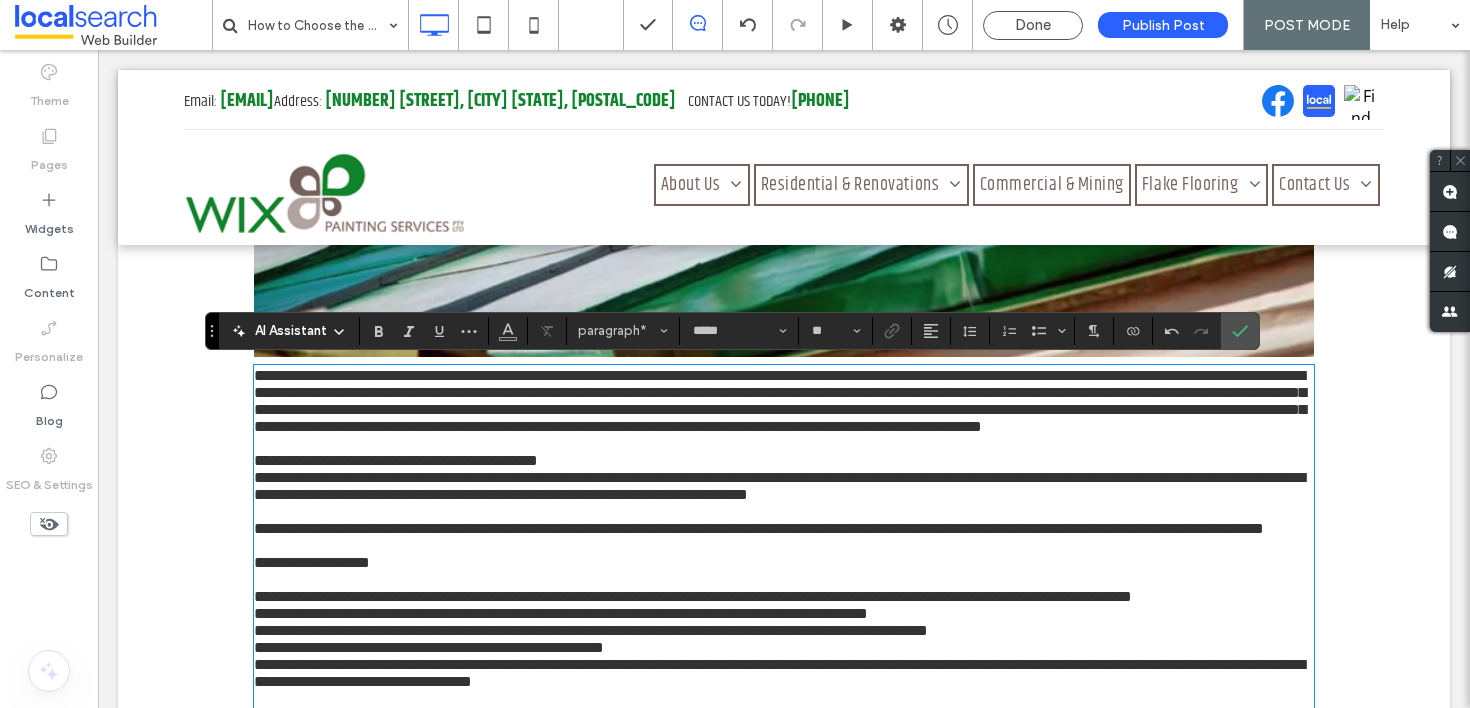 click on "**********" at bounding box center [780, 401] 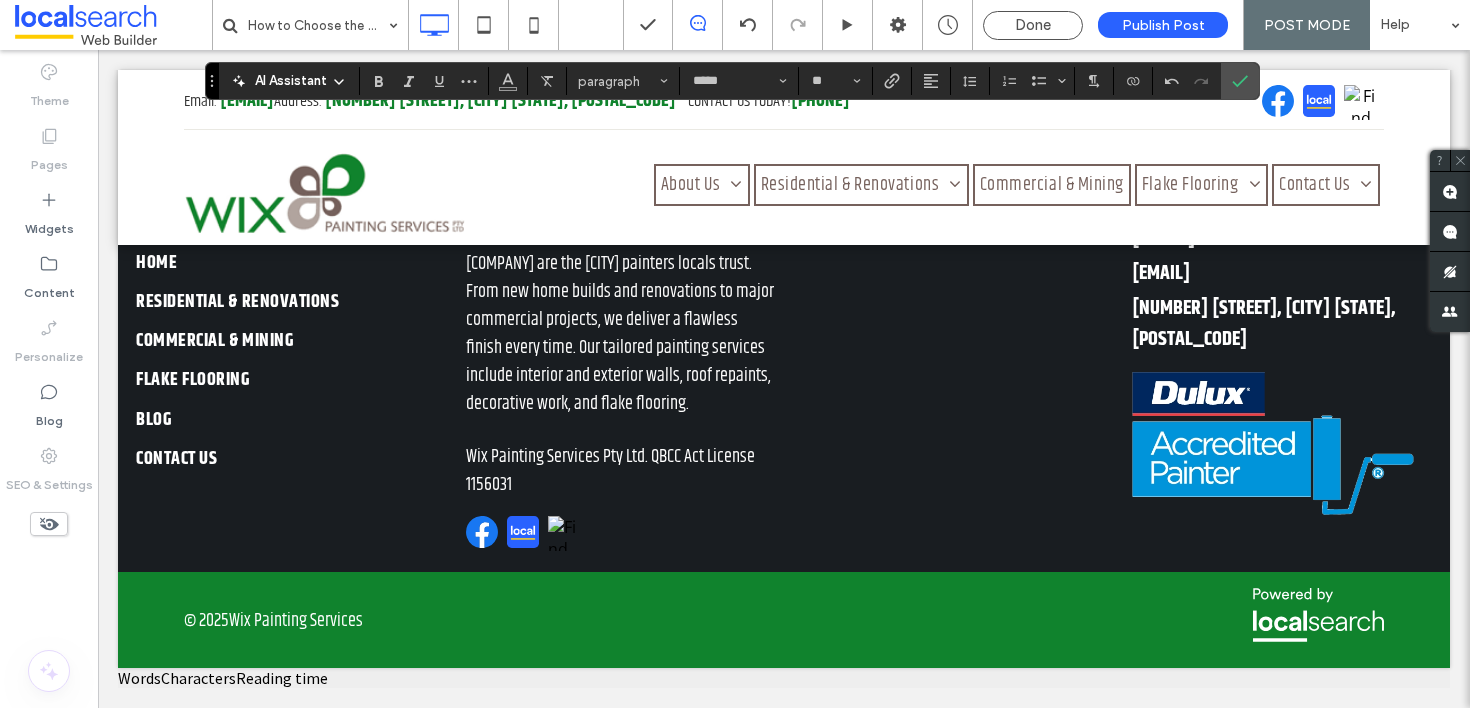 drag, startPoint x: 248, startPoint y: 372, endPoint x: 771, endPoint y: 793, distance: 671.39404 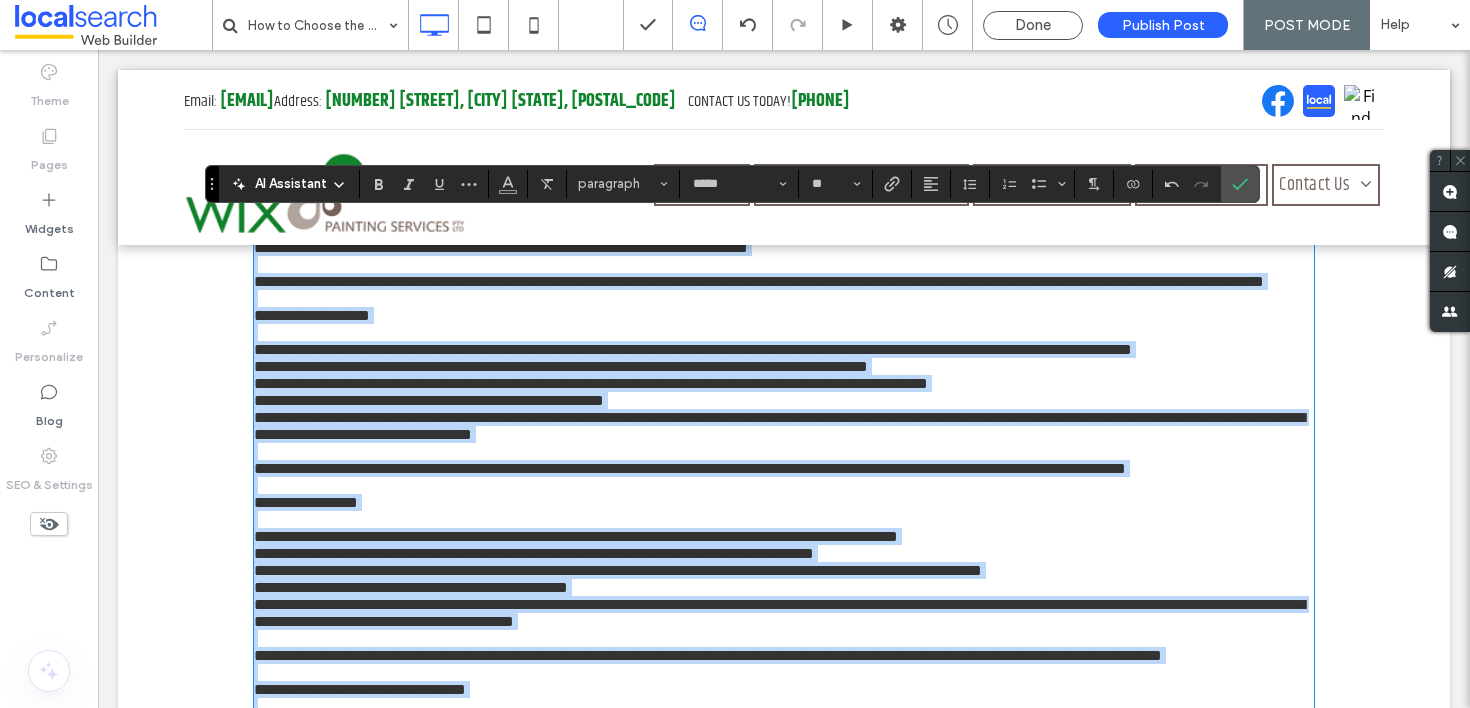 scroll, scrollTop: 1486, scrollLeft: 0, axis: vertical 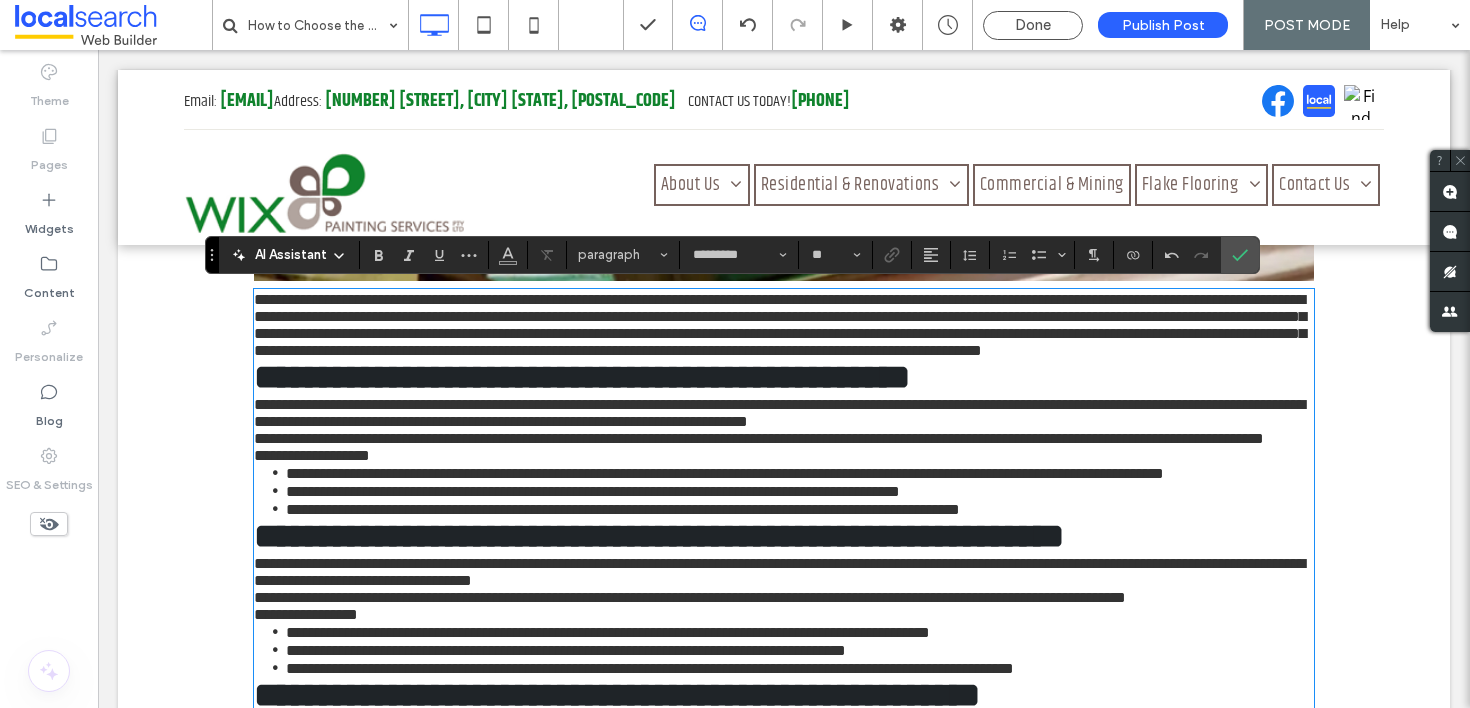 type on "*****" 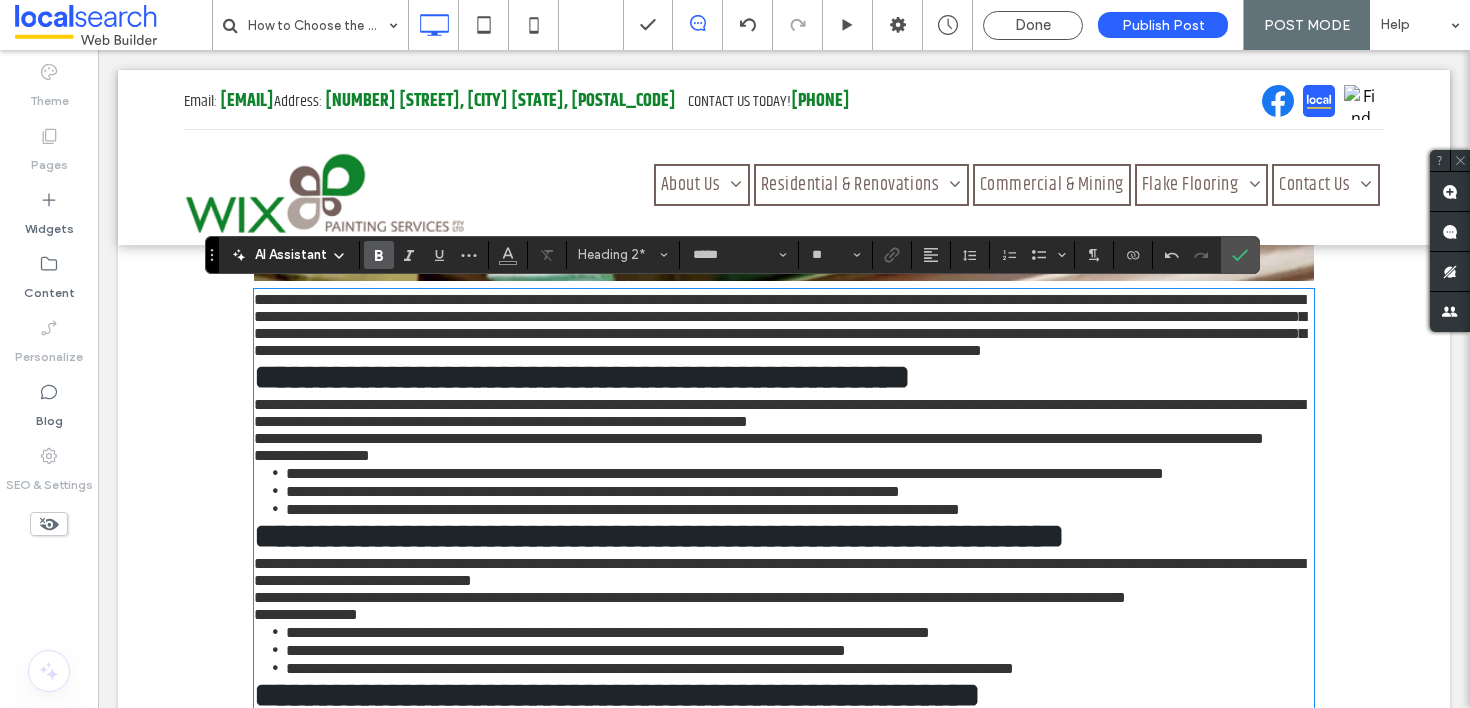 click on "**********" at bounding box center [582, 377] 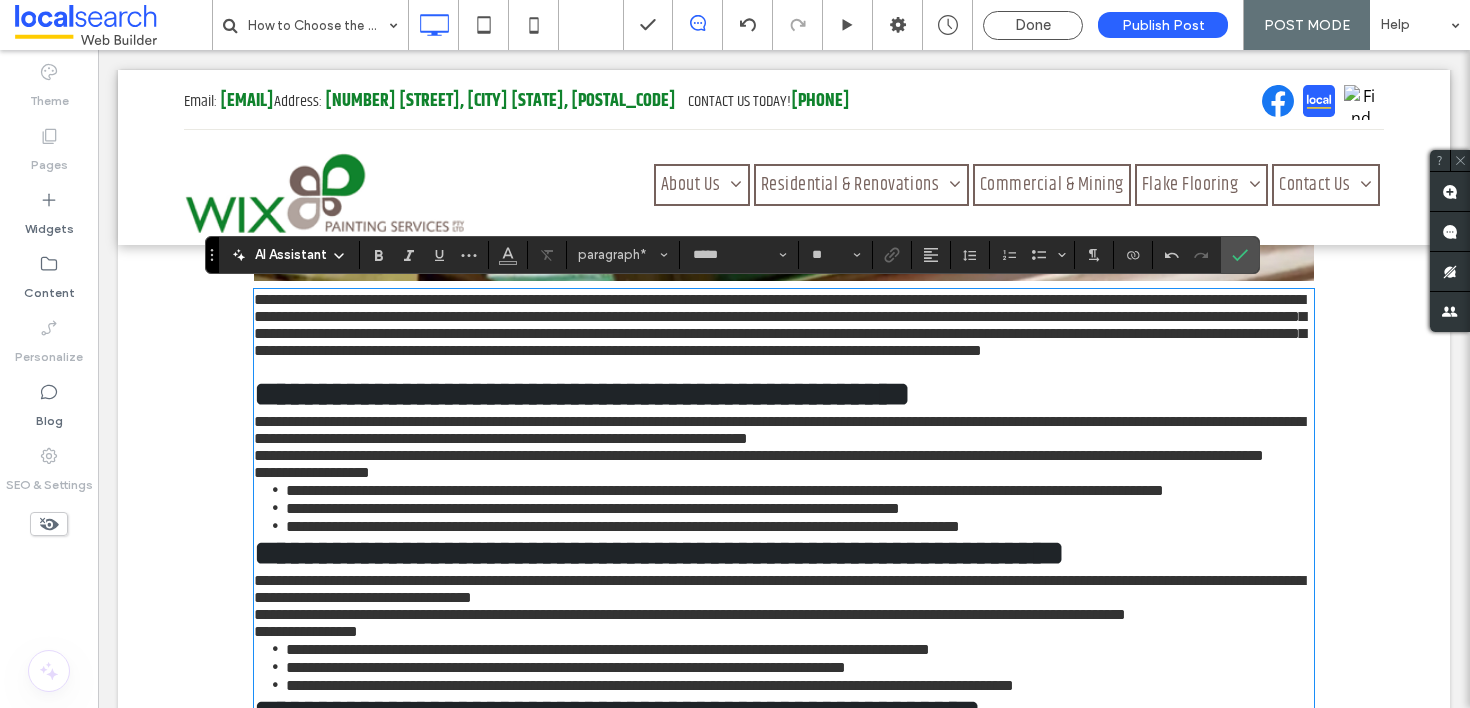 click on "**********" at bounding box center (784, 394) 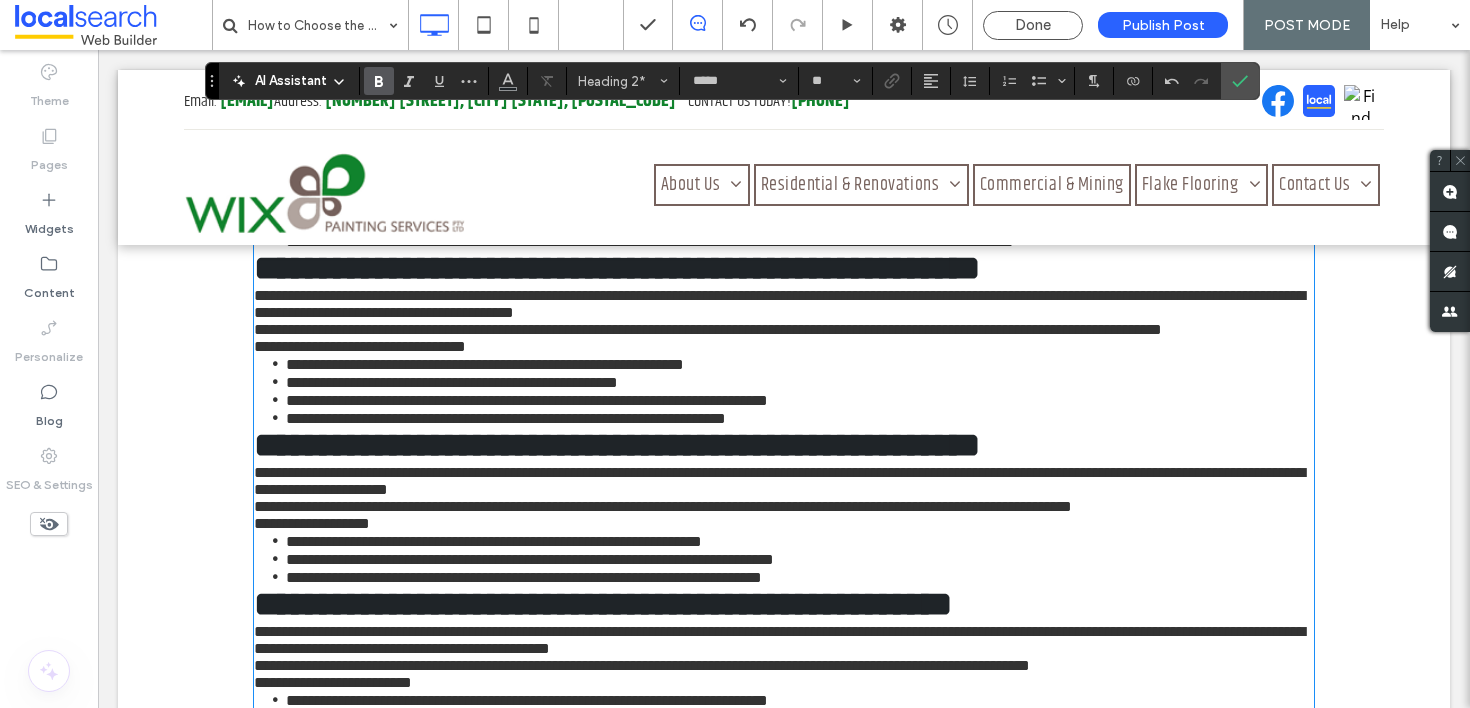 scroll, scrollTop: 1725, scrollLeft: 0, axis: vertical 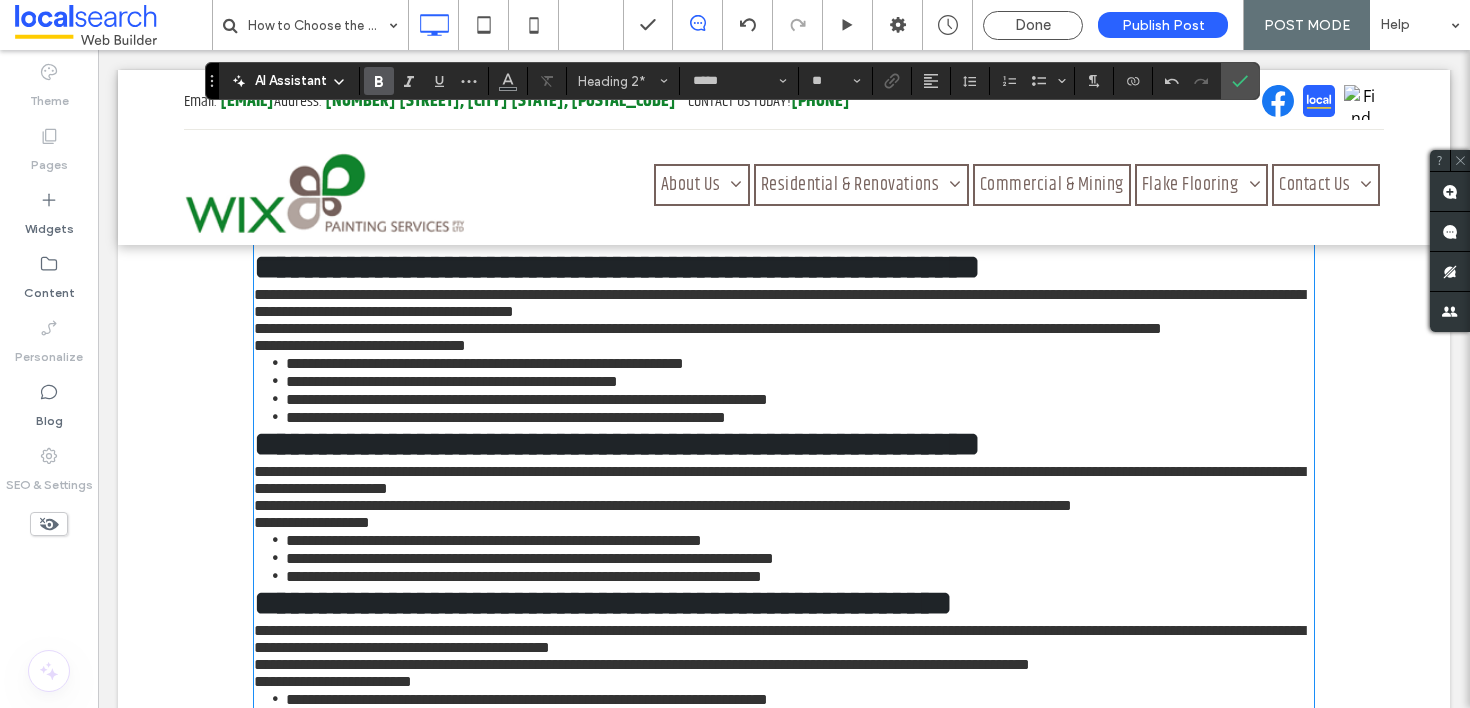 type on "**" 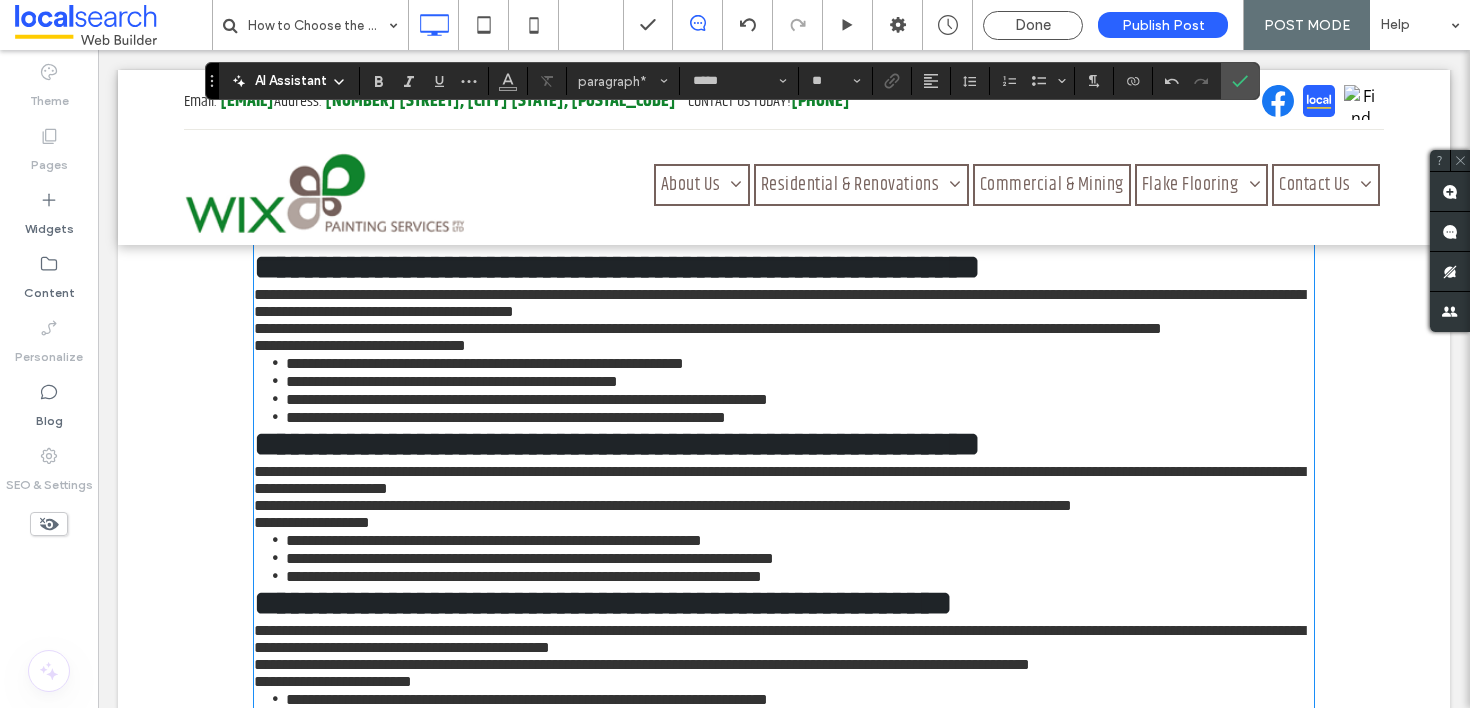 click on "**********" at bounding box center [690, 169] 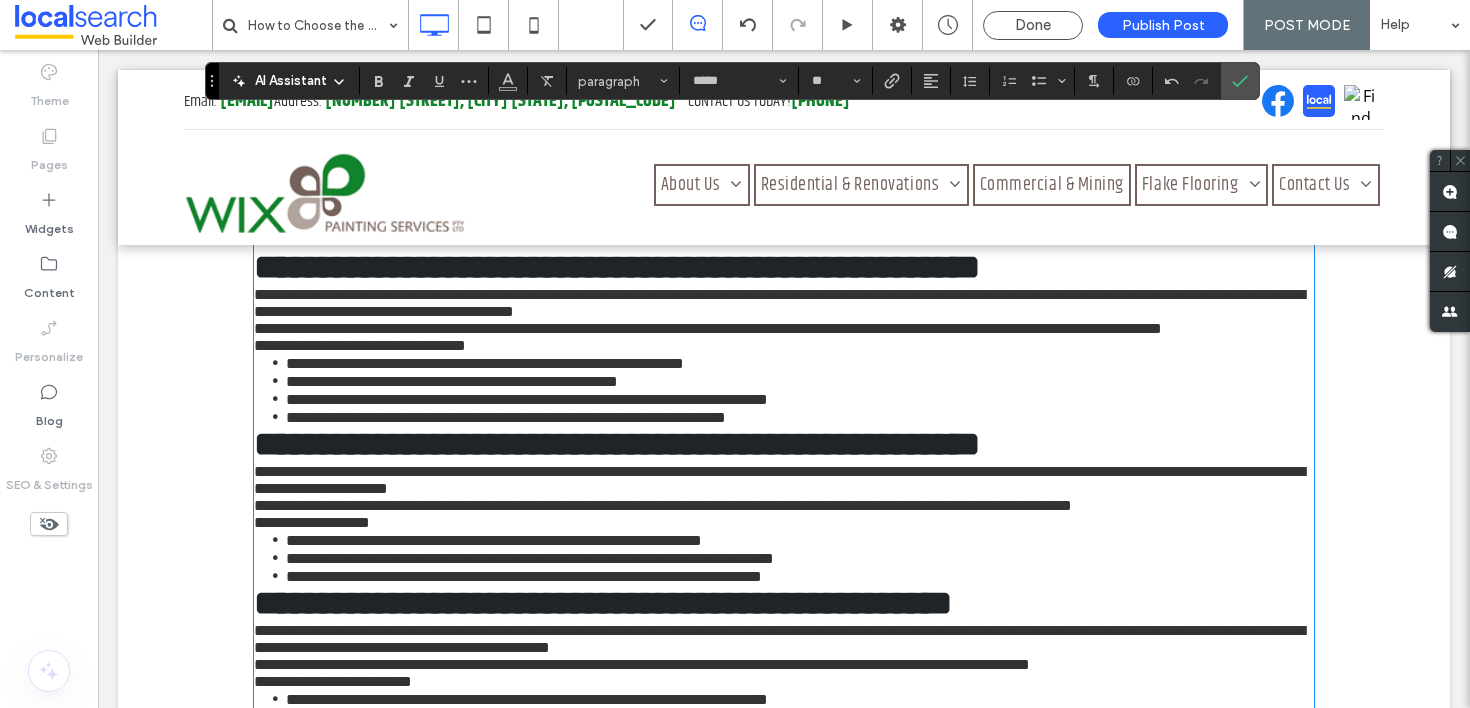 click on "**********" at bounding box center (690, 169) 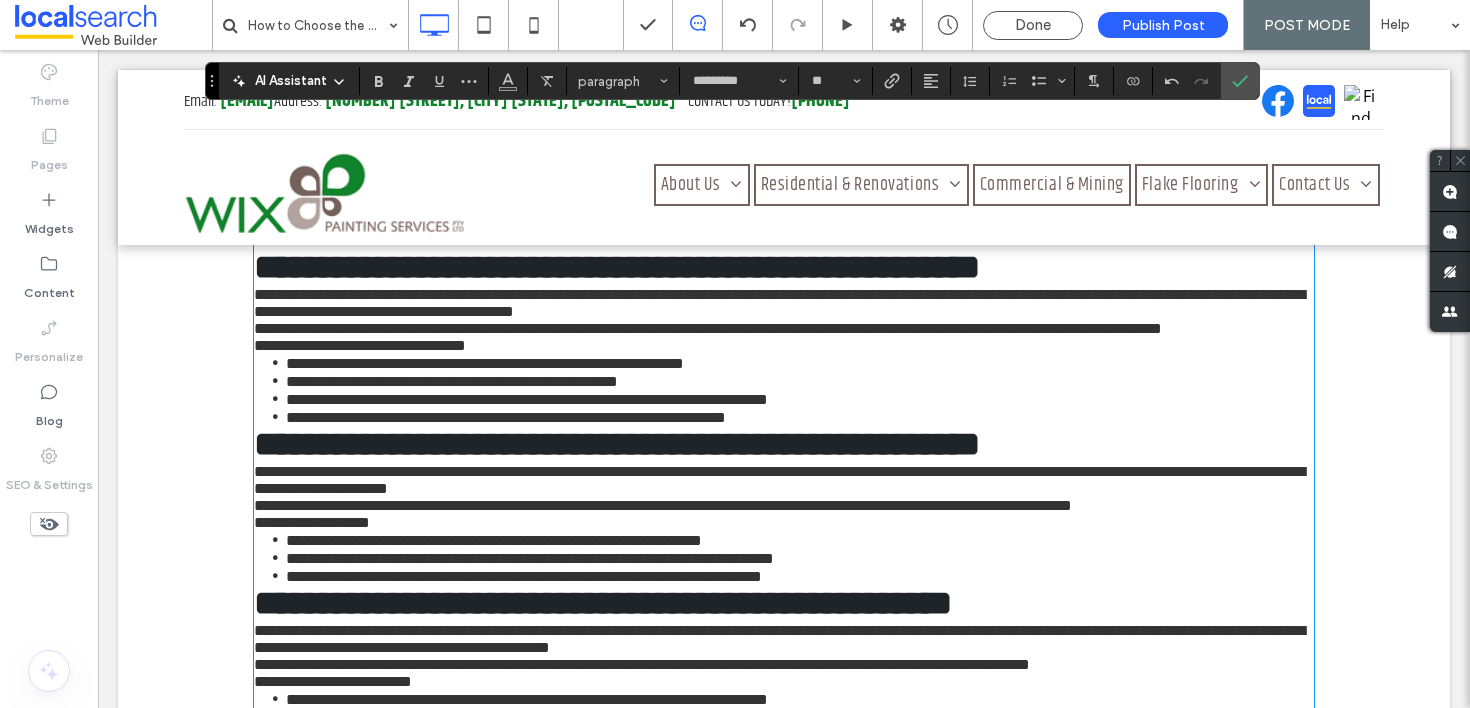 click on "**********" at bounding box center [608, 204] 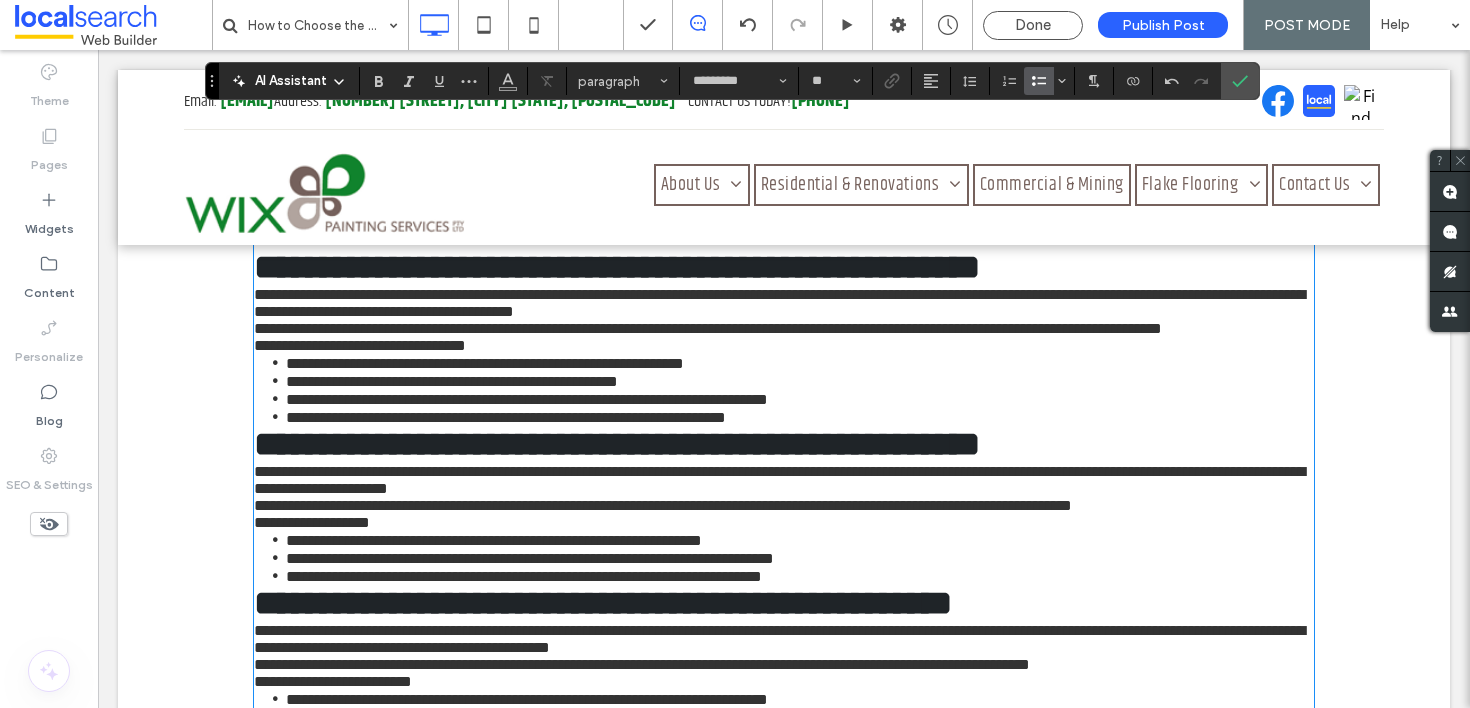 click on "**********" at bounding box center [608, 204] 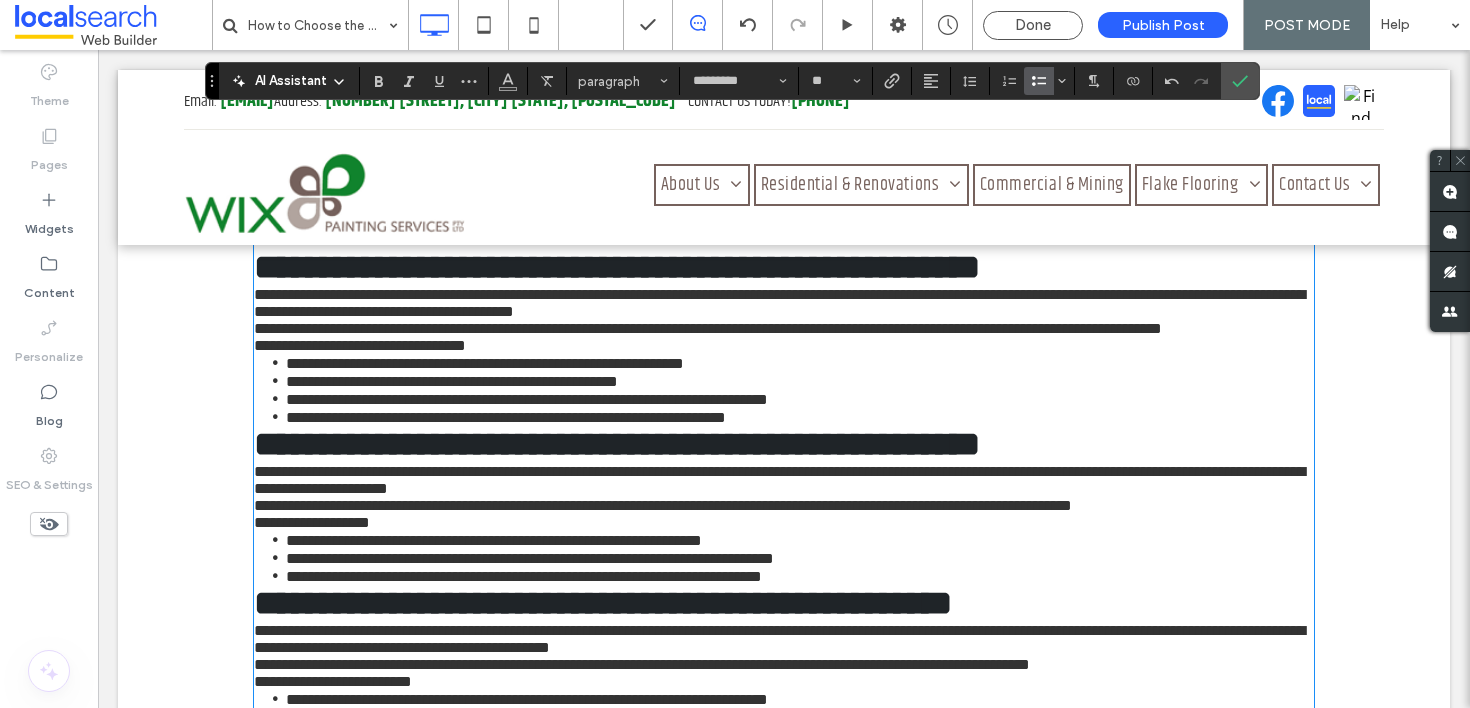 click on "**********" at bounding box center [566, 222] 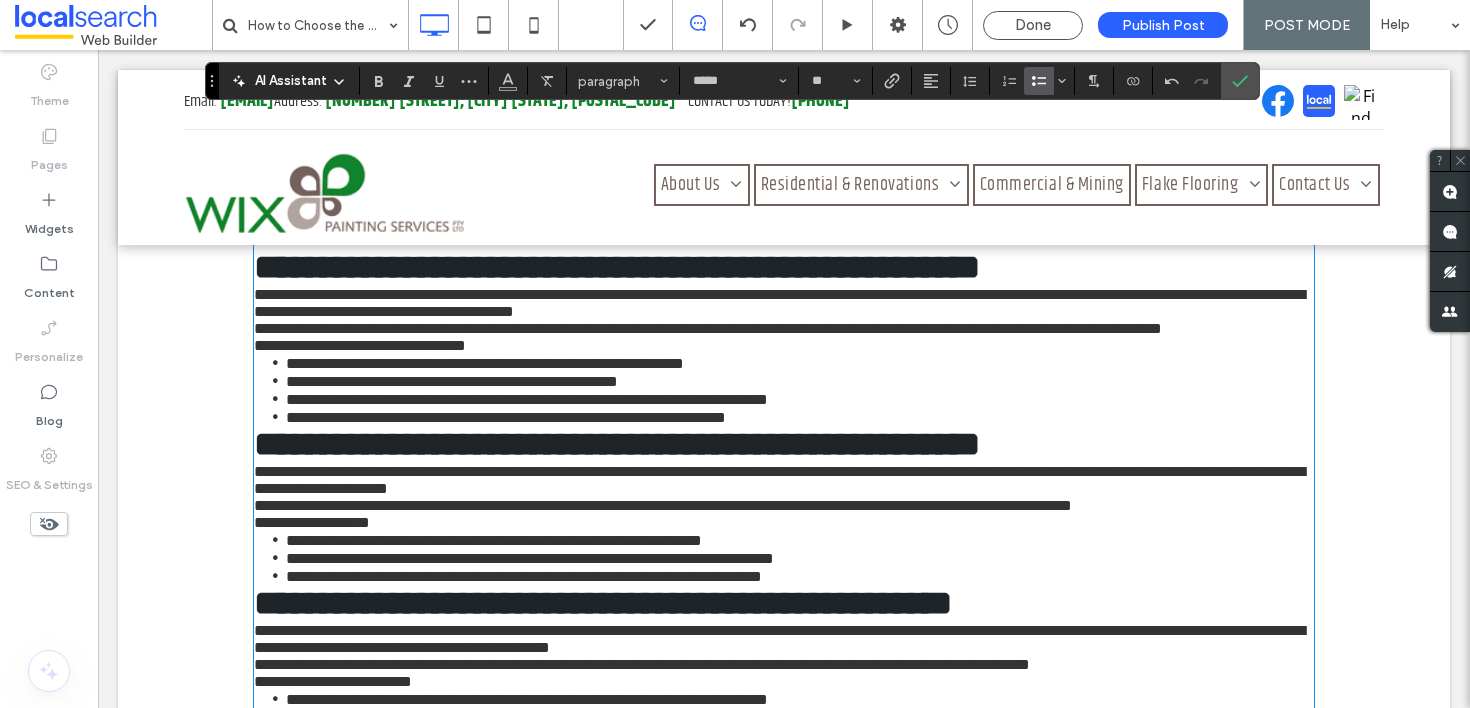 click on "**********" at bounding box center [690, 169] 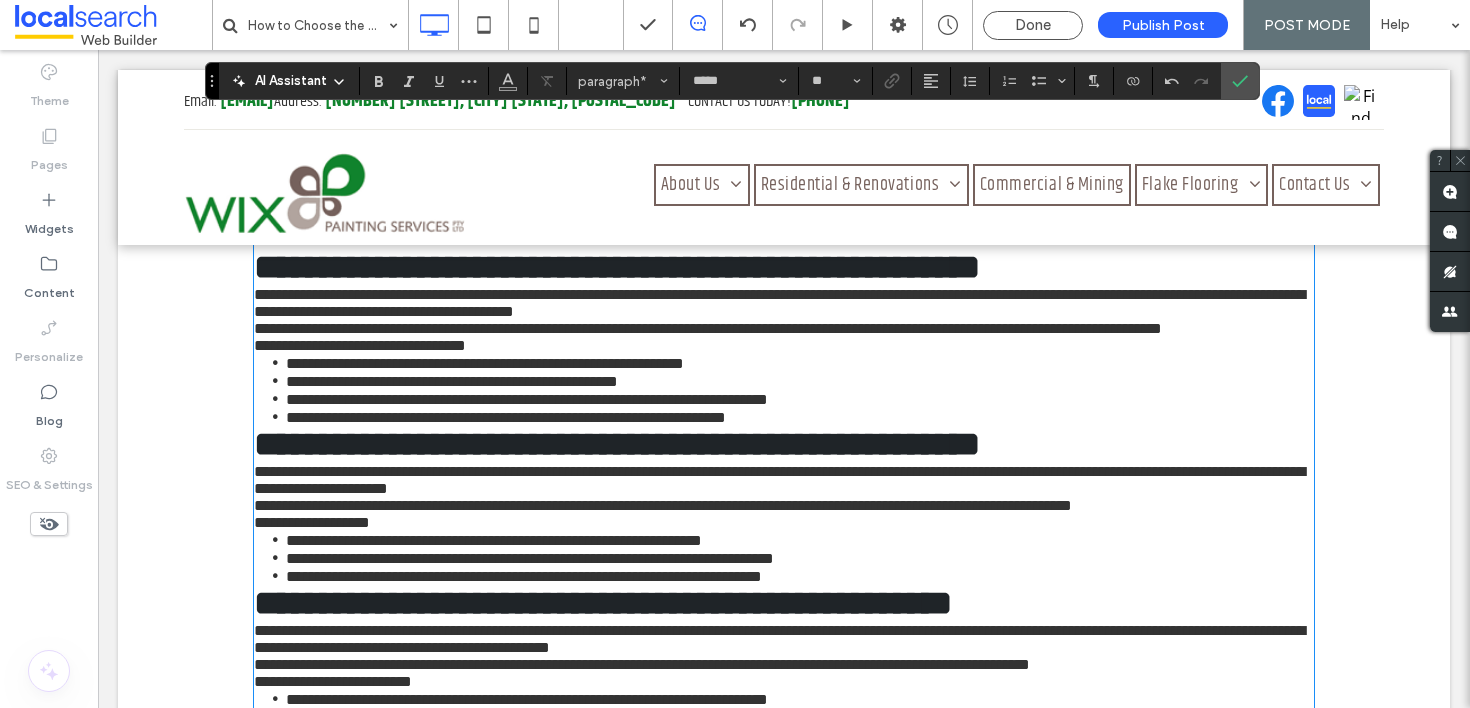 click on "**********" at bounding box center [690, 169] 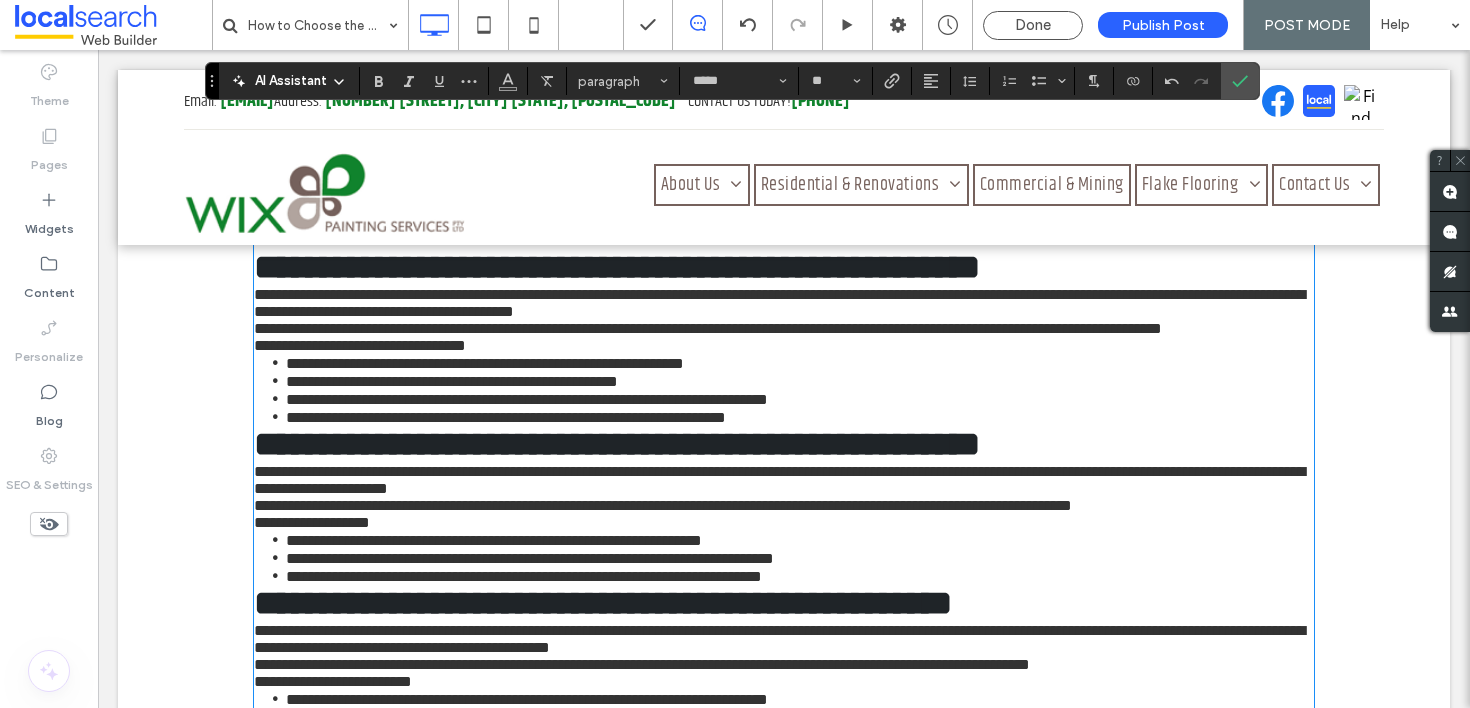 click on "**********" at bounding box center (690, 169) 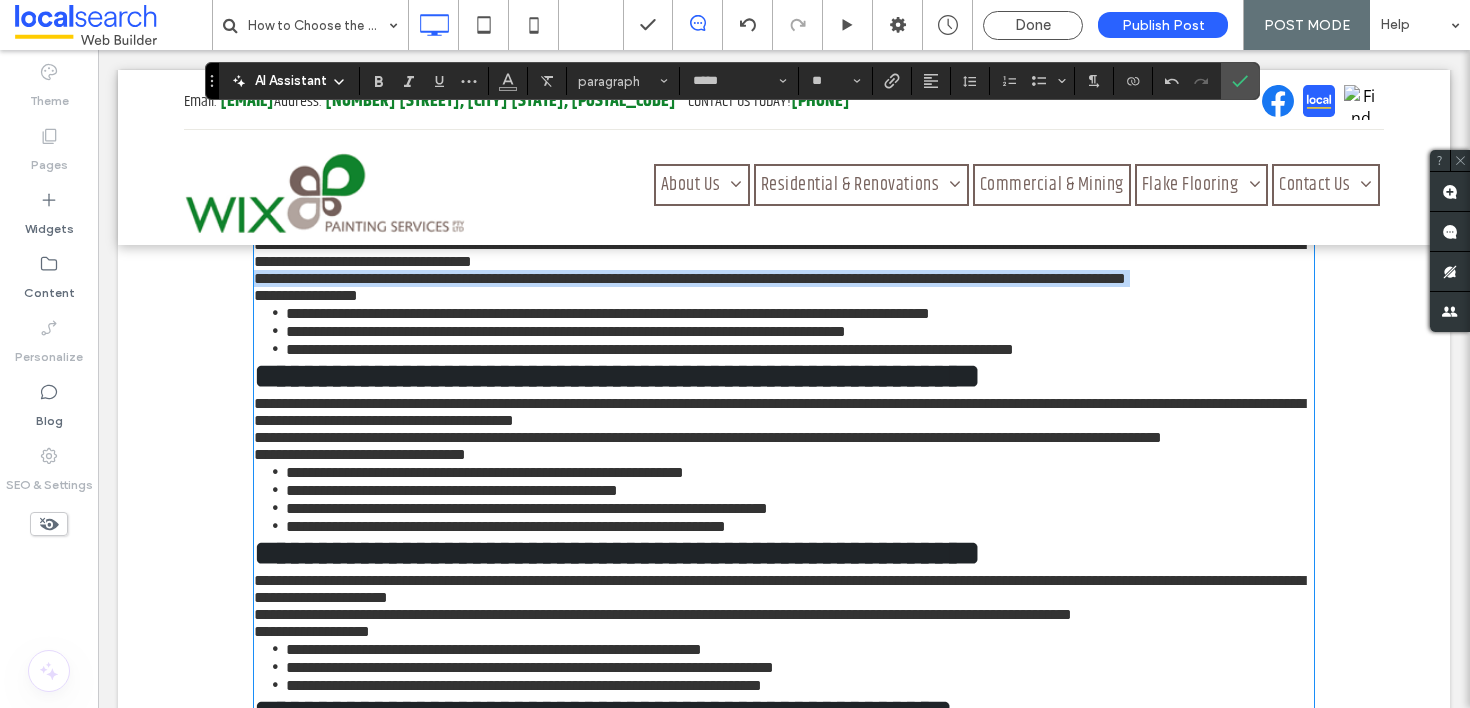 scroll, scrollTop: 1617, scrollLeft: 0, axis: vertical 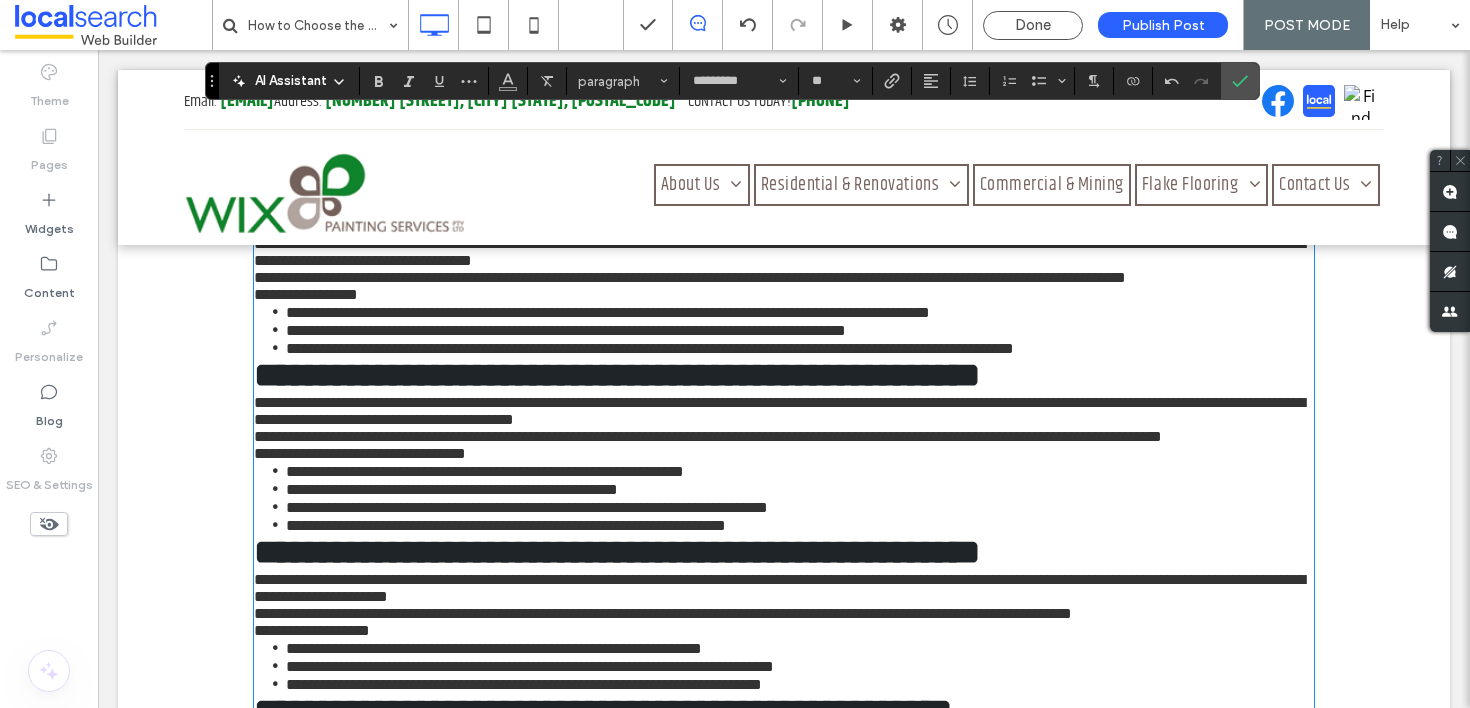 click on "**********" at bounding box center [608, 312] 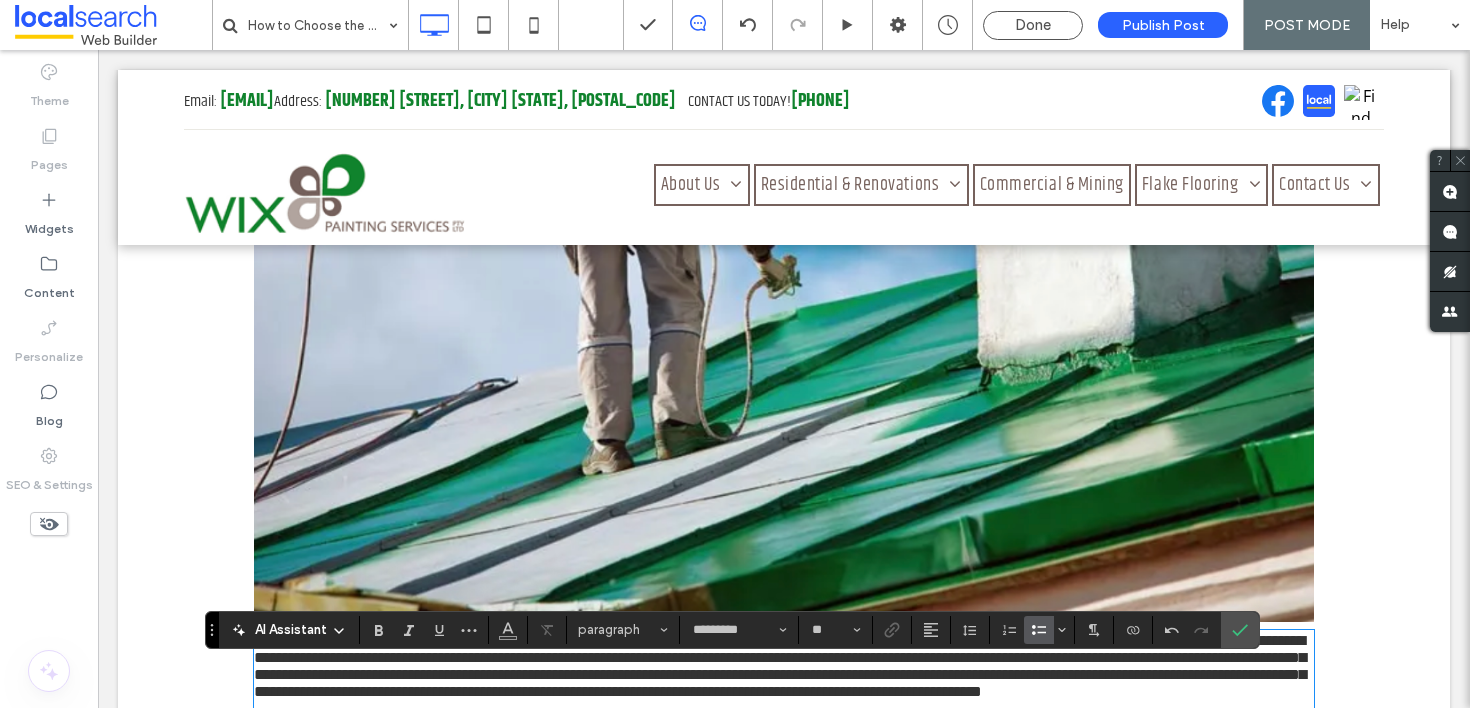 scroll, scrollTop: 1203, scrollLeft: 0, axis: vertical 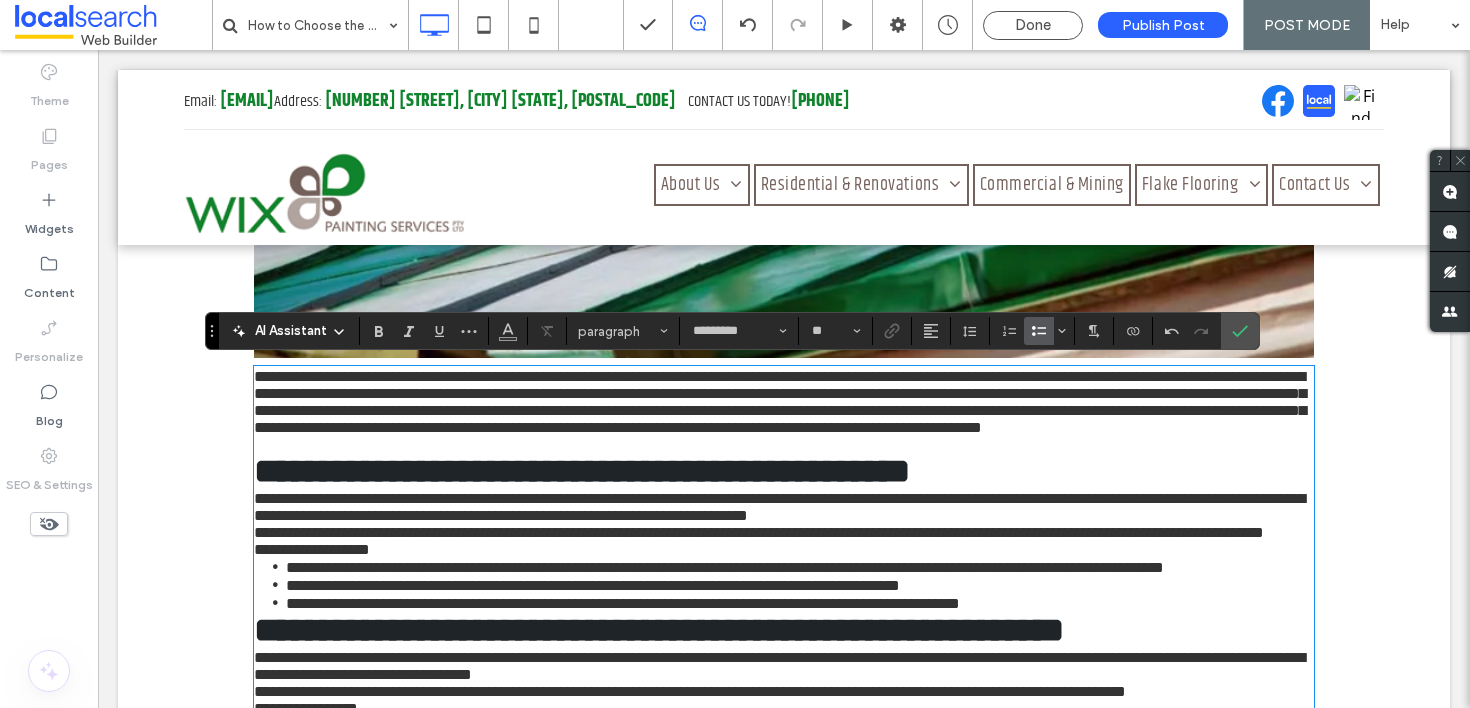type on "*****" 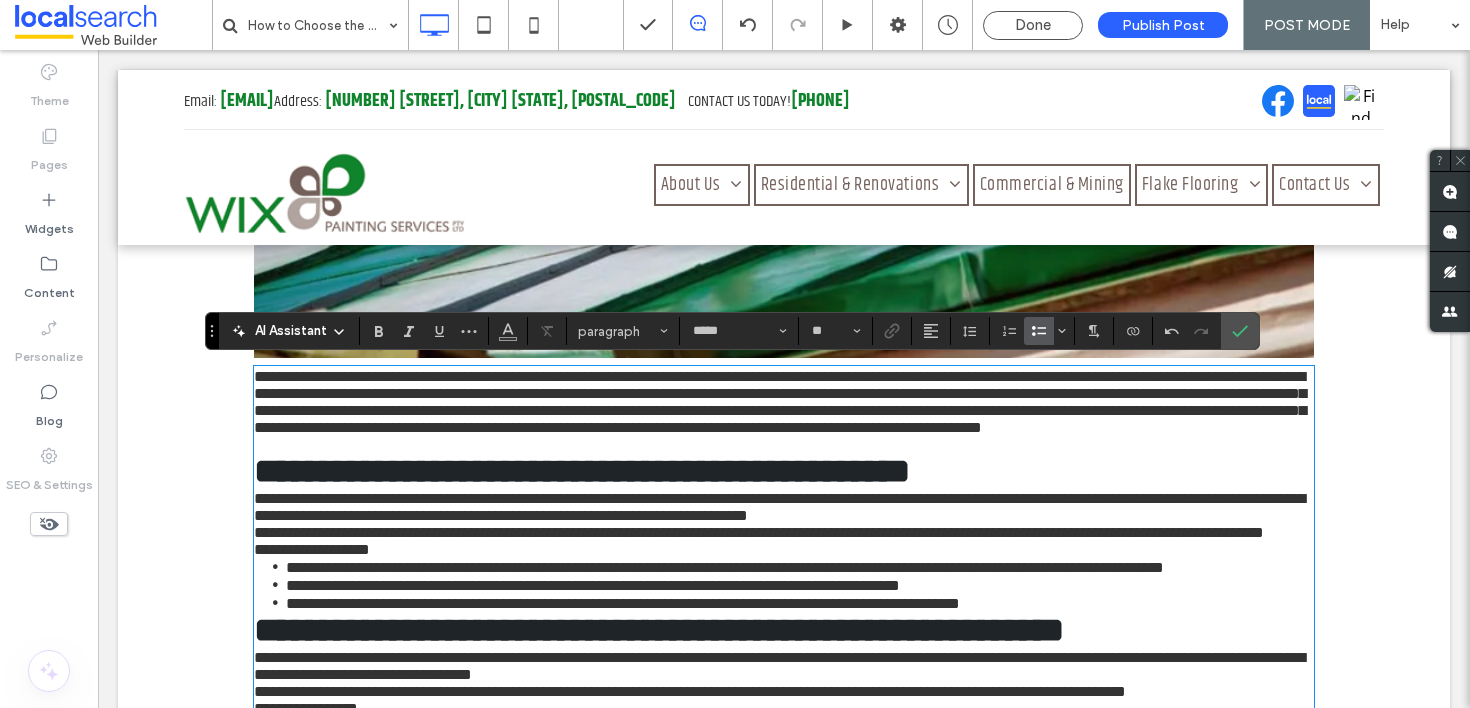 click on "**********" at bounding box center [780, 402] 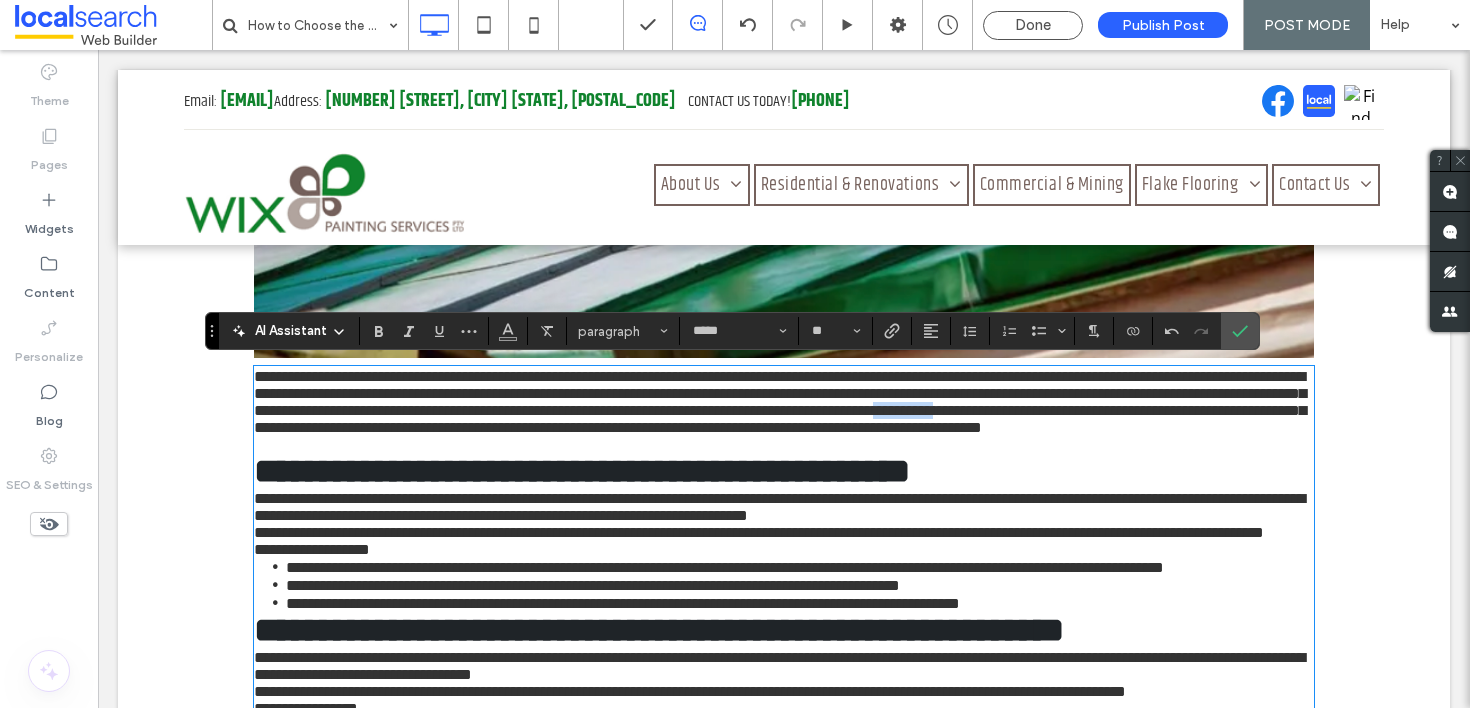 click on "**********" at bounding box center (780, 402) 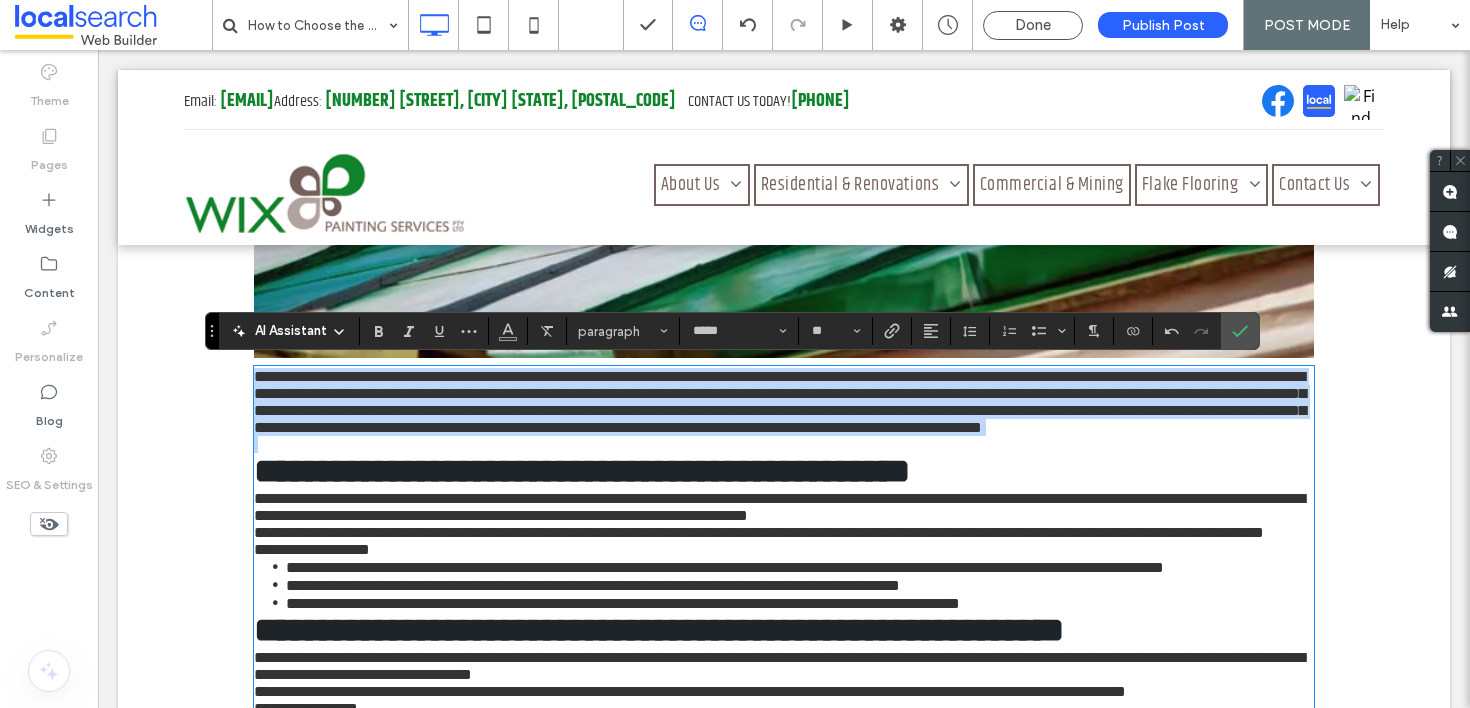 click on "**********" at bounding box center (780, 402) 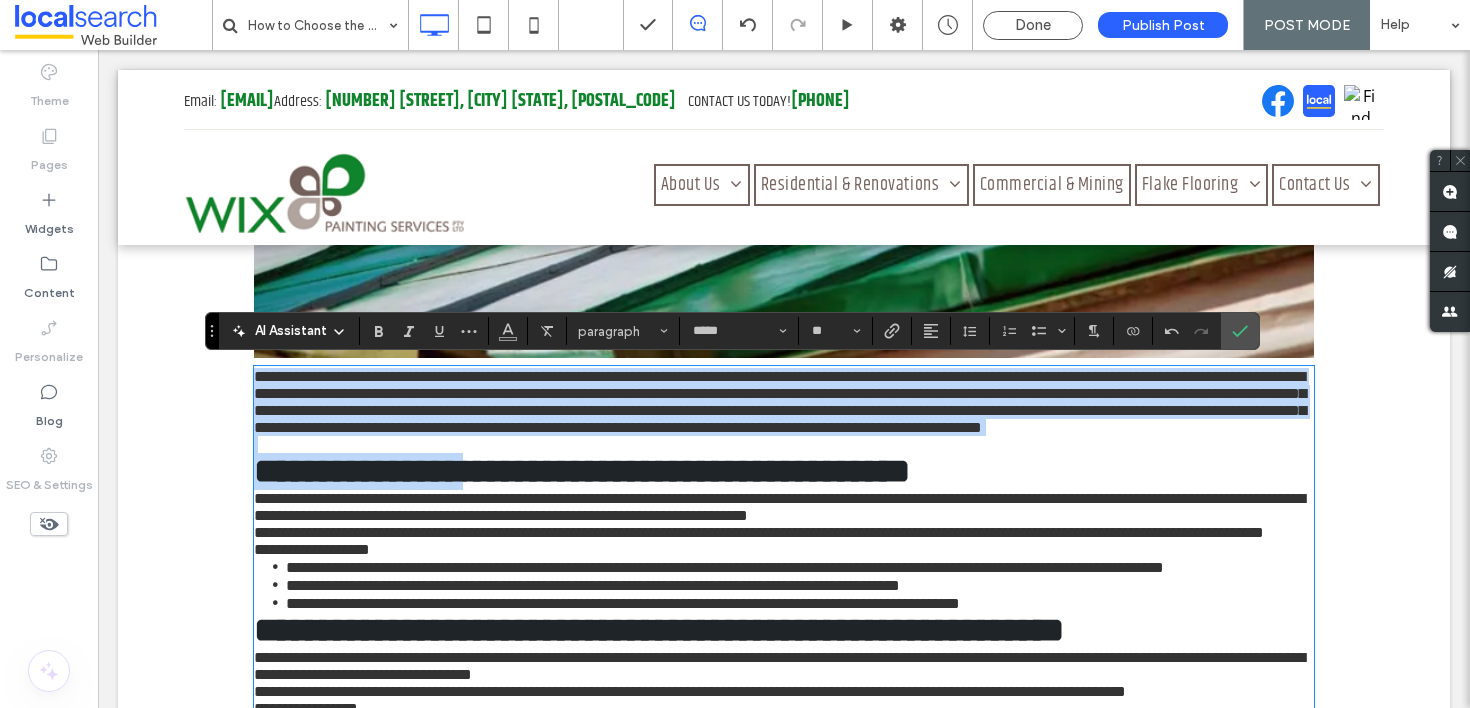 type on "*" 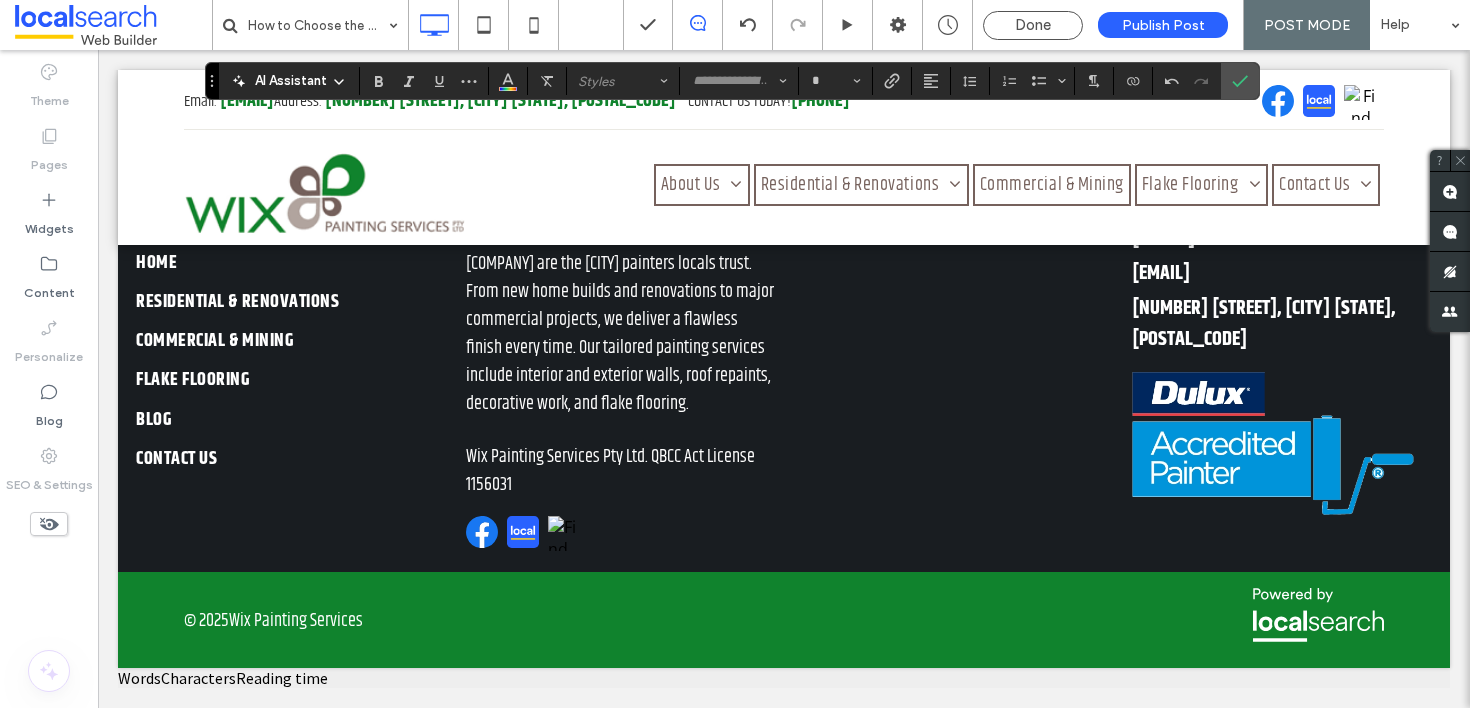 drag, startPoint x: 247, startPoint y: 378, endPoint x: 789, endPoint y: 796, distance: 684.46185 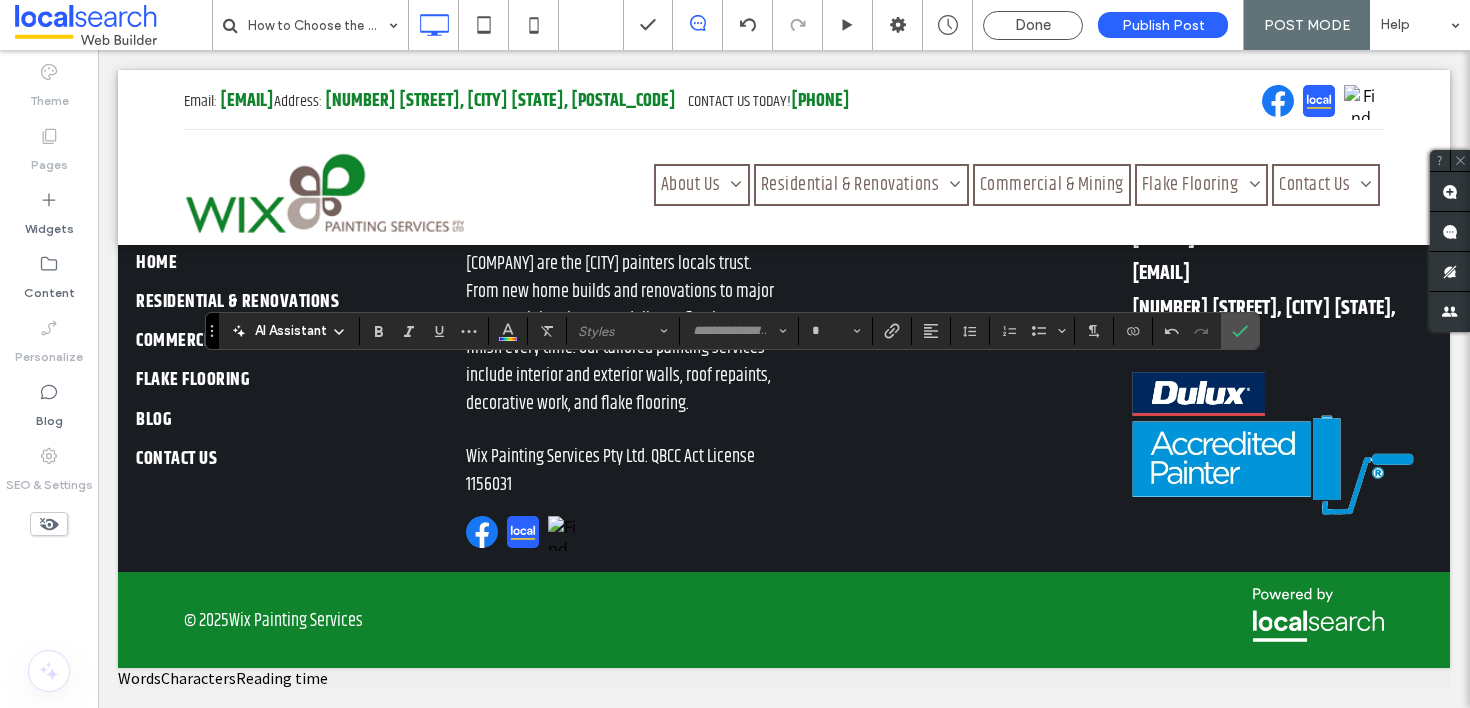 scroll, scrollTop: 1204, scrollLeft: 0, axis: vertical 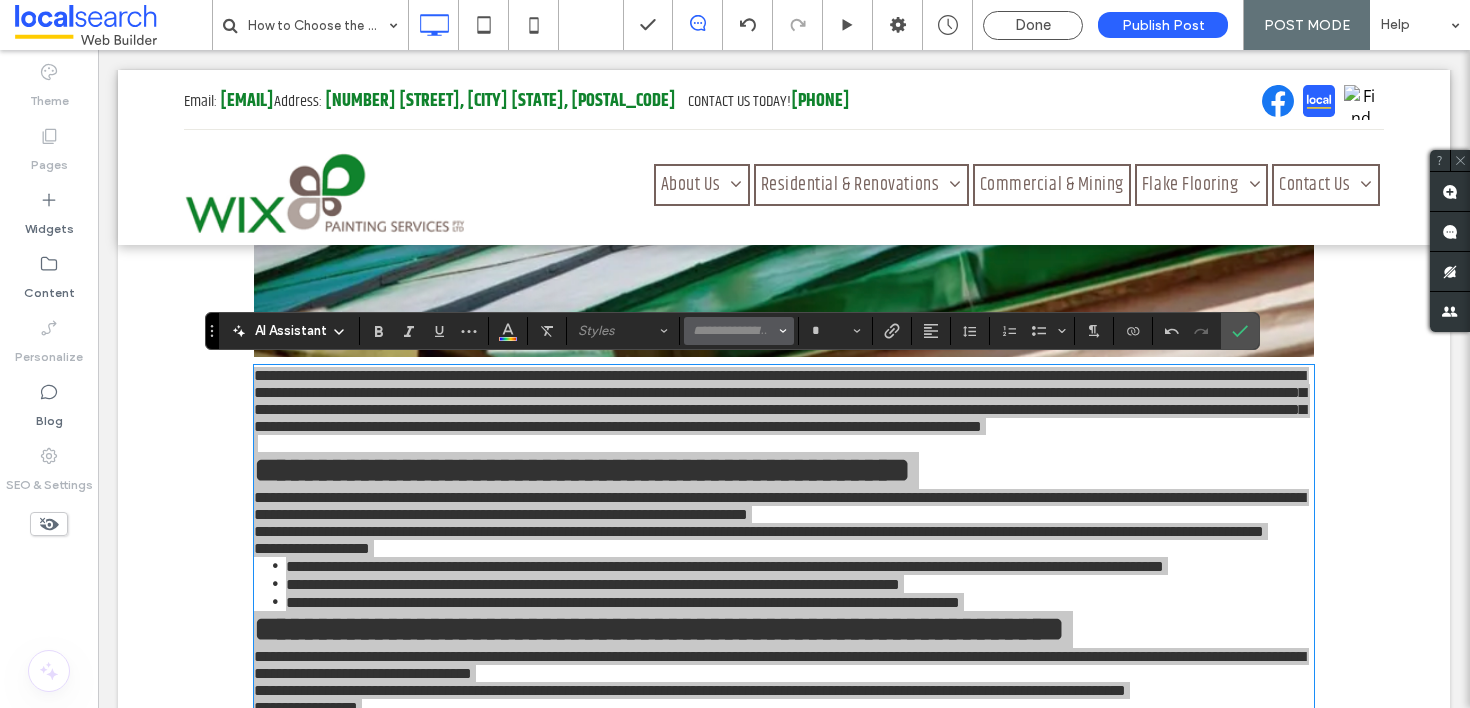 click at bounding box center (733, 331) 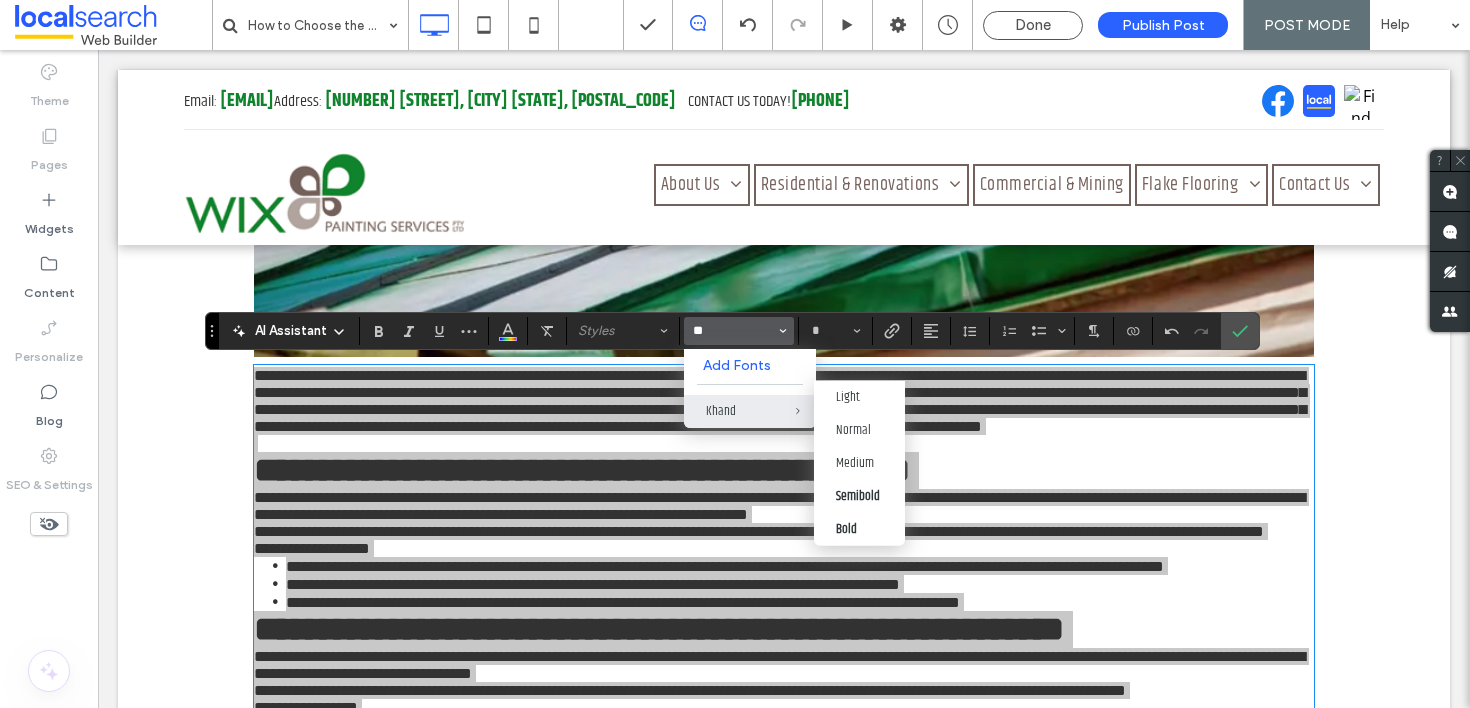 type on "**" 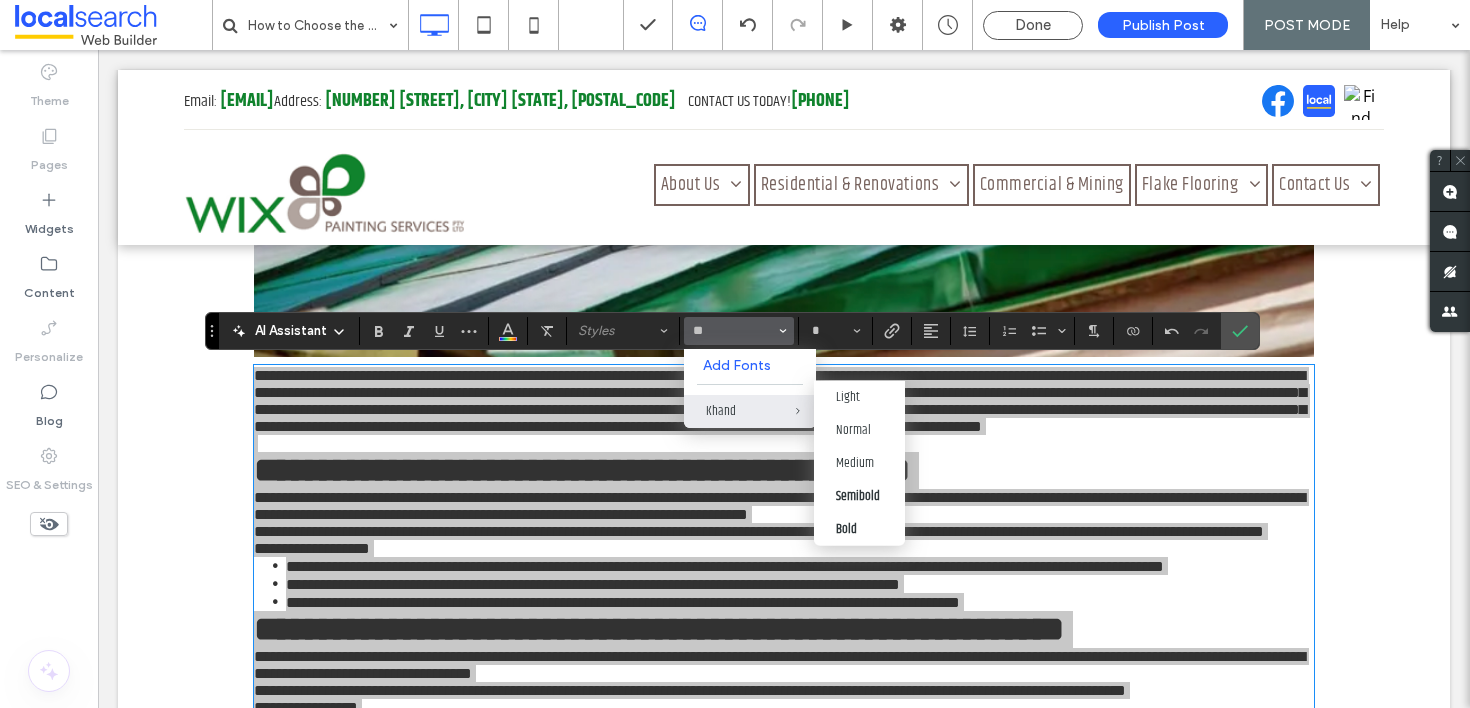 click at bounding box center (783, 411) 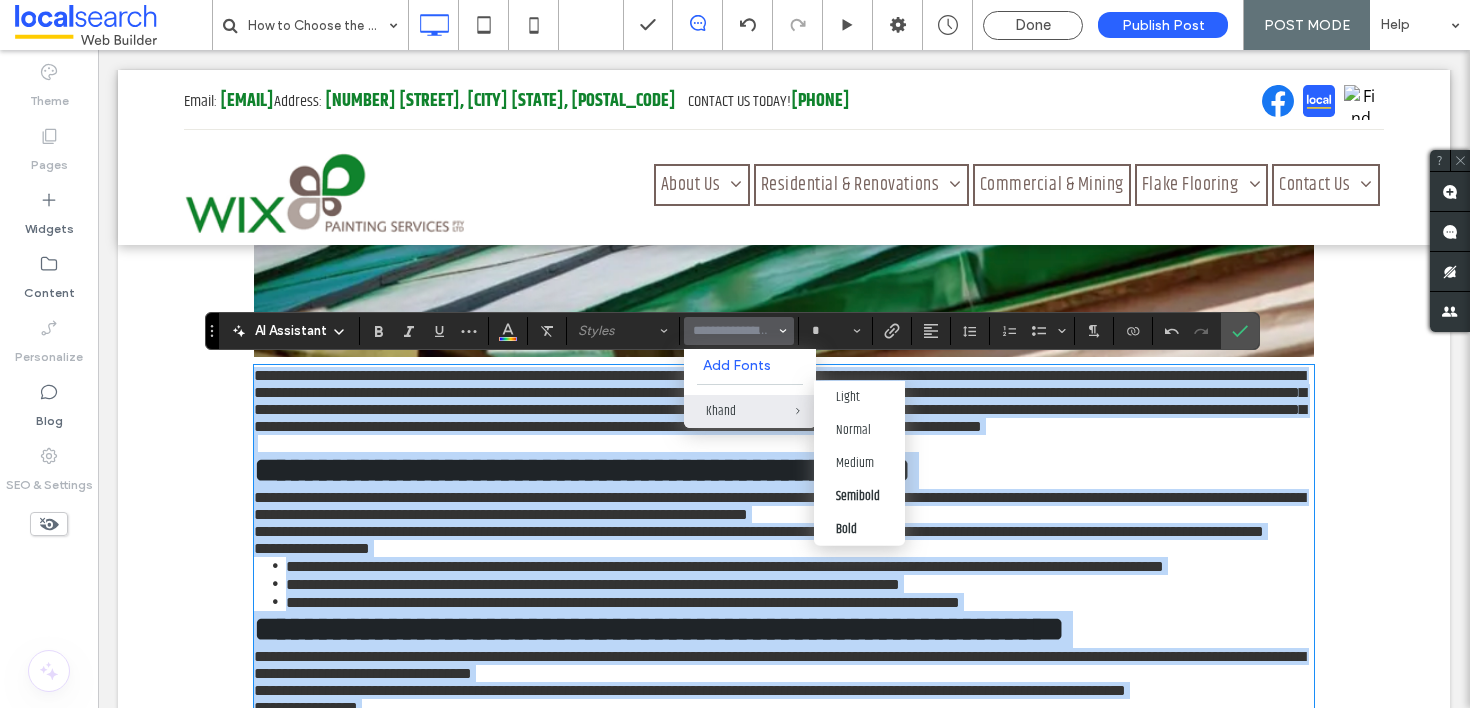 type on "*****" 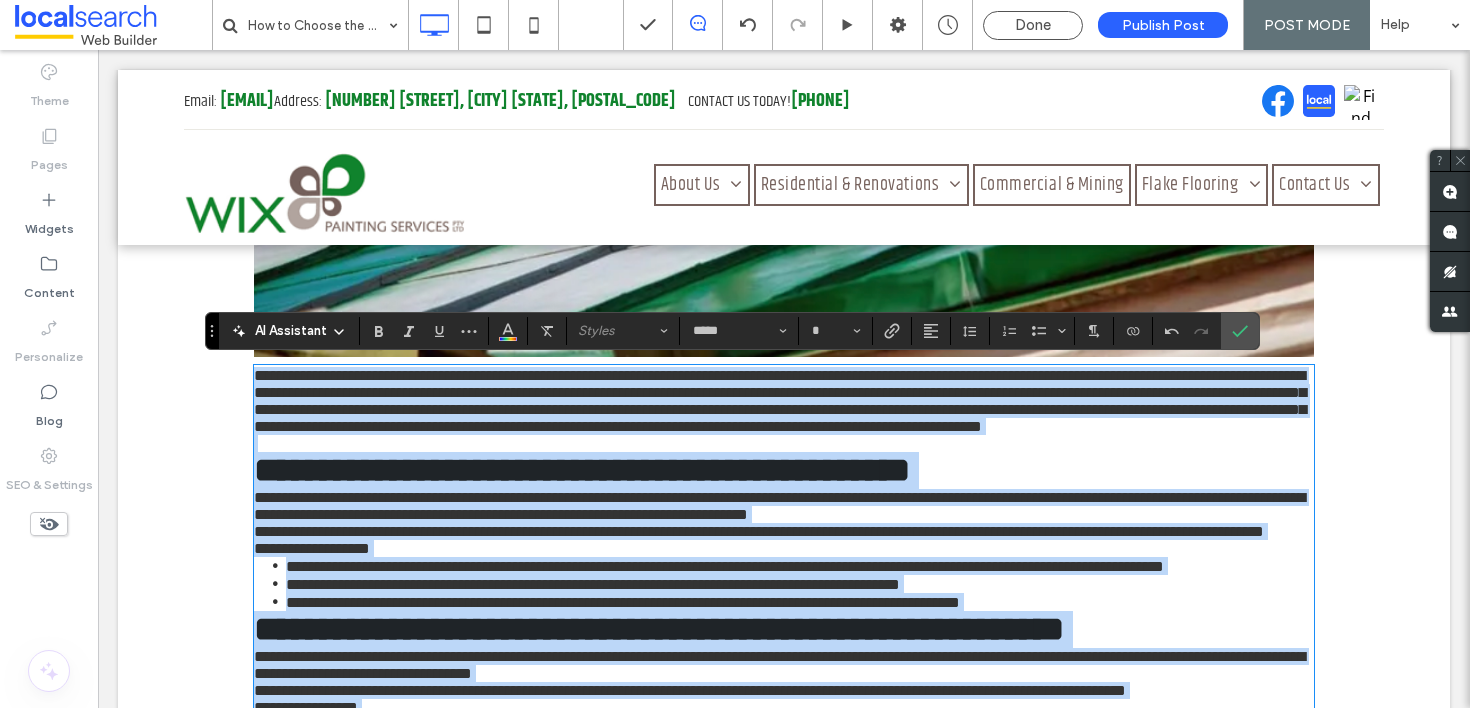 click on "**********" at bounding box center [780, 401] 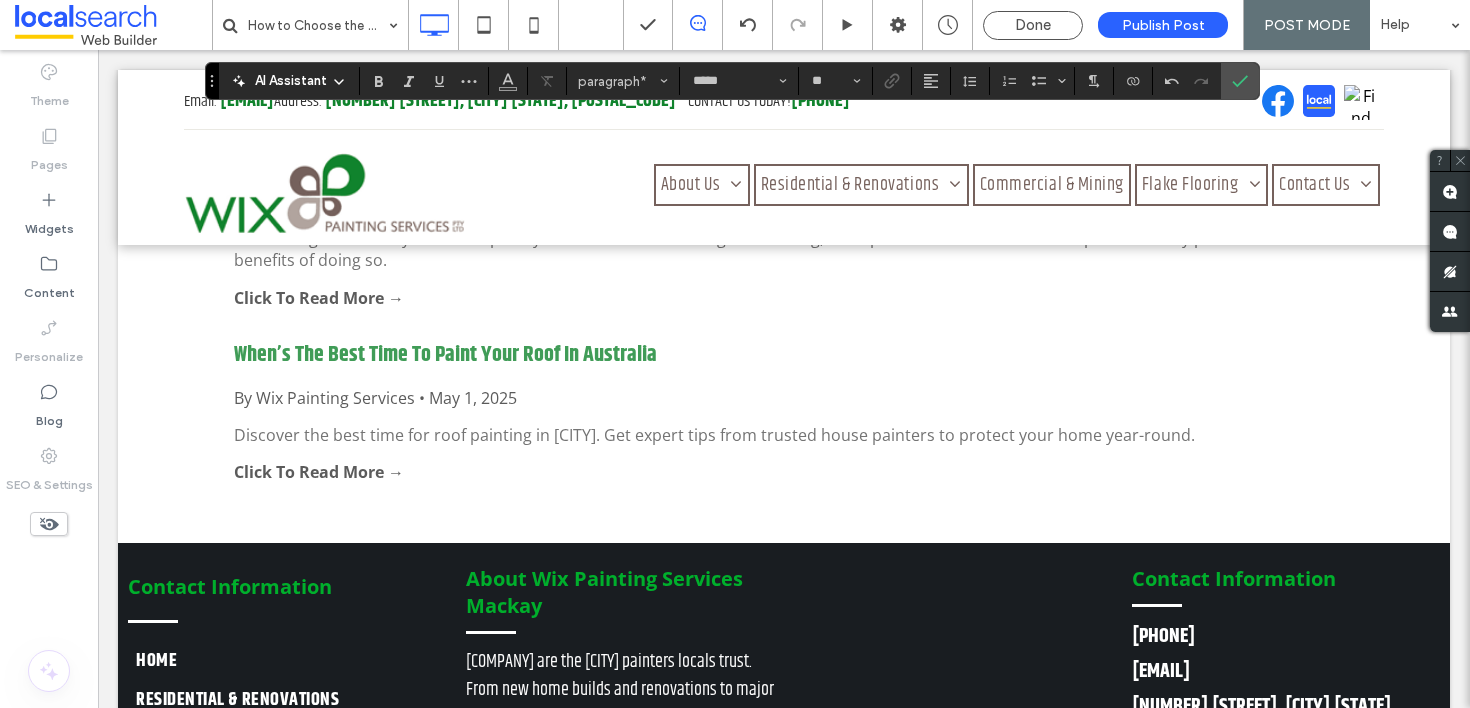 scroll, scrollTop: 3326, scrollLeft: 0, axis: vertical 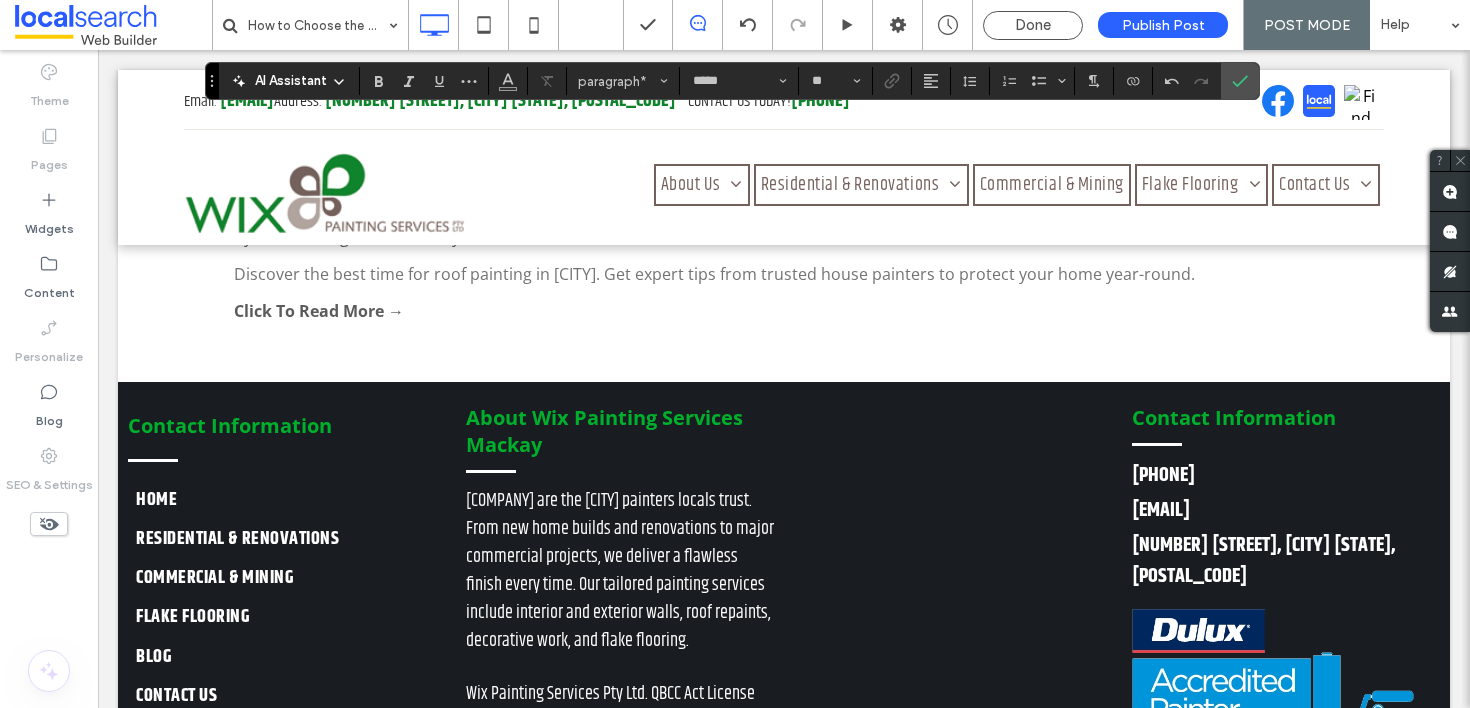 click at bounding box center (784, -268) 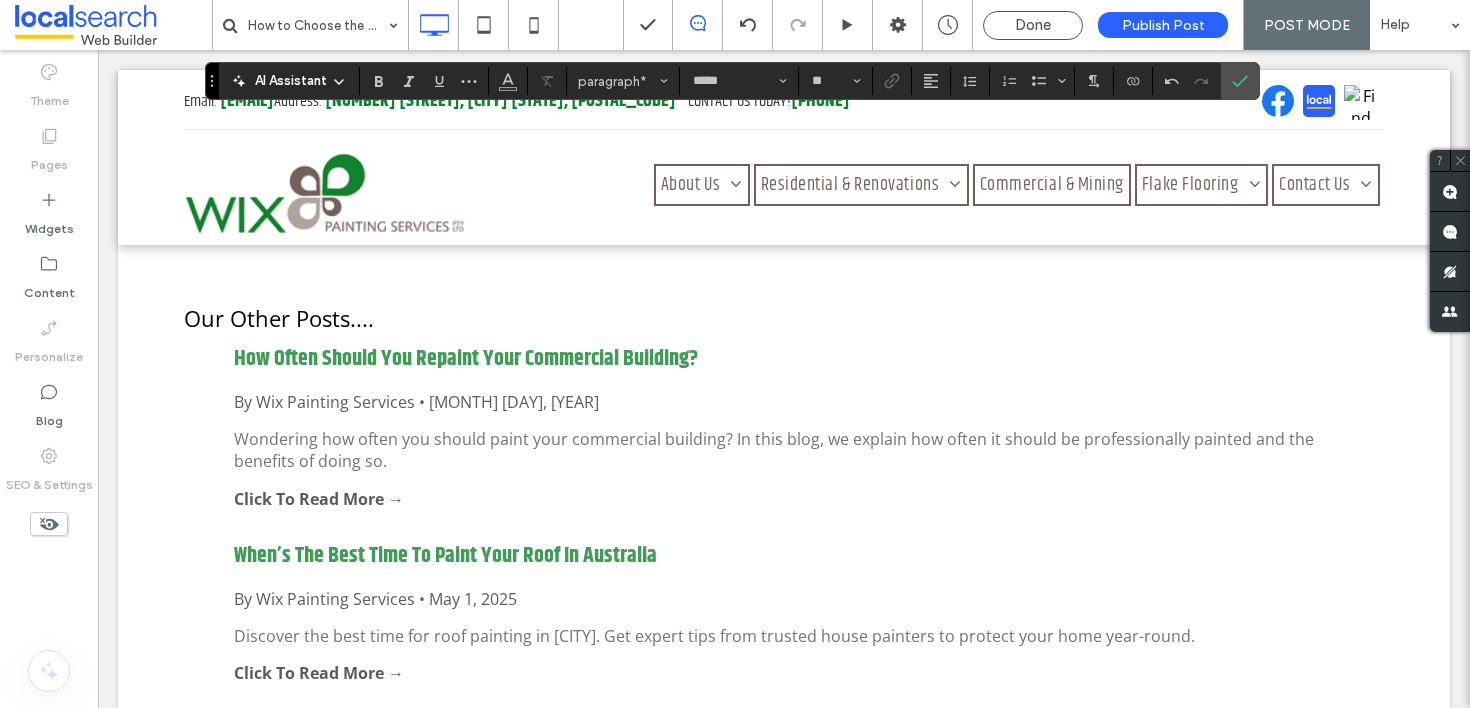 scroll, scrollTop: 2926, scrollLeft: 0, axis: vertical 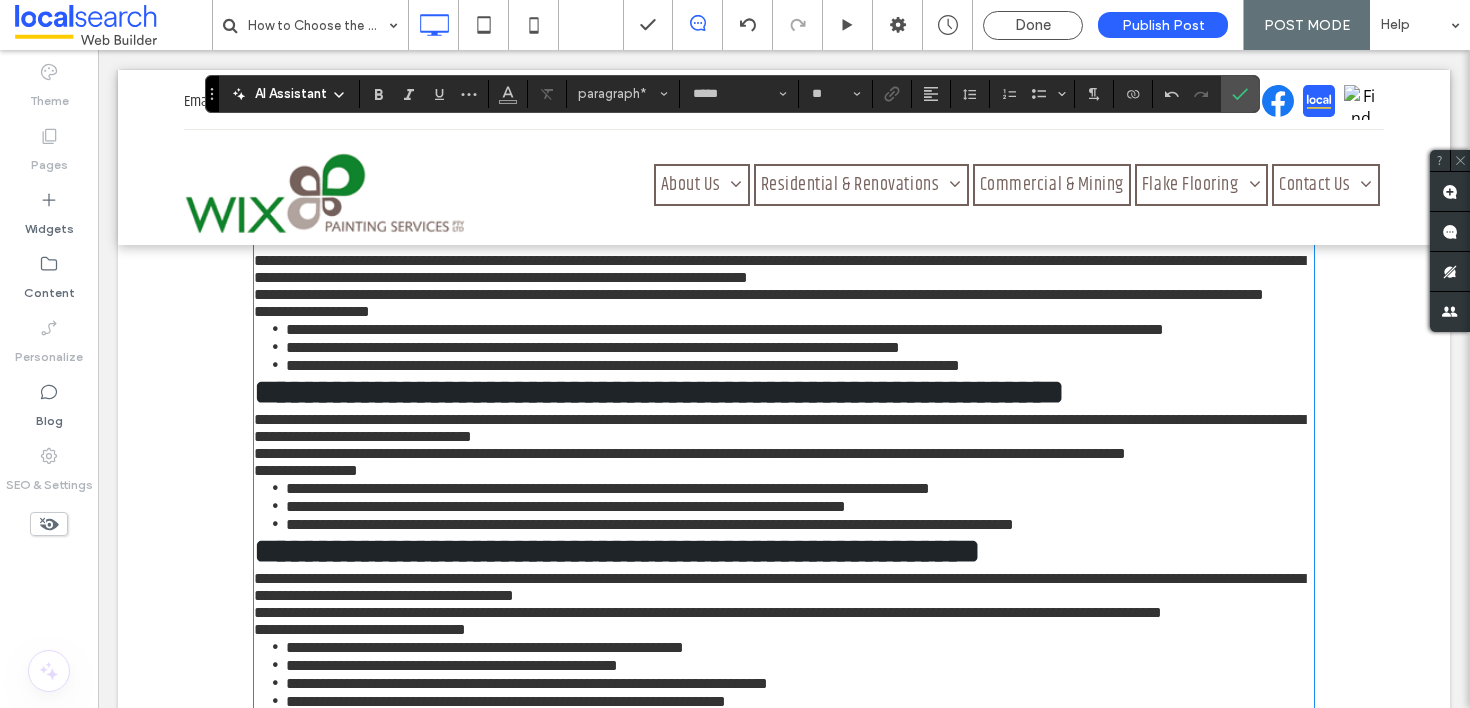 click on "**********" at bounding box center (784, 269) 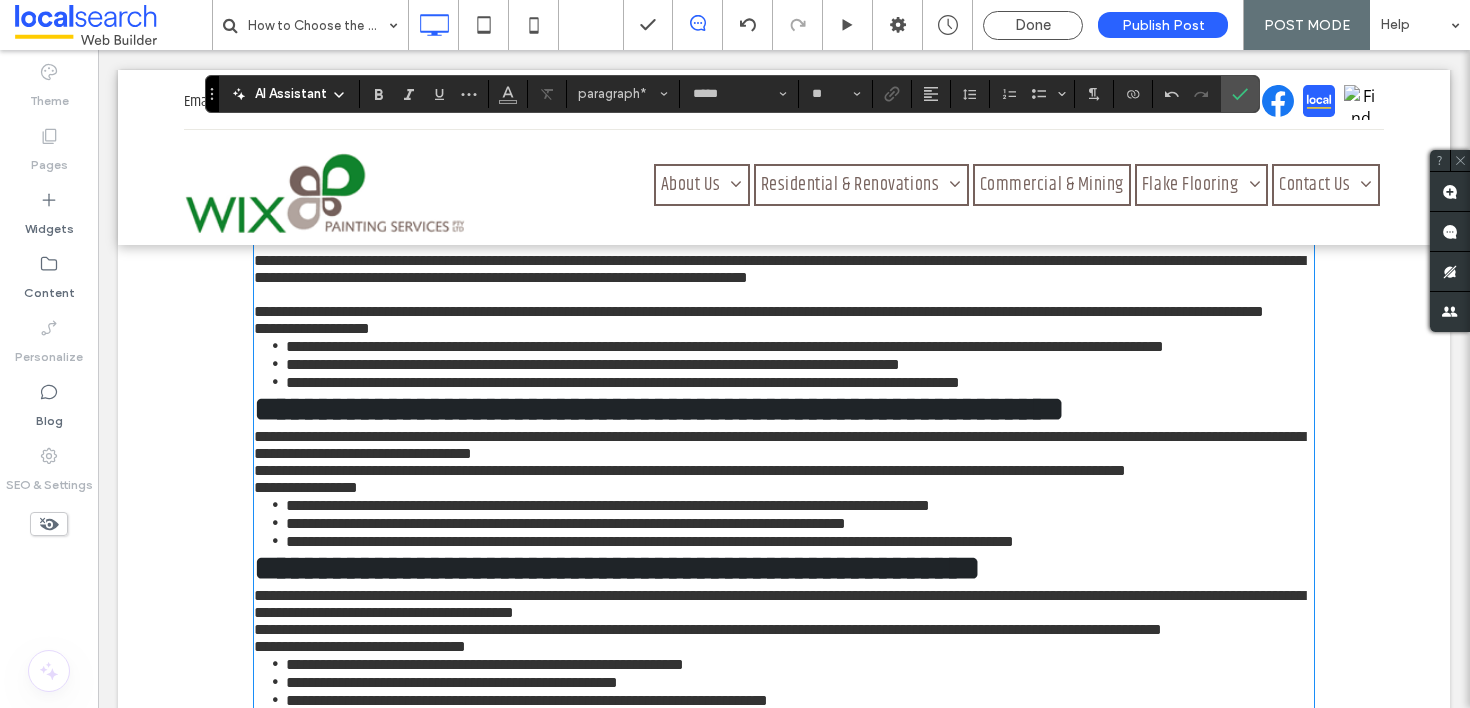 click on "**********" at bounding box center [784, 328] 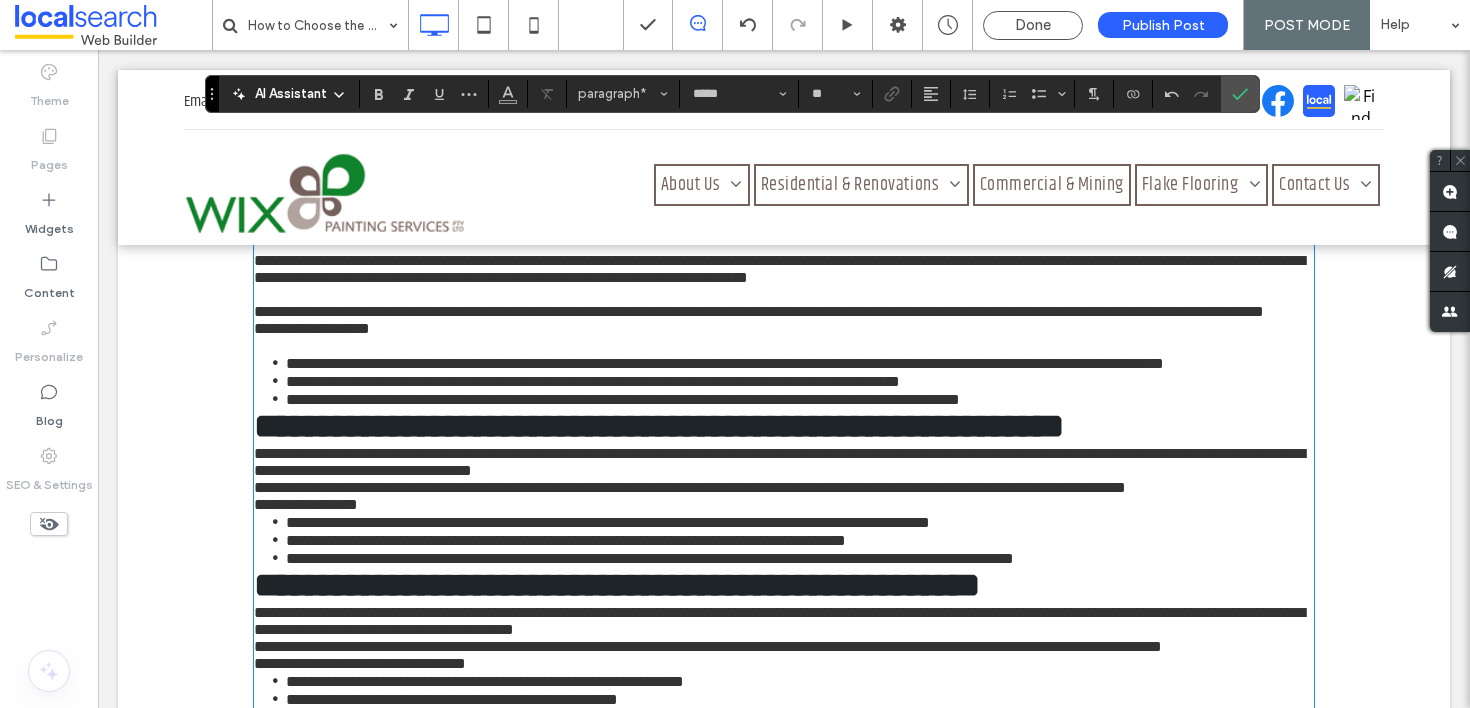 scroll, scrollTop: 1639, scrollLeft: 0, axis: vertical 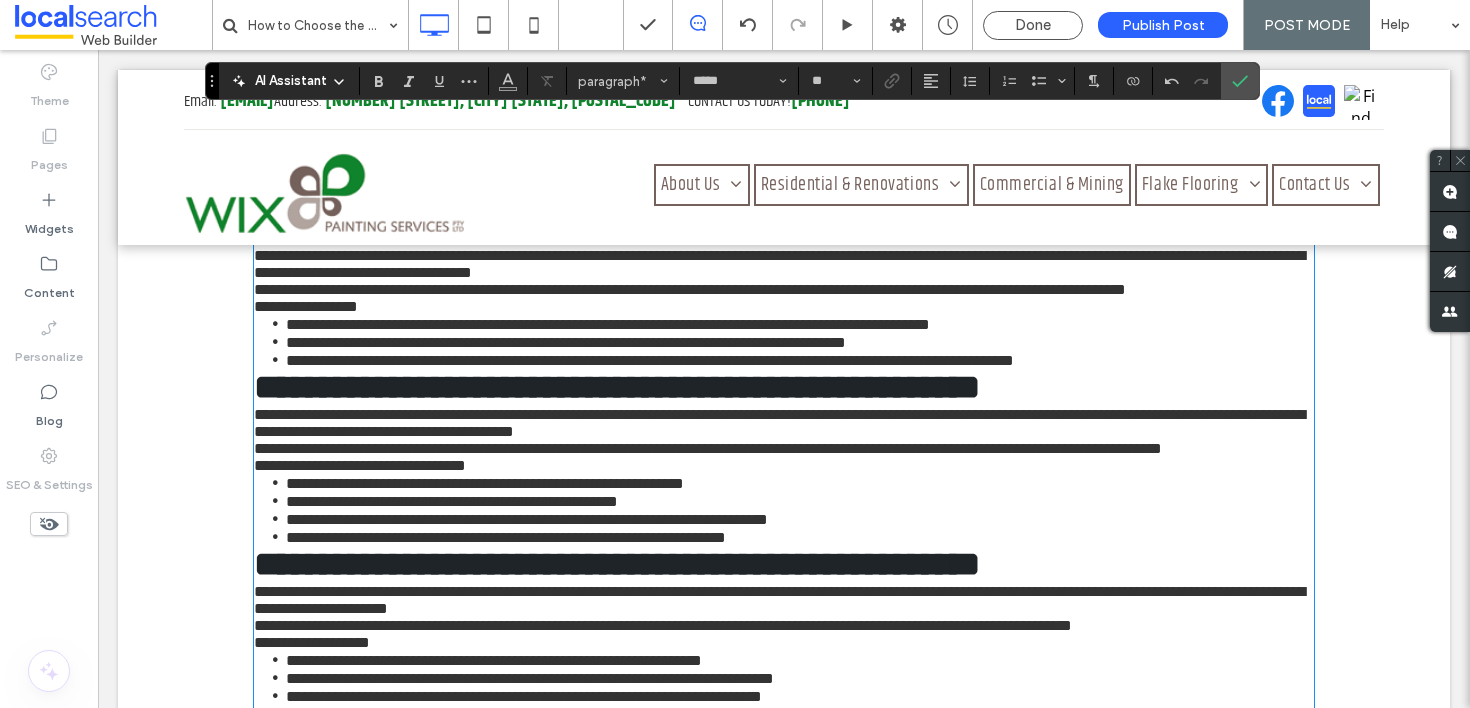 click on "**********" at bounding box center (800, 201) 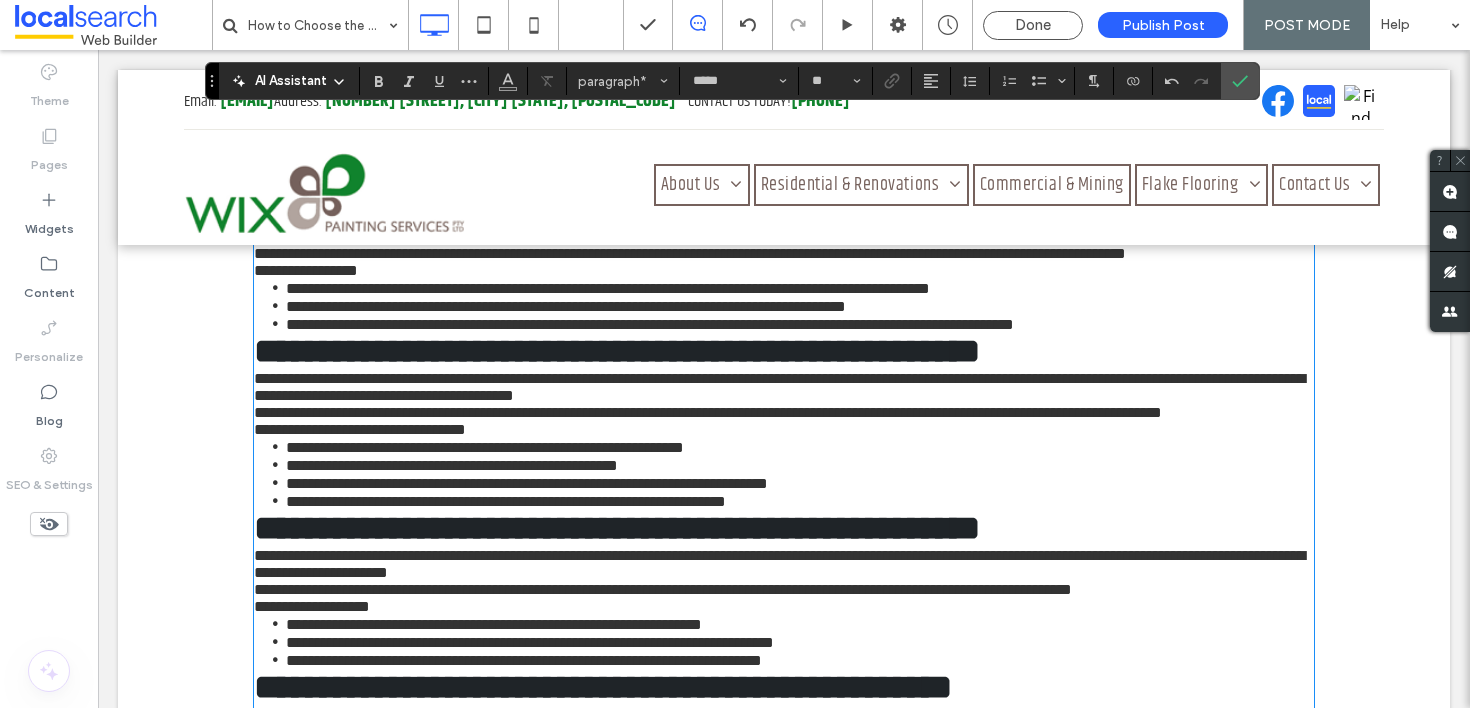 scroll, scrollTop: 1683, scrollLeft: 0, axis: vertical 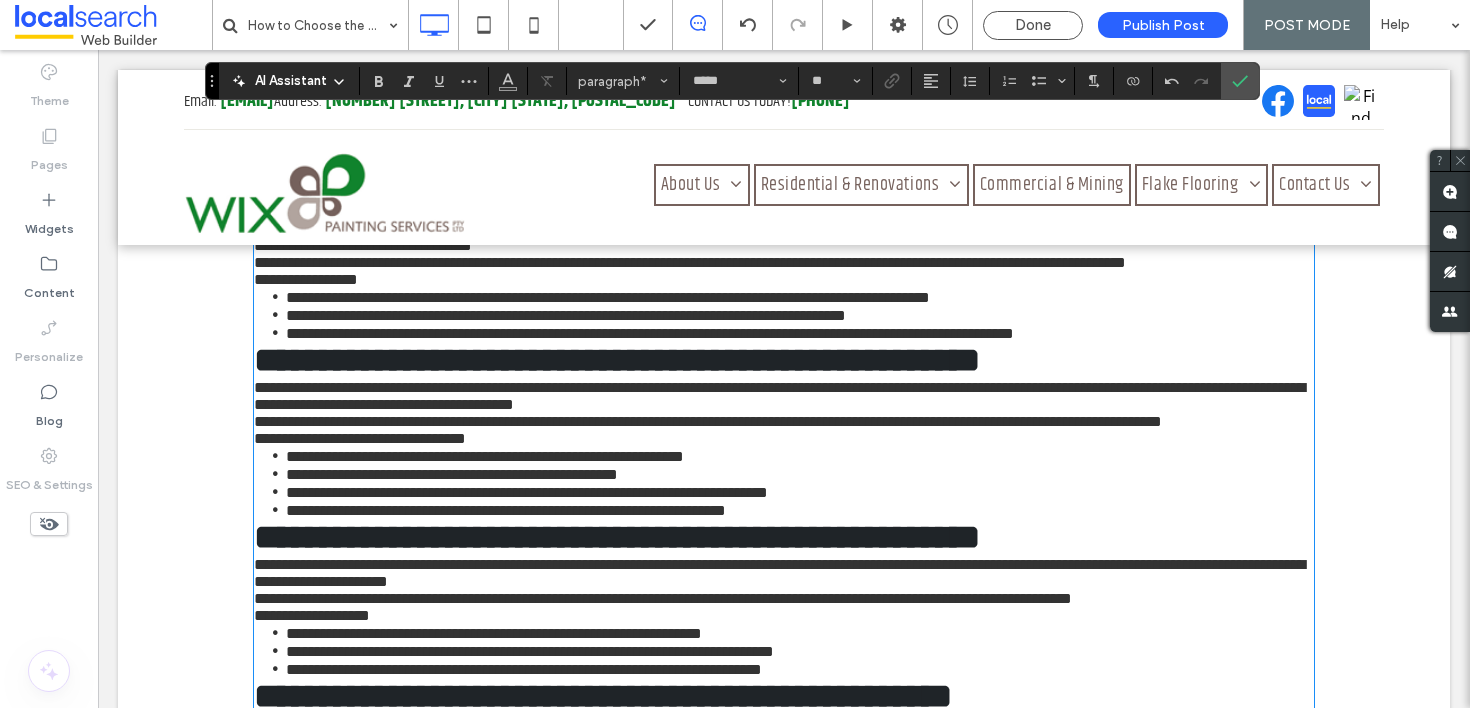 click on "**********" at bounding box center (784, 237) 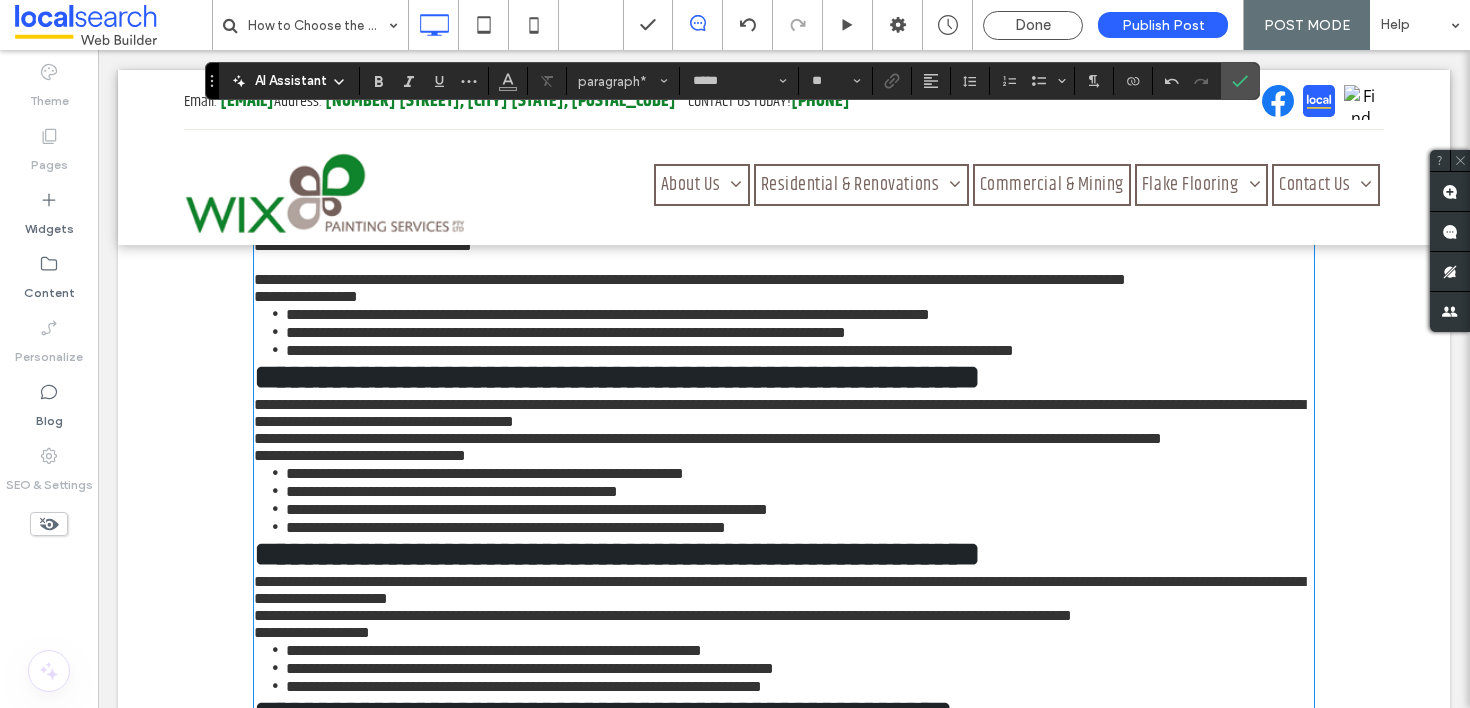 click on "**********" at bounding box center (784, 296) 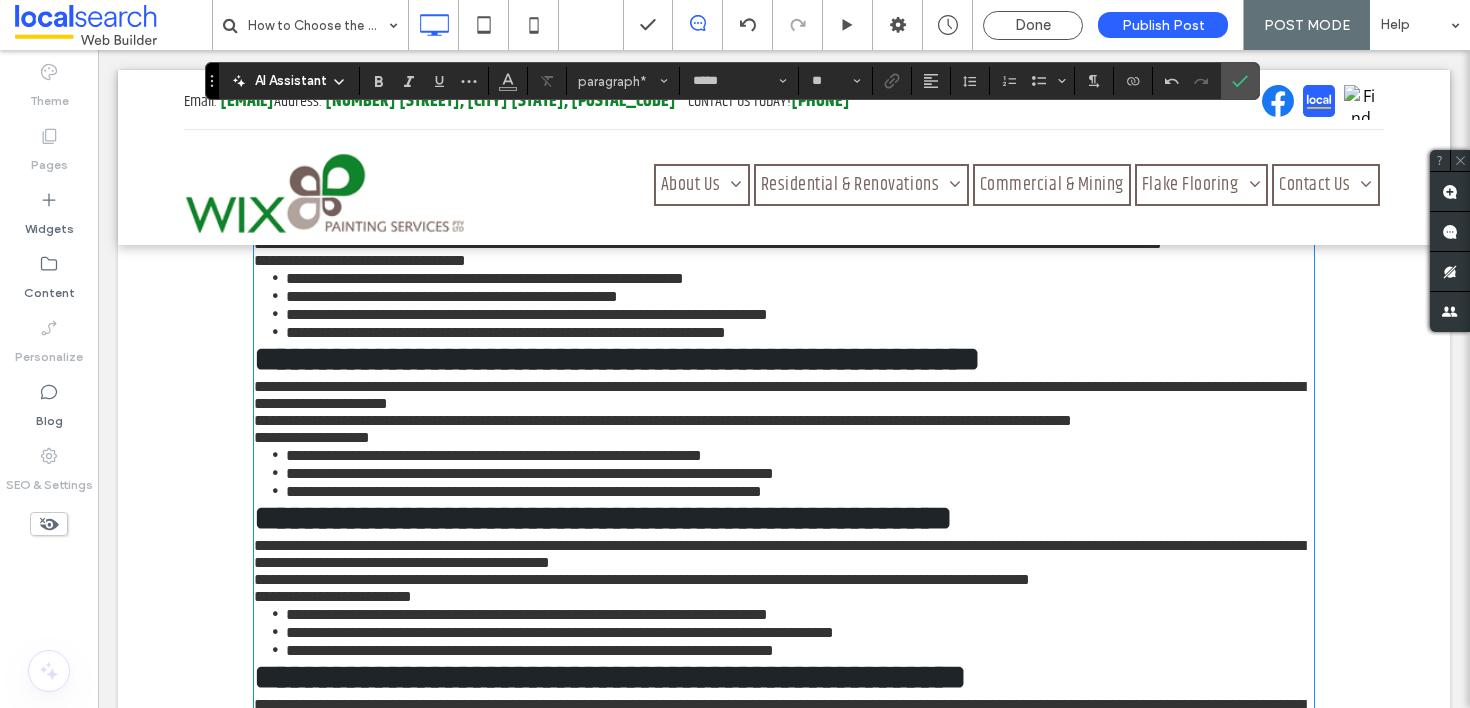 scroll, scrollTop: 1927, scrollLeft: 0, axis: vertical 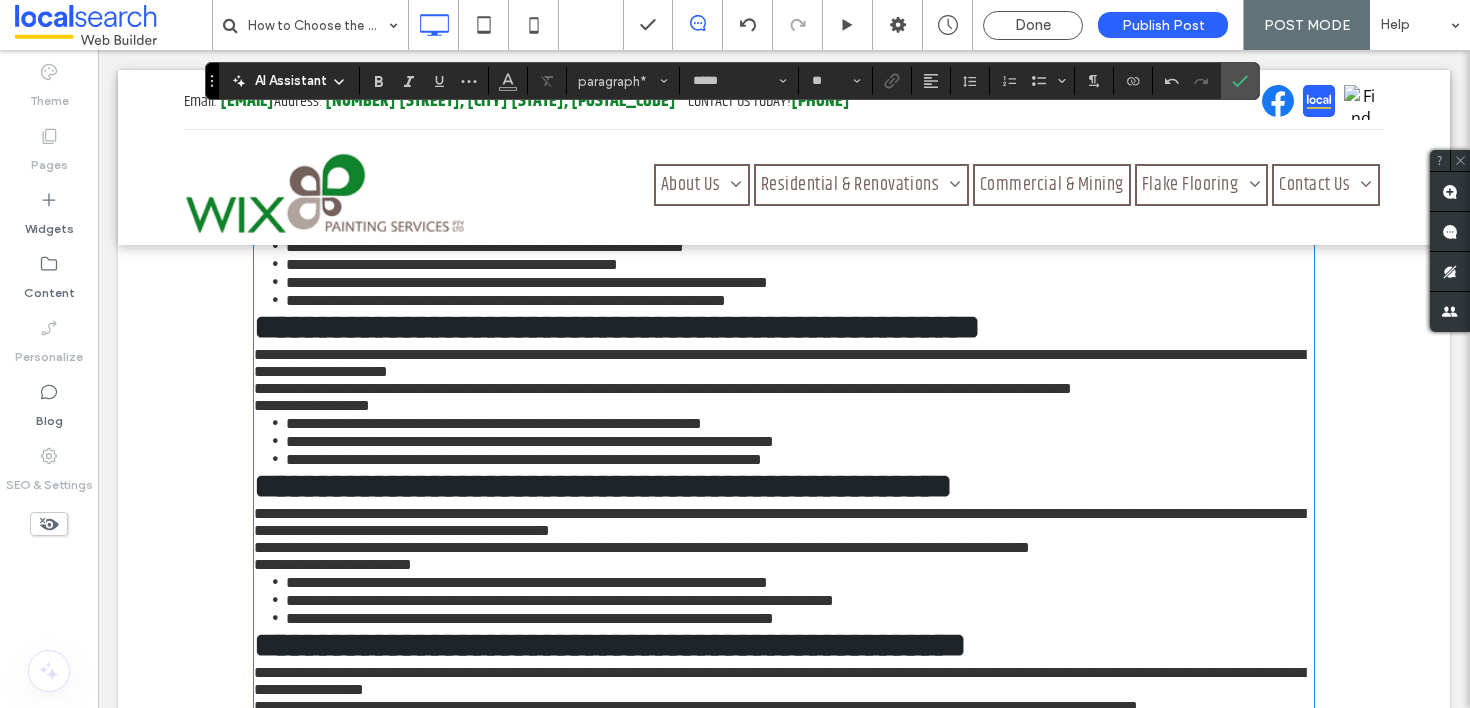 click on "**********" at bounding box center [800, 123] 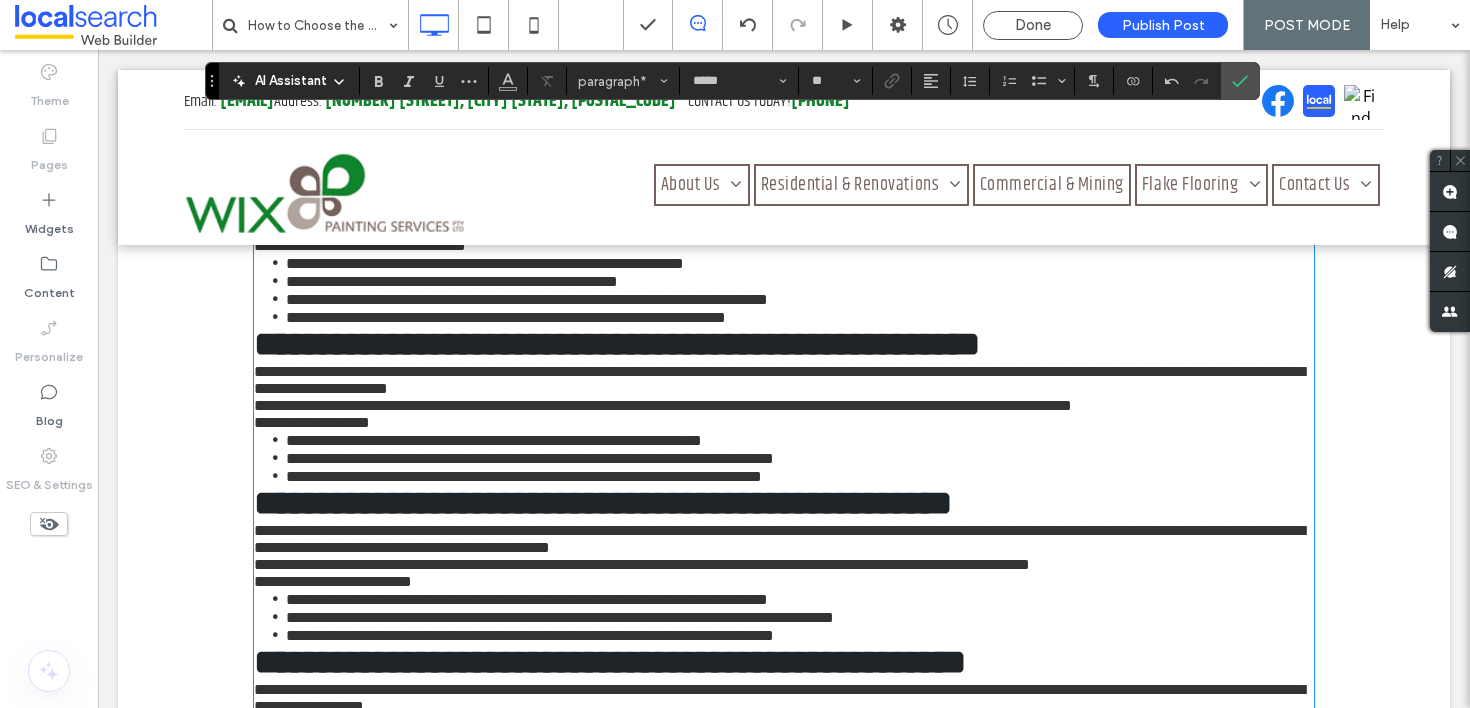 click on "**********" at bounding box center [784, 203] 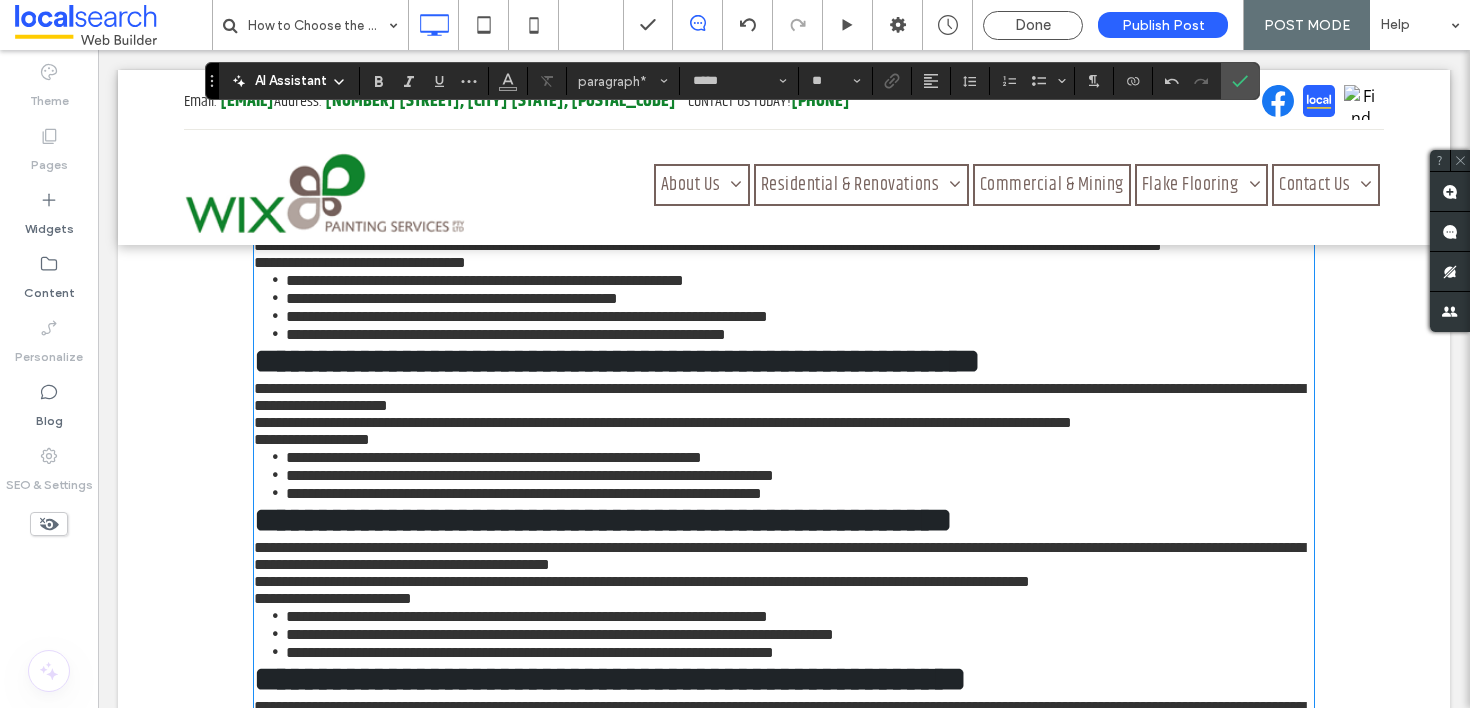click on "**********" at bounding box center (708, 245) 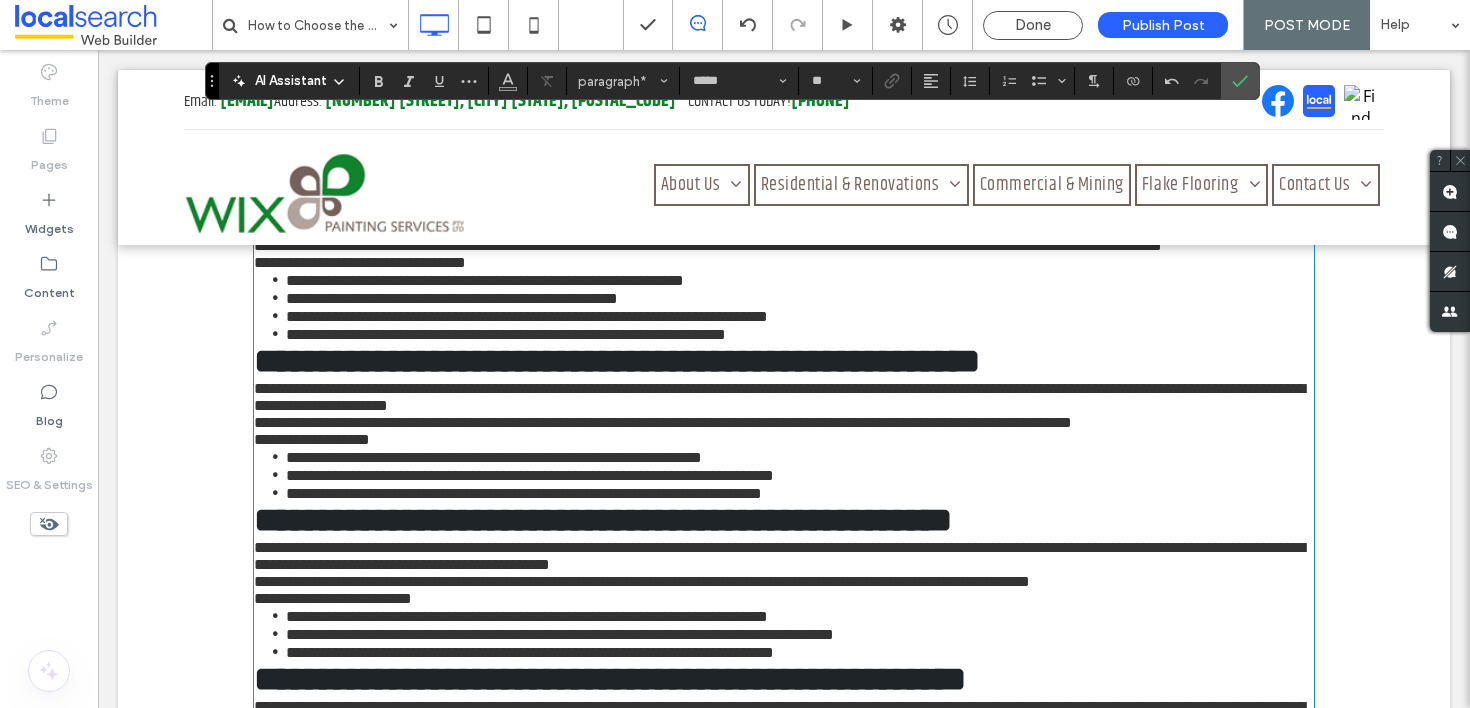 click on "**********" at bounding box center (784, 262) 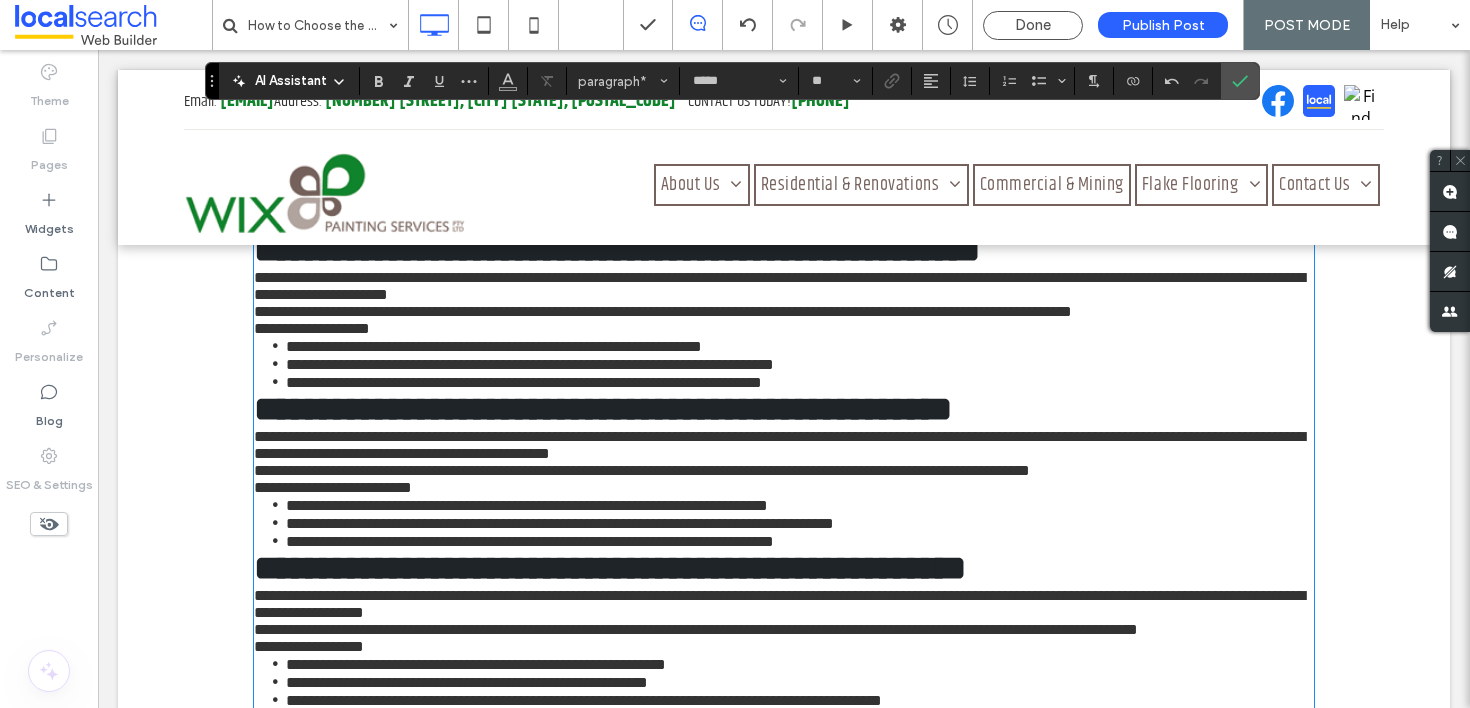 scroll, scrollTop: 2059, scrollLeft: 0, axis: vertical 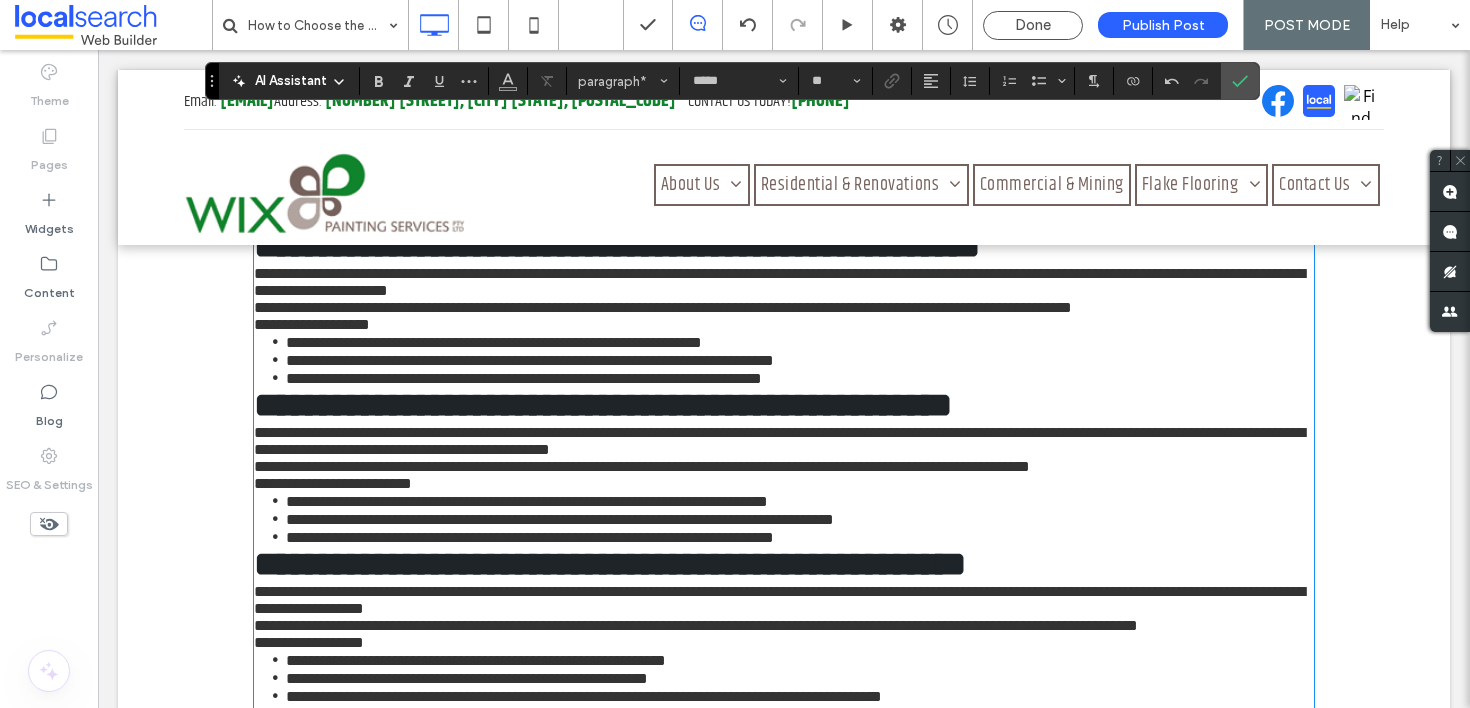 click on "**********" at bounding box center (360, 130) 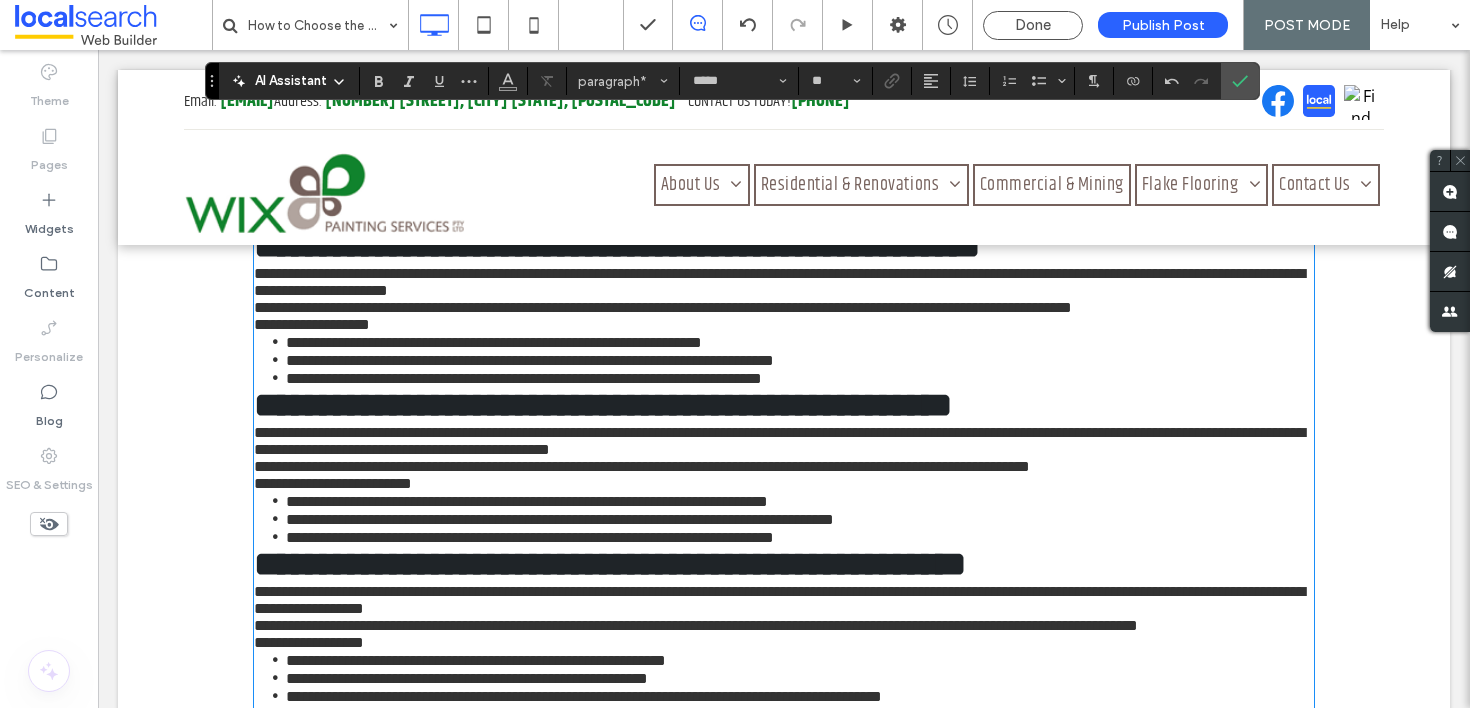 type 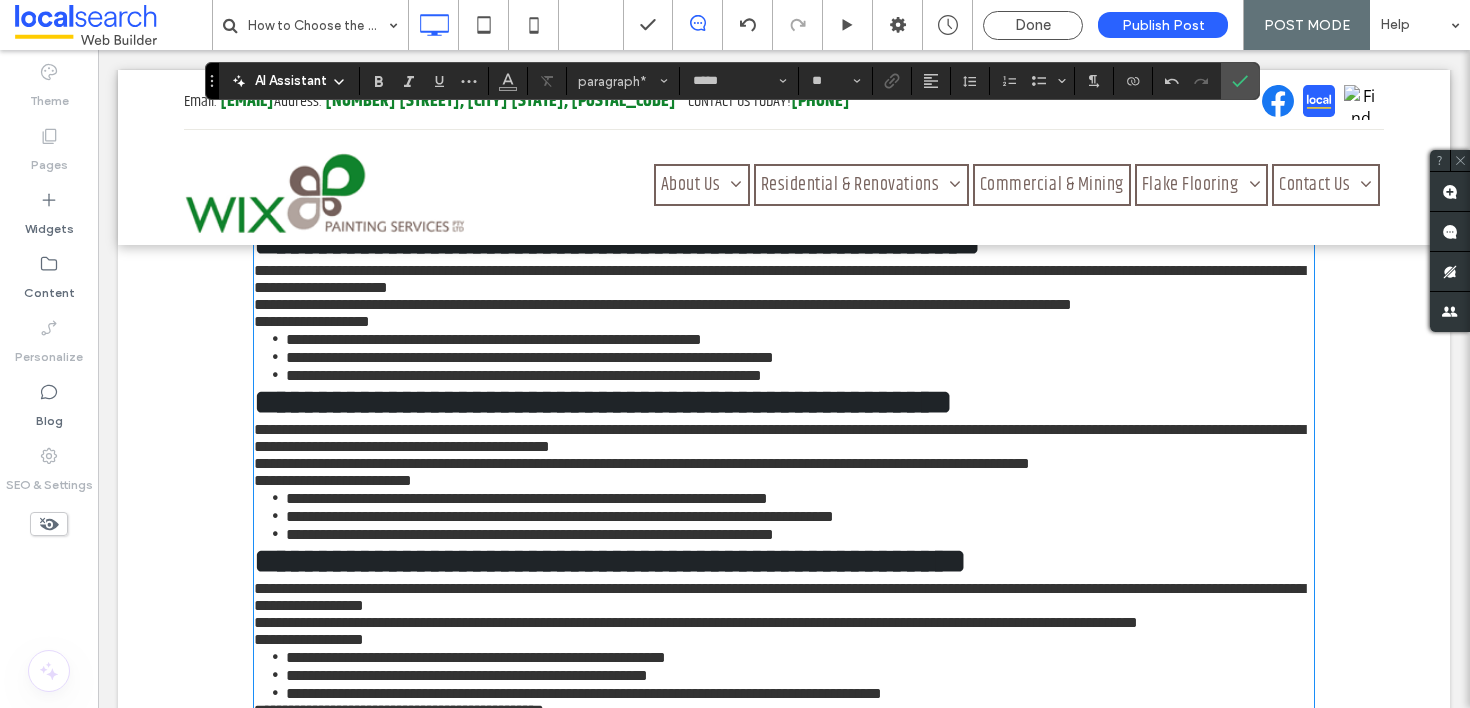 scroll, scrollTop: 2063, scrollLeft: 0, axis: vertical 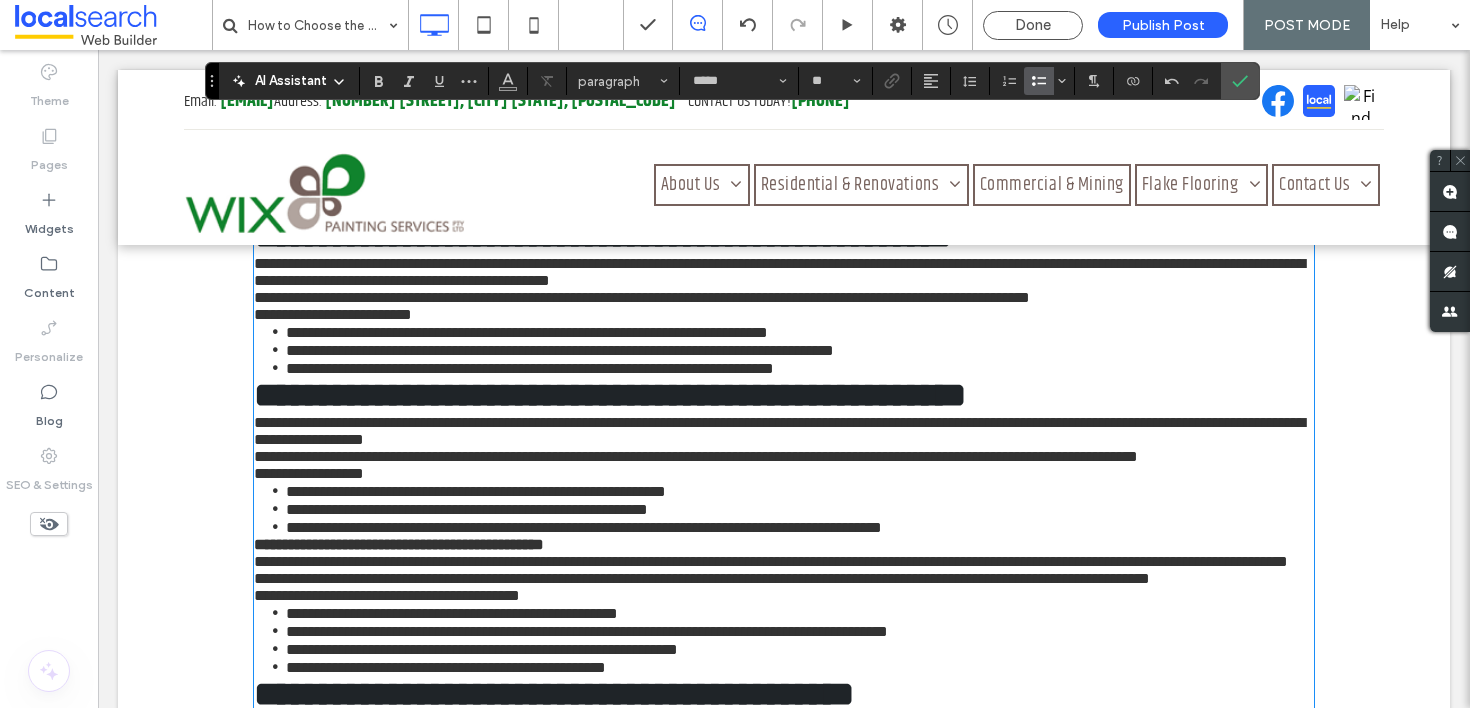 click on "**********" at bounding box center [800, 50] 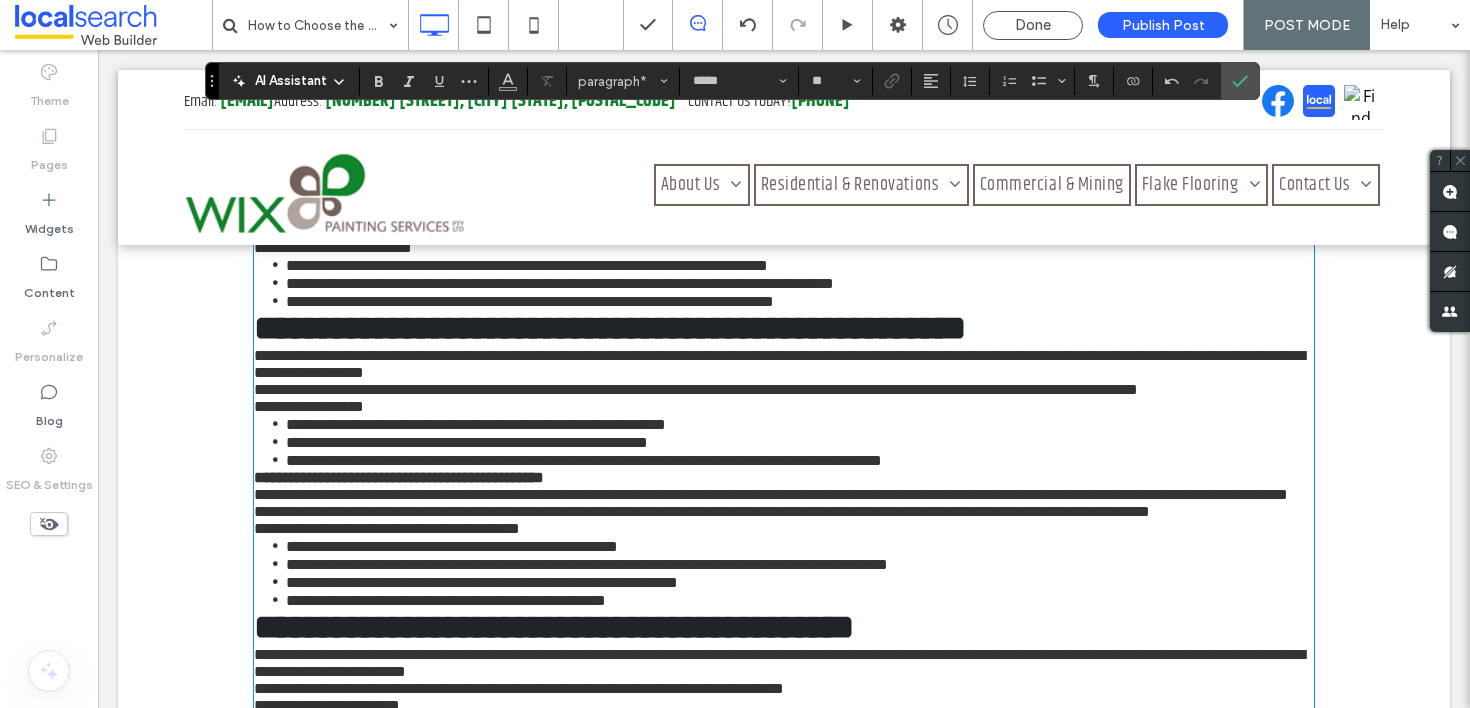 scroll, scrollTop: 2378, scrollLeft: 0, axis: vertical 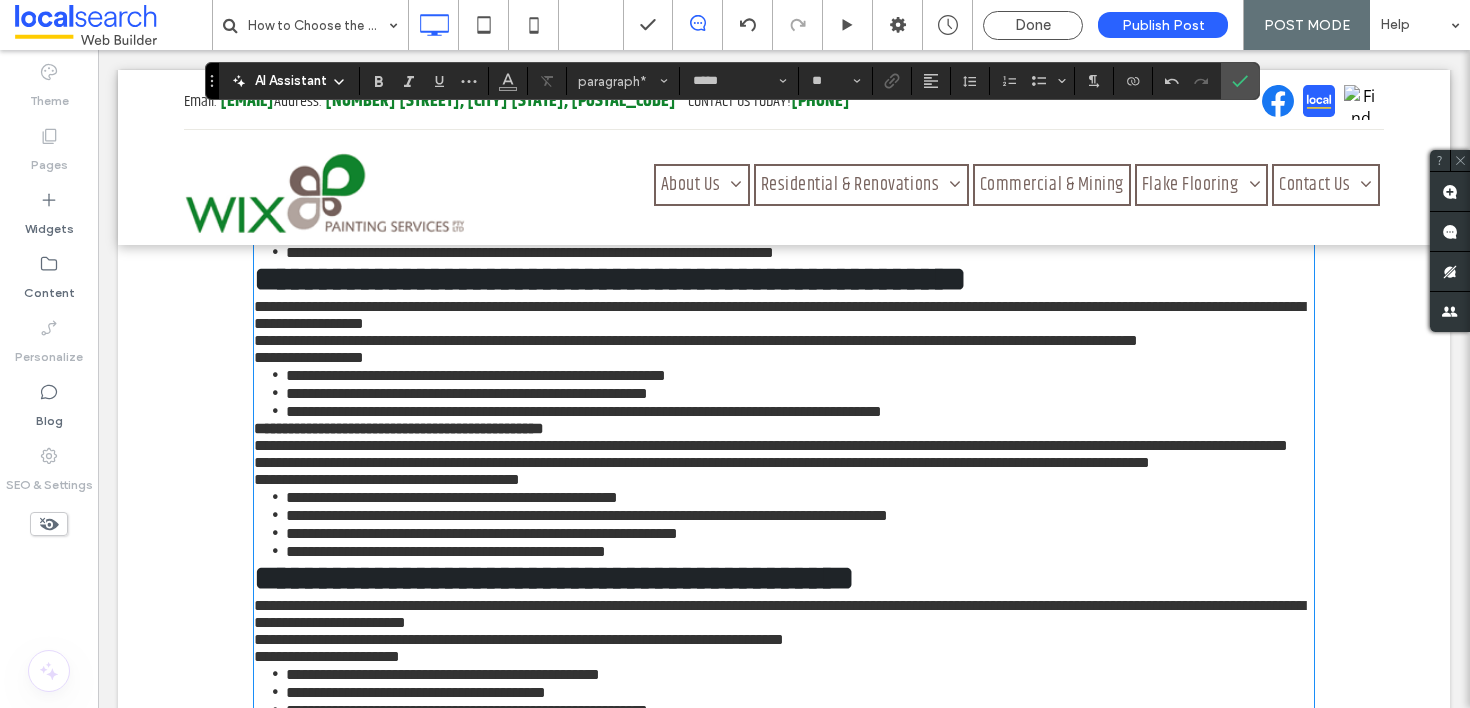 click on "**********" at bounding box center [779, -3] 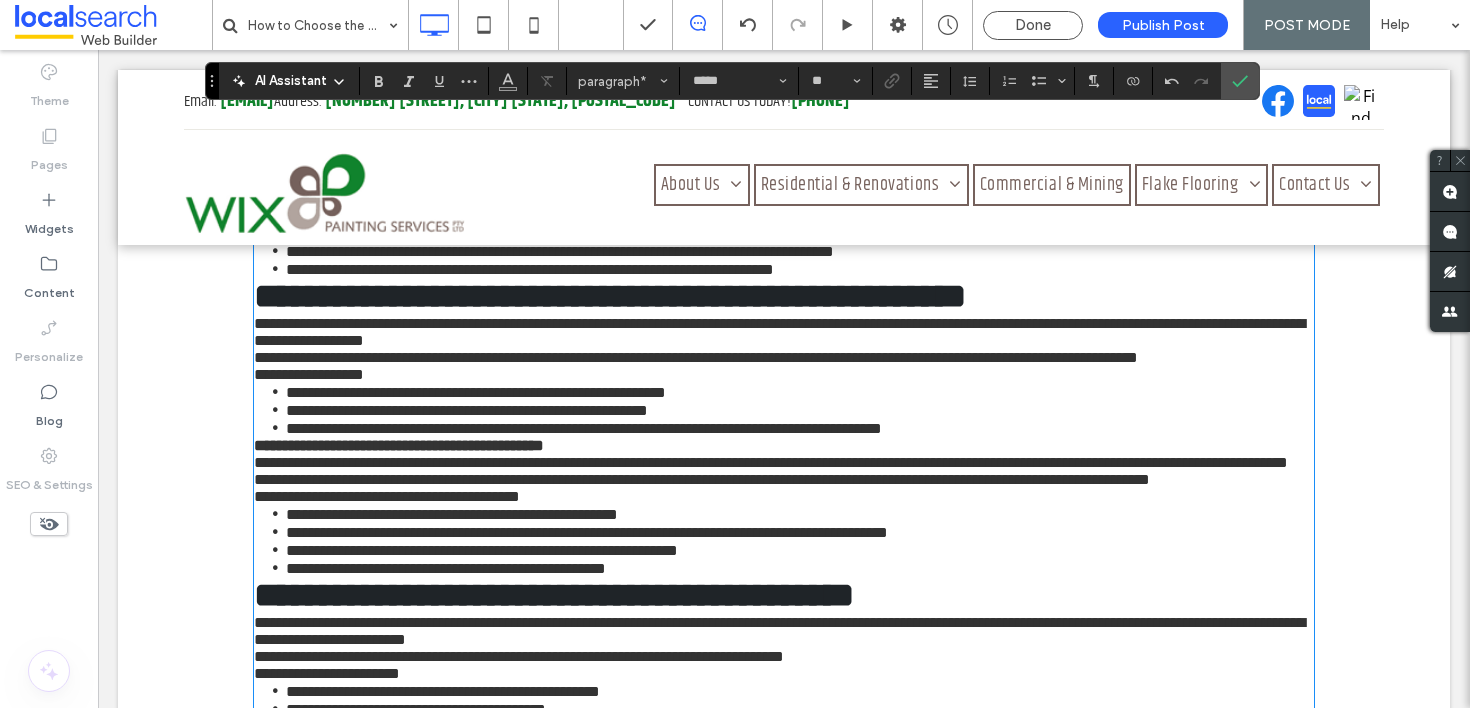 click on "**********" at bounding box center (784, 39) 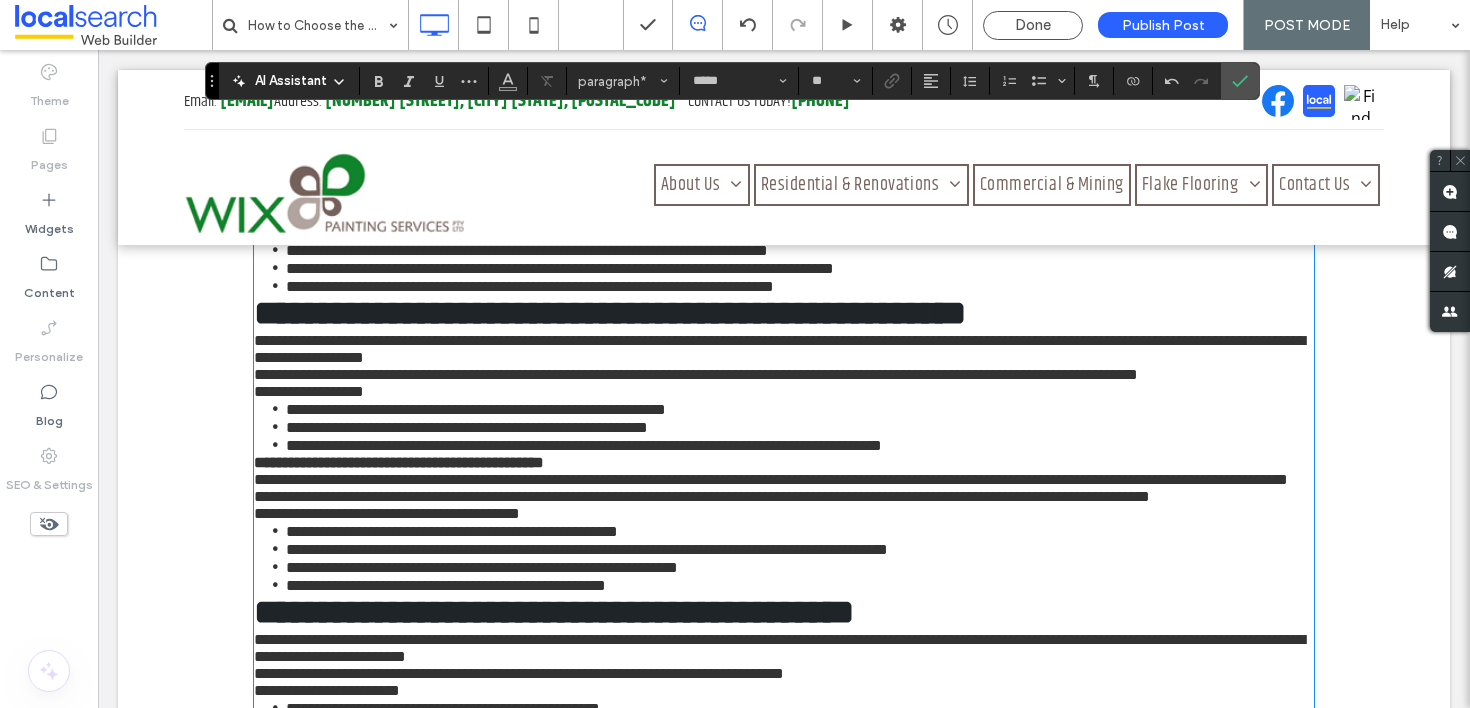 click on "**********" at bounding box center (784, 73) 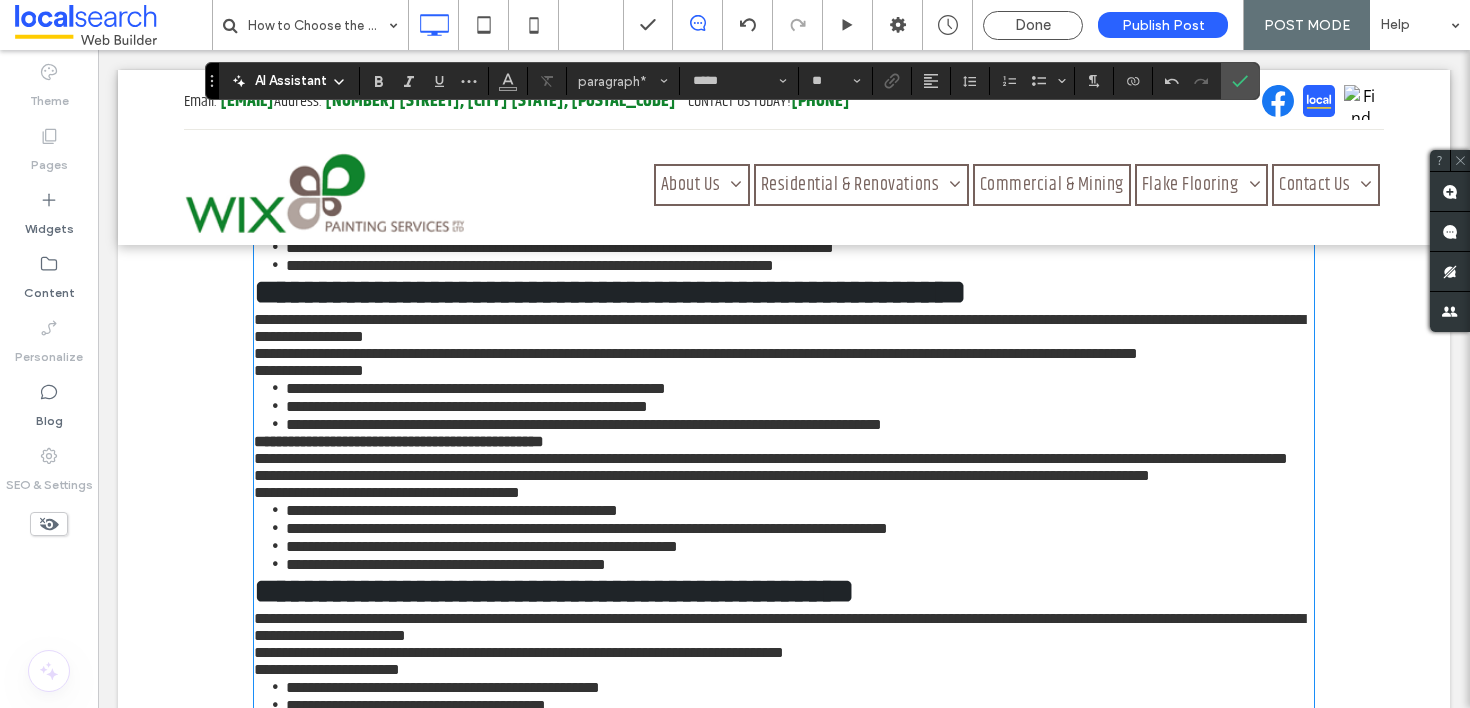 scroll, scrollTop: 2443, scrollLeft: 0, axis: vertical 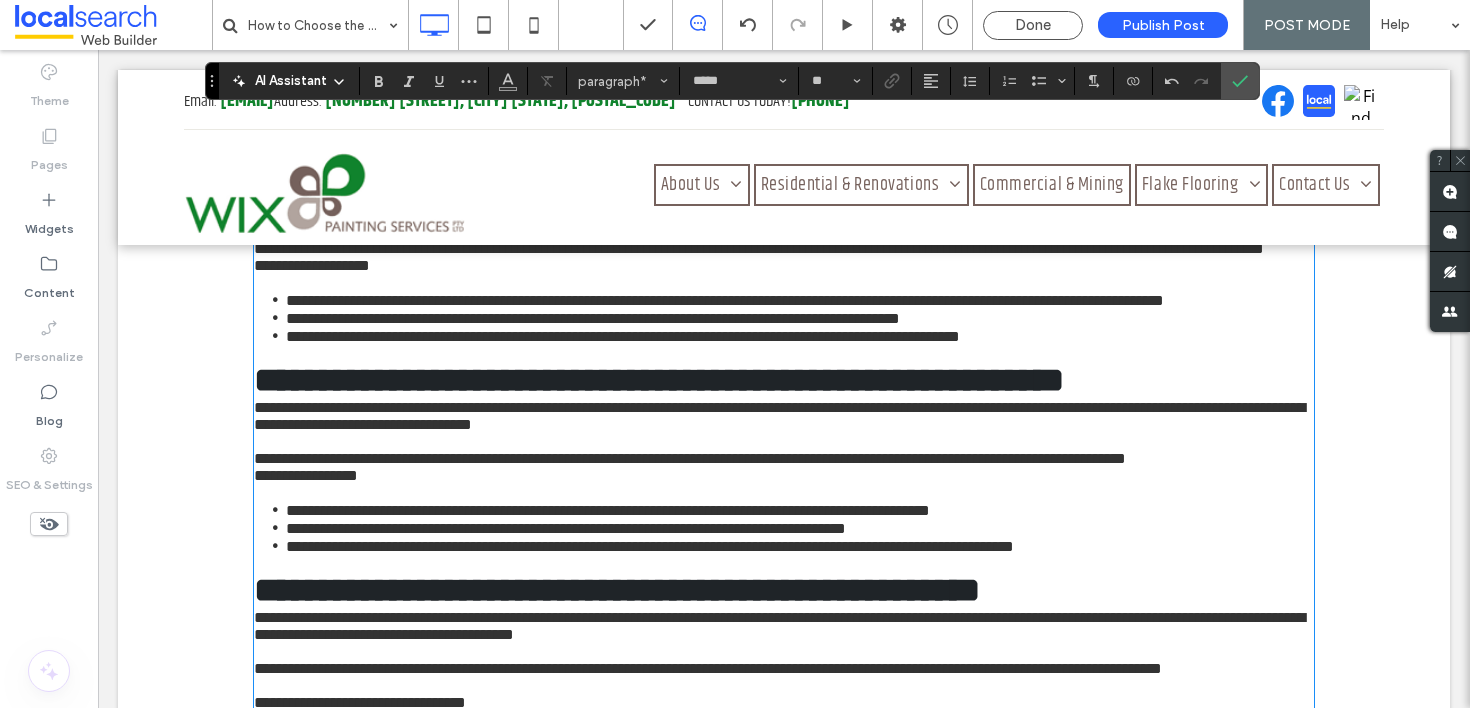 click on "﻿" at bounding box center [784, 282] 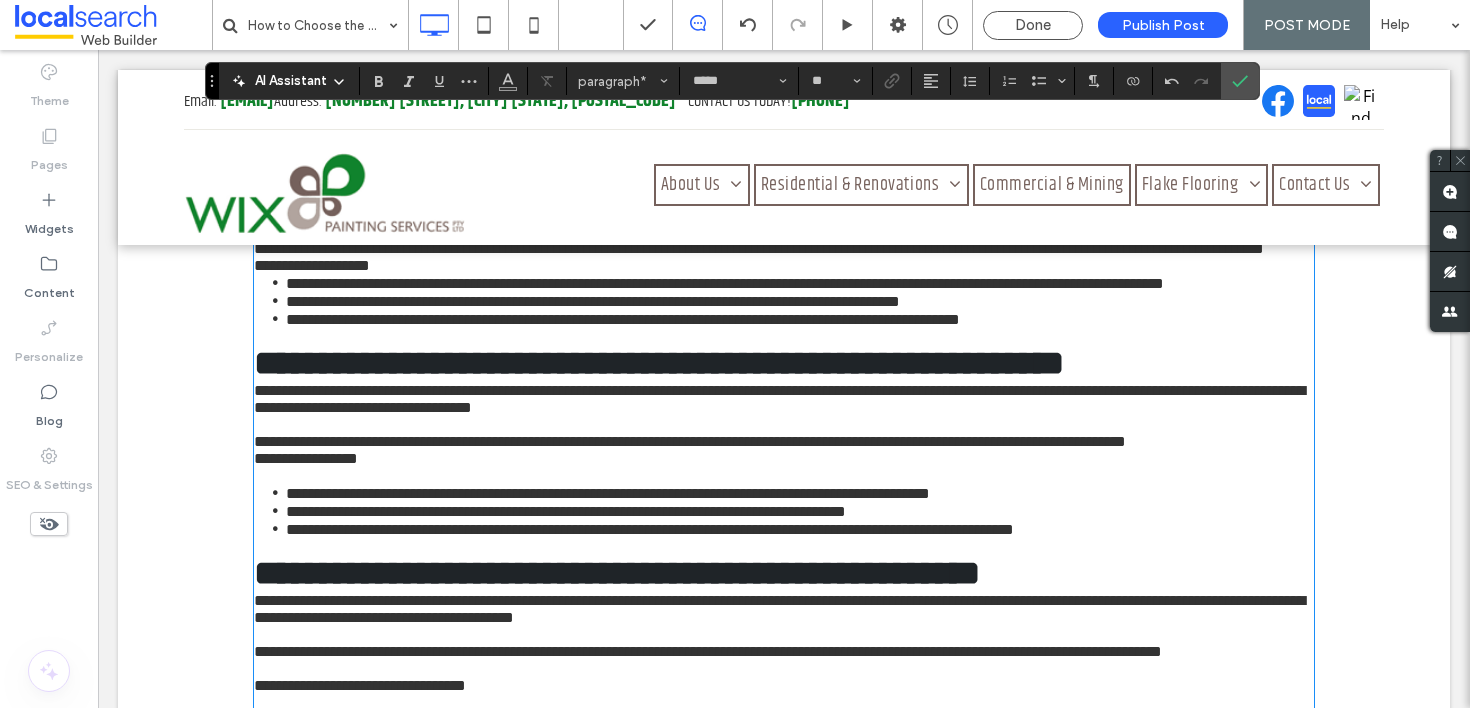 click on "**********" at bounding box center [784, 248] 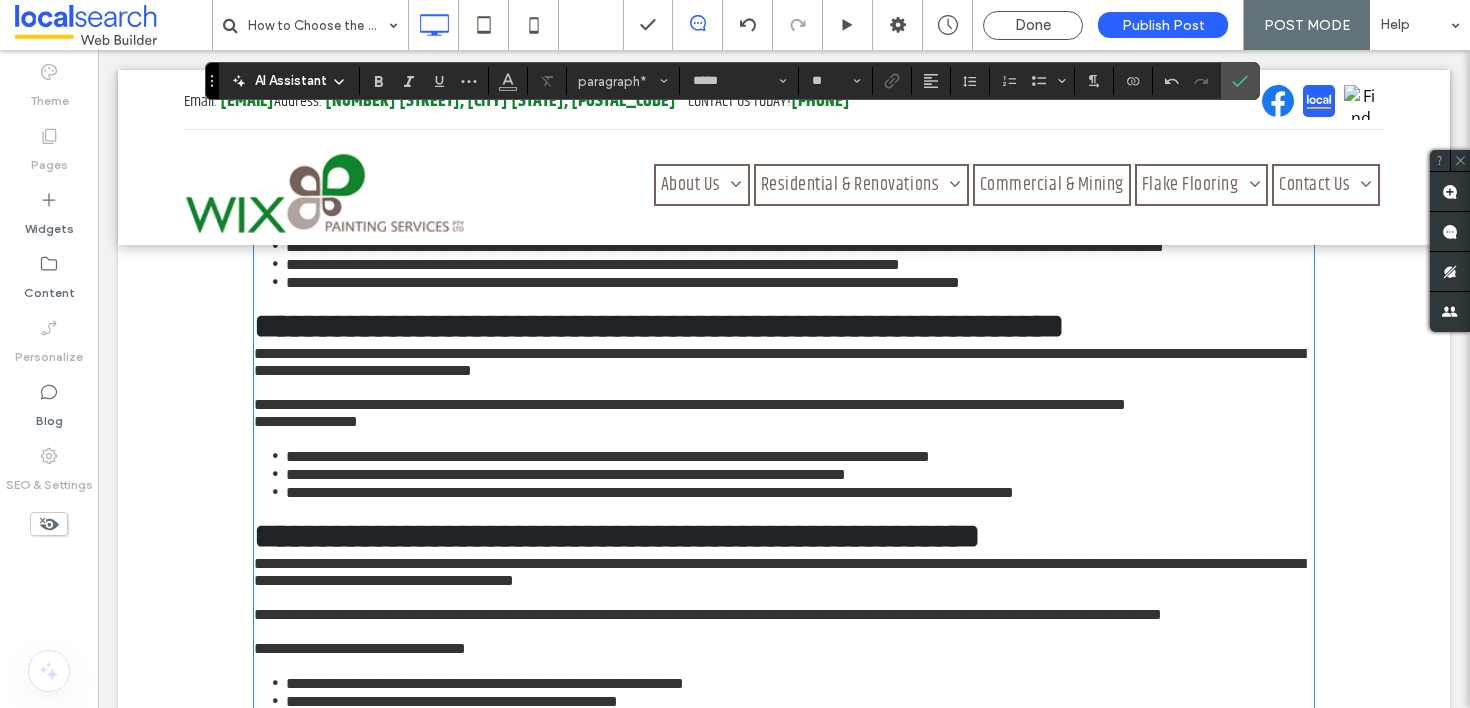 scroll, scrollTop: 1595, scrollLeft: 0, axis: vertical 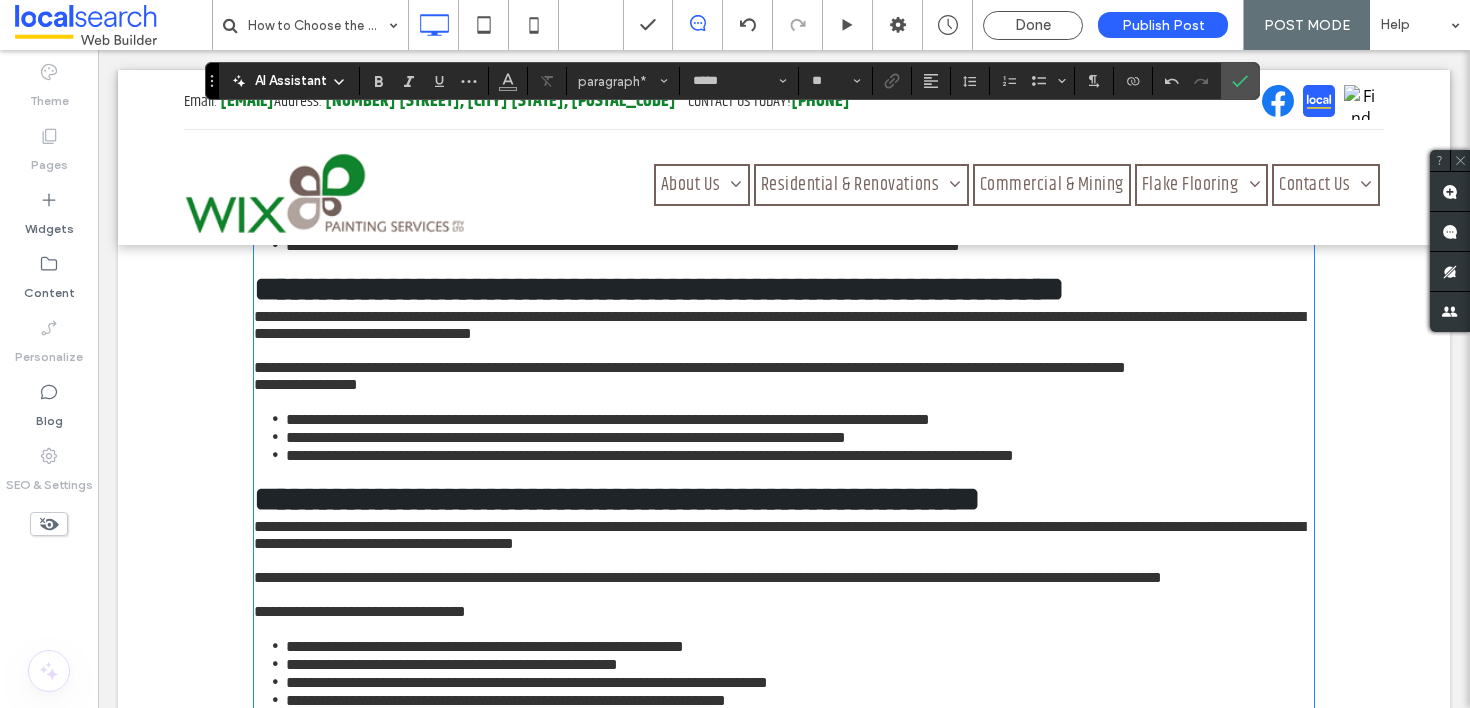click on "**********" at bounding box center [784, 384] 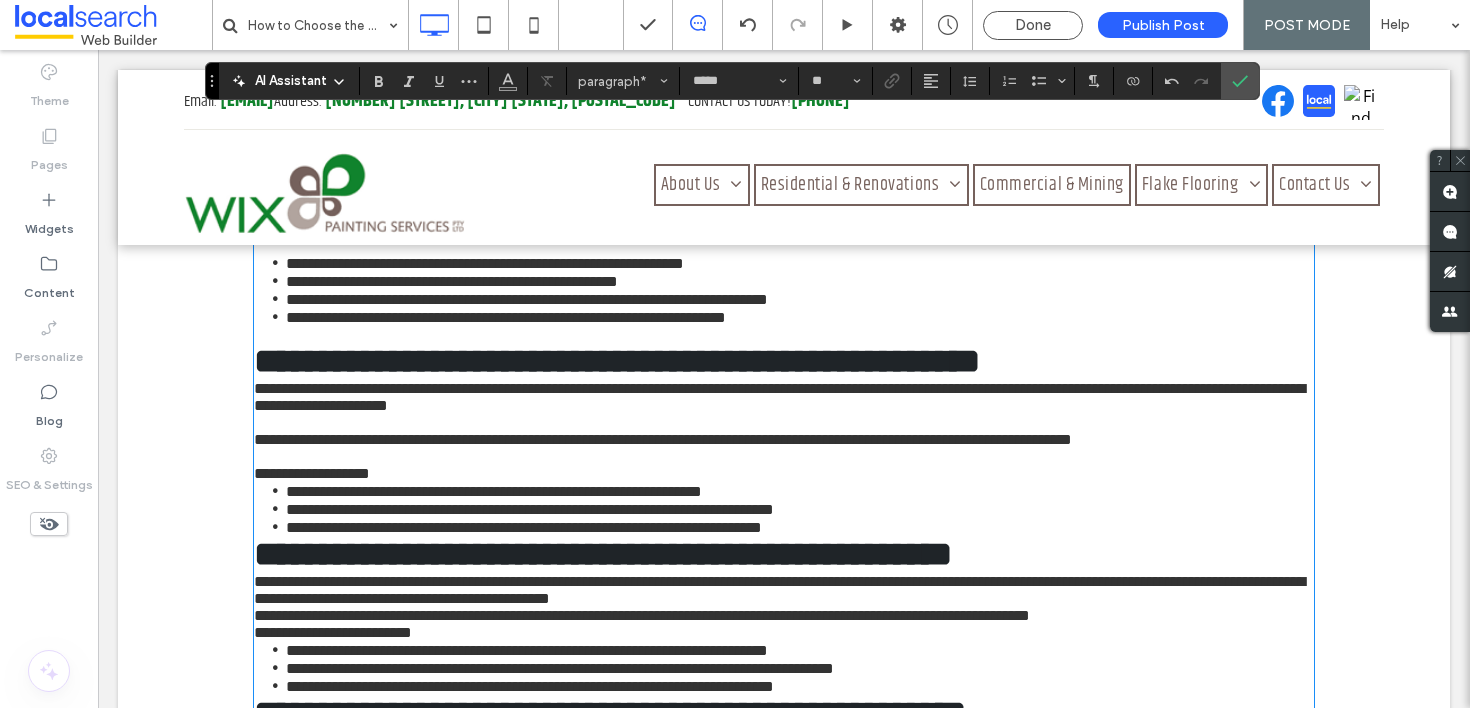 scroll, scrollTop: 1995, scrollLeft: 0, axis: vertical 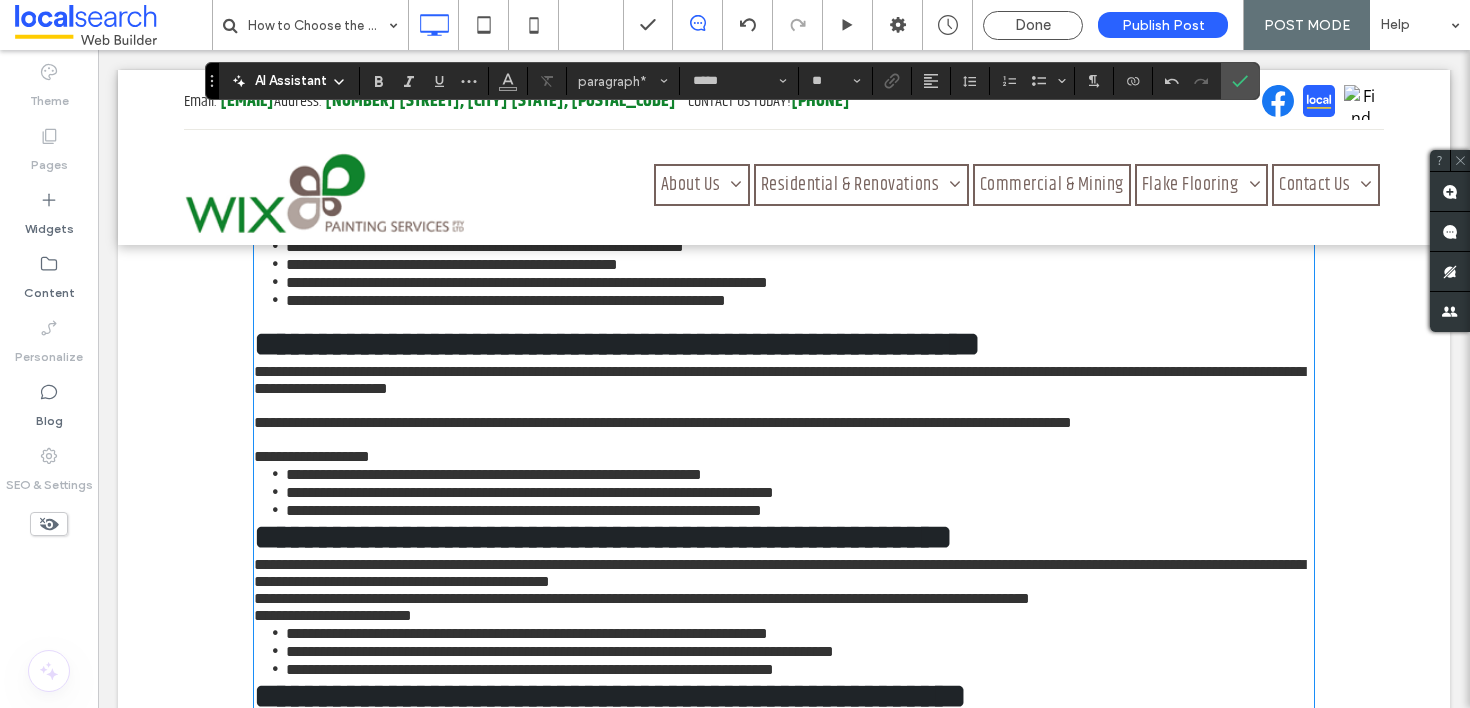 click at bounding box center (784, 228) 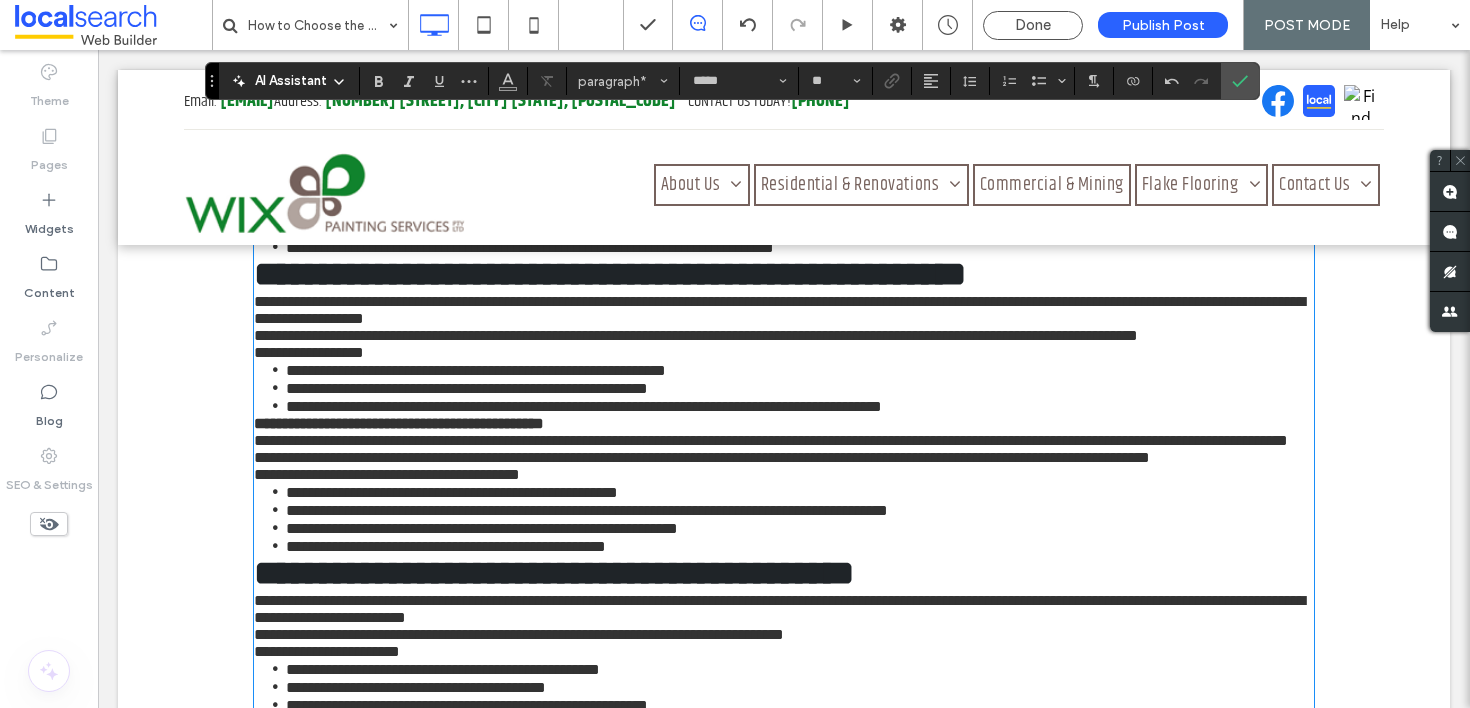 scroll, scrollTop: 2500, scrollLeft: 0, axis: vertical 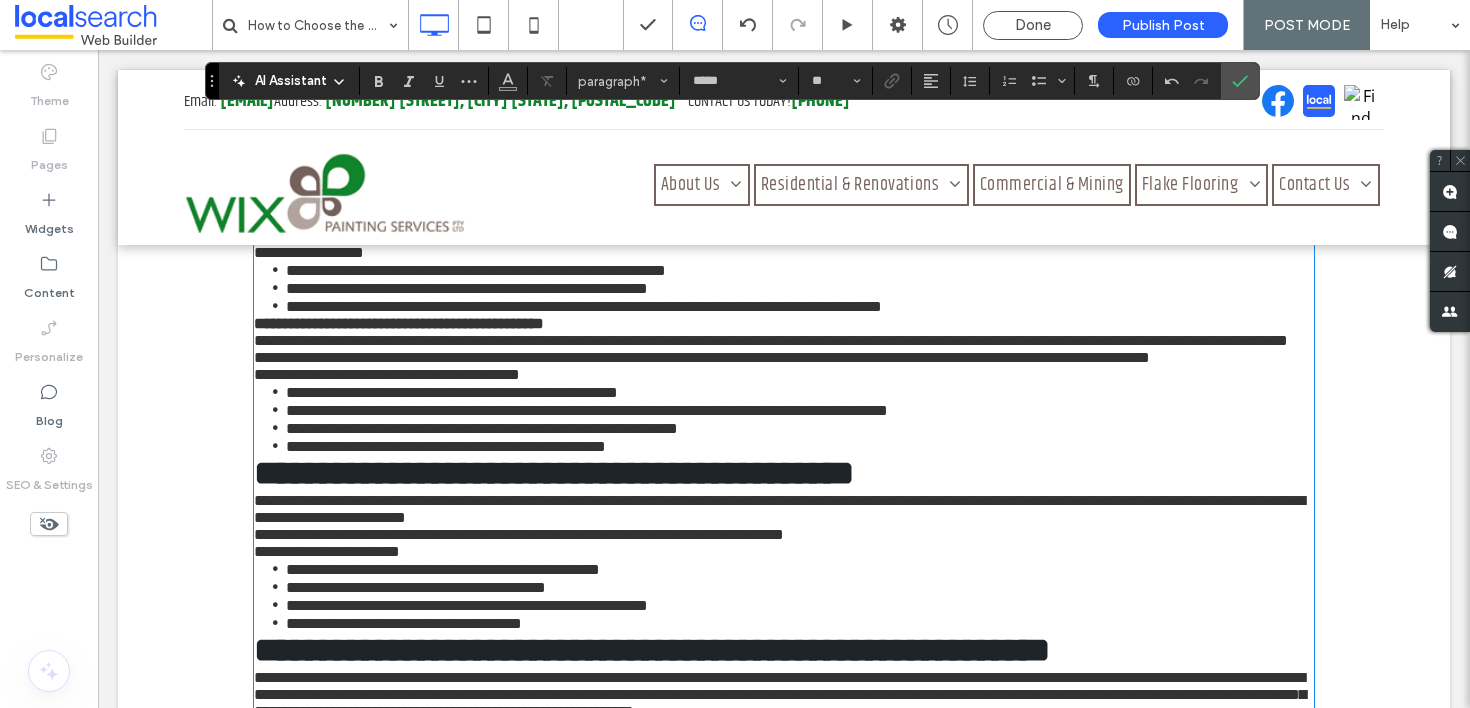 drag, startPoint x: 510, startPoint y: 486, endPoint x: 577, endPoint y: 478, distance: 67.47592 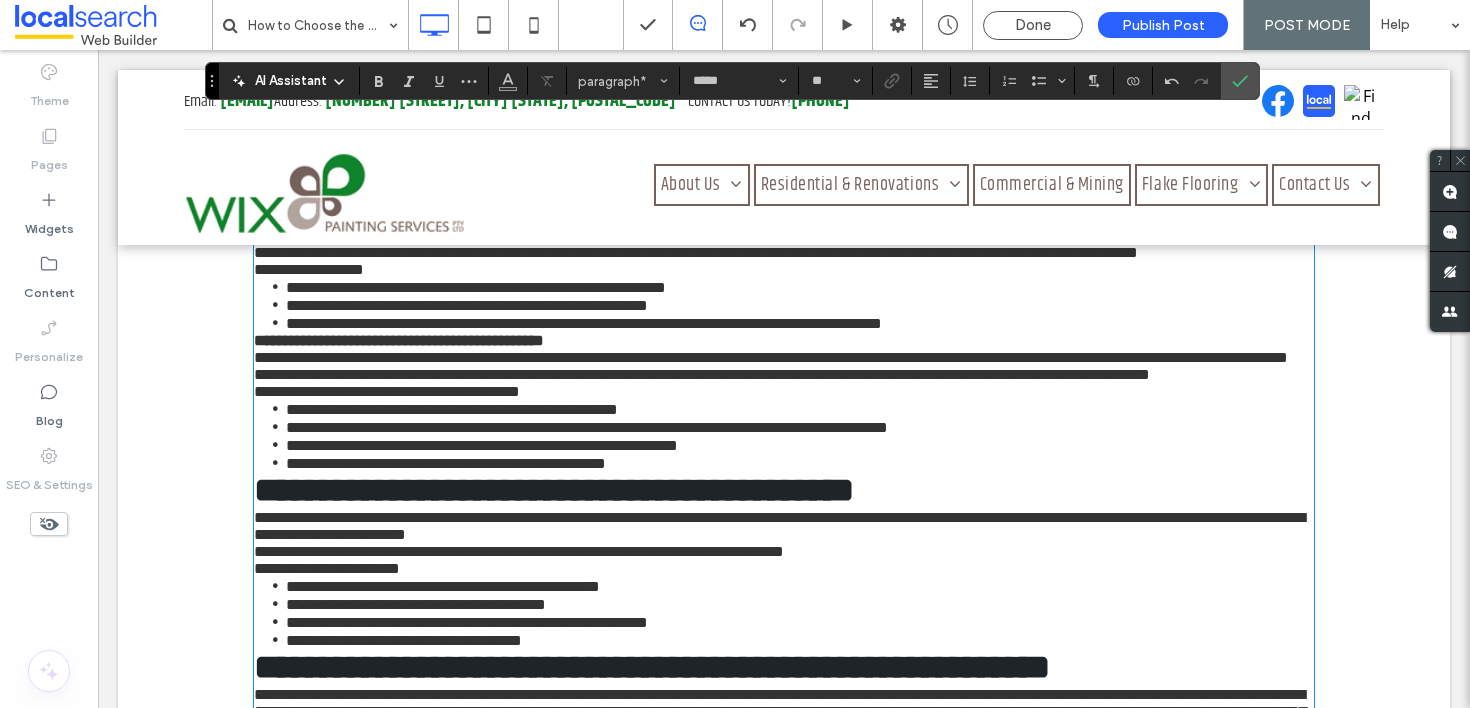 click on "**********" at bounding box center (333, 110) 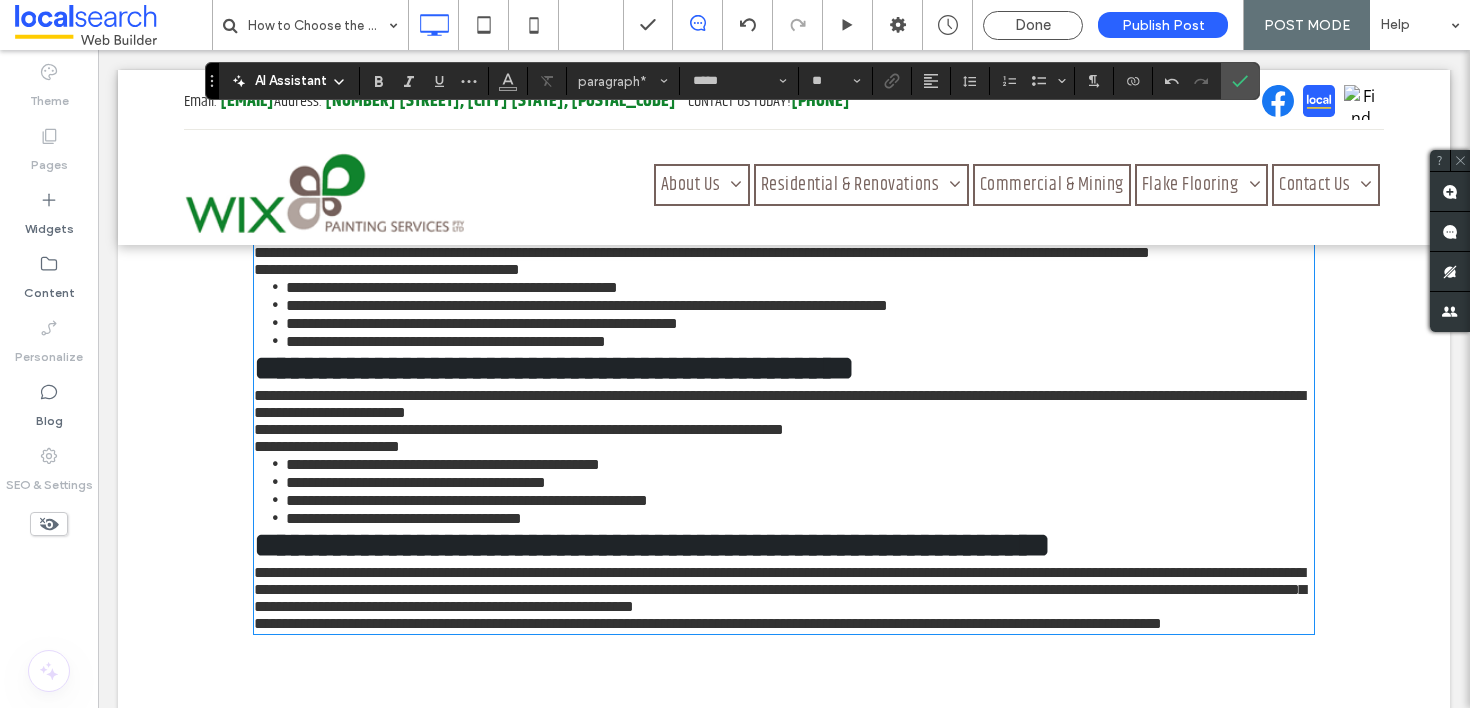scroll, scrollTop: 2639, scrollLeft: 0, axis: vertical 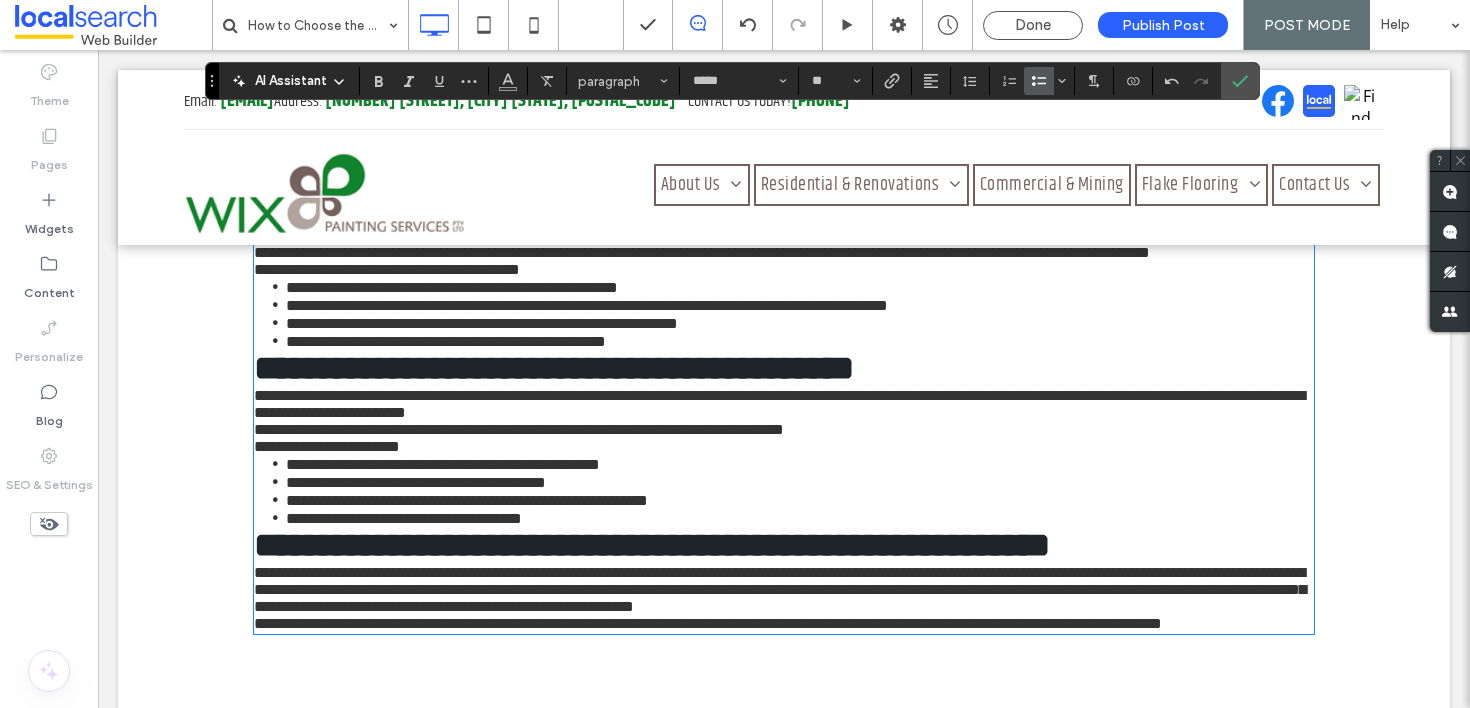 click on "**********" at bounding box center (784, 24) 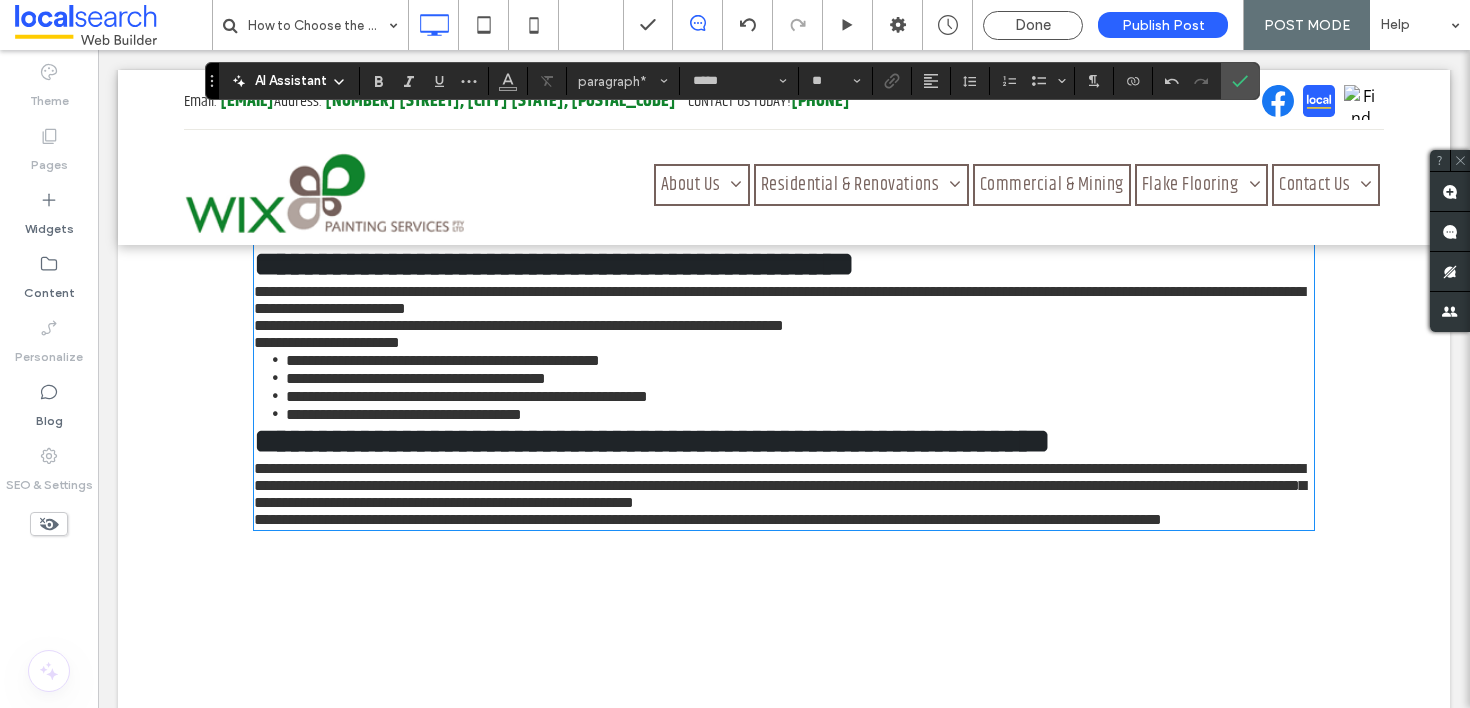 scroll, scrollTop: 2967, scrollLeft: 0, axis: vertical 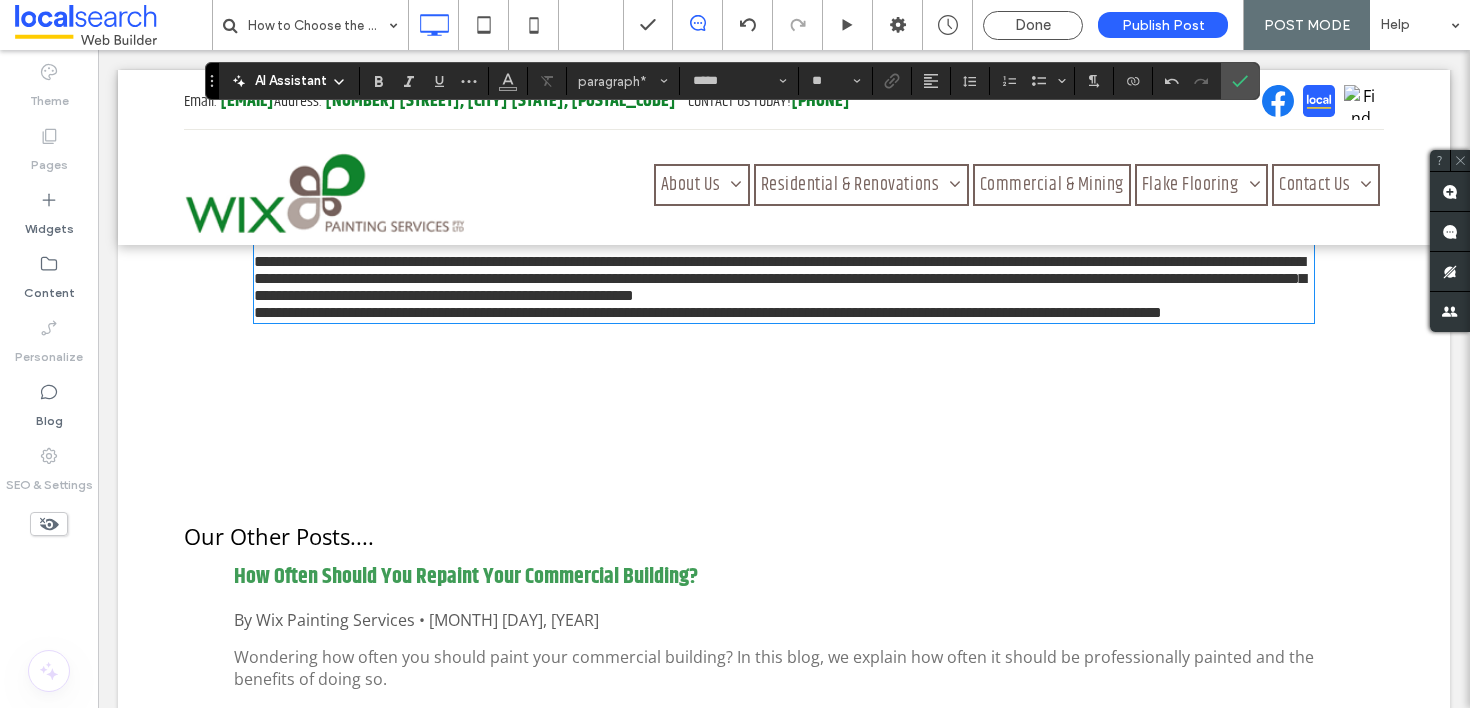click on "**********" at bounding box center (784, -206) 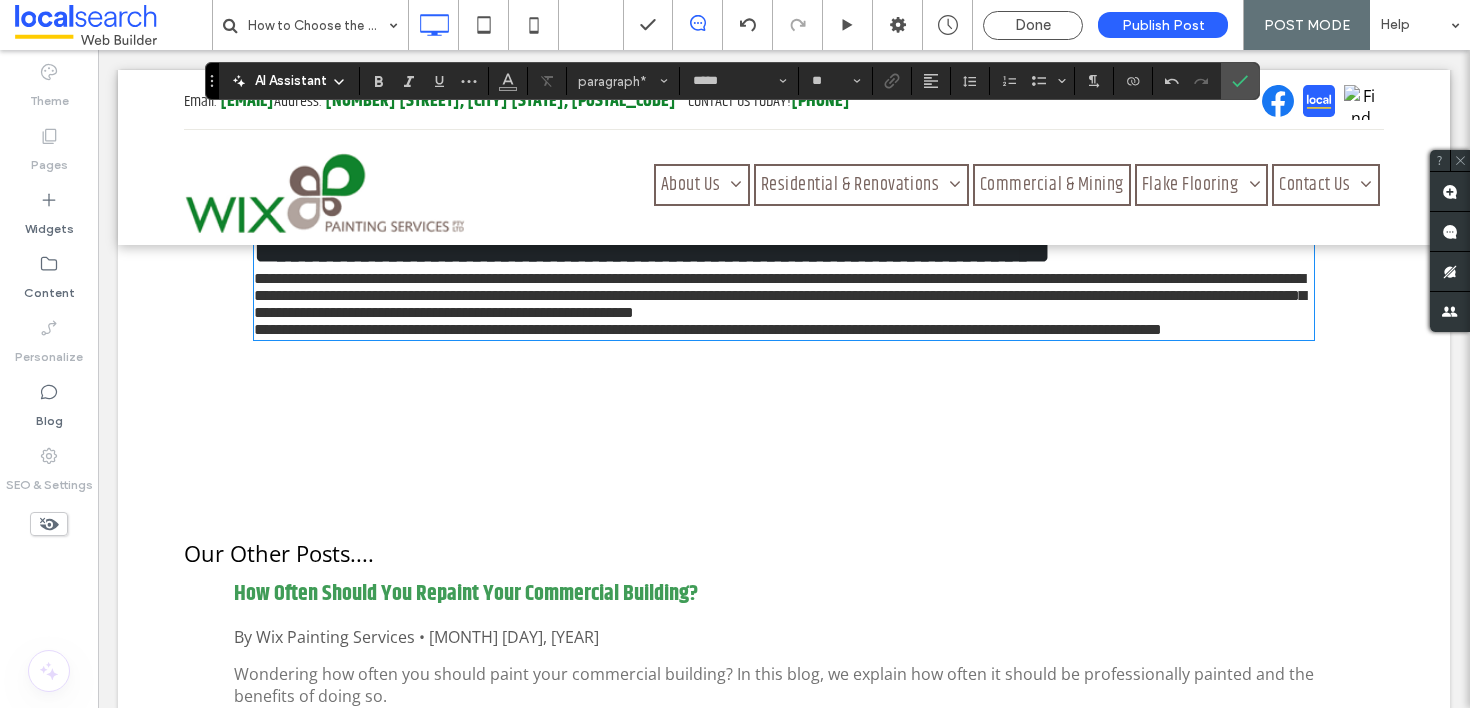 click on "**********" at bounding box center (309, -147) 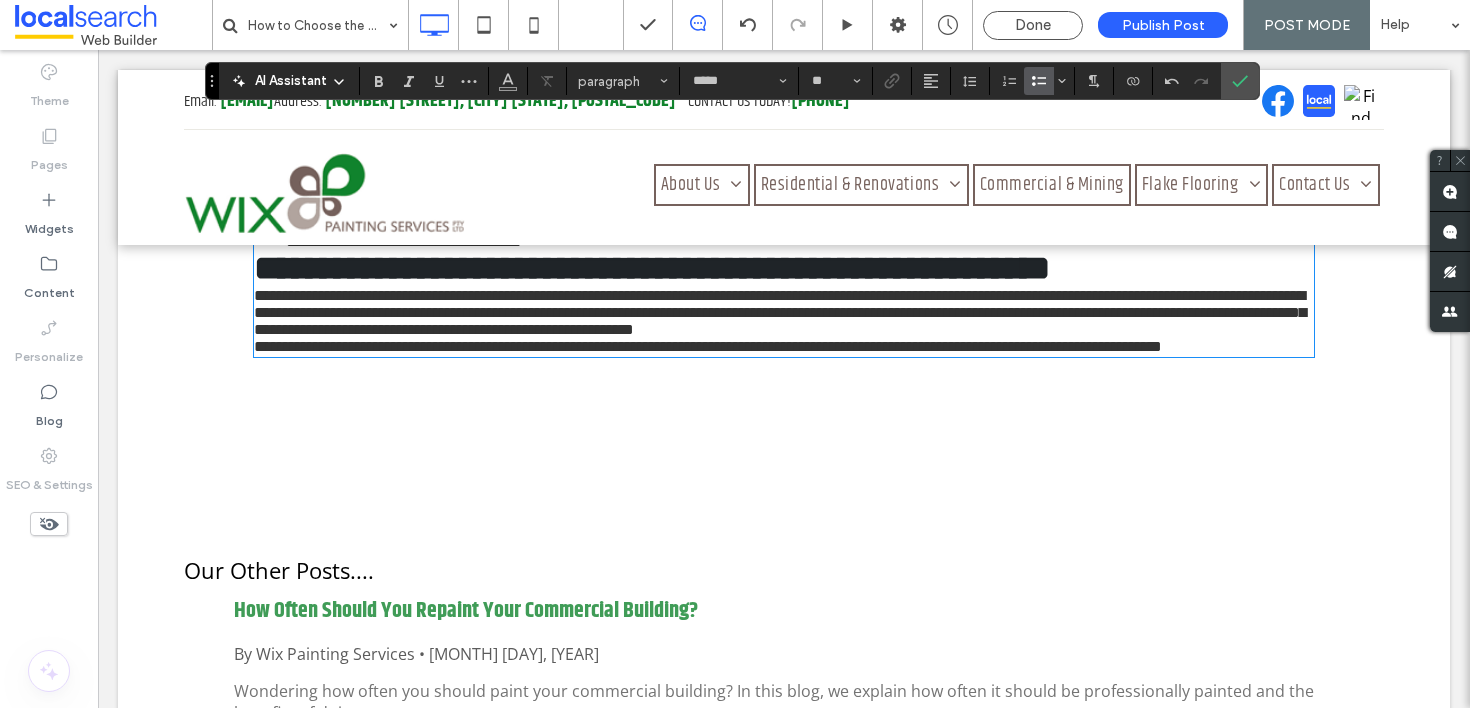click on "**********" at bounding box center (800, -76) 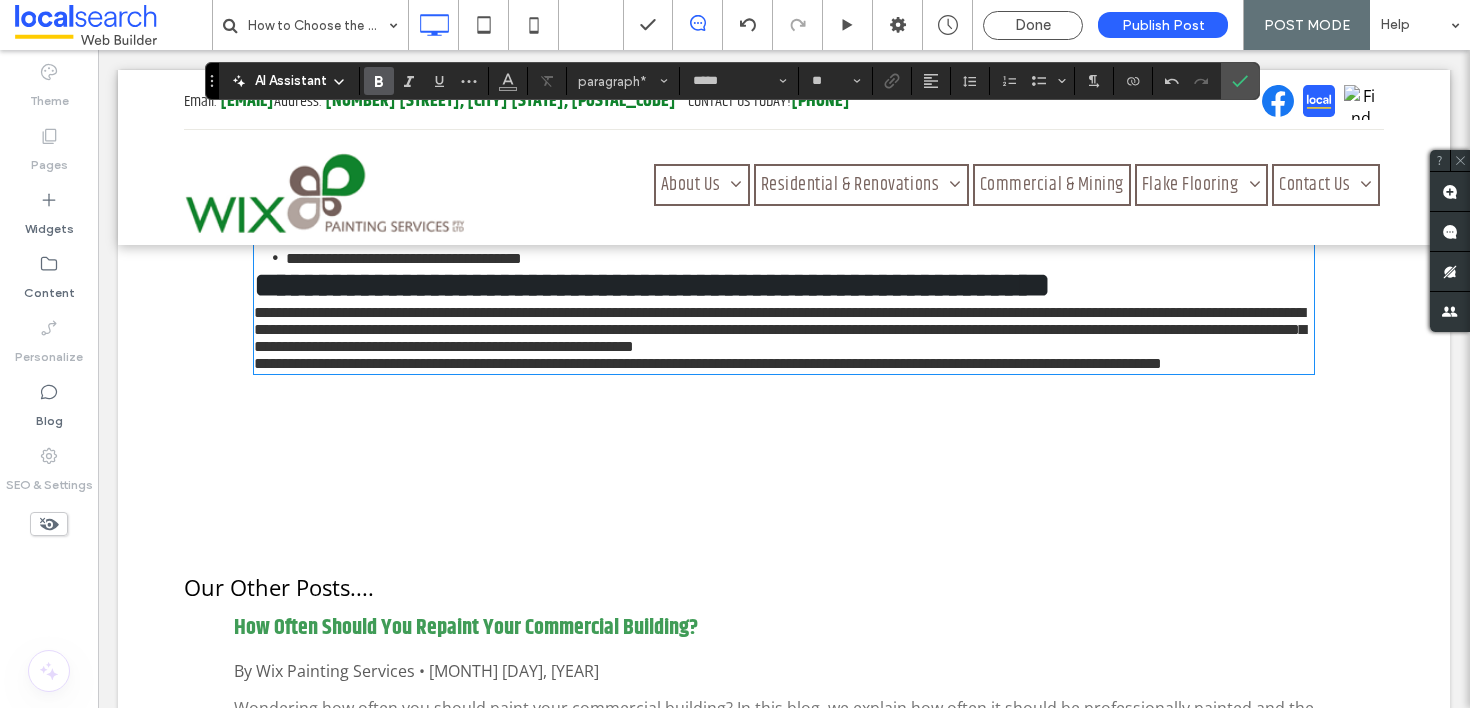 click on "**********" at bounding box center (399, -42) 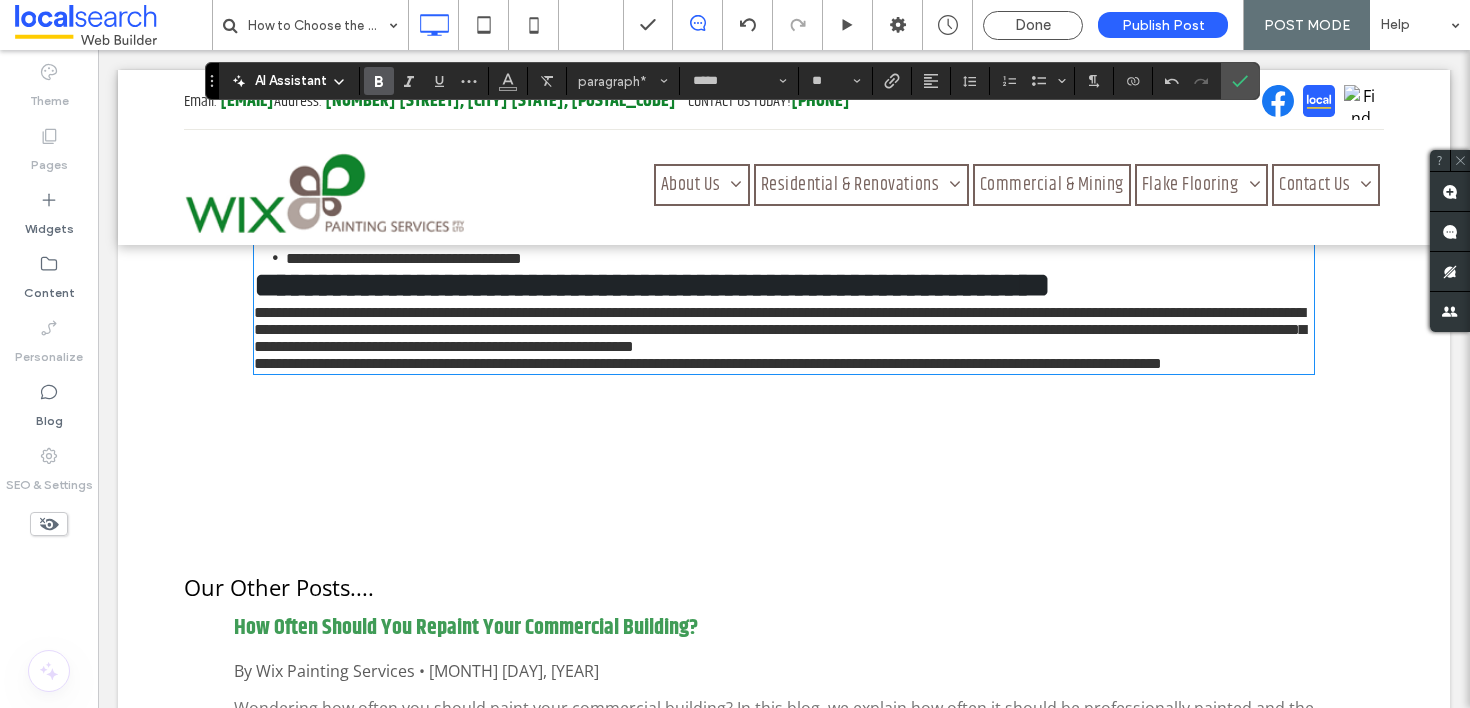 click on "**********" at bounding box center [399, -42] 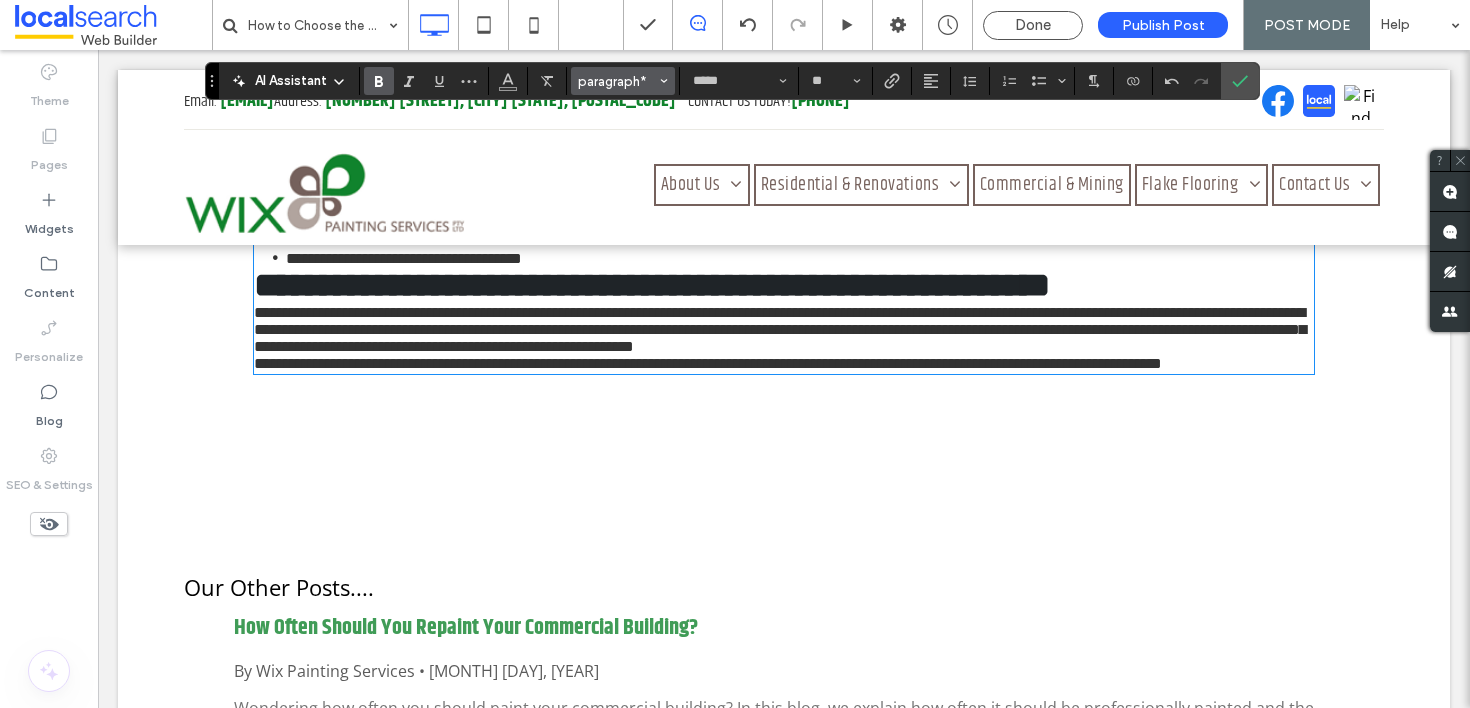 click on "paragraph*" at bounding box center (617, 81) 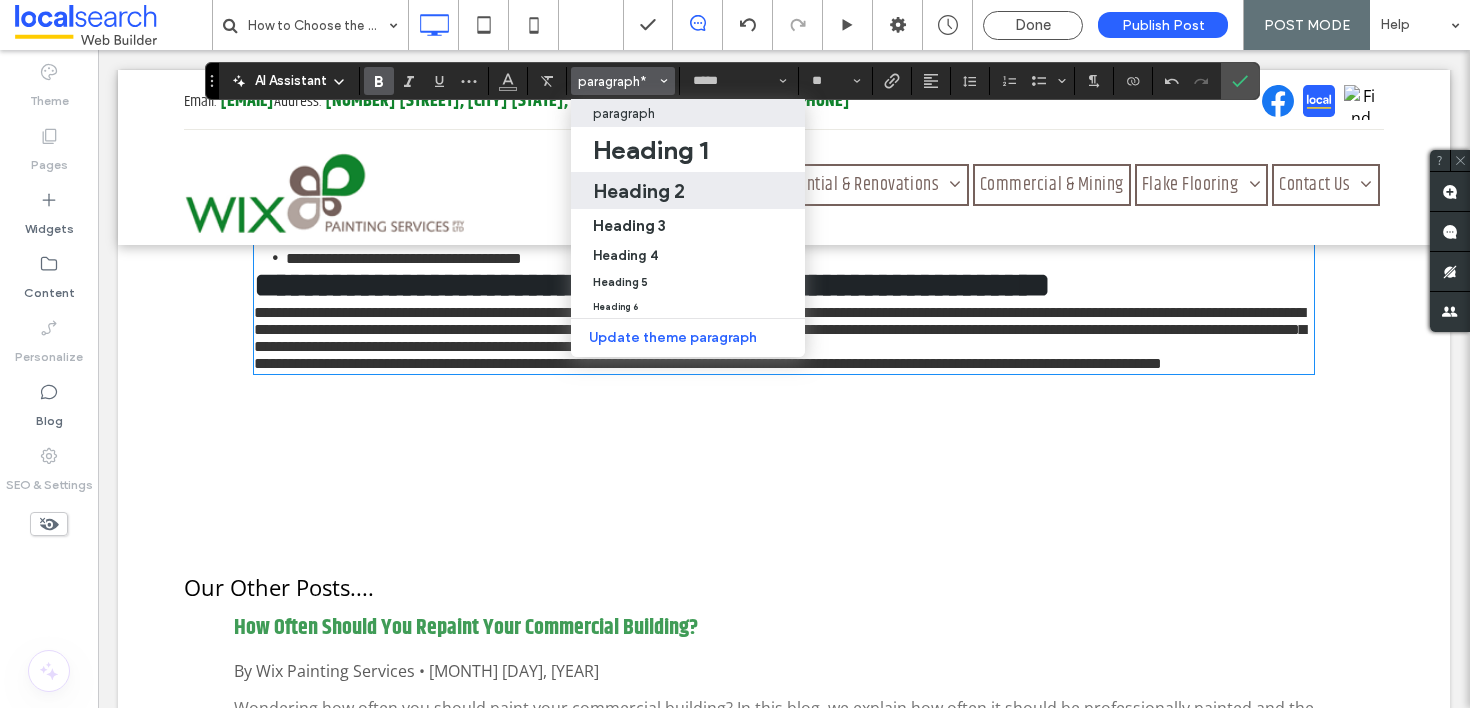 click on "Heading 2" at bounding box center (639, 191) 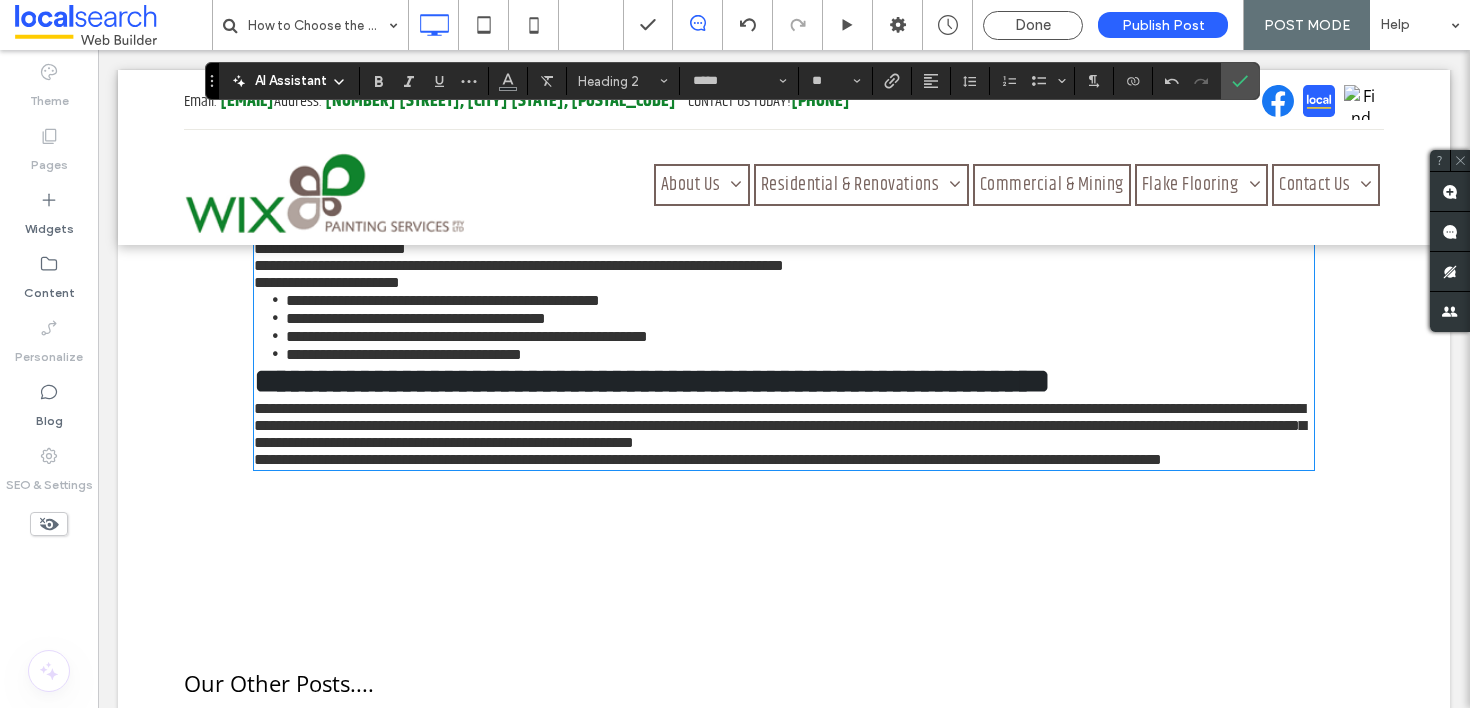 scroll, scrollTop: 2852, scrollLeft: 0, axis: vertical 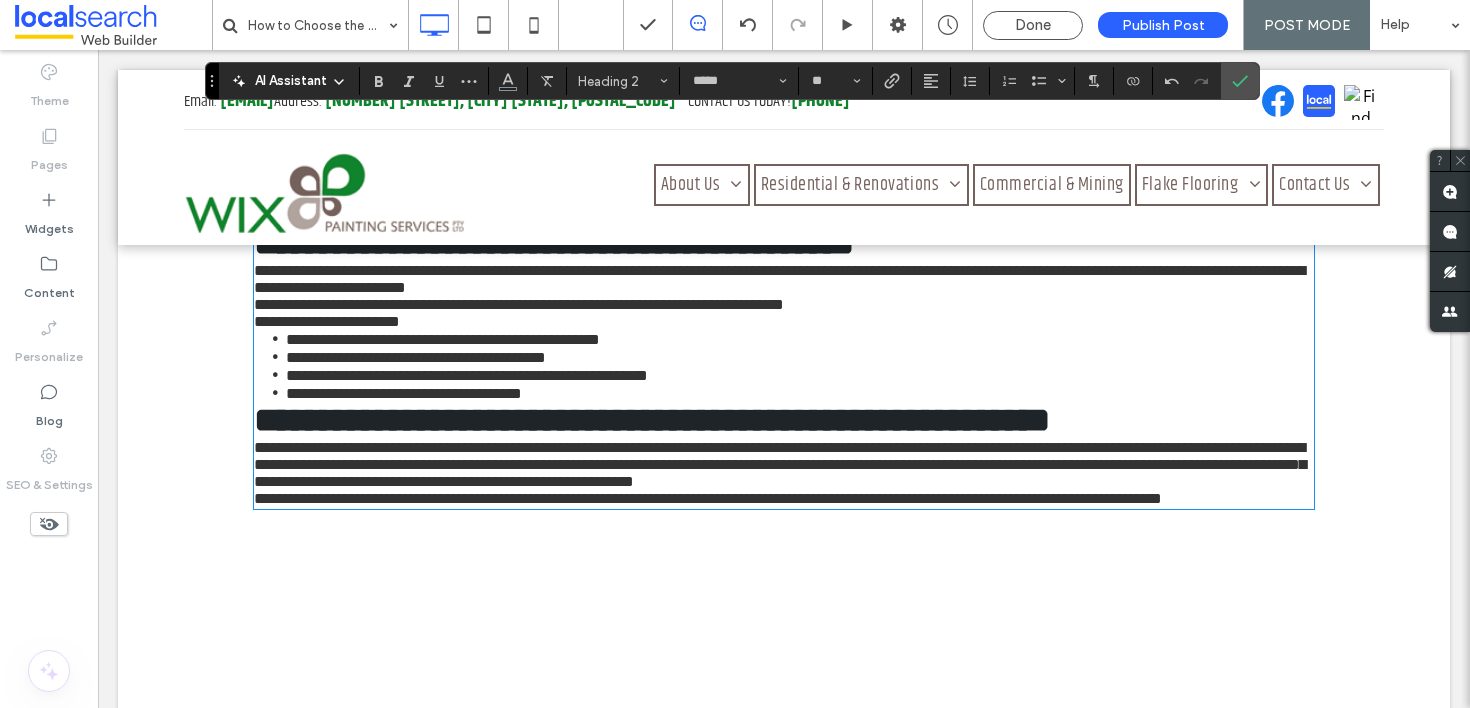 click on "**********" at bounding box center (610, -127) 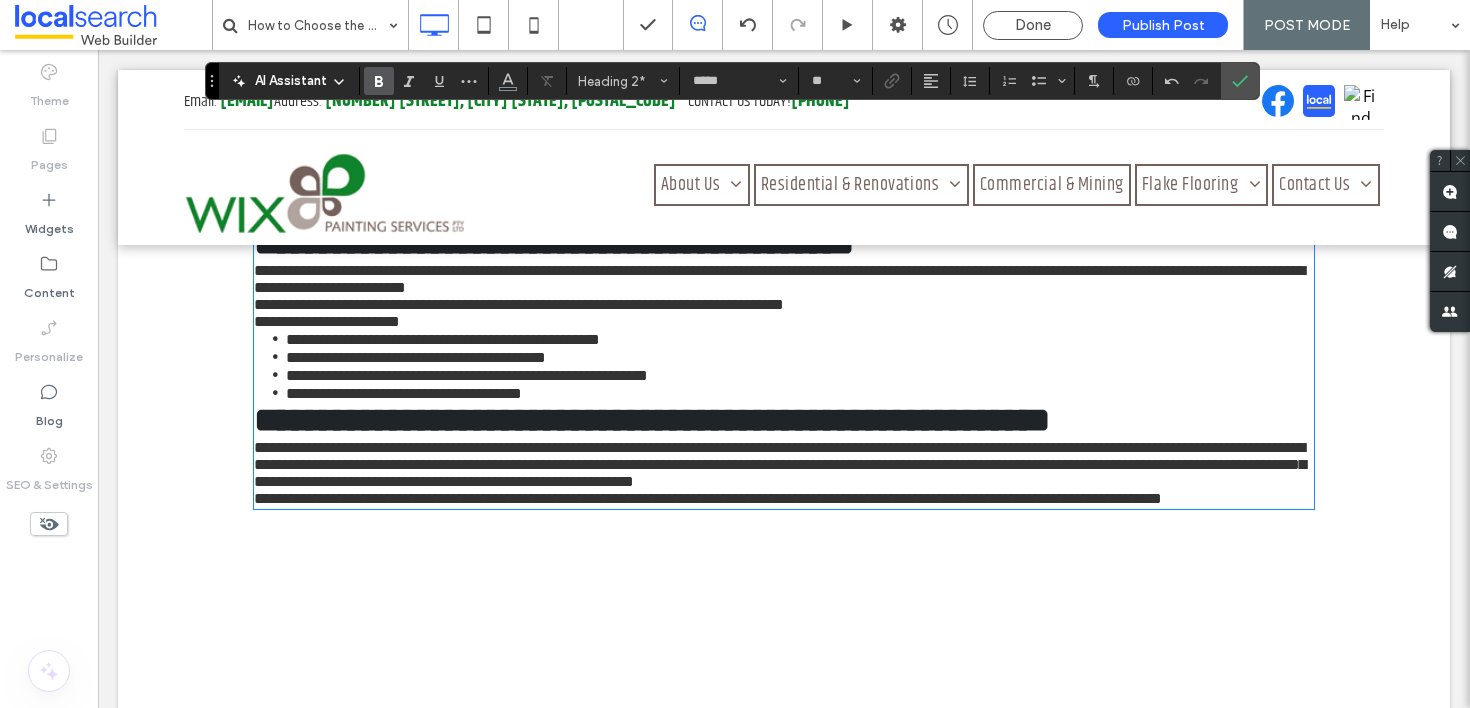 click on "**********" at bounding box center (610, -127) 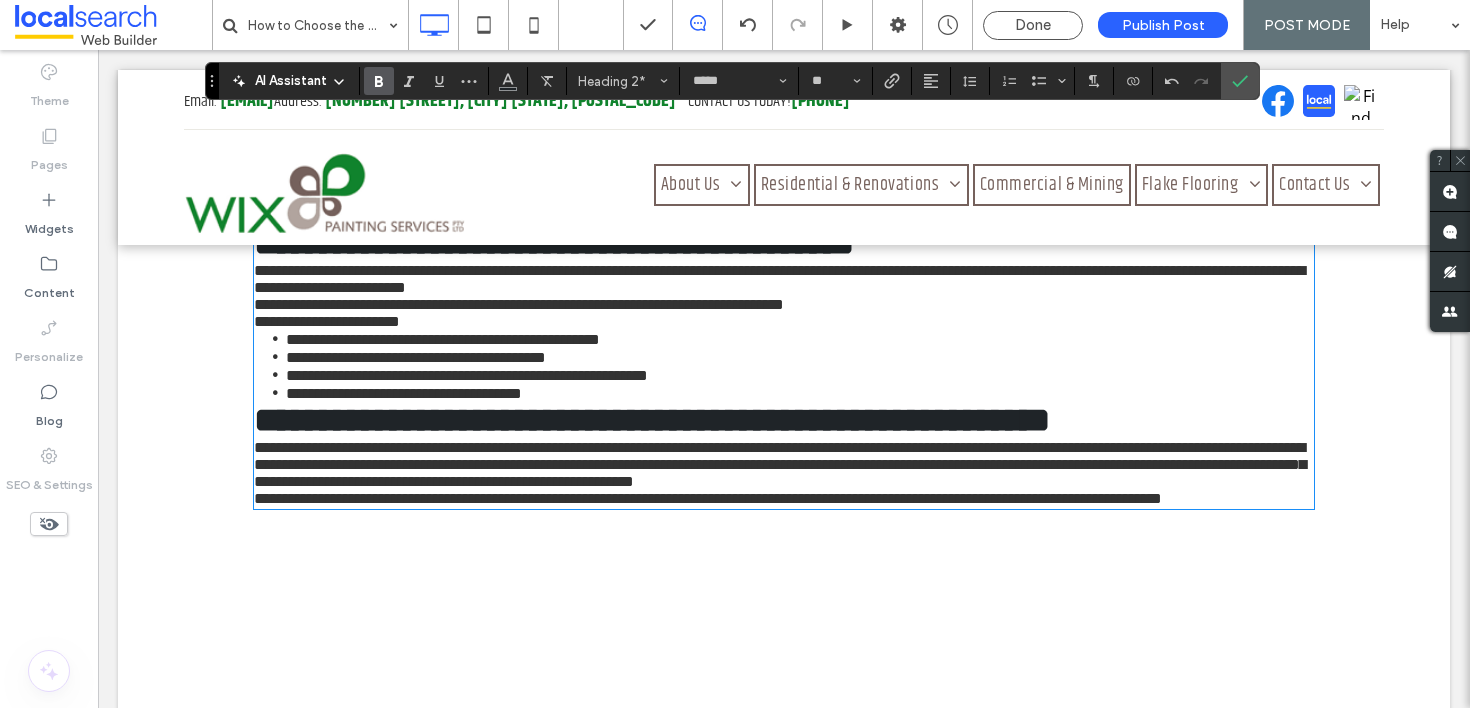 click on "**********" at bounding box center (610, -127) 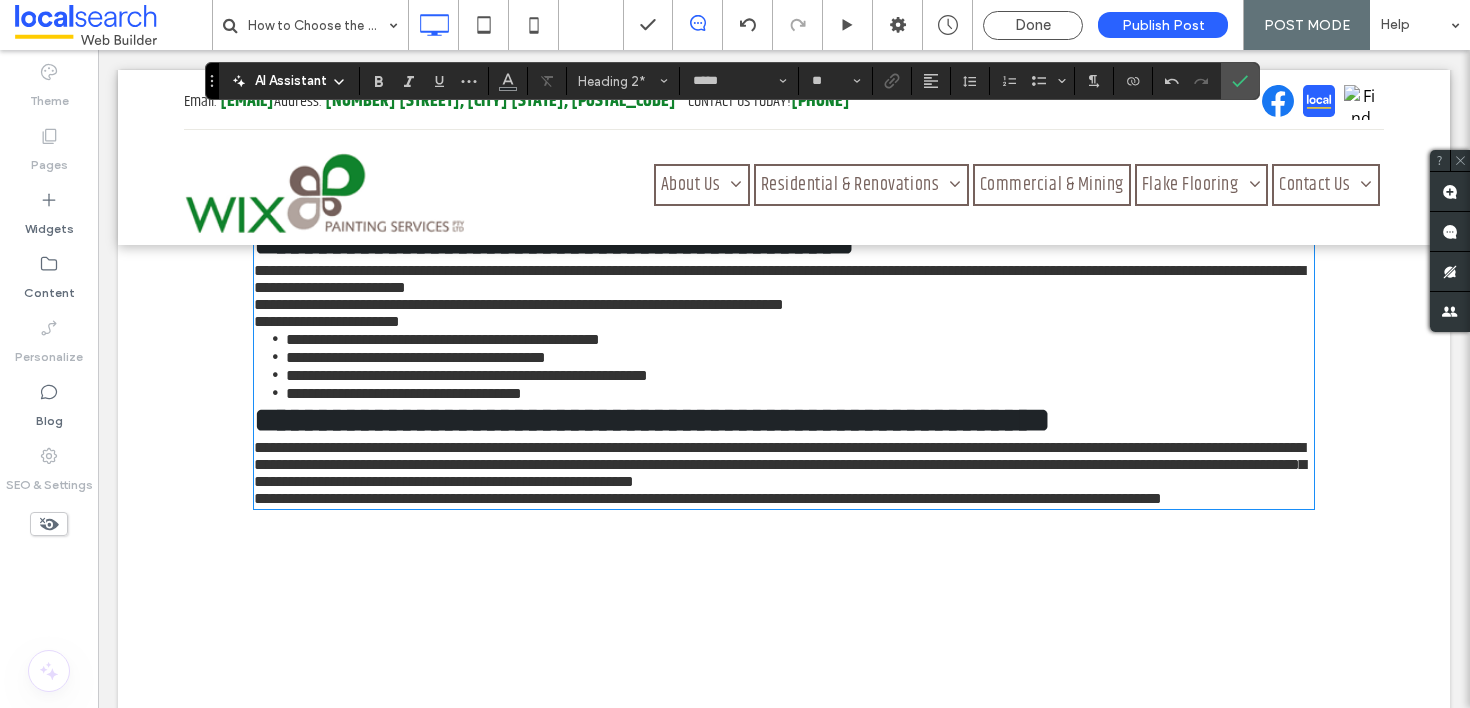 click on "**********" at bounding box center (589, 83) 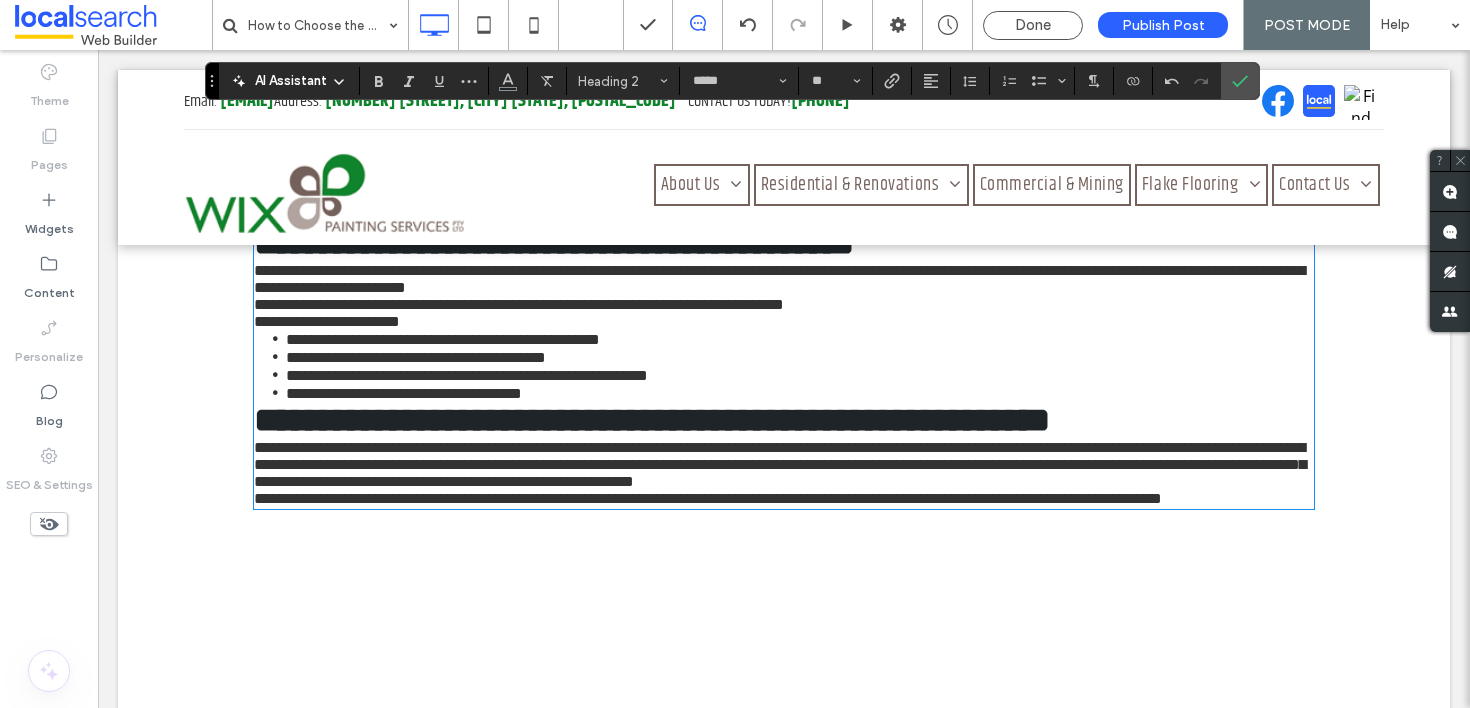 click on "**********" at bounding box center [589, 83] 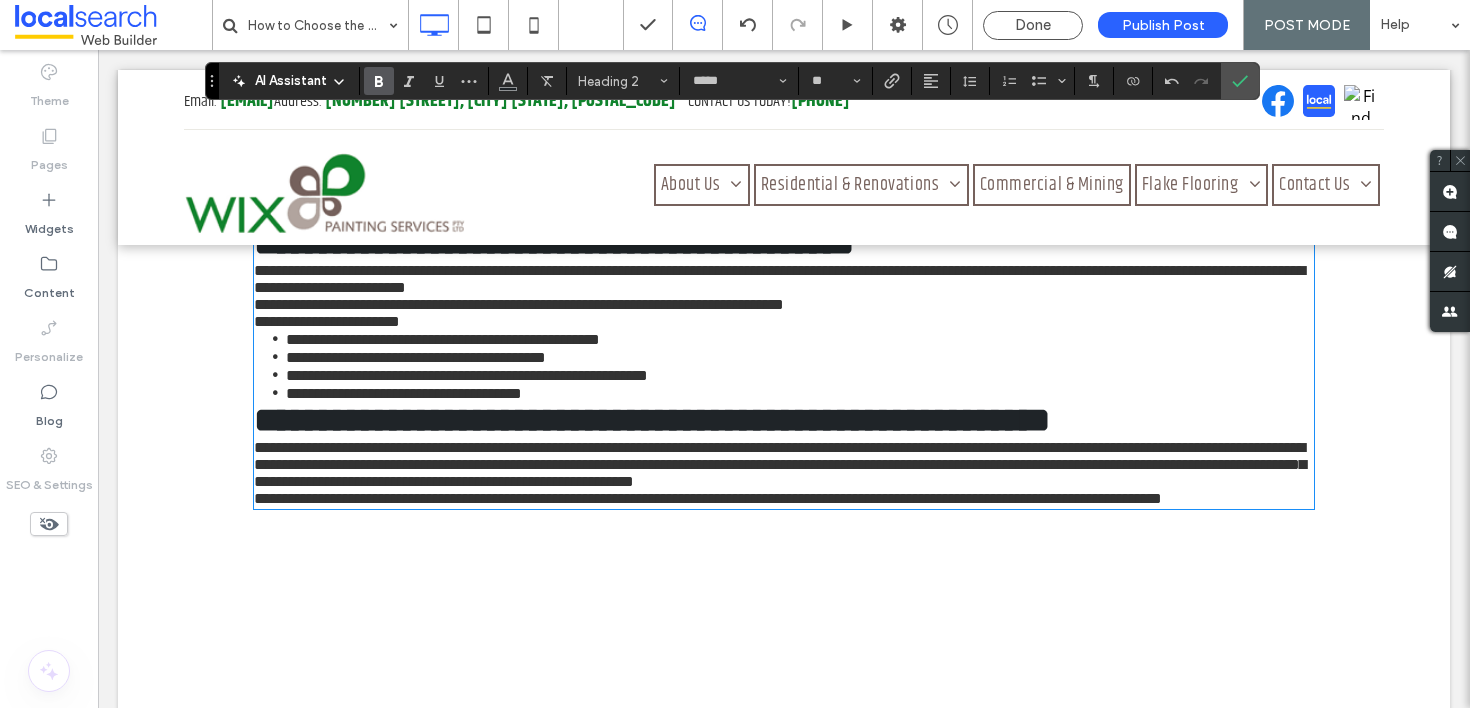 click 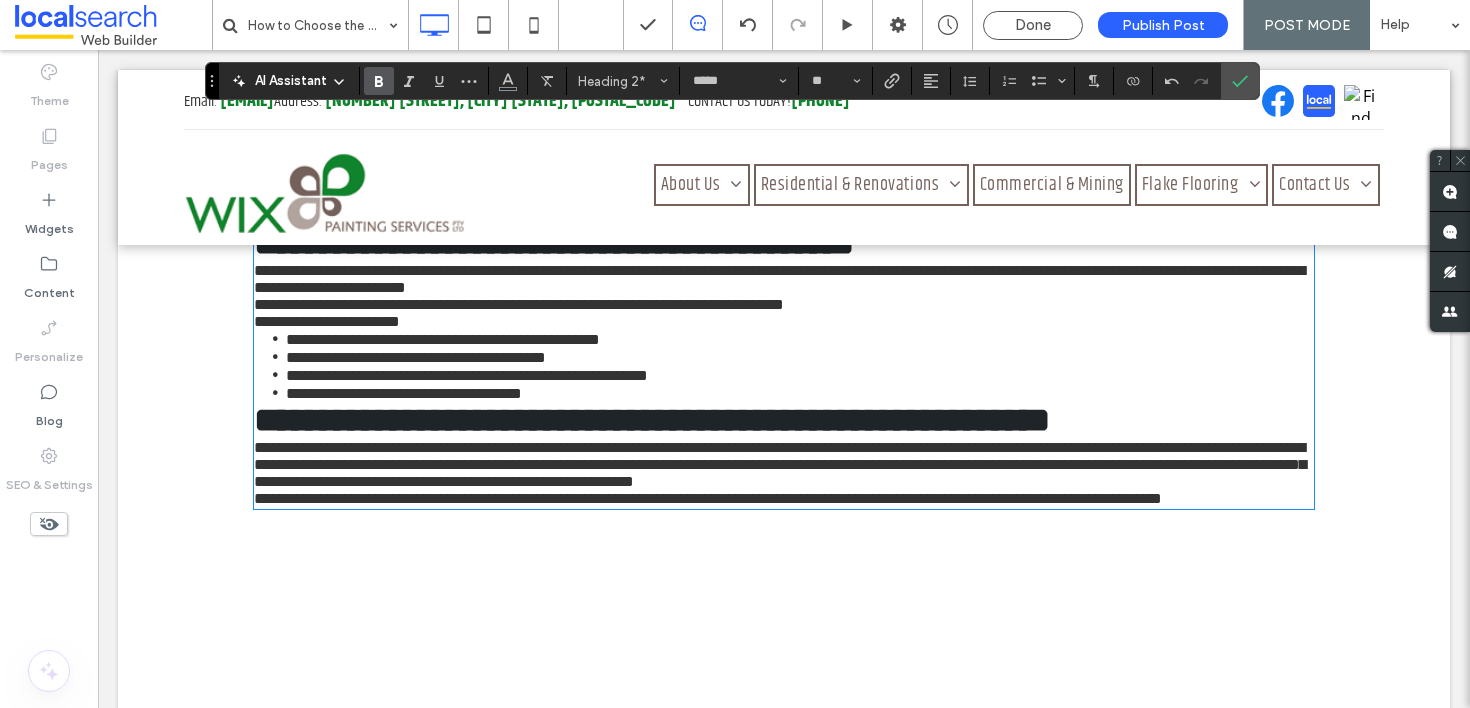 click on "**********" at bounding box center [610, -127] 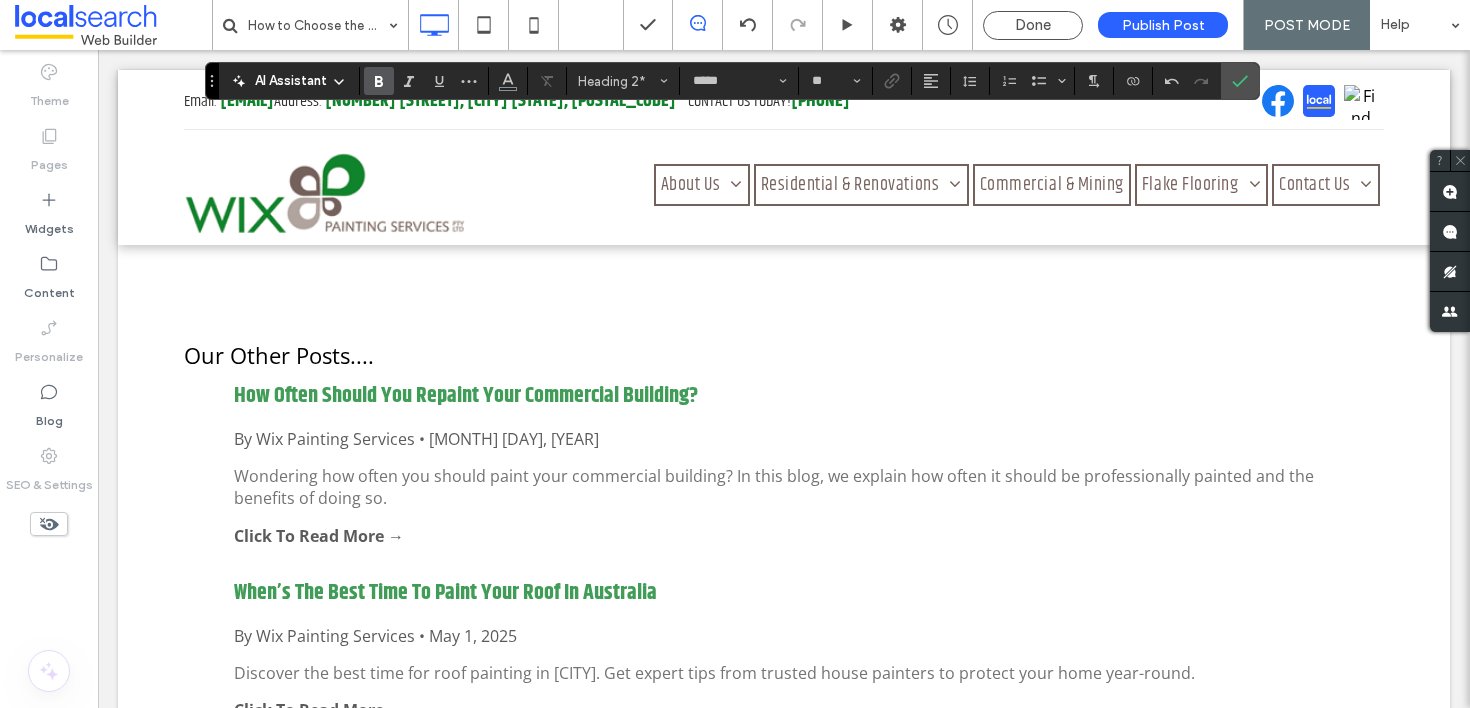 scroll, scrollTop: 3236, scrollLeft: 0, axis: vertical 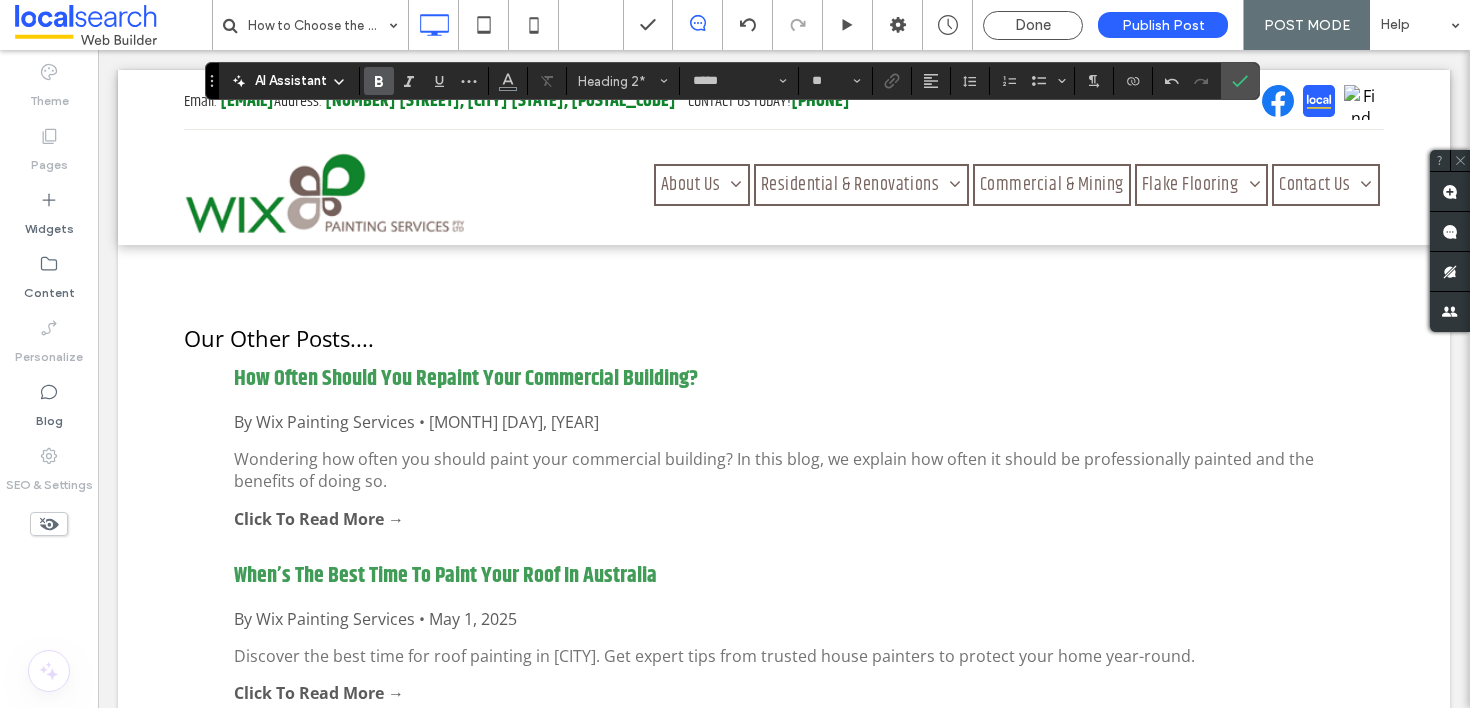 click on "**********" at bounding box center [387, -240] 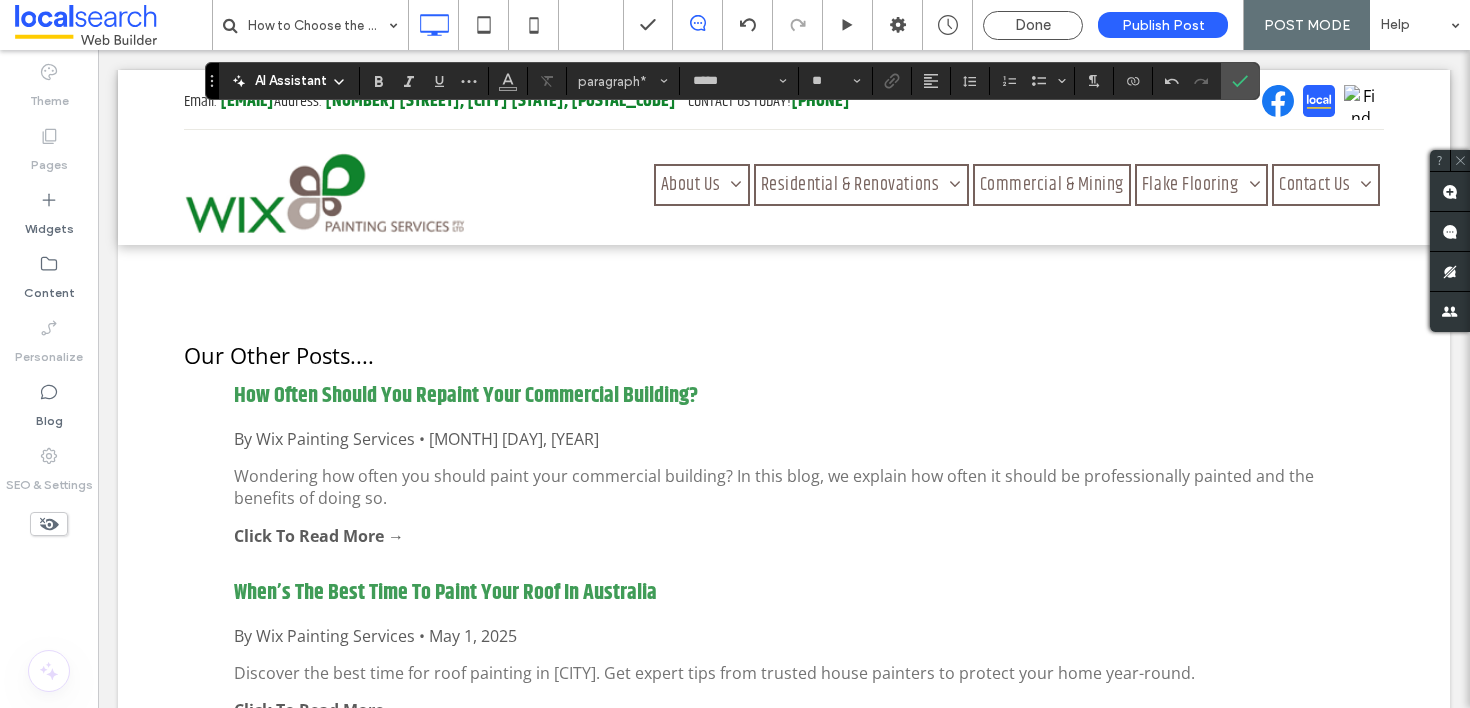 click on "**********" at bounding box center [800, -151] 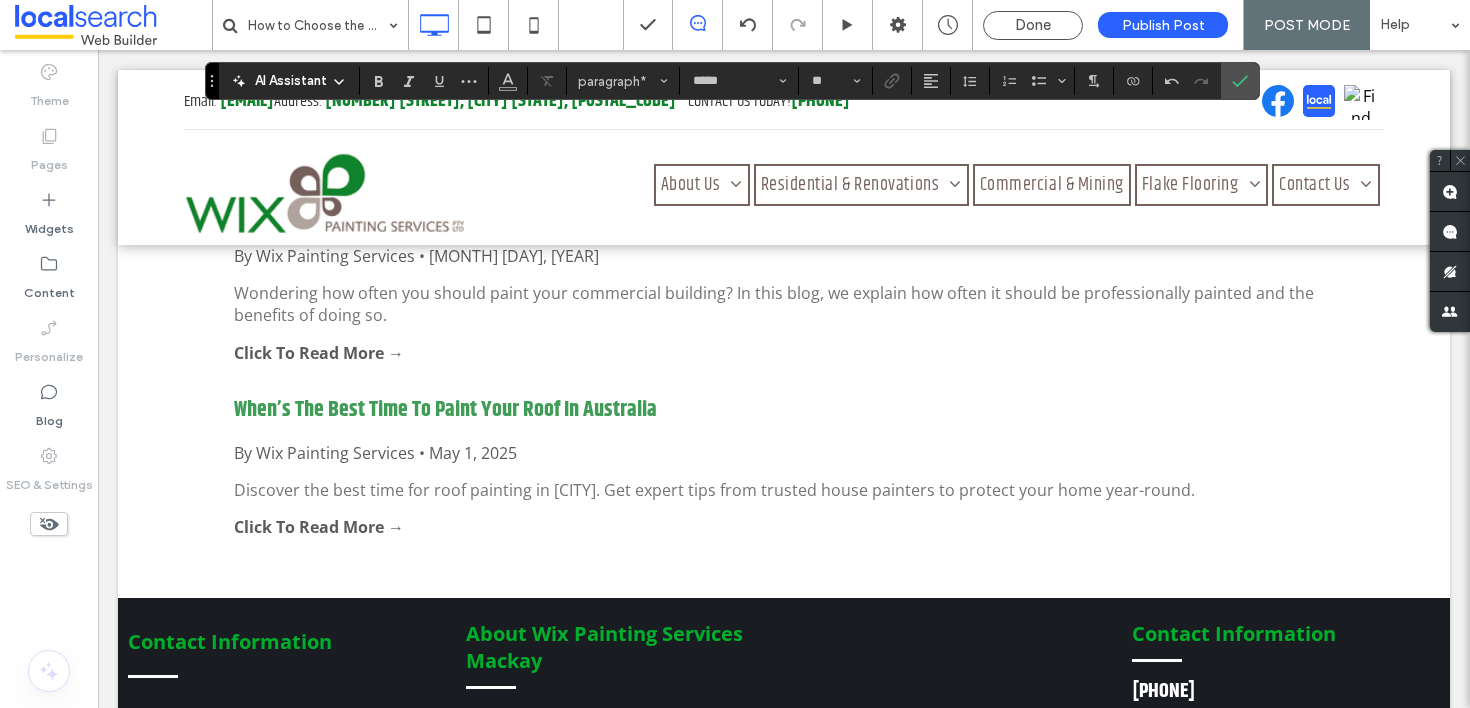 scroll, scrollTop: 3440, scrollLeft: 0, axis: vertical 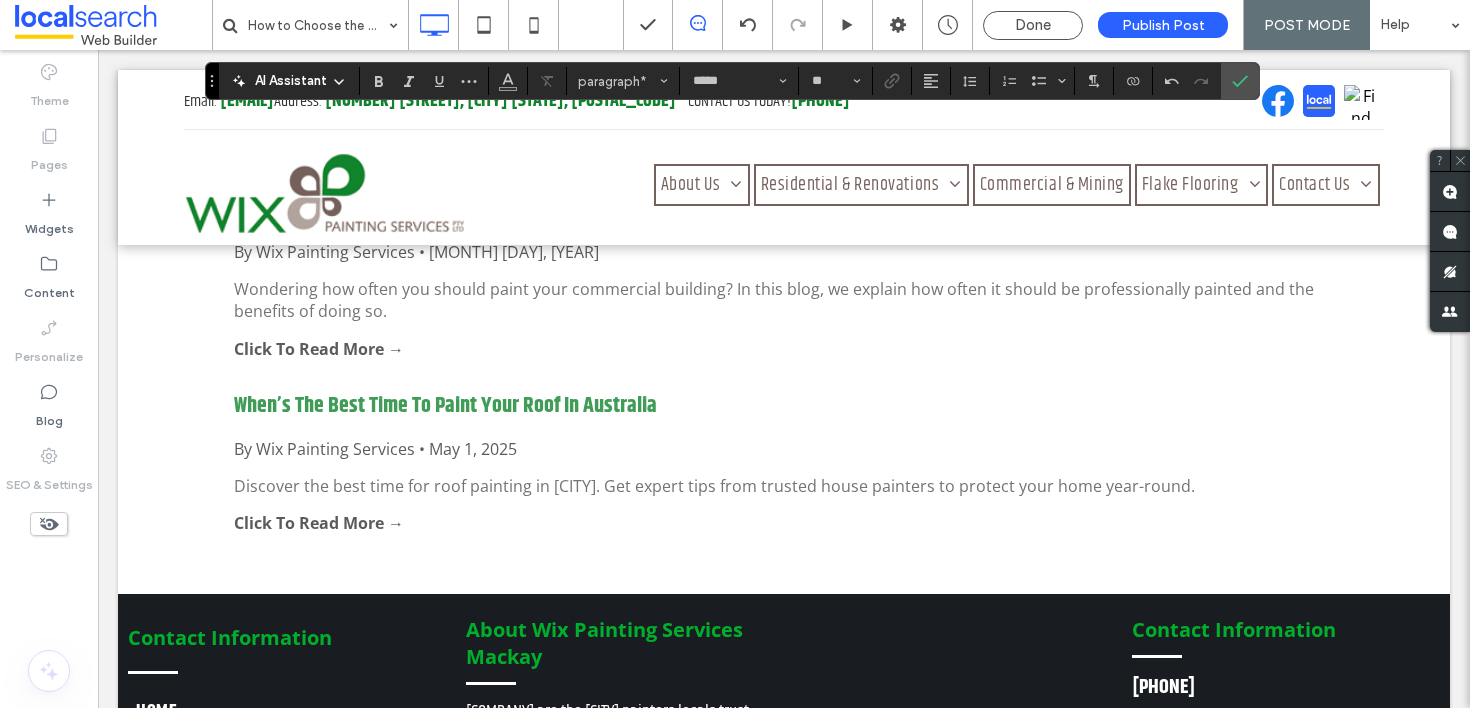 click on "**********" at bounding box center [554, -311] 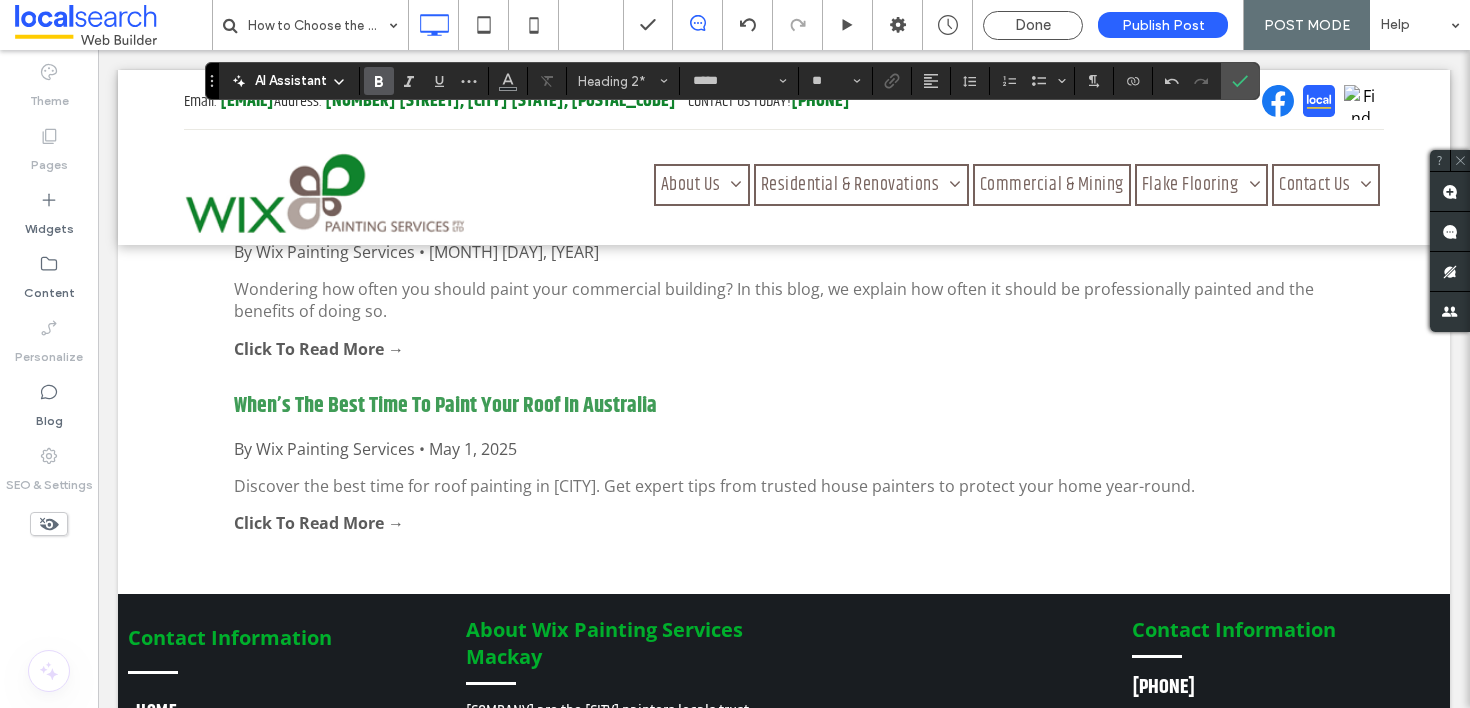 click on "**********" at bounding box center (554, -311) 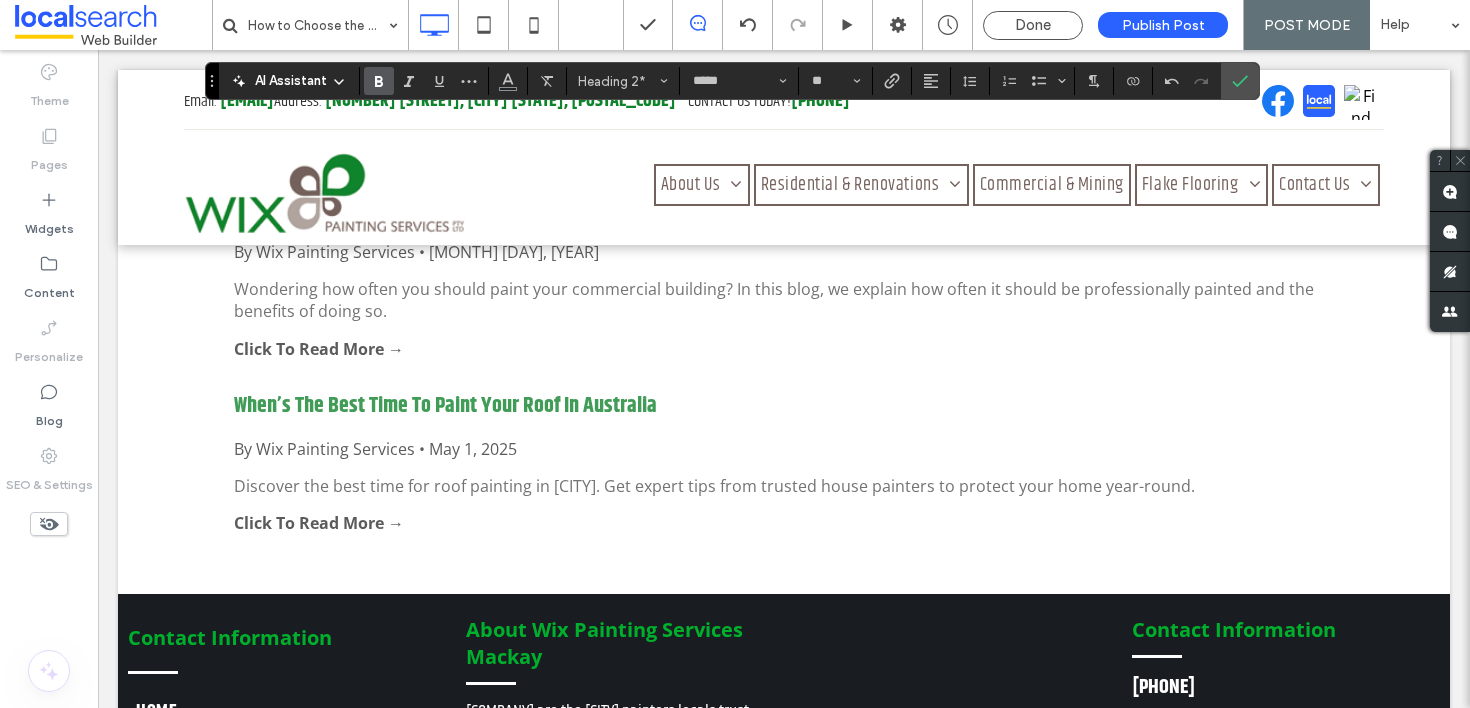 click on "**********" at bounding box center (554, -311) 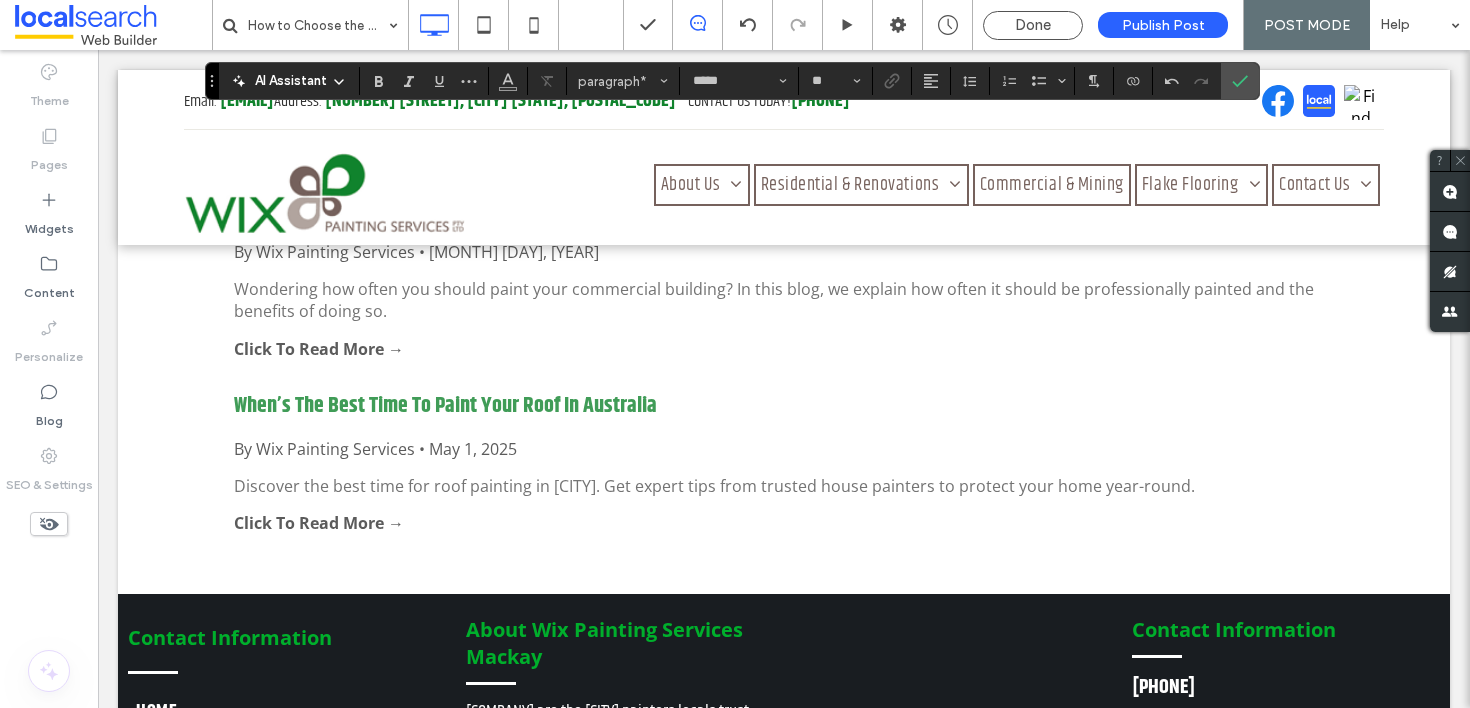click on "**********" at bounding box center [784, -275] 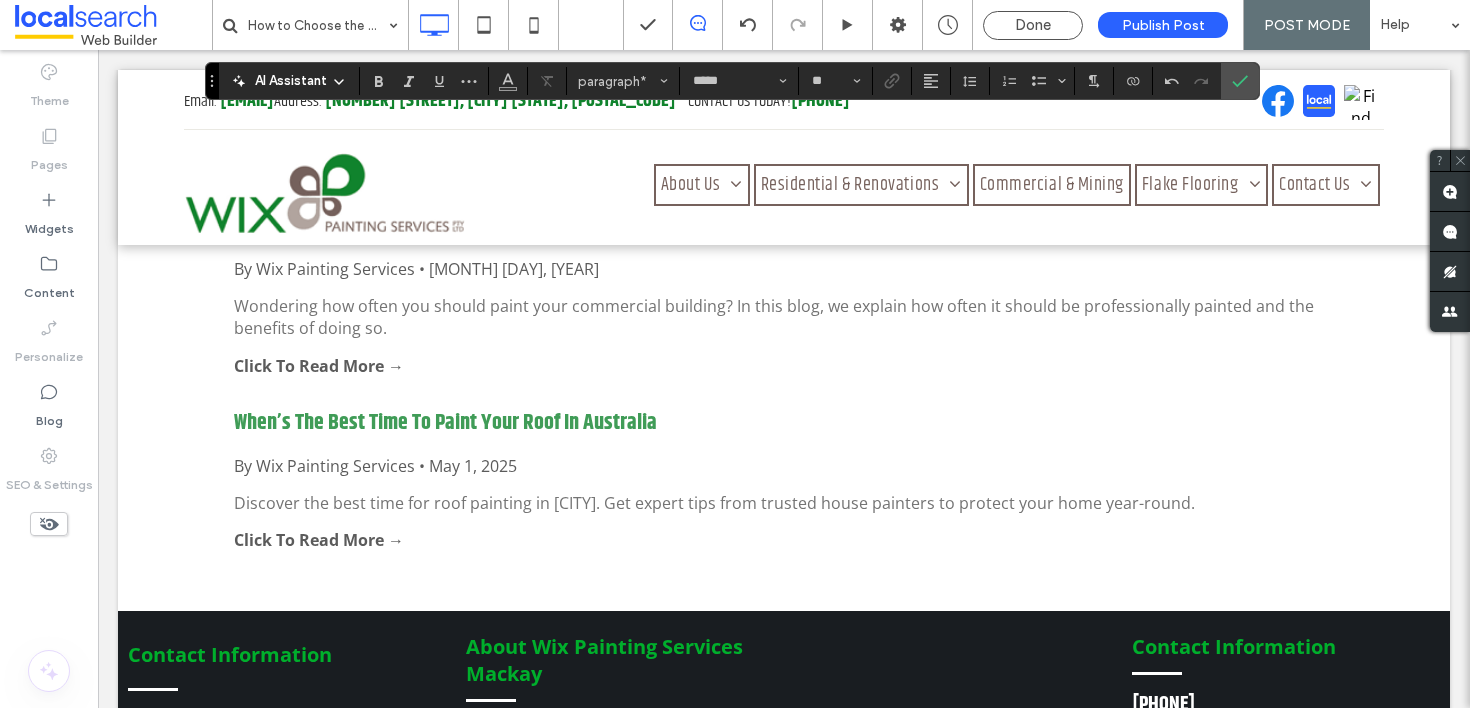 click on "**********" at bounding box center [327, -216] 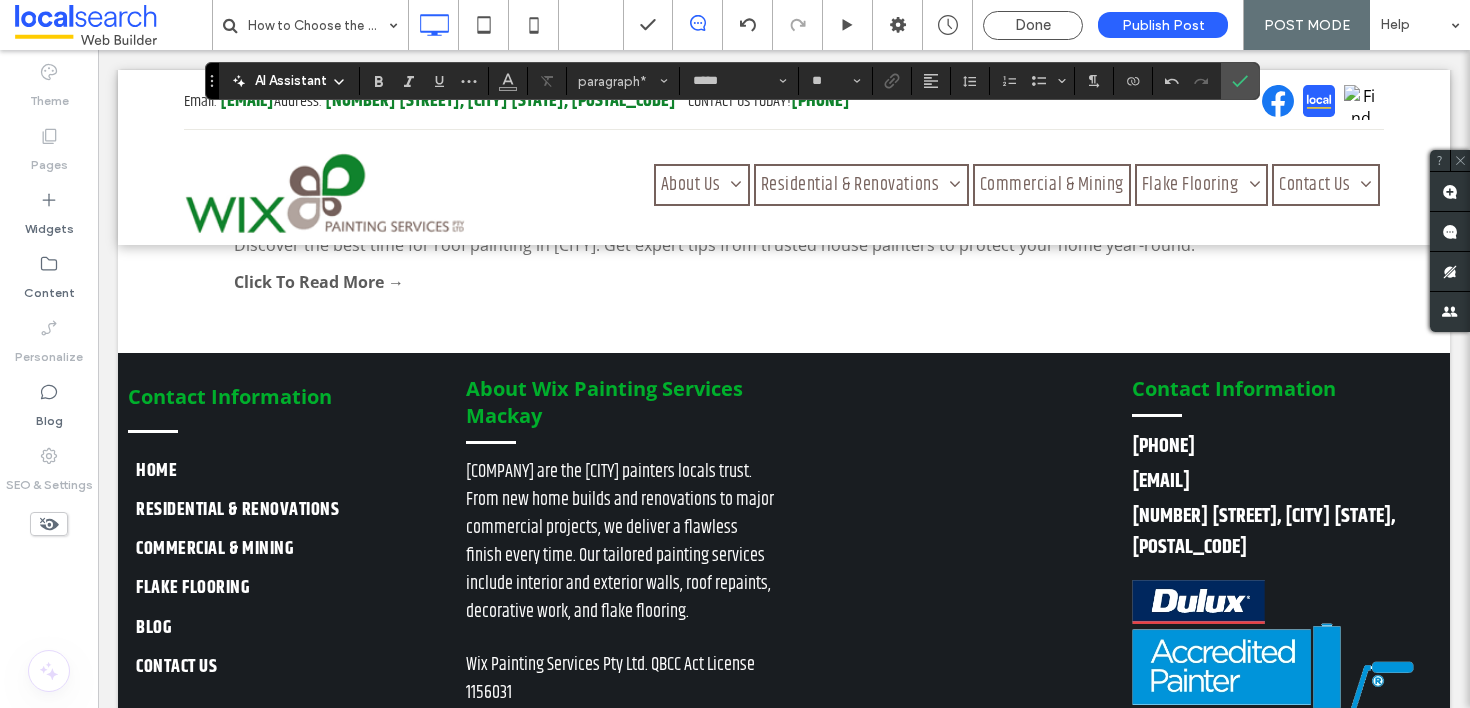 scroll, scrollTop: 3681, scrollLeft: 0, axis: vertical 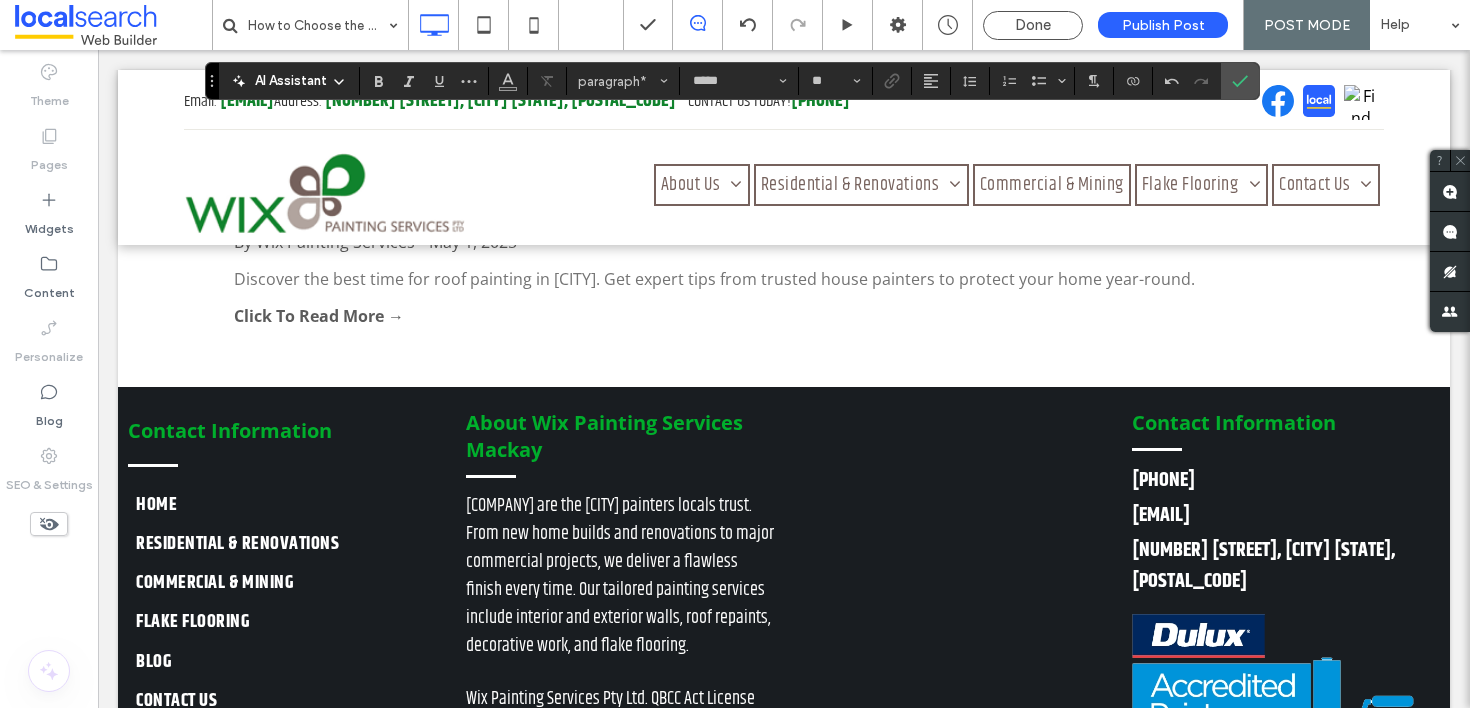 click on "**********" at bounding box center (800, -368) 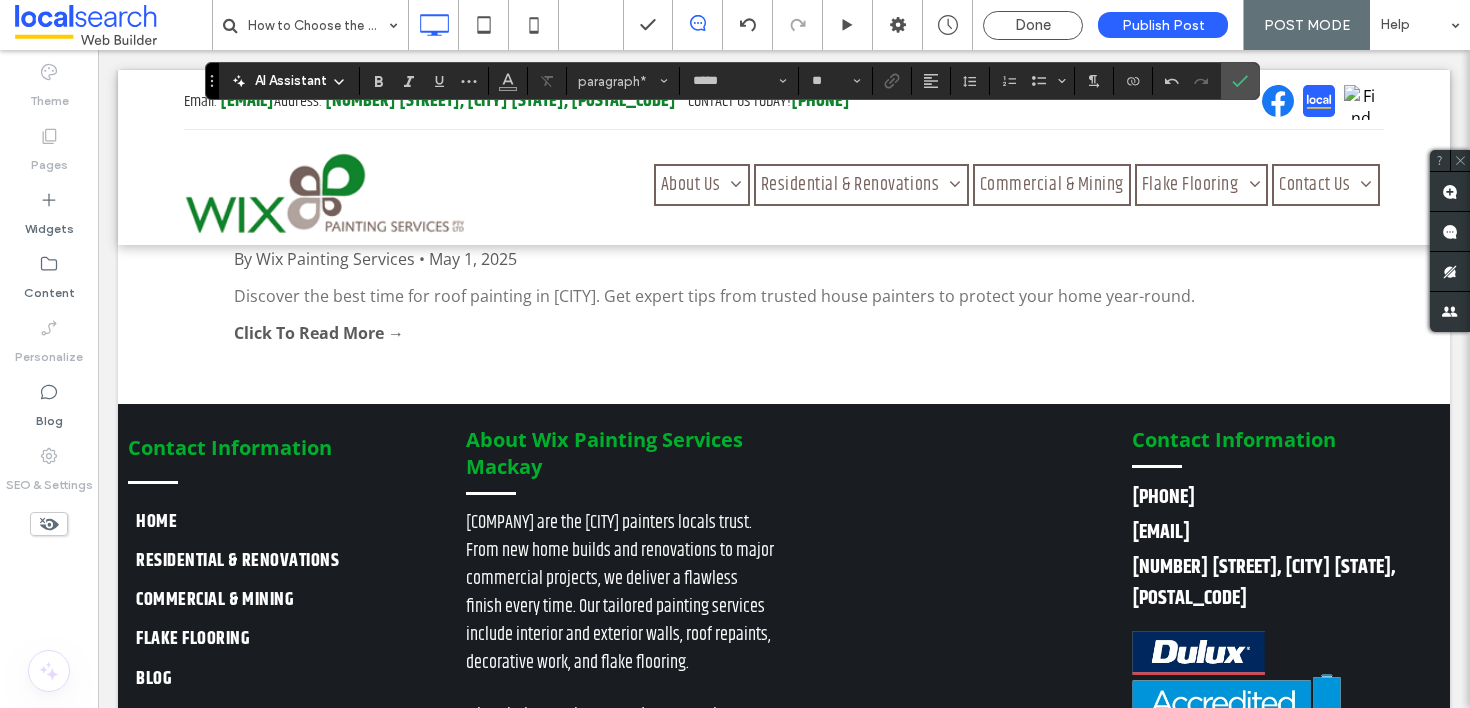 click on "**********" at bounding box center [780, -280] 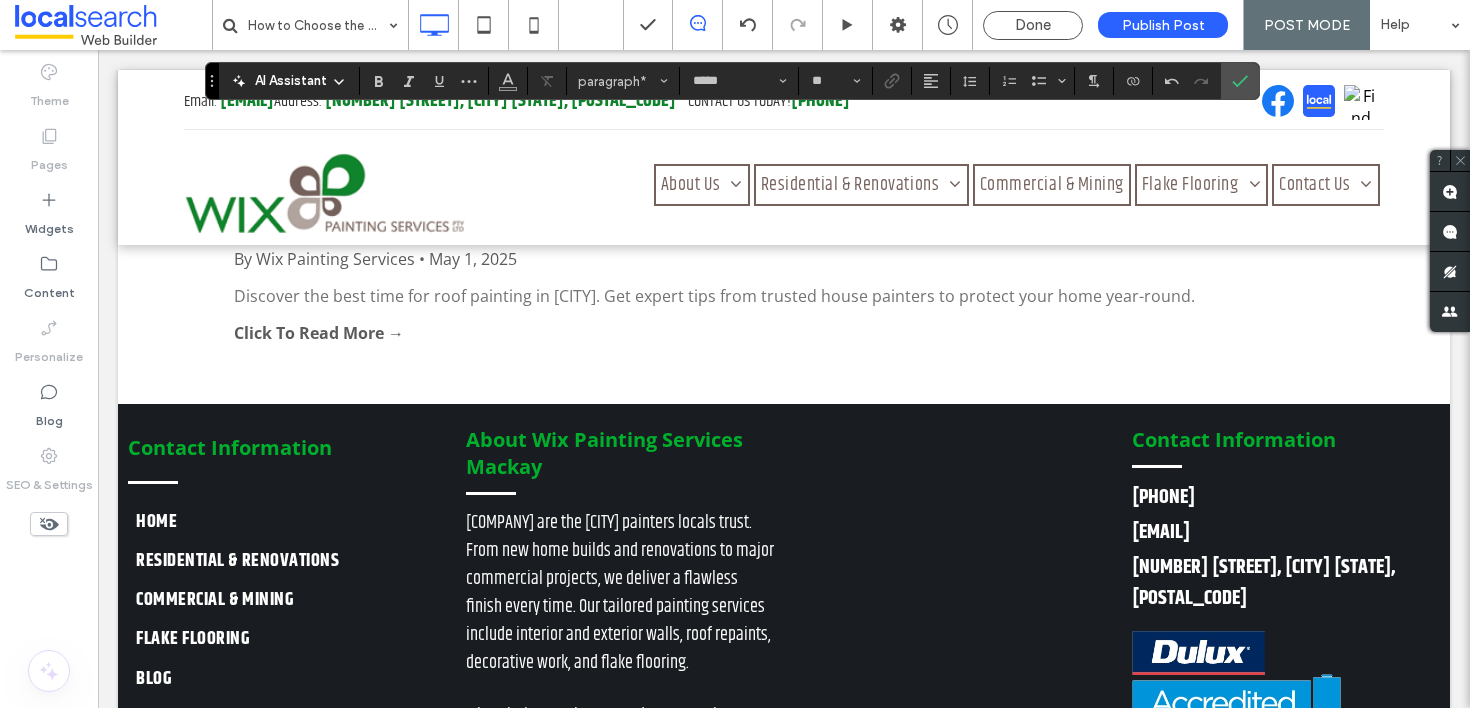 click on "**********" at bounding box center (784, -280) 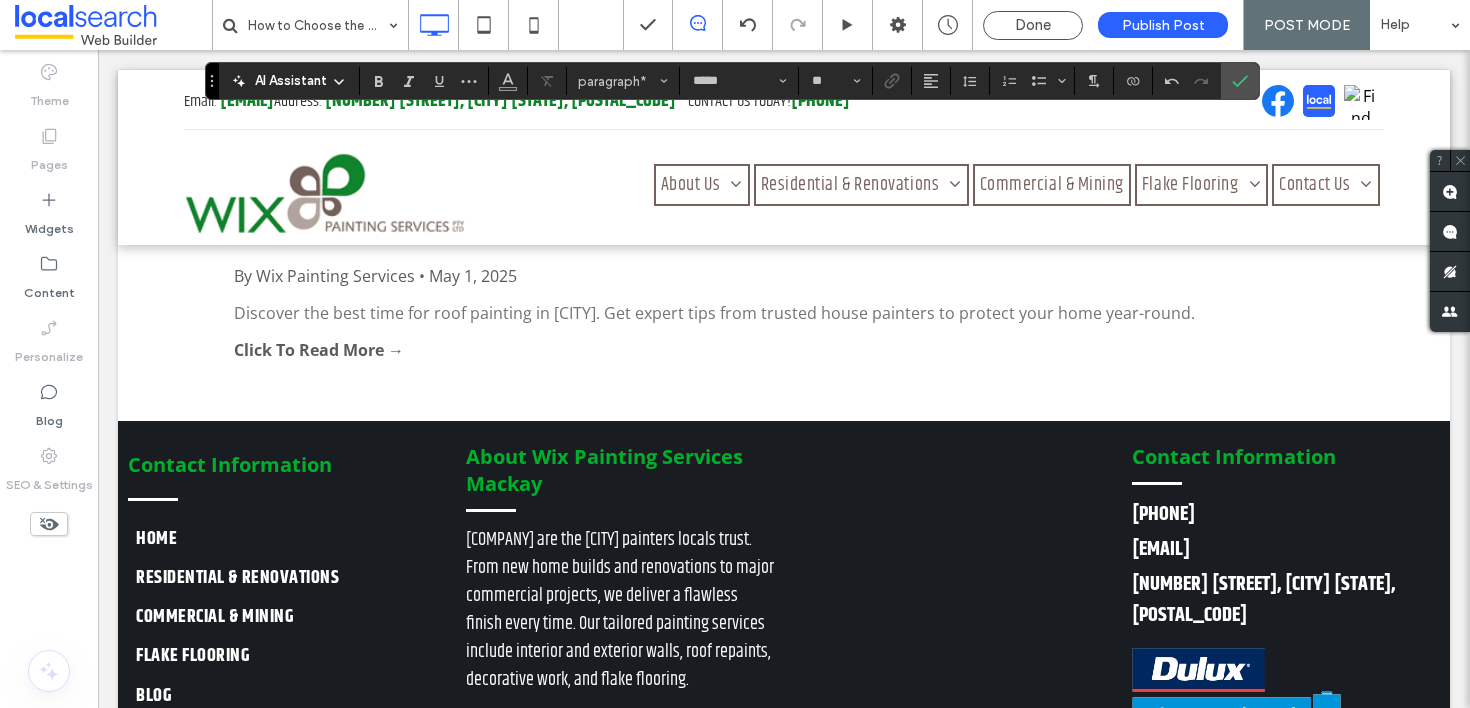 click on "**********" at bounding box center [784, -1608] 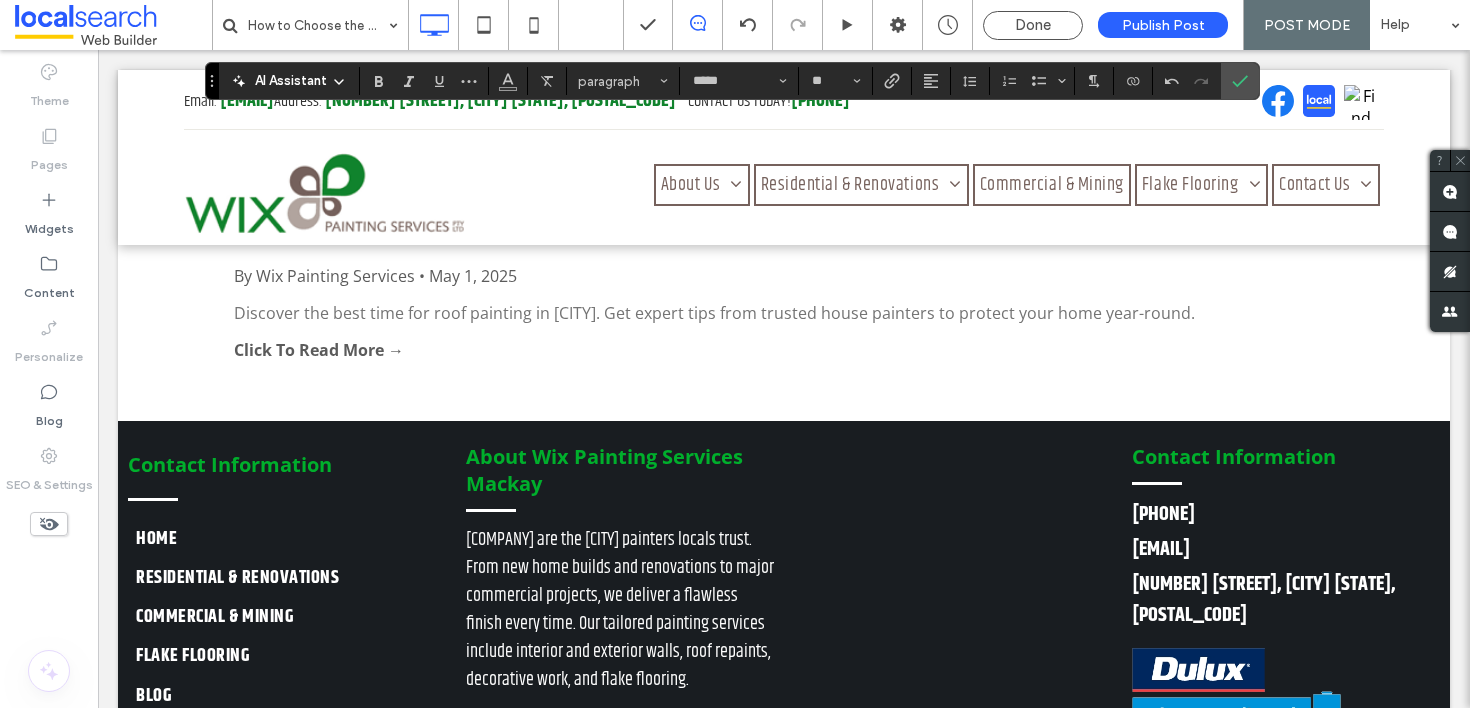 click on "**********" at bounding box center [708, -229] 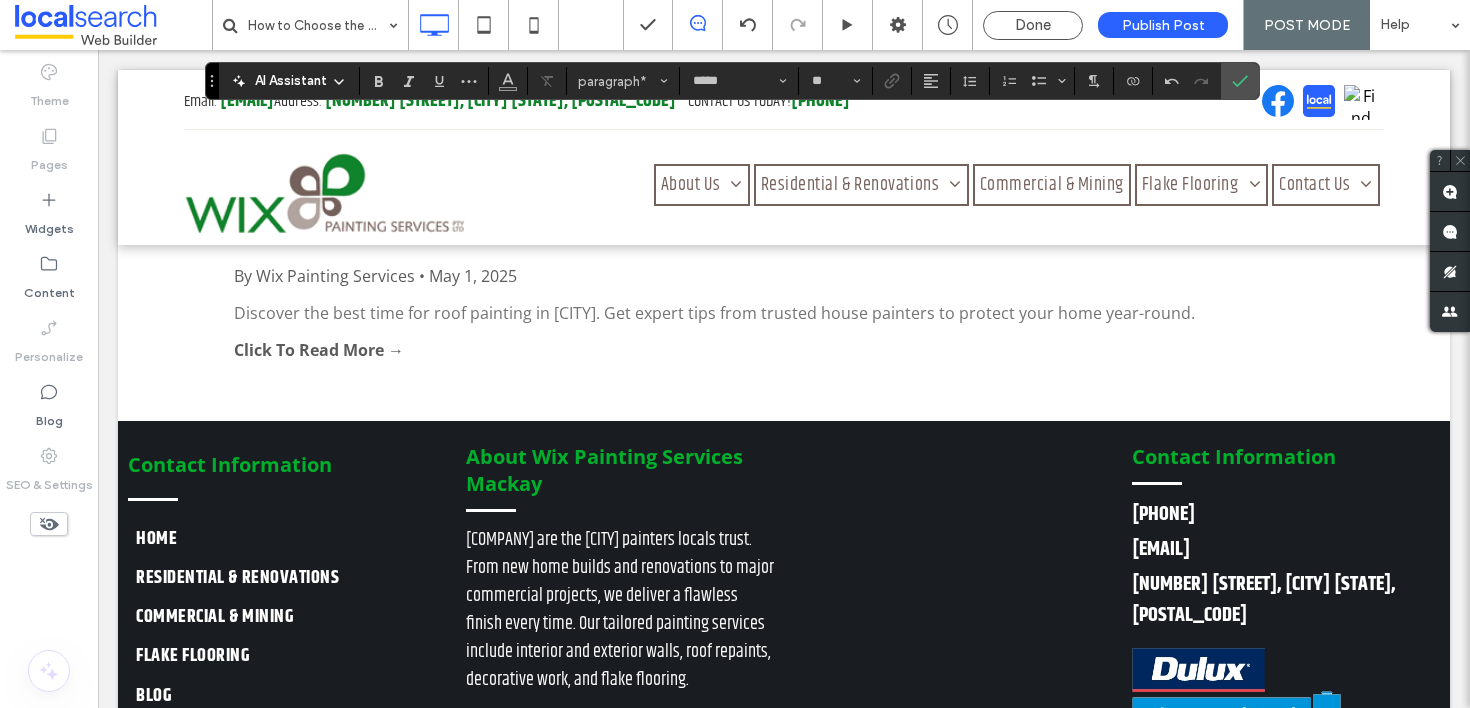 click on "**********" at bounding box center (708, -229) 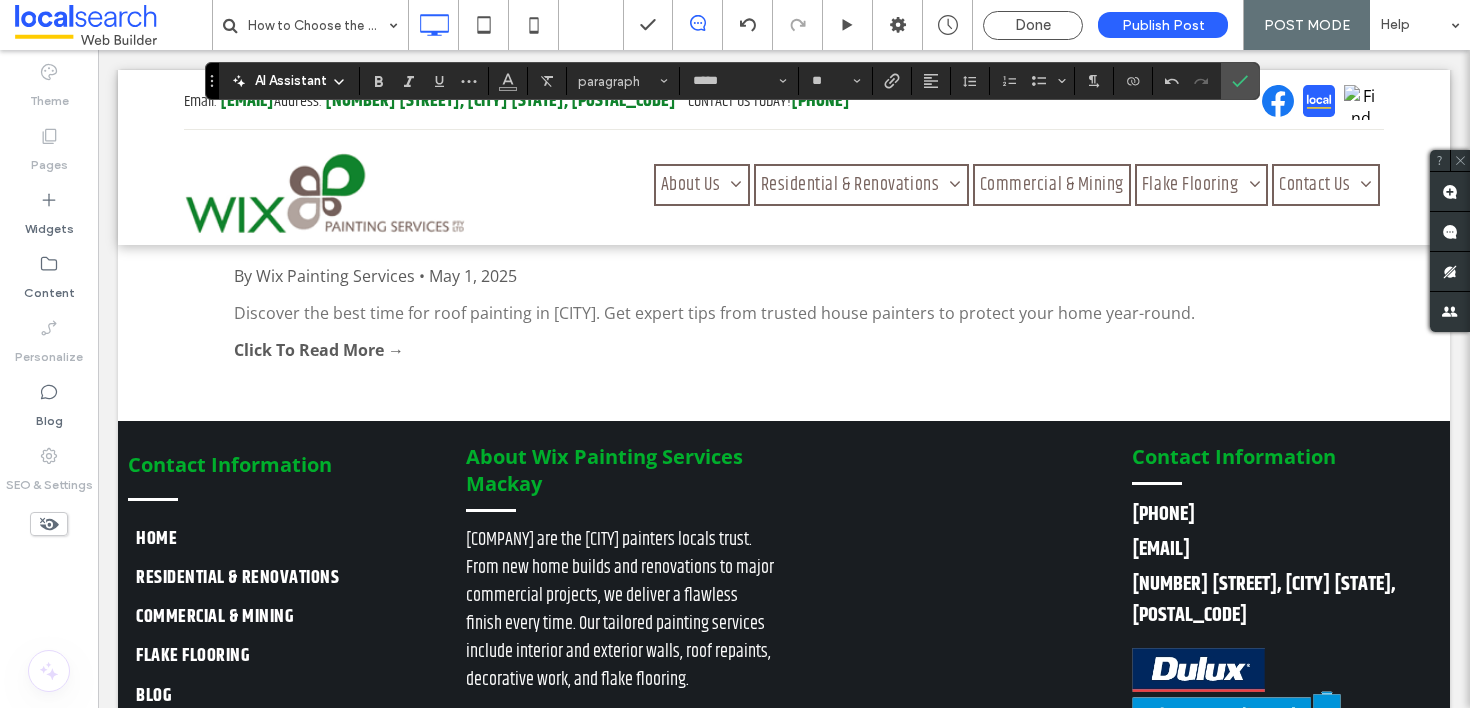 drag, startPoint x: 484, startPoint y: 573, endPoint x: 535, endPoint y: 575, distance: 51.0392 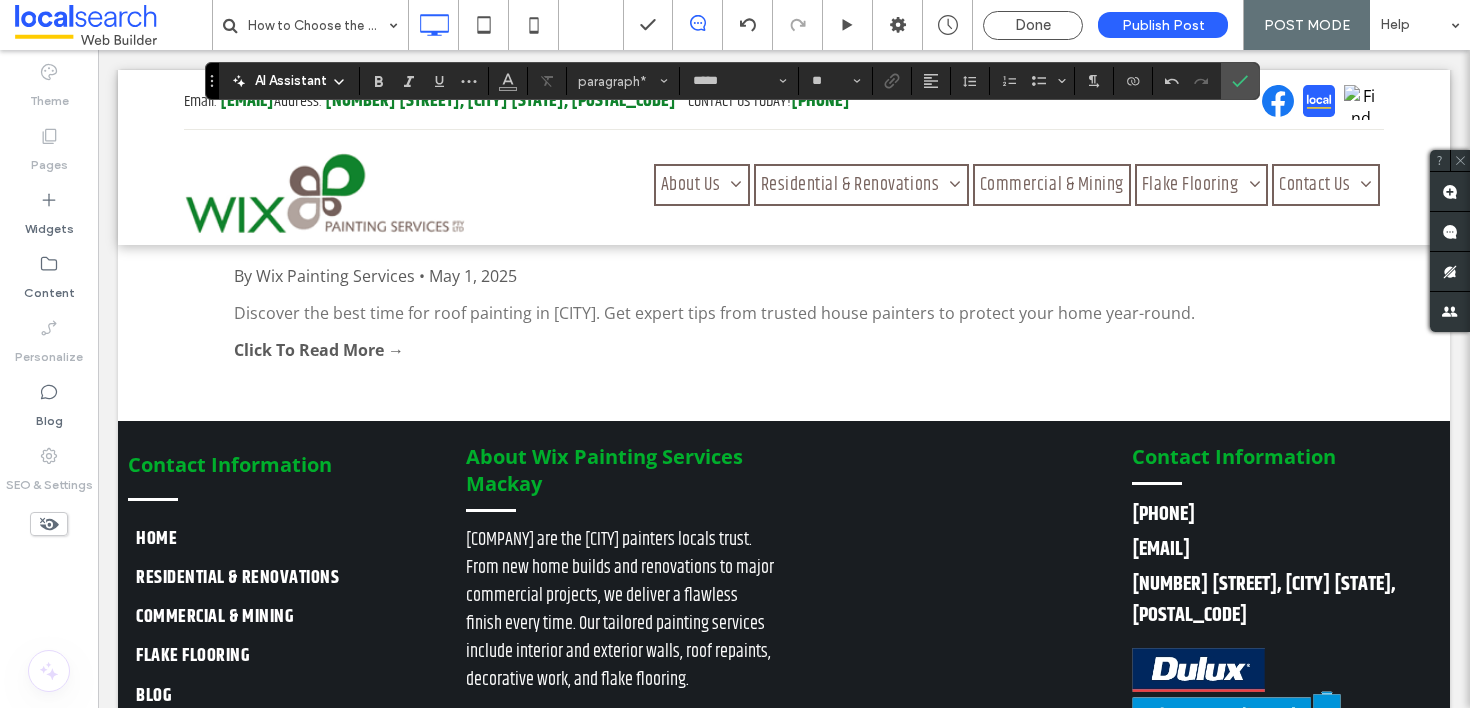 click on "**********" at bounding box center (708, -229) 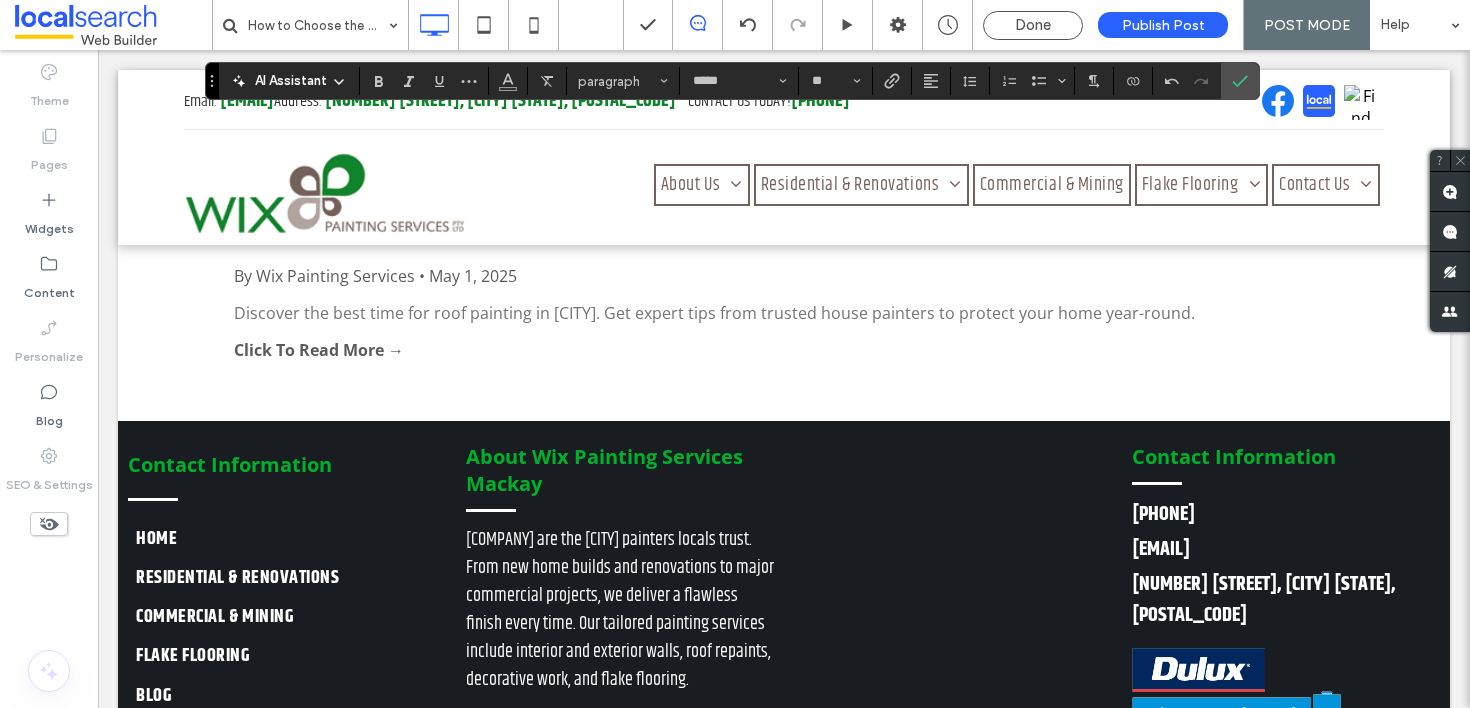 drag, startPoint x: 318, startPoint y: 568, endPoint x: 235, endPoint y: 573, distance: 83.15047 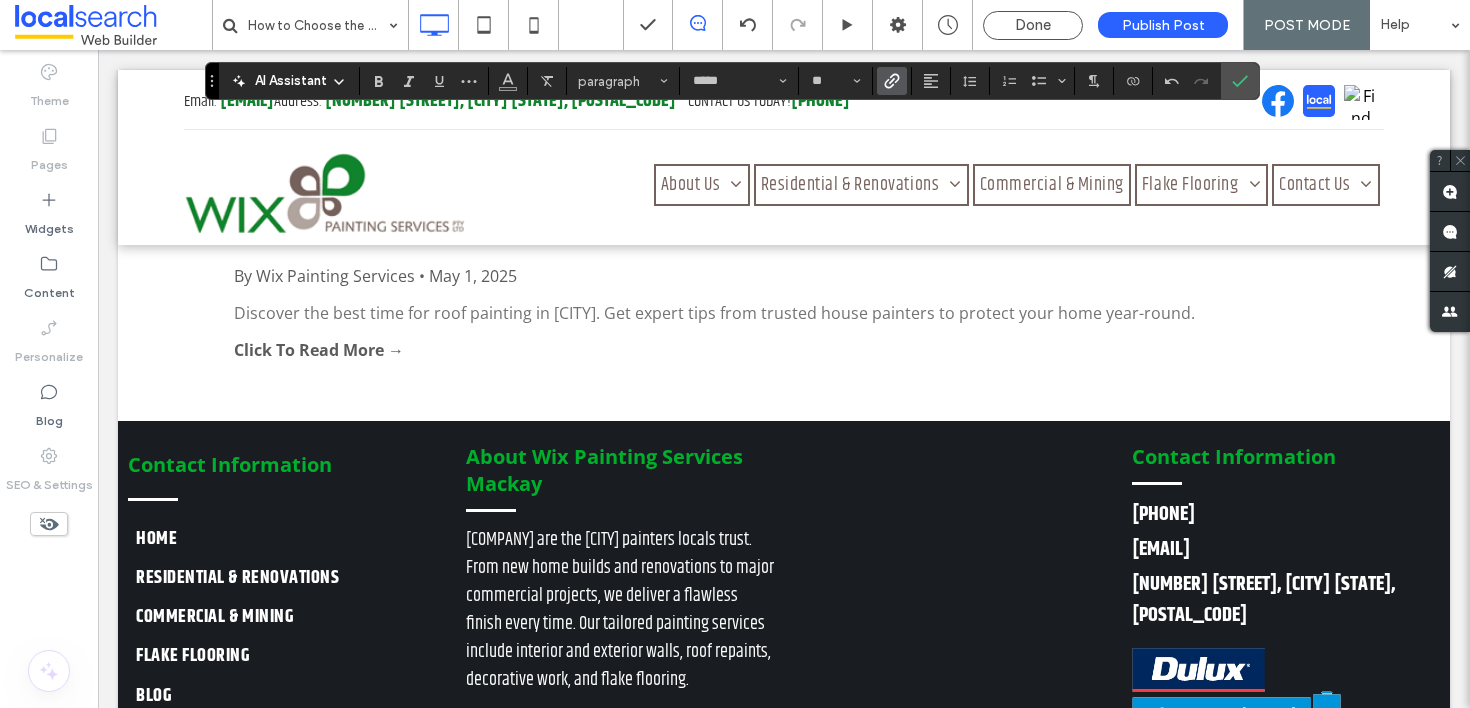 click 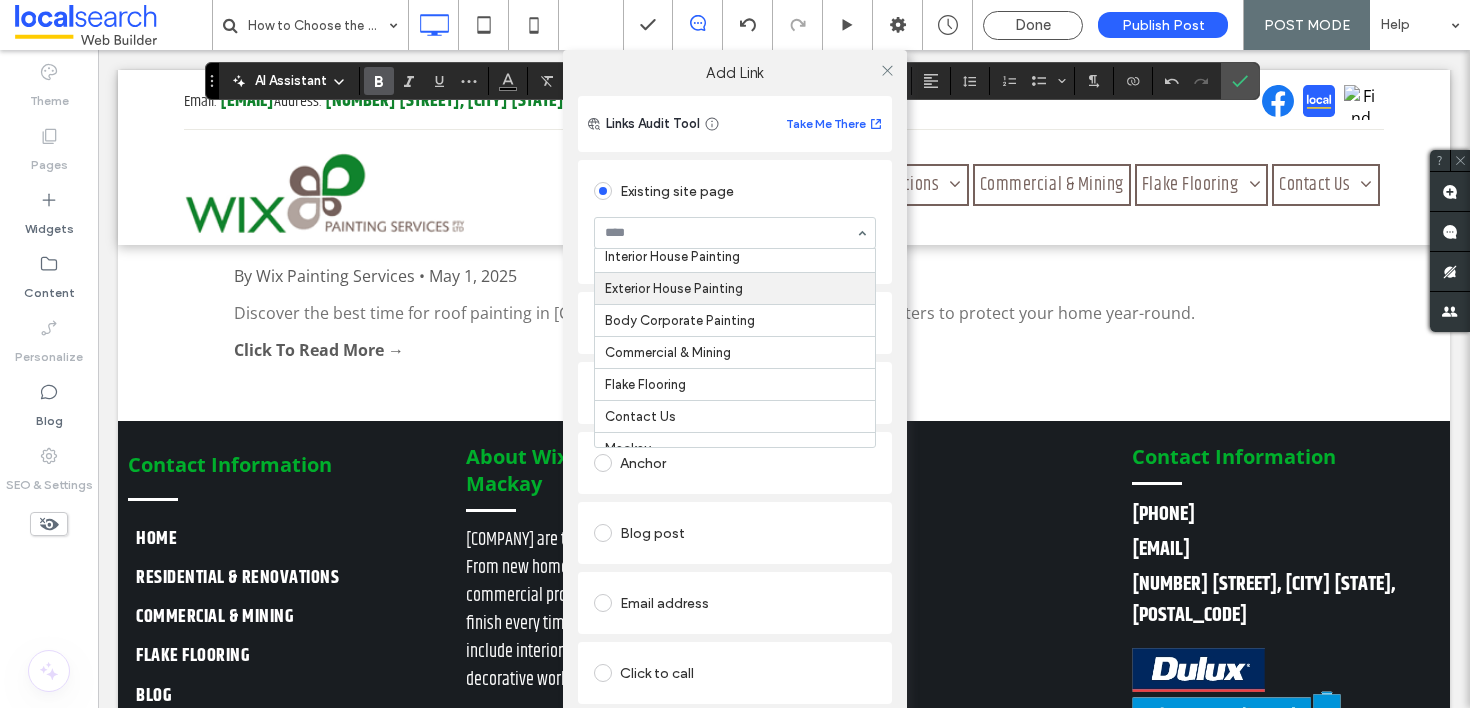 scroll, scrollTop: 263, scrollLeft: 0, axis: vertical 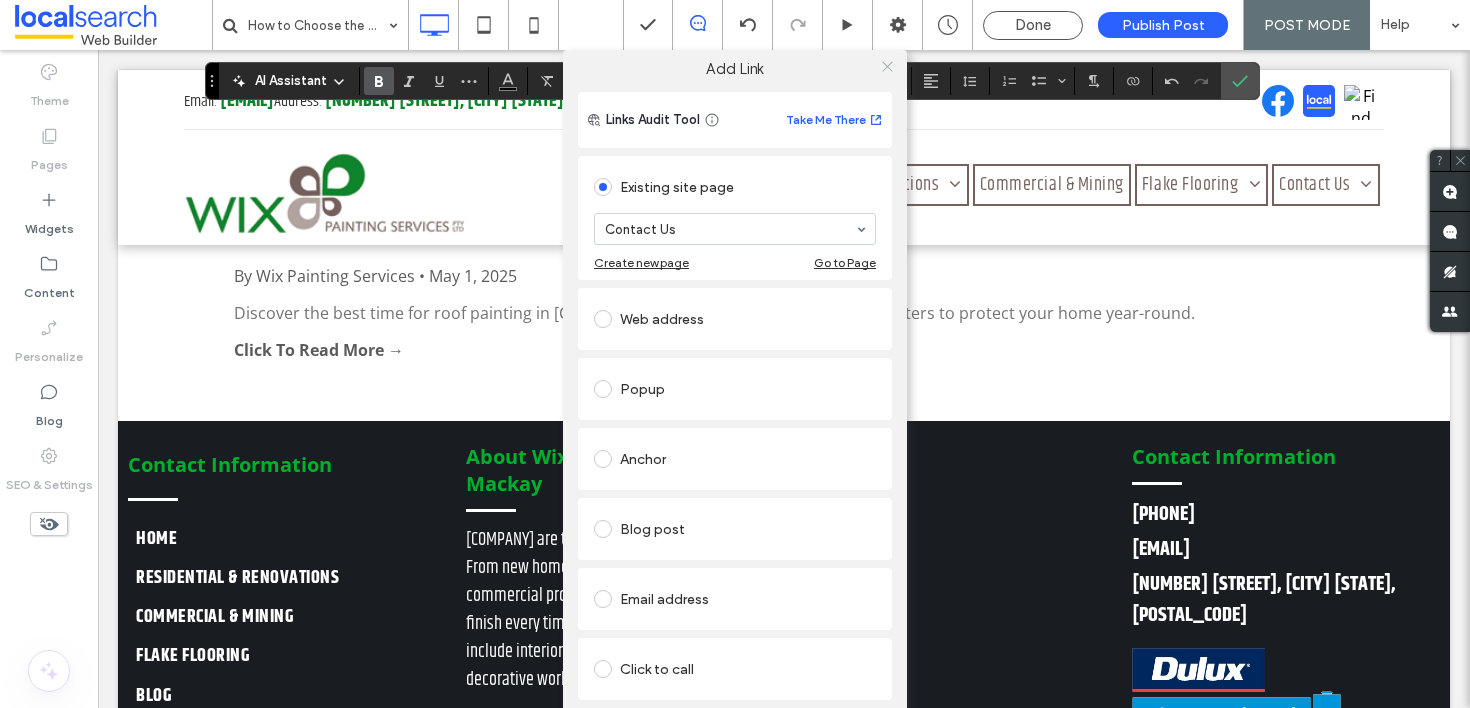 click 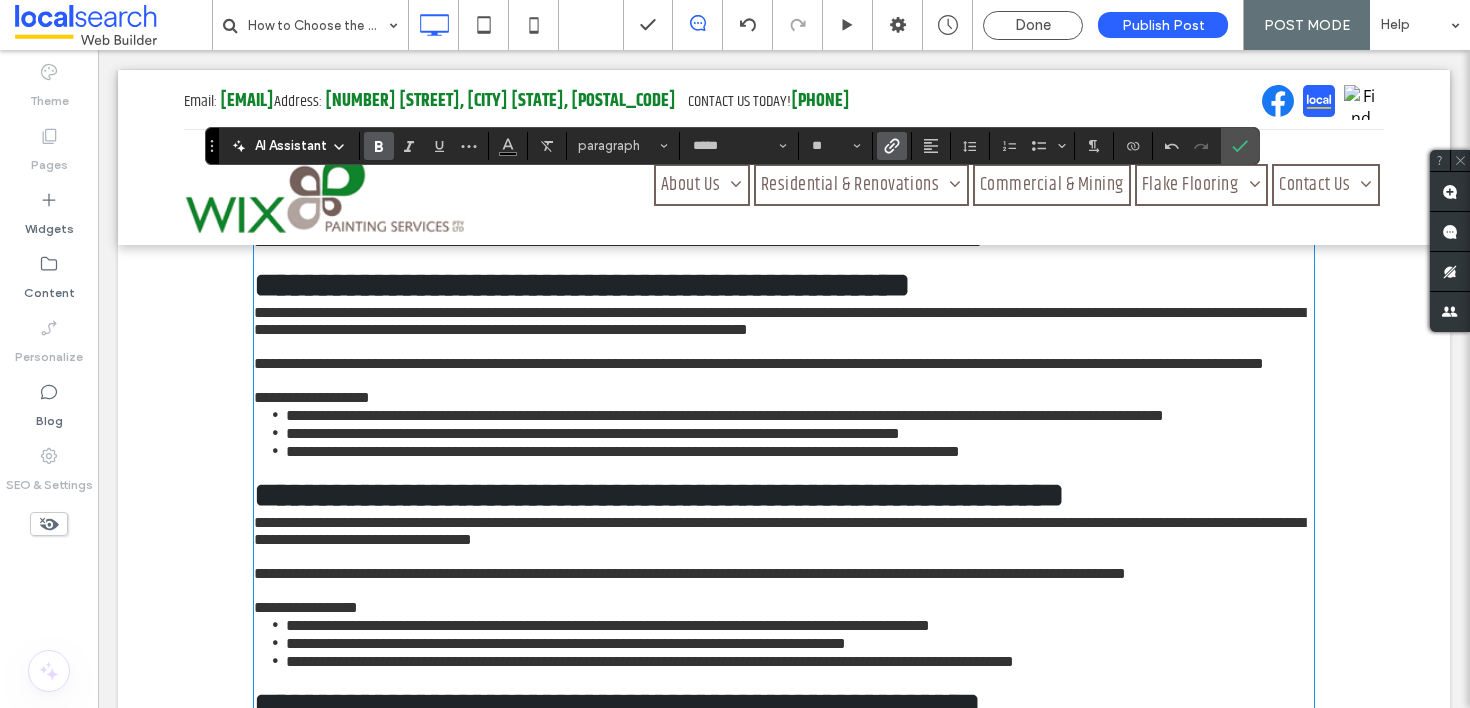 scroll, scrollTop: 1247, scrollLeft: 0, axis: vertical 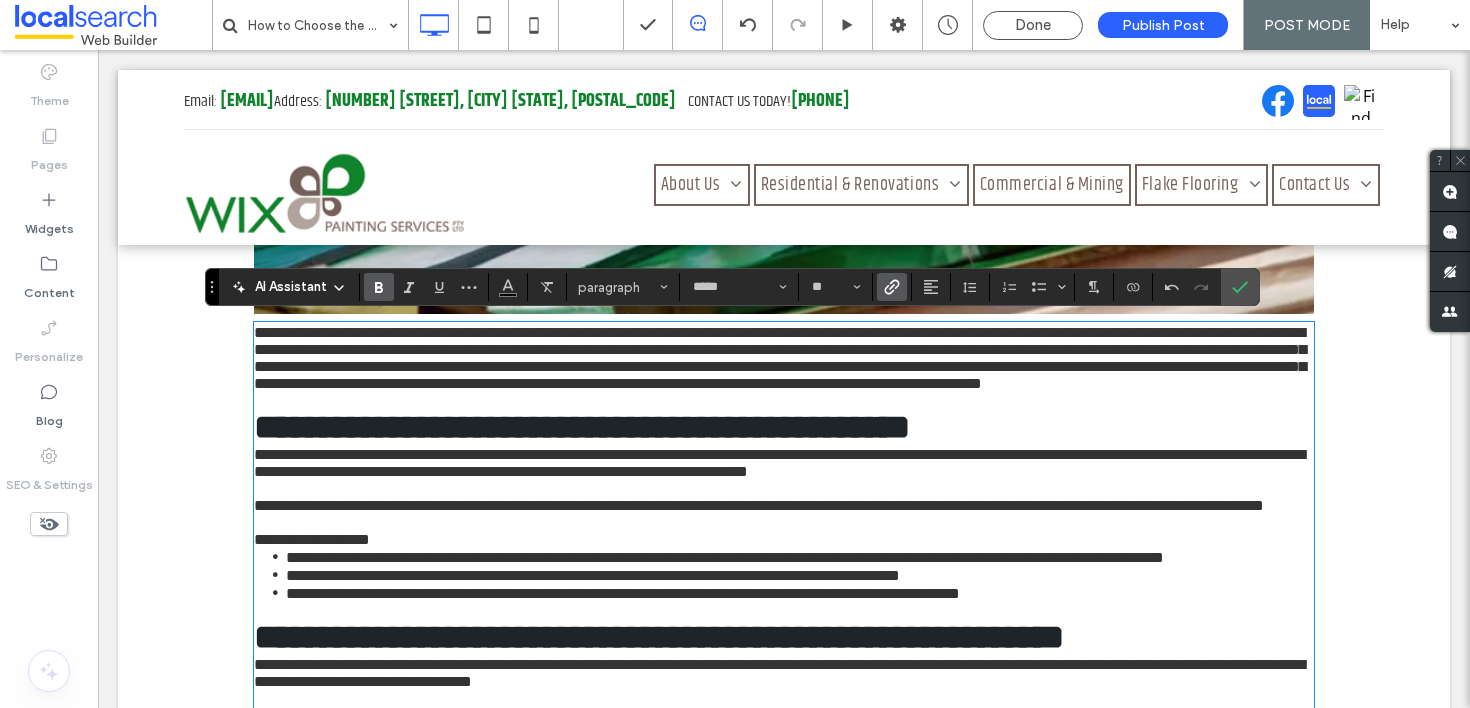 click on "﻿" at bounding box center [784, 400] 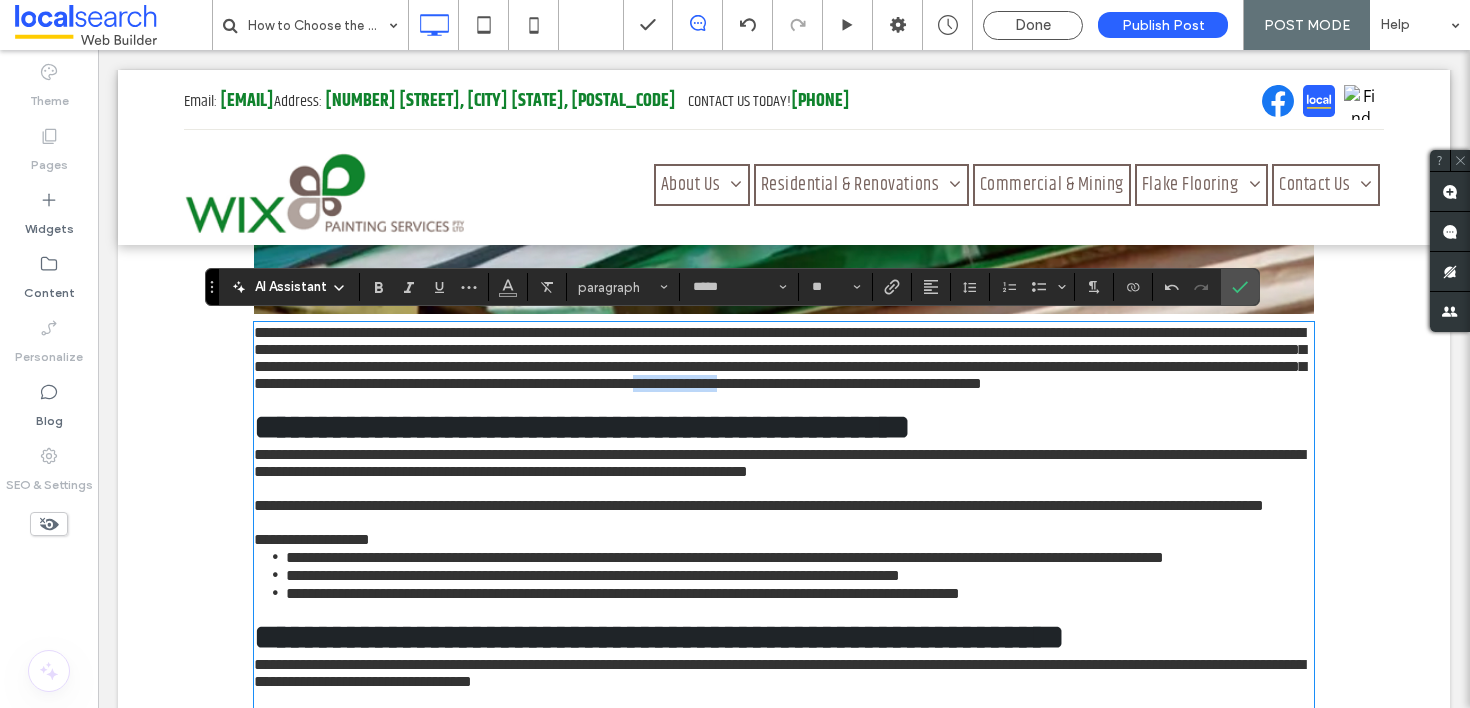 drag, startPoint x: 405, startPoint y: 411, endPoint x: 487, endPoint y: 401, distance: 82.607506 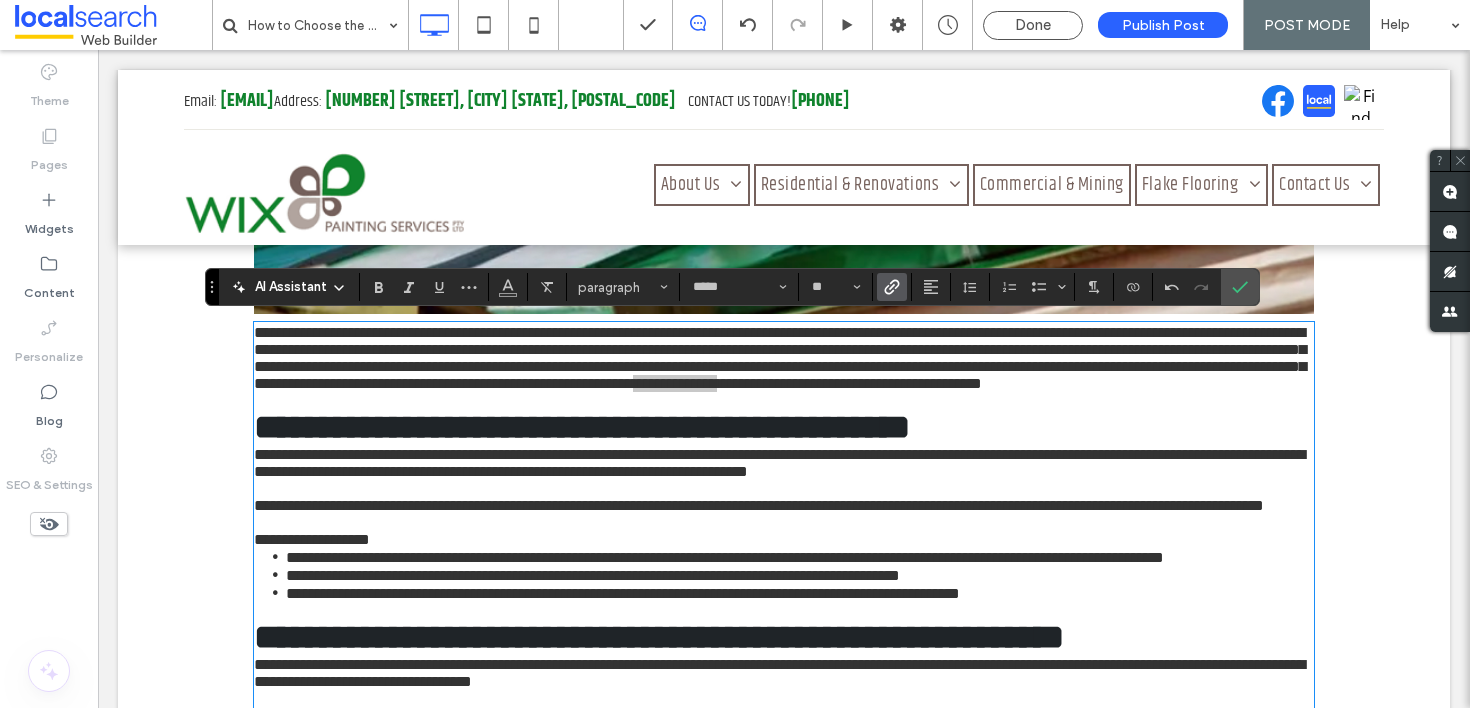 click at bounding box center (892, 287) 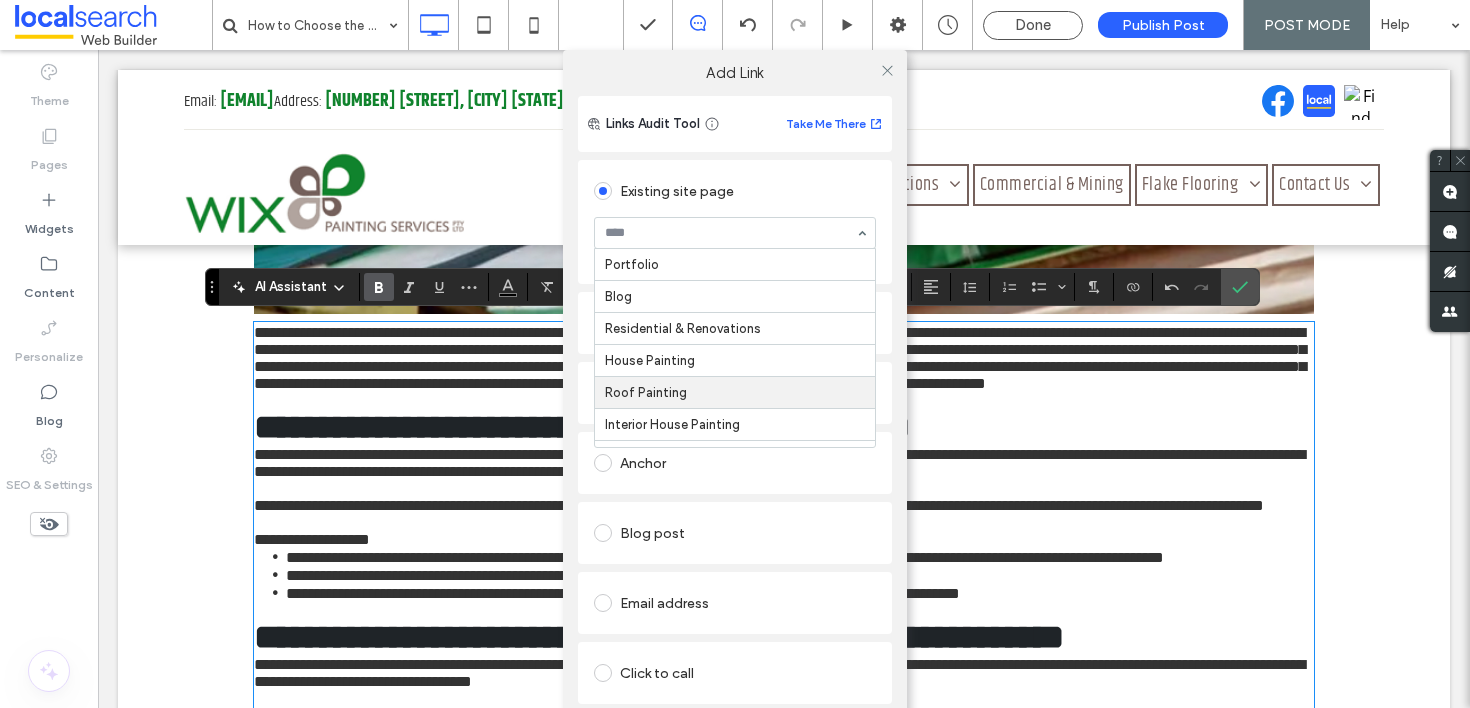 scroll, scrollTop: 65, scrollLeft: 0, axis: vertical 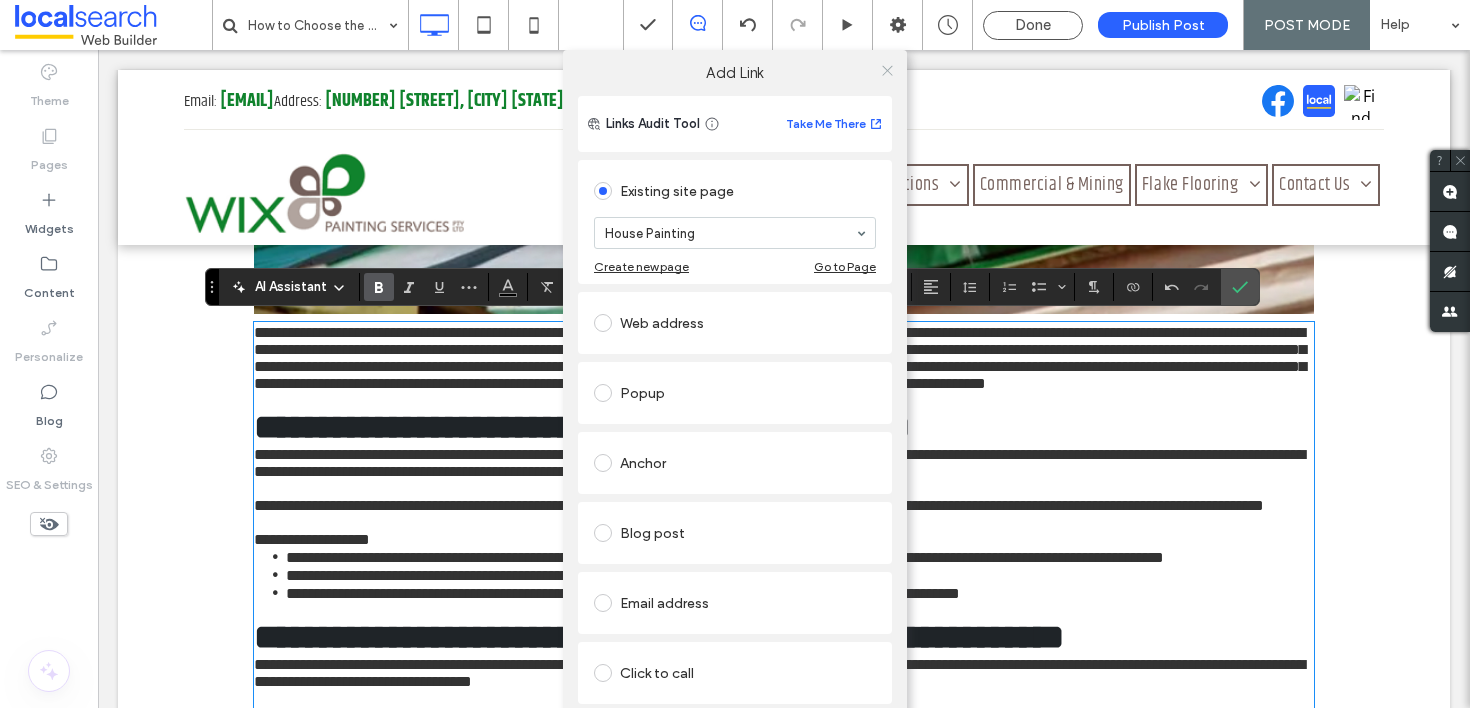 click 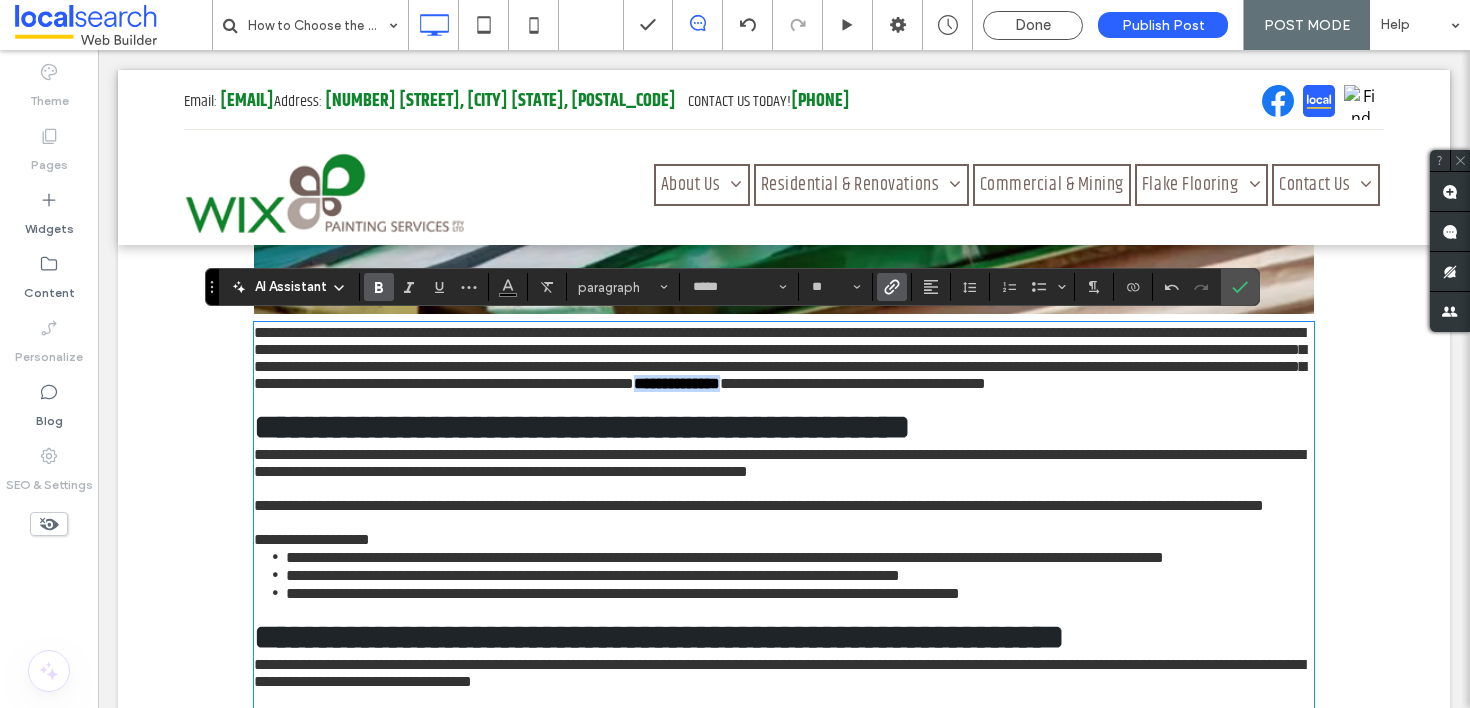 click on "**********" at bounding box center [853, 383] 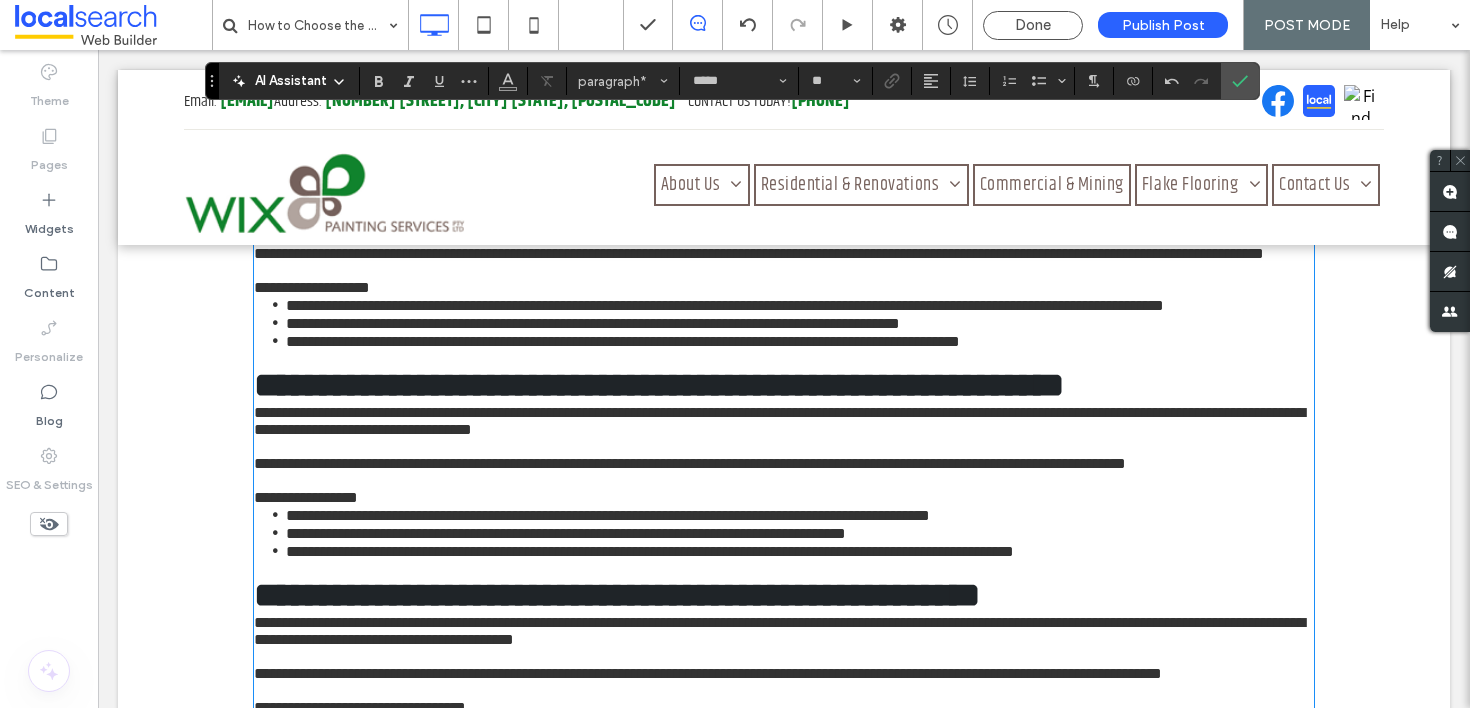 scroll, scrollTop: 1466, scrollLeft: 0, axis: vertical 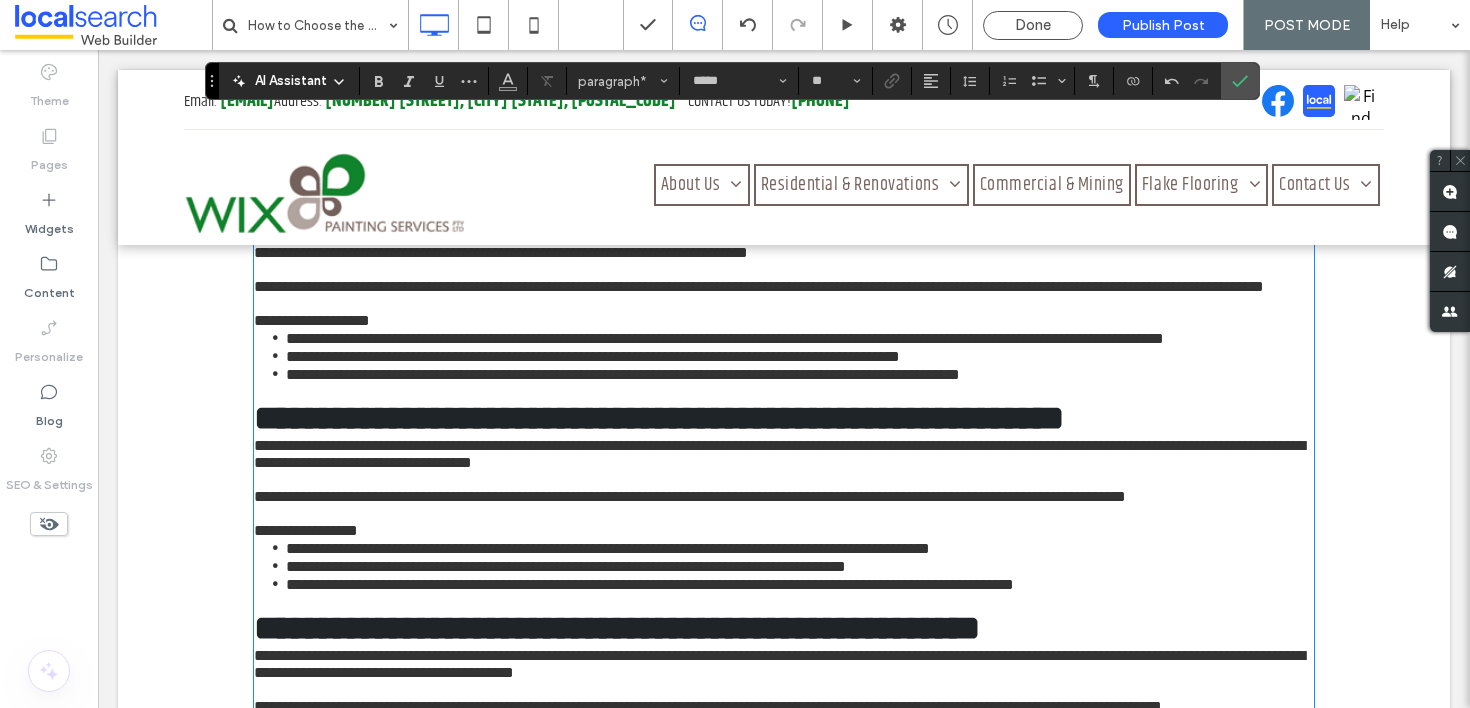 click on "**********" at bounding box center (312, 320) 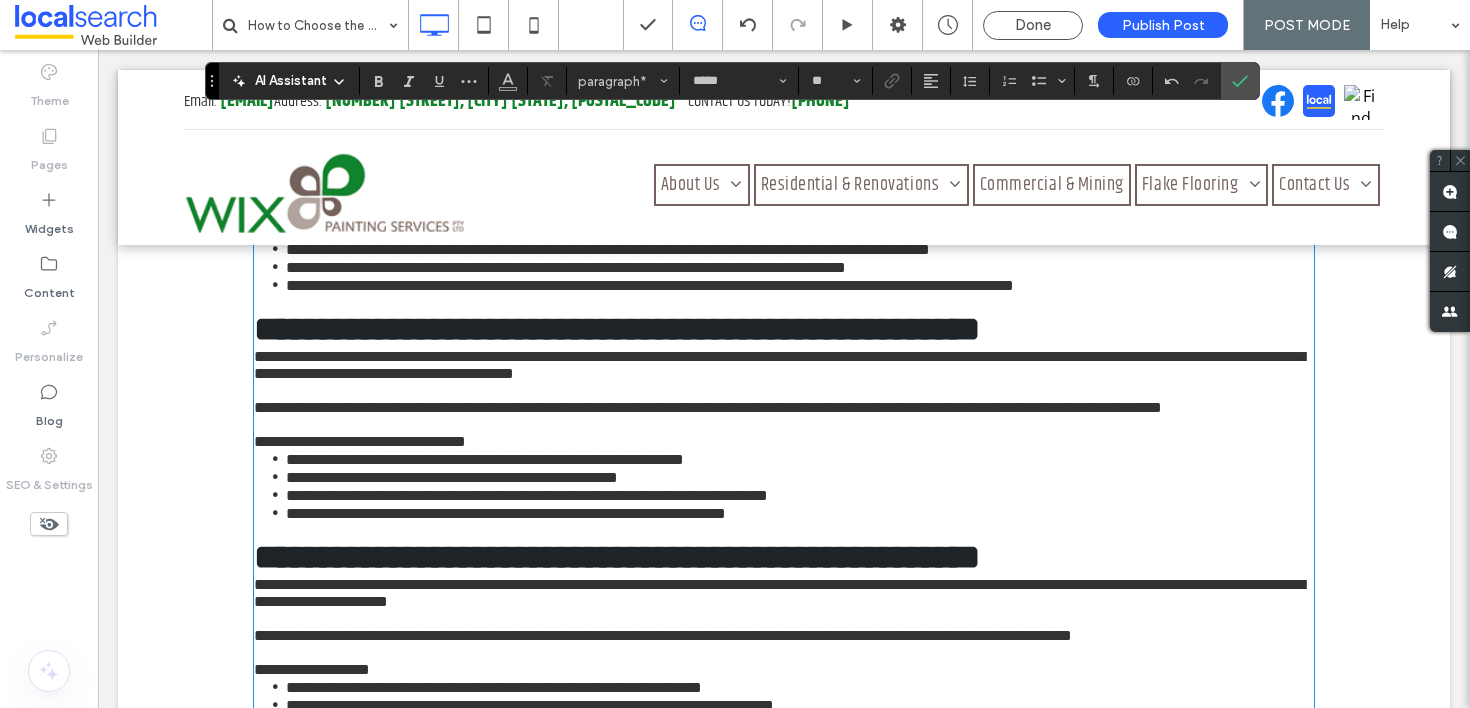 scroll, scrollTop: 1746, scrollLeft: 0, axis: vertical 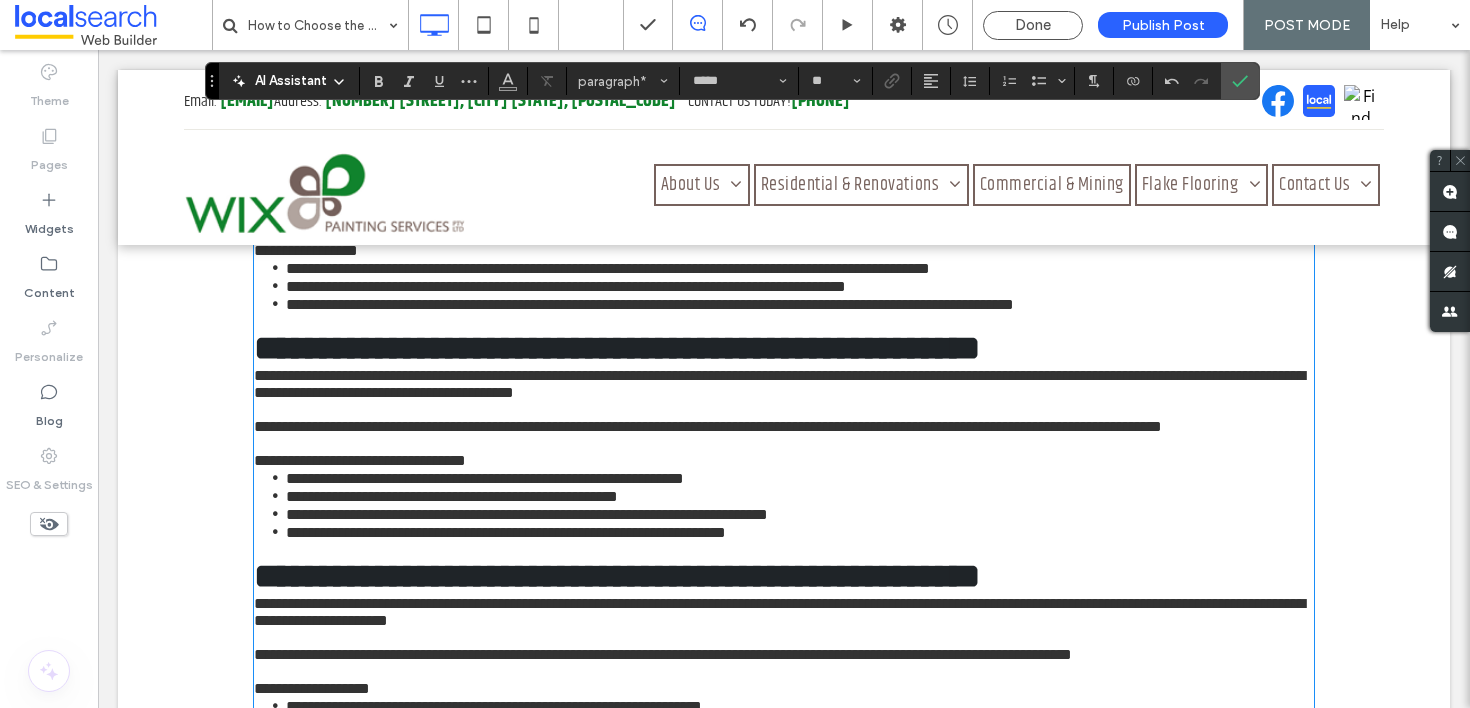 click at bounding box center [784, 233] 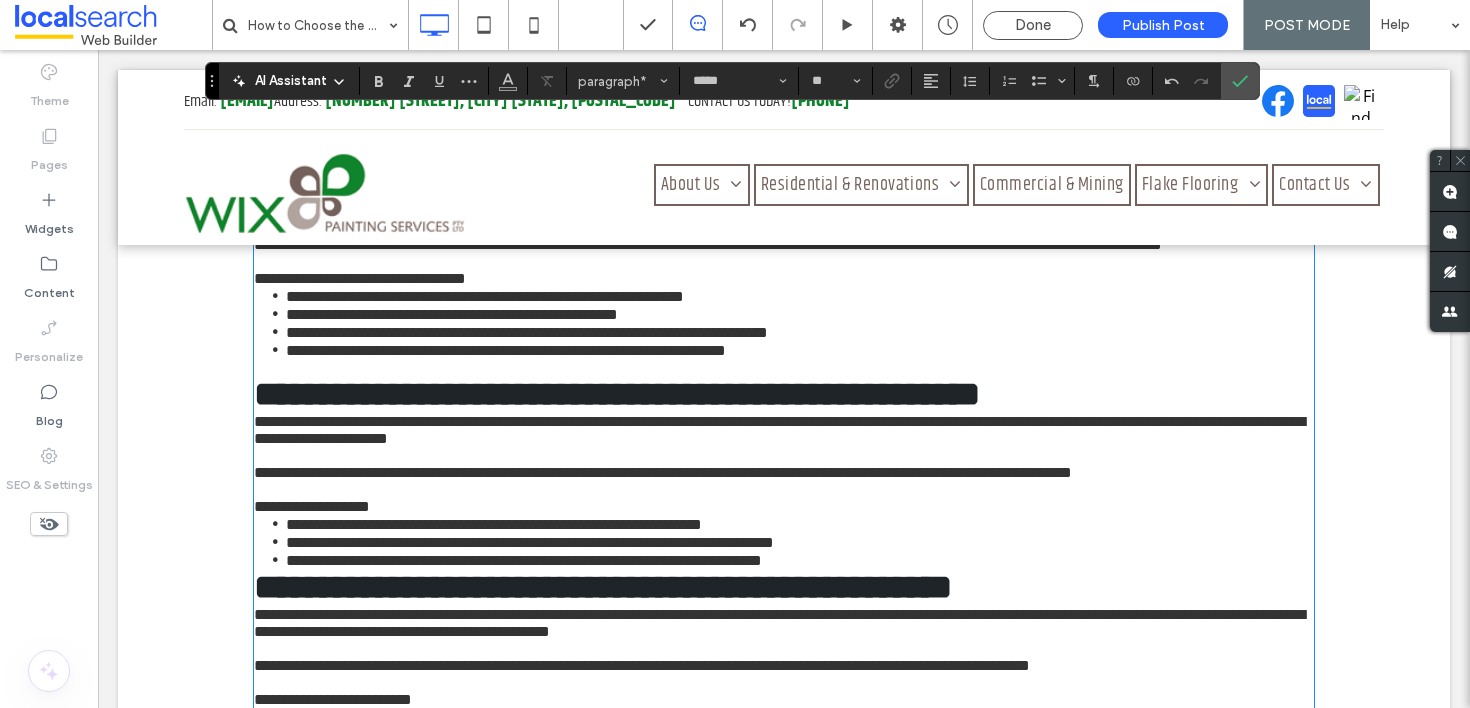 scroll, scrollTop: 1943, scrollLeft: 0, axis: vertical 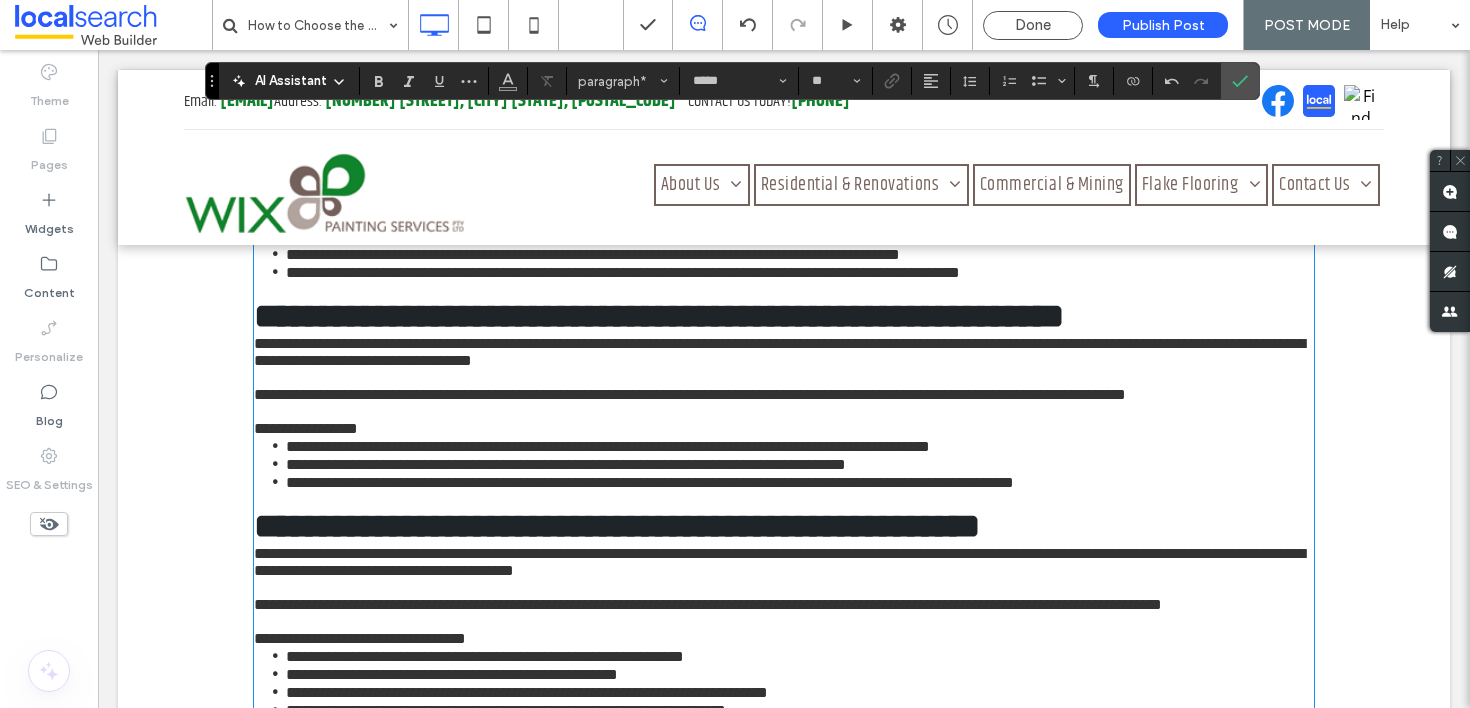 click on "**********" at bounding box center (690, 394) 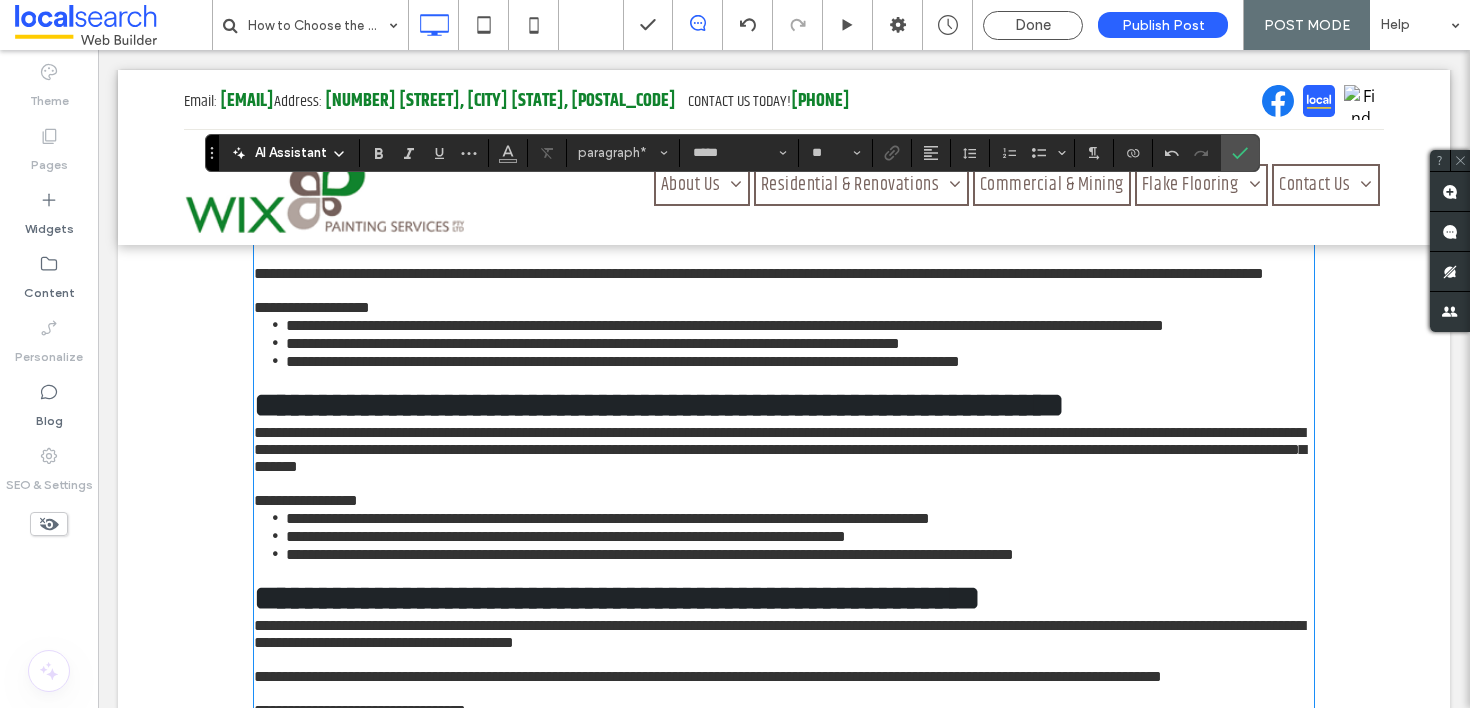 scroll, scrollTop: 1382, scrollLeft: 0, axis: vertical 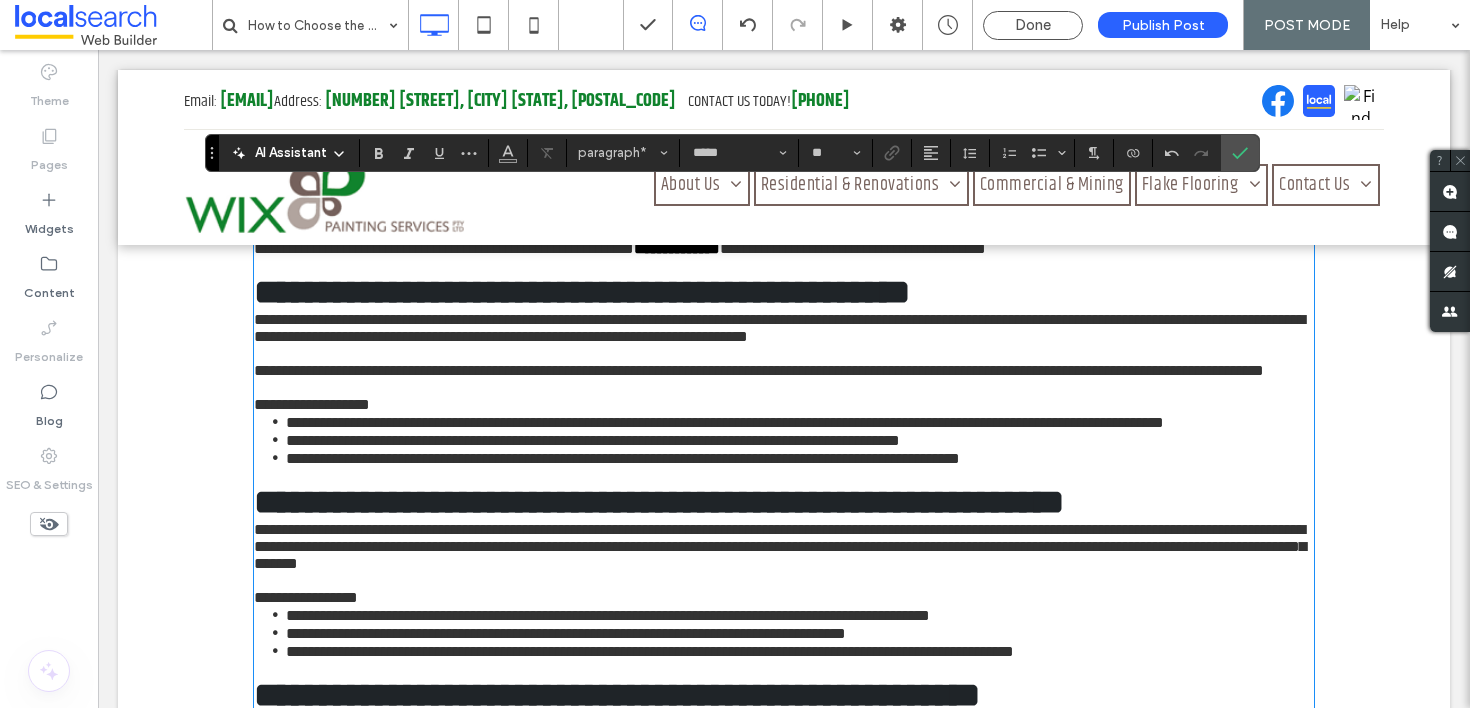 click on "**********" at bounding box center (759, 370) 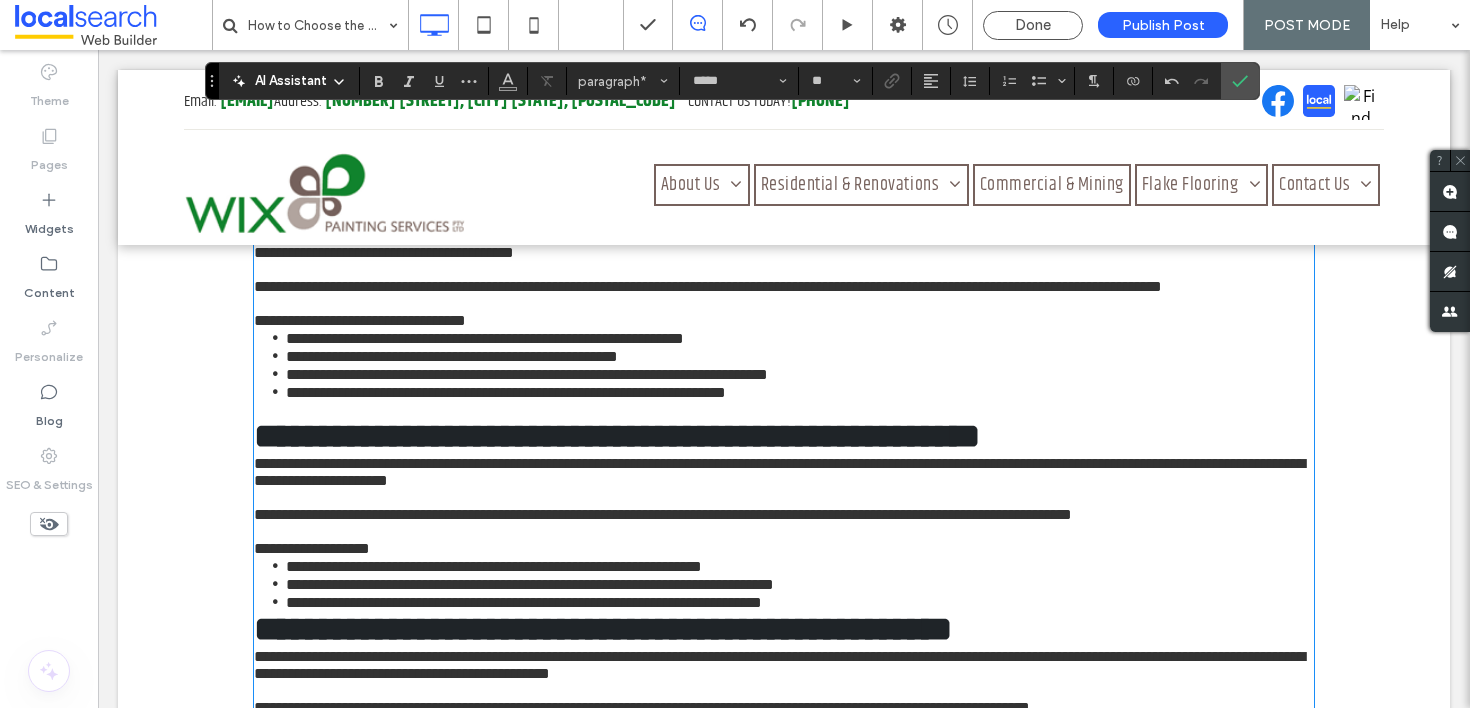 scroll, scrollTop: 1860, scrollLeft: 0, axis: vertical 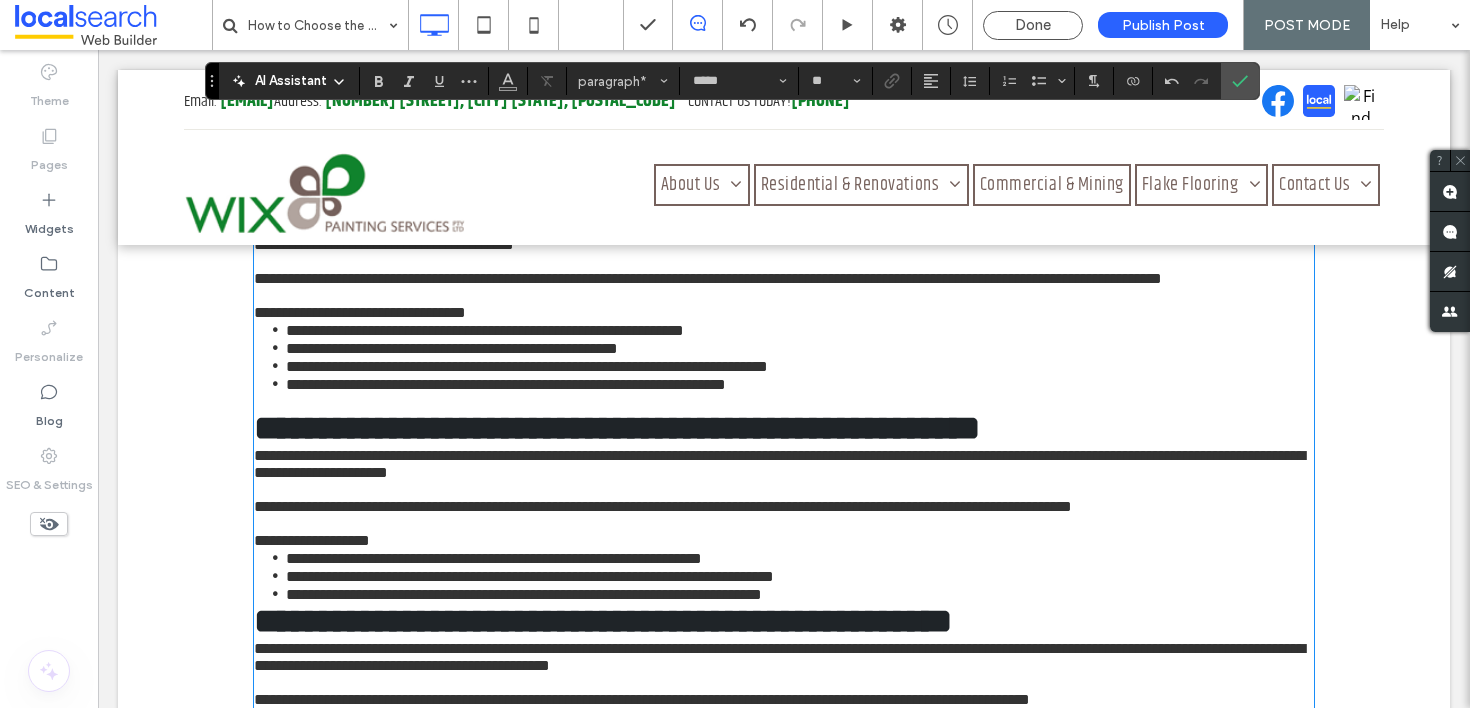 click on "**********" at bounding box center [708, 278] 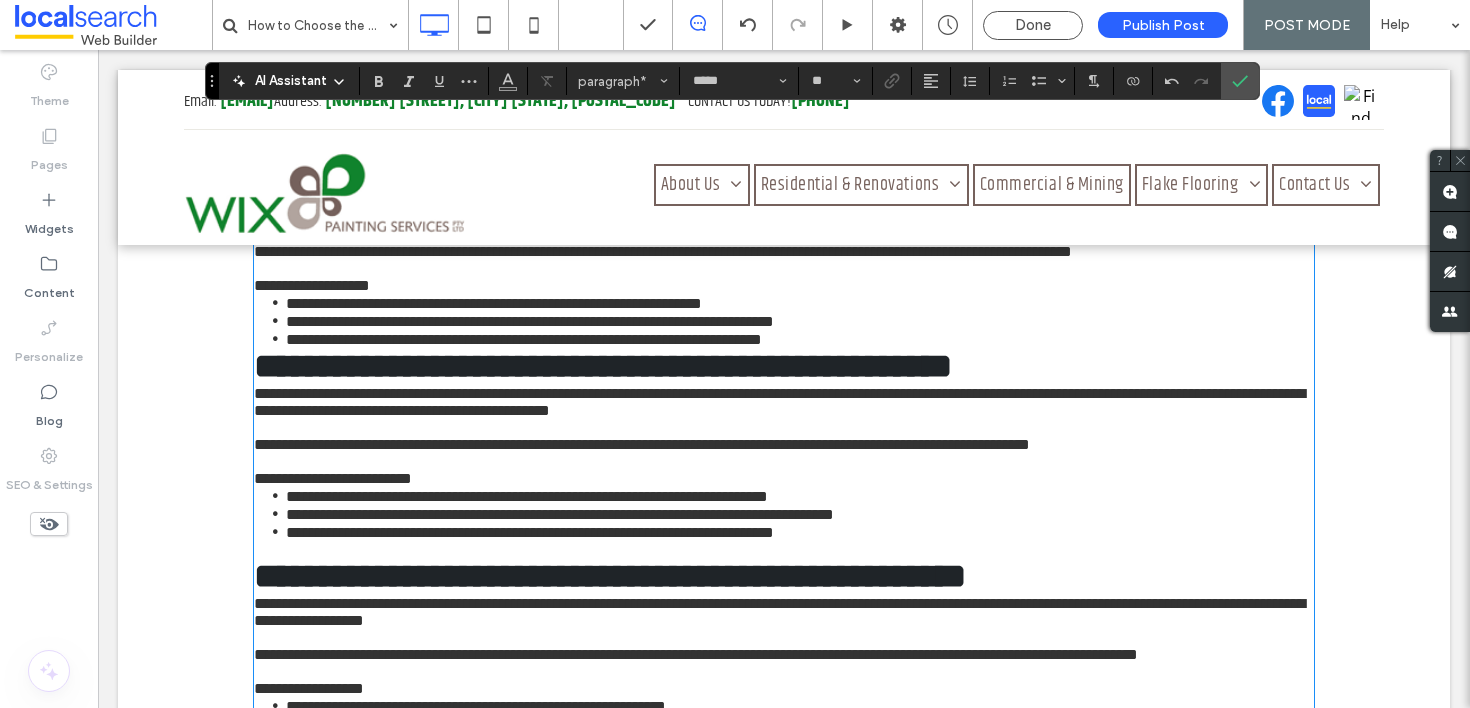 scroll, scrollTop: 2140, scrollLeft: 0, axis: vertical 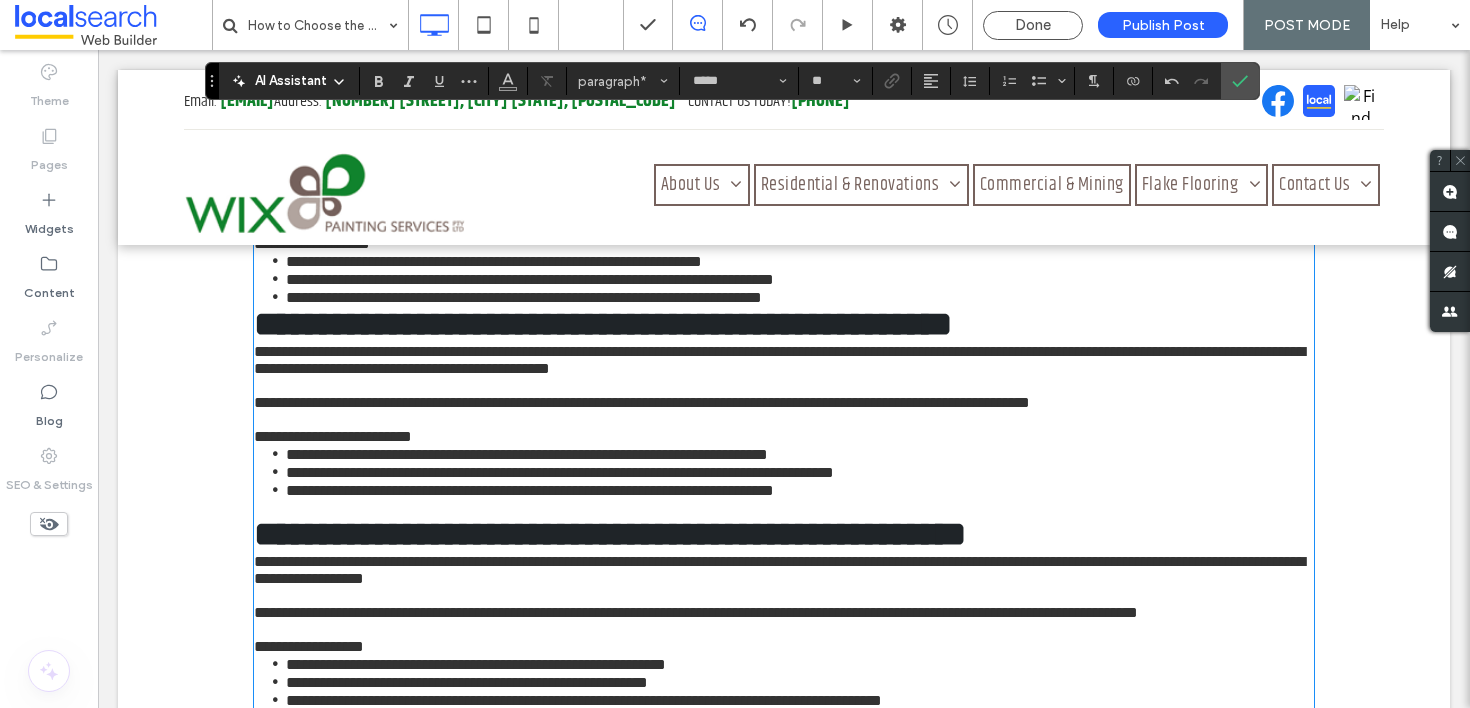click on "**********" at bounding box center (784, -93) 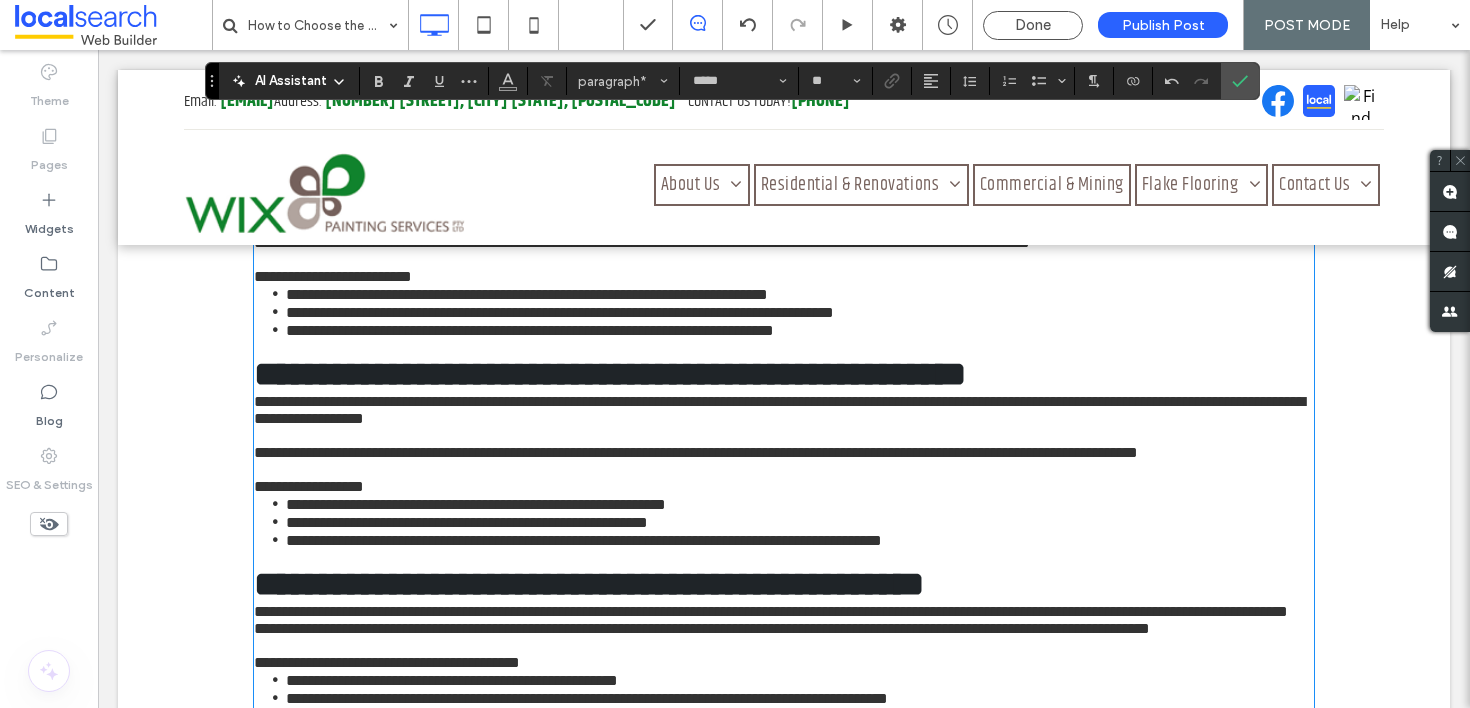 scroll, scrollTop: 2269, scrollLeft: 0, axis: vertical 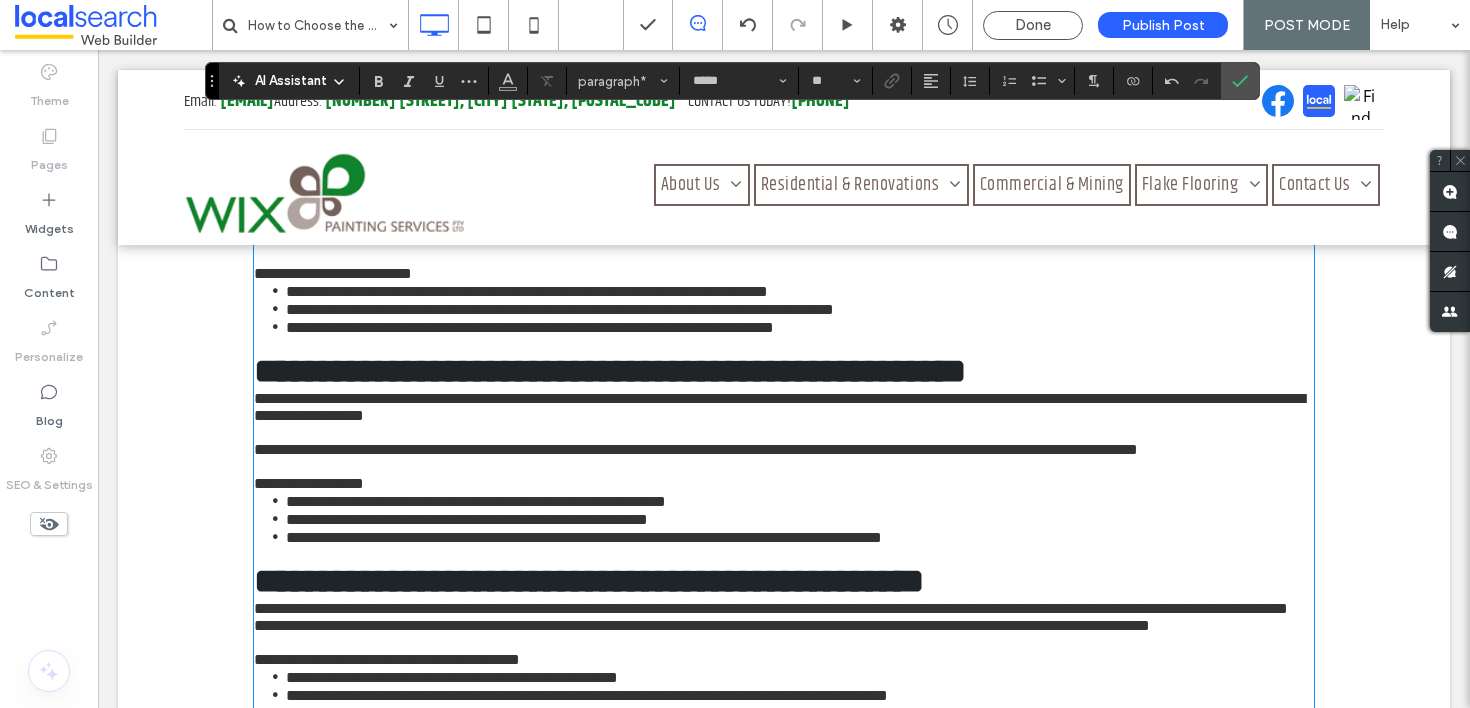click on "**********" at bounding box center [642, 239] 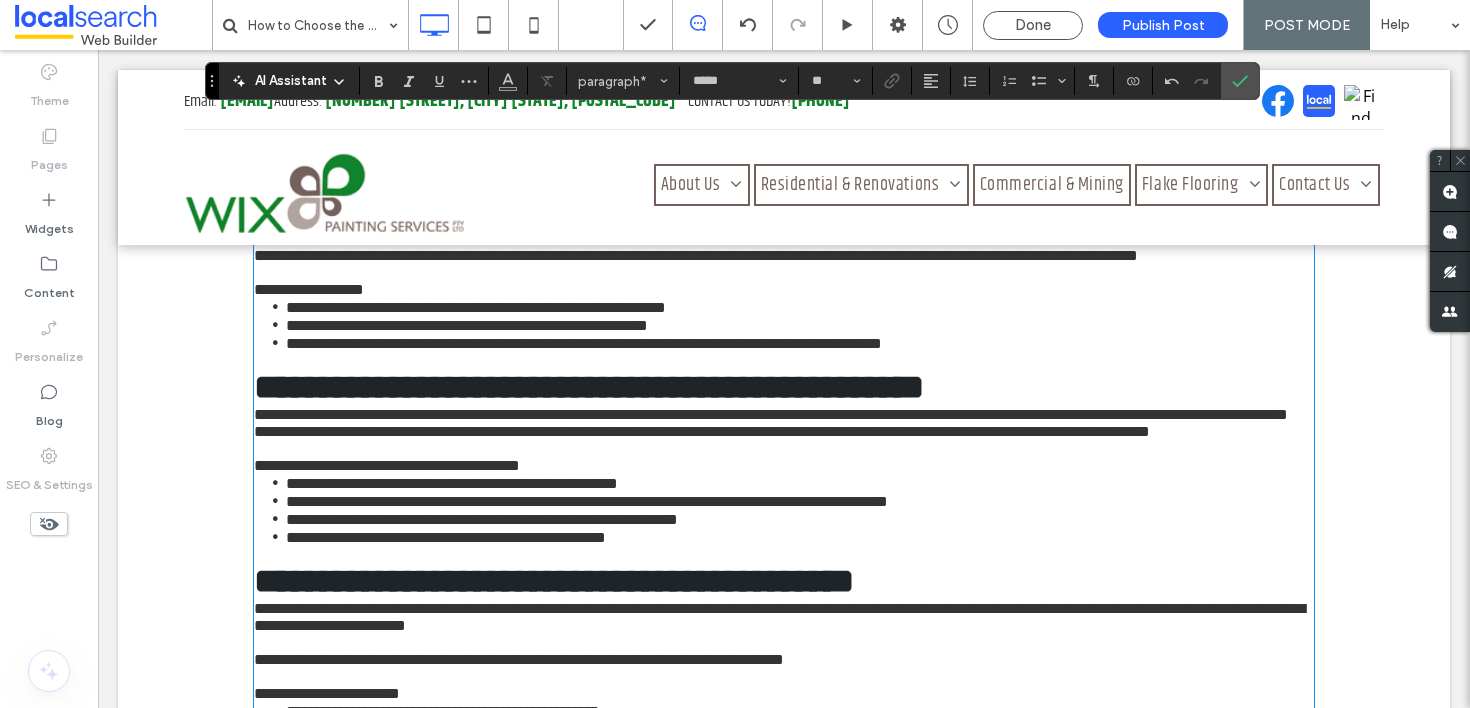 scroll, scrollTop: 2516, scrollLeft: 0, axis: vertical 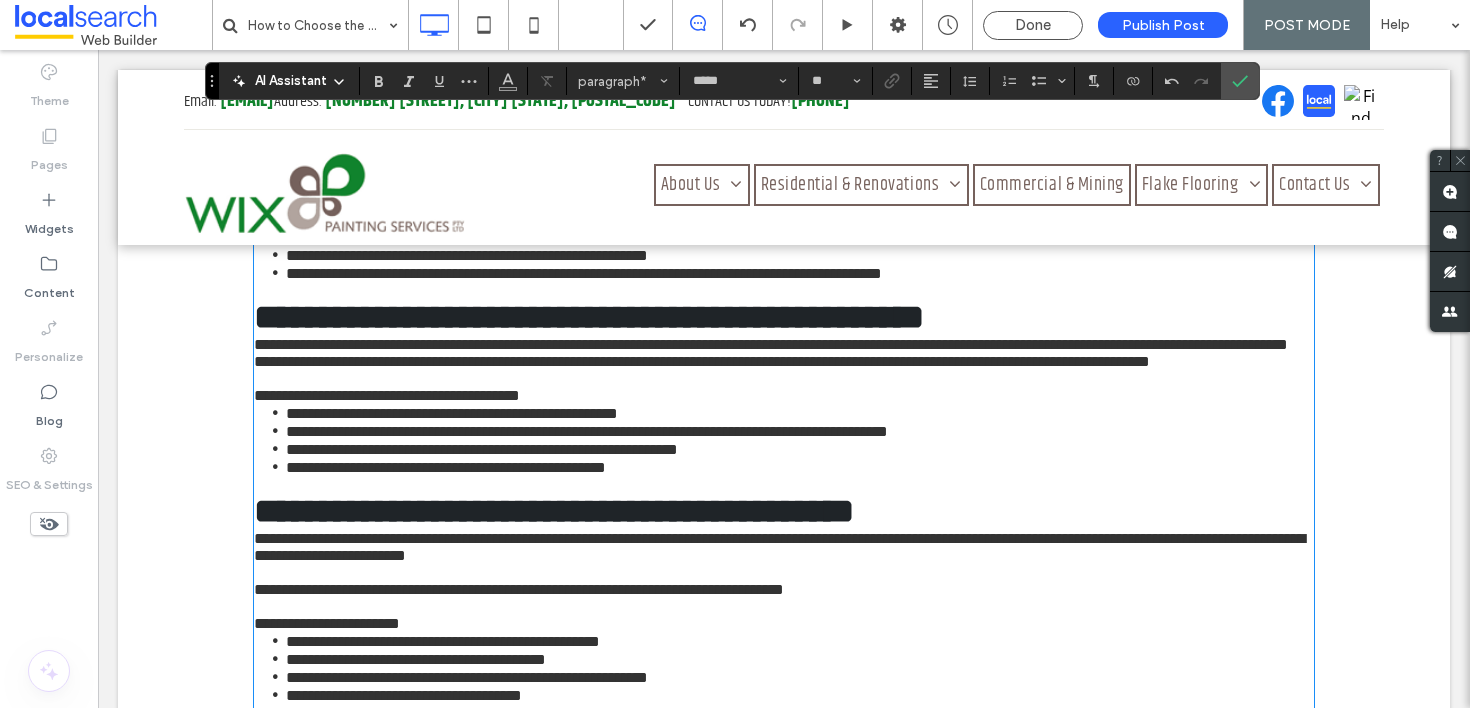 click on "**********" at bounding box center (696, 185) 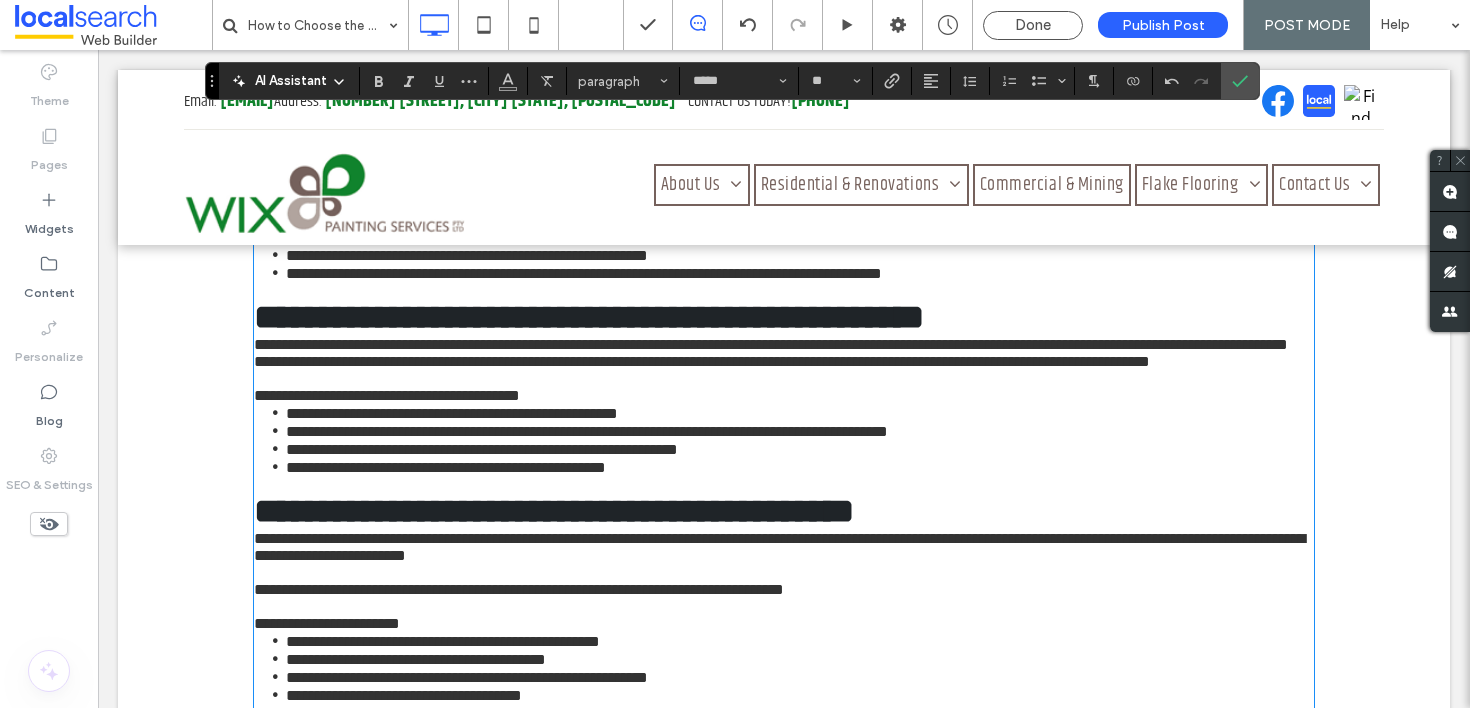 click on "**********" at bounding box center (696, 185) 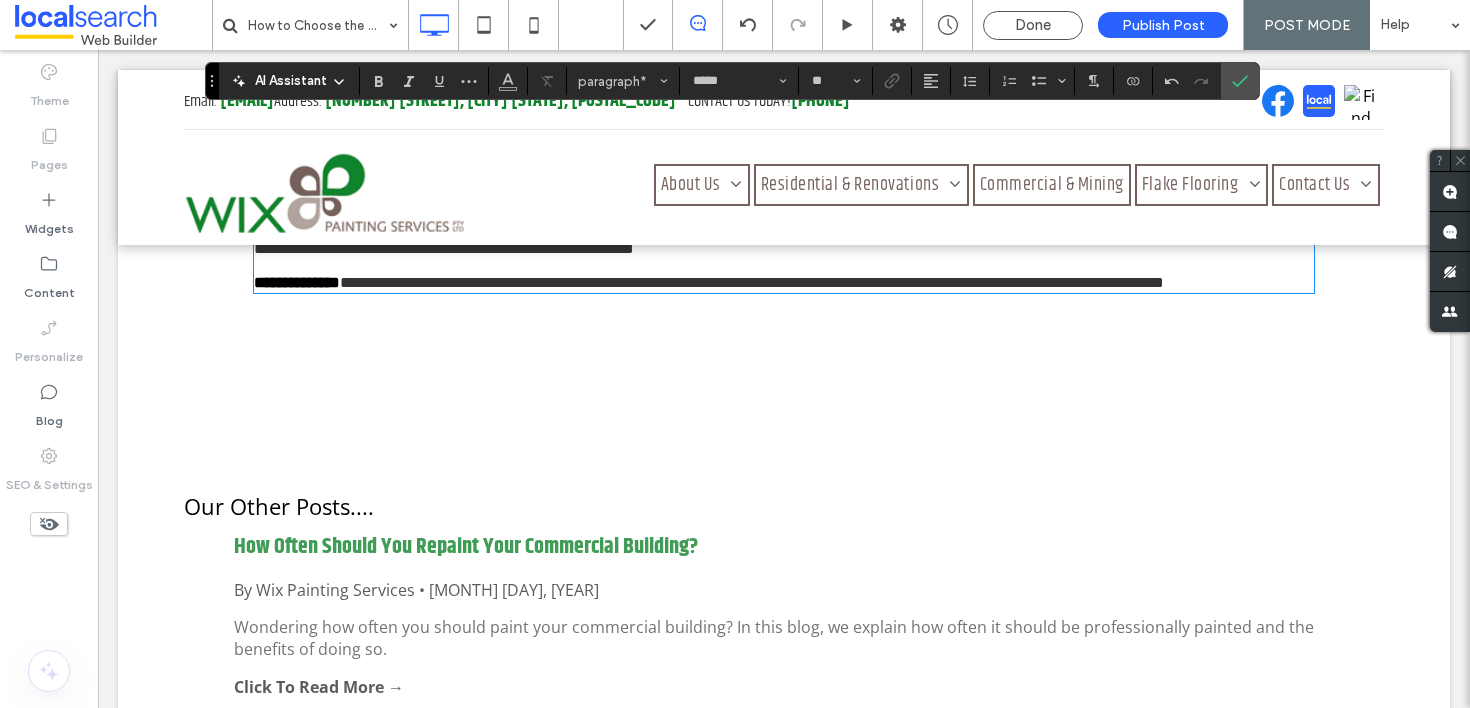 scroll, scrollTop: 3062, scrollLeft: 0, axis: vertical 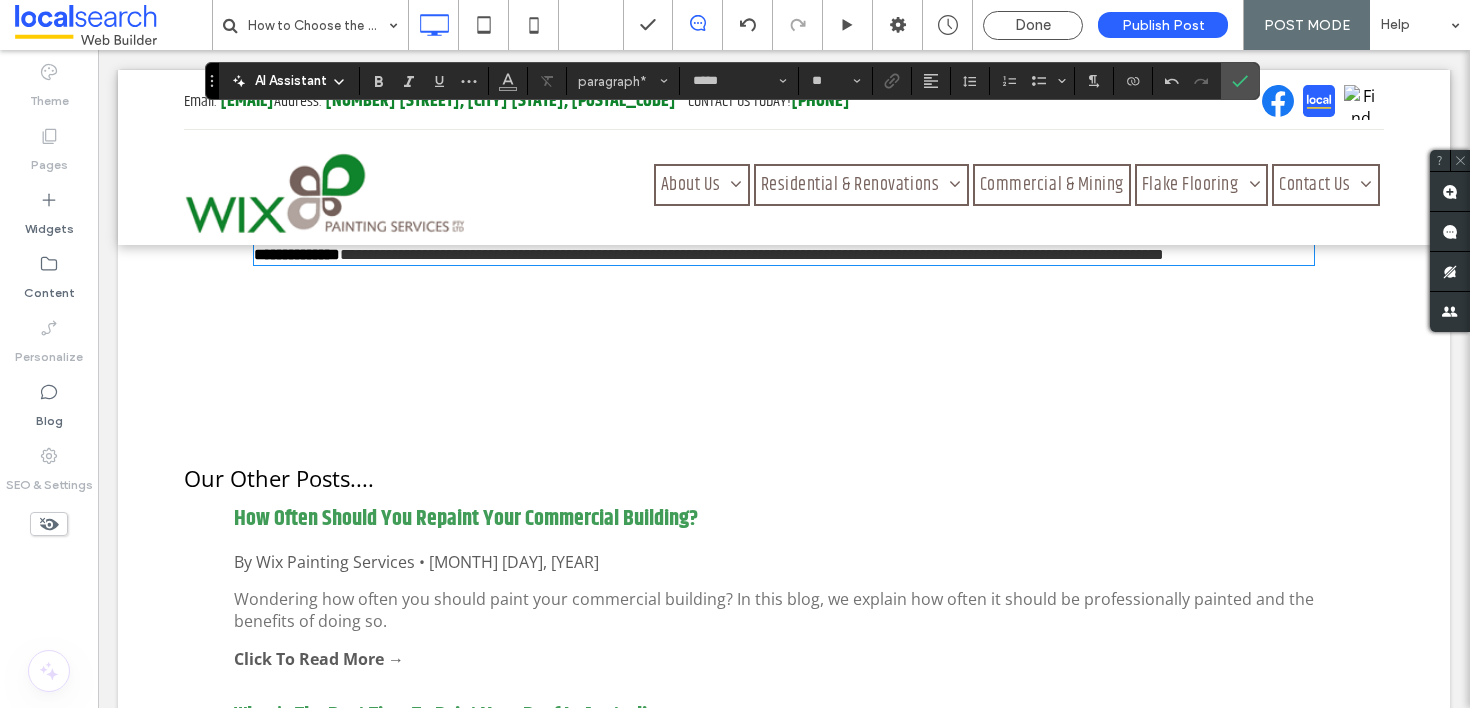 click on "**********" at bounding box center (519, 9) 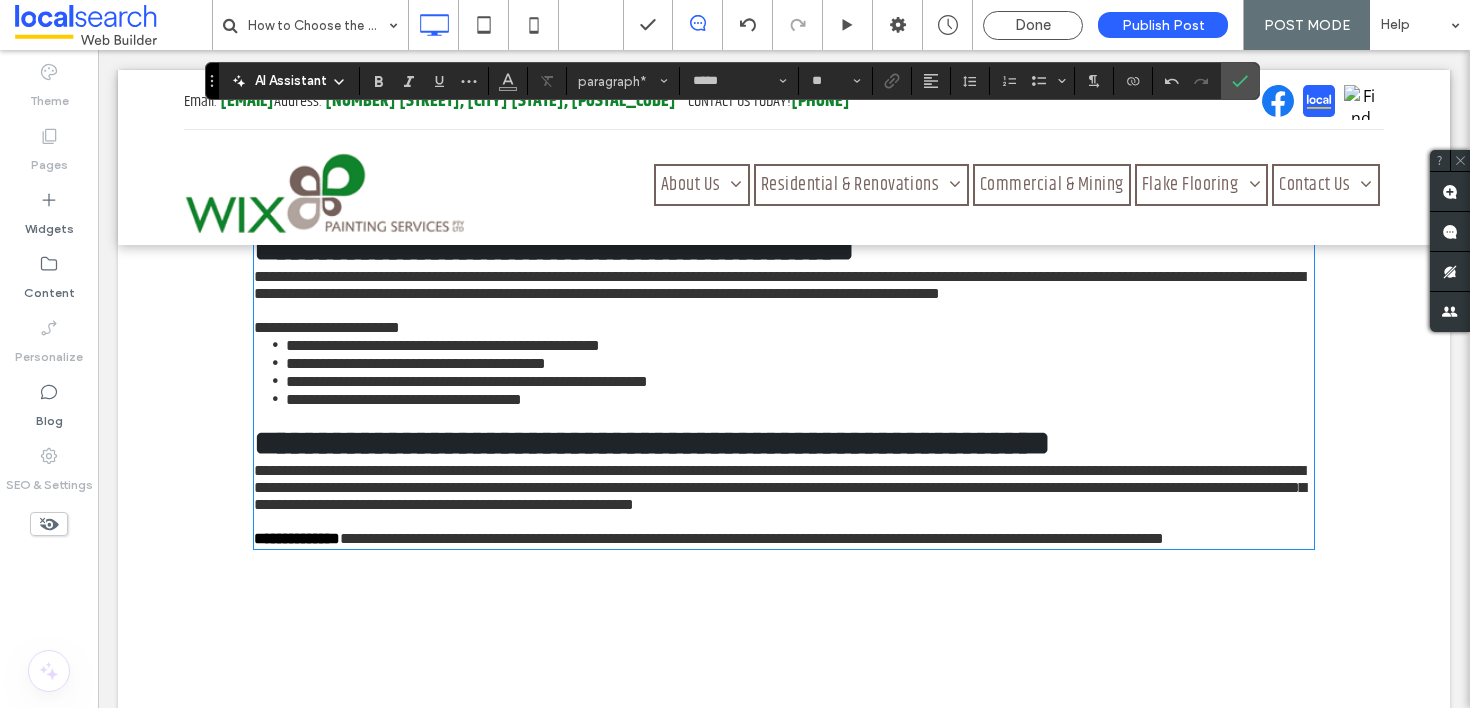 scroll, scrollTop: 2725, scrollLeft: 0, axis: vertical 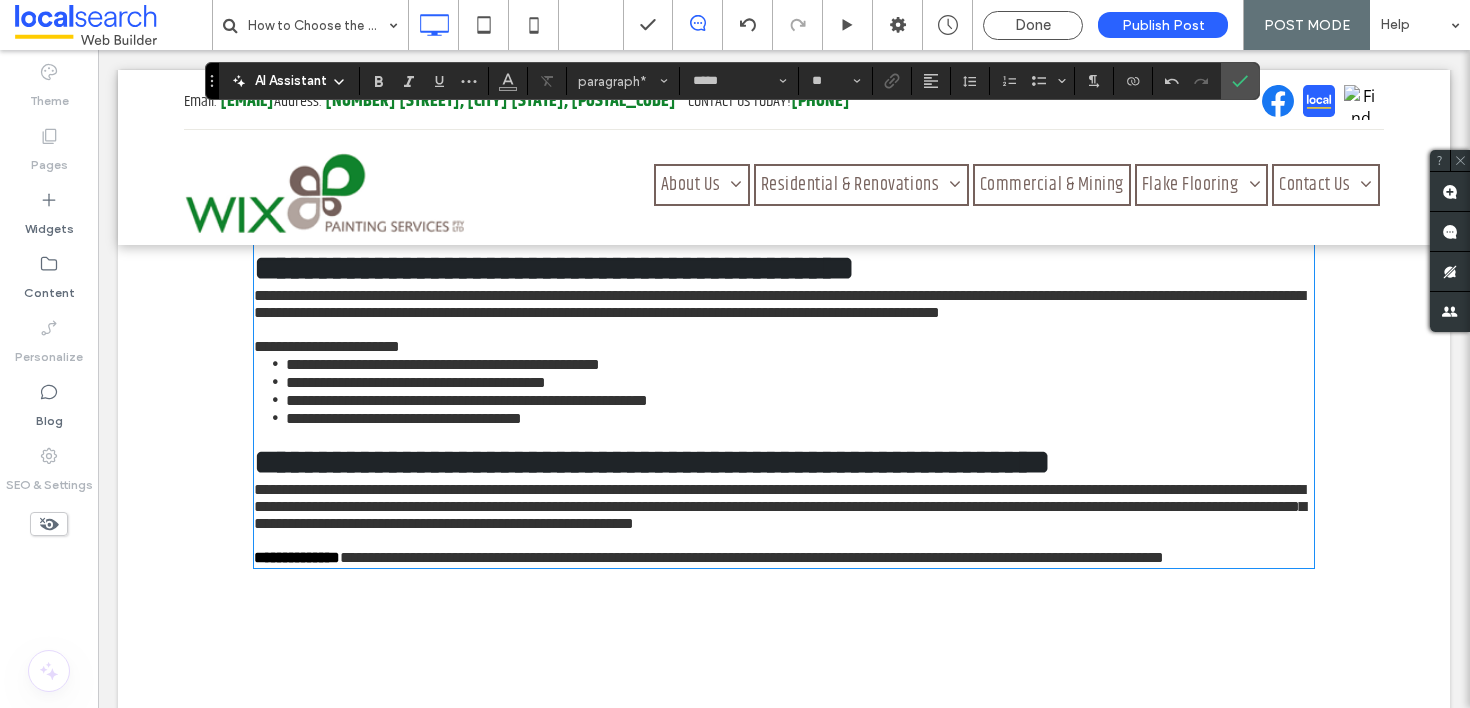 click on "**********" at bounding box center (784, -24) 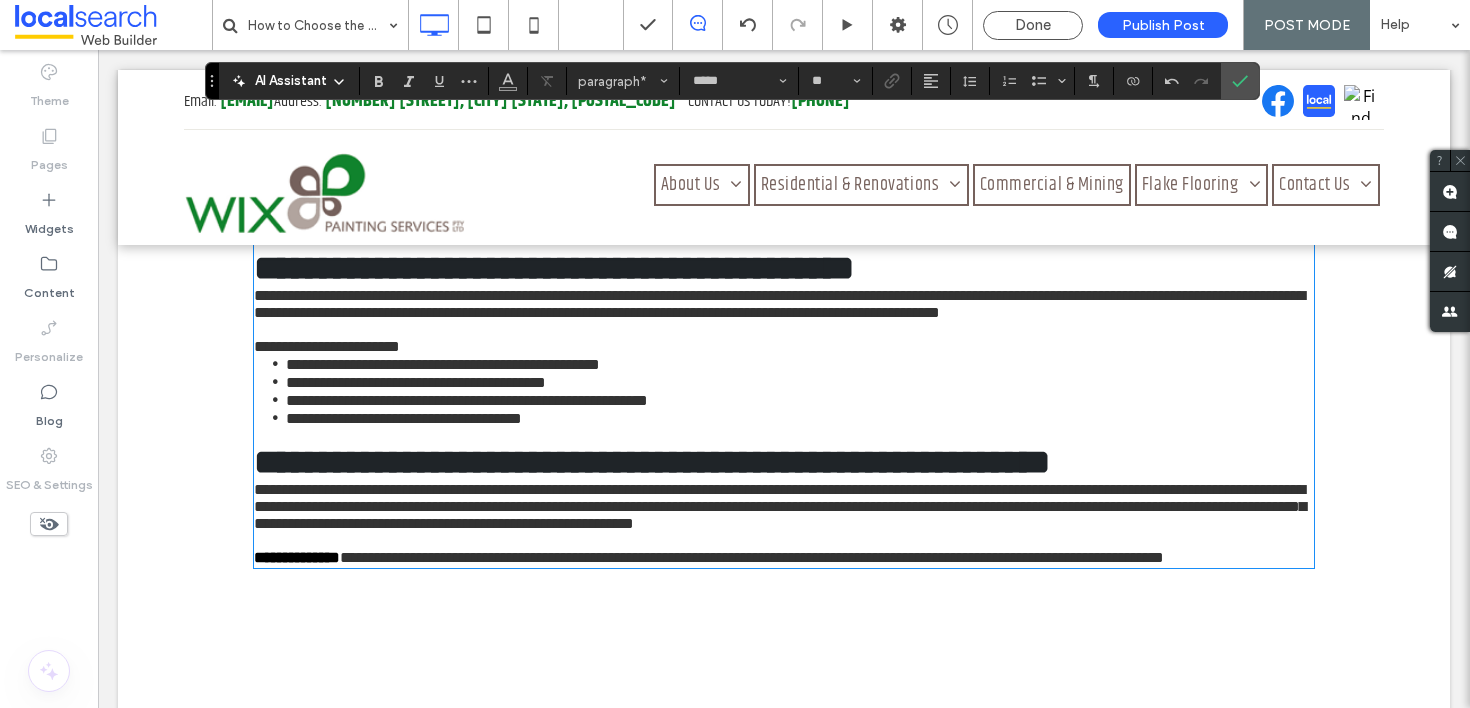 click on "**********" at bounding box center [784, -24] 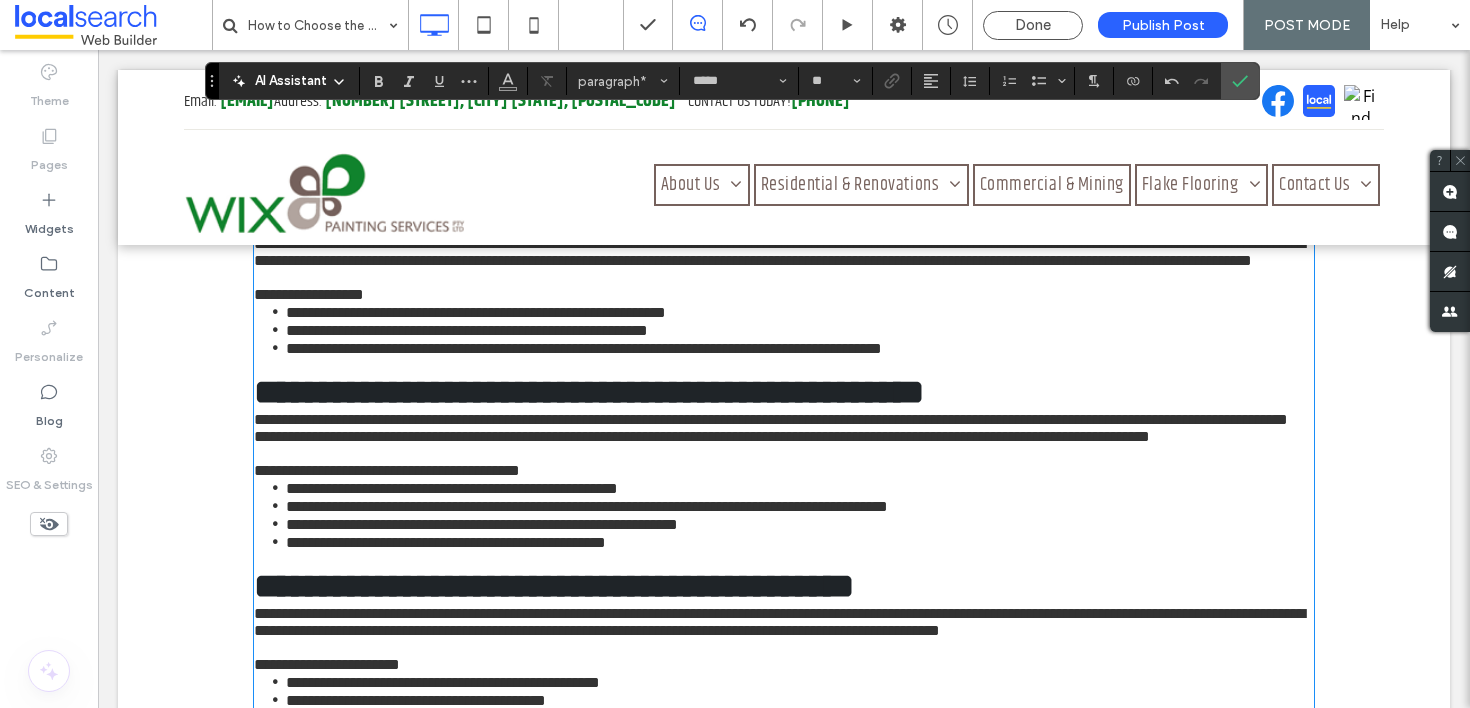 scroll, scrollTop: 2407, scrollLeft: 0, axis: vertical 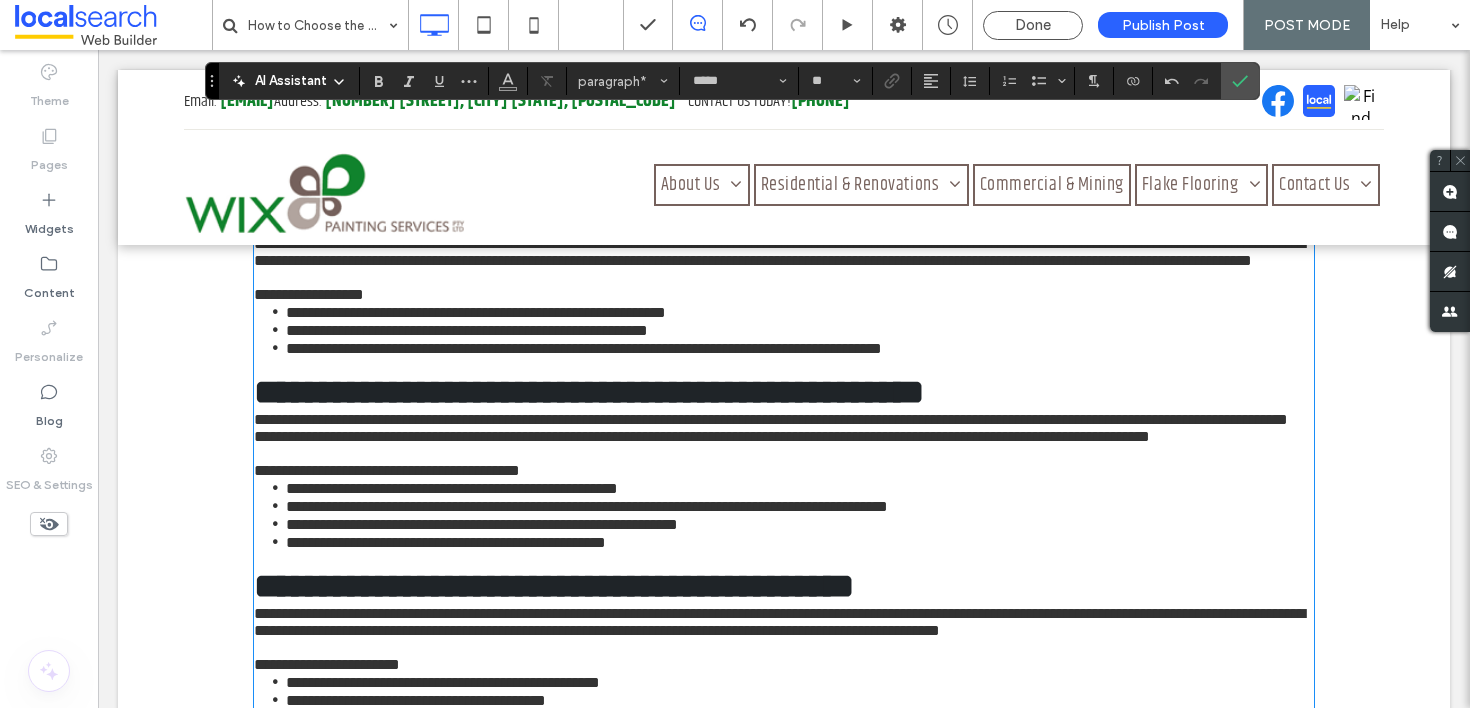 click on "**********" at bounding box center [784, 118] 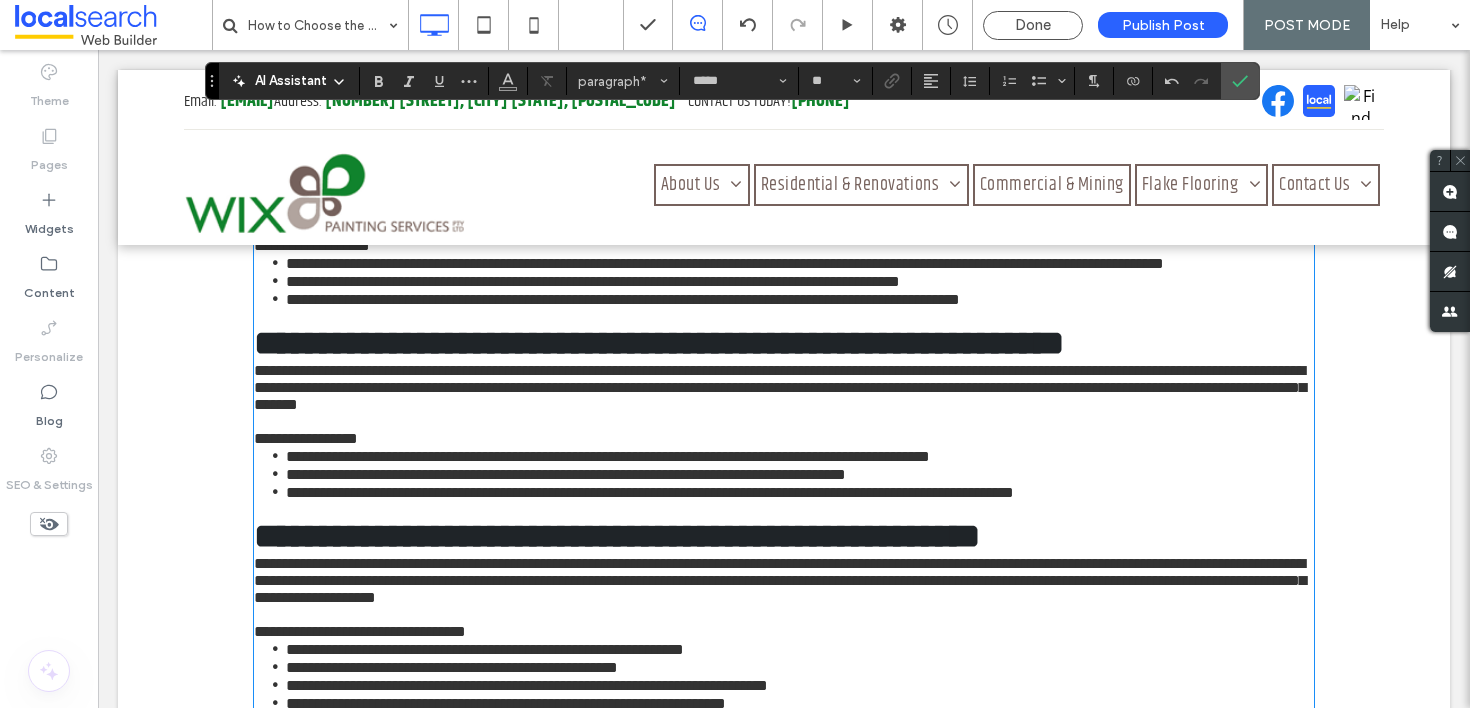 scroll, scrollTop: 1525, scrollLeft: 0, axis: vertical 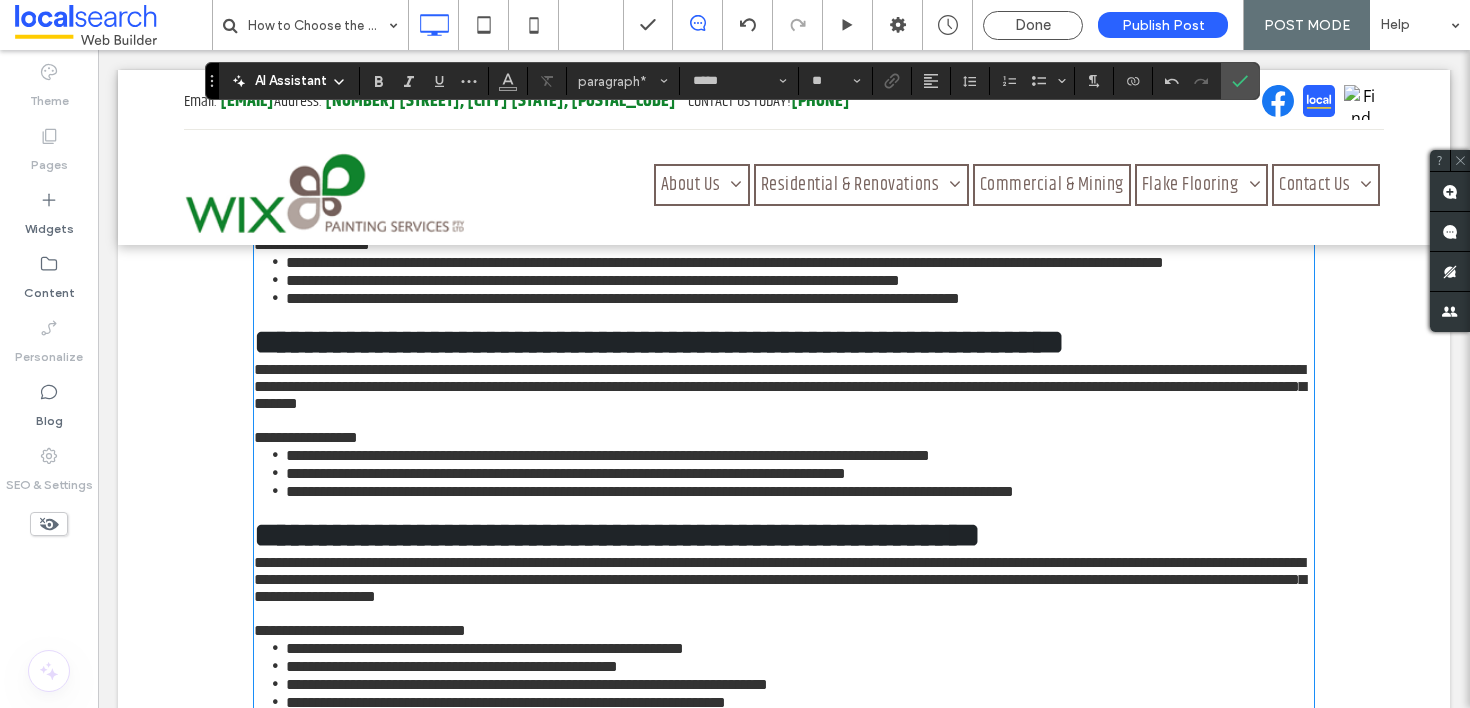 click on "**********" at bounding box center (784, 244) 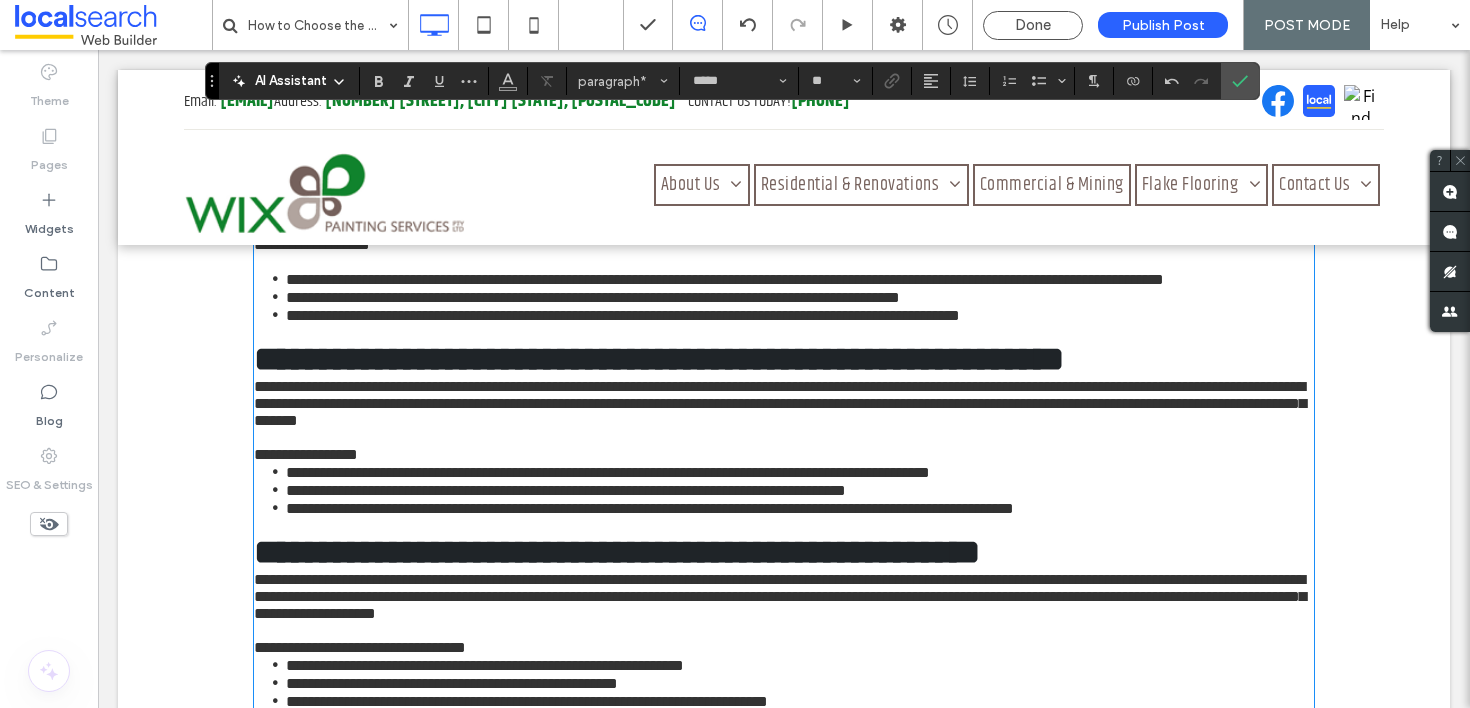 click on "**********" at bounding box center (784, 481) 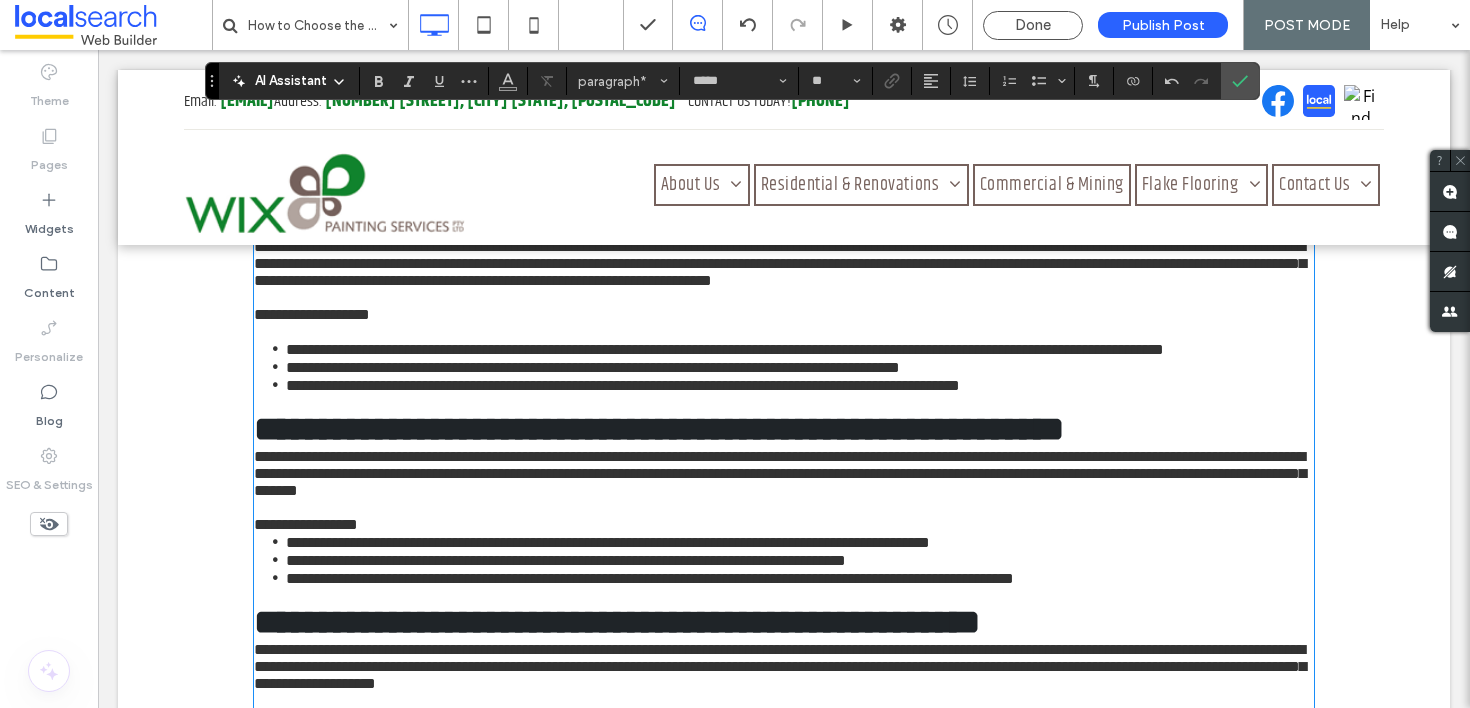 scroll, scrollTop: 1452, scrollLeft: 0, axis: vertical 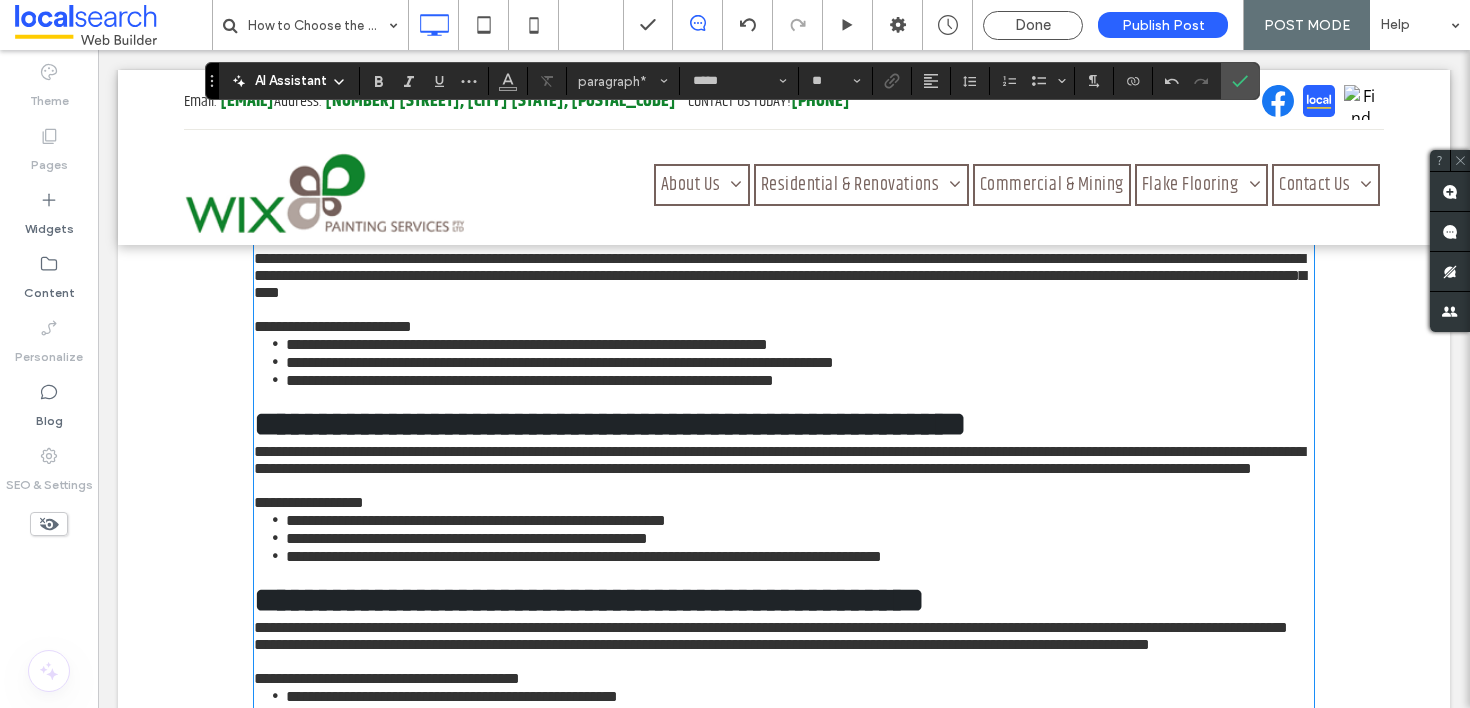 click on "**********" at bounding box center [784, 150] 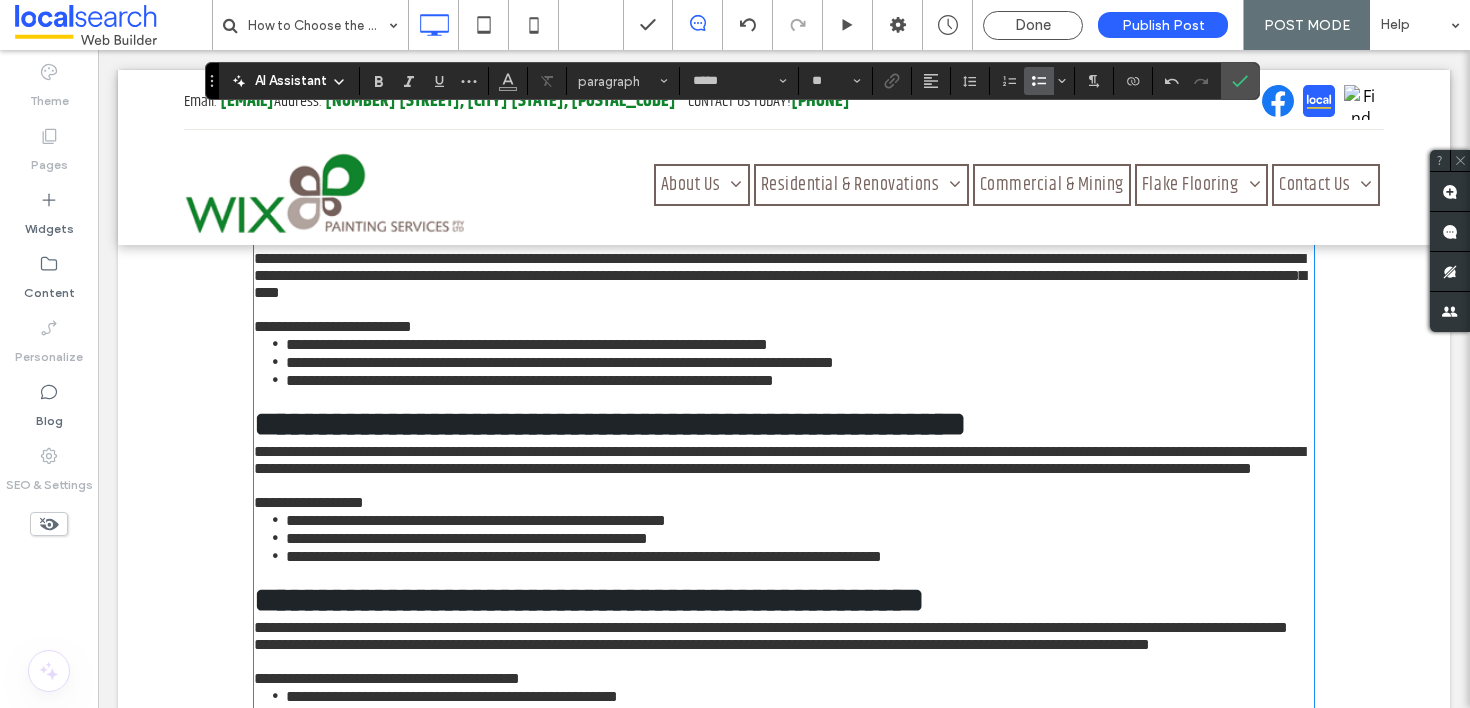 click on "**********" at bounding box center (800, 204) 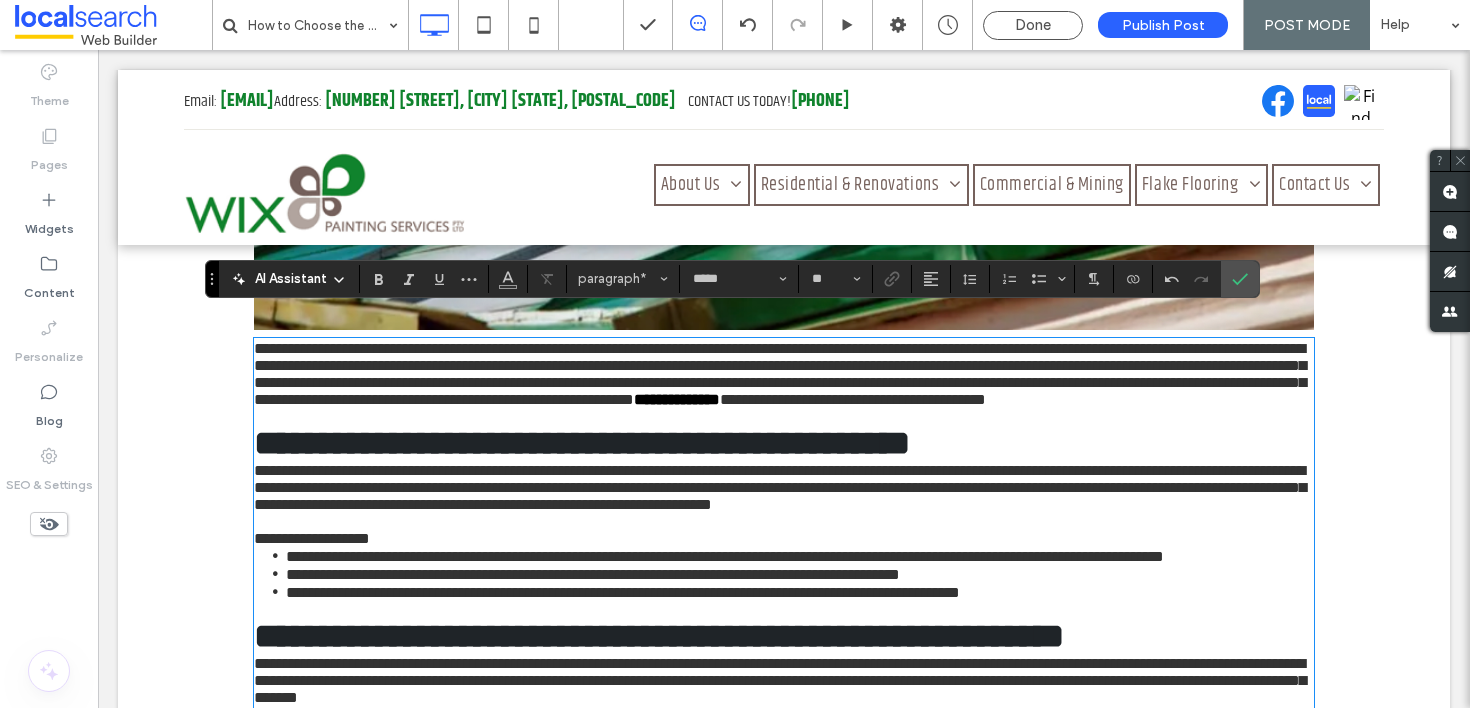 scroll, scrollTop: 1229, scrollLeft: 0, axis: vertical 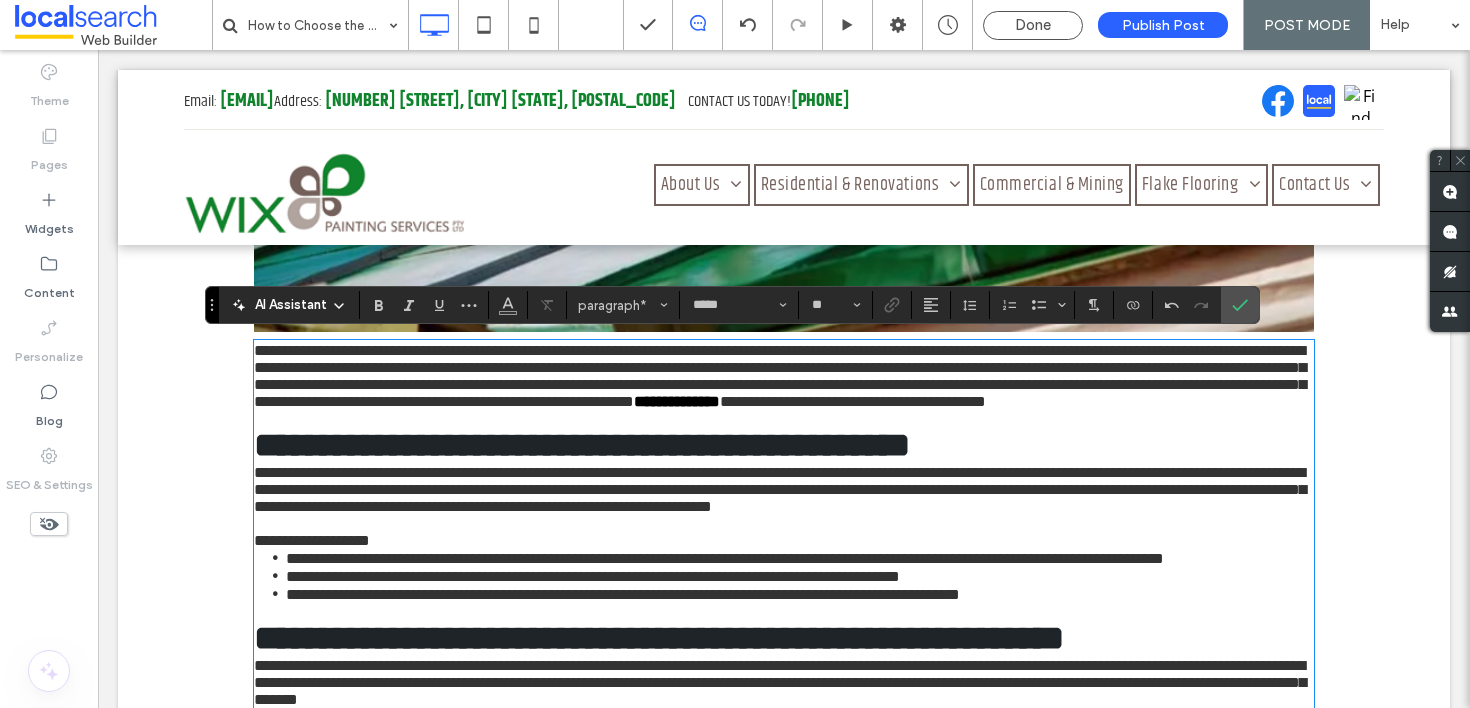 click on "**********" at bounding box center [784, 767] 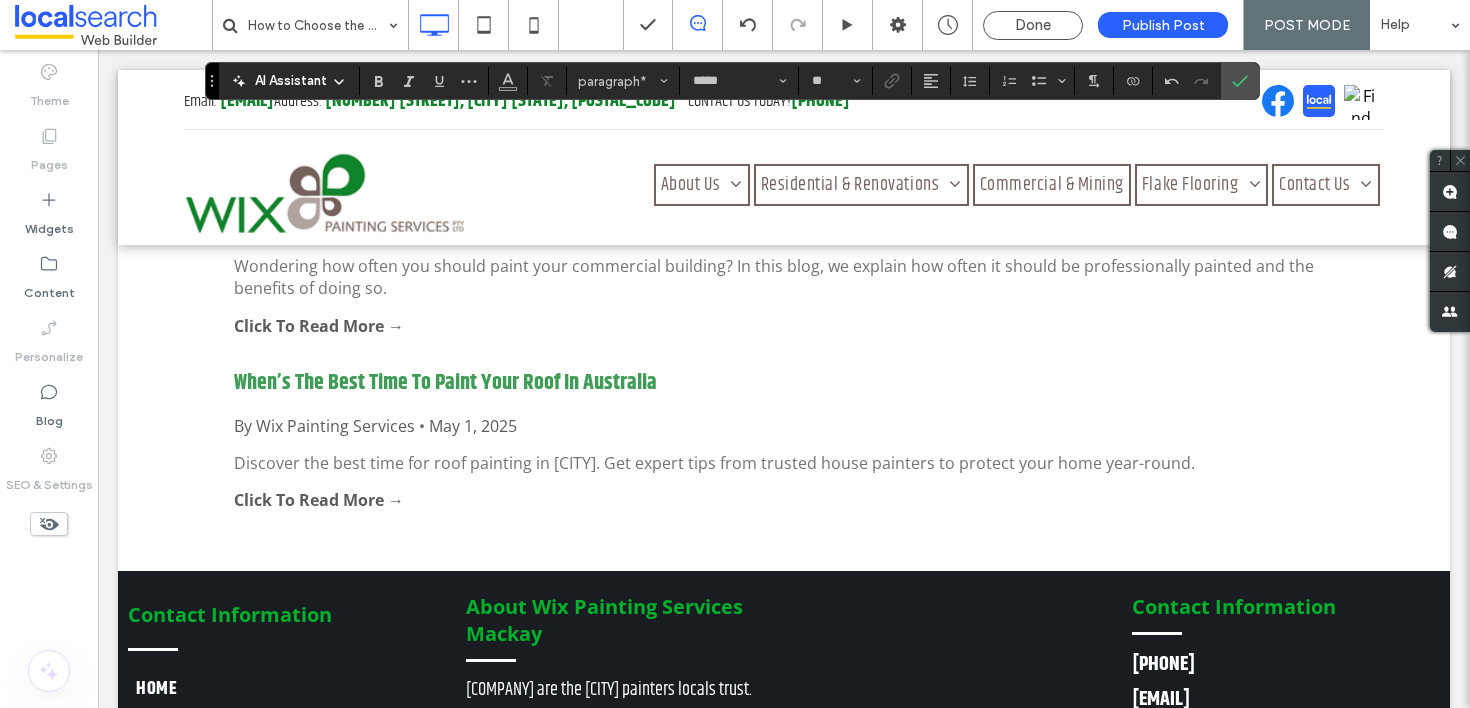 scroll, scrollTop: 3142, scrollLeft: 0, axis: vertical 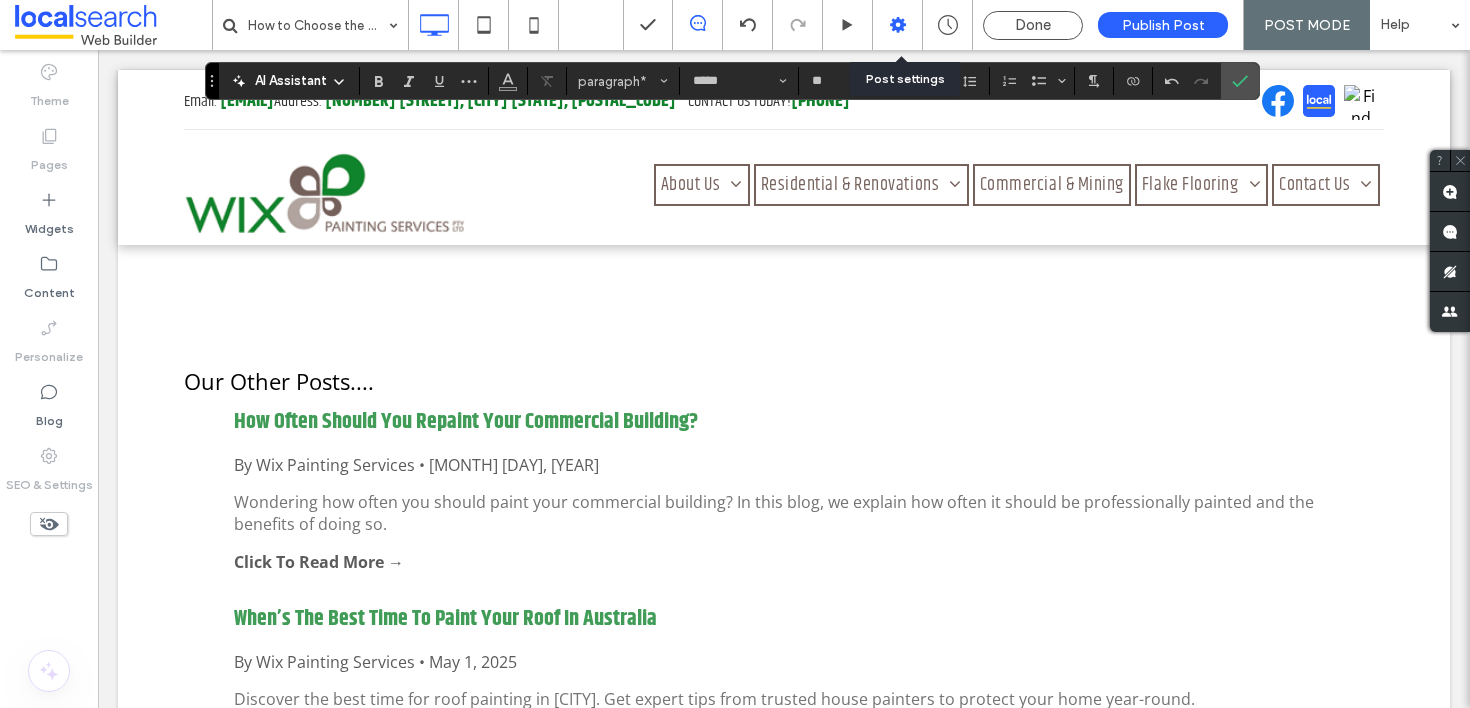 click 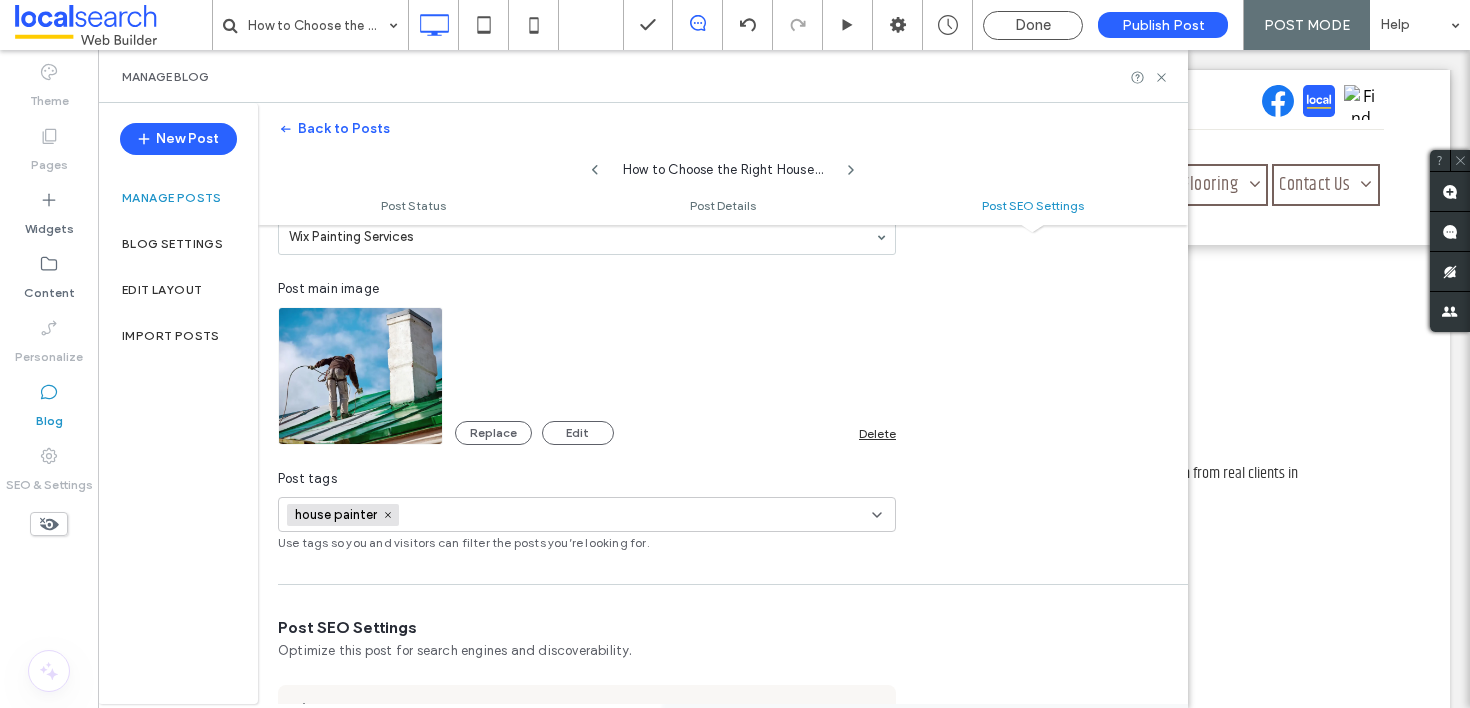 scroll, scrollTop: 0, scrollLeft: 0, axis: both 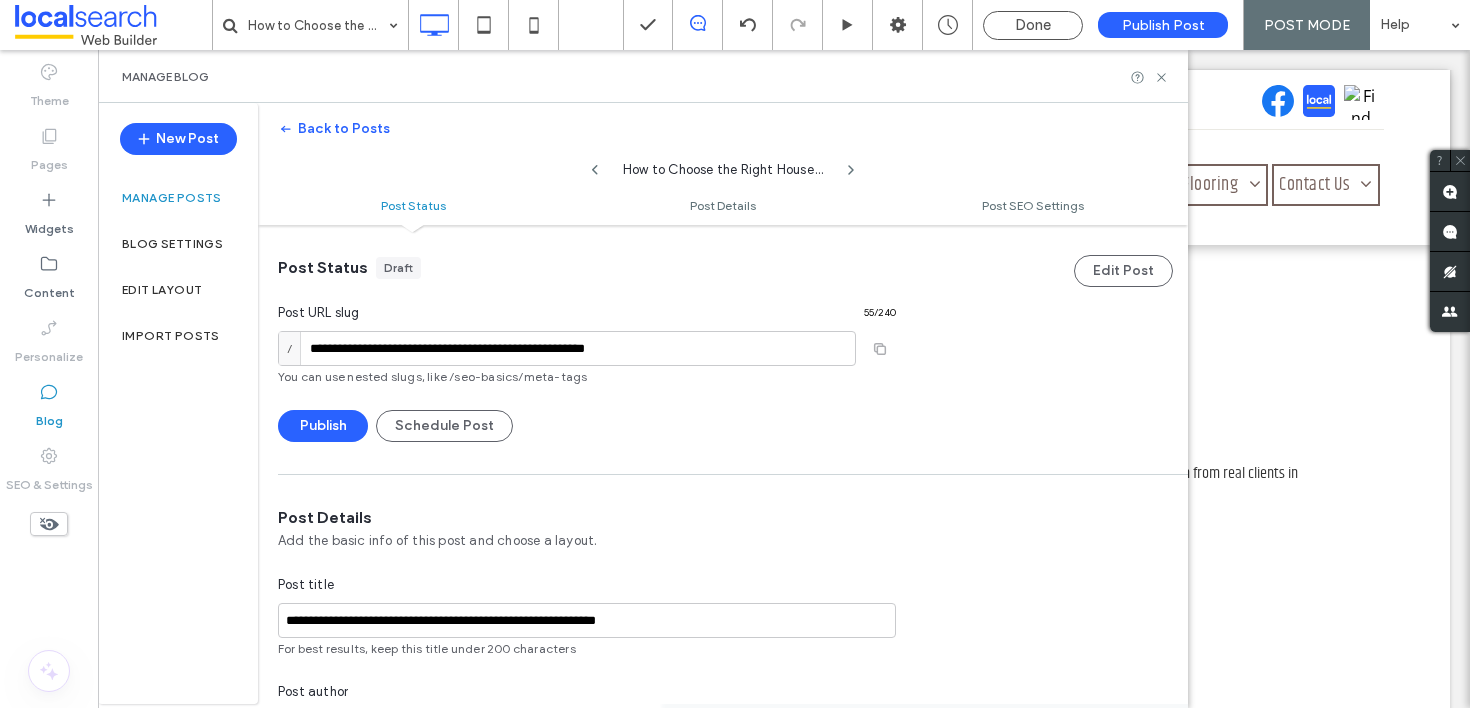 click on "**********" at bounding box center [723, 333] 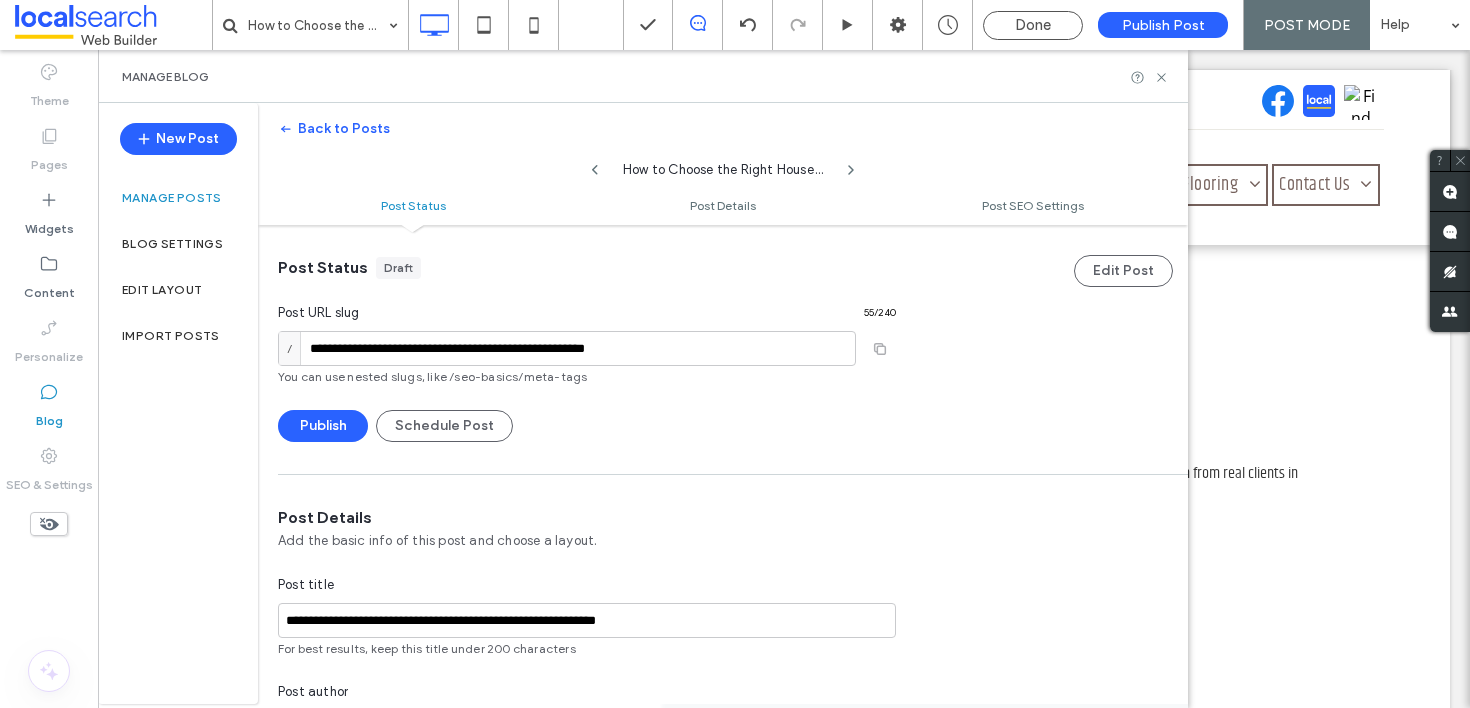 click on "Back to Posts How to Choose the Right House Painter for Your Home Renovation Post Status Post Details Post SEO Settings" at bounding box center [723, 164] 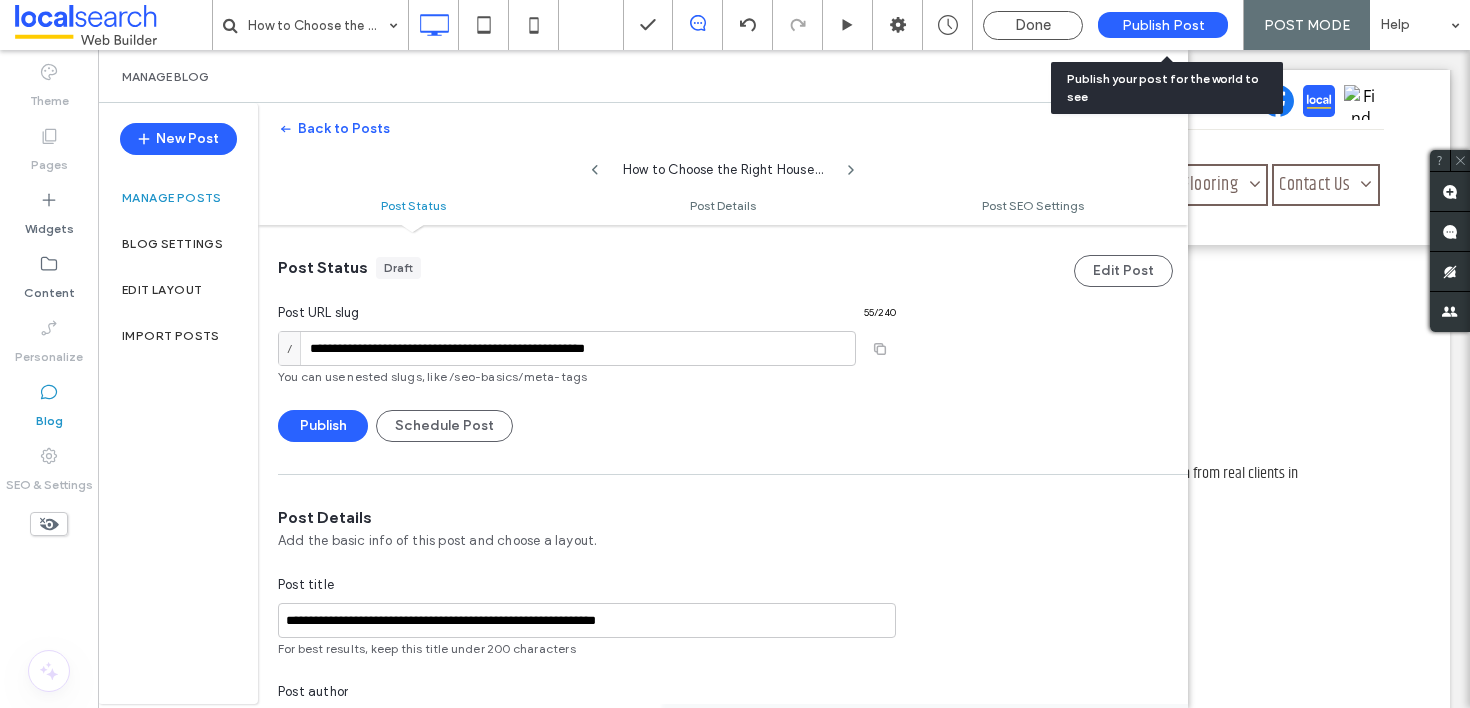 click on "Publish Post" at bounding box center (1163, 25) 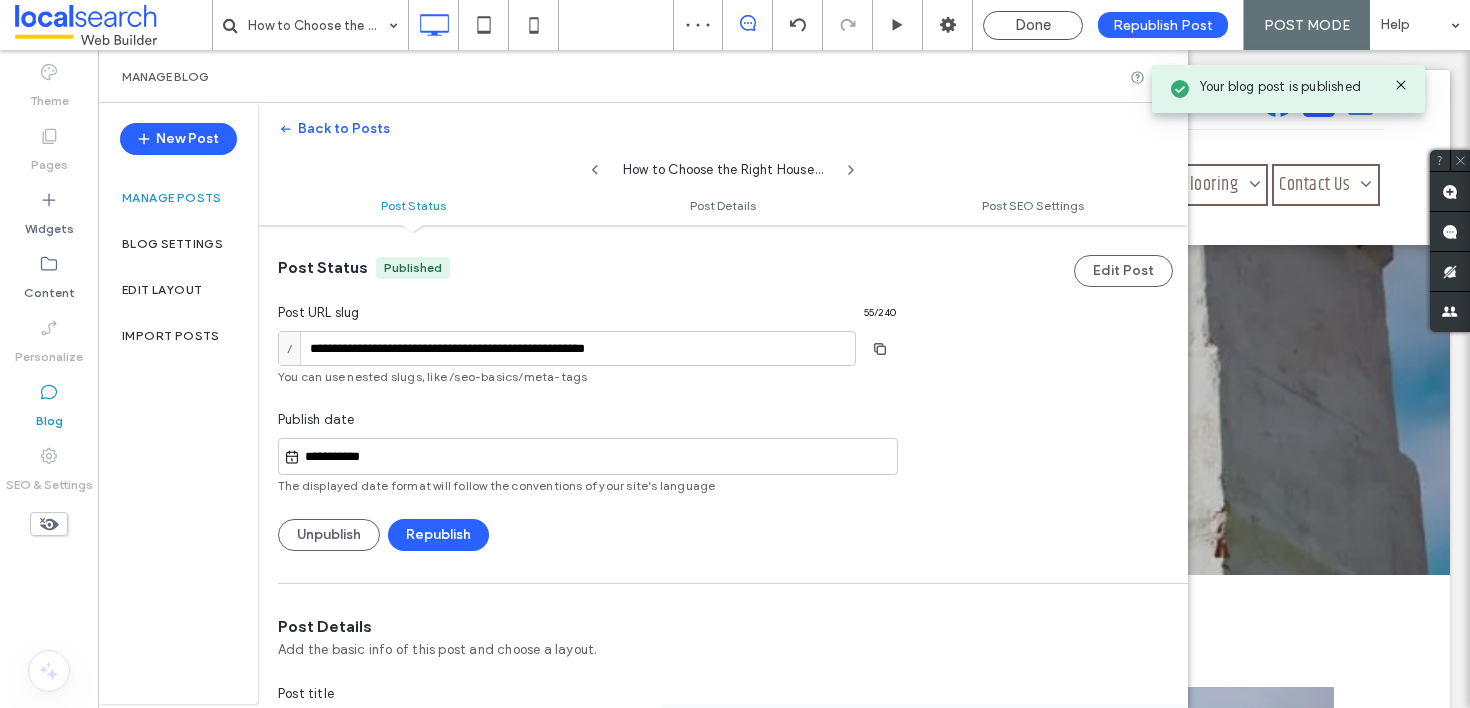 scroll, scrollTop: 0, scrollLeft: 0, axis: both 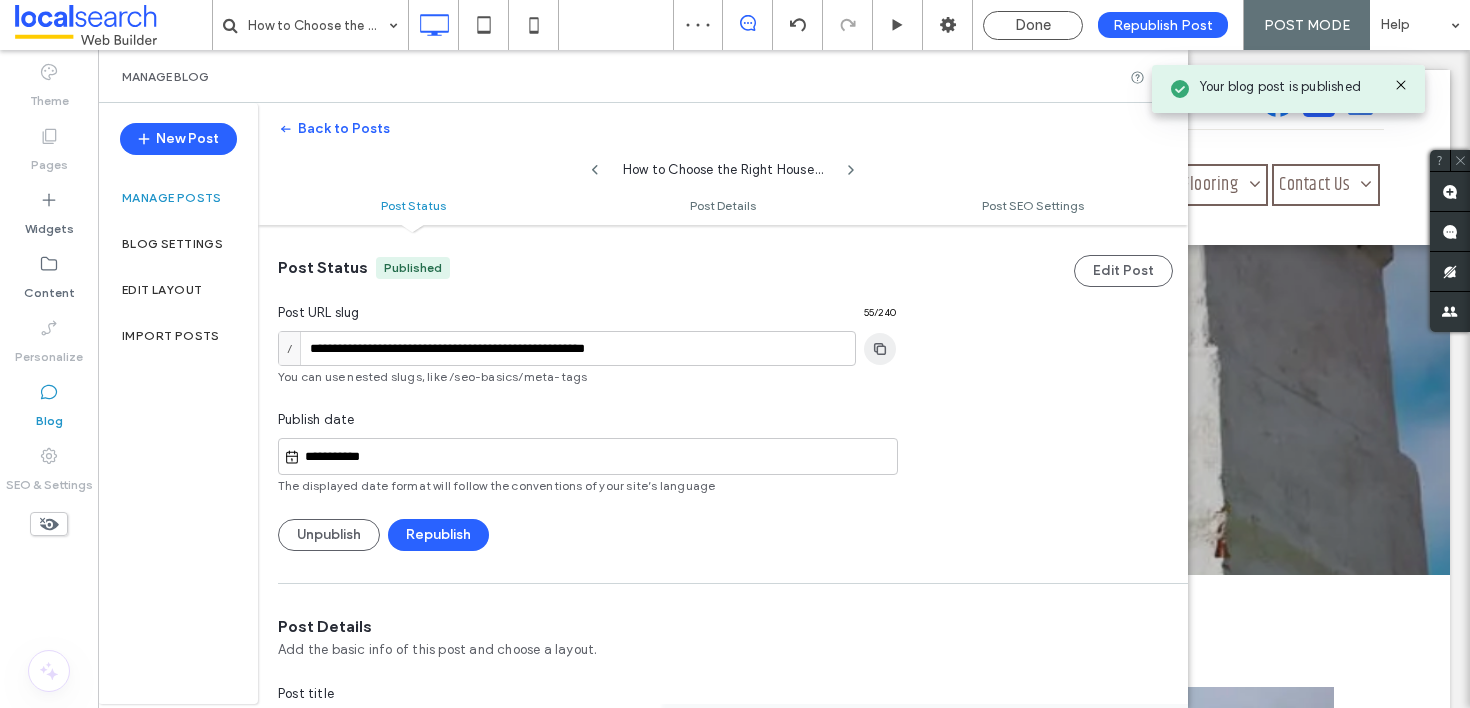 click 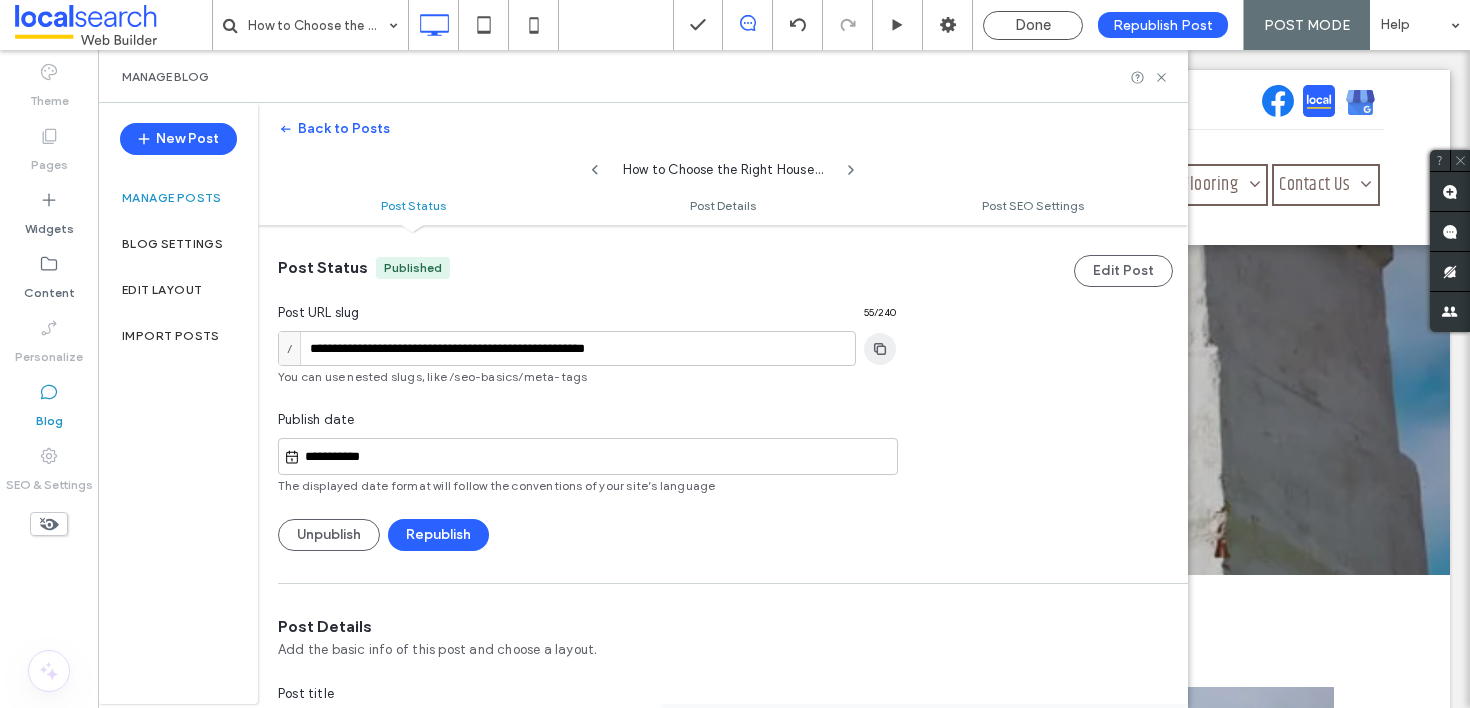 click at bounding box center (880, 349) 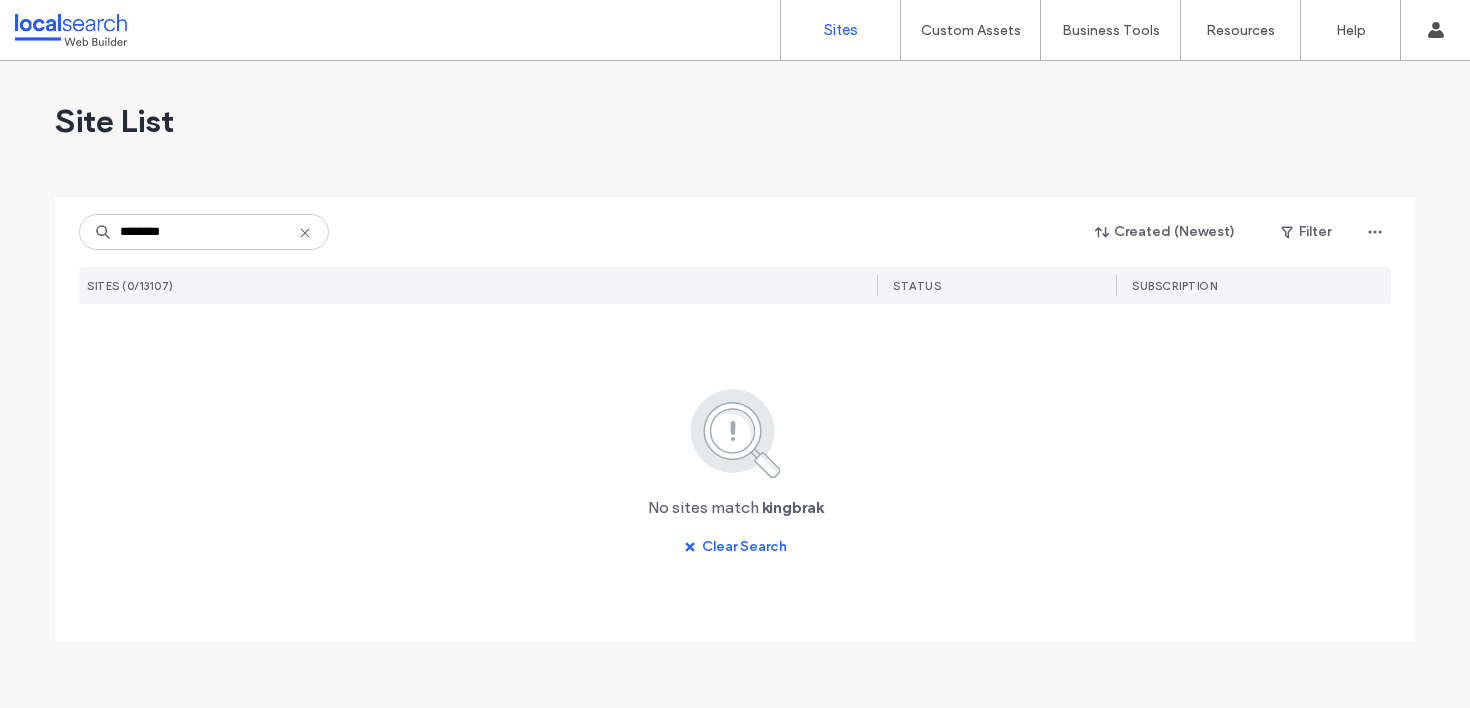 scroll, scrollTop: 0, scrollLeft: 0, axis: both 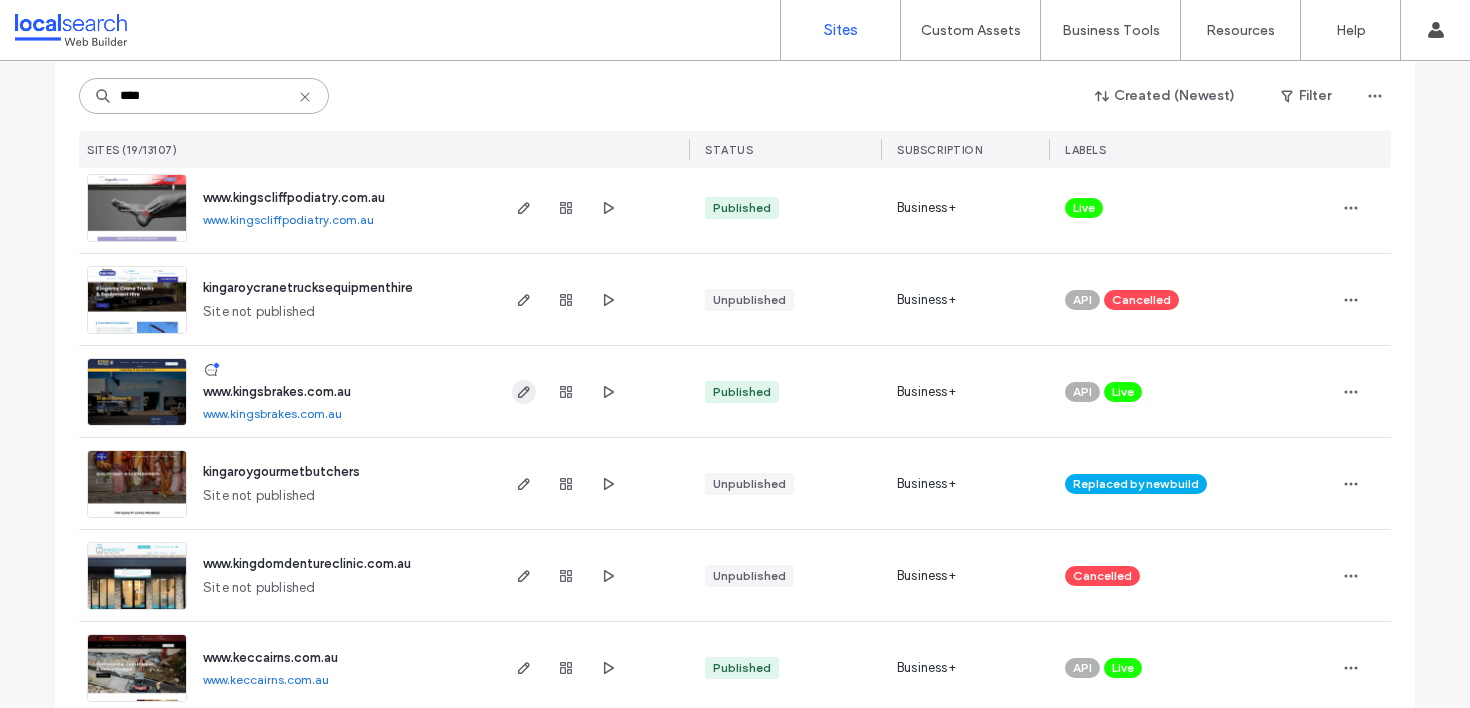 type on "****" 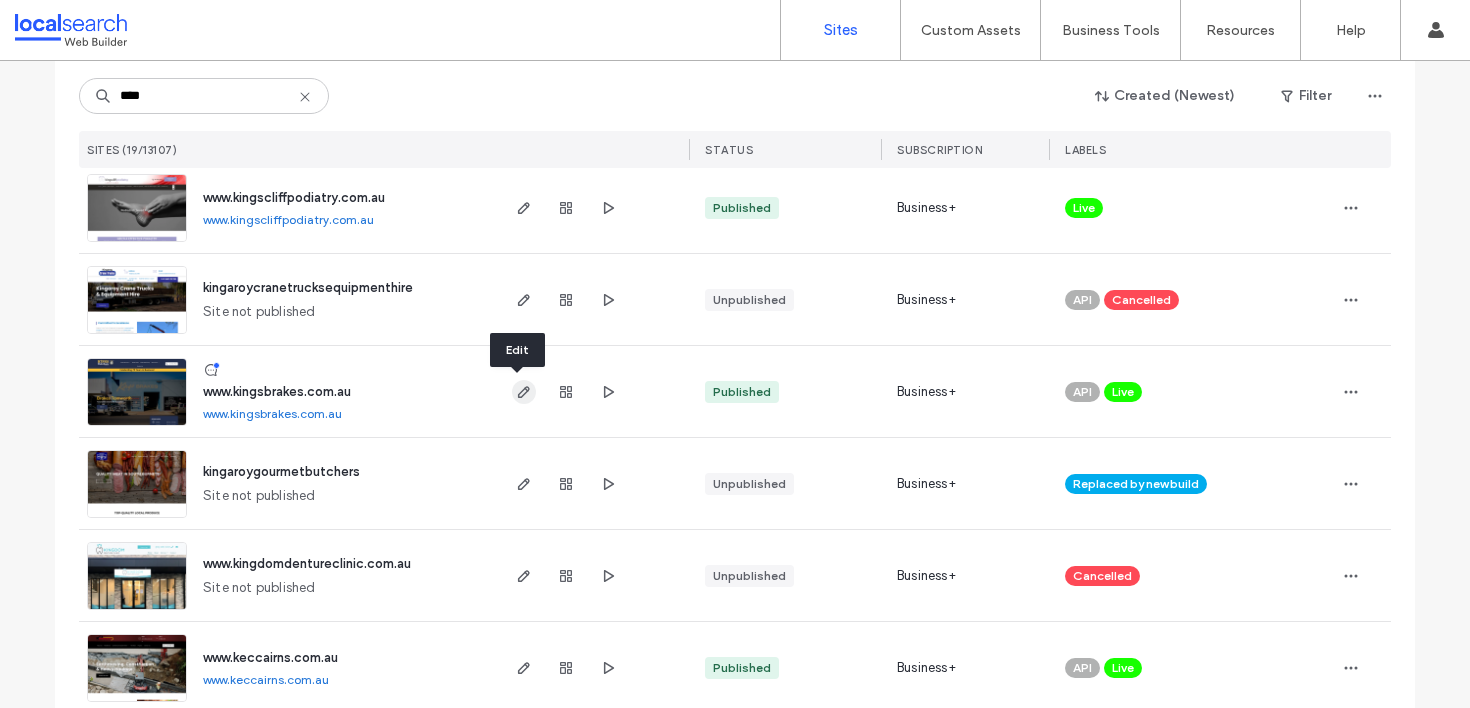 click 